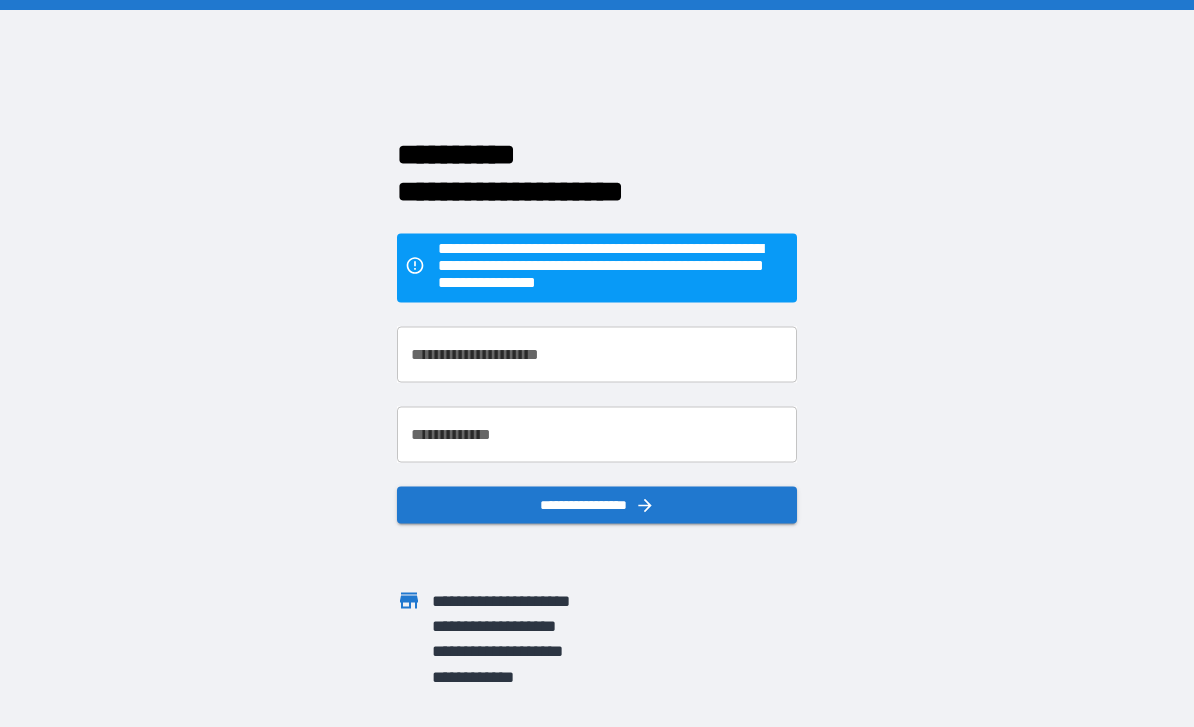 scroll, scrollTop: 0, scrollLeft: 0, axis: both 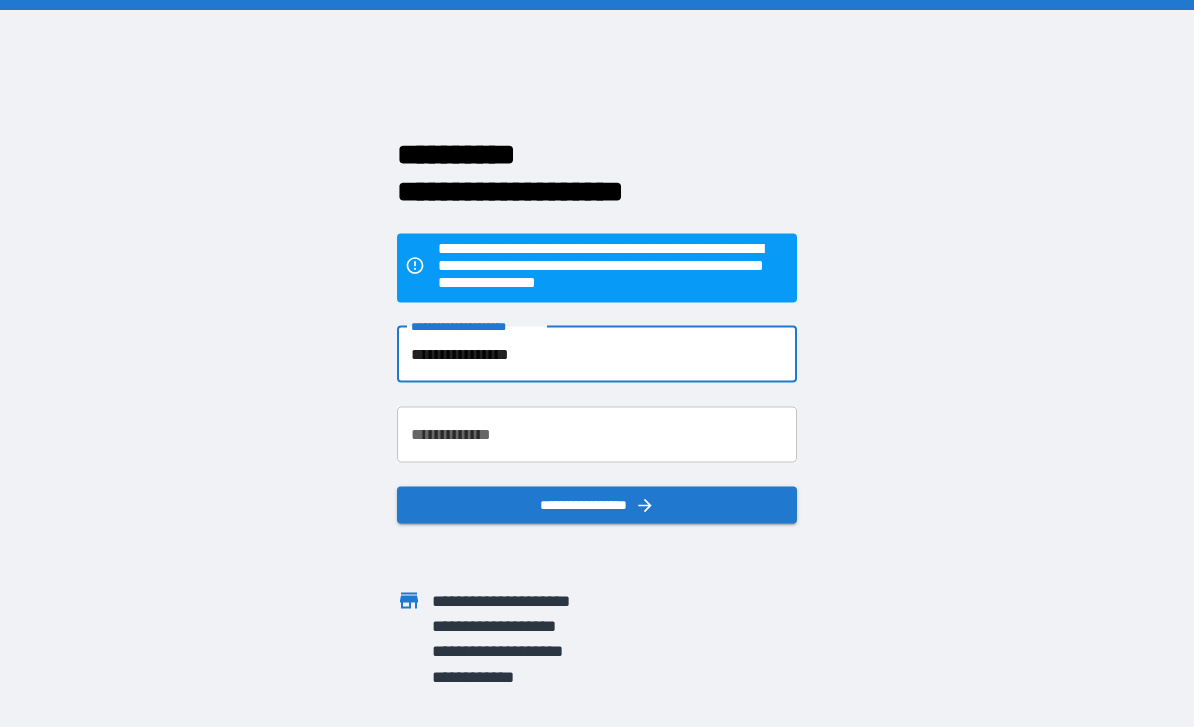 type on "**********" 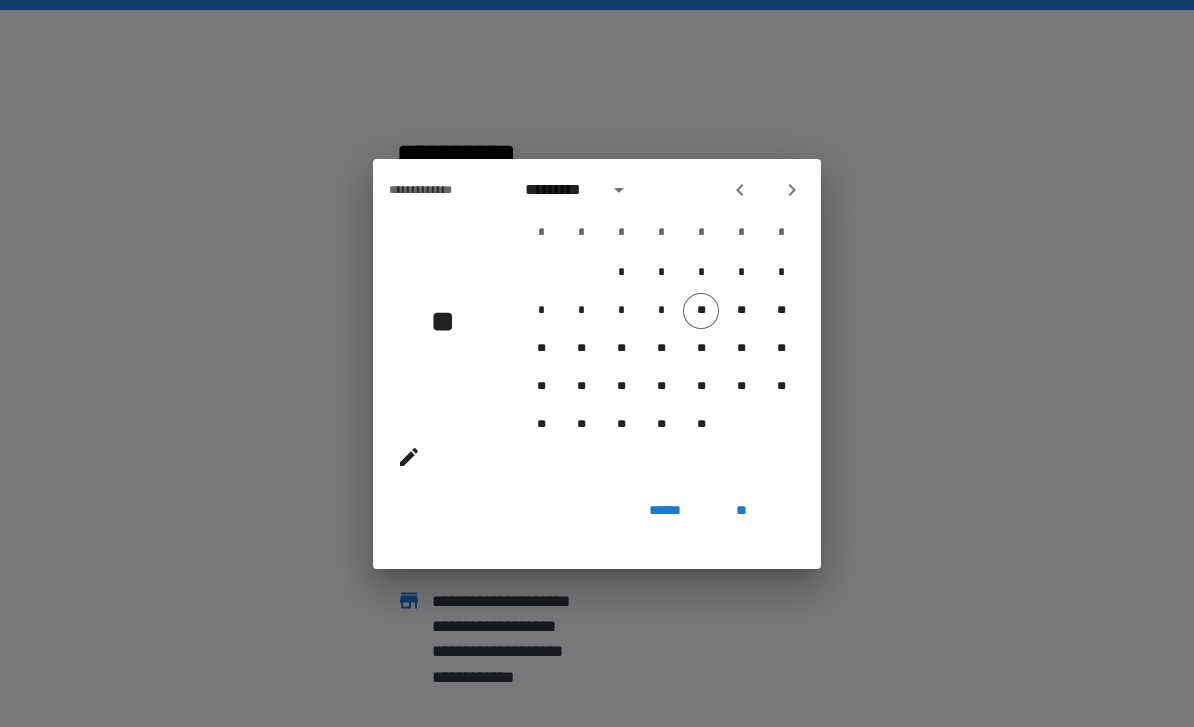 click on "*********" at bounding box center [580, 190] 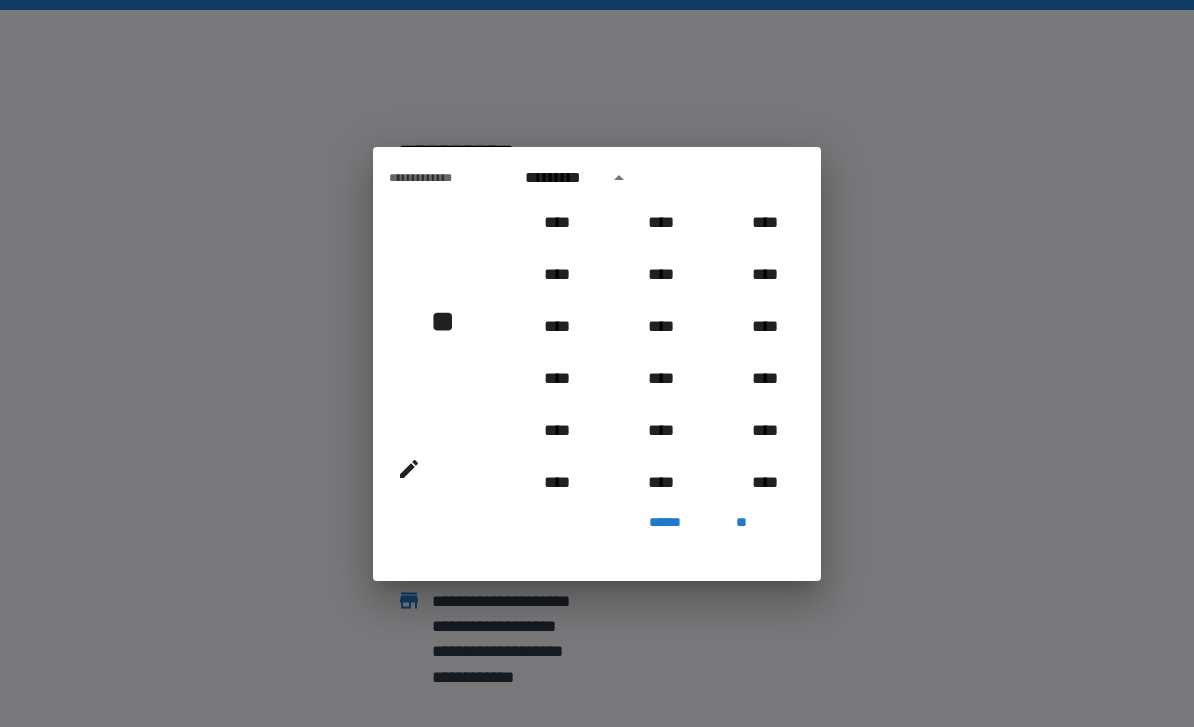 scroll, scrollTop: 987, scrollLeft: 0, axis: vertical 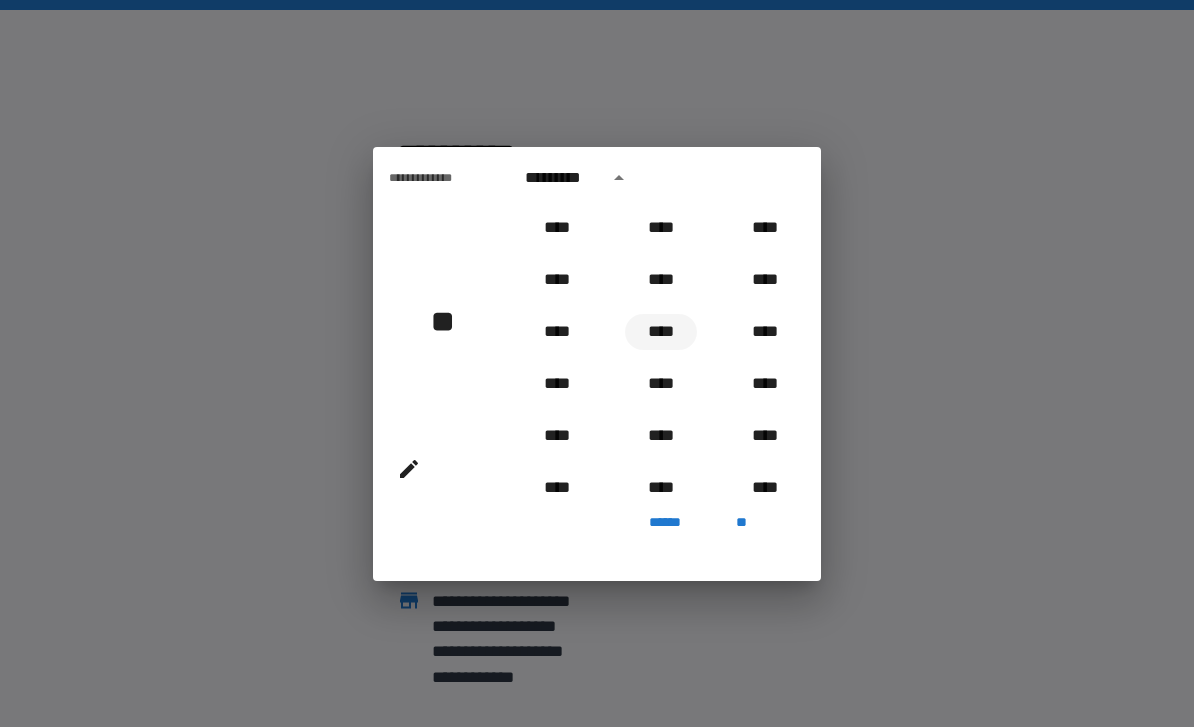 click on "****" at bounding box center [661, 332] 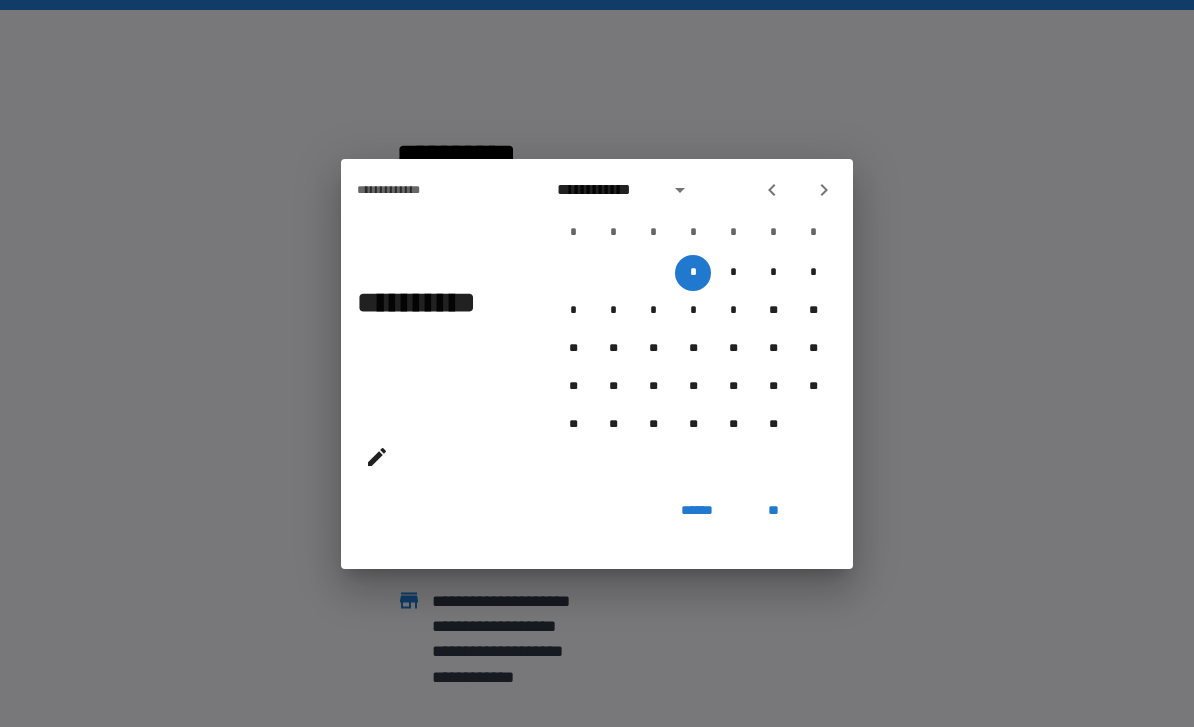 click 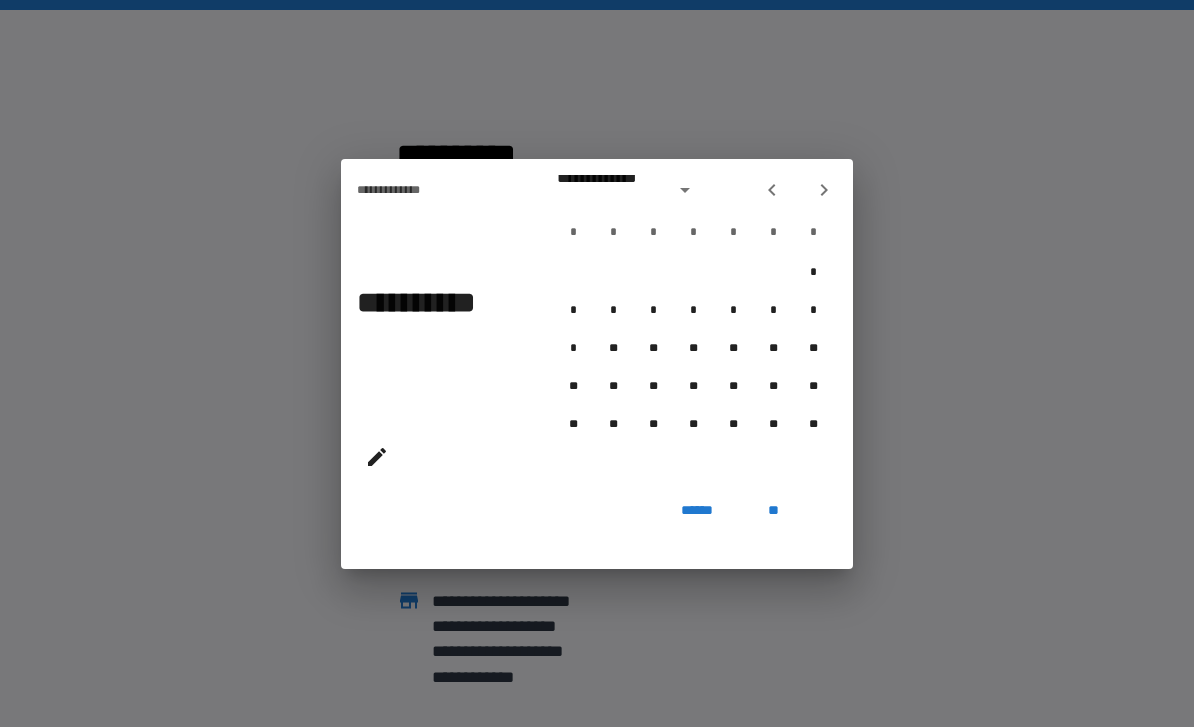click 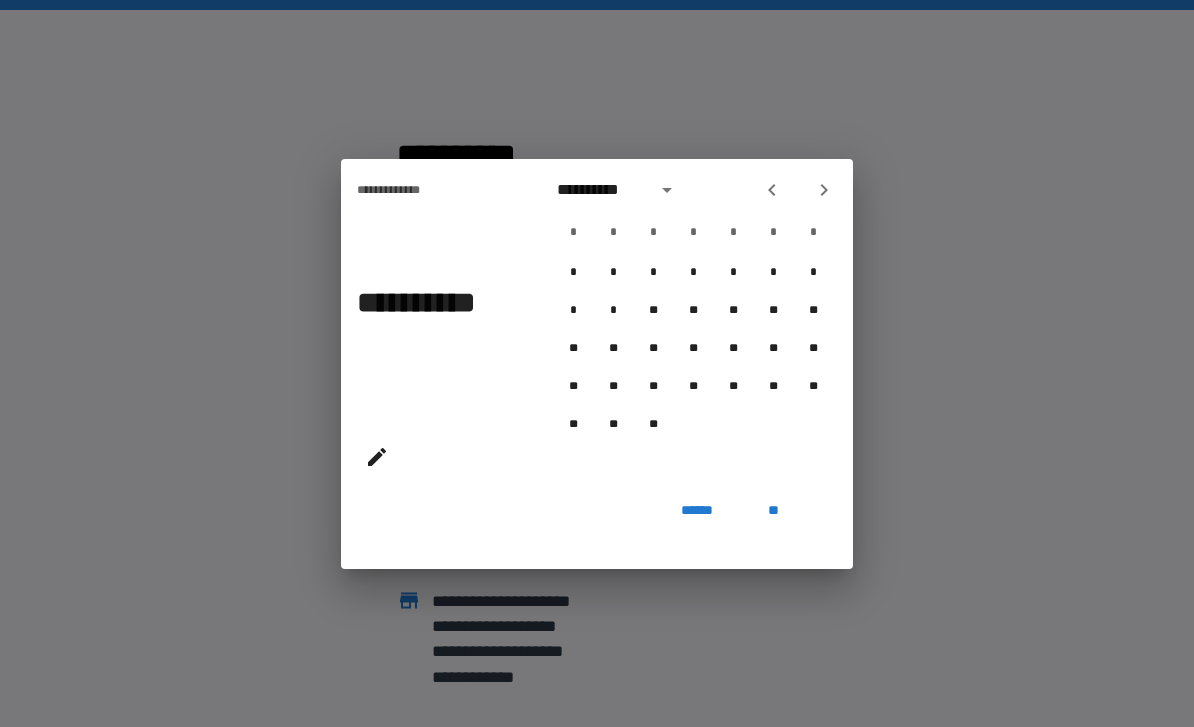 click 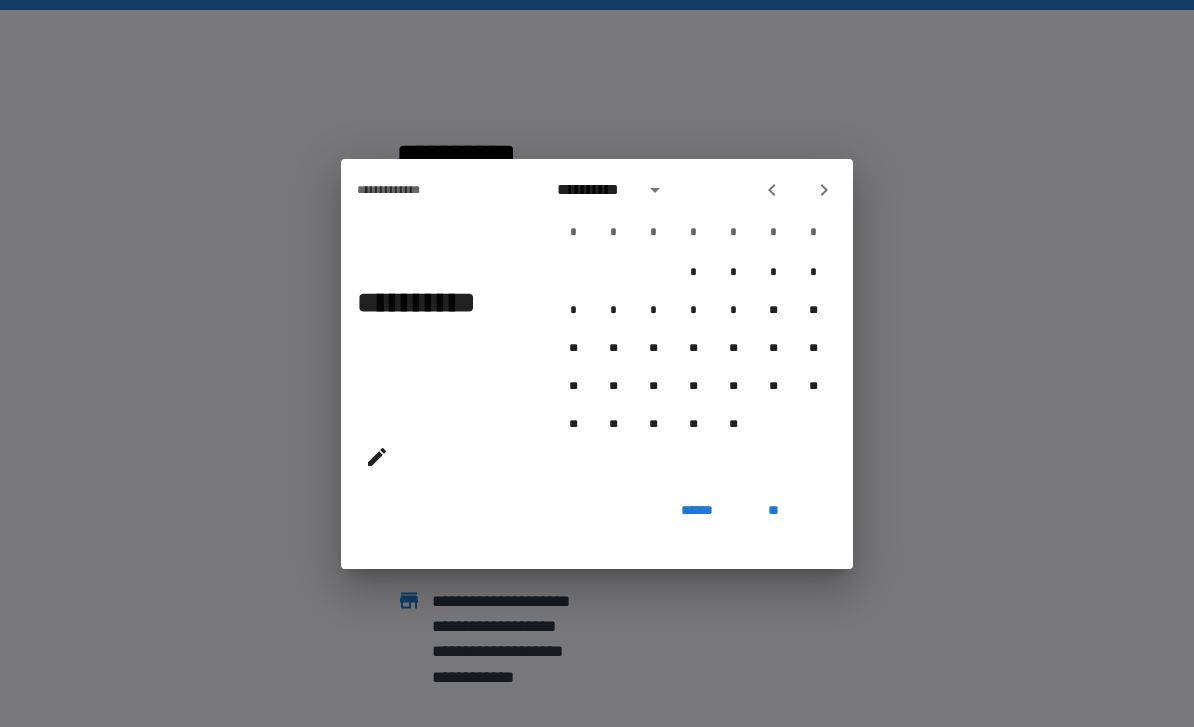 click 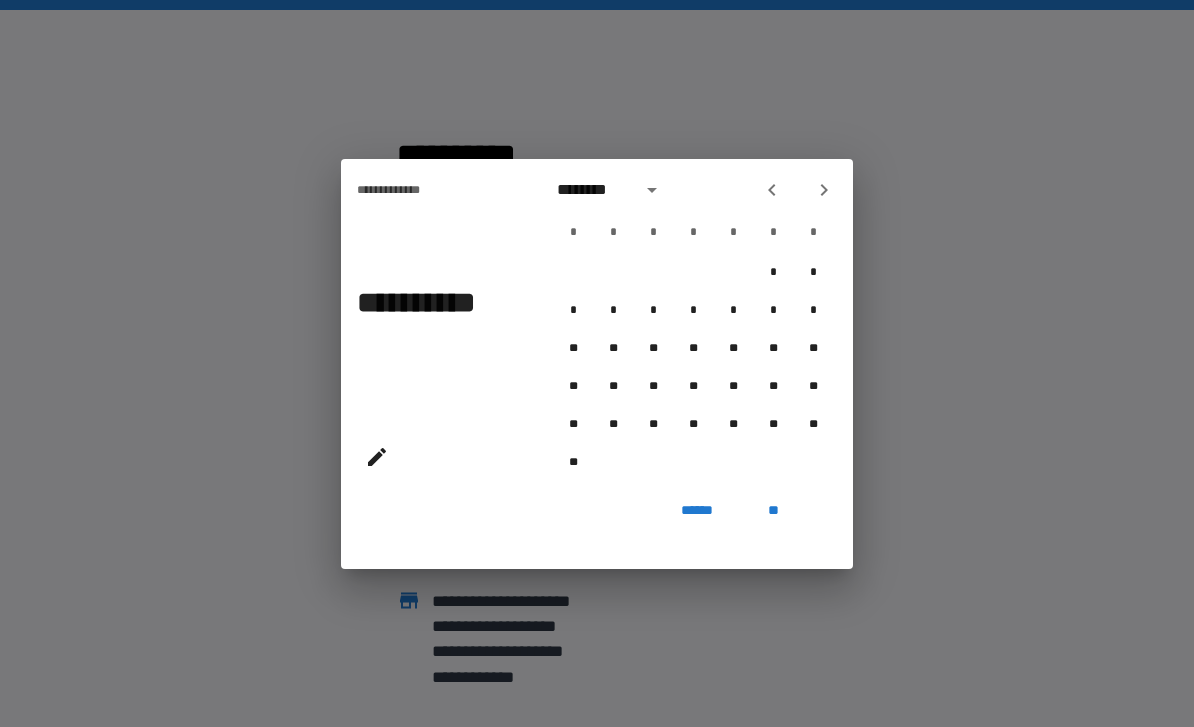 click 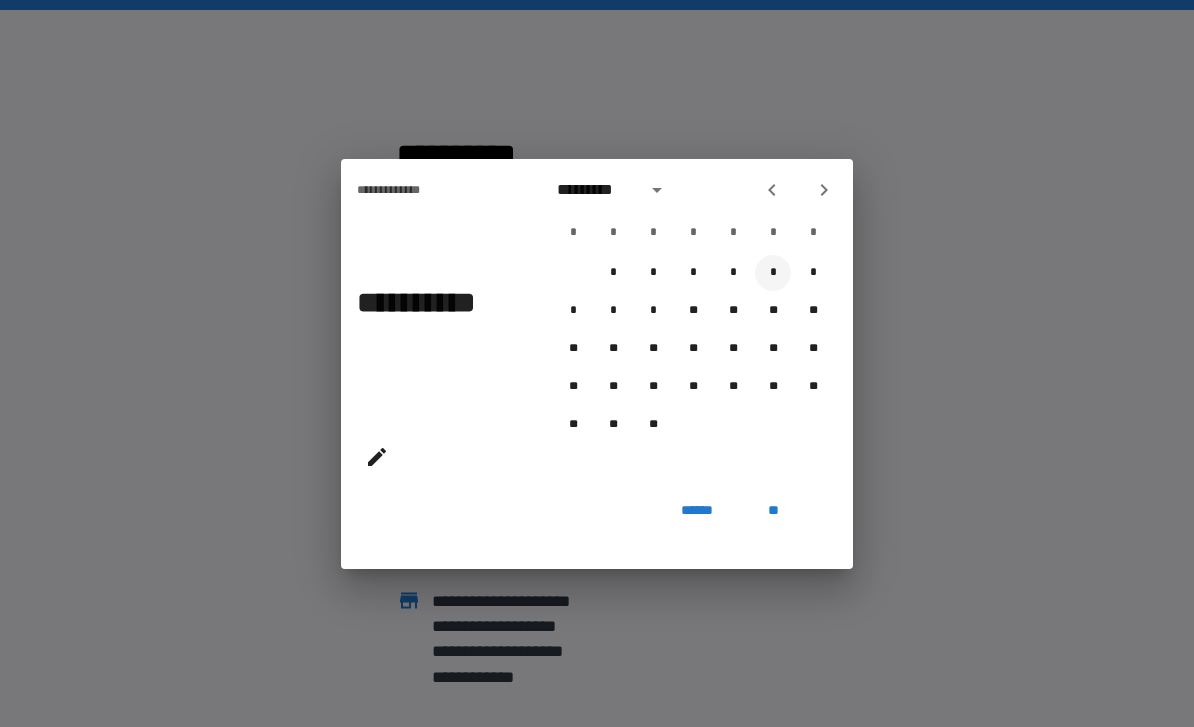 click on "*" at bounding box center [773, 273] 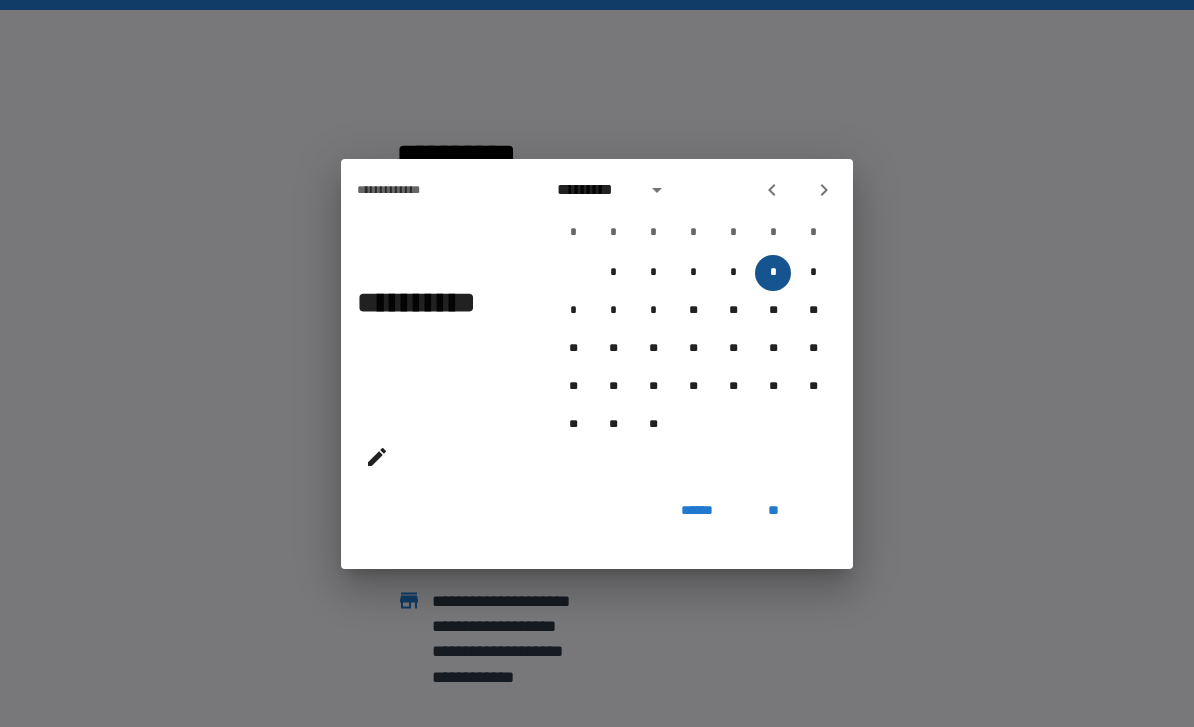 type on "**********" 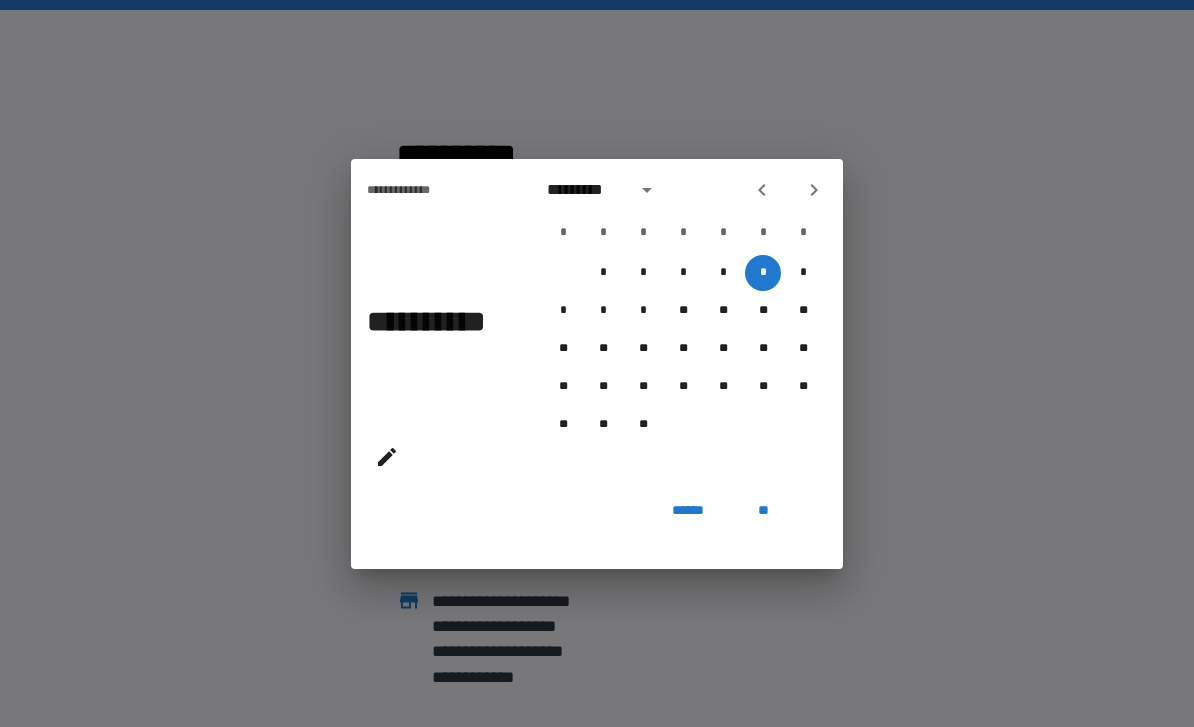 click on "**" at bounding box center [763, 511] 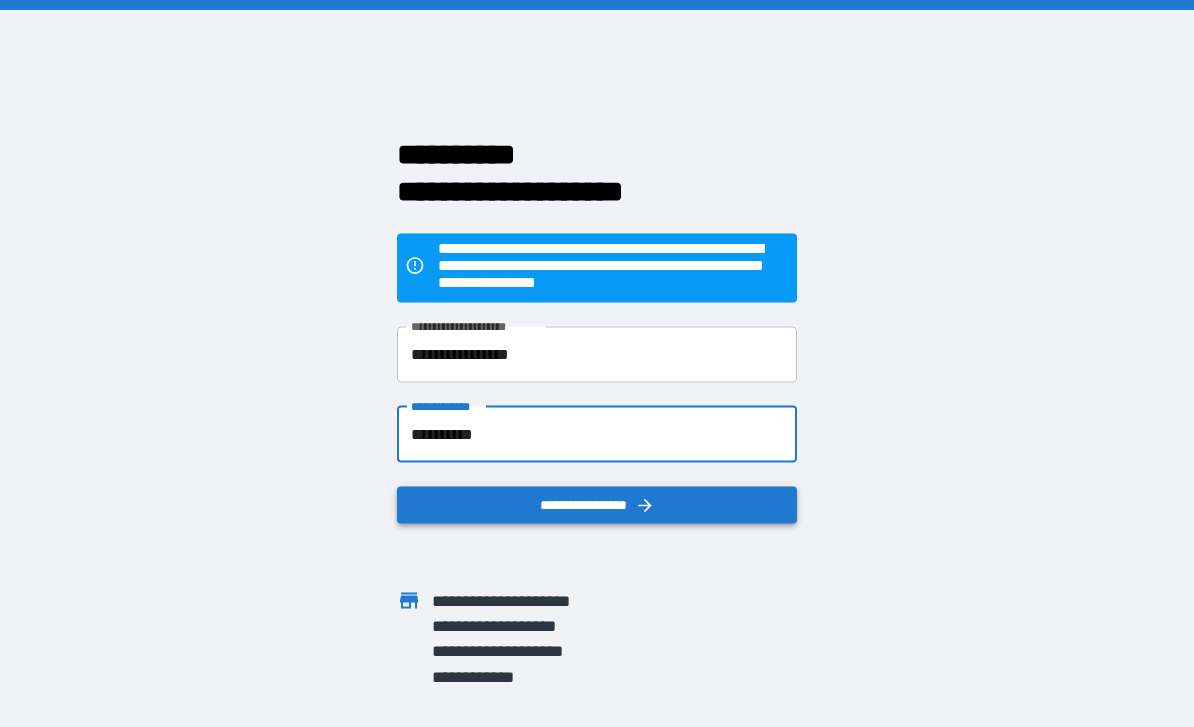 click on "**********" at bounding box center (597, 504) 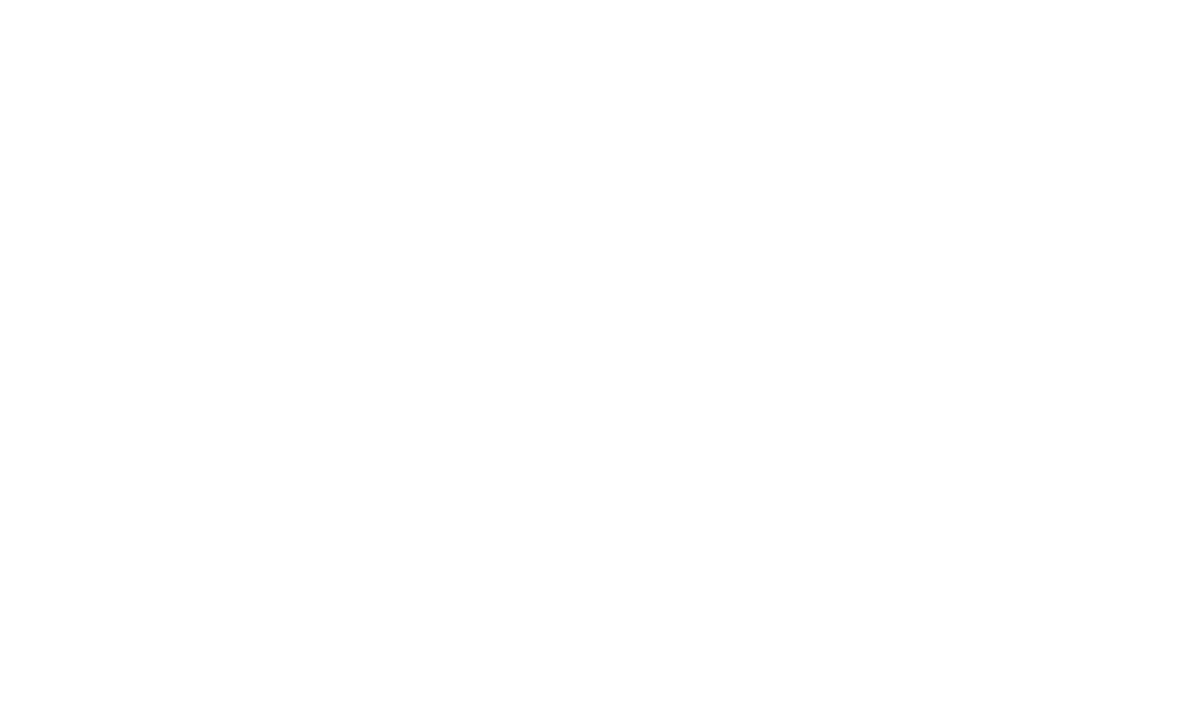 scroll, scrollTop: 0, scrollLeft: 0, axis: both 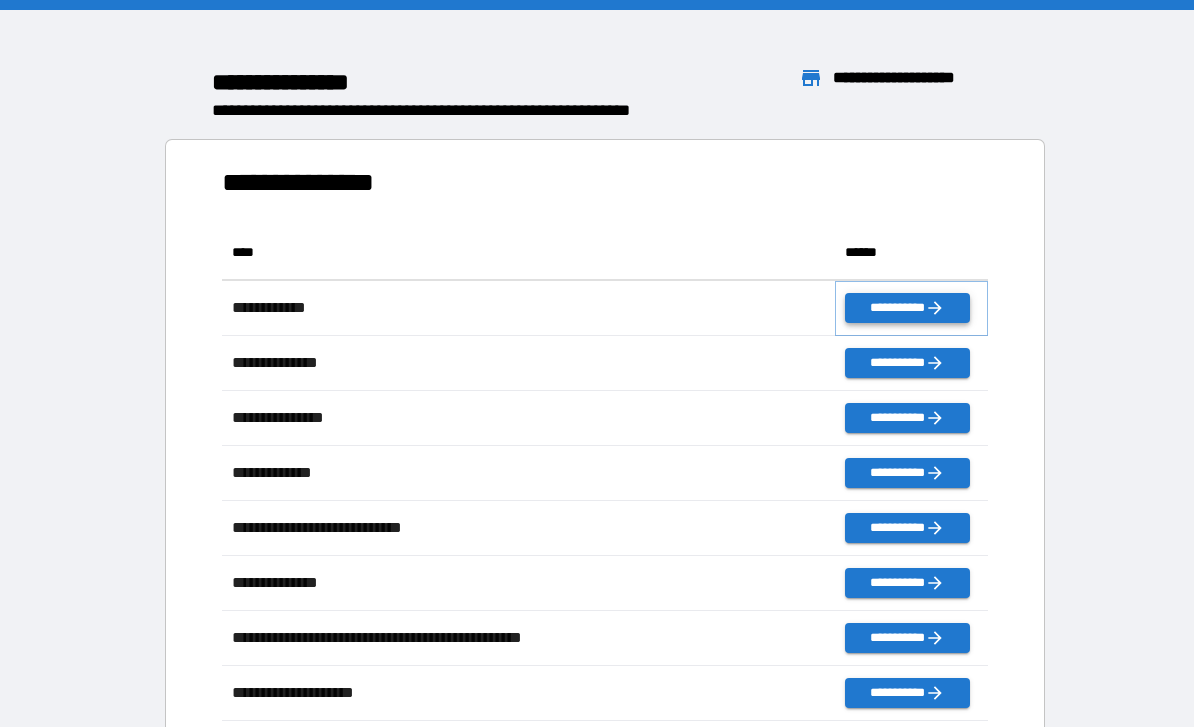 click on "**********" at bounding box center (907, 308) 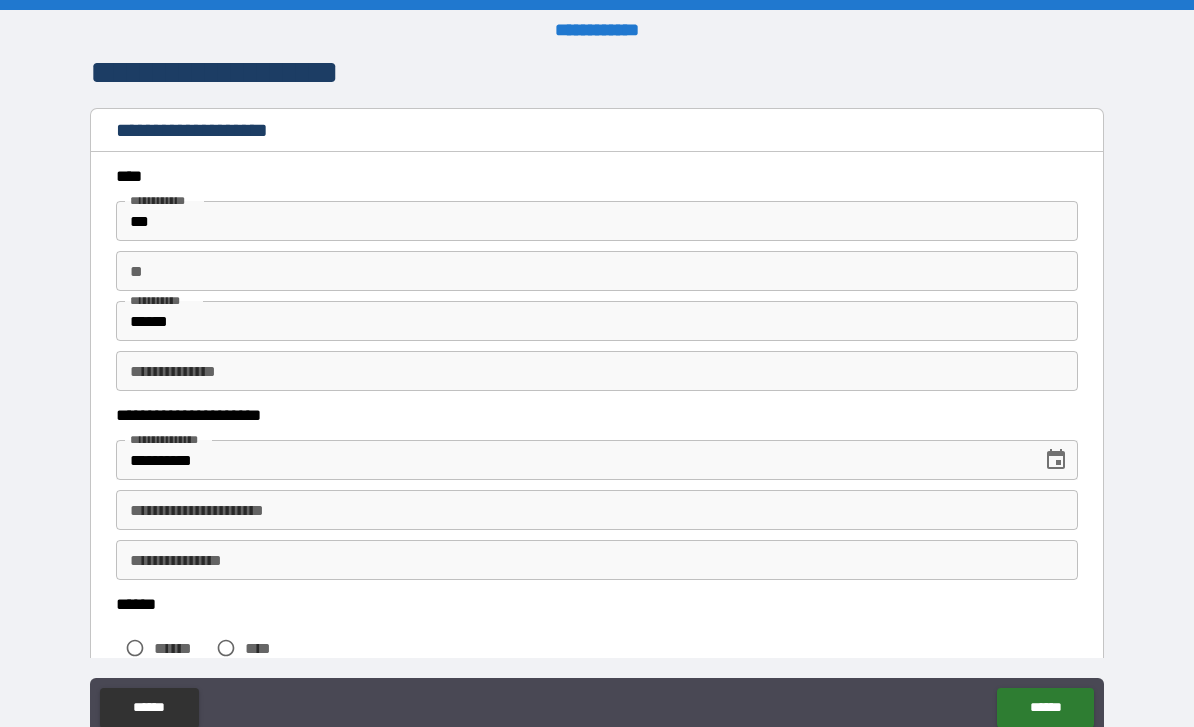 click on "**" at bounding box center [597, 271] 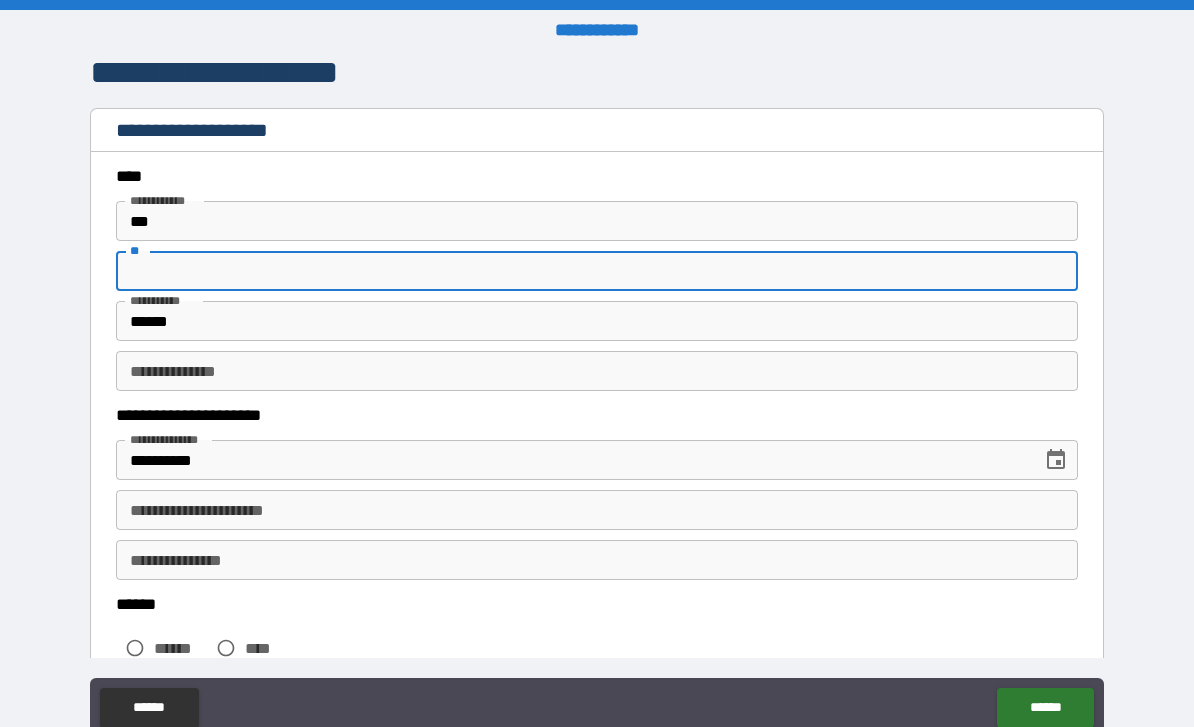 click on "******" at bounding box center [597, 321] 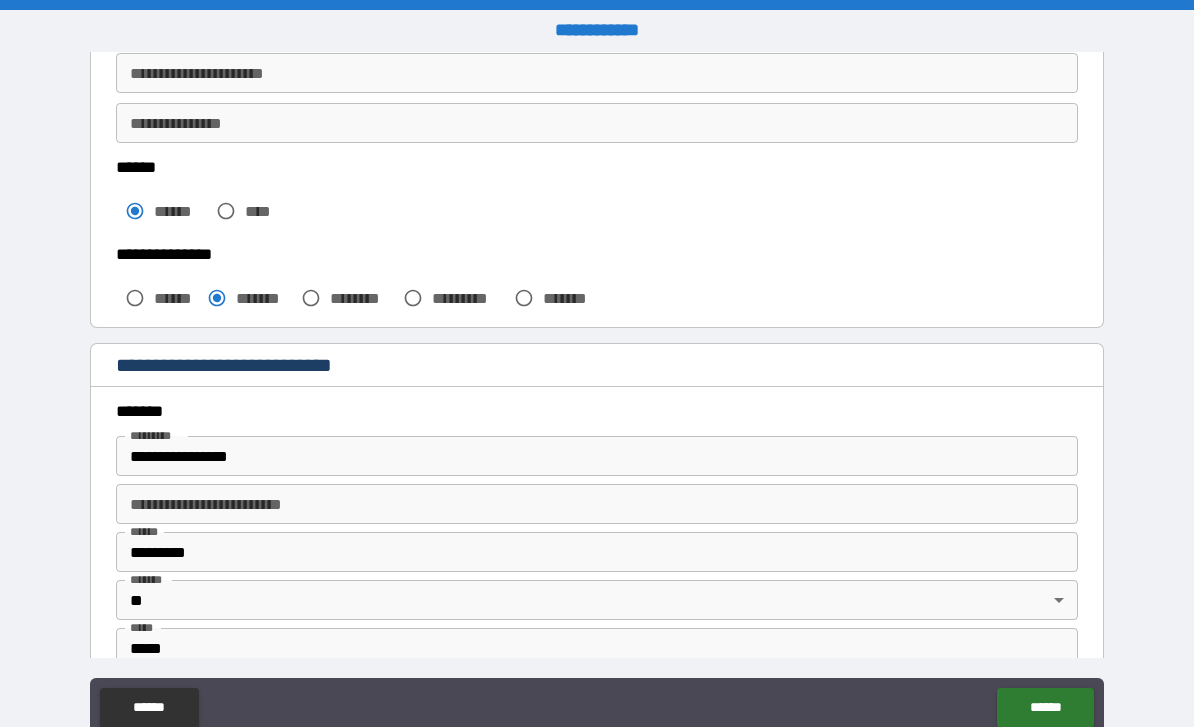 scroll, scrollTop: 442, scrollLeft: 0, axis: vertical 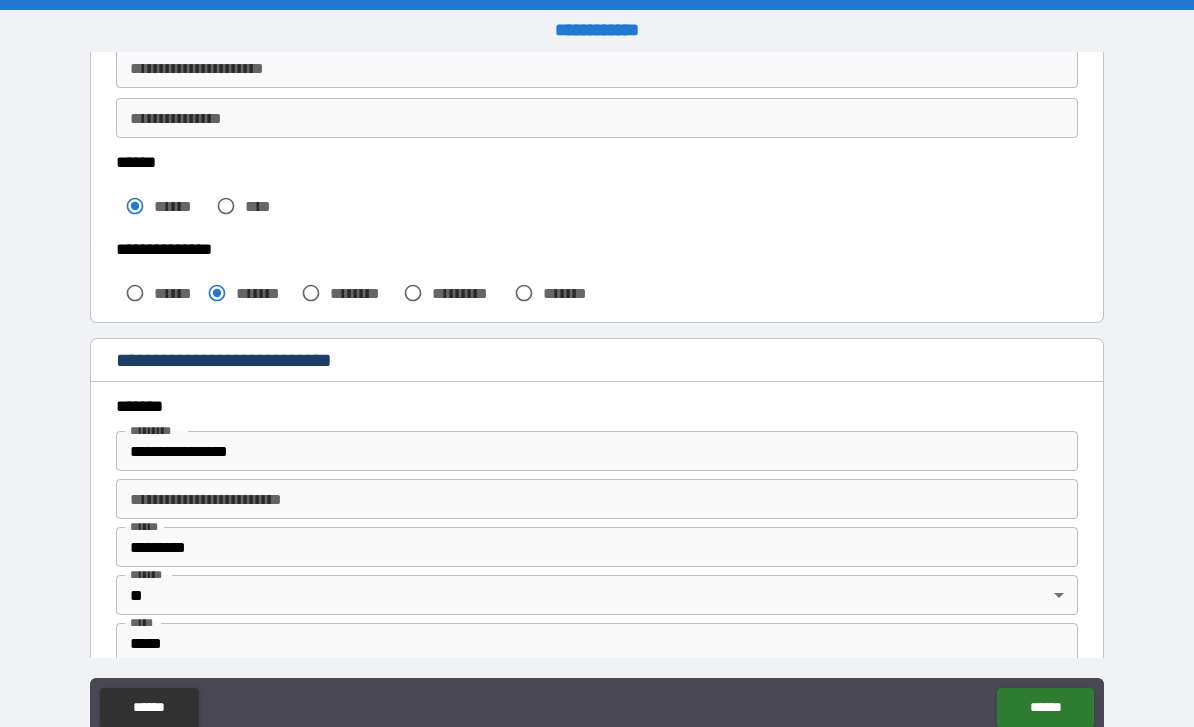 click on "**********" at bounding box center [597, 451] 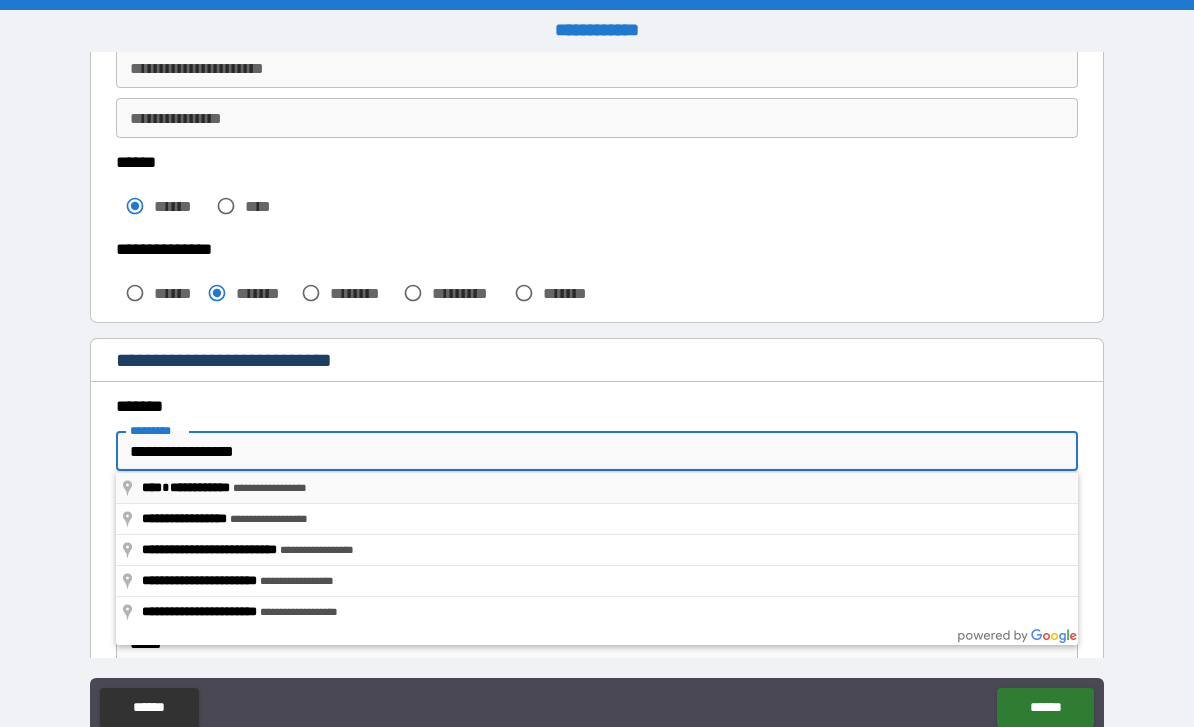 type on "**********" 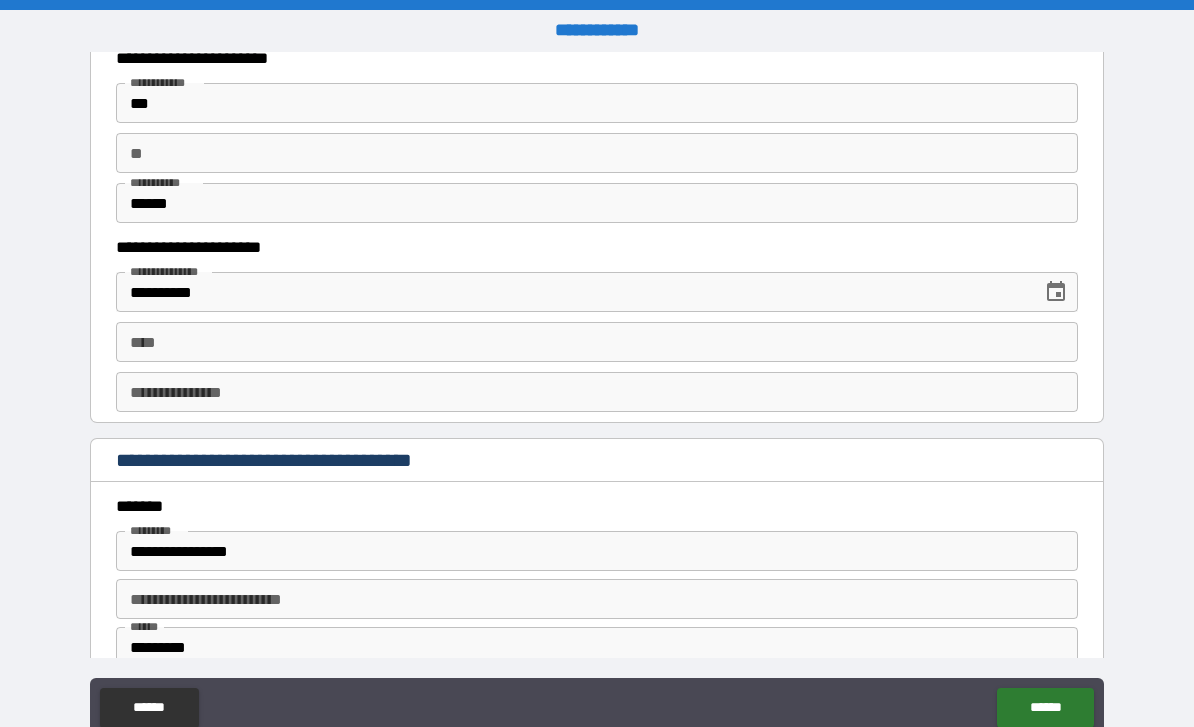 scroll, scrollTop: 1649, scrollLeft: 0, axis: vertical 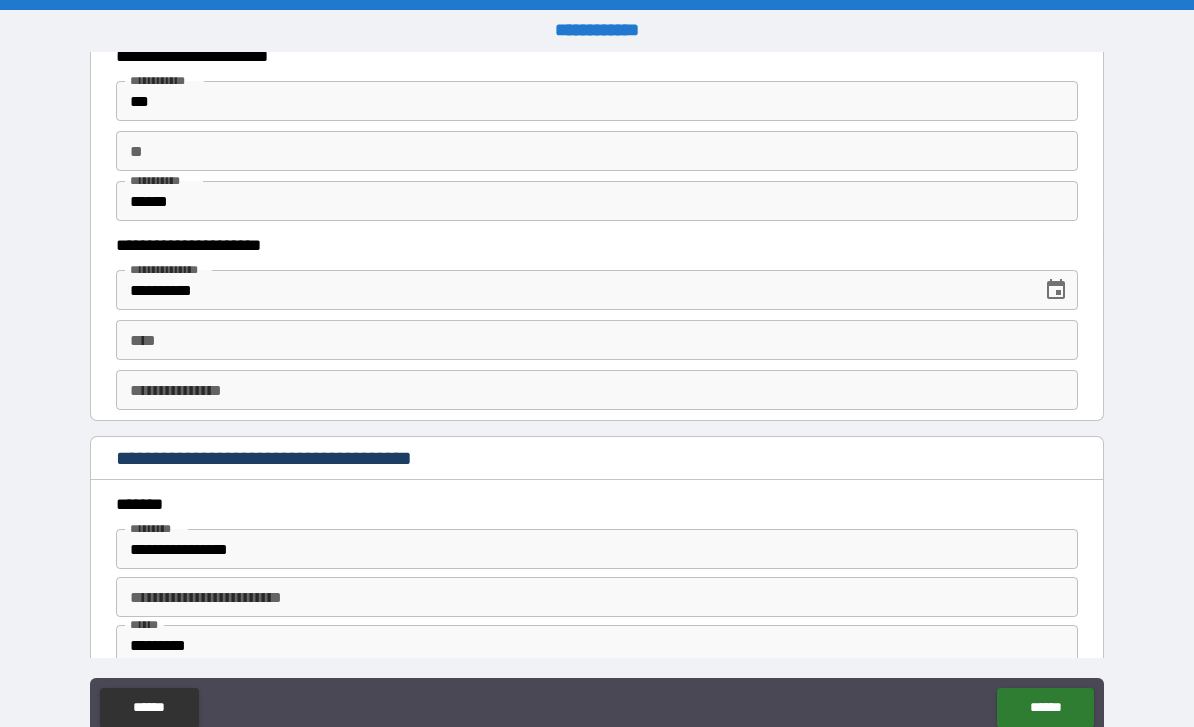 click on "**********" at bounding box center (597, 390) 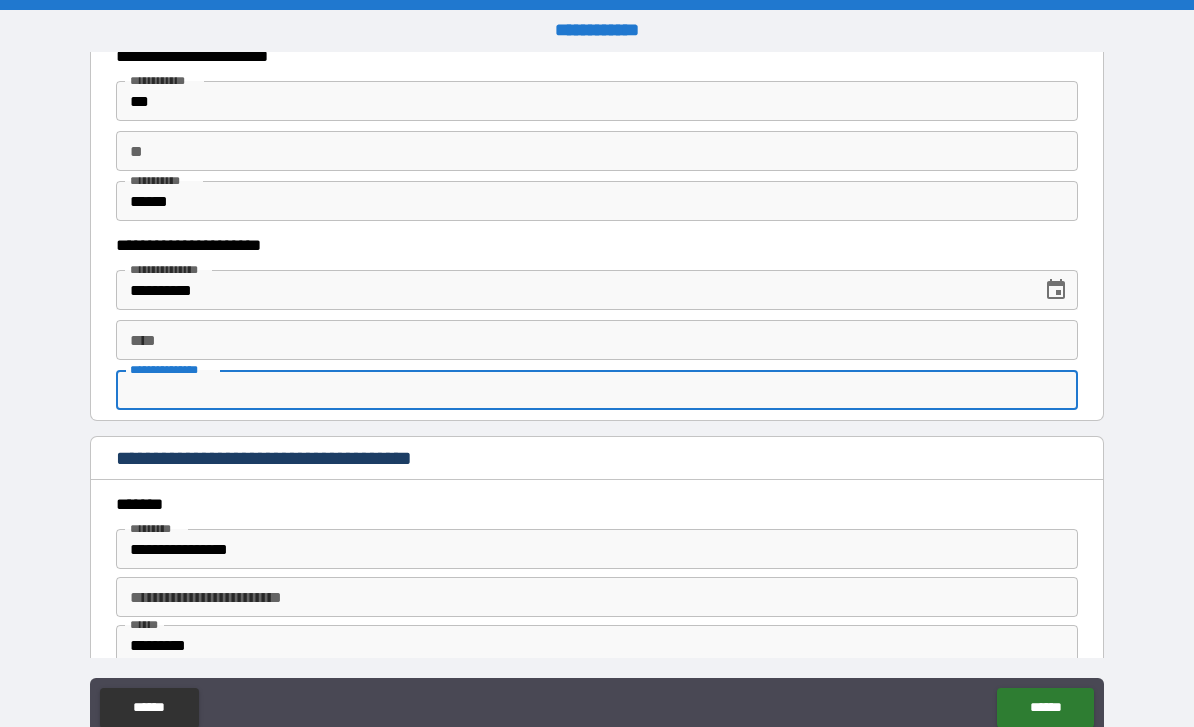 click on "**********" at bounding box center [597, 549] 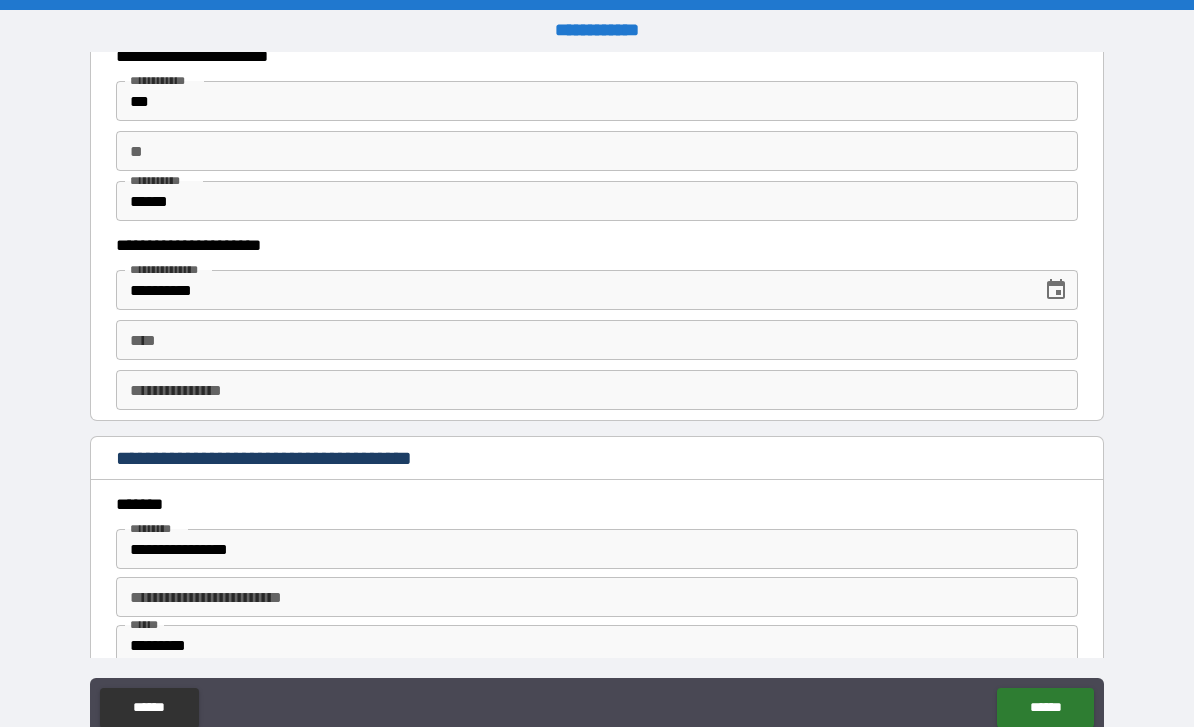 type on "**********" 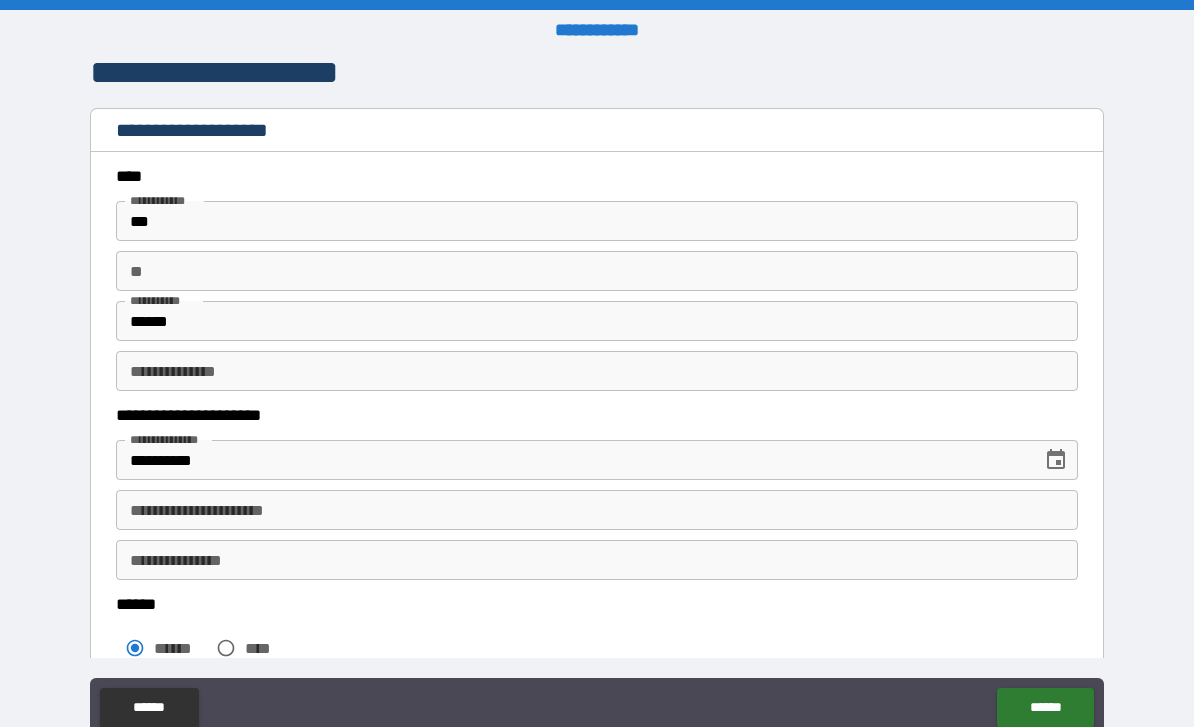 scroll, scrollTop: 0, scrollLeft: 0, axis: both 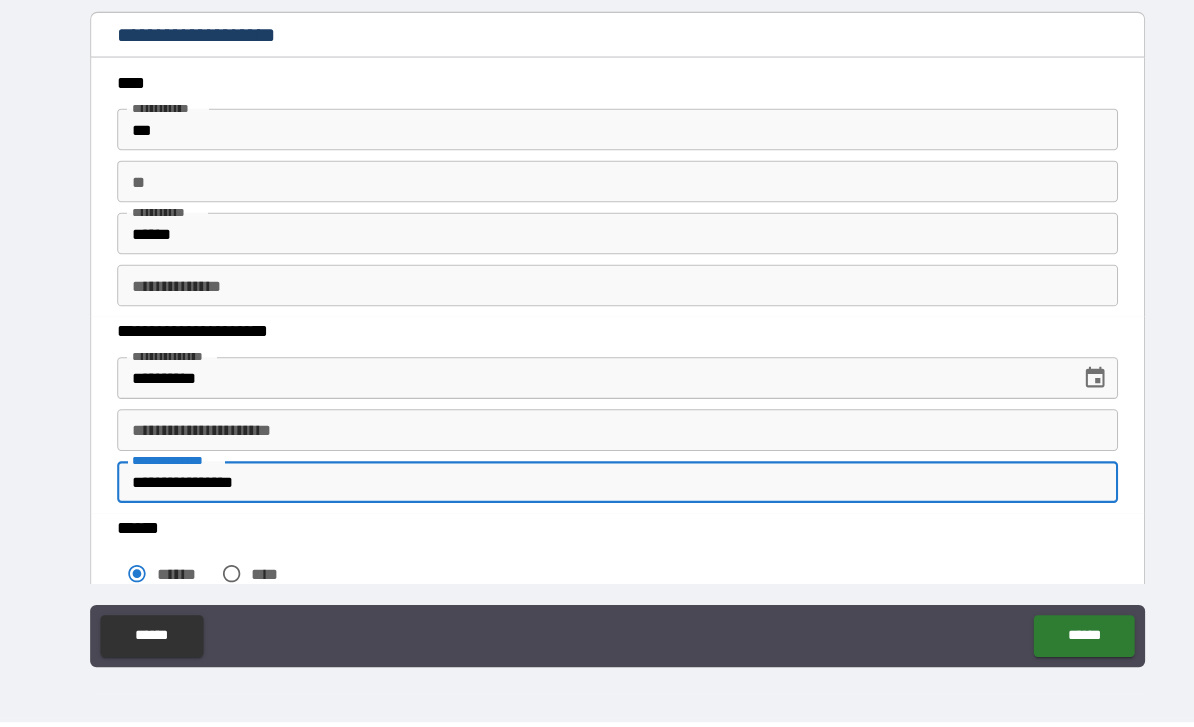 click on "**********" at bounding box center (597, 496) 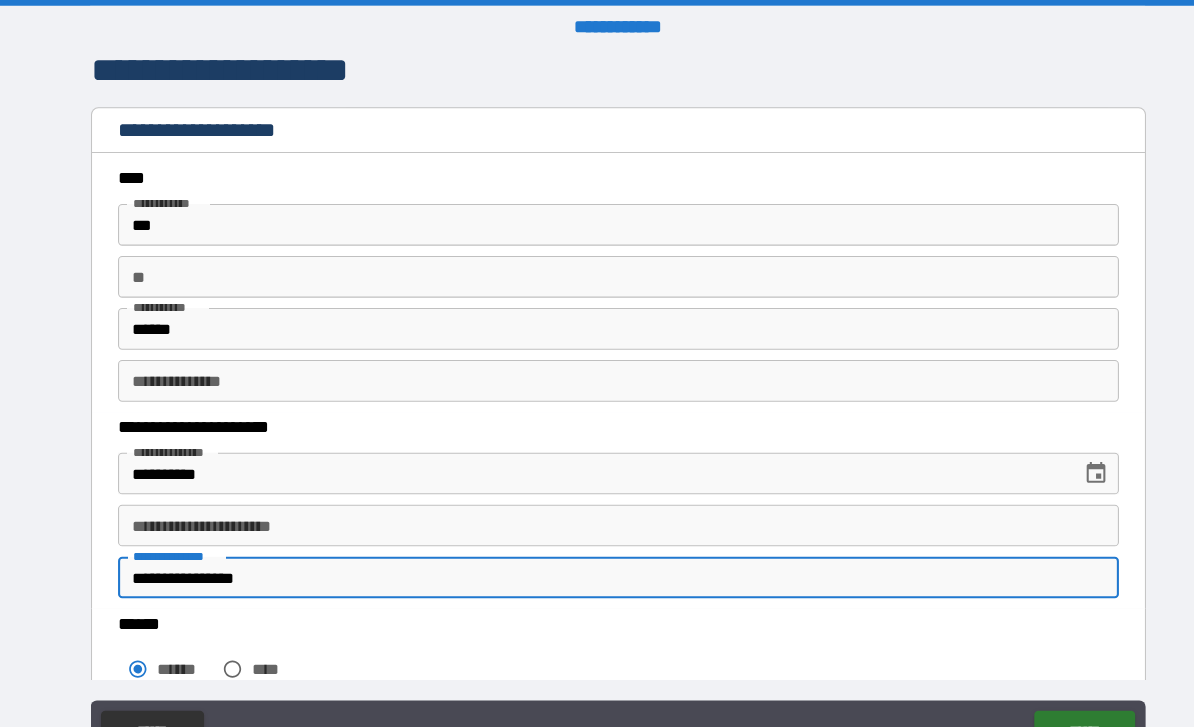 scroll, scrollTop: 0, scrollLeft: 0, axis: both 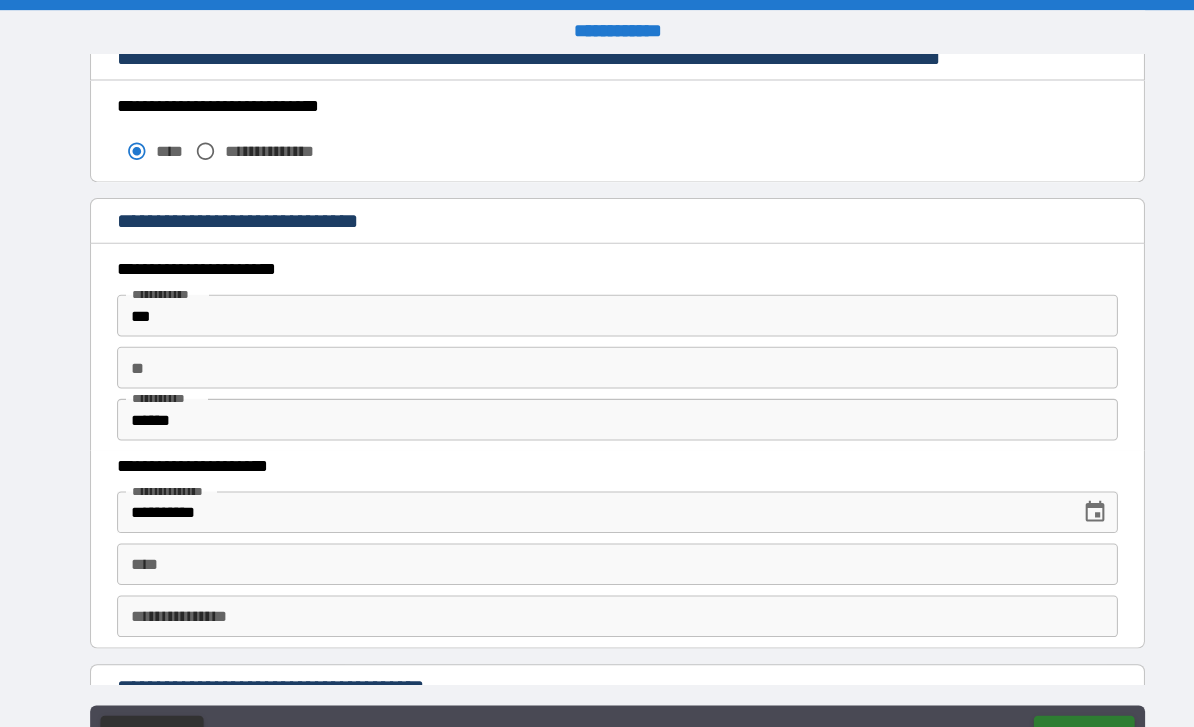 type on "**********" 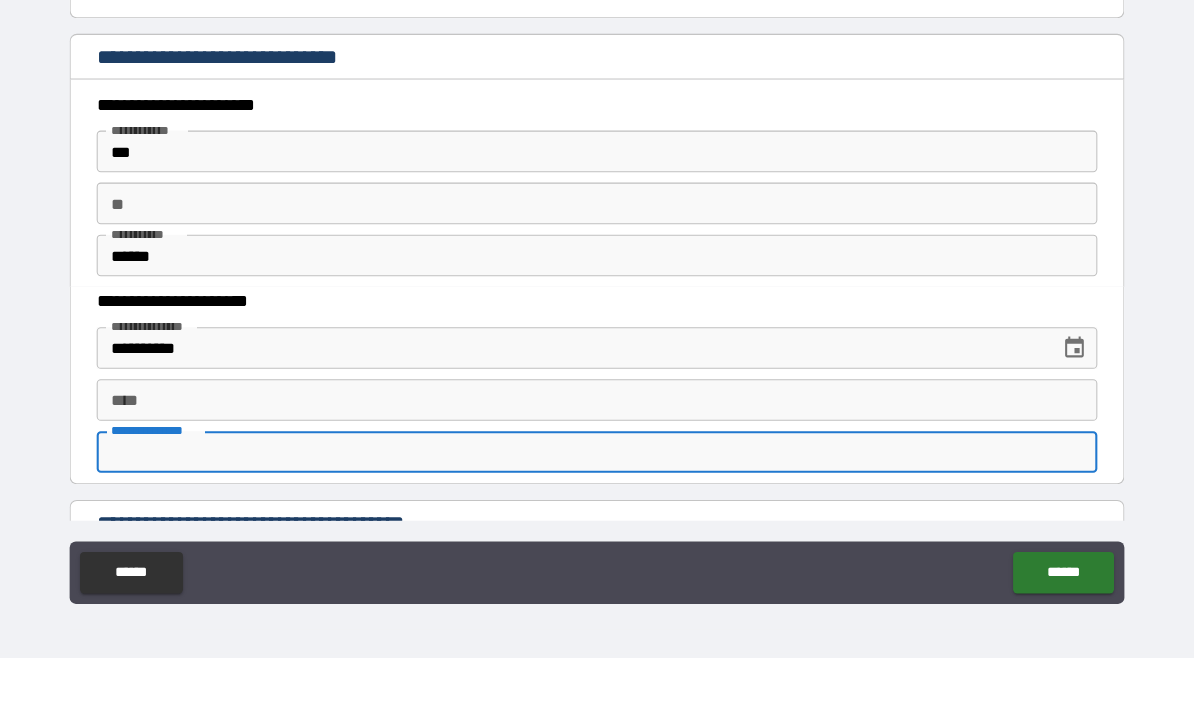 click on "**********" at bounding box center [597, 529] 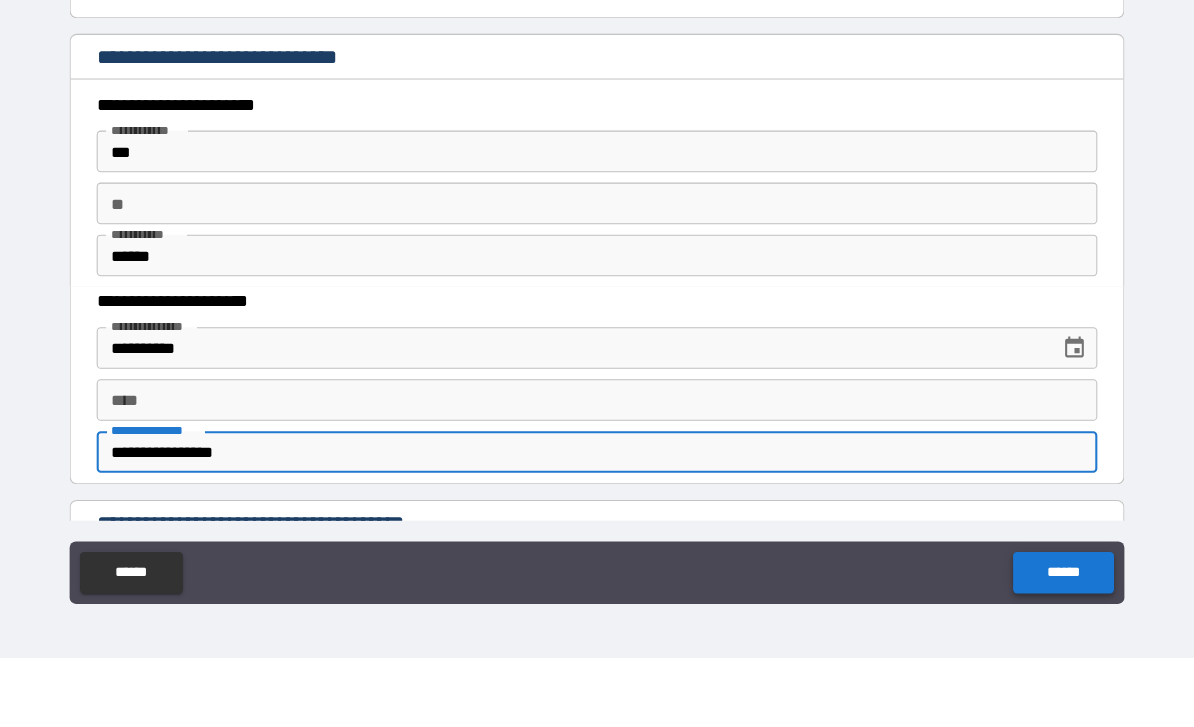type on "**********" 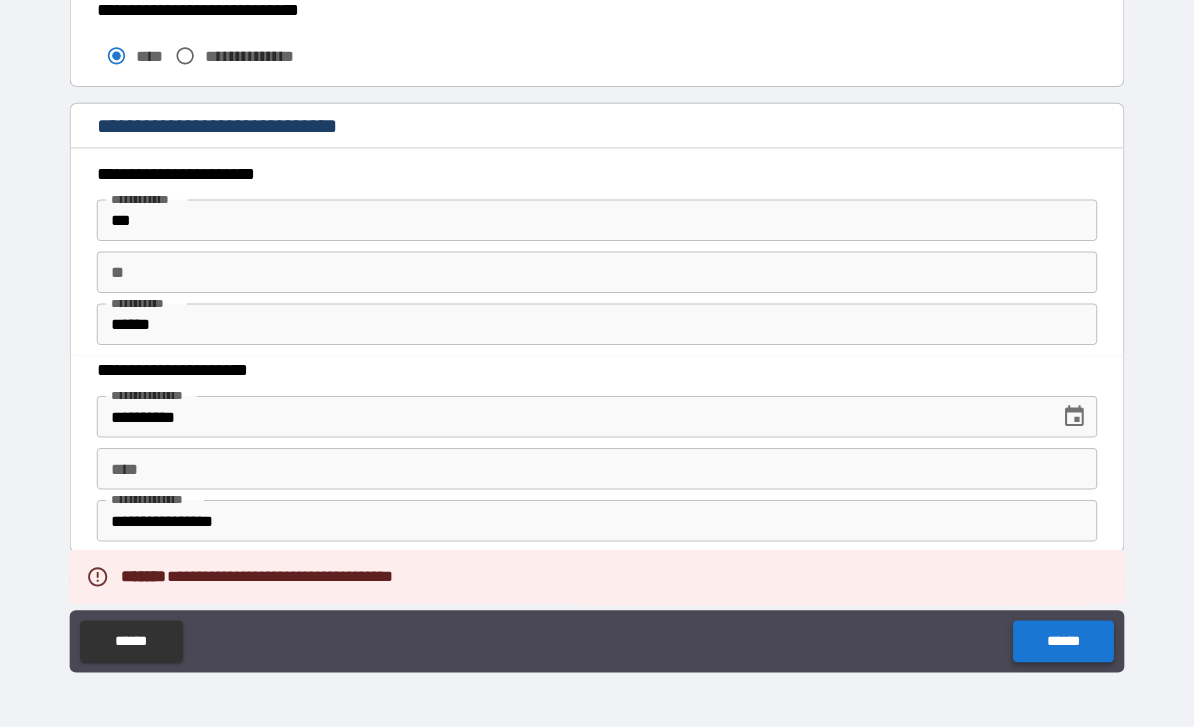 scroll, scrollTop: 64, scrollLeft: 0, axis: vertical 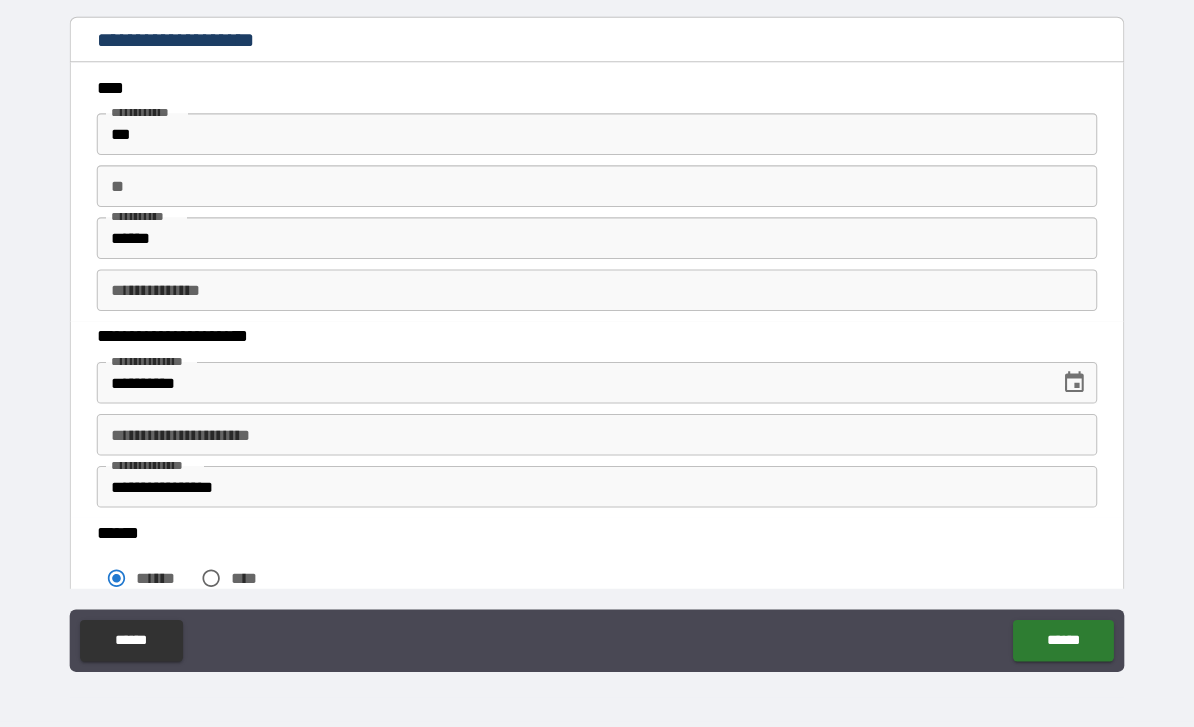click on "**********" at bounding box center [597, 446] 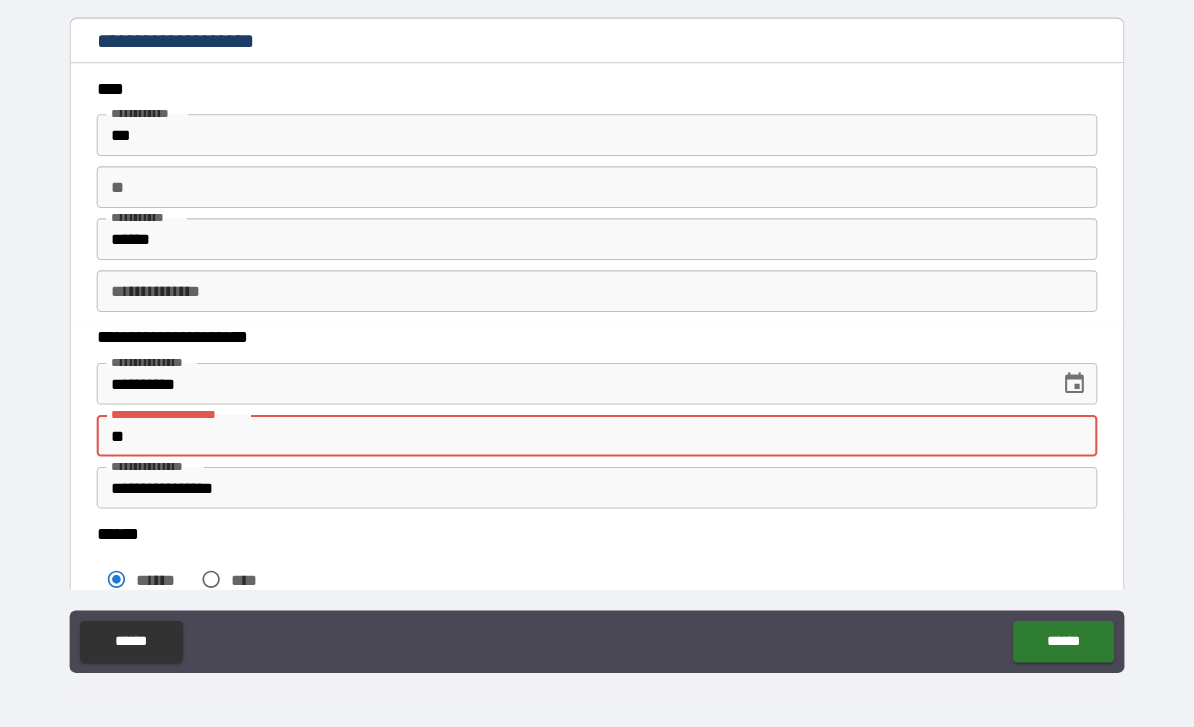 type on "*" 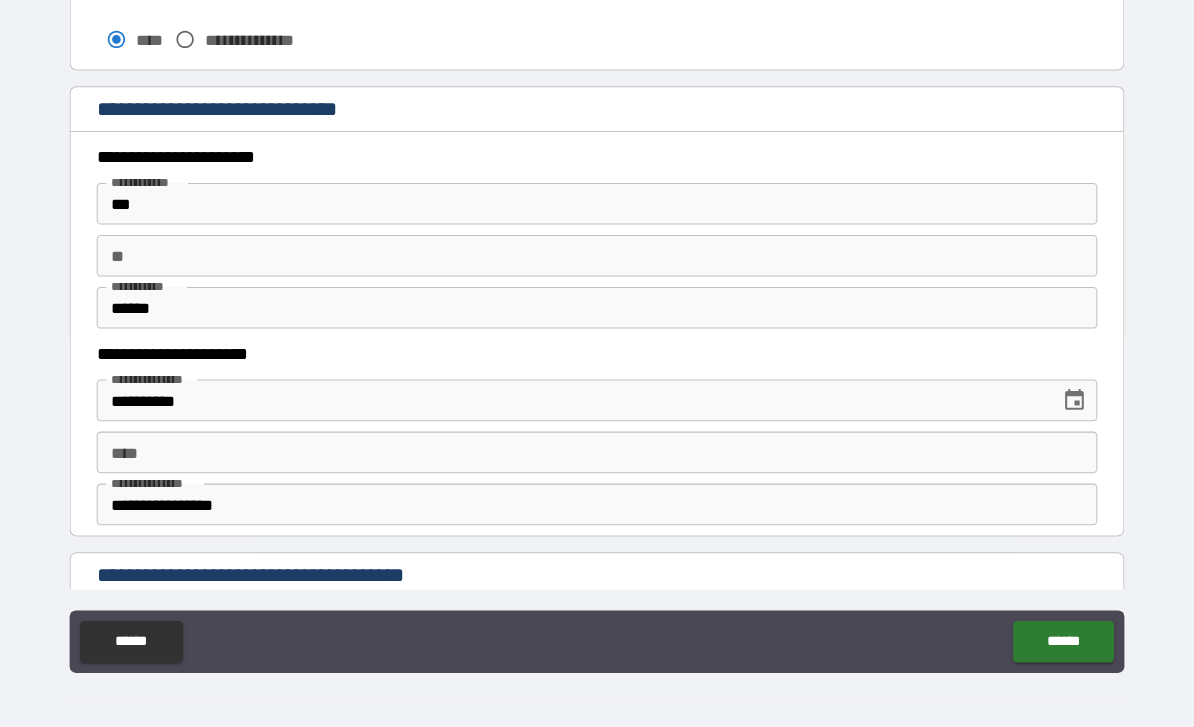 scroll, scrollTop: 1470, scrollLeft: 0, axis: vertical 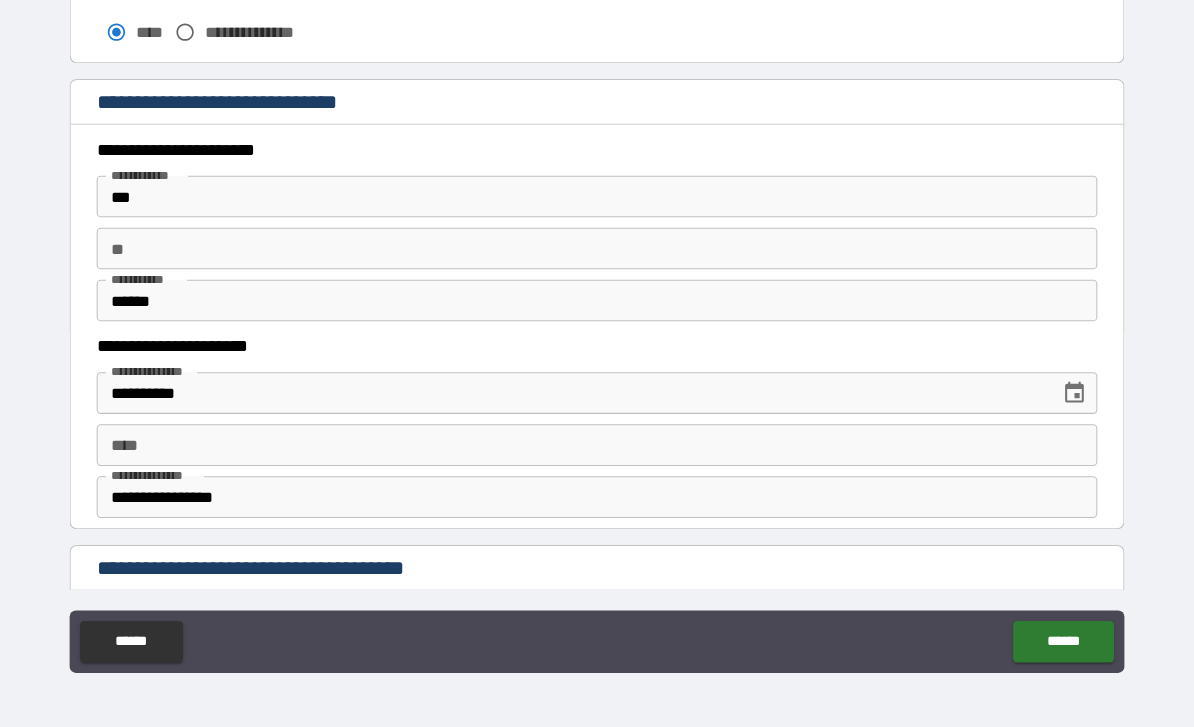 type on "**********" 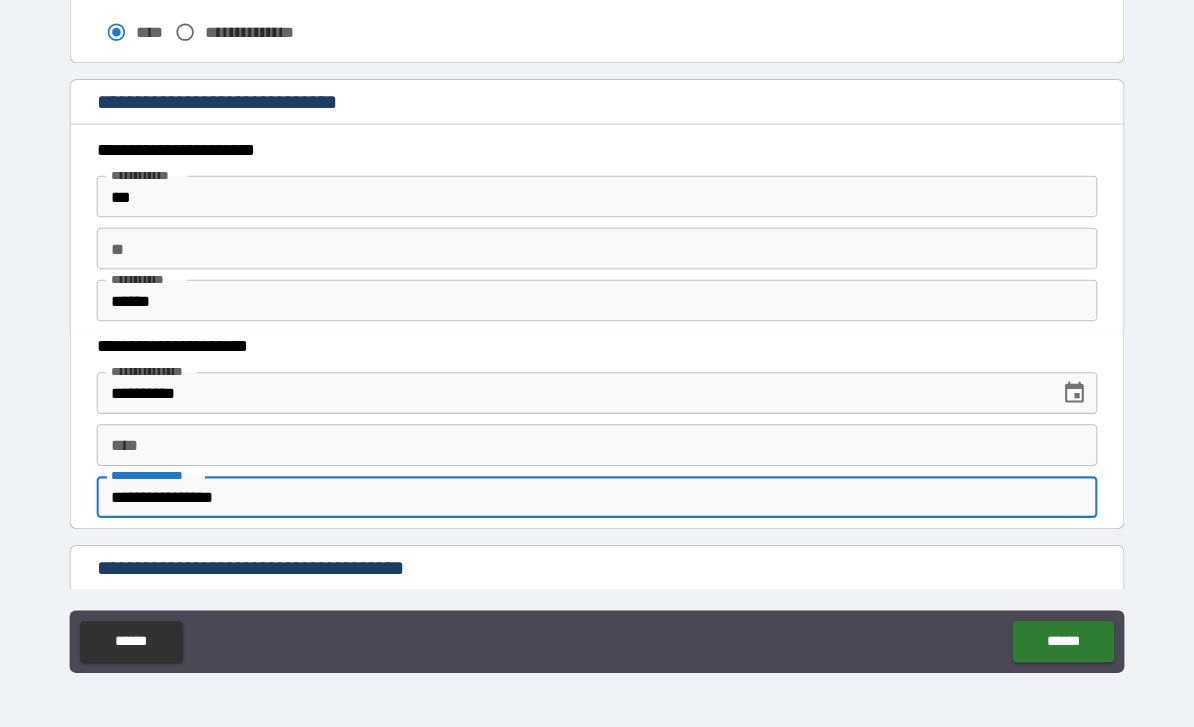 click on "****" at bounding box center (597, 456) 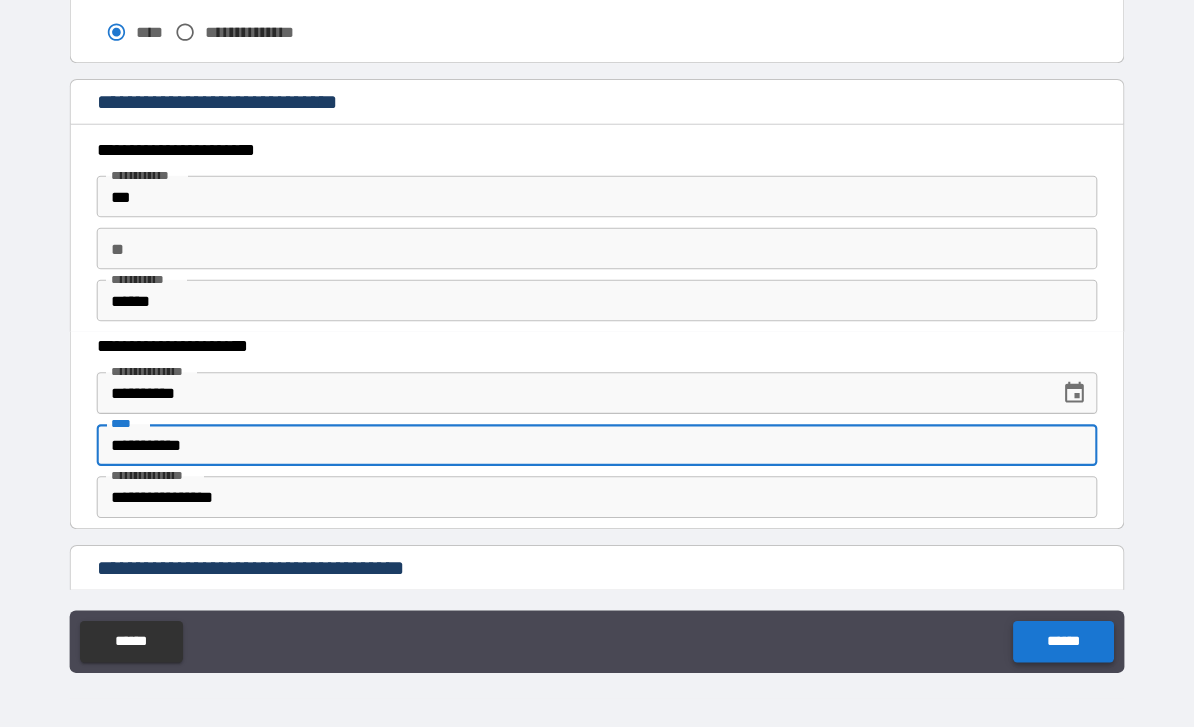 click on "******" at bounding box center (1045, 645) 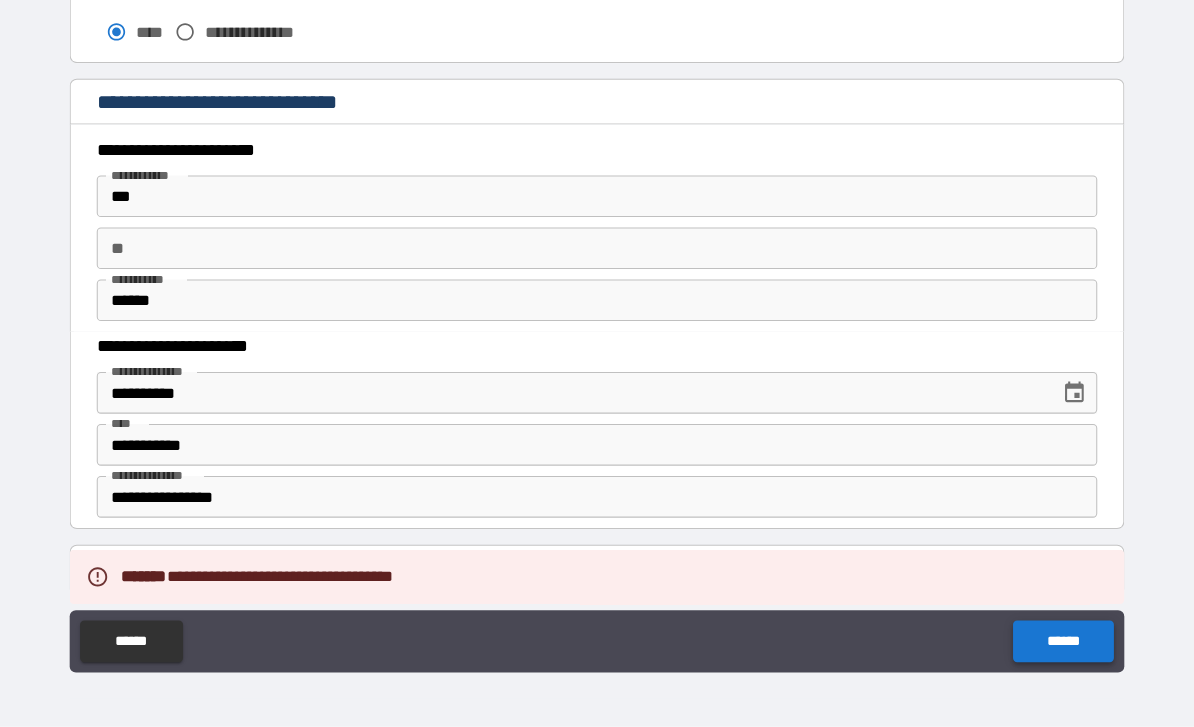 scroll, scrollTop: 64, scrollLeft: 0, axis: vertical 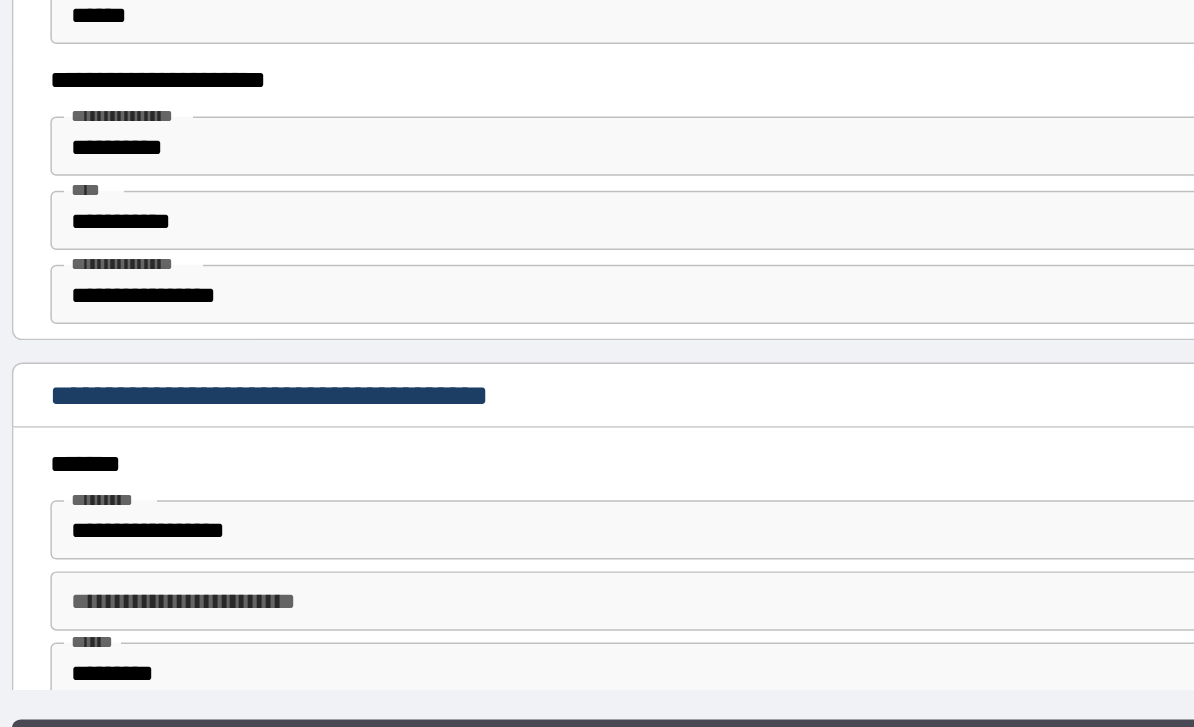 click on "**********" at bounding box center [597, 278] 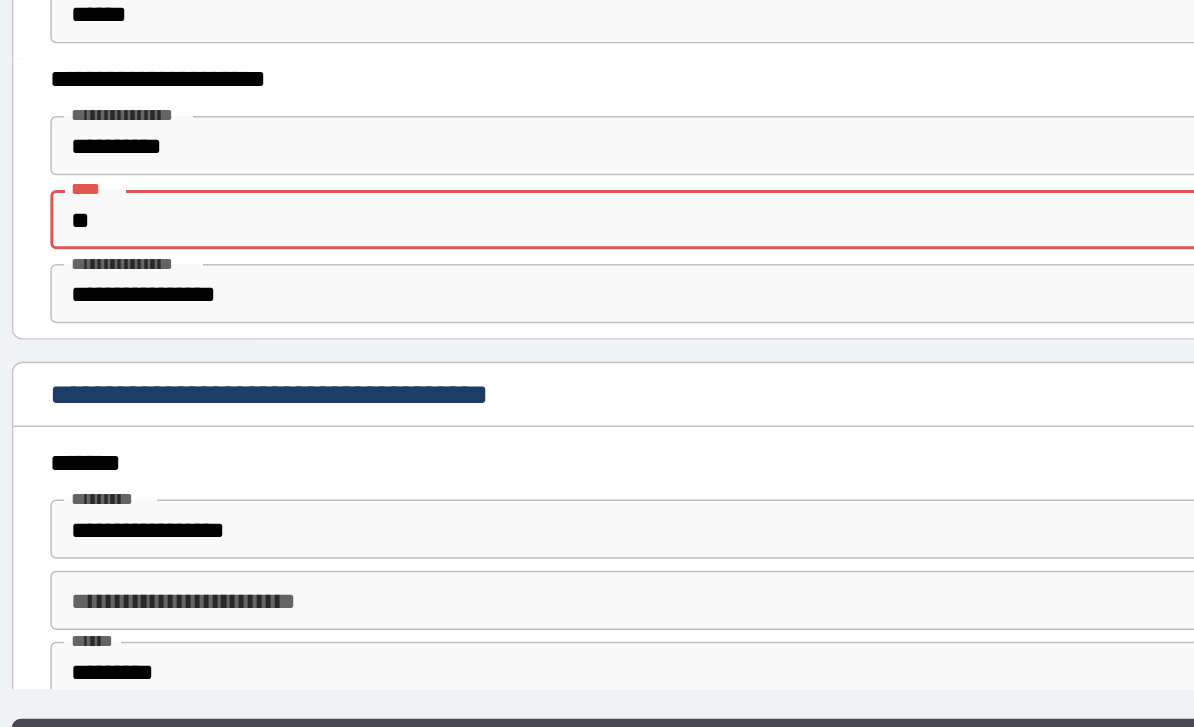 type on "*" 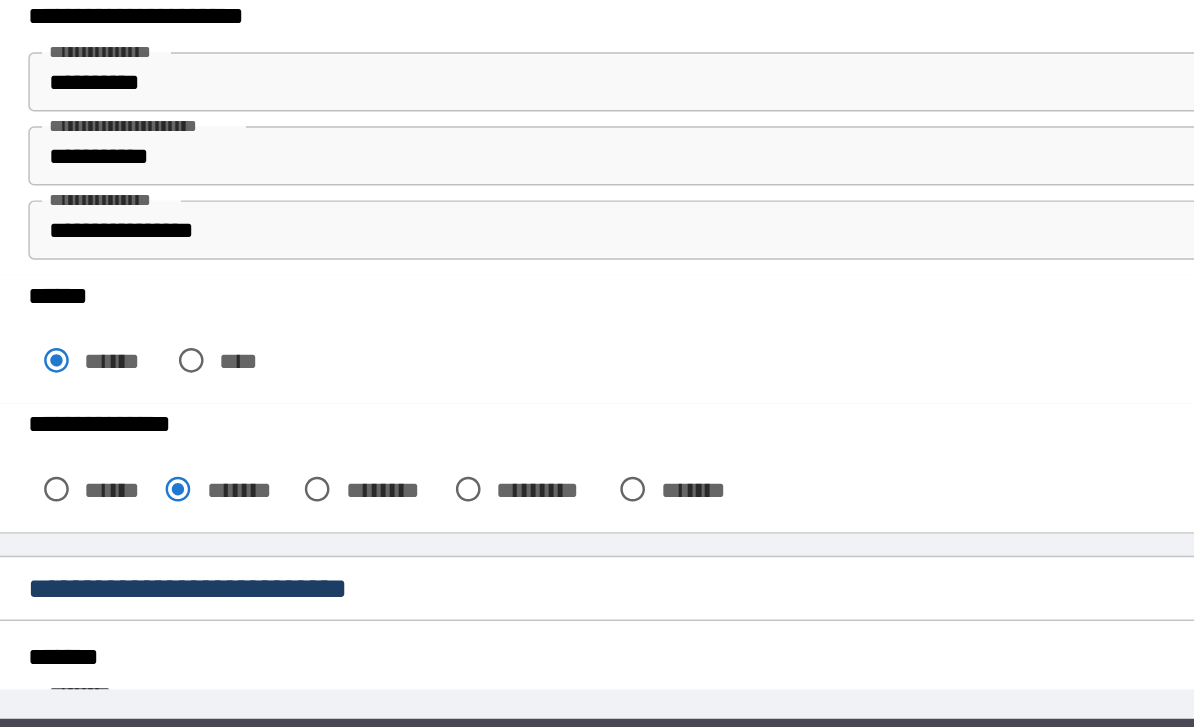 scroll, scrollTop: 208, scrollLeft: 0, axis: vertical 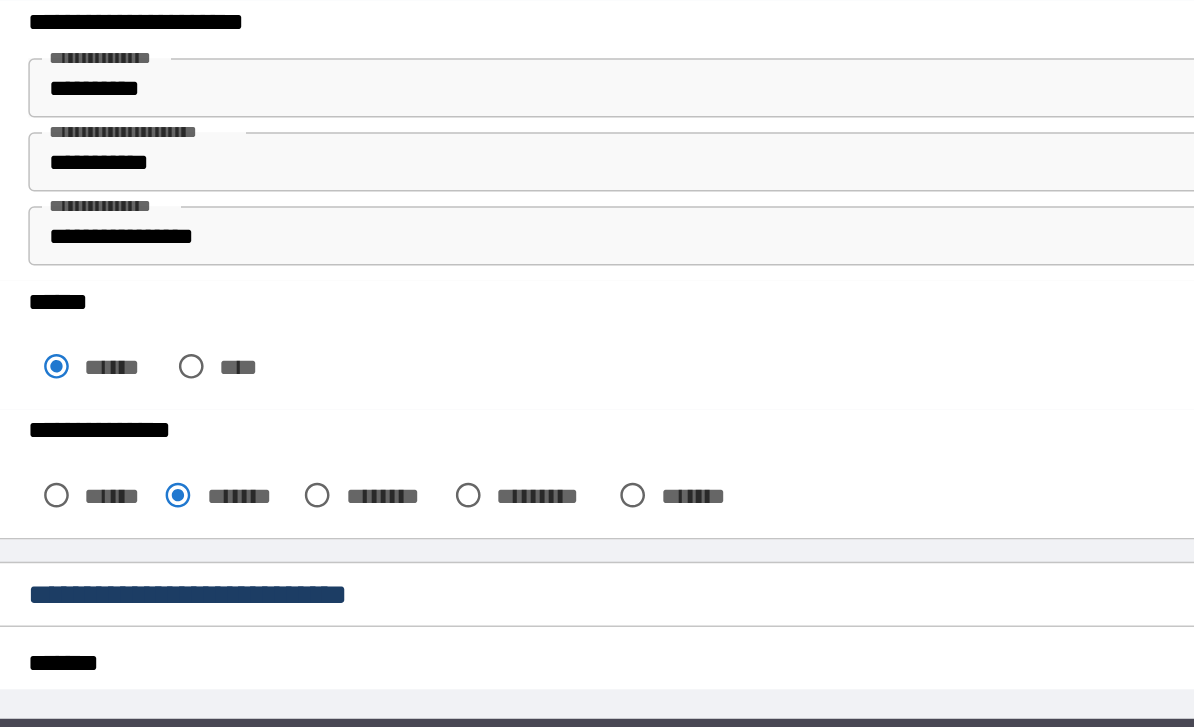 type 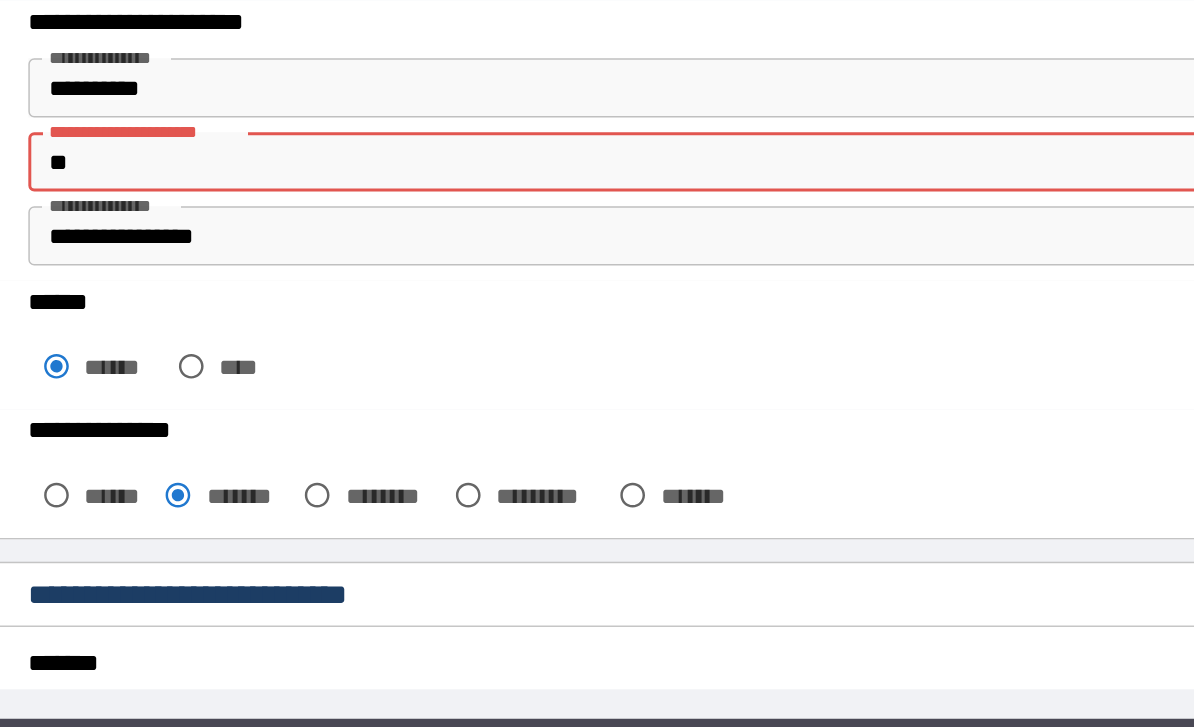 type on "*" 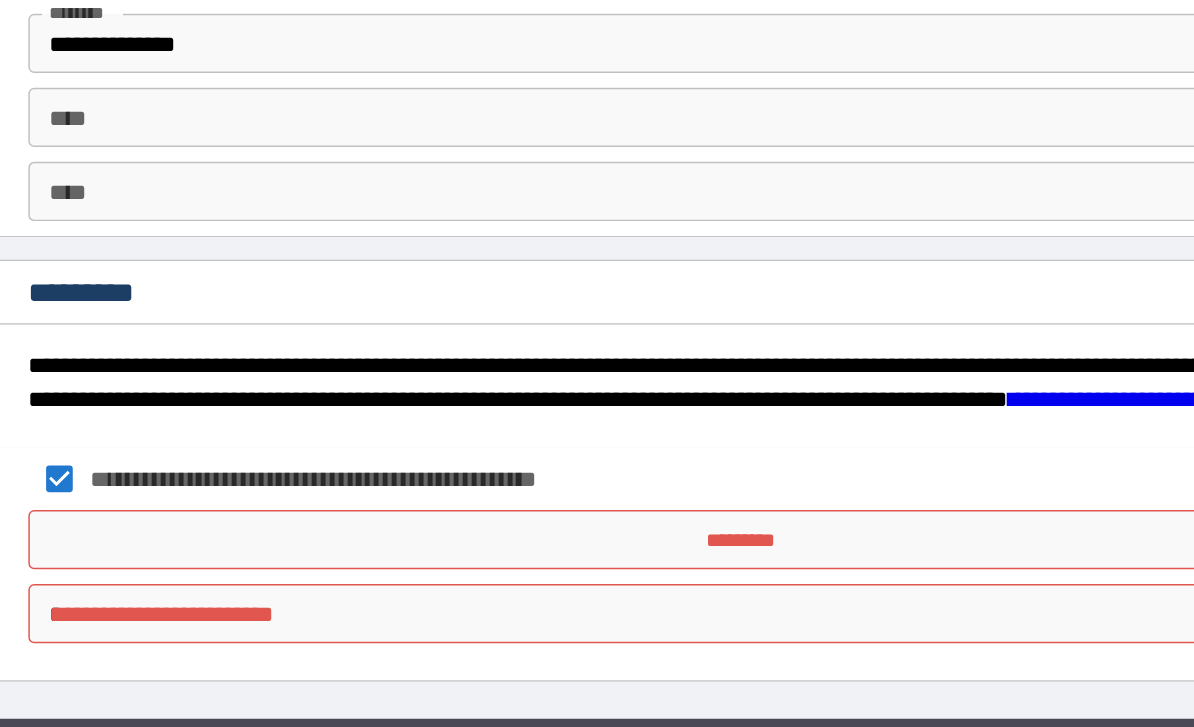 scroll, scrollTop: 2346, scrollLeft: 0, axis: vertical 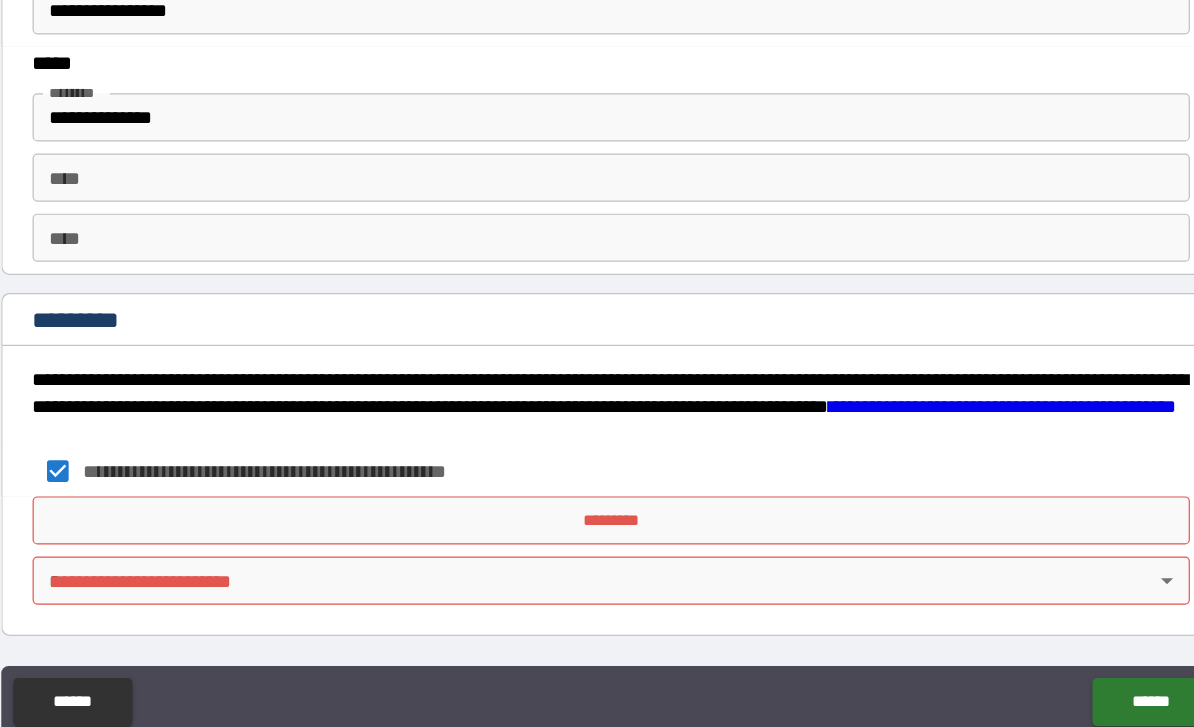 type 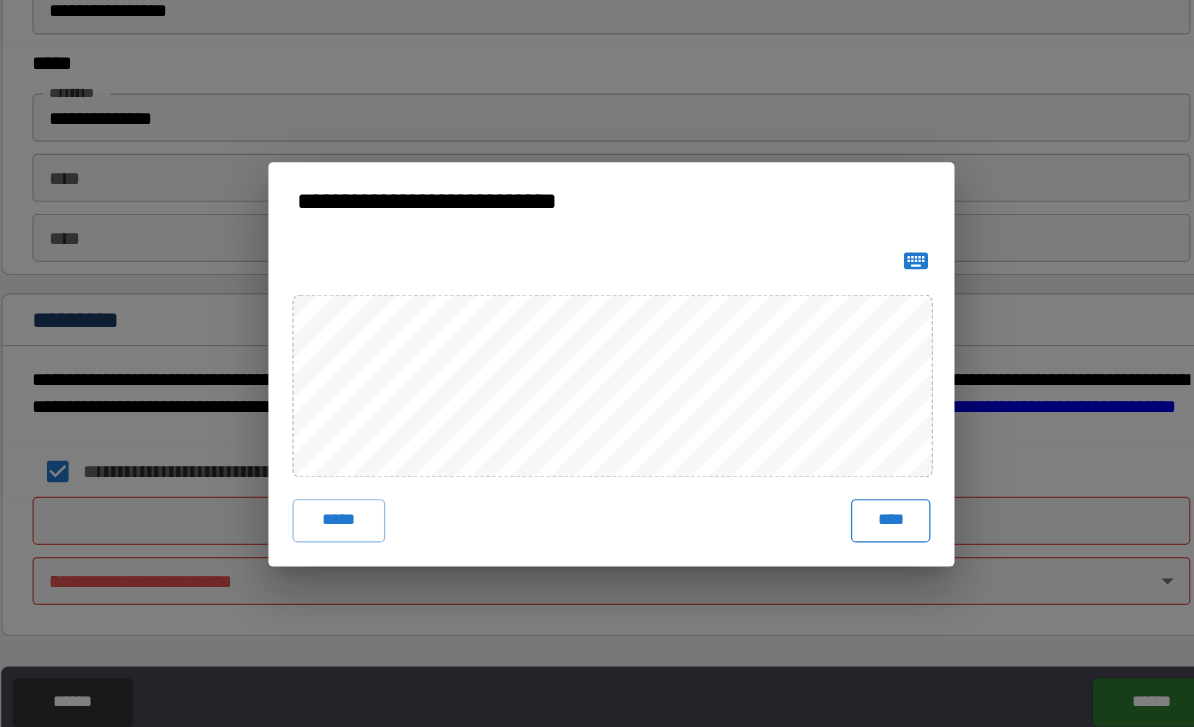 click on "****" at bounding box center [829, 494] 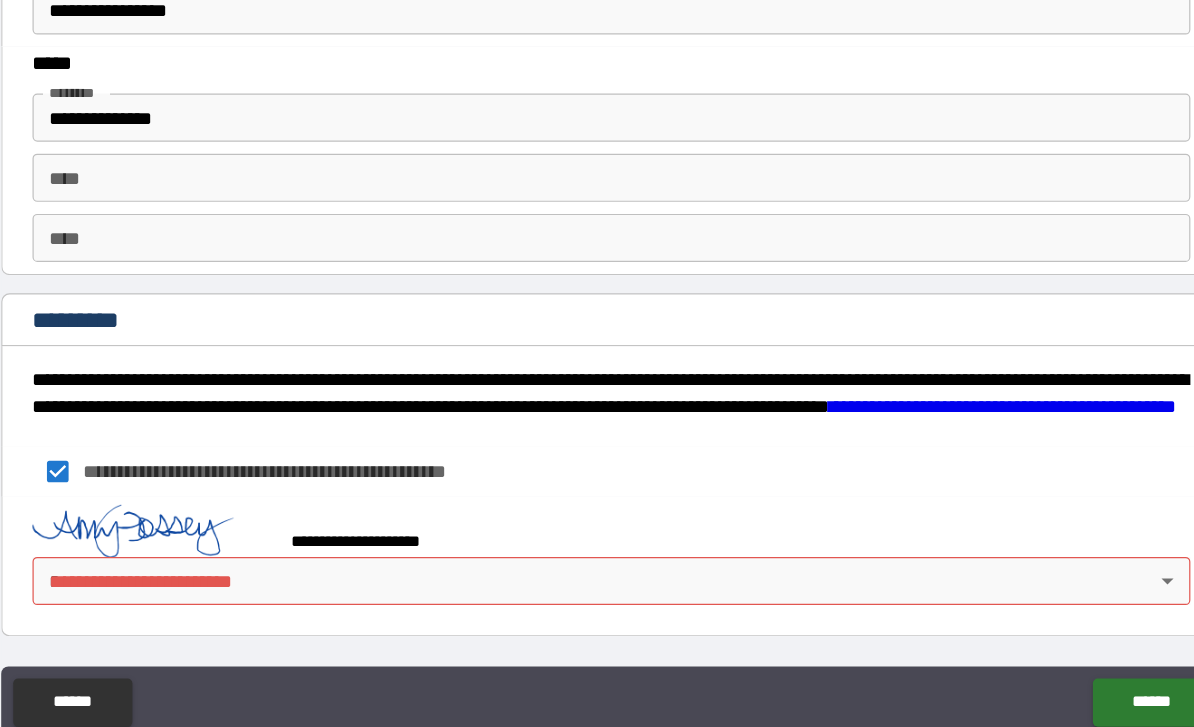 scroll, scrollTop: 2336, scrollLeft: 0, axis: vertical 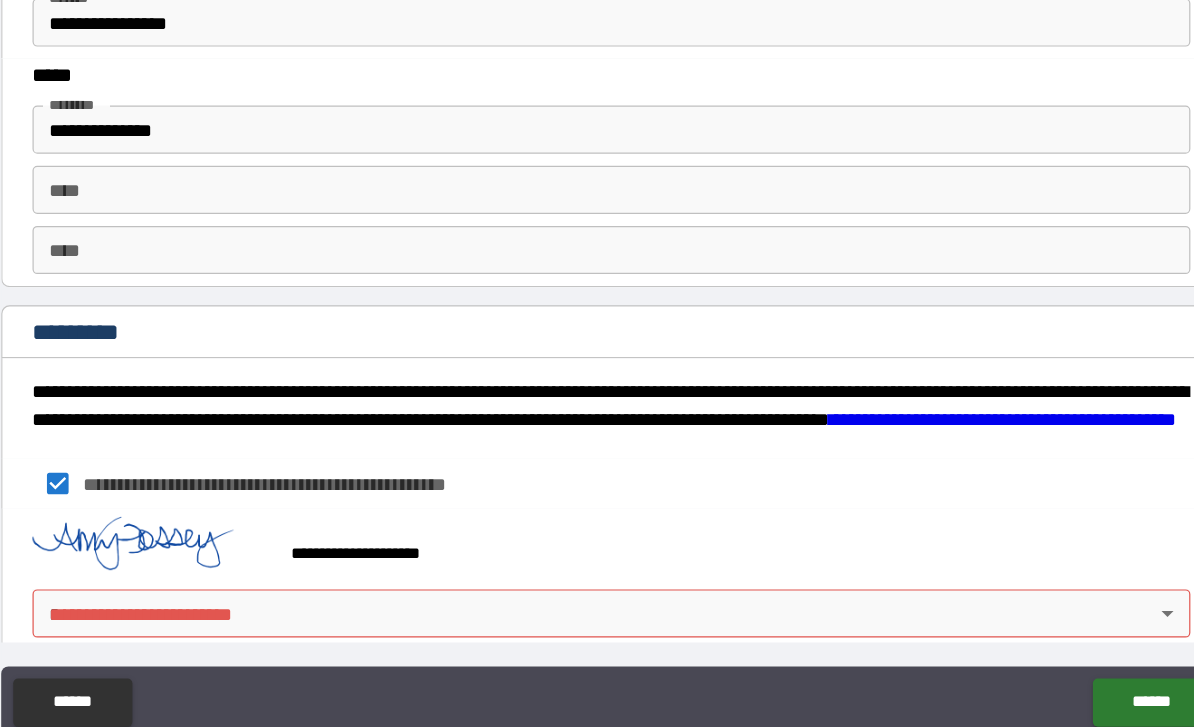 click on "**********" at bounding box center [597, 332] 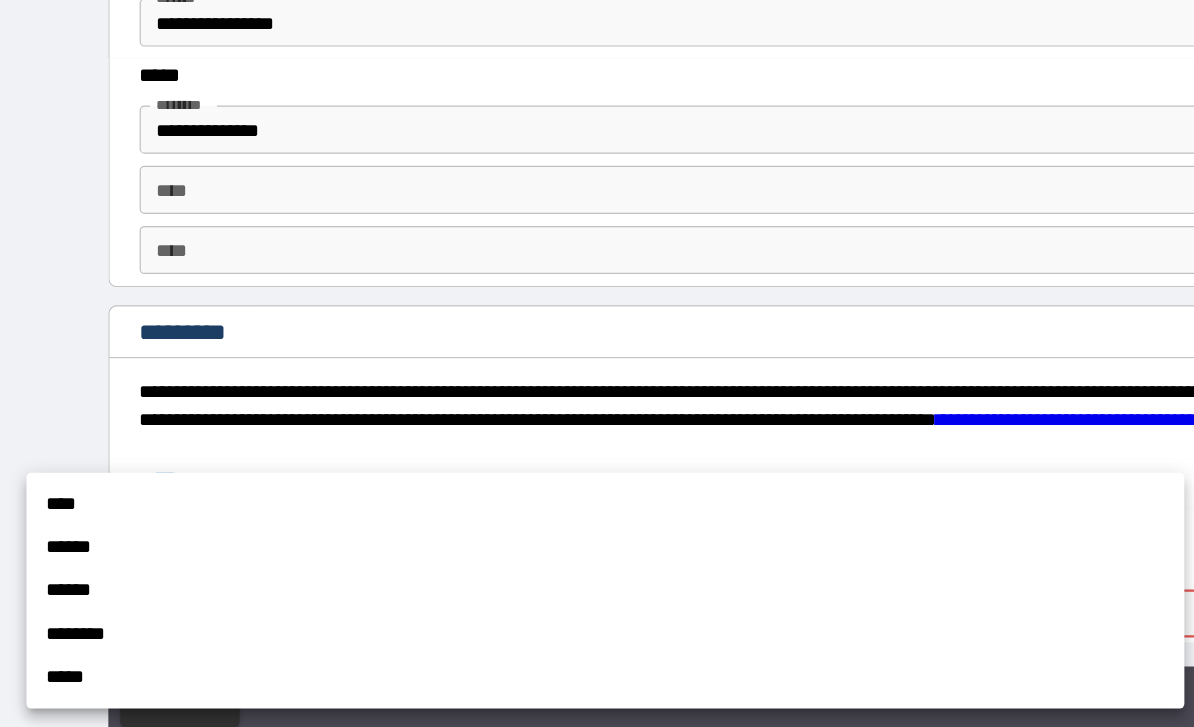 click on "****" at bounding box center (503, 480) 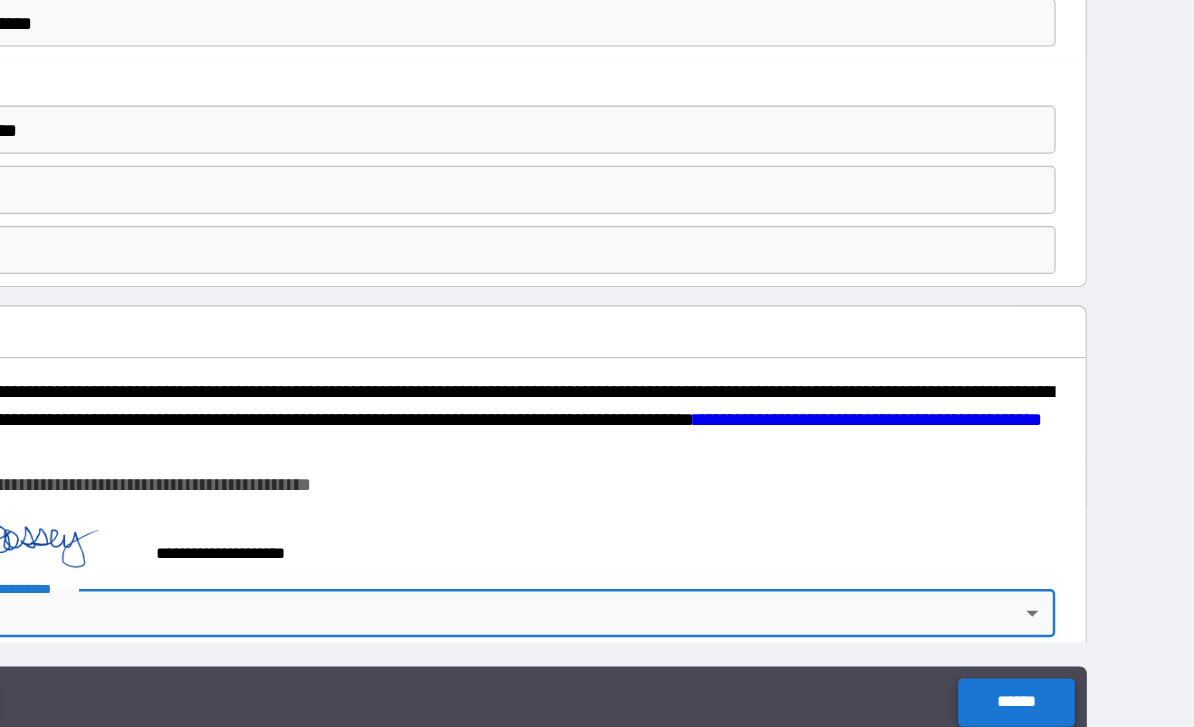 click on "******" at bounding box center (1045, 645) 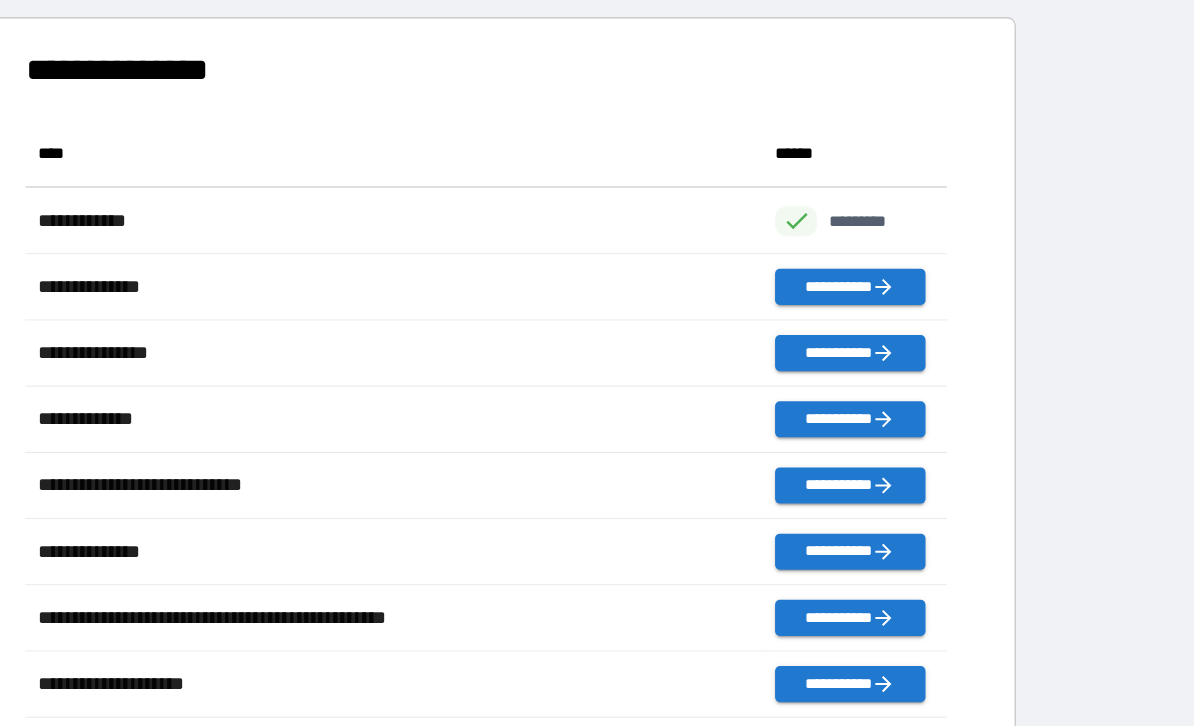 scroll, scrollTop: 606, scrollLeft: 765, axis: both 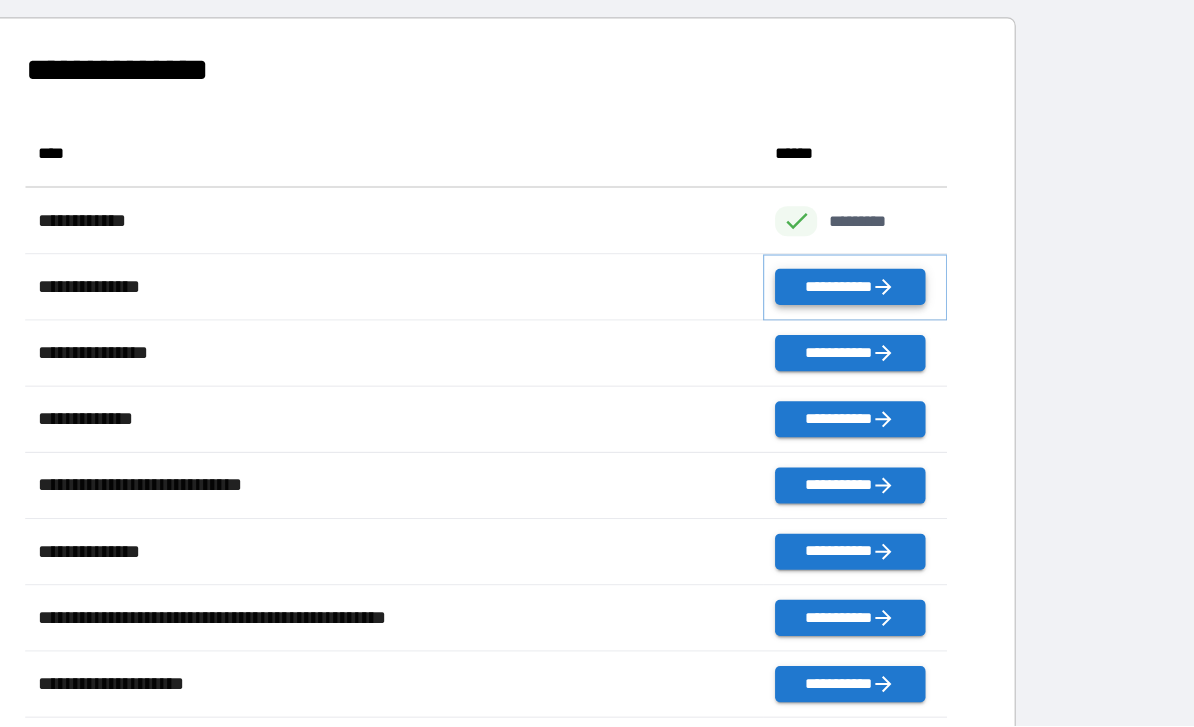 click on "**********" at bounding box center (907, 300) 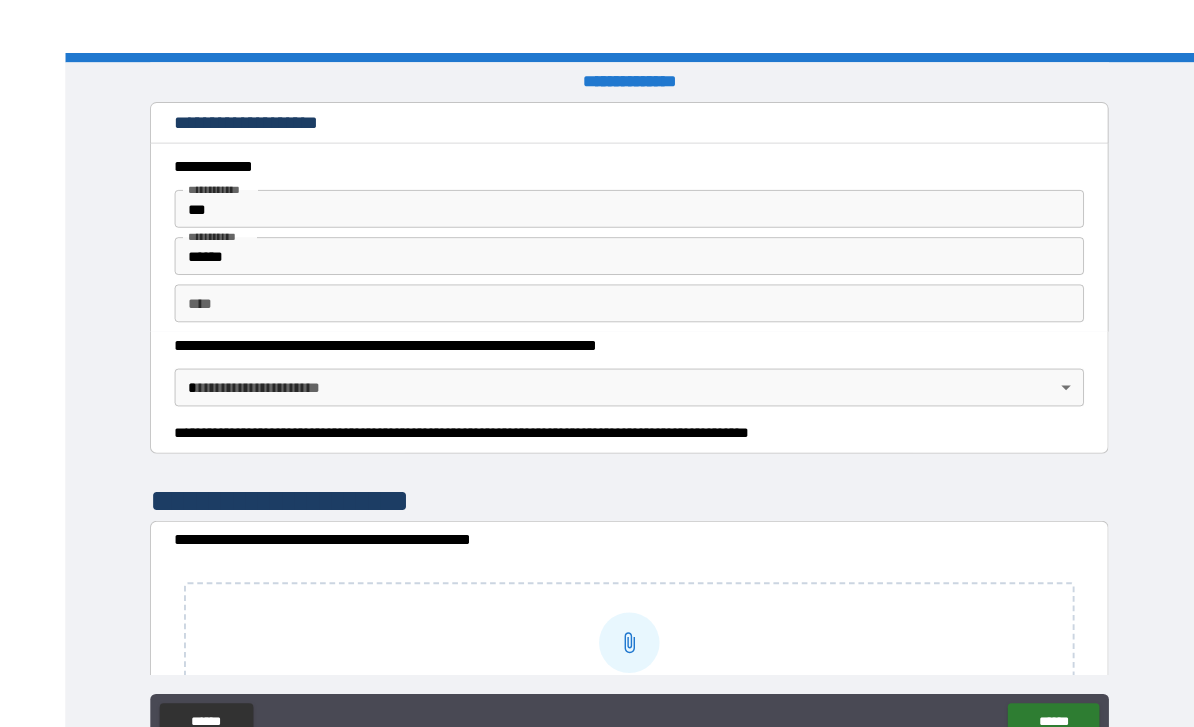 scroll, scrollTop: 64, scrollLeft: 0, axis: vertical 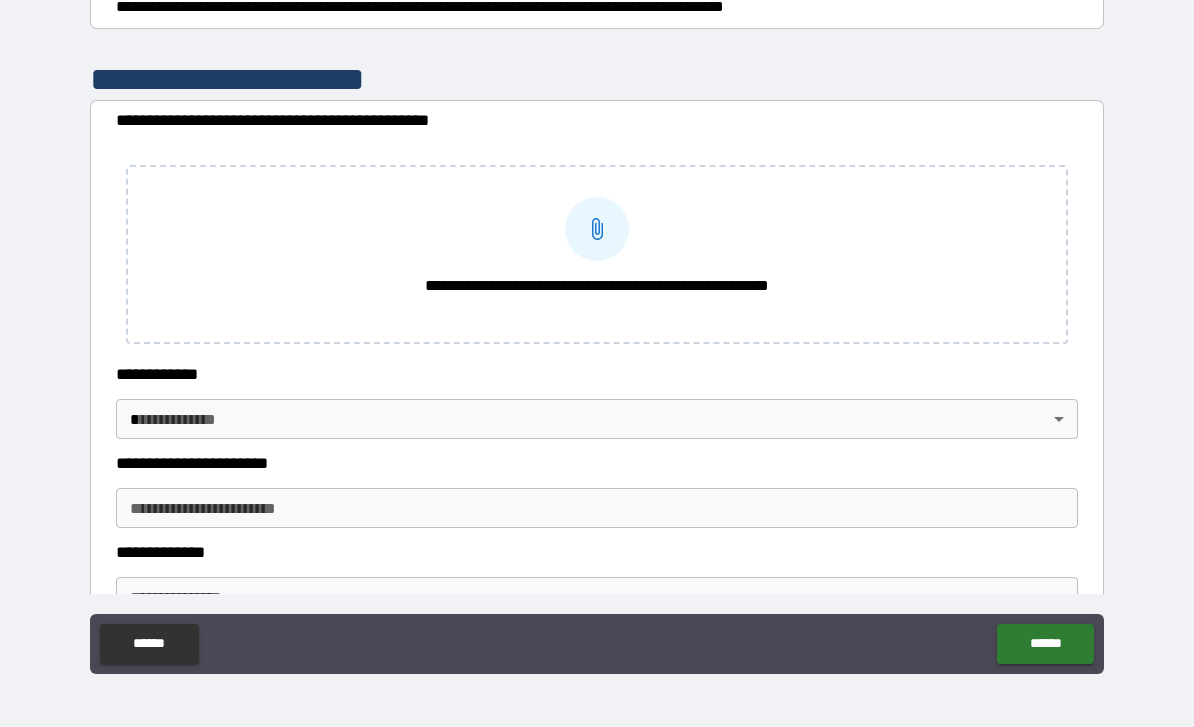 click on "**********" at bounding box center (597, 331) 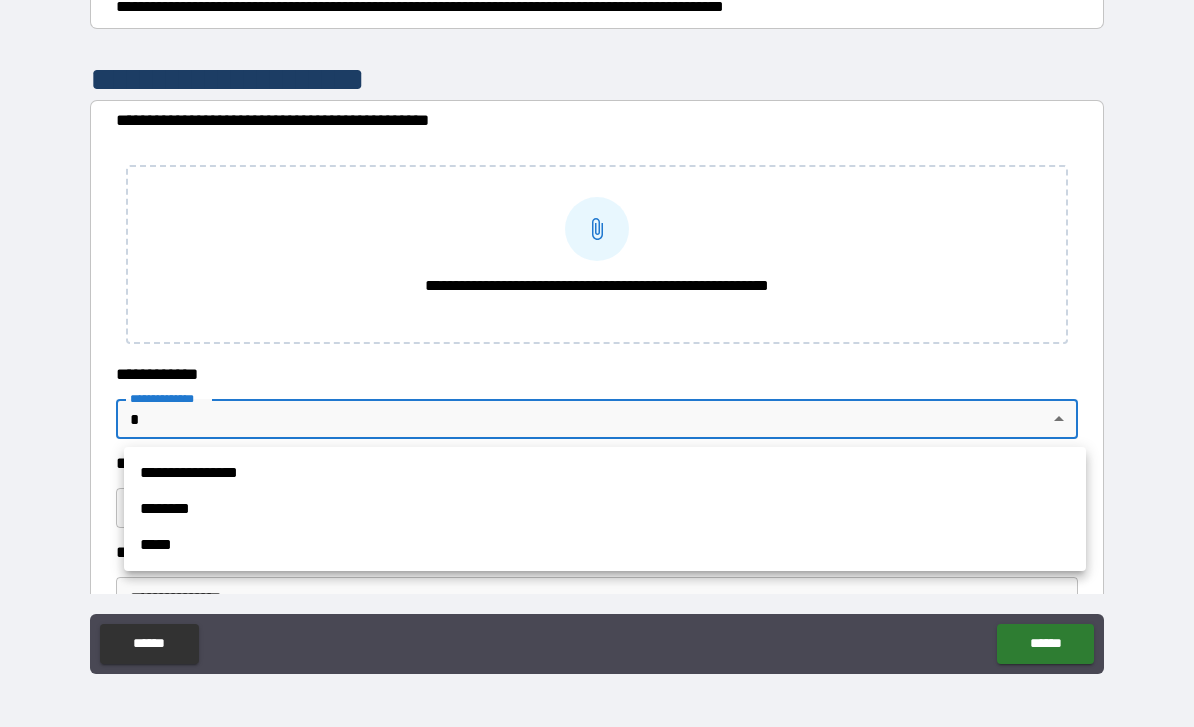 click on "**********" at bounding box center [605, 473] 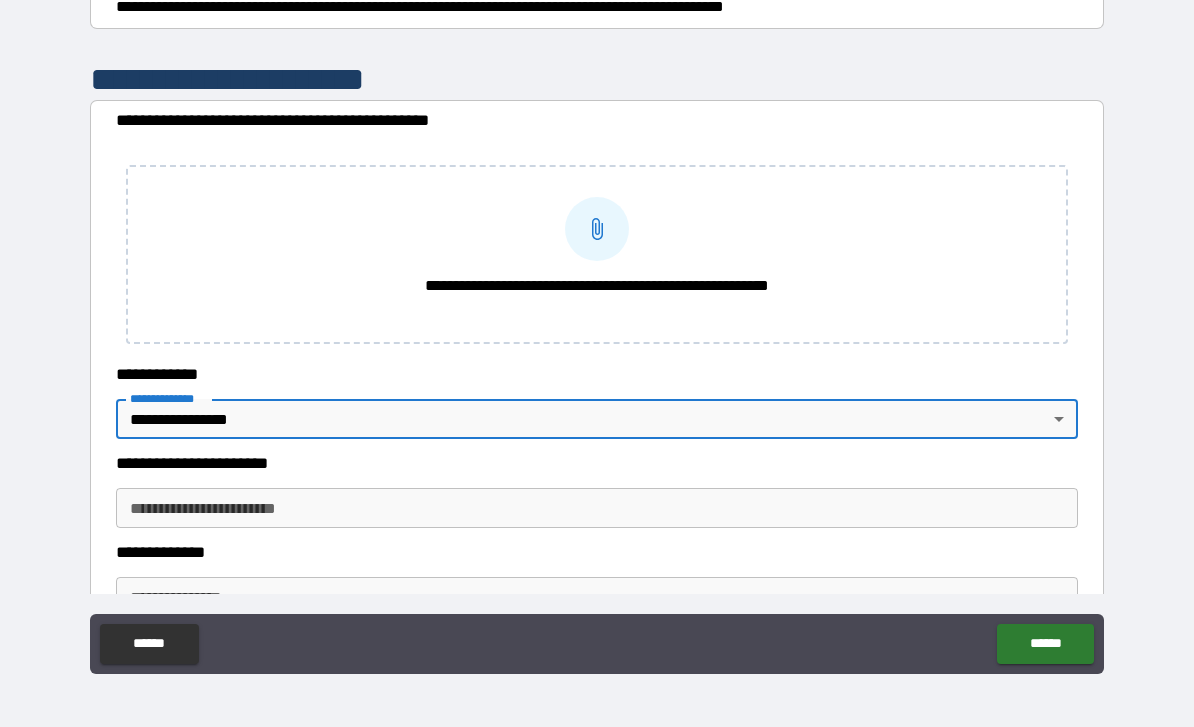 click on "**********" at bounding box center (597, 508) 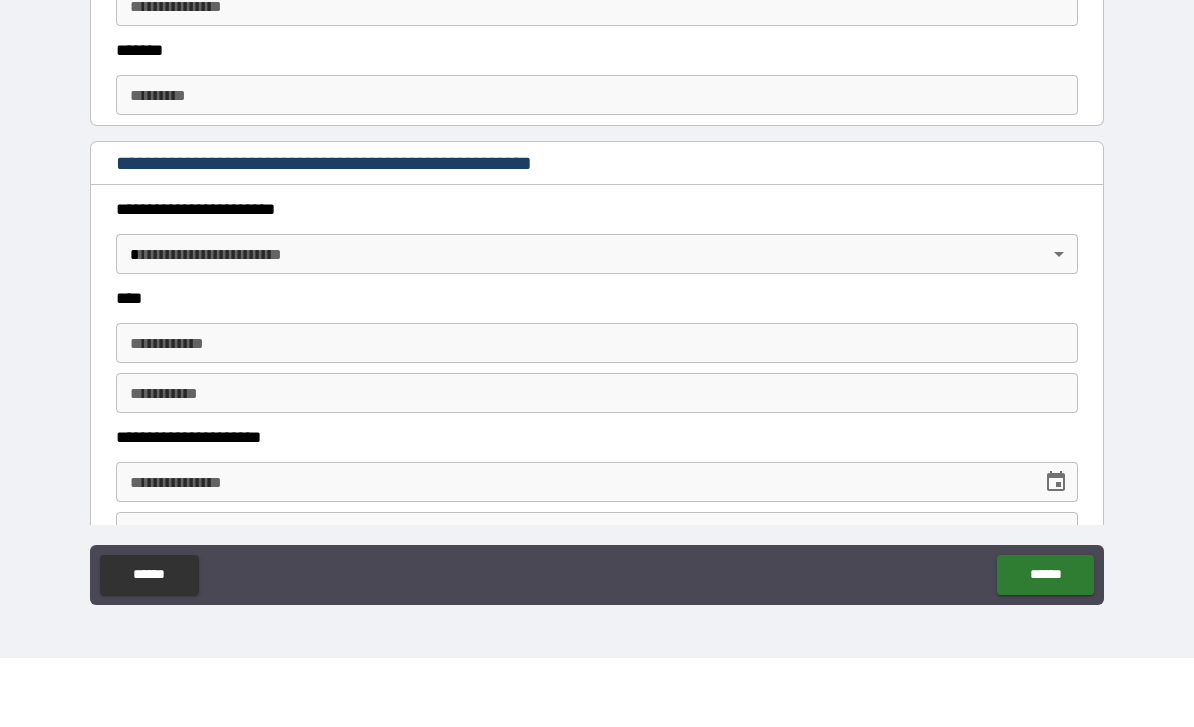 scroll, scrollTop: 892, scrollLeft: 0, axis: vertical 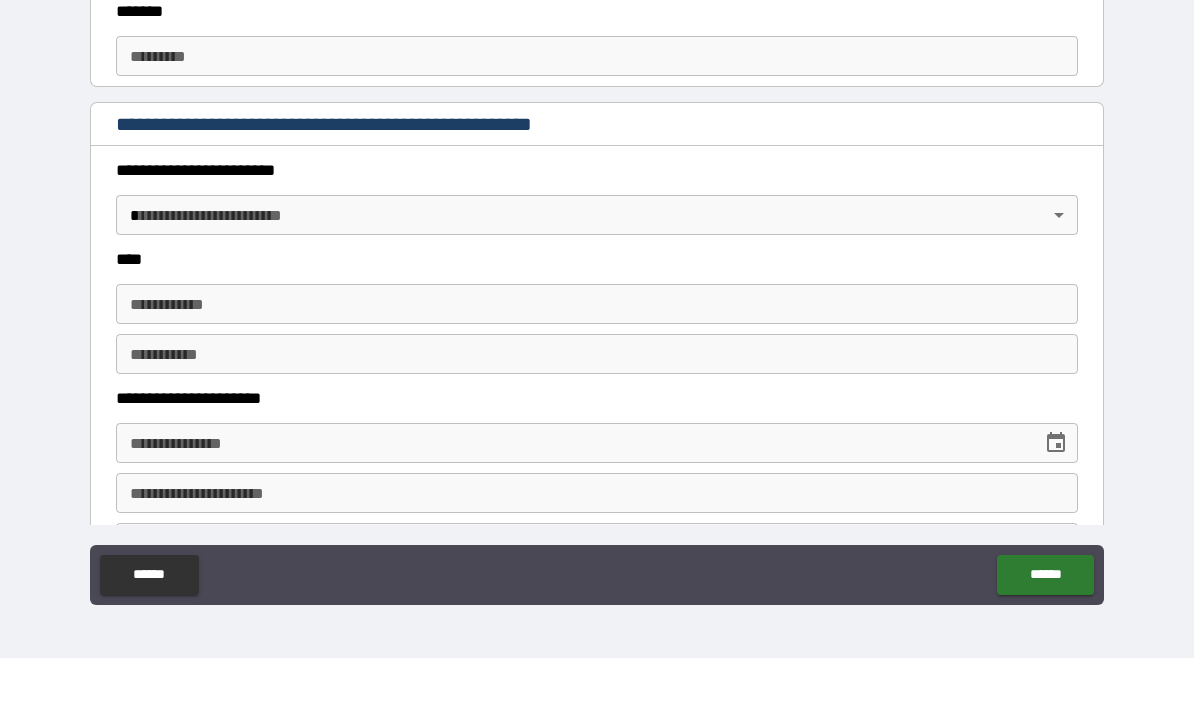 click on "**********" at bounding box center (597, 331) 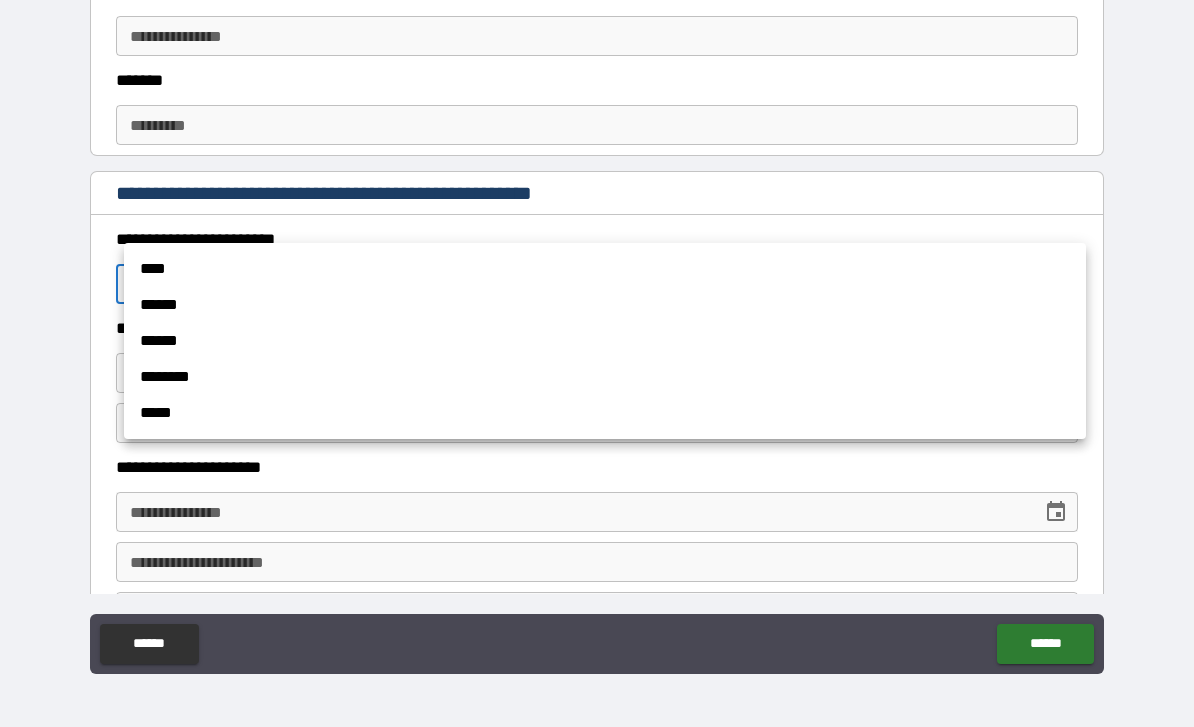click on "******" at bounding box center [605, 341] 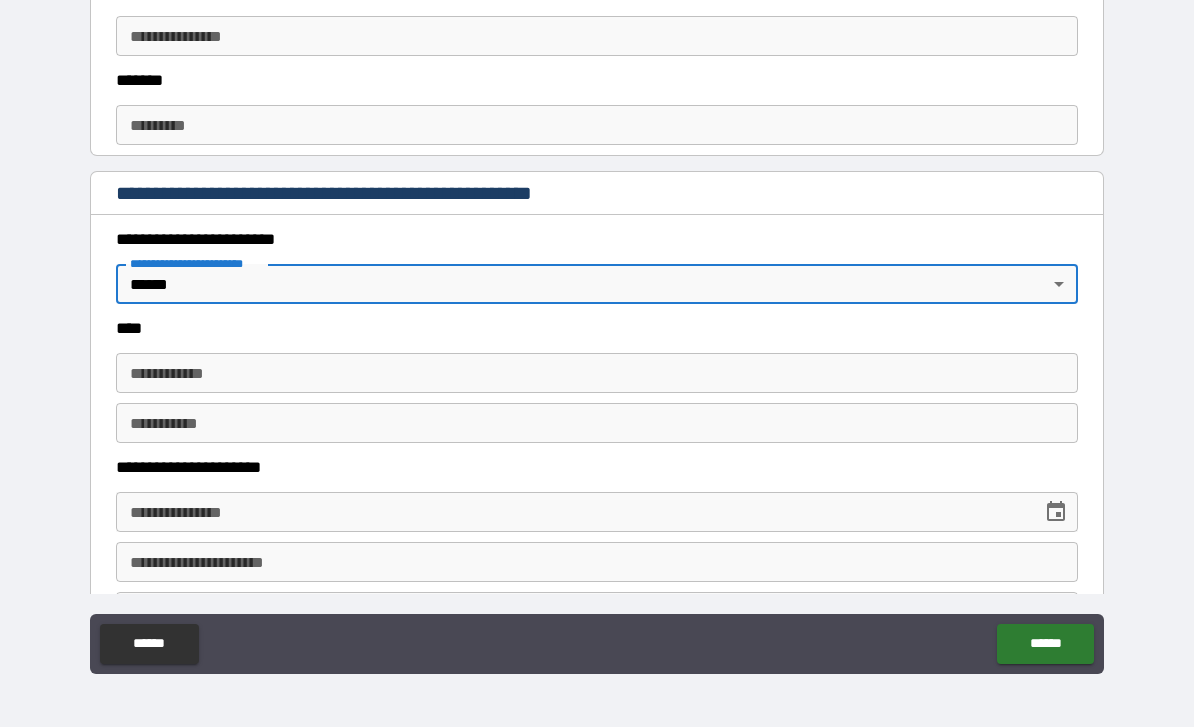 click on "**********" at bounding box center [597, 373] 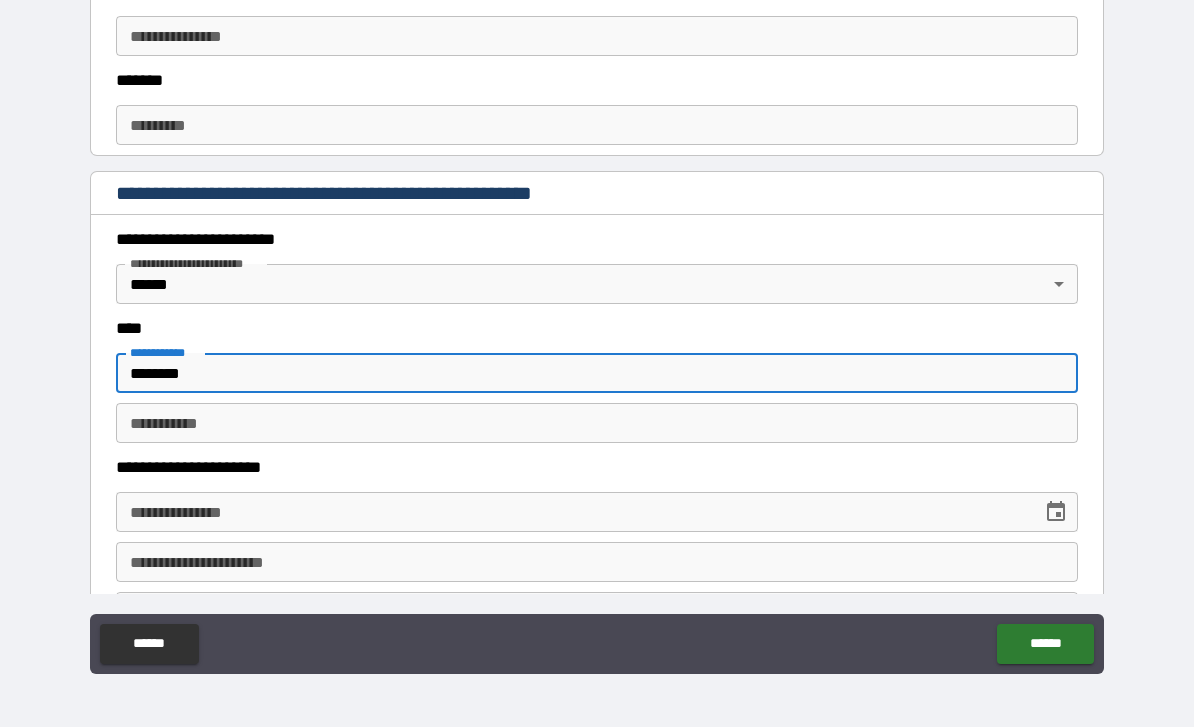 type on "********" 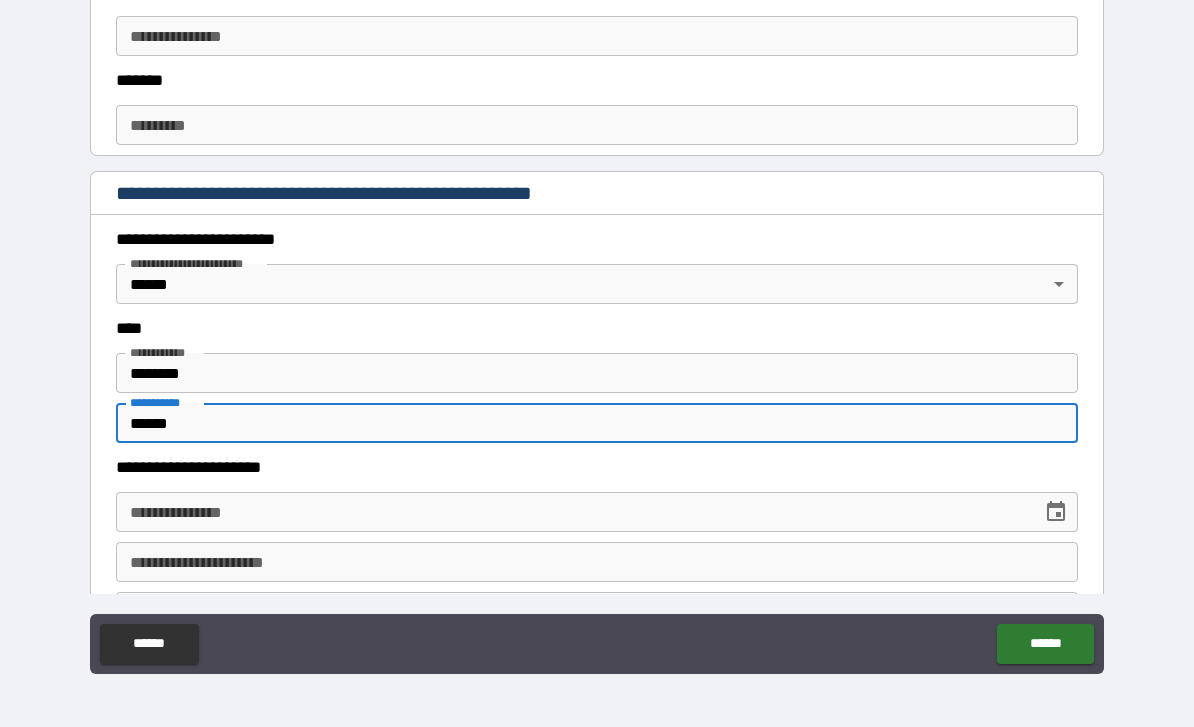 type on "******" 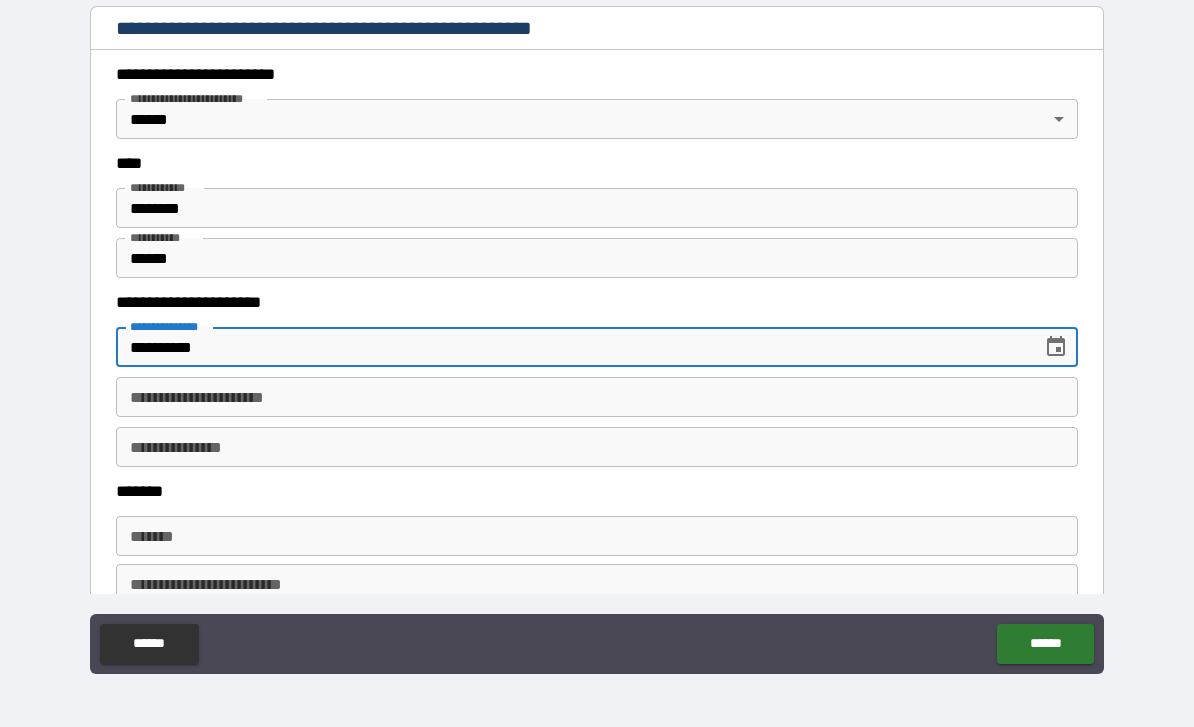 scroll, scrollTop: 1056, scrollLeft: 0, axis: vertical 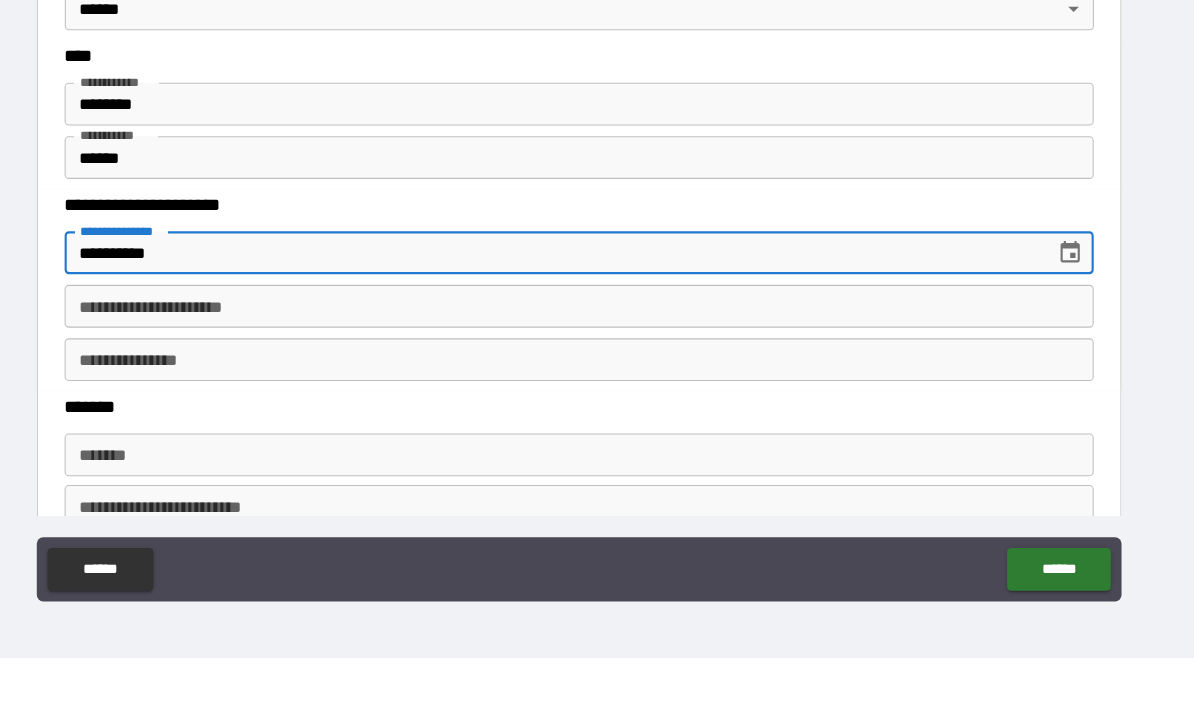 type on "**********" 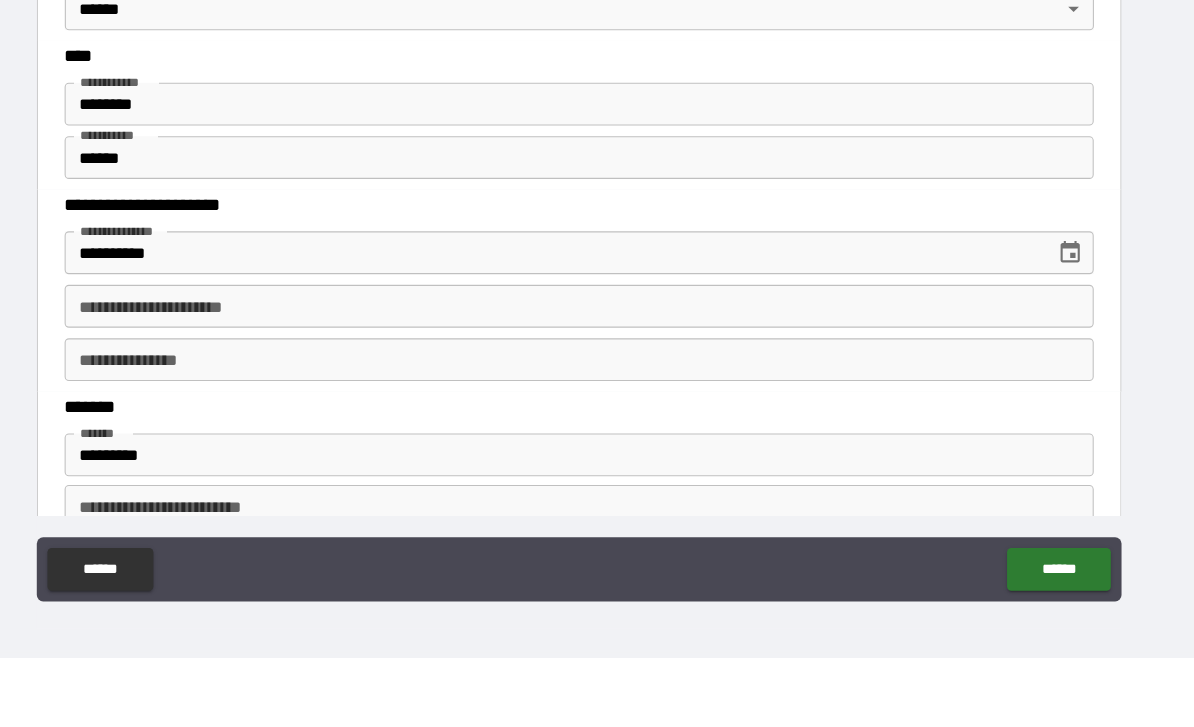 type on "**********" 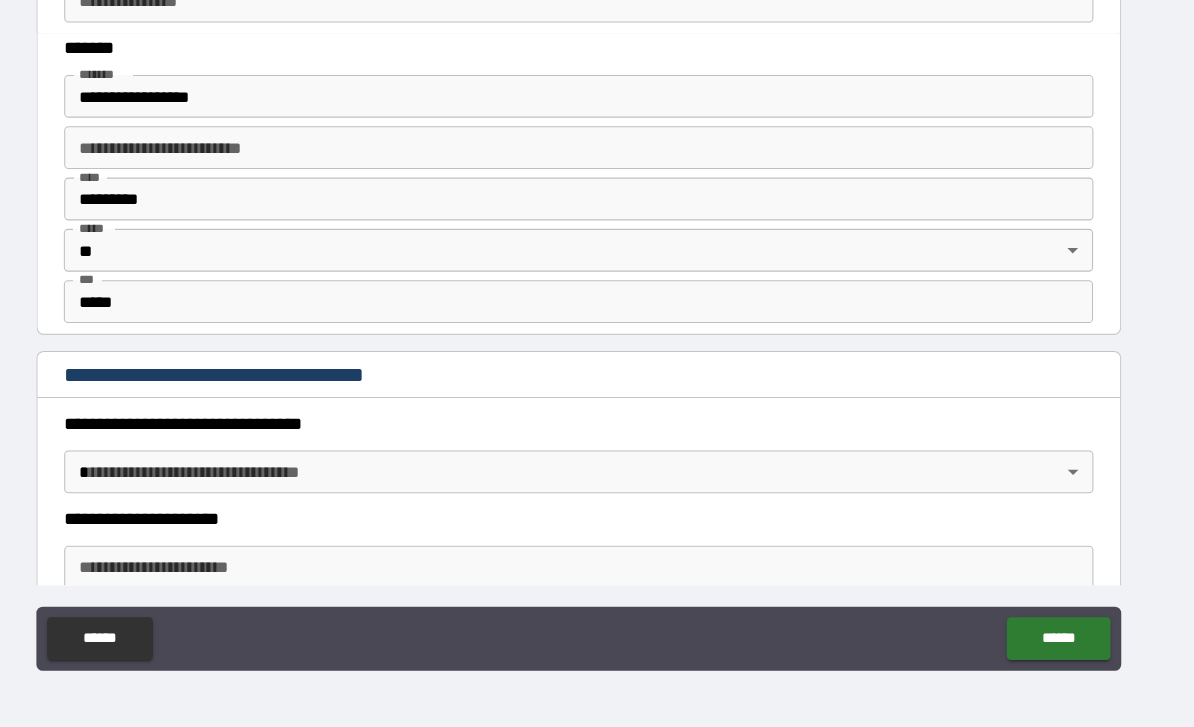 scroll, scrollTop: 1458, scrollLeft: 0, axis: vertical 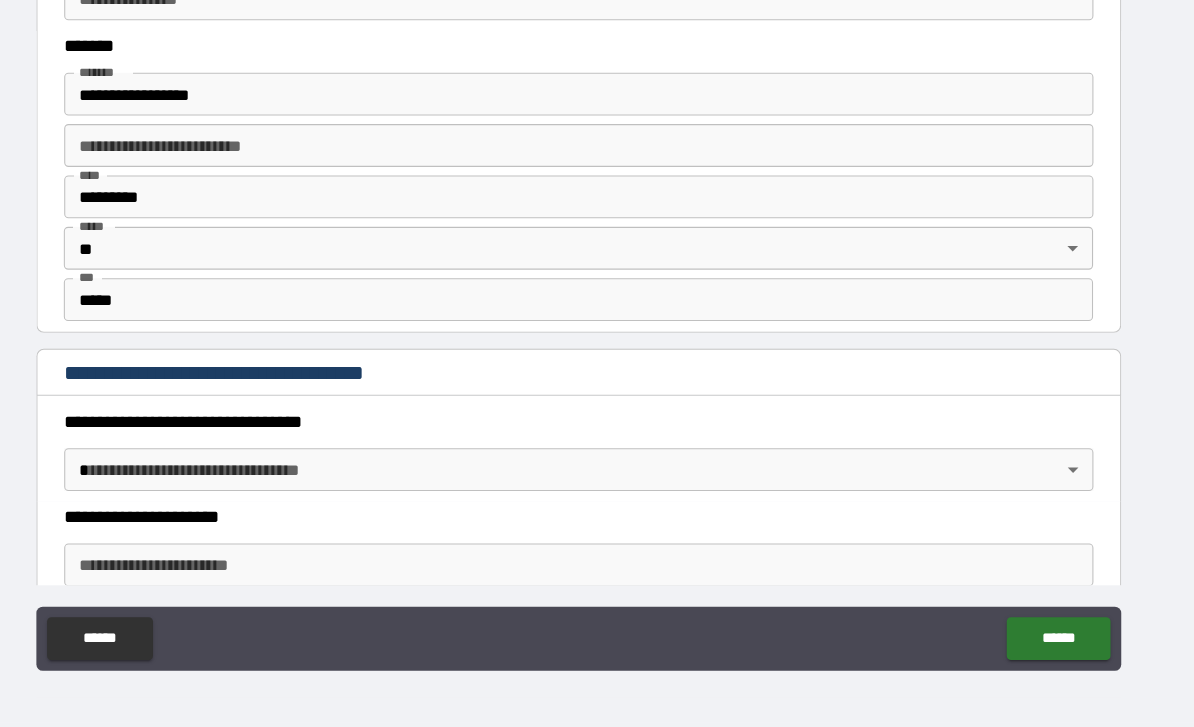 click on "**********" at bounding box center (597, 331) 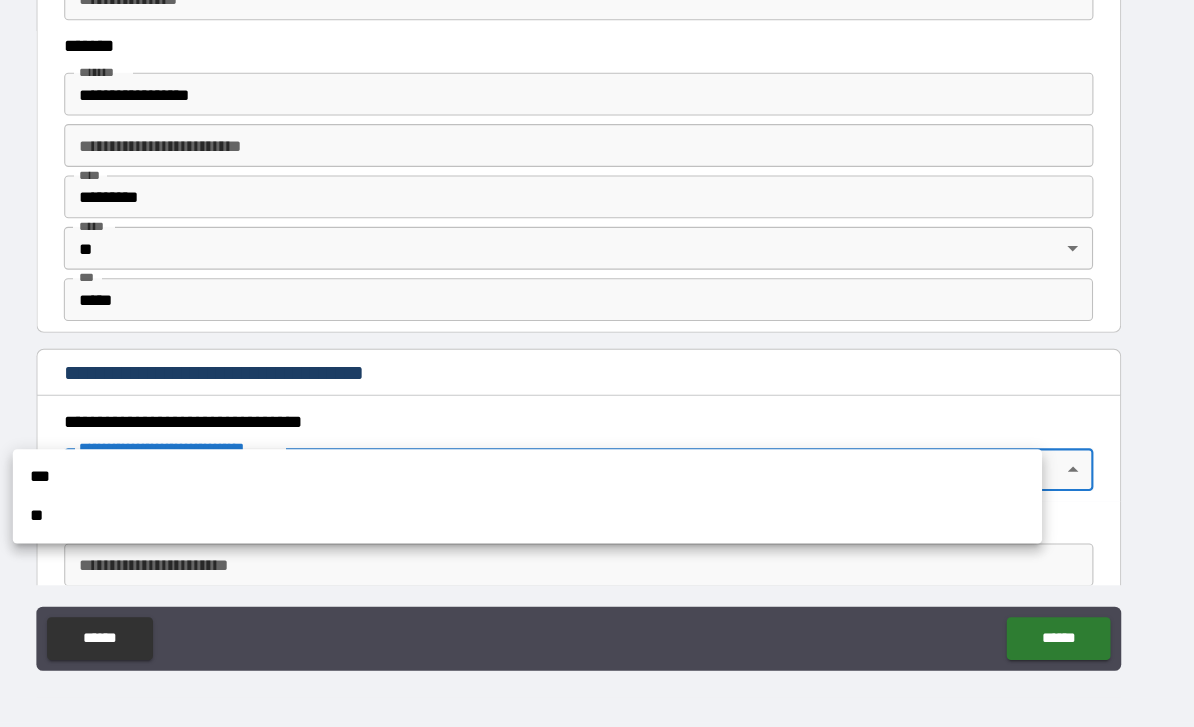 click on "***" at bounding box center [549, 493] 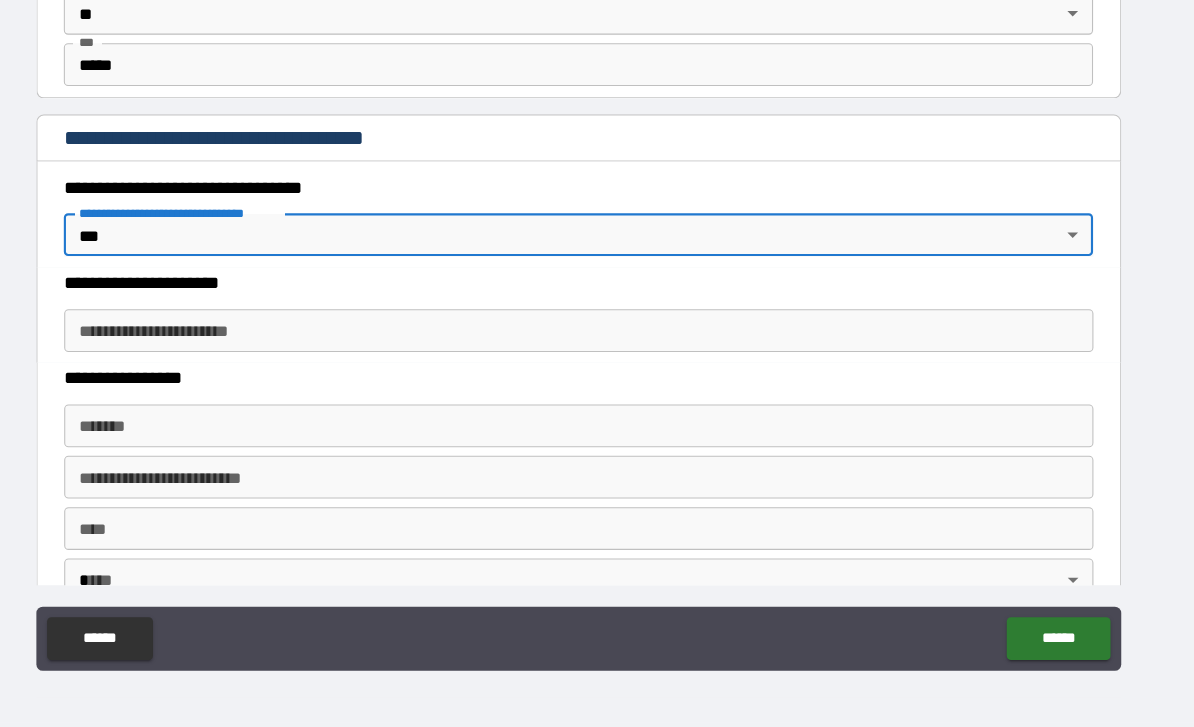 scroll, scrollTop: 1727, scrollLeft: 0, axis: vertical 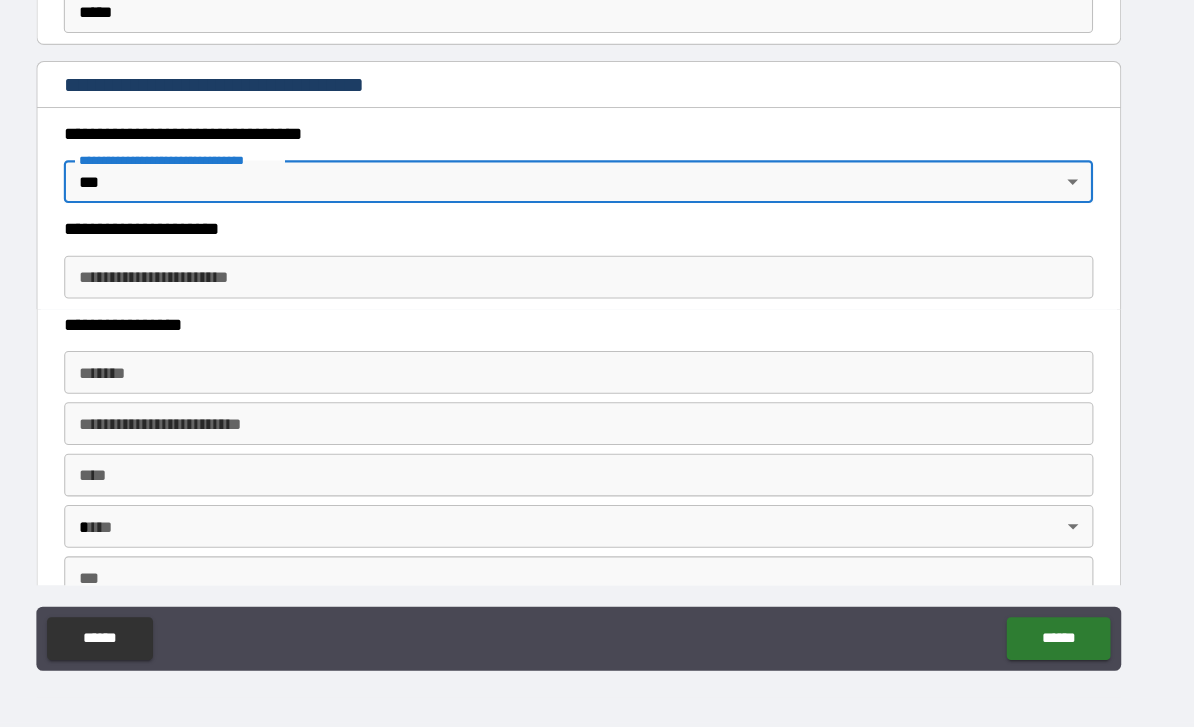 click on "**********" at bounding box center (597, 306) 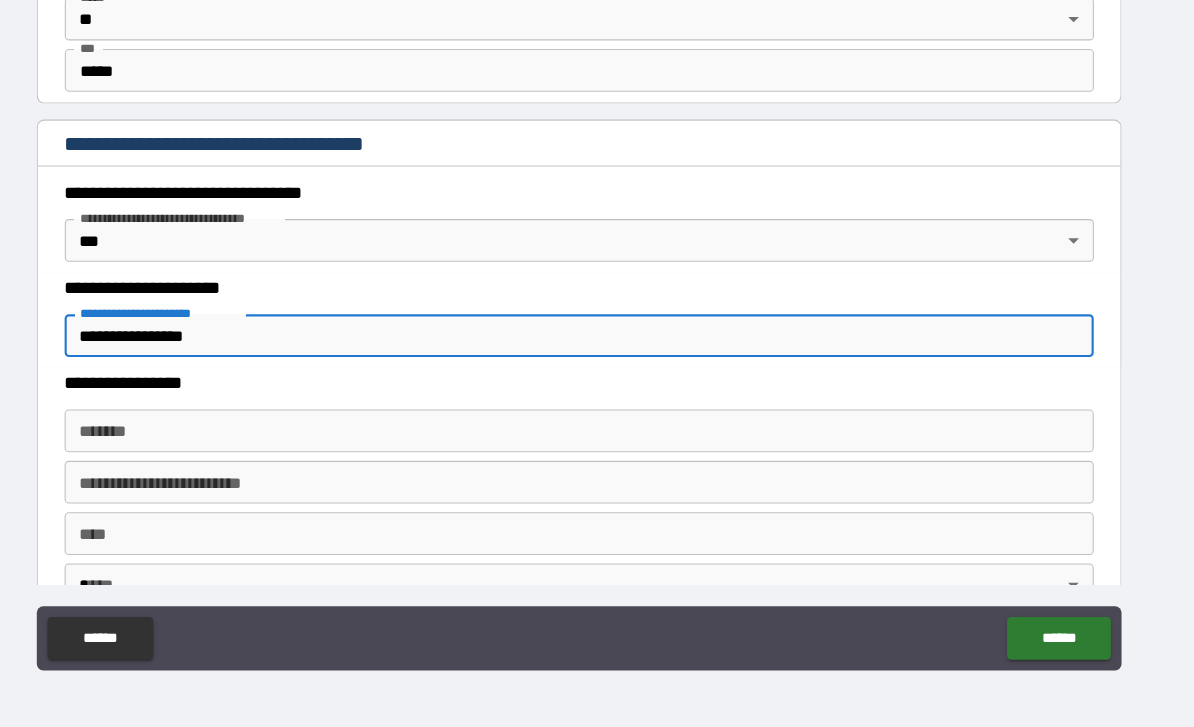 scroll, scrollTop: 1677, scrollLeft: 0, axis: vertical 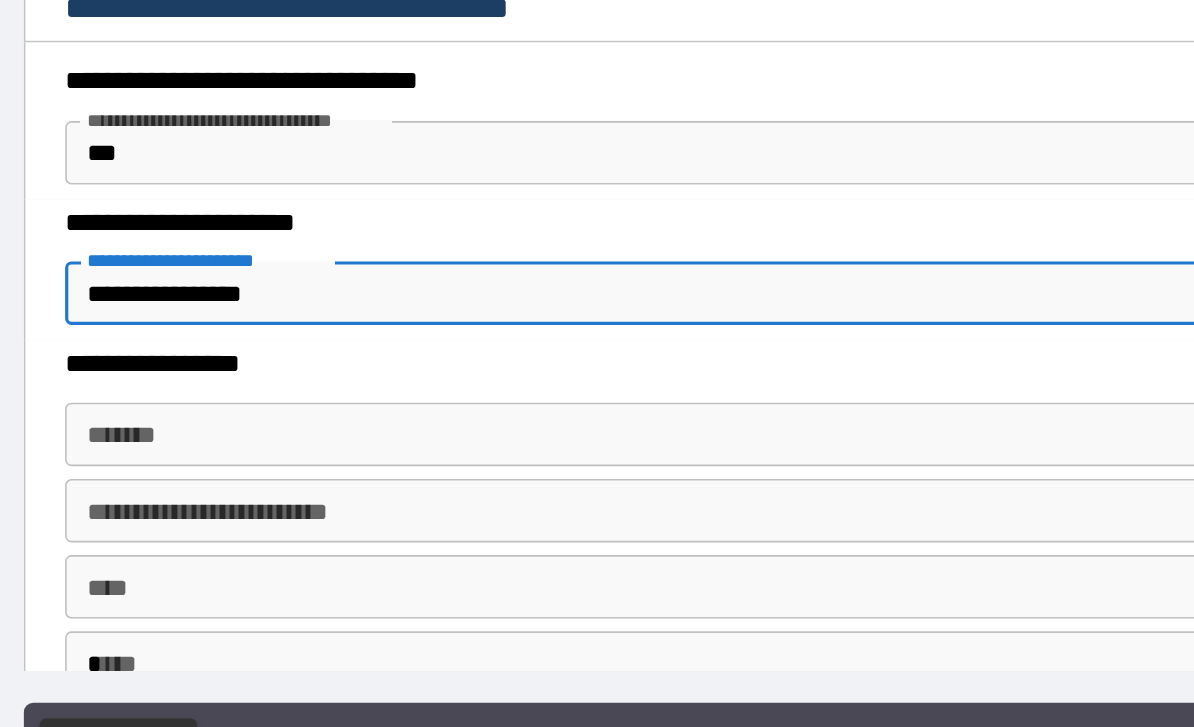 click on "*******" at bounding box center (597, 445) 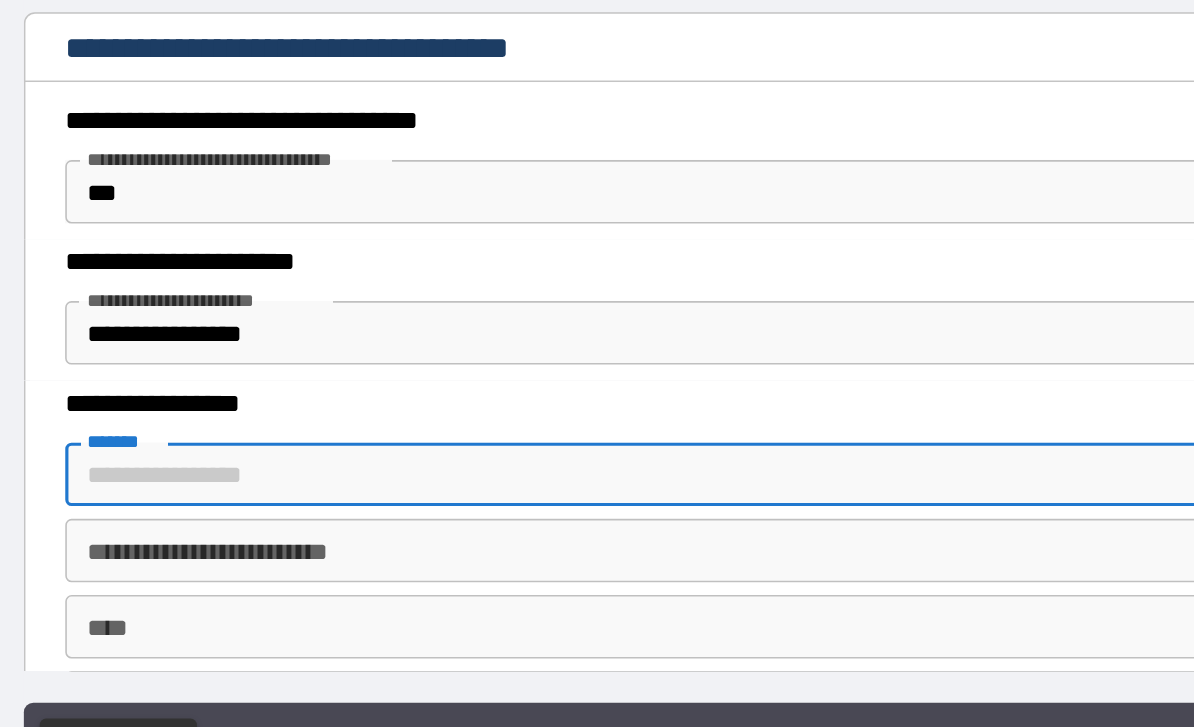 scroll, scrollTop: 1654, scrollLeft: 0, axis: vertical 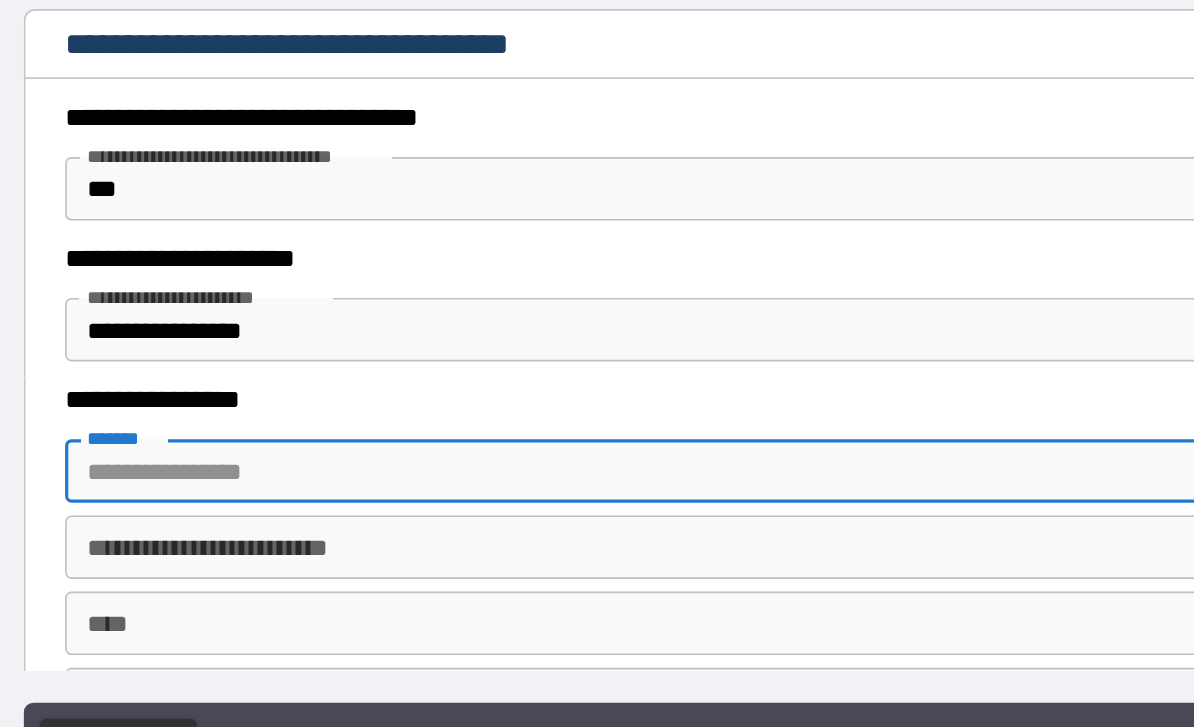 click on "**********" at bounding box center (597, 379) 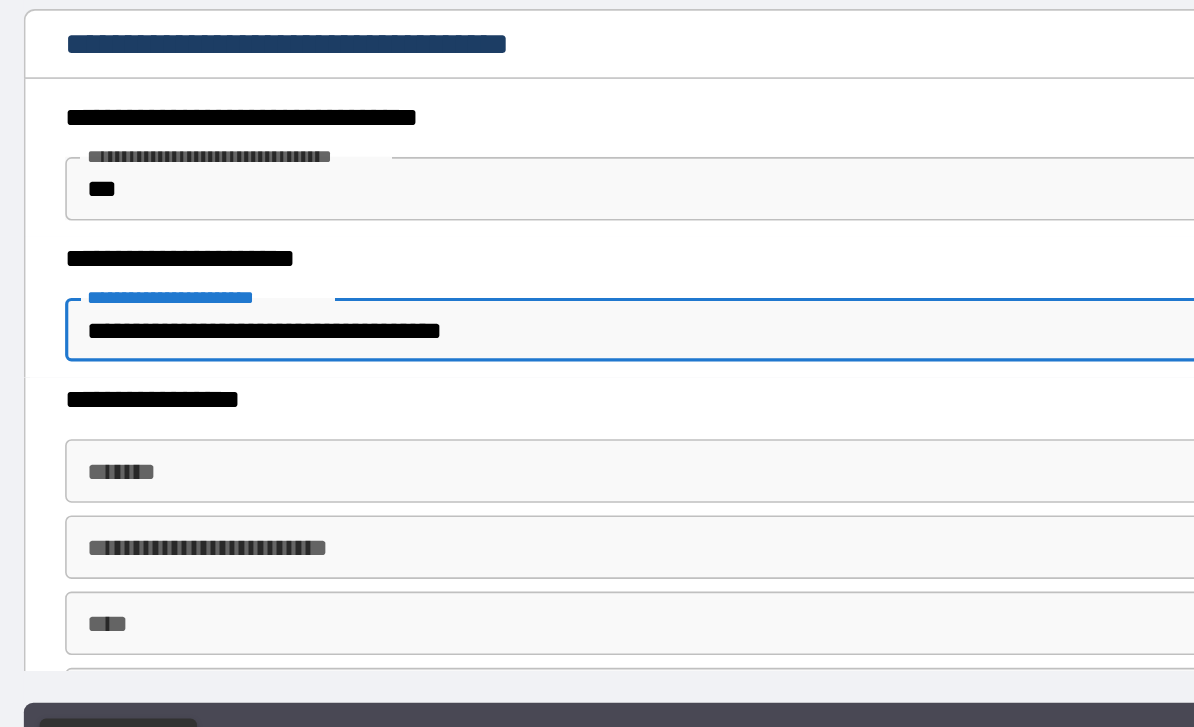 type on "**********" 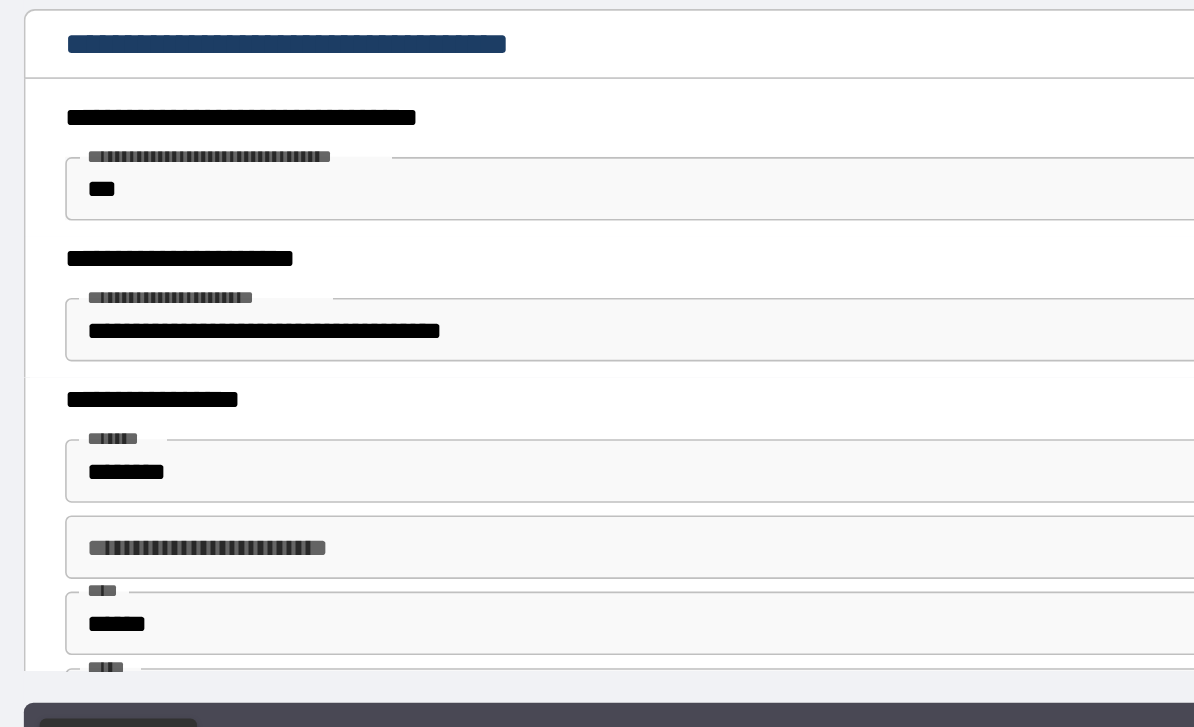 type on "**********" 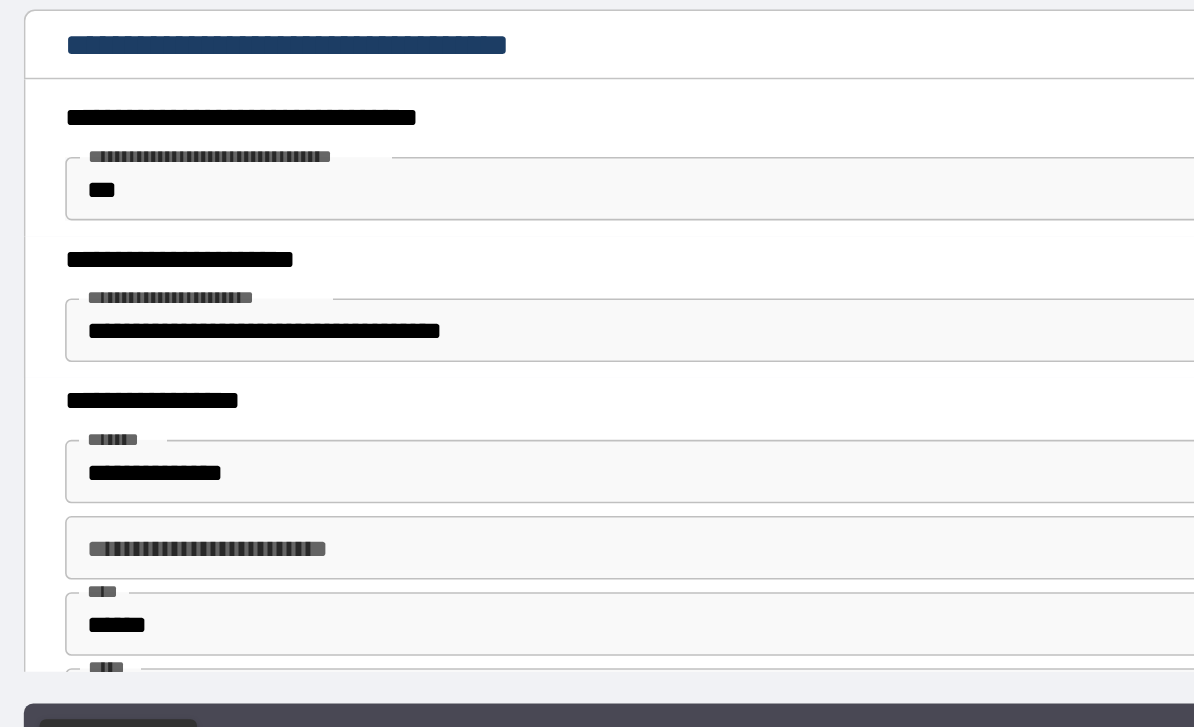 click on "**********" at bounding box center [597, 468] 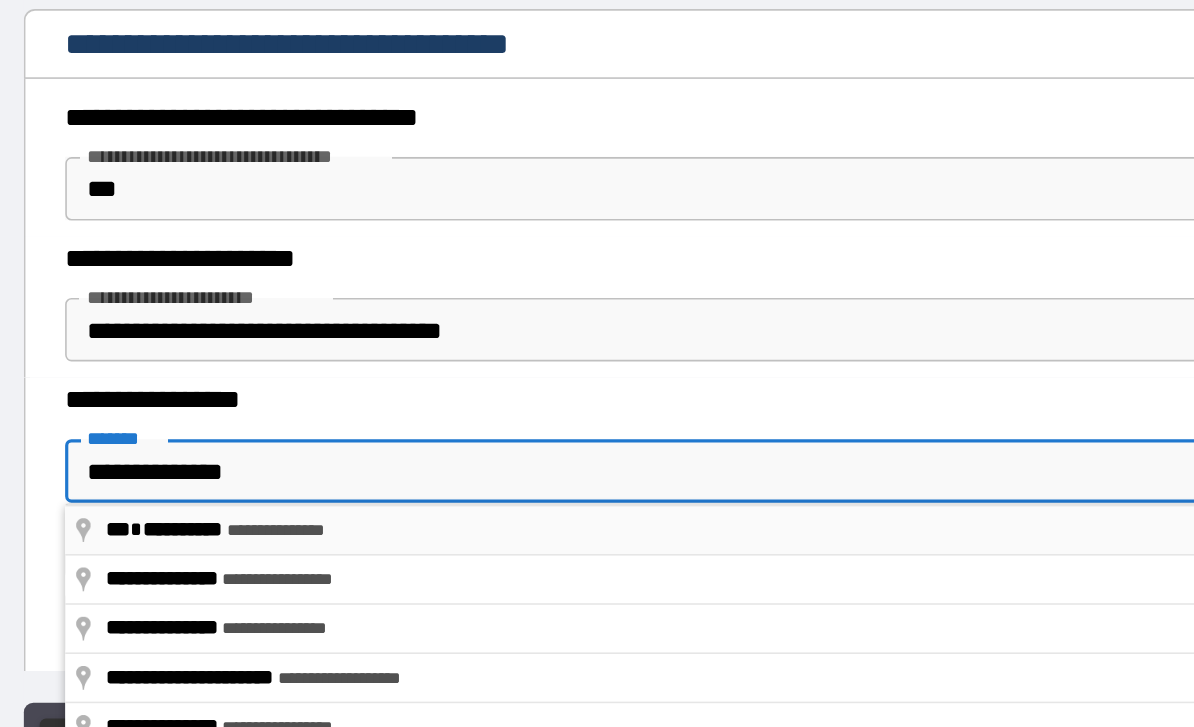 type on "**********" 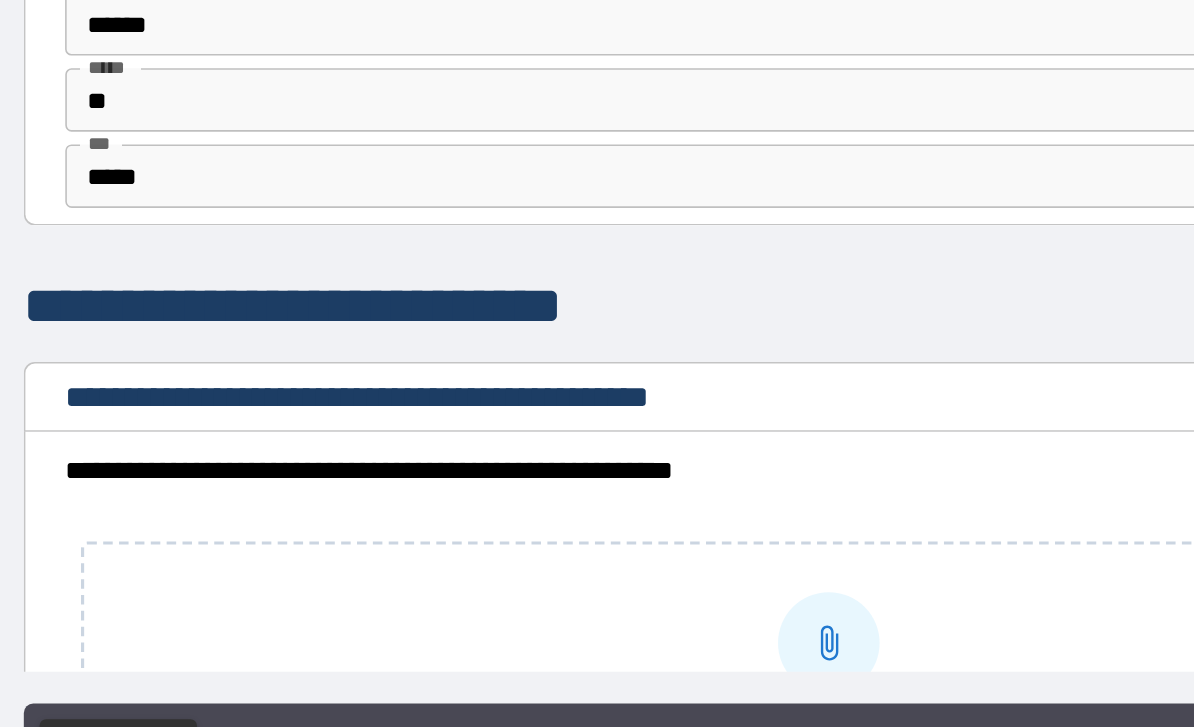 scroll, scrollTop: 2069, scrollLeft: 0, axis: vertical 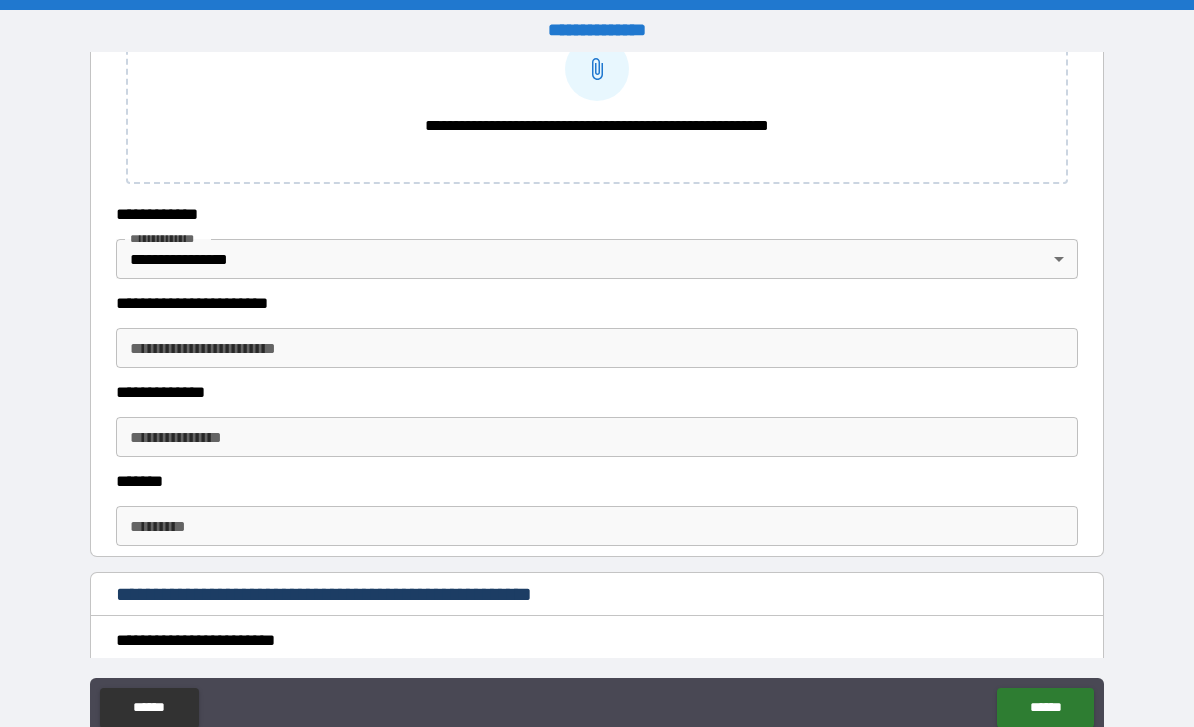 click on "**********" at bounding box center (597, 348) 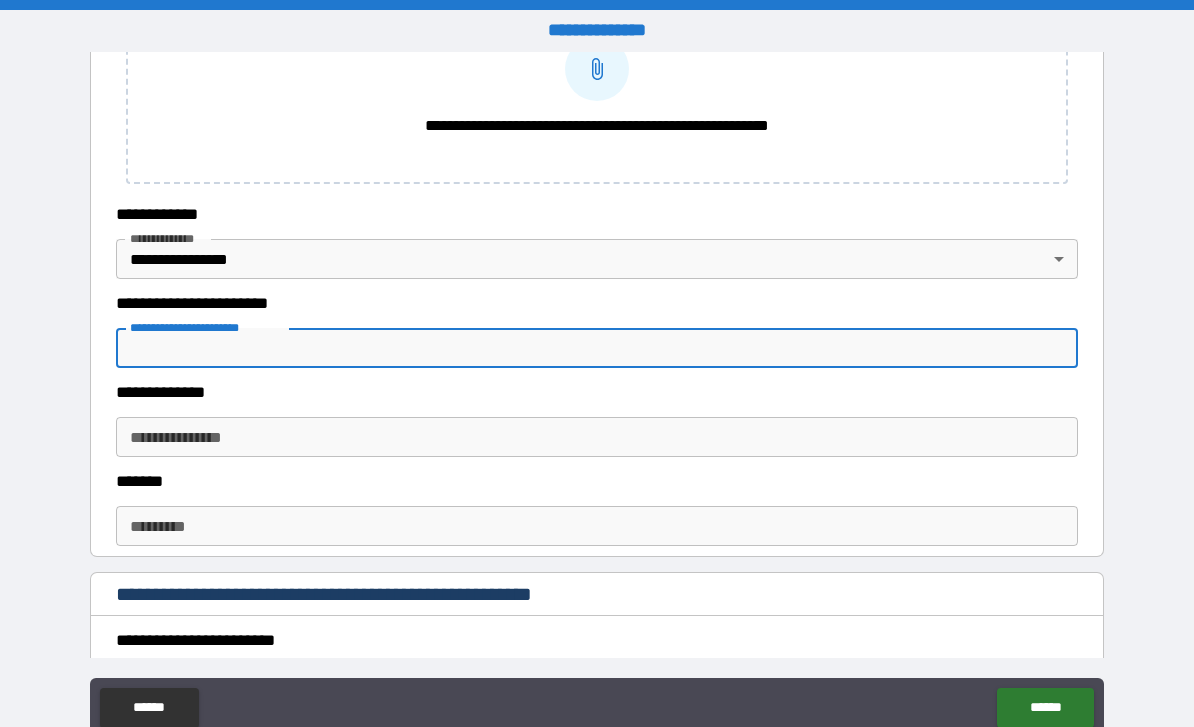 type on "*" 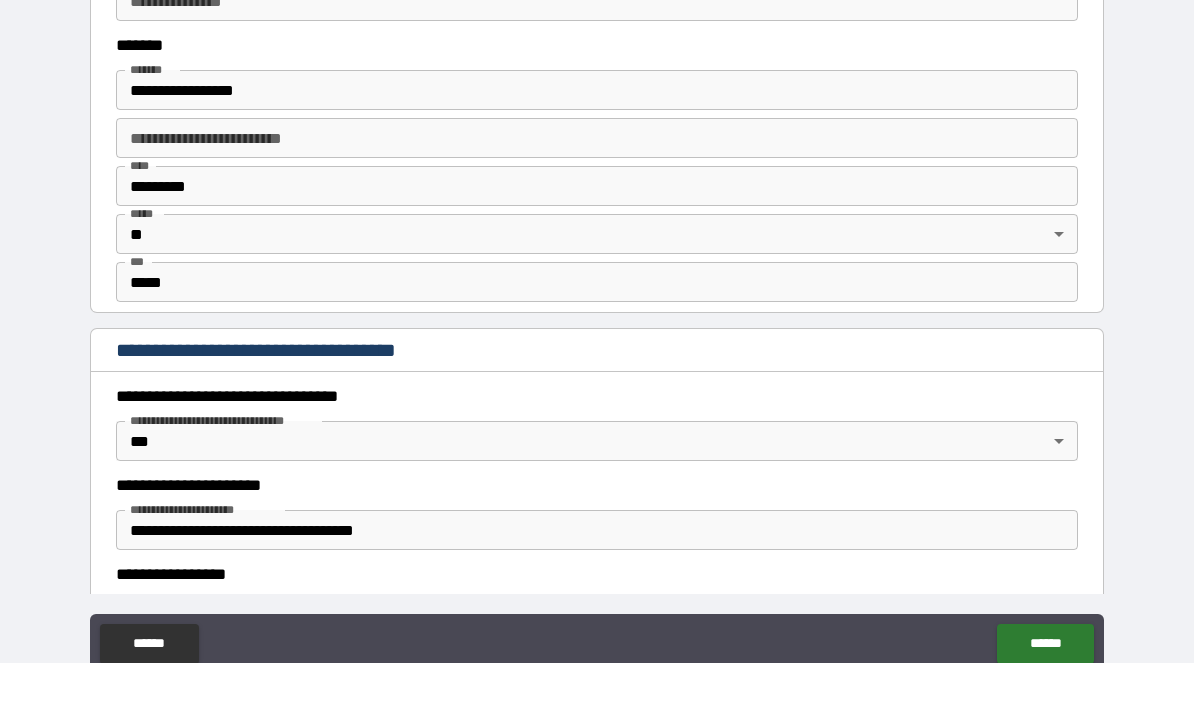scroll, scrollTop: 1535, scrollLeft: 0, axis: vertical 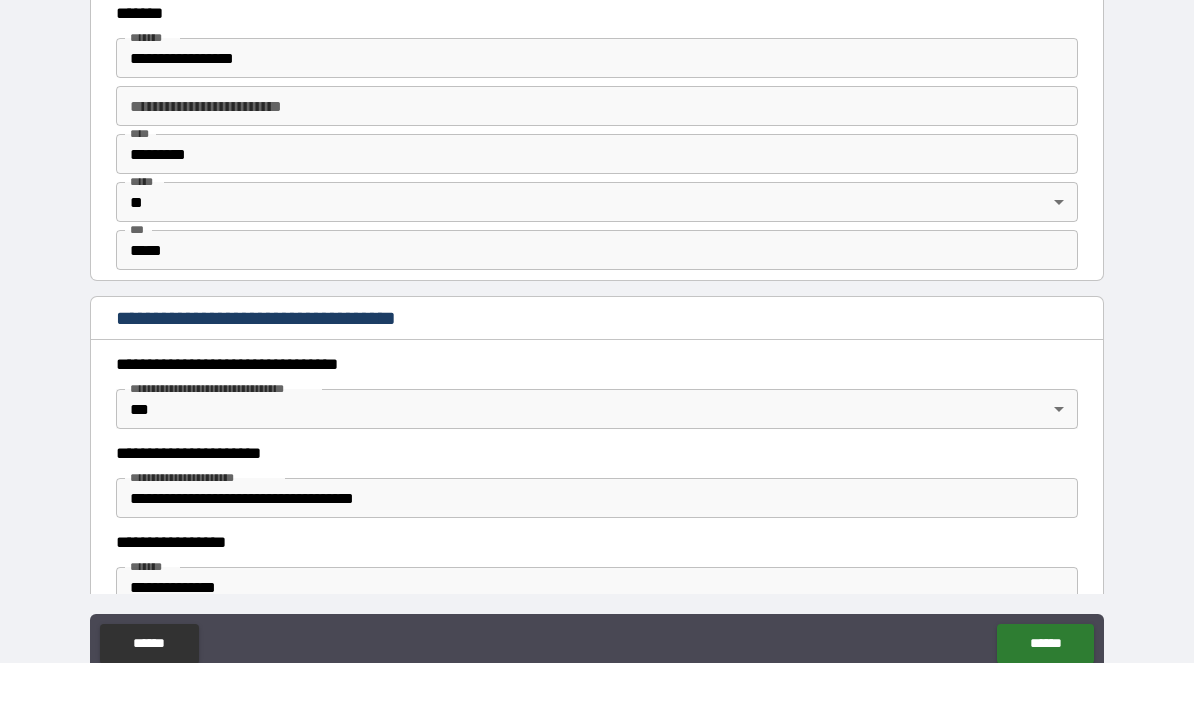 type on "**********" 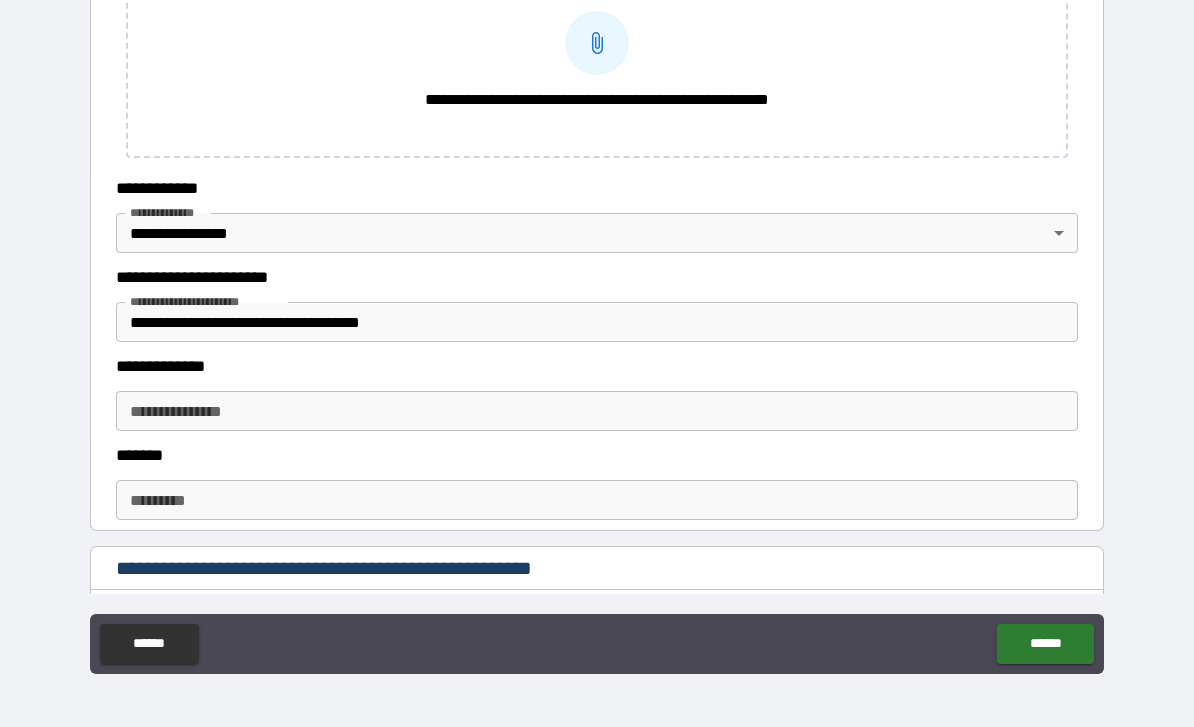 scroll, scrollTop: 518, scrollLeft: 0, axis: vertical 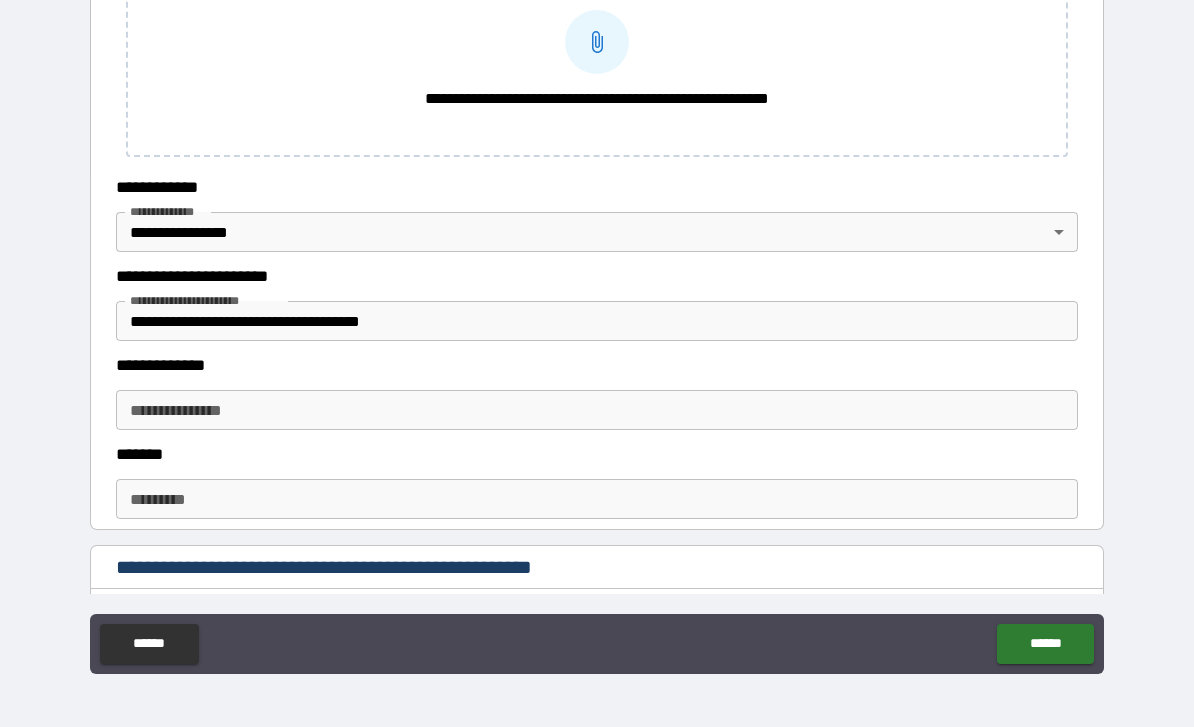 click on "*******   *" at bounding box center [597, 499] 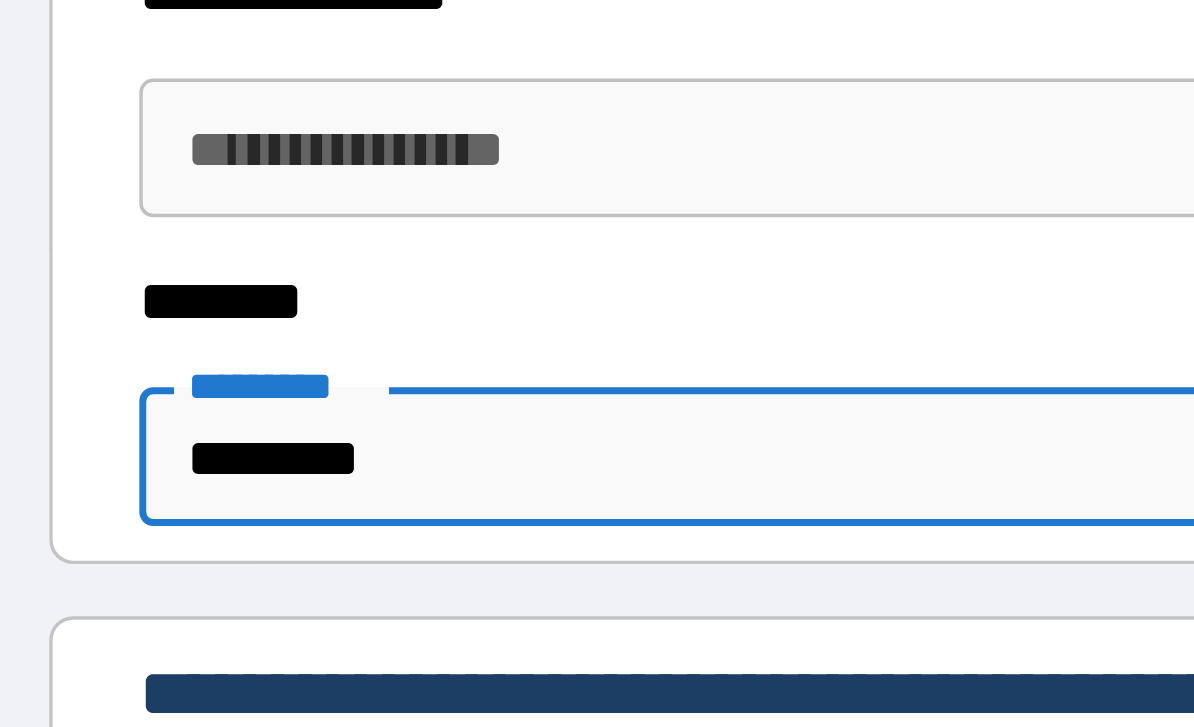 type on "********" 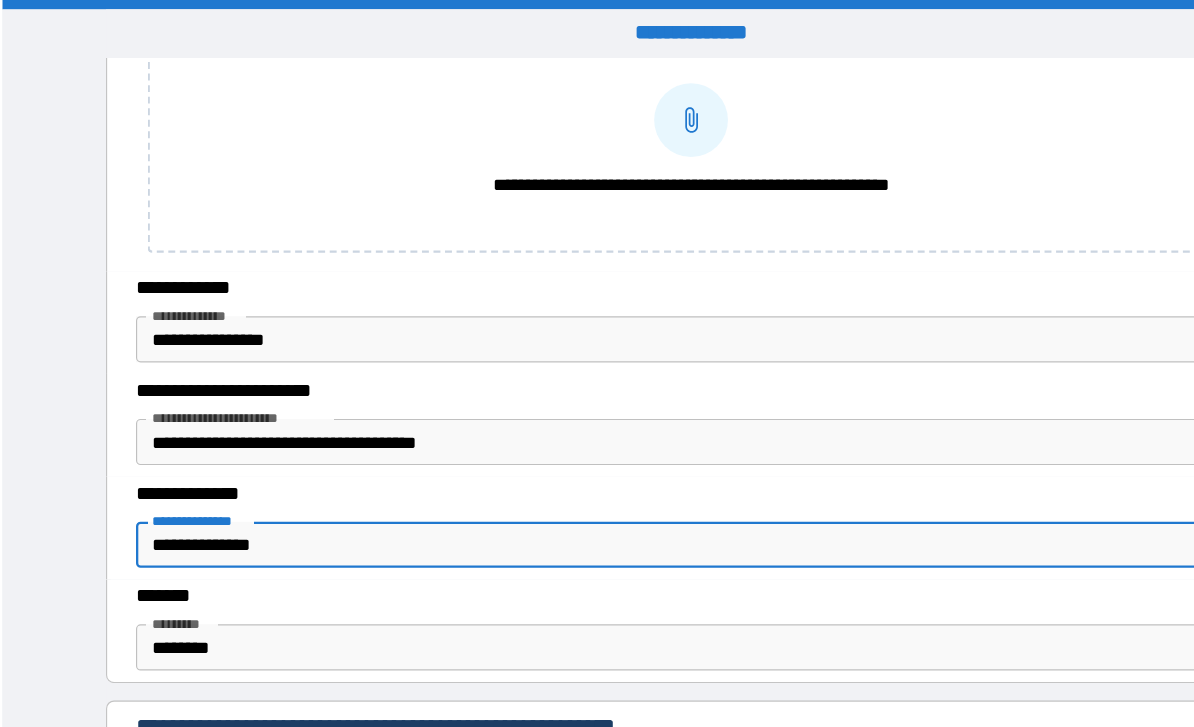 scroll, scrollTop: 0, scrollLeft: 0, axis: both 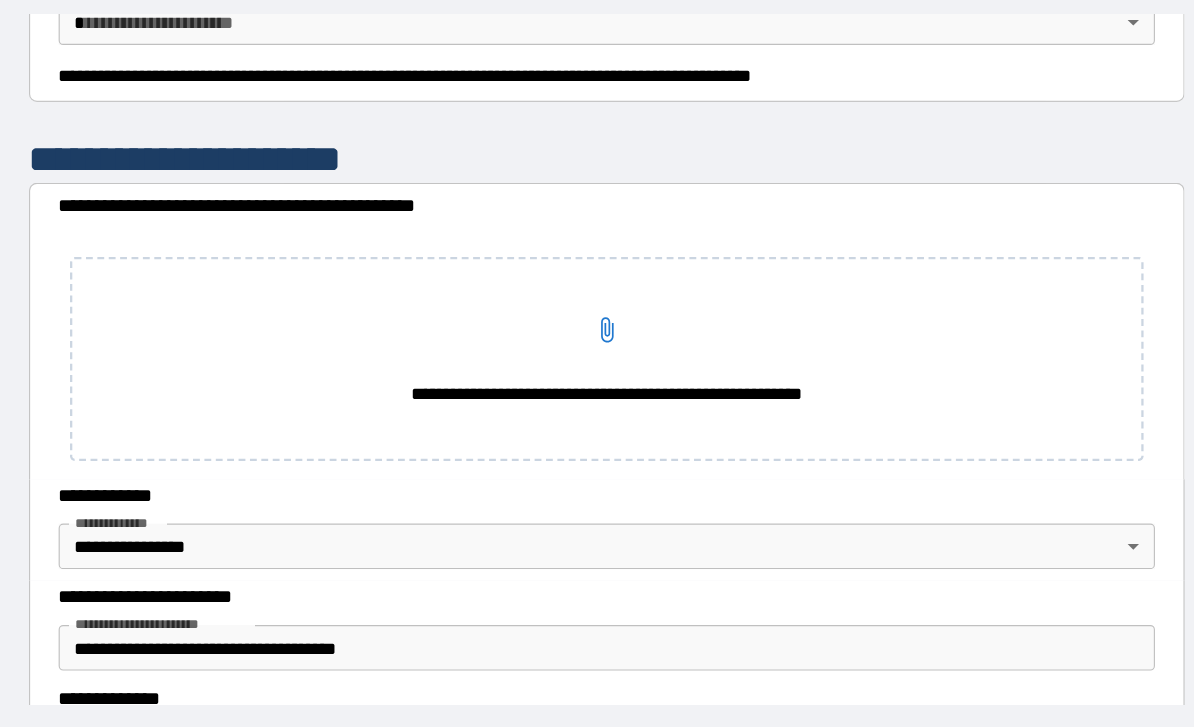 type on "**********" 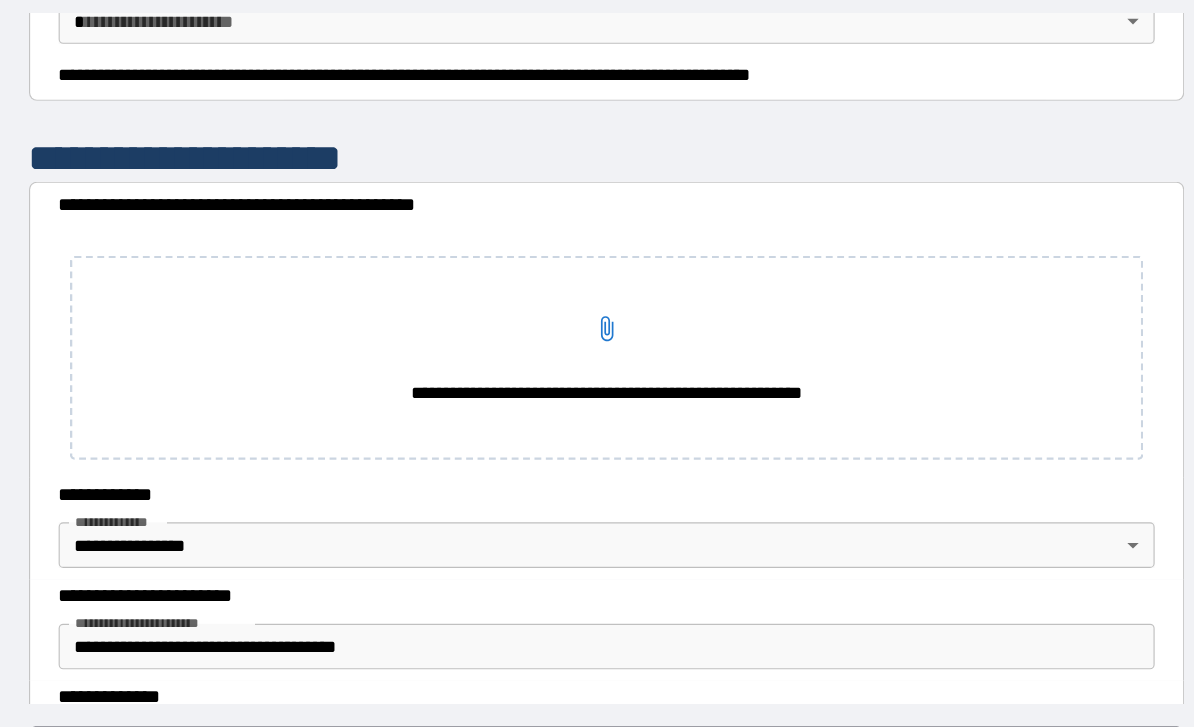scroll, scrollTop: 0, scrollLeft: 0, axis: both 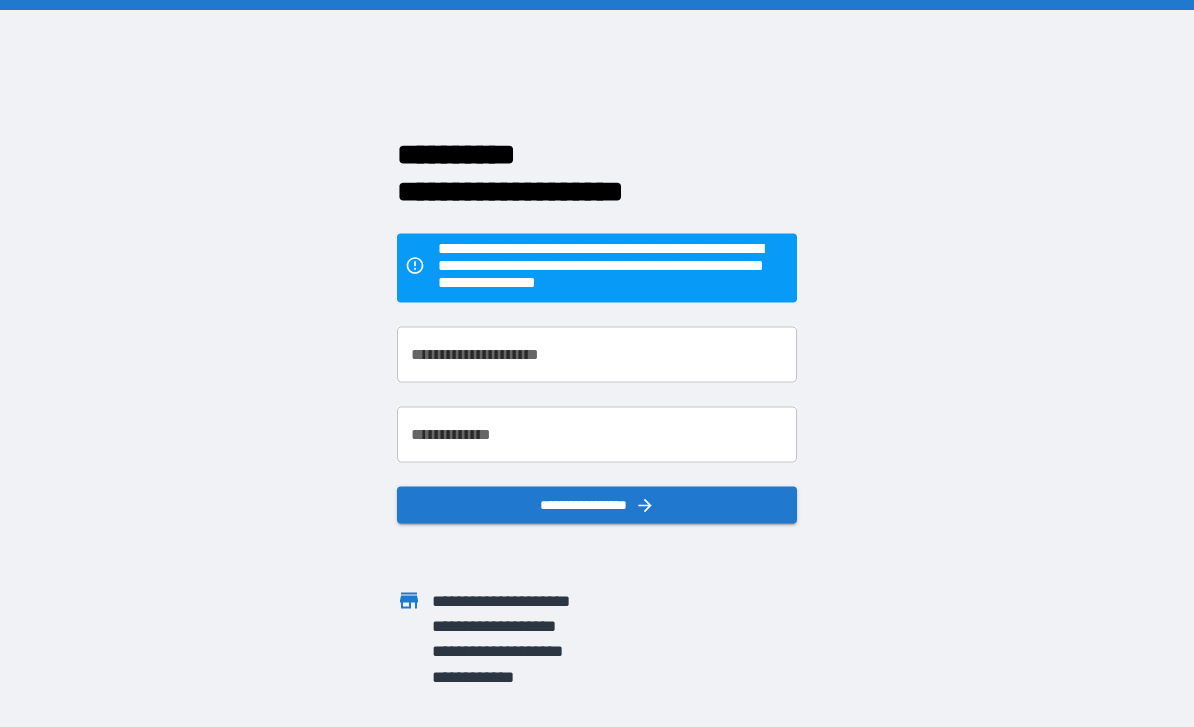 click on "**********" at bounding box center [597, 354] 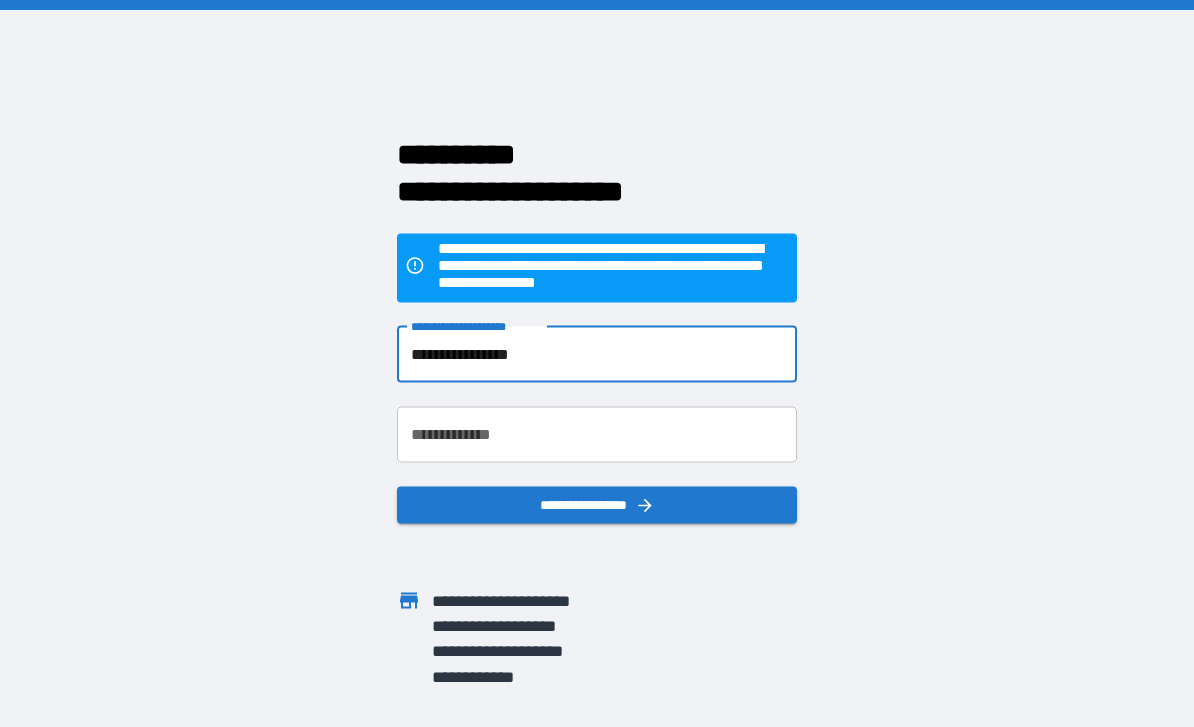 type on "**********" 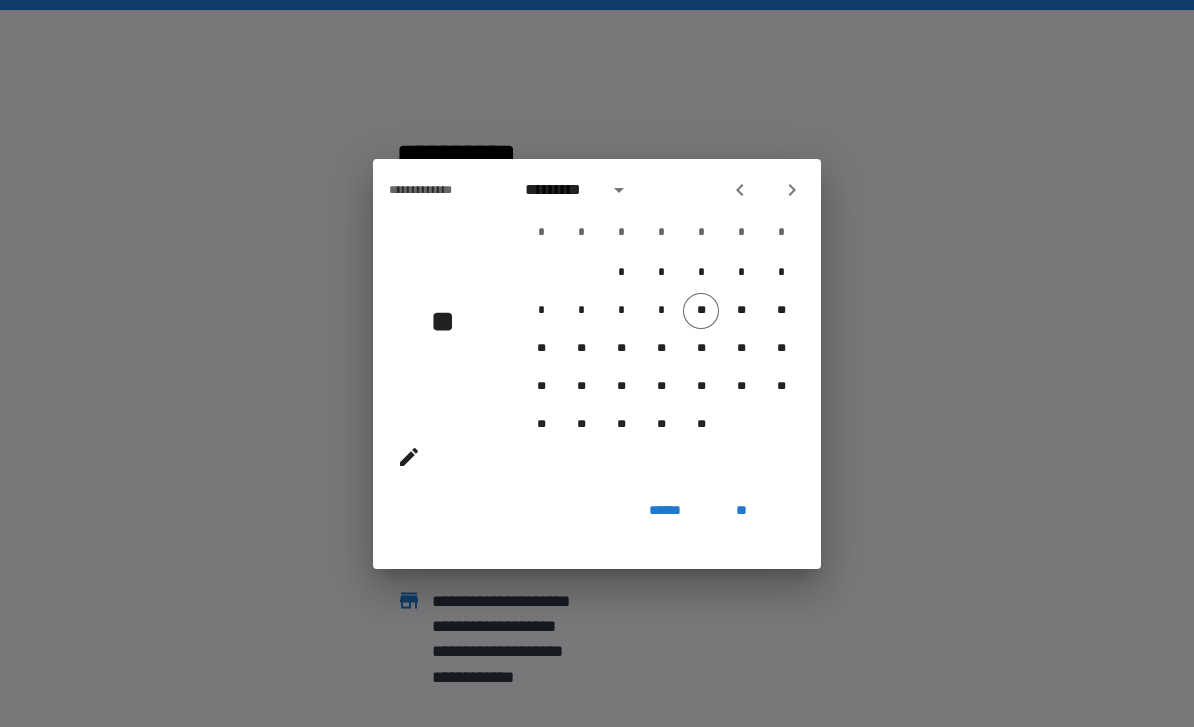 click on "*********" at bounding box center [560, 190] 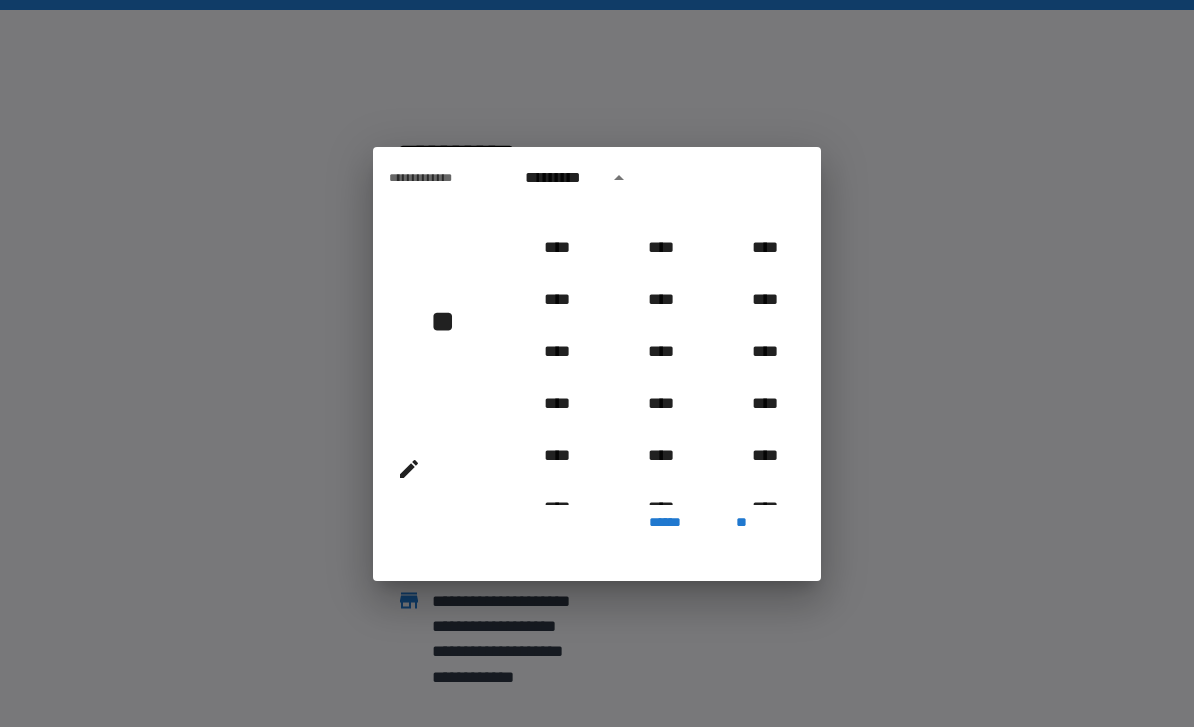 scroll, scrollTop: 1020, scrollLeft: 0, axis: vertical 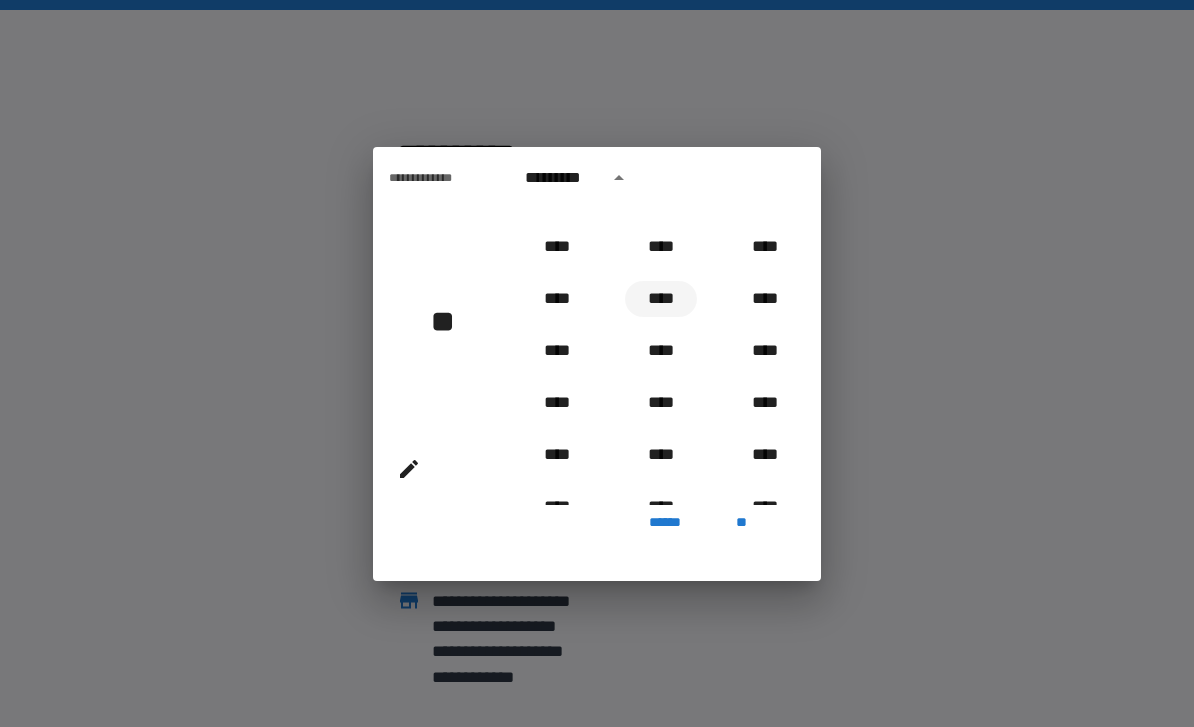 click on "****" at bounding box center [661, 299] 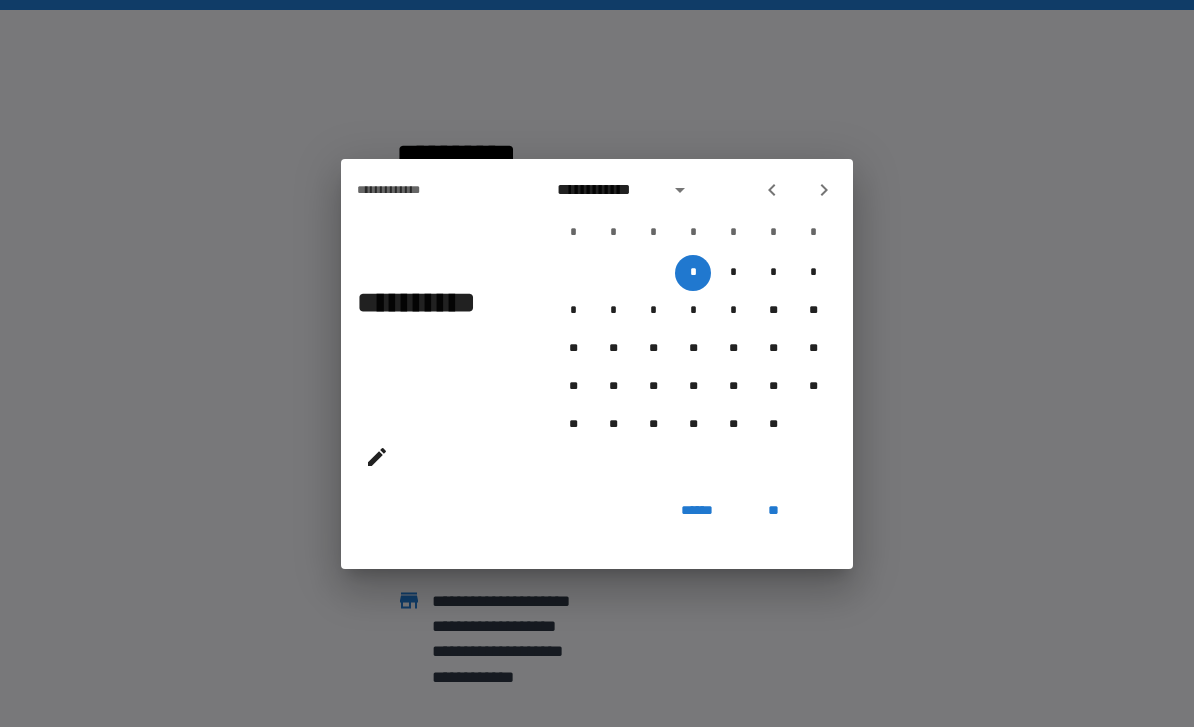 click at bounding box center (824, 190) 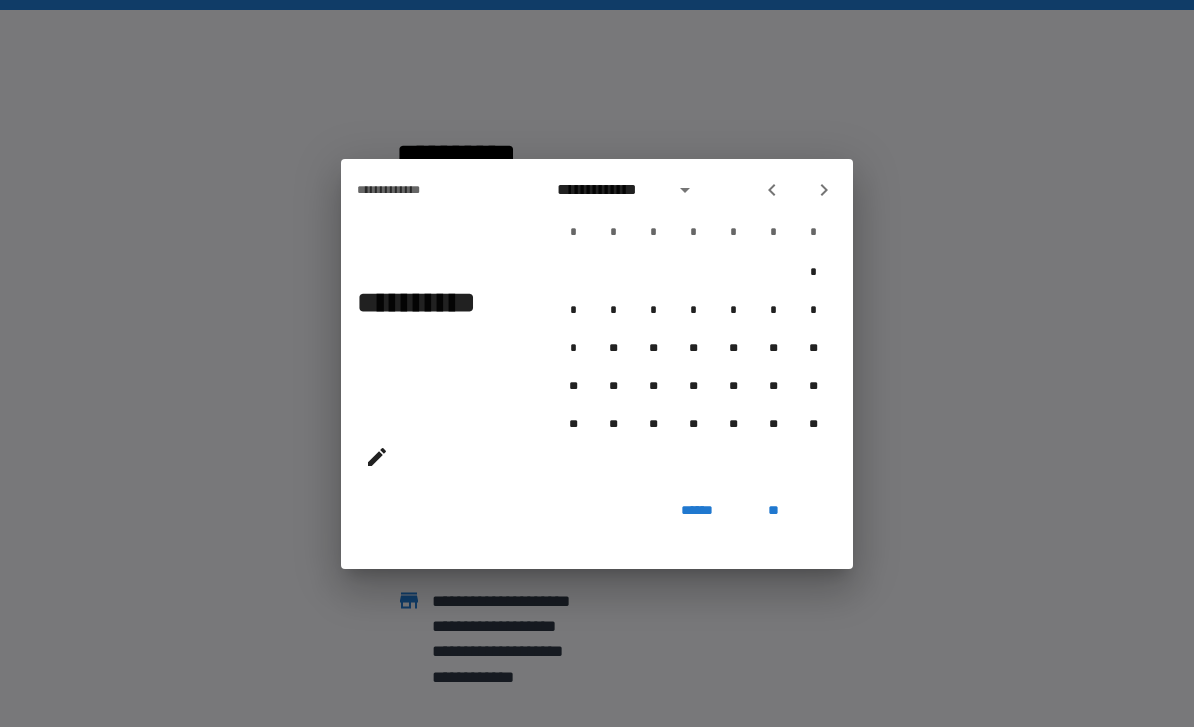 click at bounding box center [798, 190] 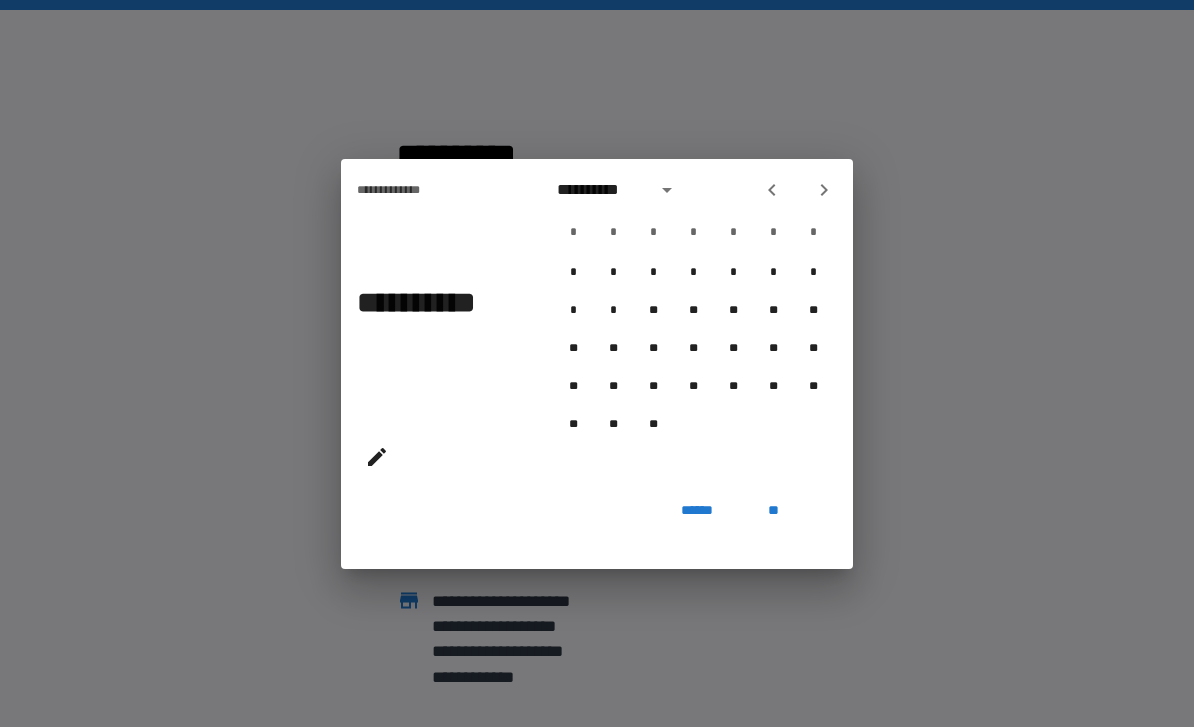click 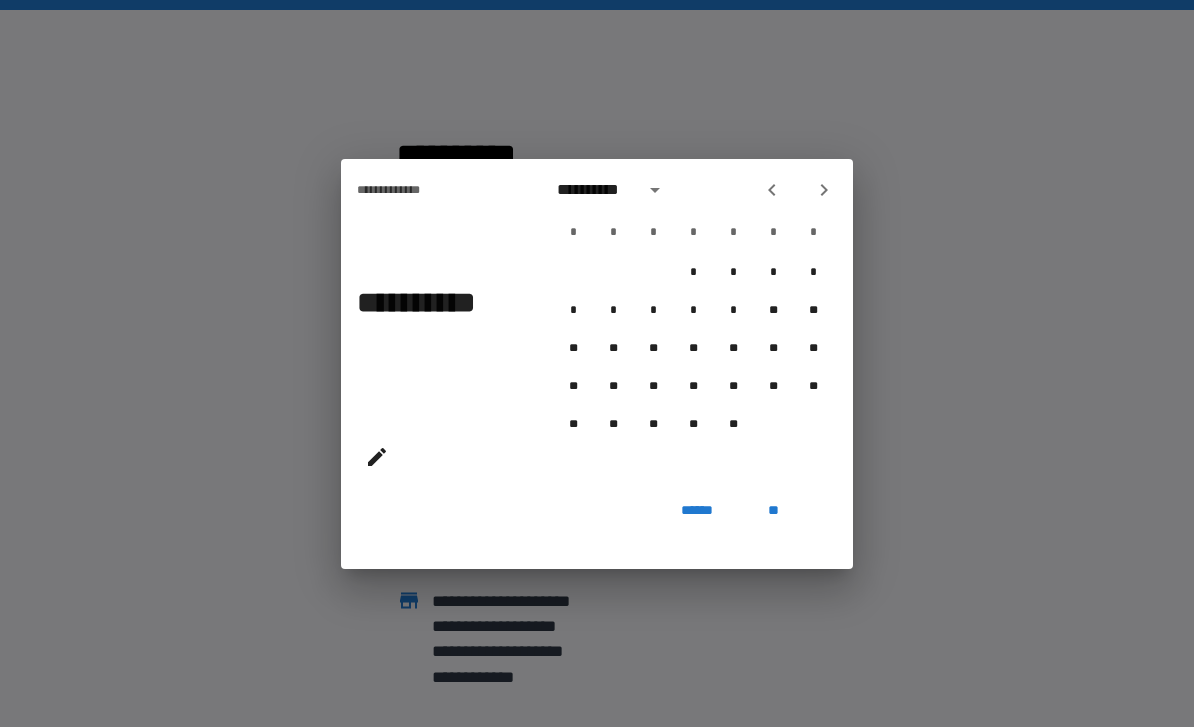 click at bounding box center (824, 190) 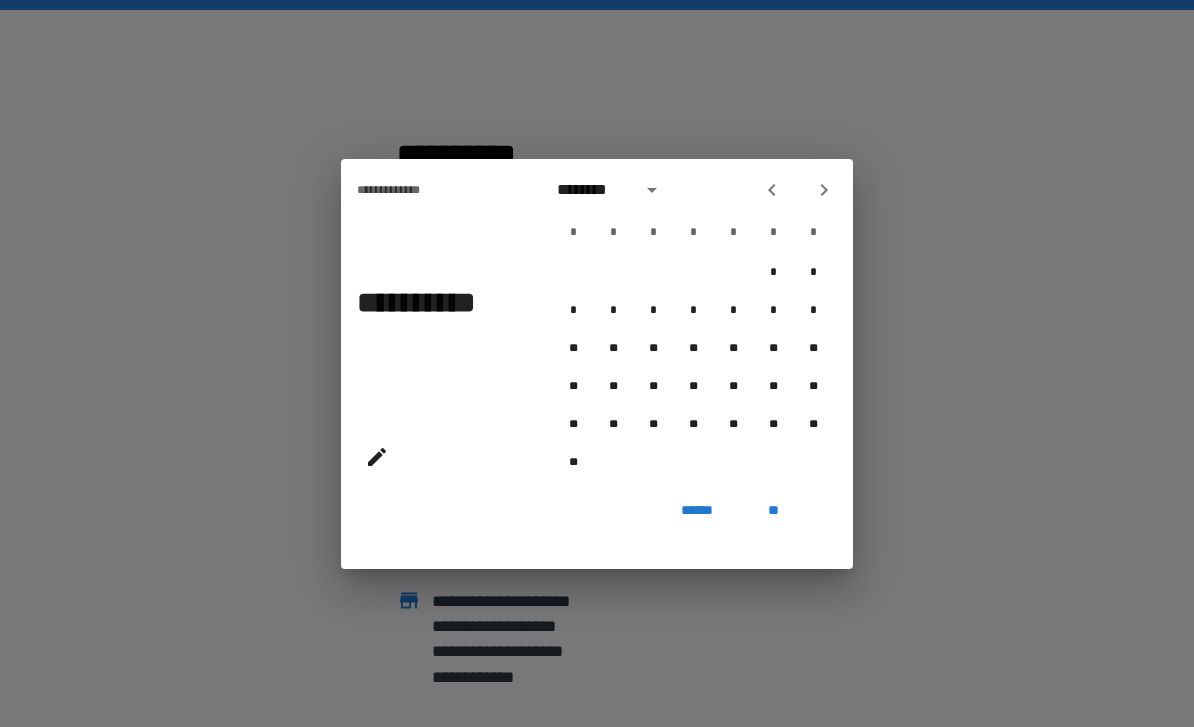 click 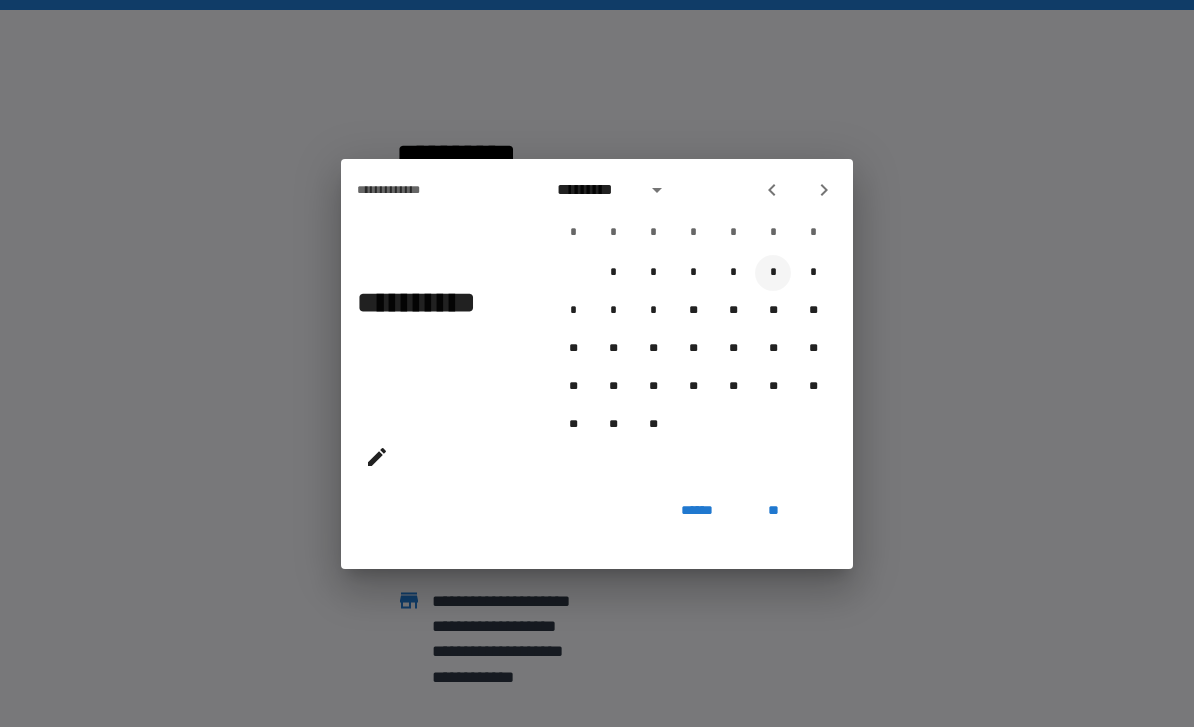 click on "*" at bounding box center (773, 273) 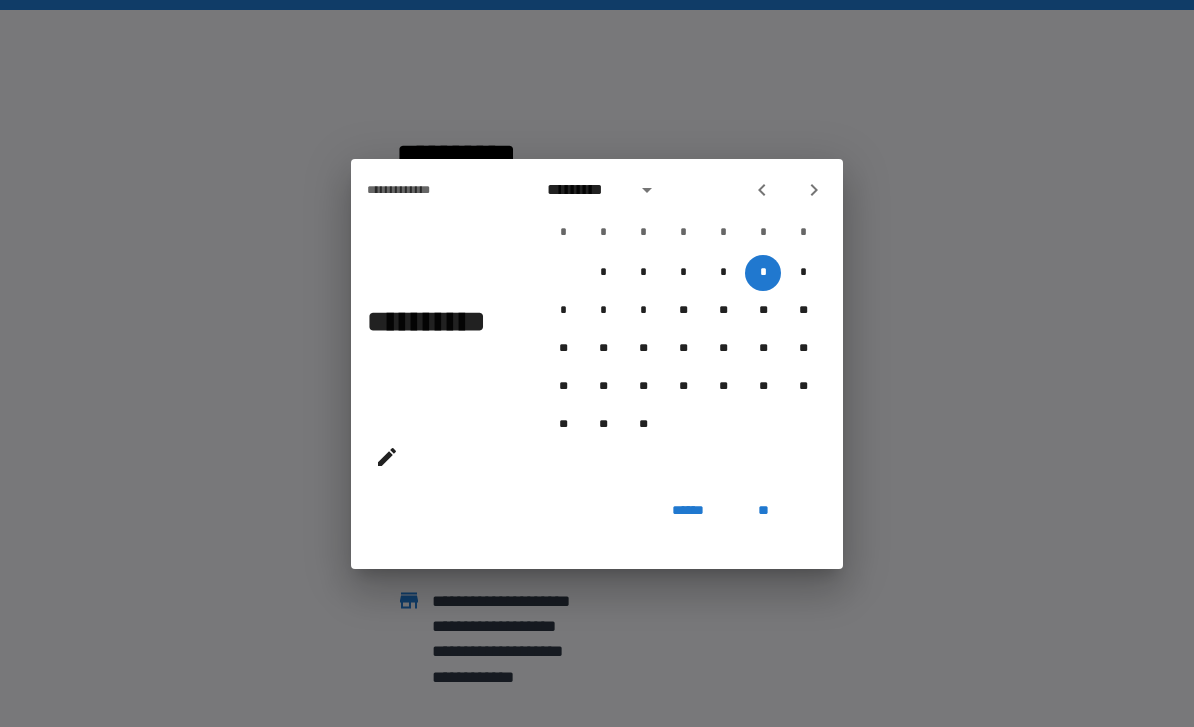 click on "**" at bounding box center (763, 511) 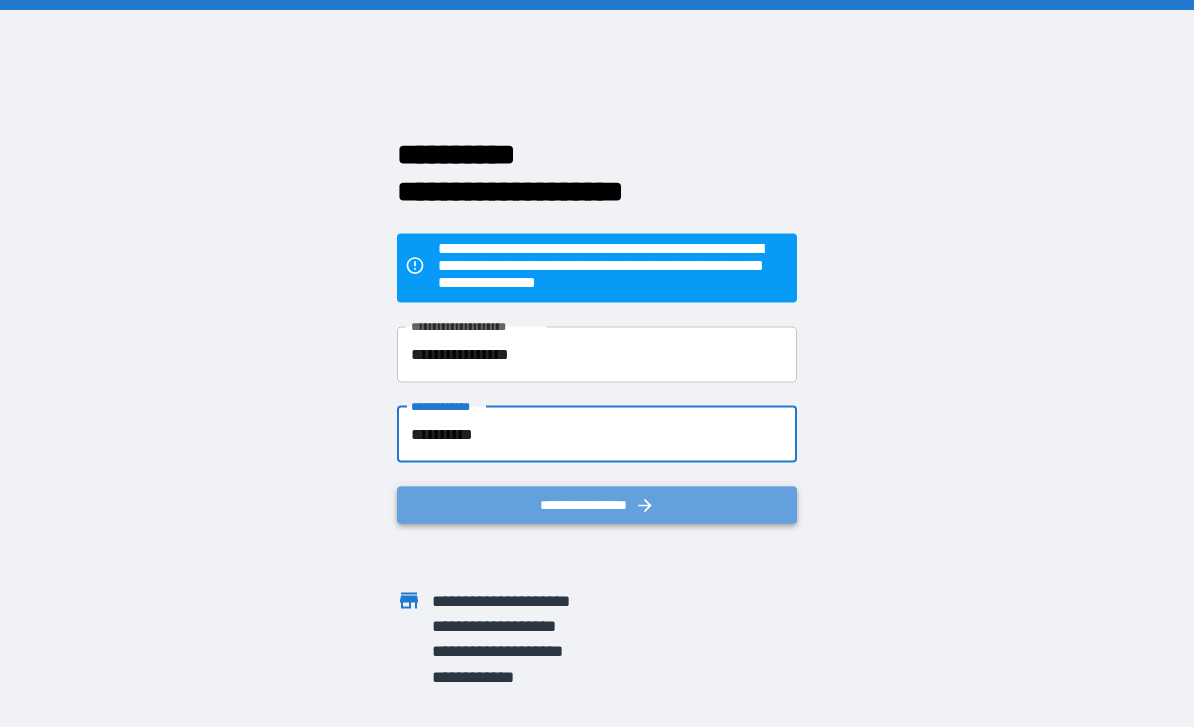 click on "**********" at bounding box center (597, 504) 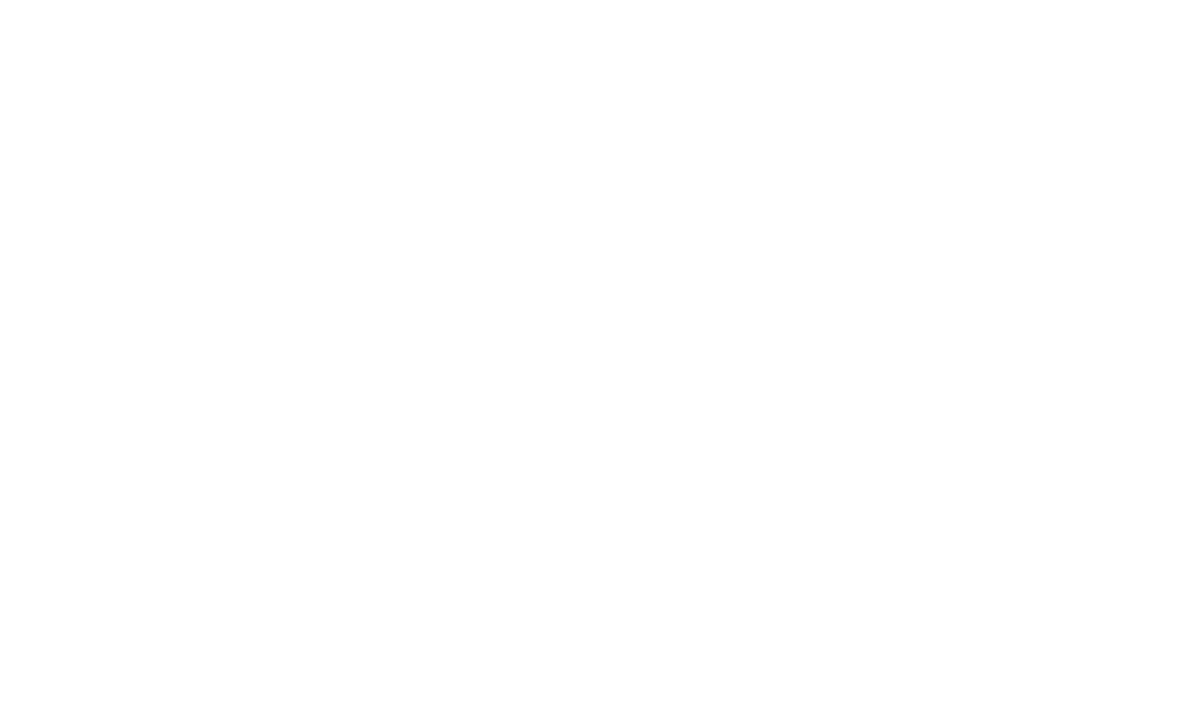 scroll, scrollTop: 0, scrollLeft: 0, axis: both 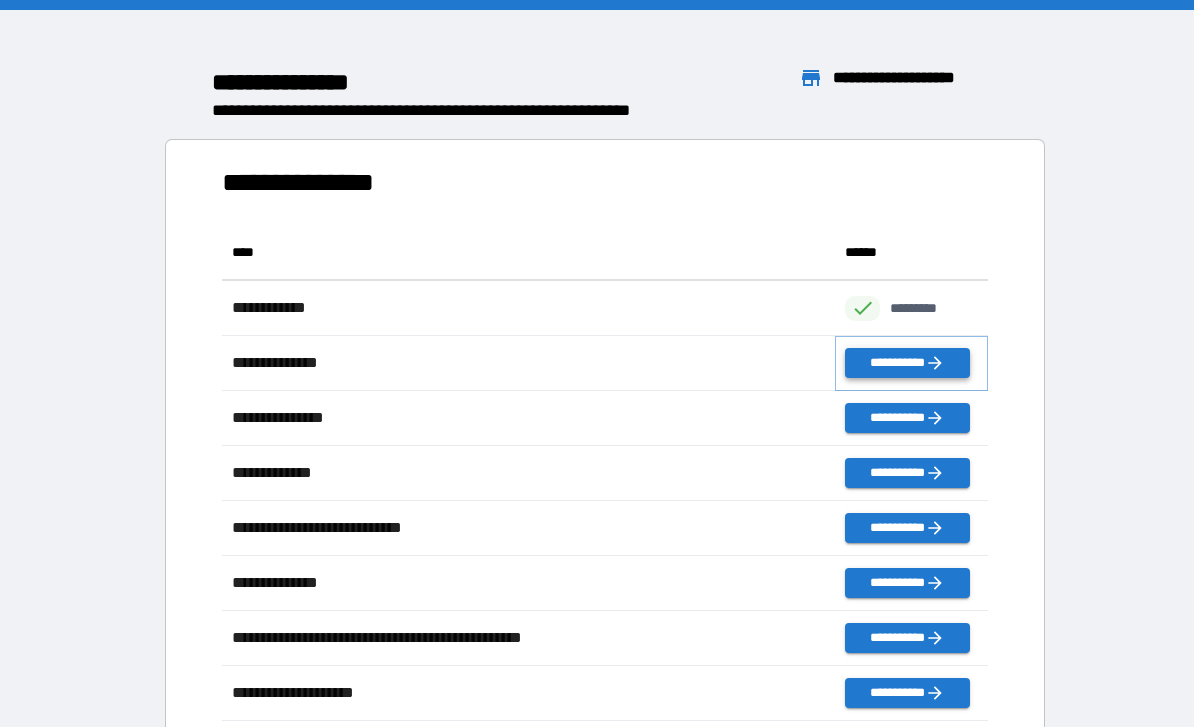click on "**********" at bounding box center (907, 363) 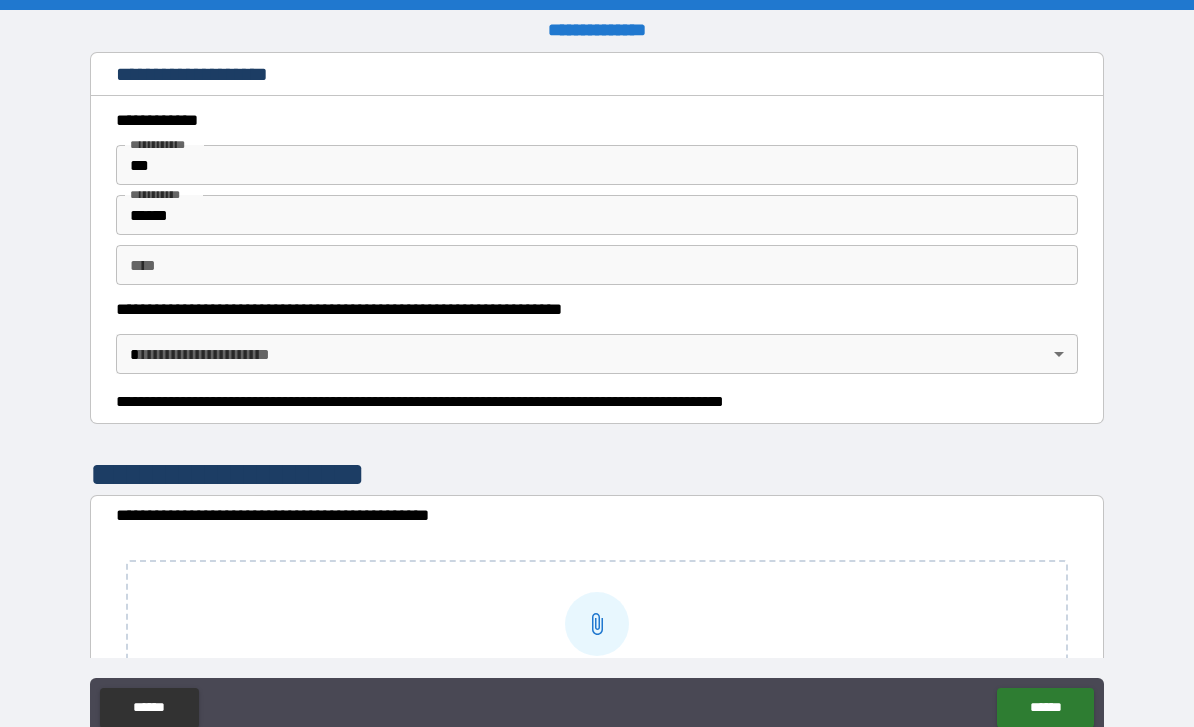 click on "**********" at bounding box center [597, 395] 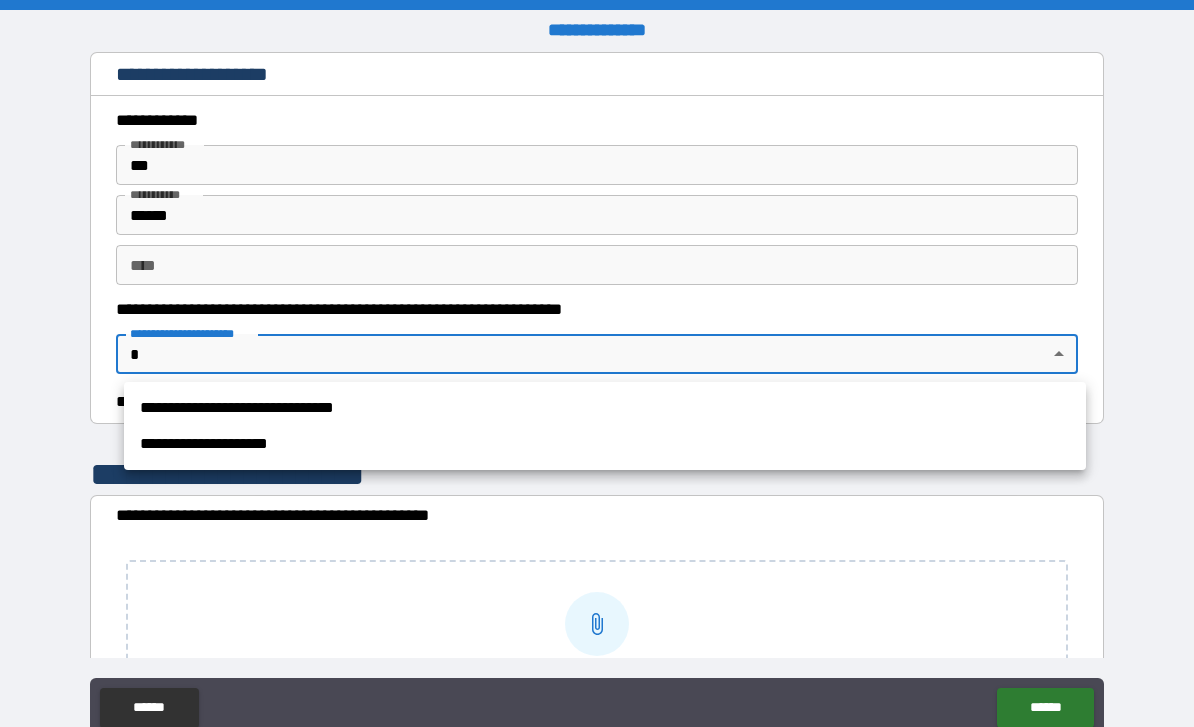 click on "**********" at bounding box center [605, 408] 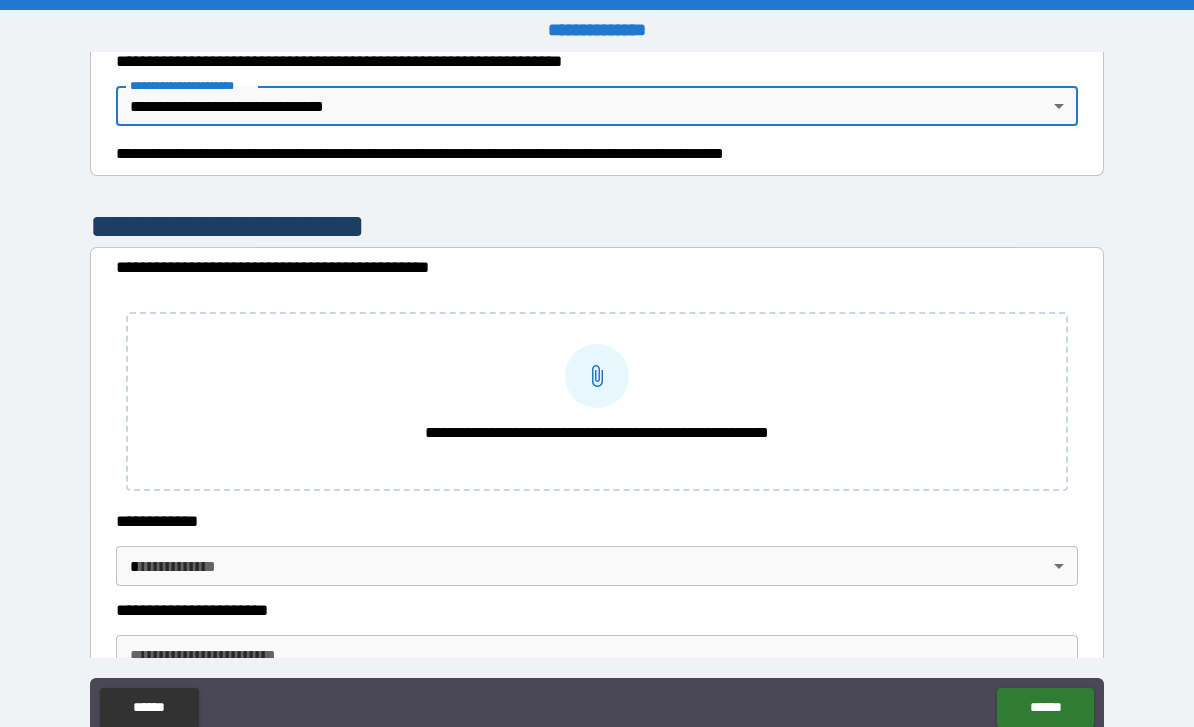 scroll, scrollTop: 291, scrollLeft: 0, axis: vertical 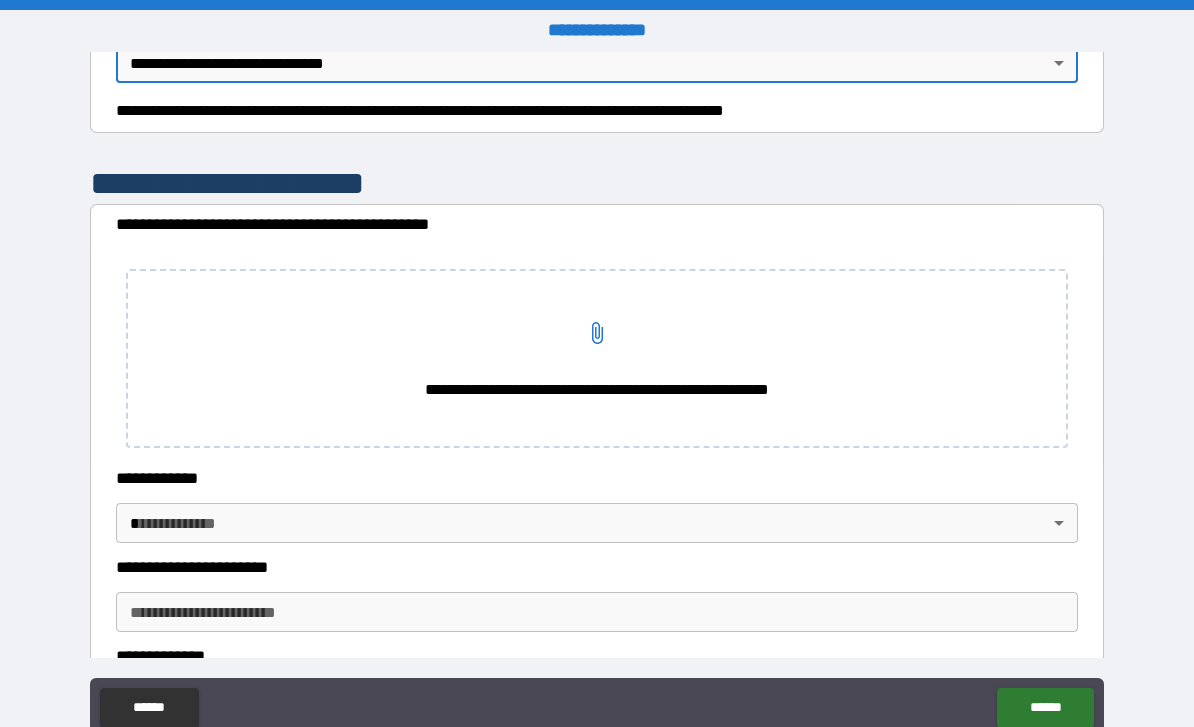 click on "**********" at bounding box center (597, 333) 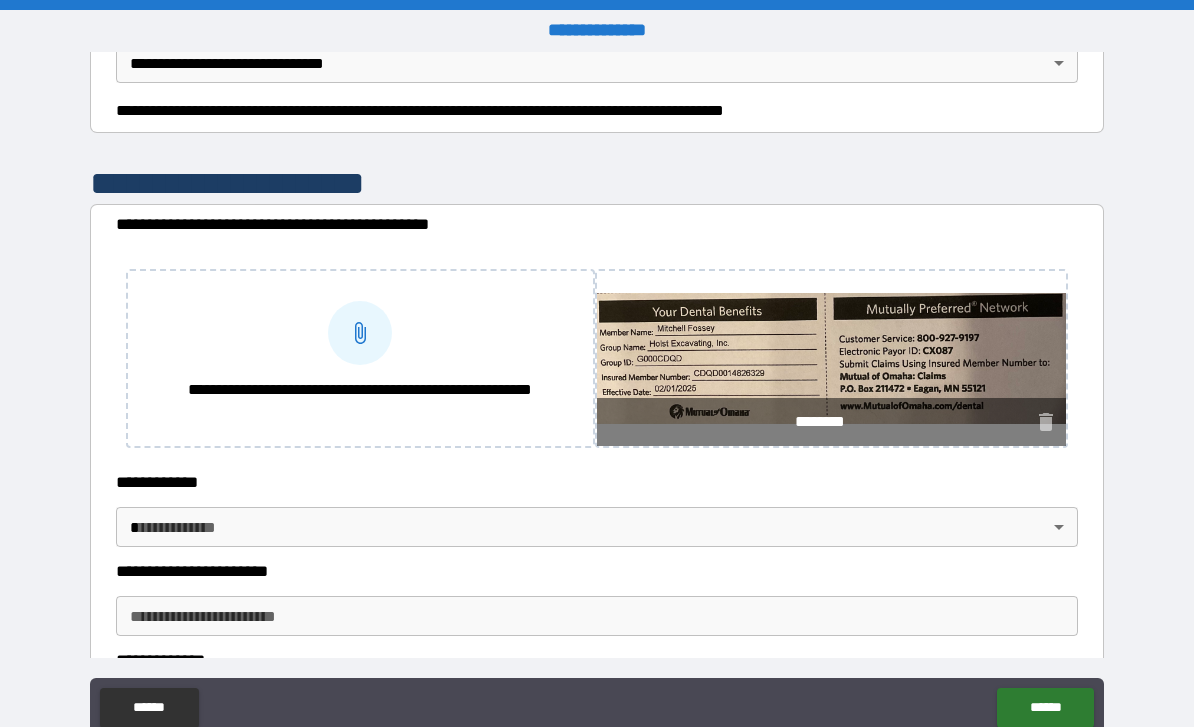 click on "**********" at bounding box center [597, 395] 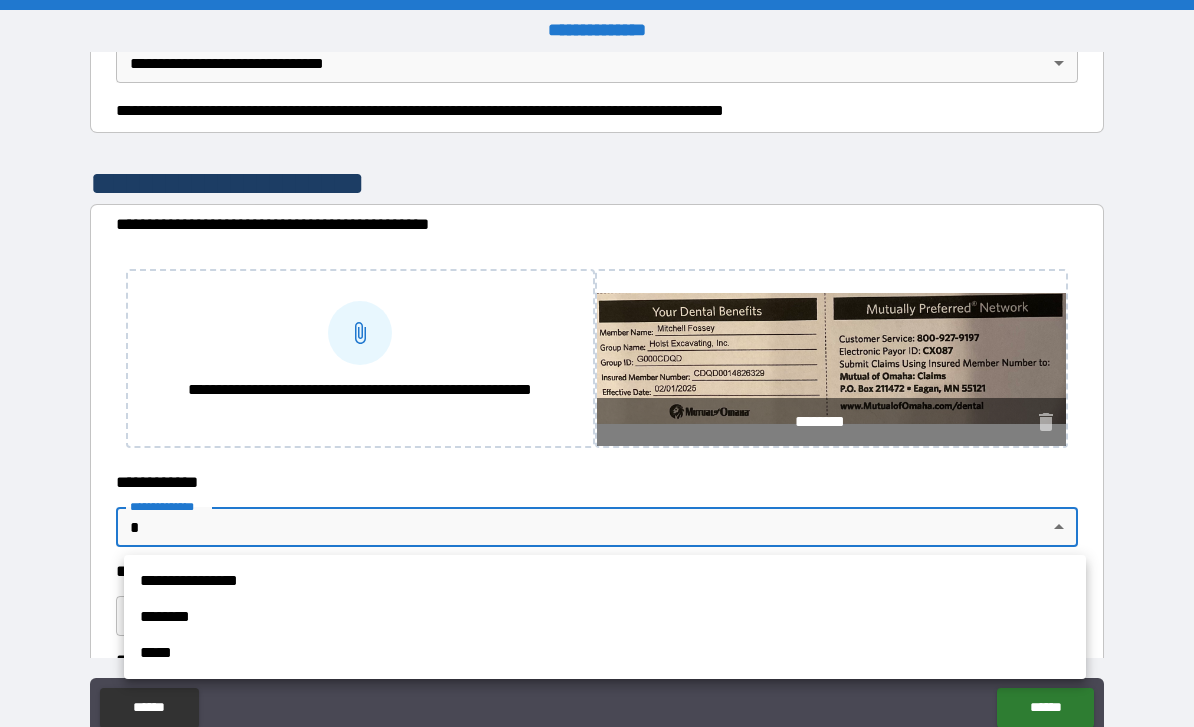 click on "**********" at bounding box center (605, 581) 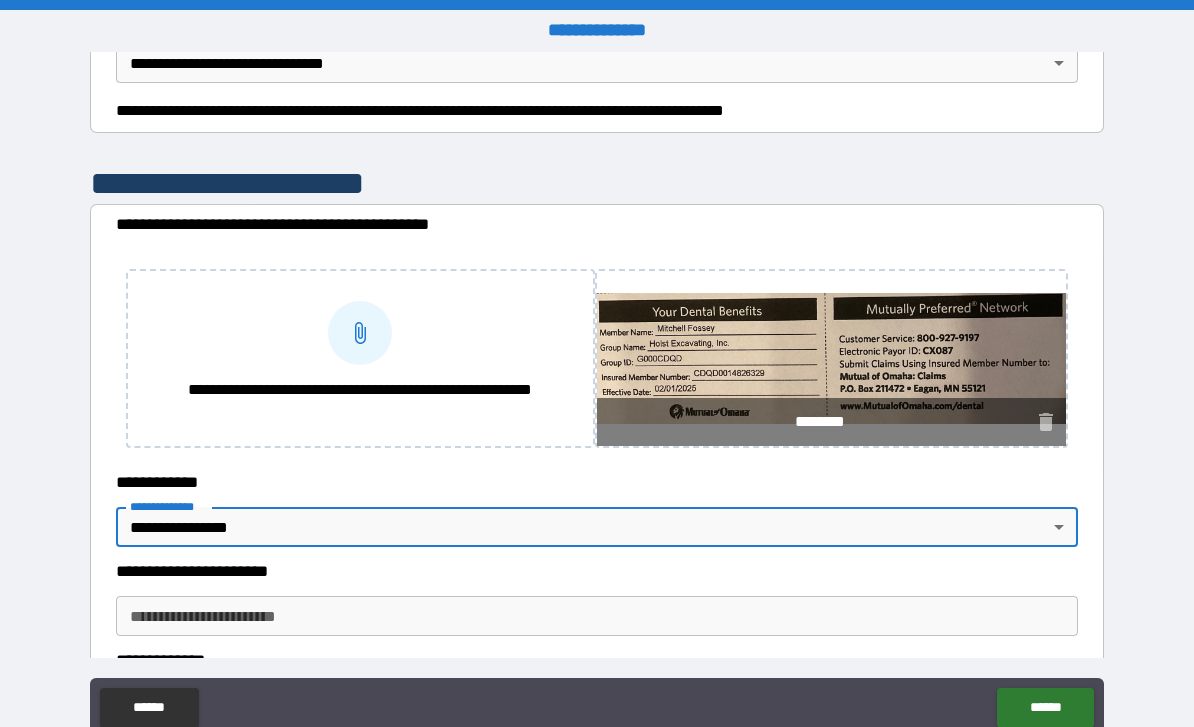type on "*" 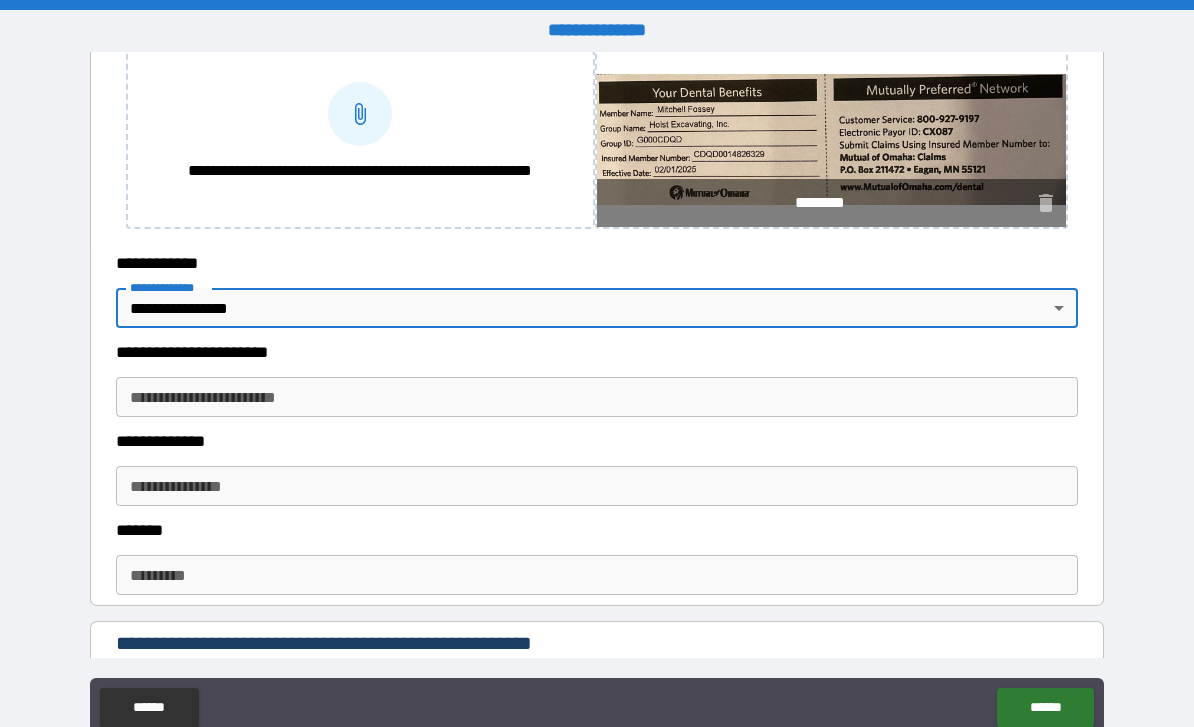 scroll, scrollTop: 569, scrollLeft: 0, axis: vertical 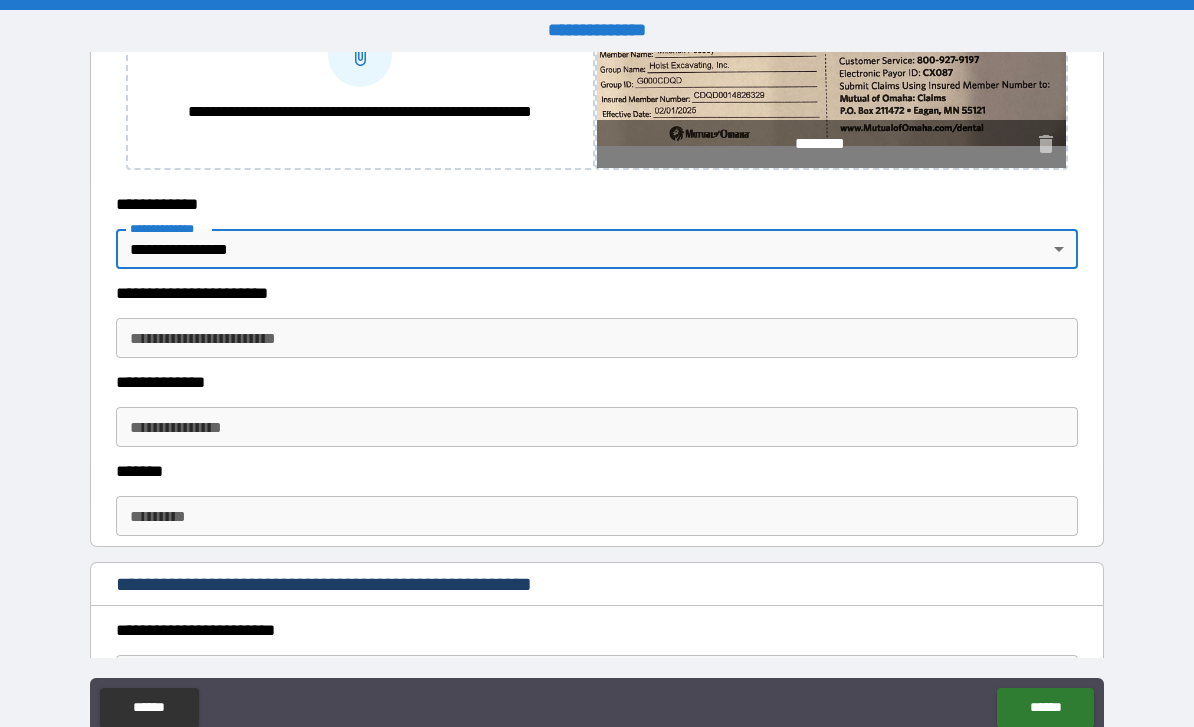 click on "**********" at bounding box center (597, 338) 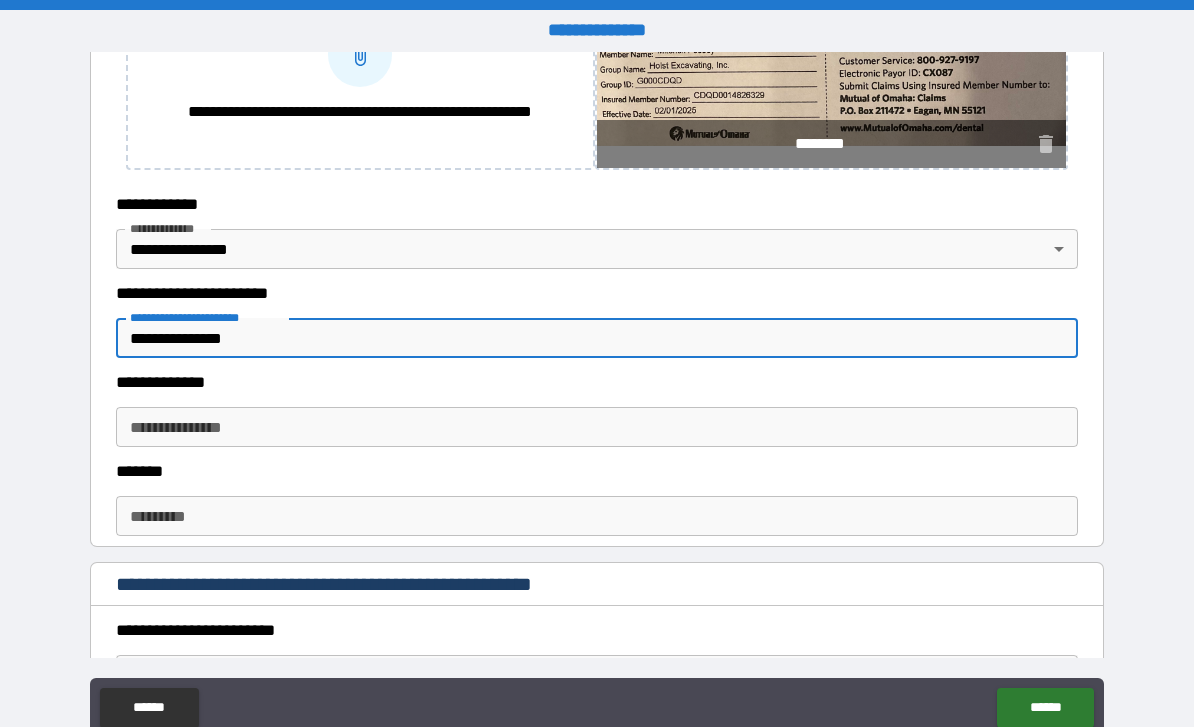 type on "**********" 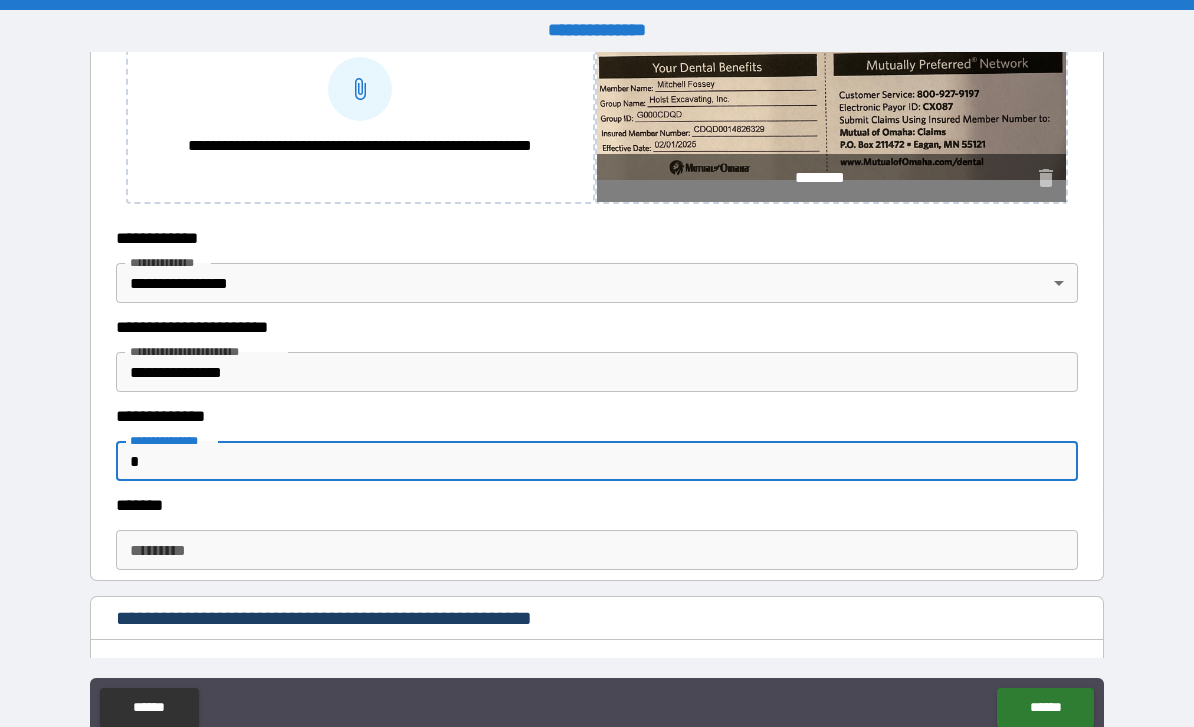 scroll, scrollTop: 536, scrollLeft: 0, axis: vertical 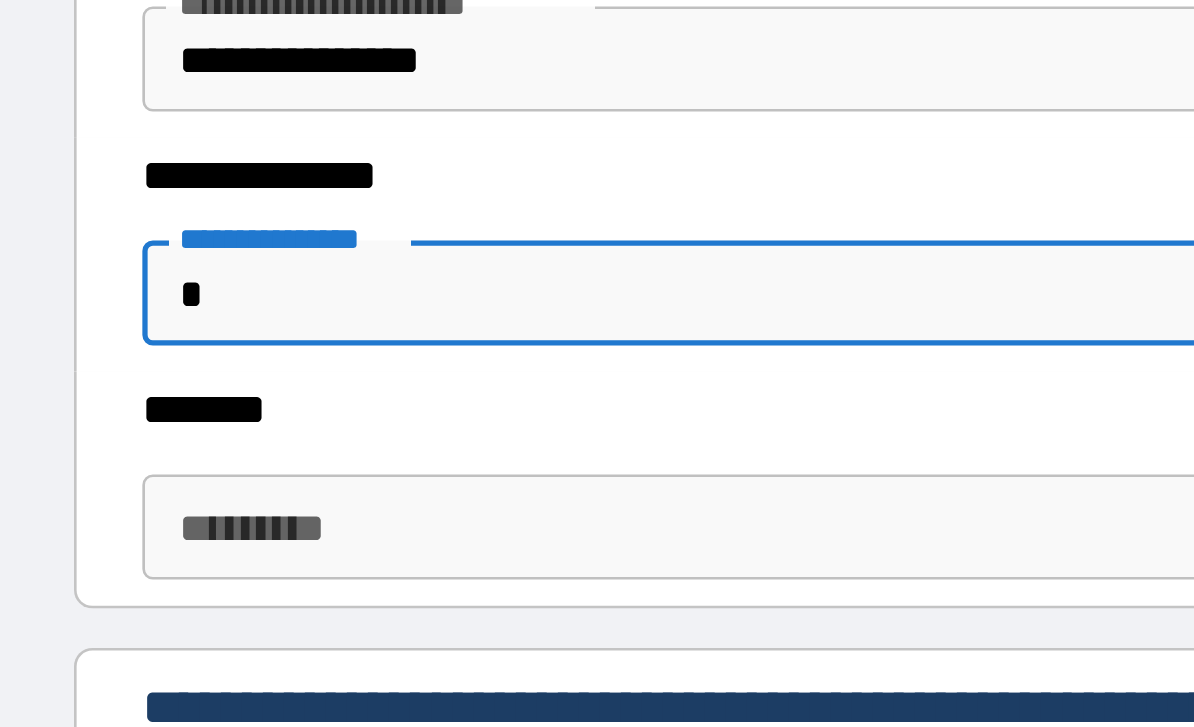 type on "*" 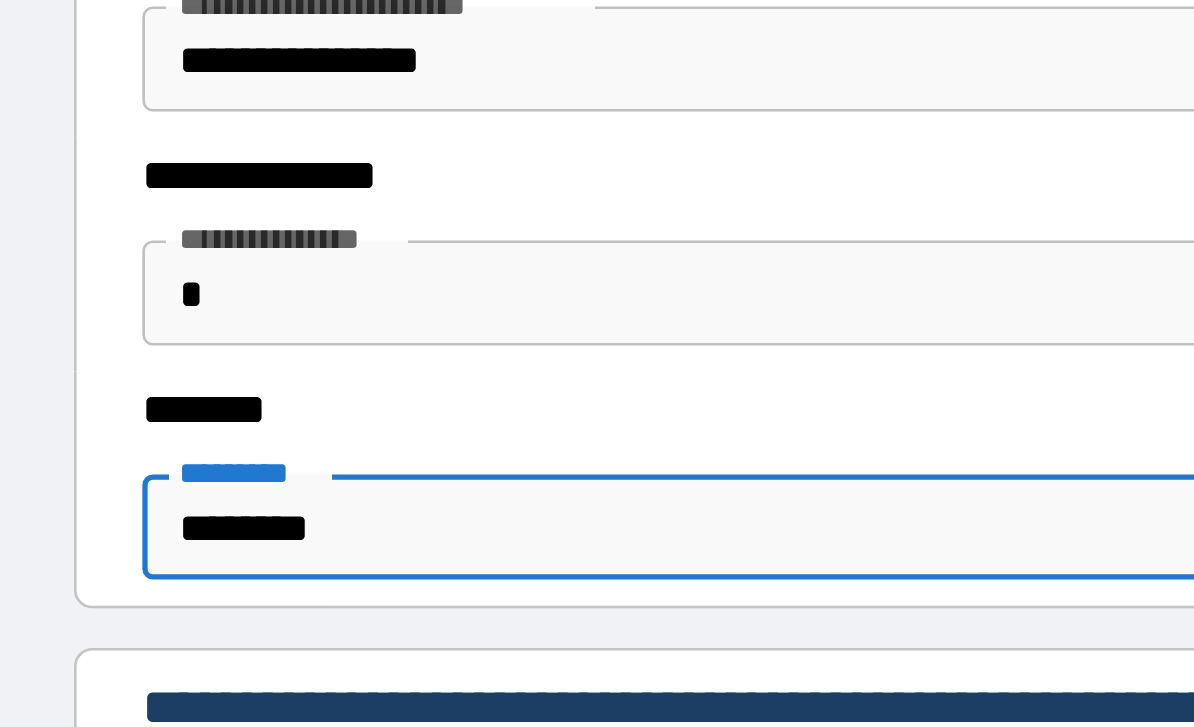 type on "********" 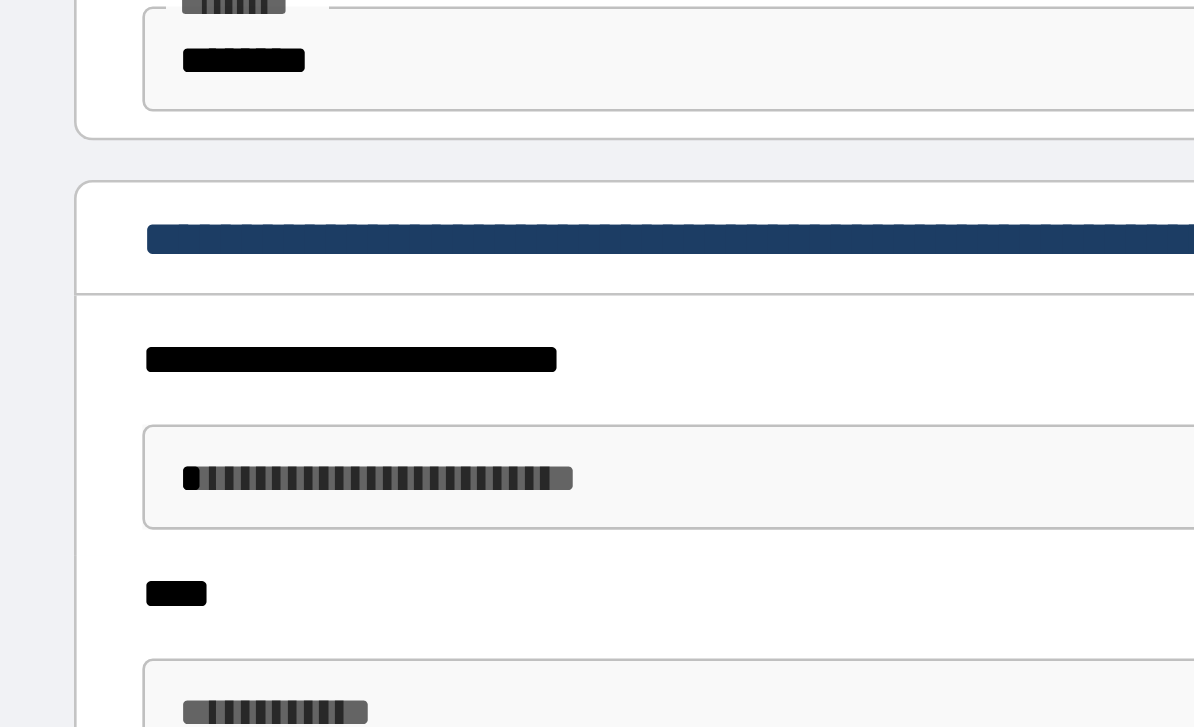 scroll, scrollTop: 716, scrollLeft: 0, axis: vertical 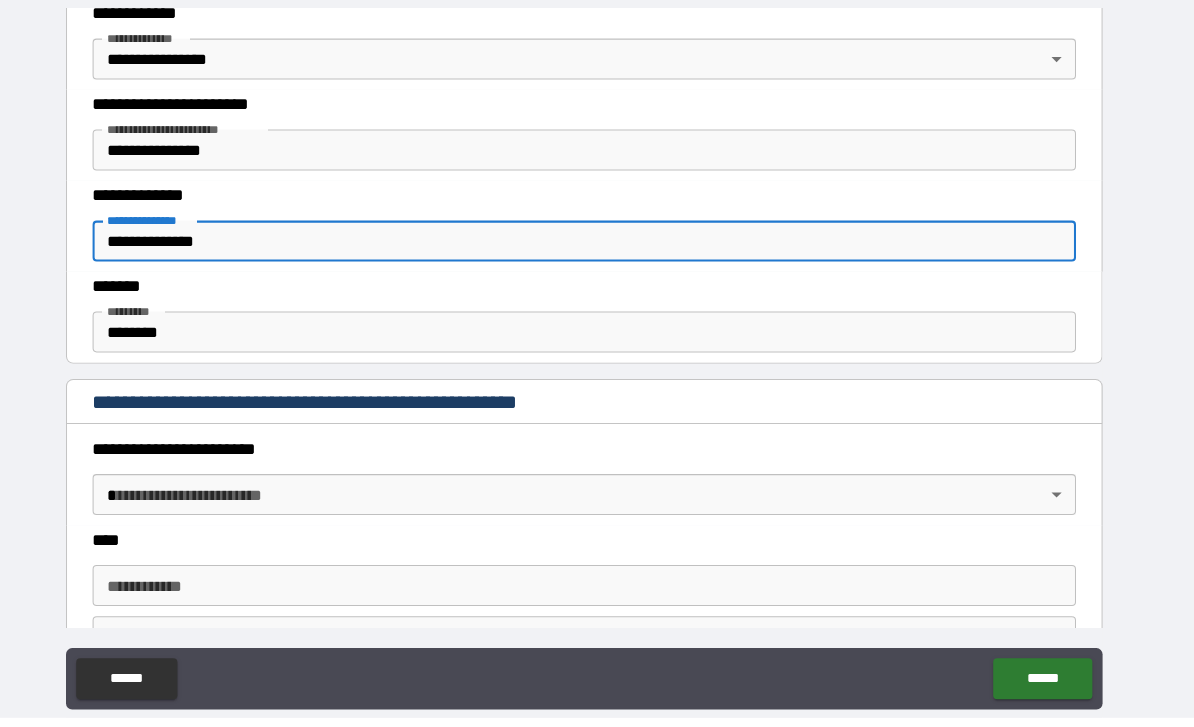 type on "**********" 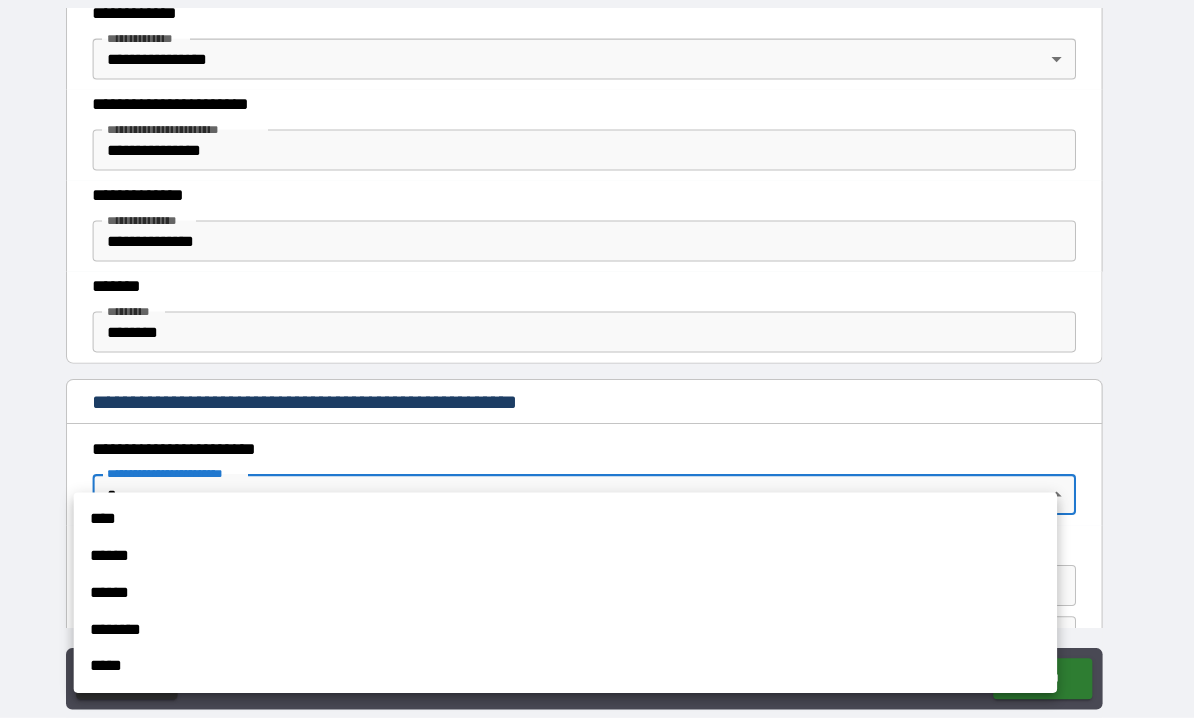 scroll, scrollTop: 29, scrollLeft: 0, axis: vertical 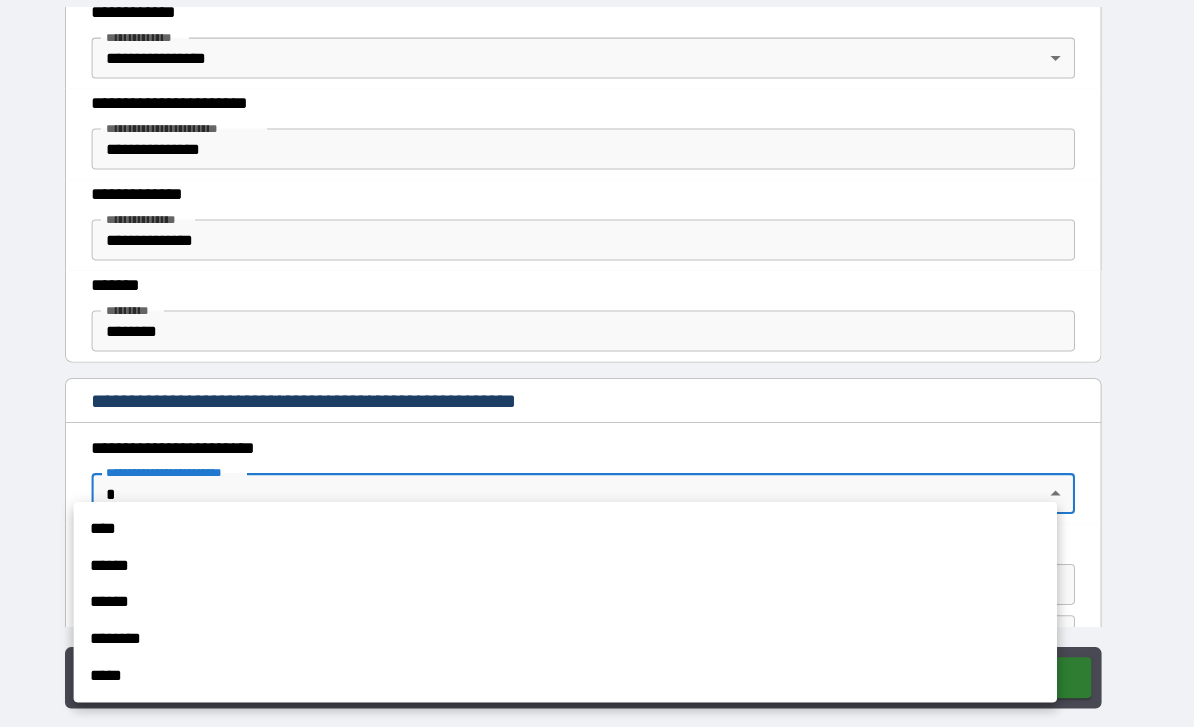 click on "******" at bounding box center [579, 605] 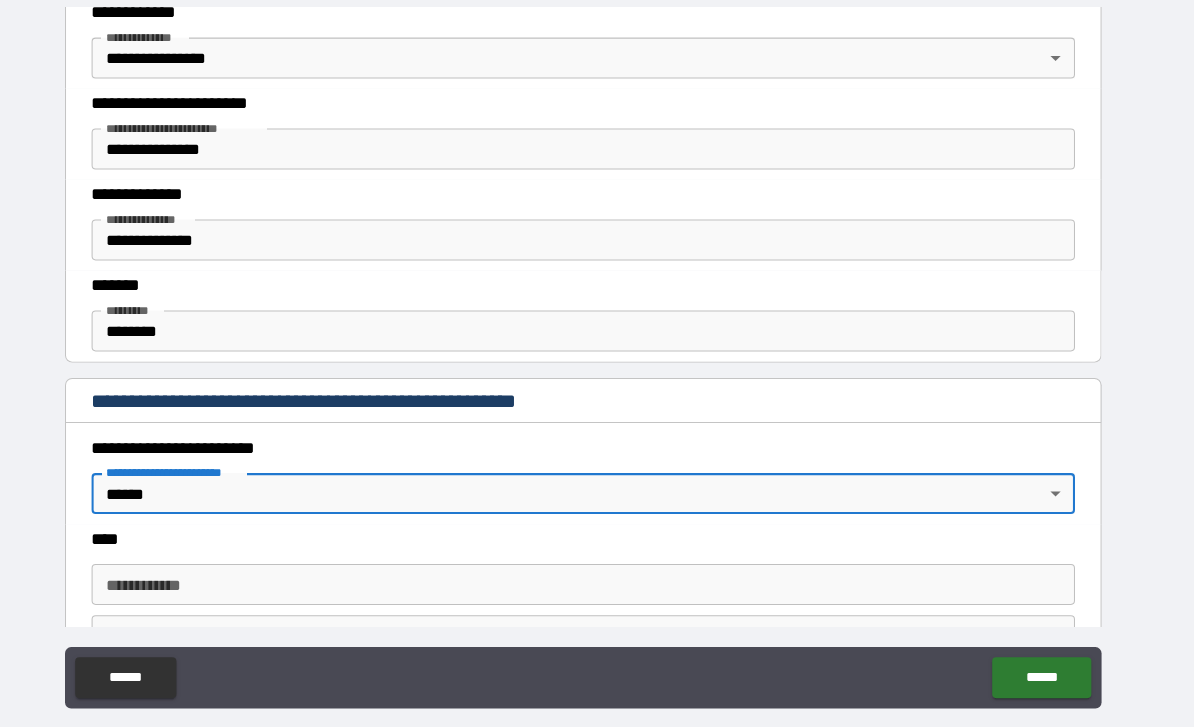 scroll, scrollTop: 64, scrollLeft: 0, axis: vertical 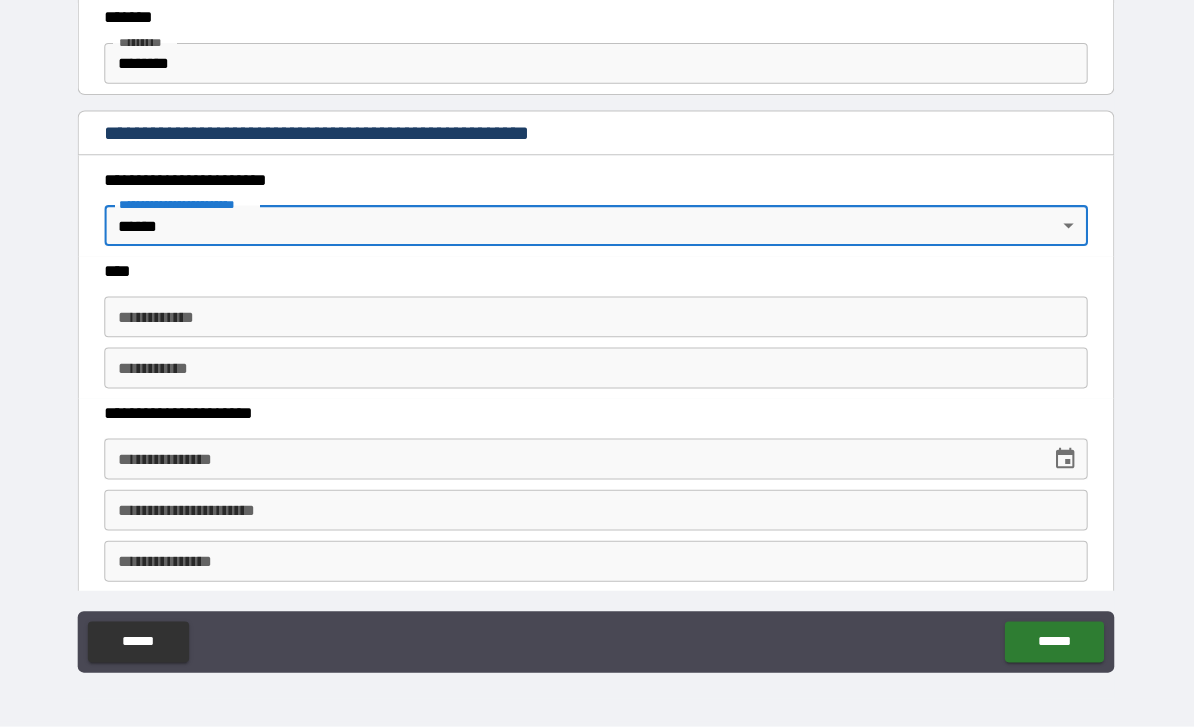 click on "**********" at bounding box center [597, 326] 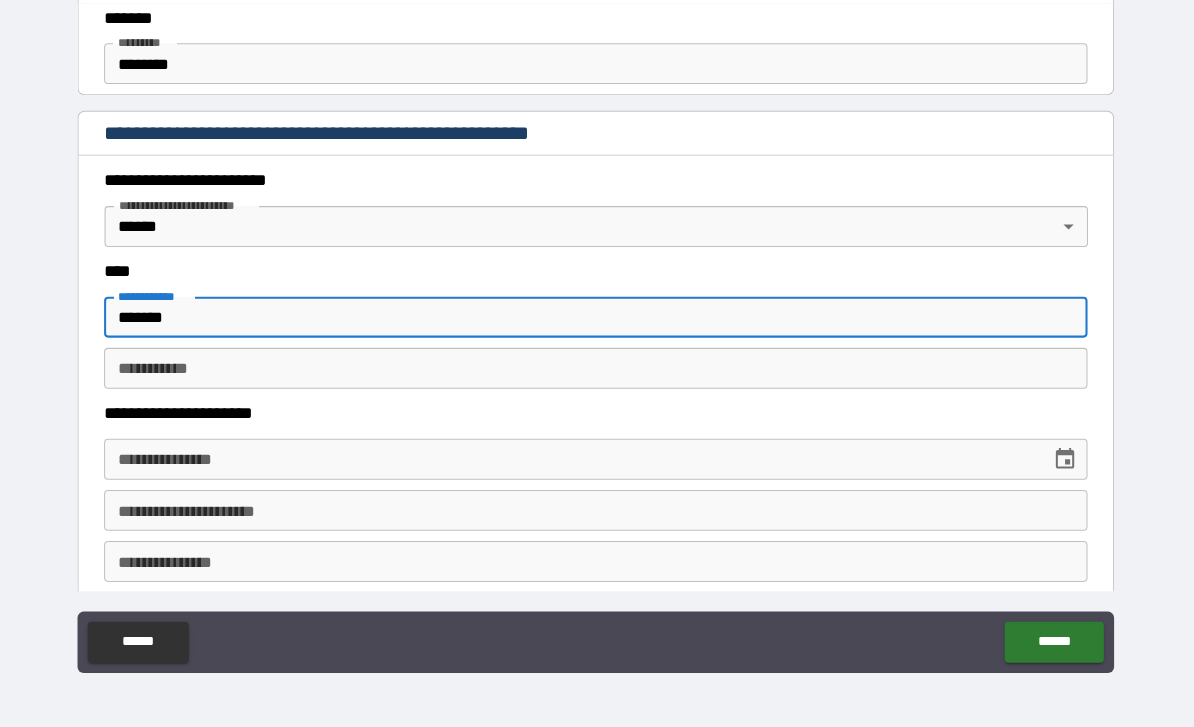 type on "*******" 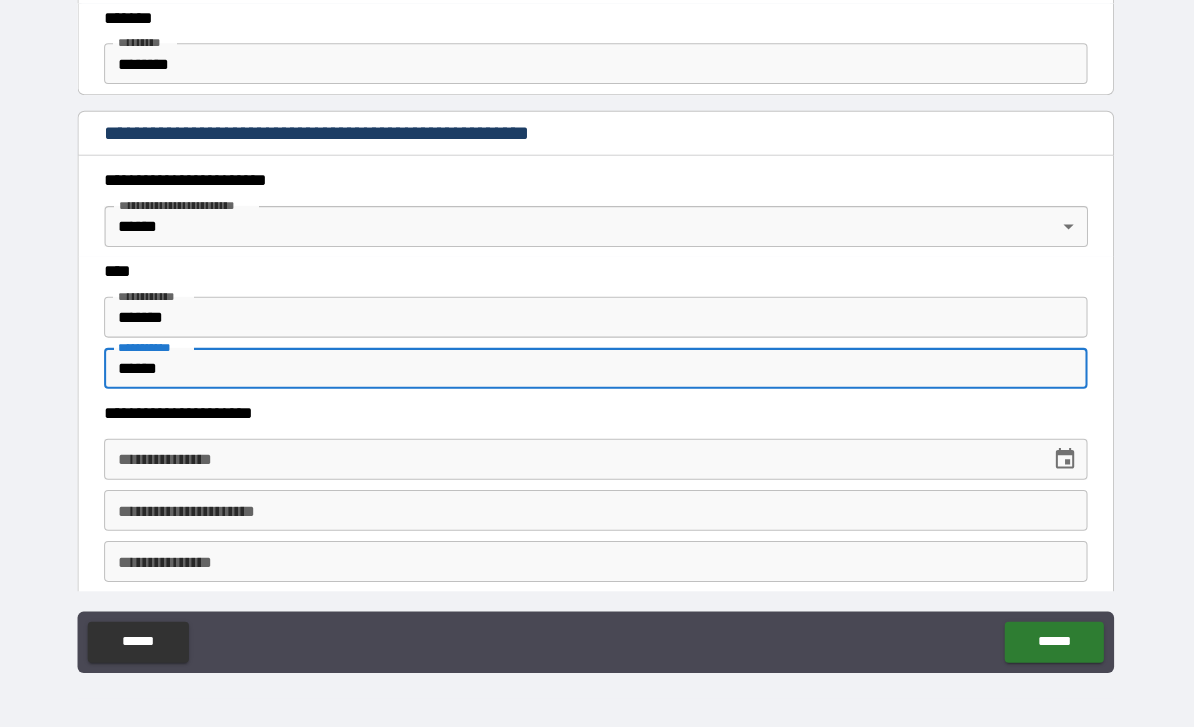 type on "******" 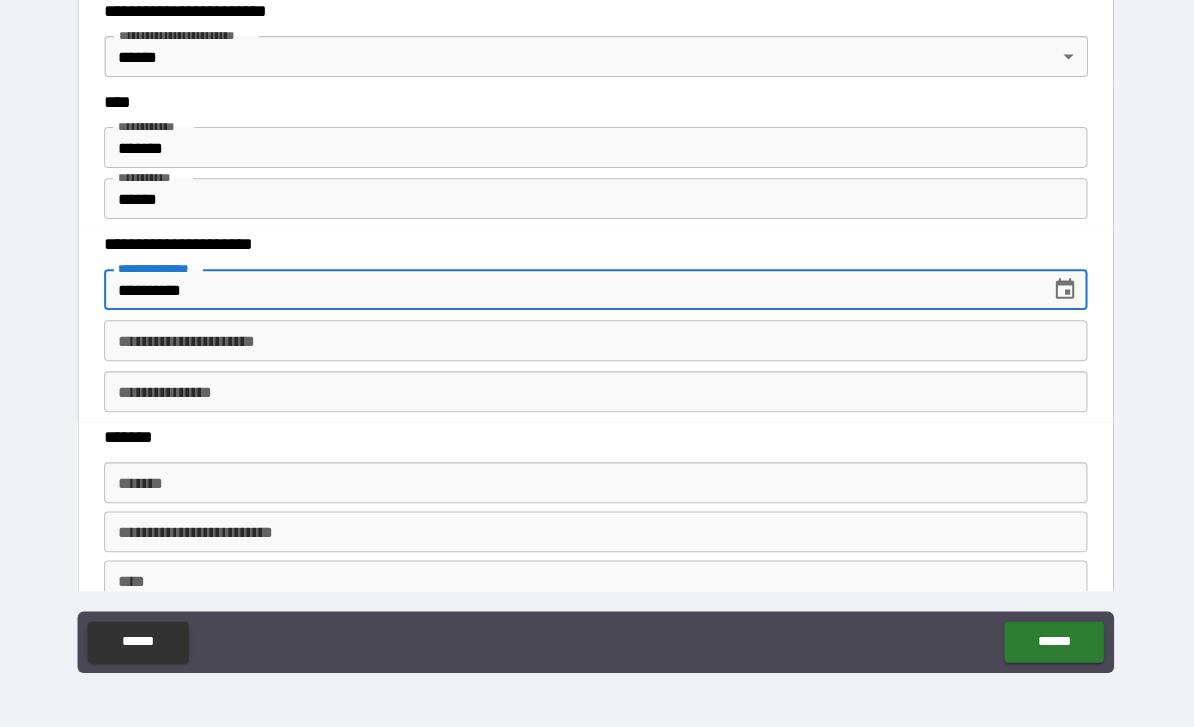 scroll, scrollTop: 1118, scrollLeft: 0, axis: vertical 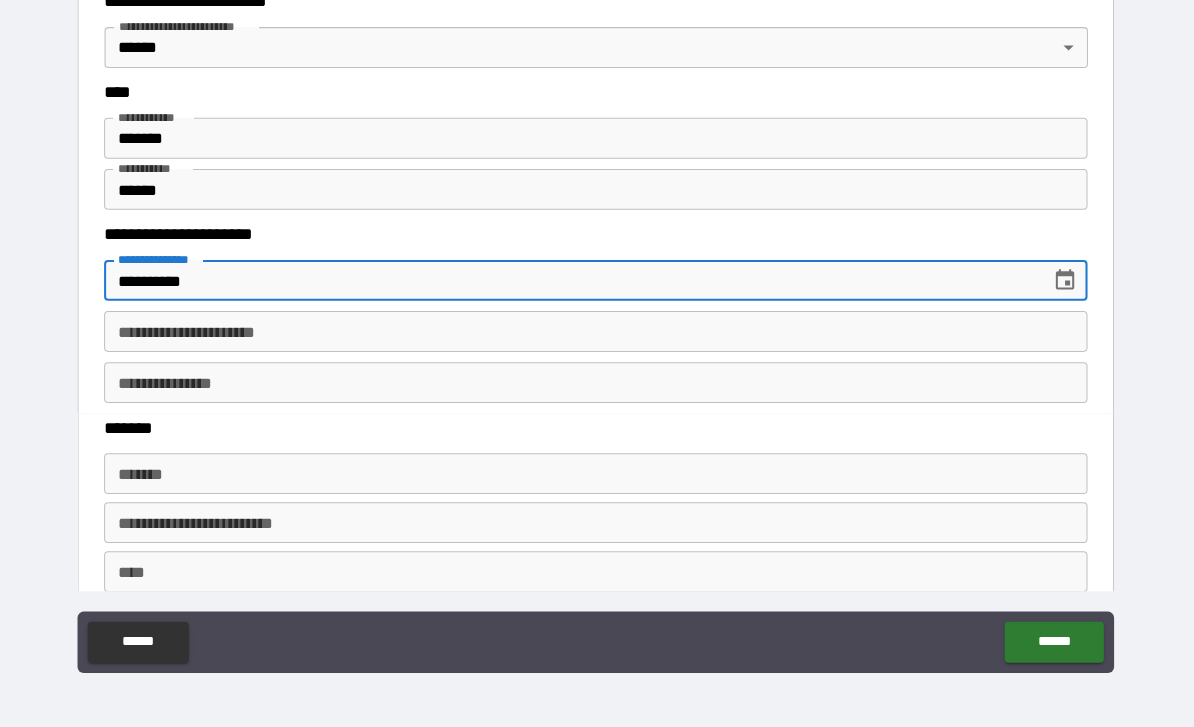 type on "**********" 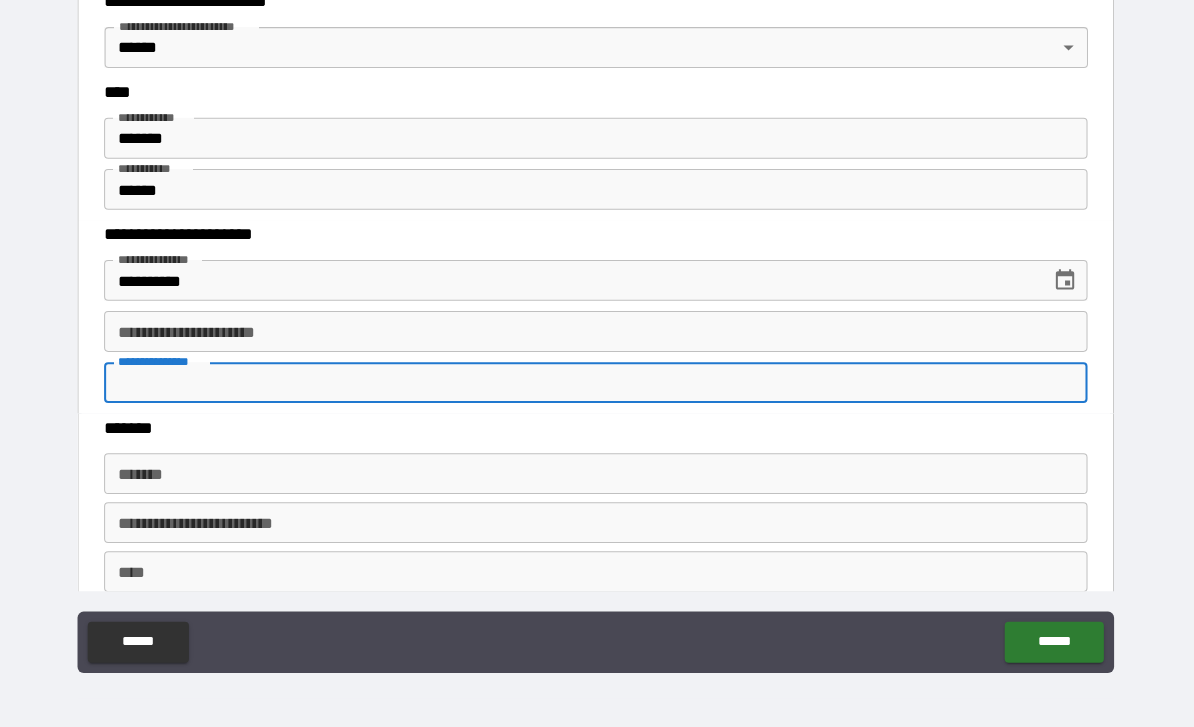 click on "*******" at bounding box center [597, 479] 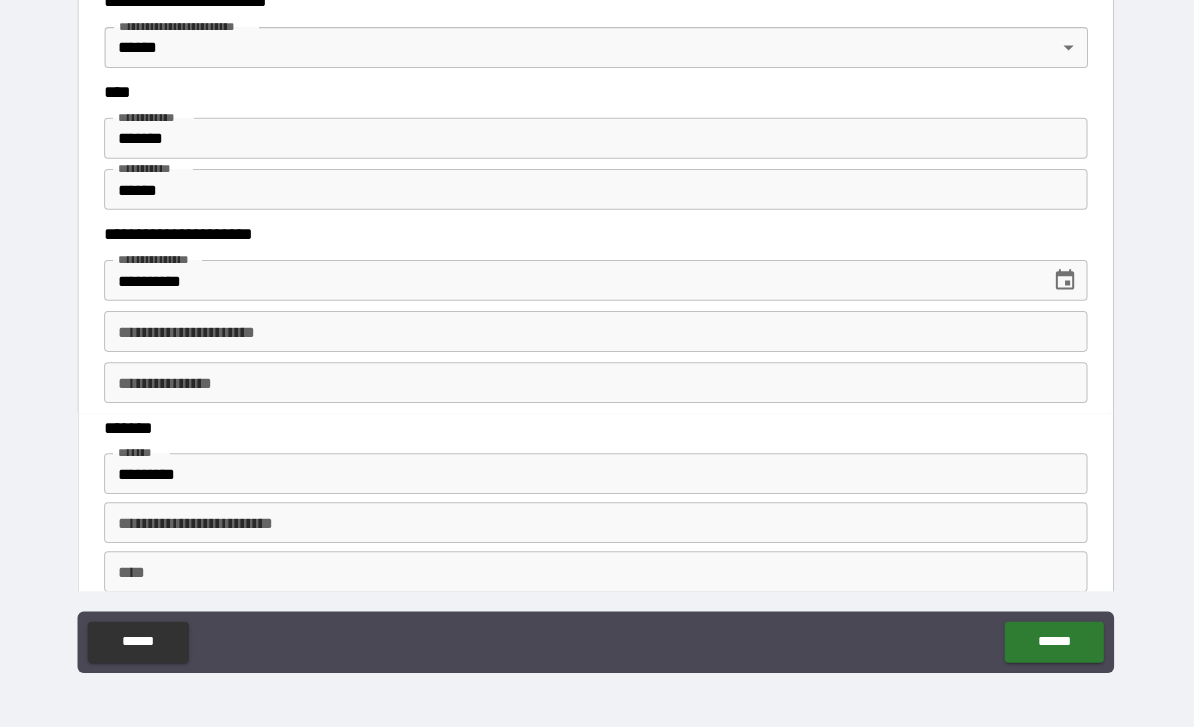 type on "**********" 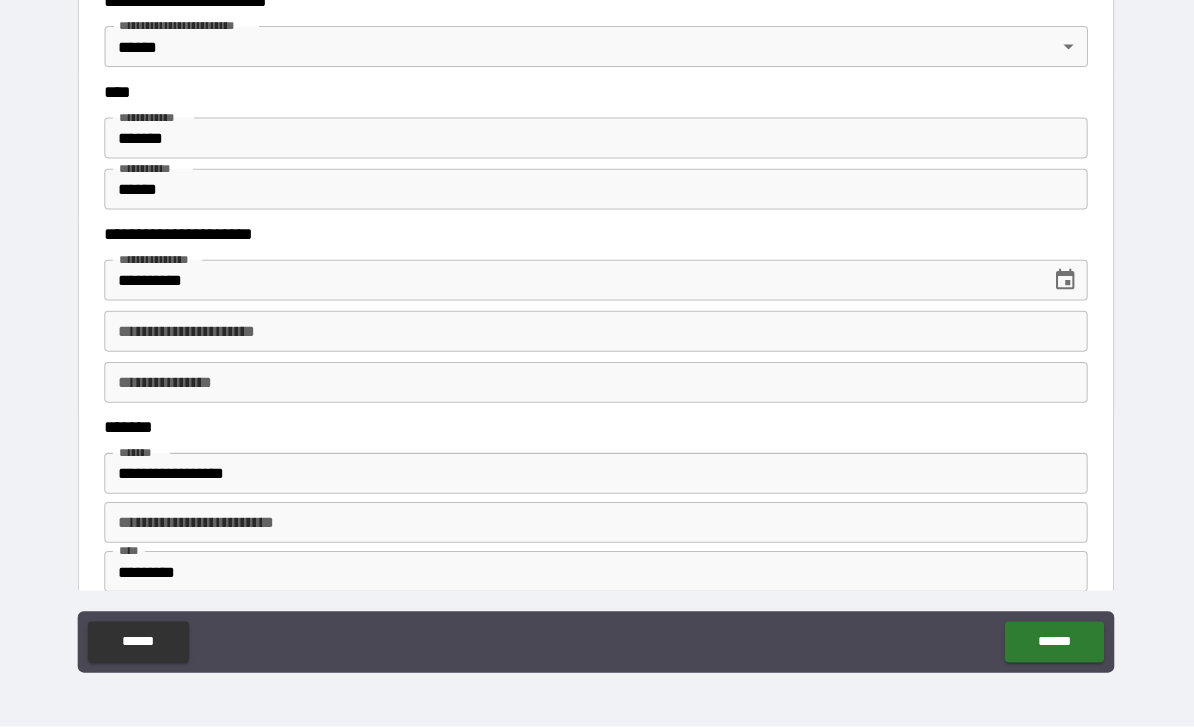 click on "**********" at bounding box center (597, 390) 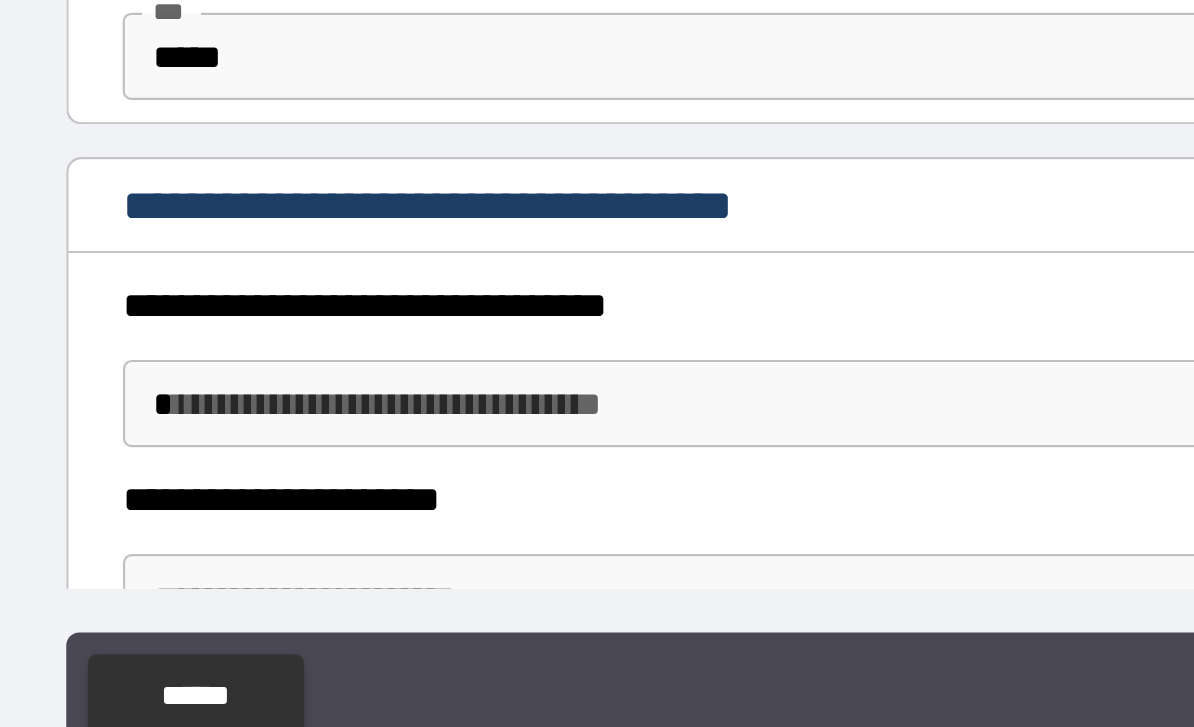 scroll, scrollTop: 1445, scrollLeft: 0, axis: vertical 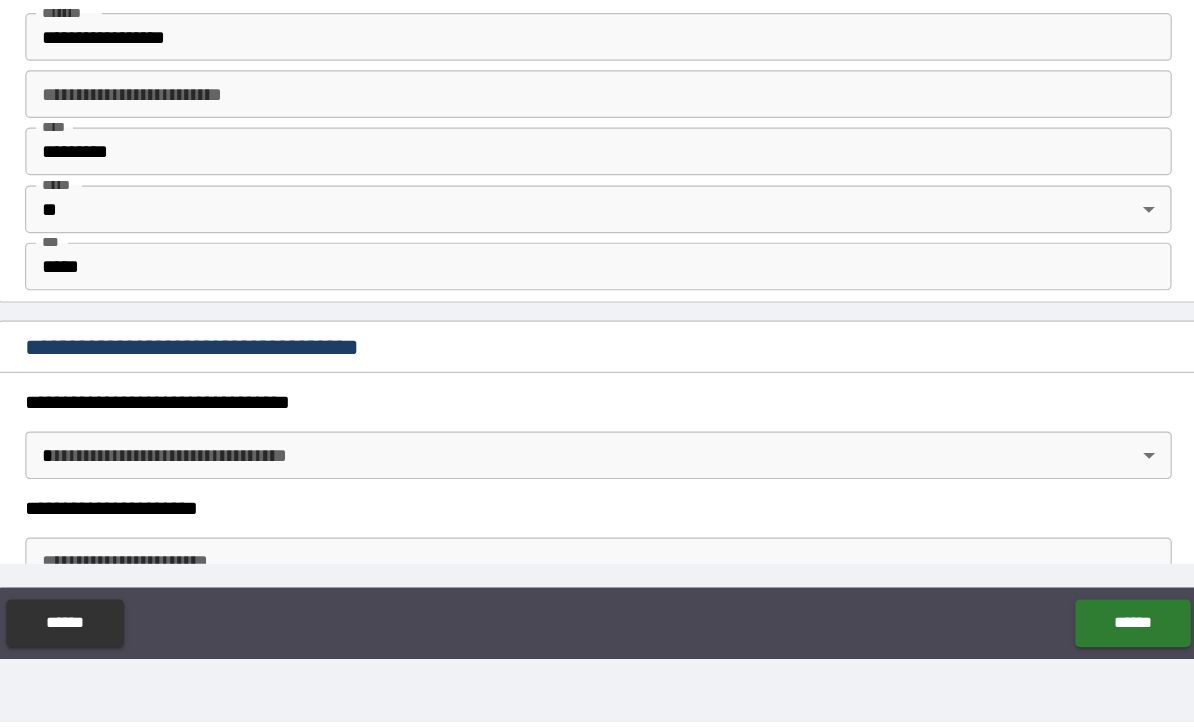 type on "**********" 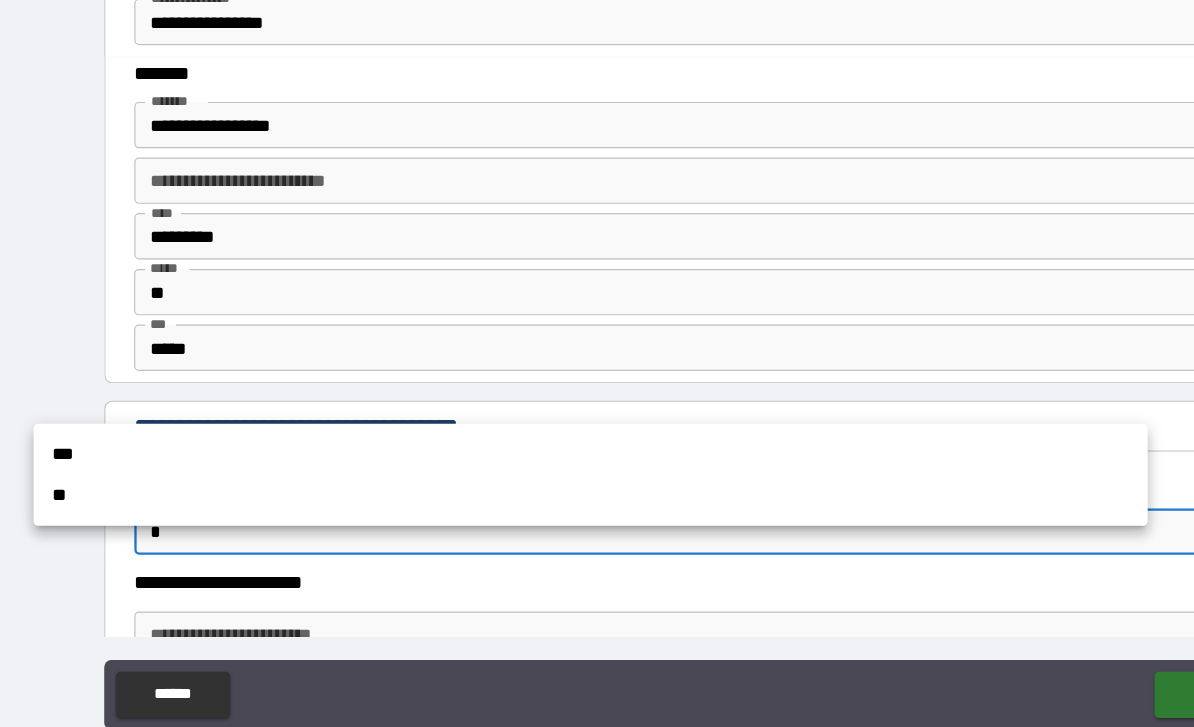 click on "***" at bounding box center [510, 436] 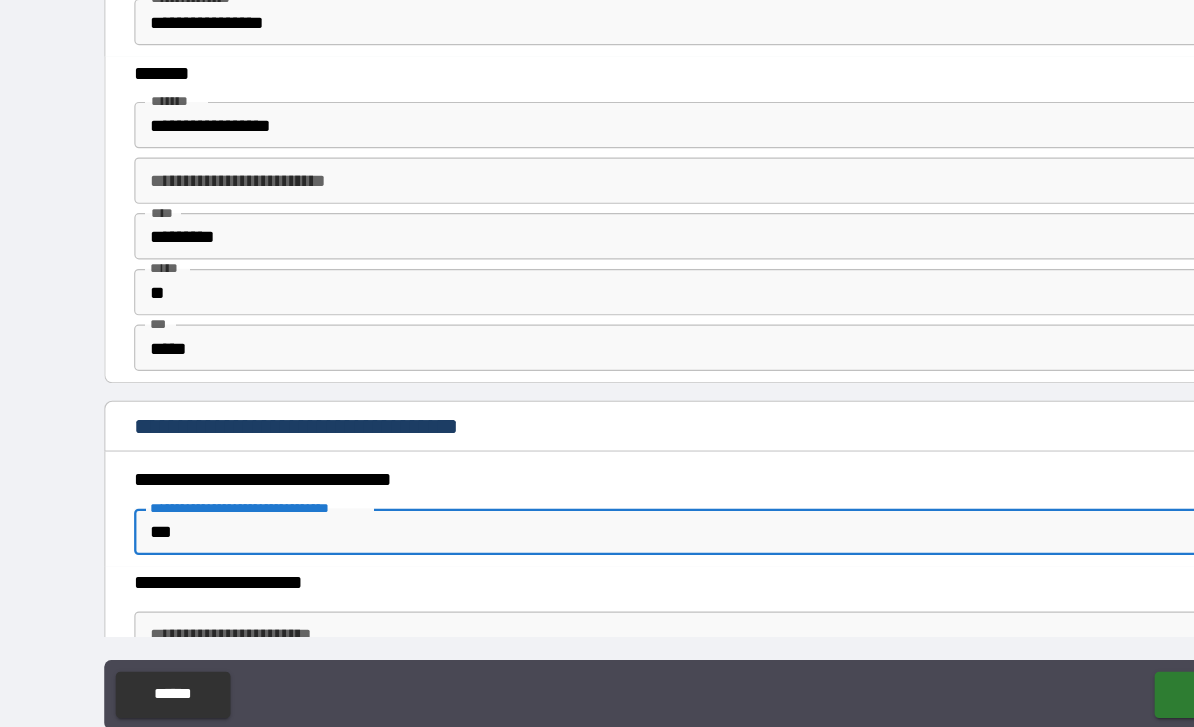 type on "*" 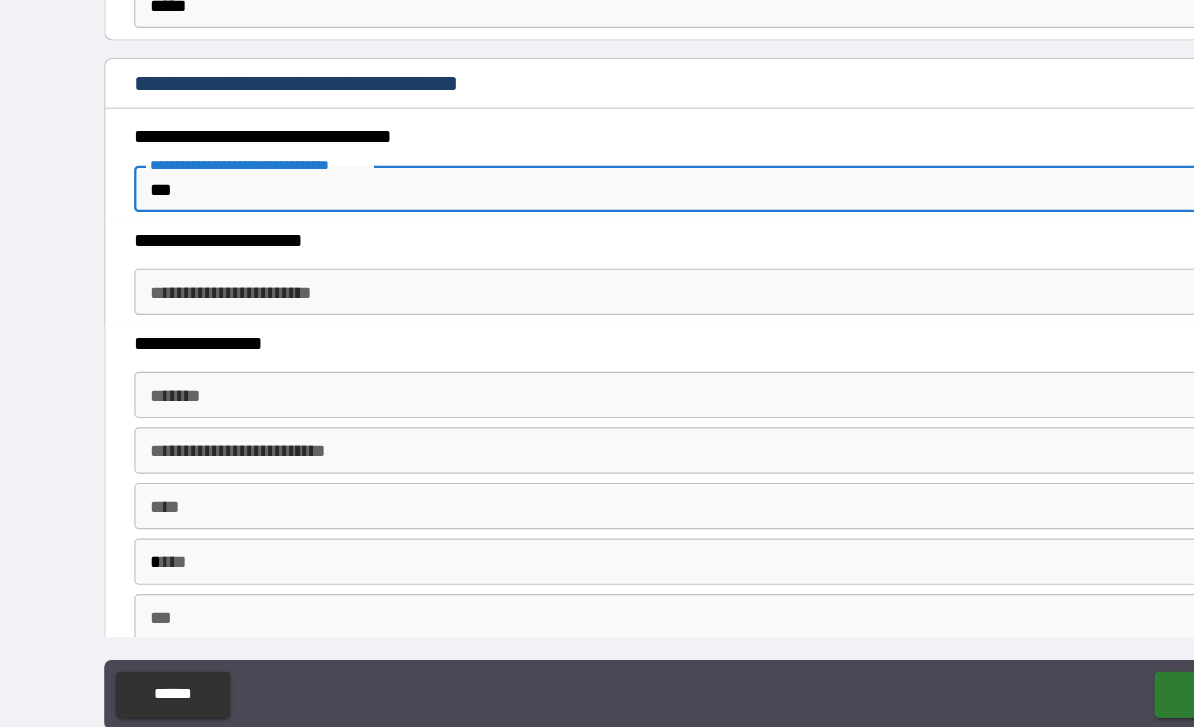 scroll, scrollTop: 1744, scrollLeft: 0, axis: vertical 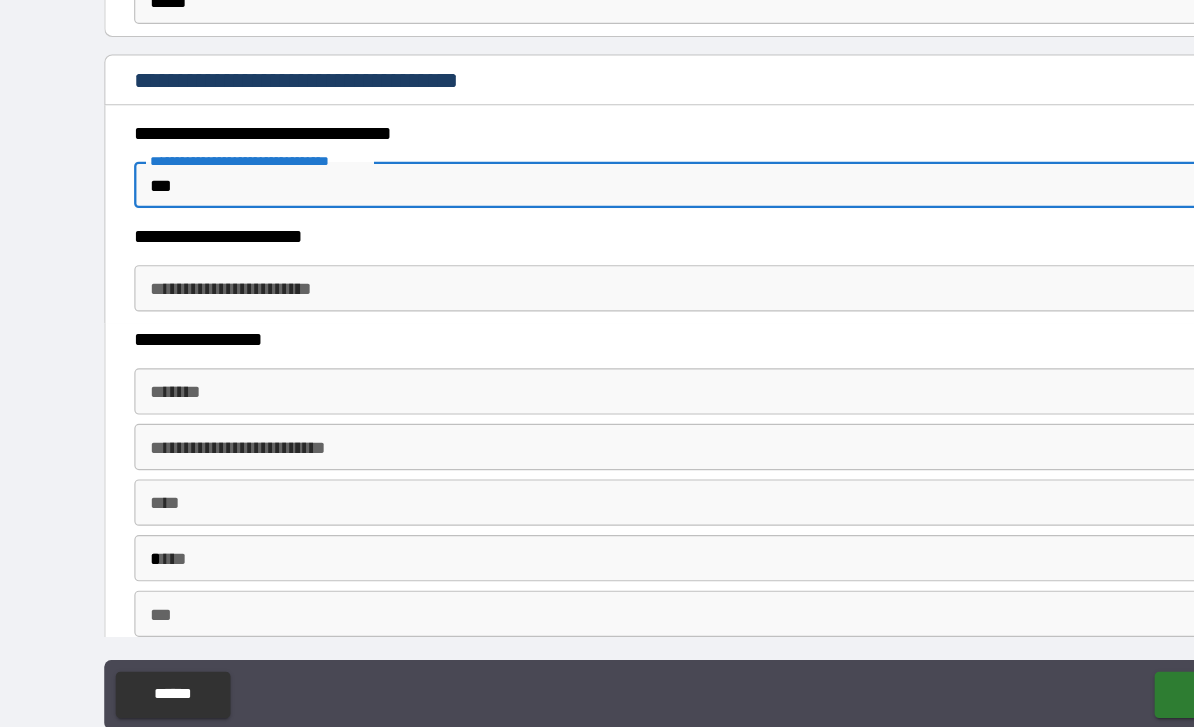 click on "**********" at bounding box center (597, 293) 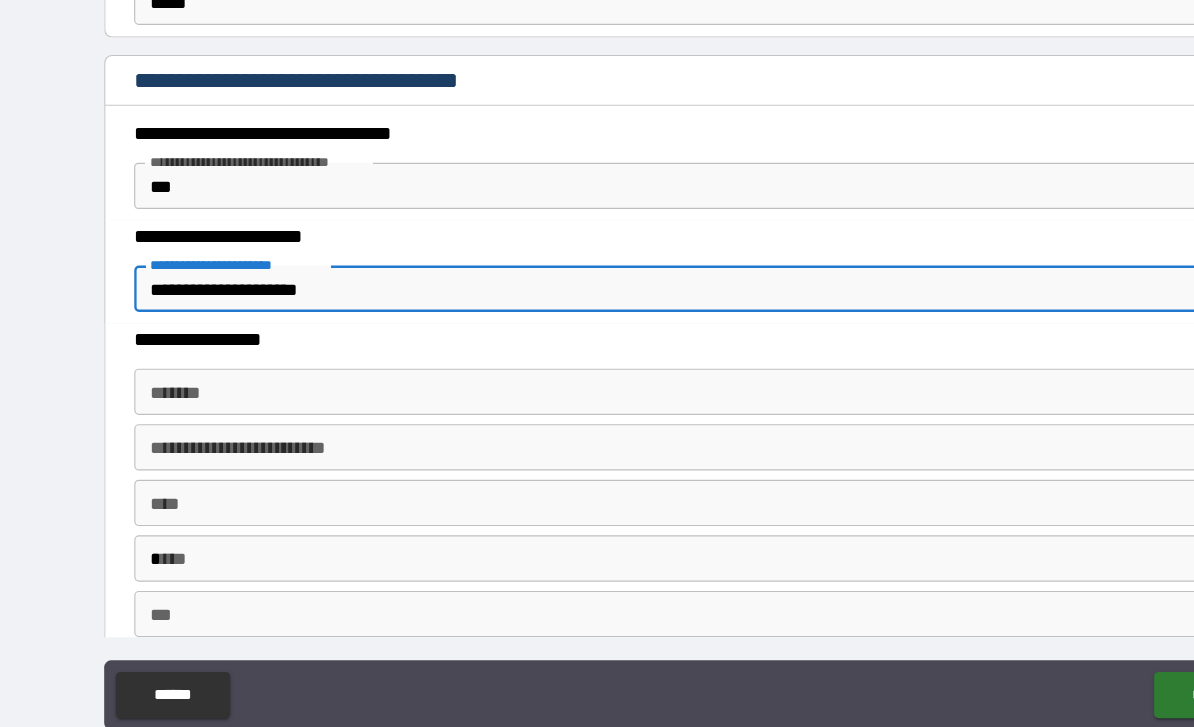 type on "**********" 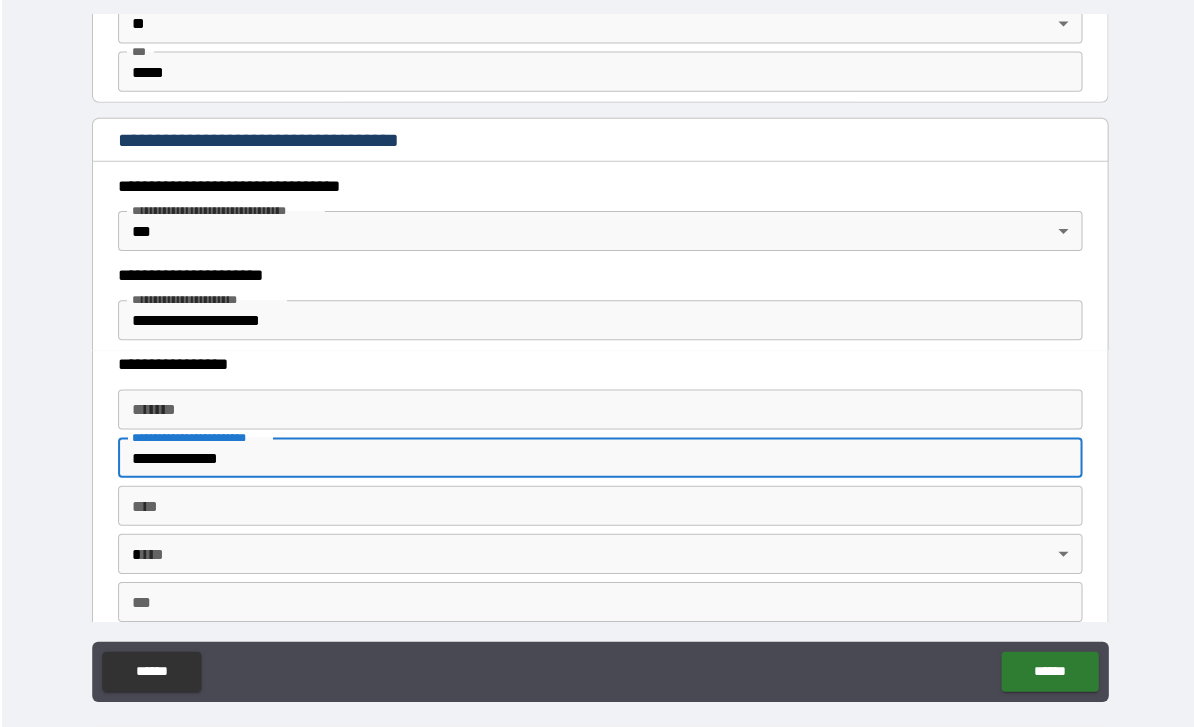 scroll, scrollTop: 15, scrollLeft: 0, axis: vertical 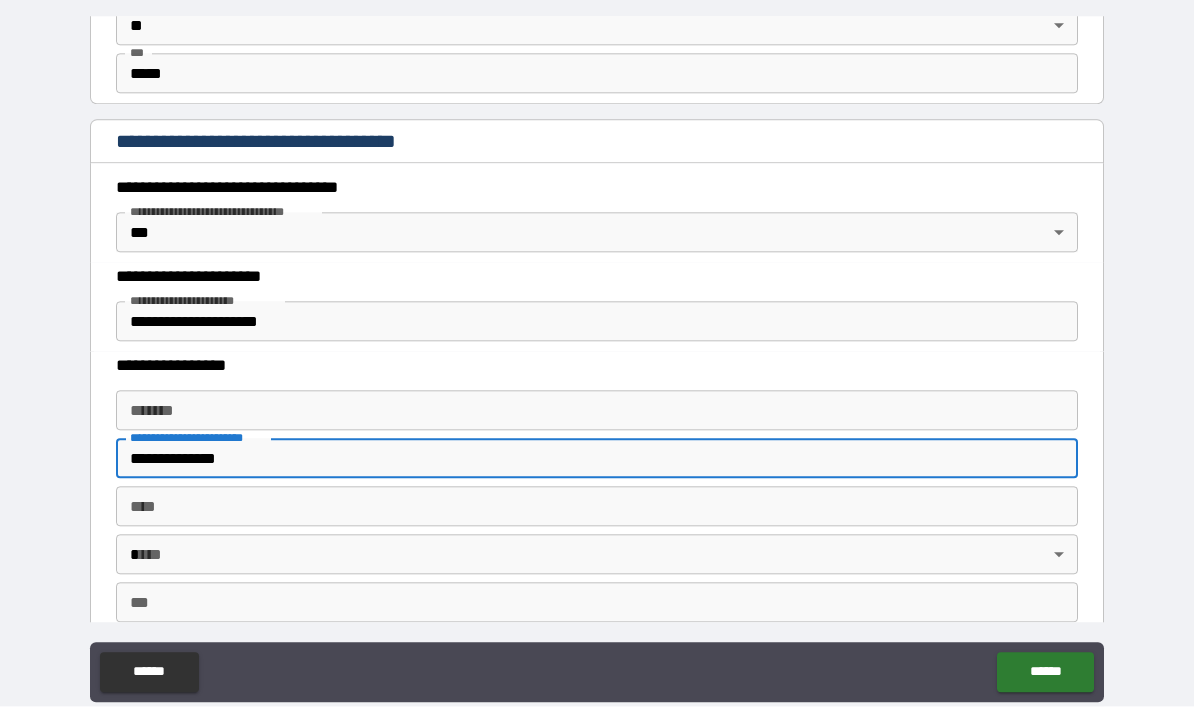 type on "**********" 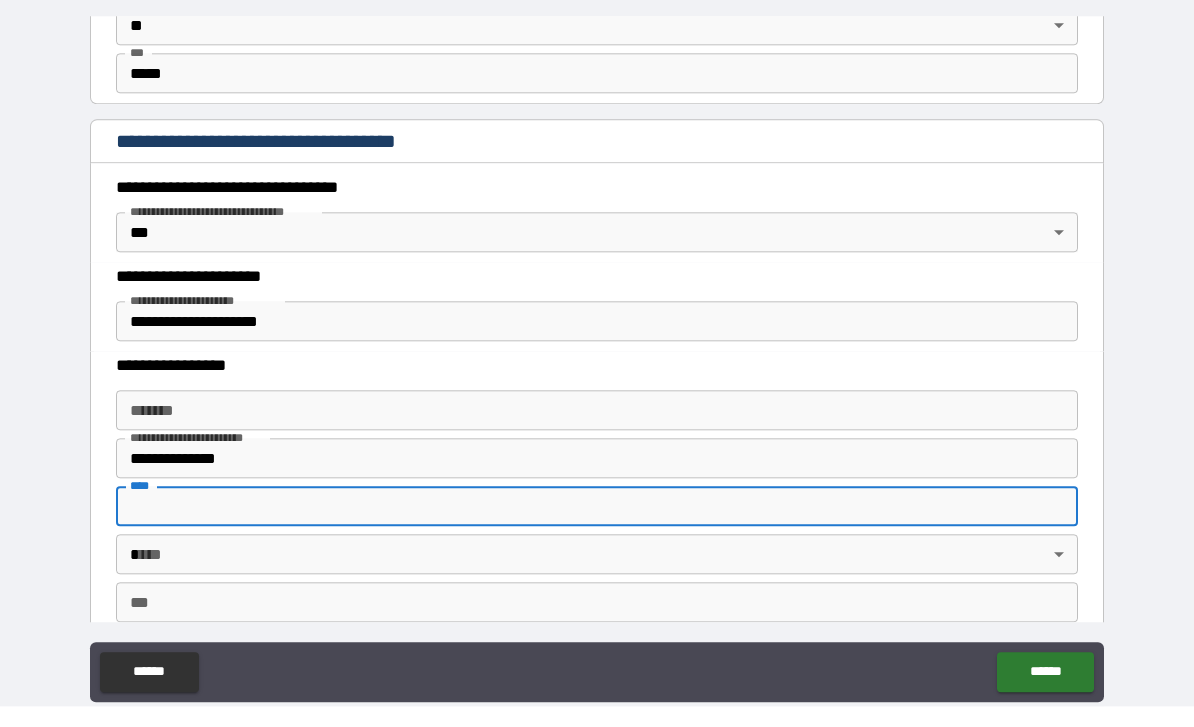 click on "**********" at bounding box center [597, 479] 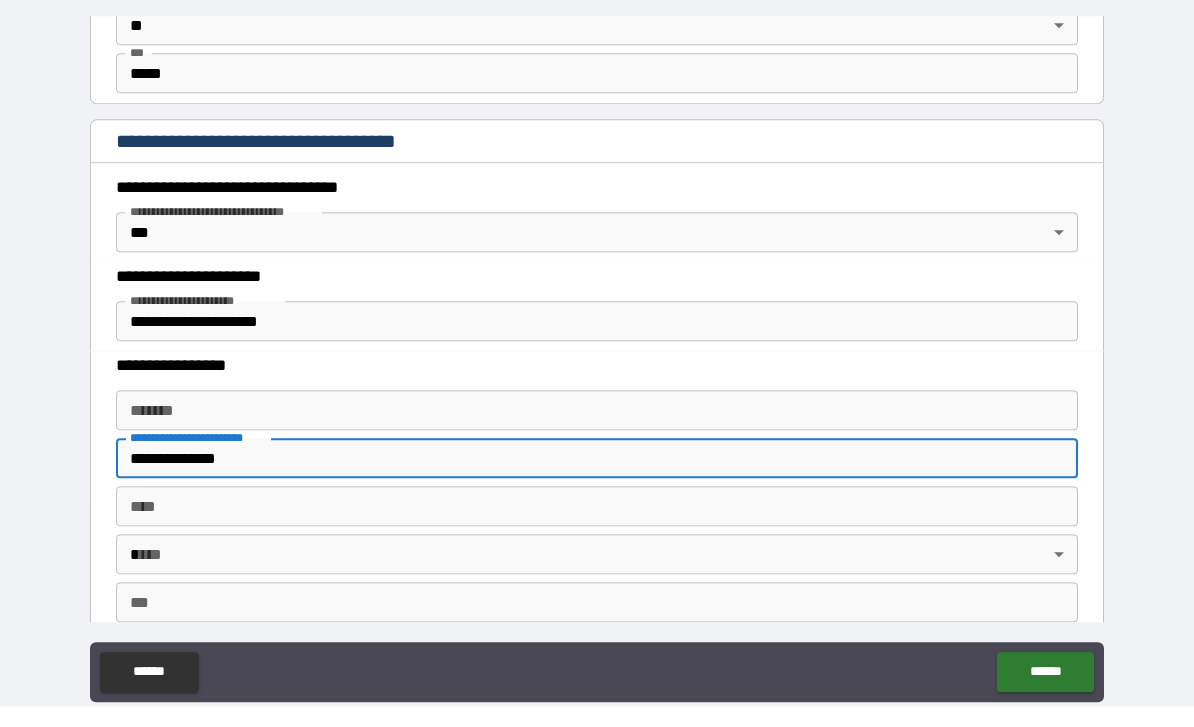 click on "**********" at bounding box center [597, 479] 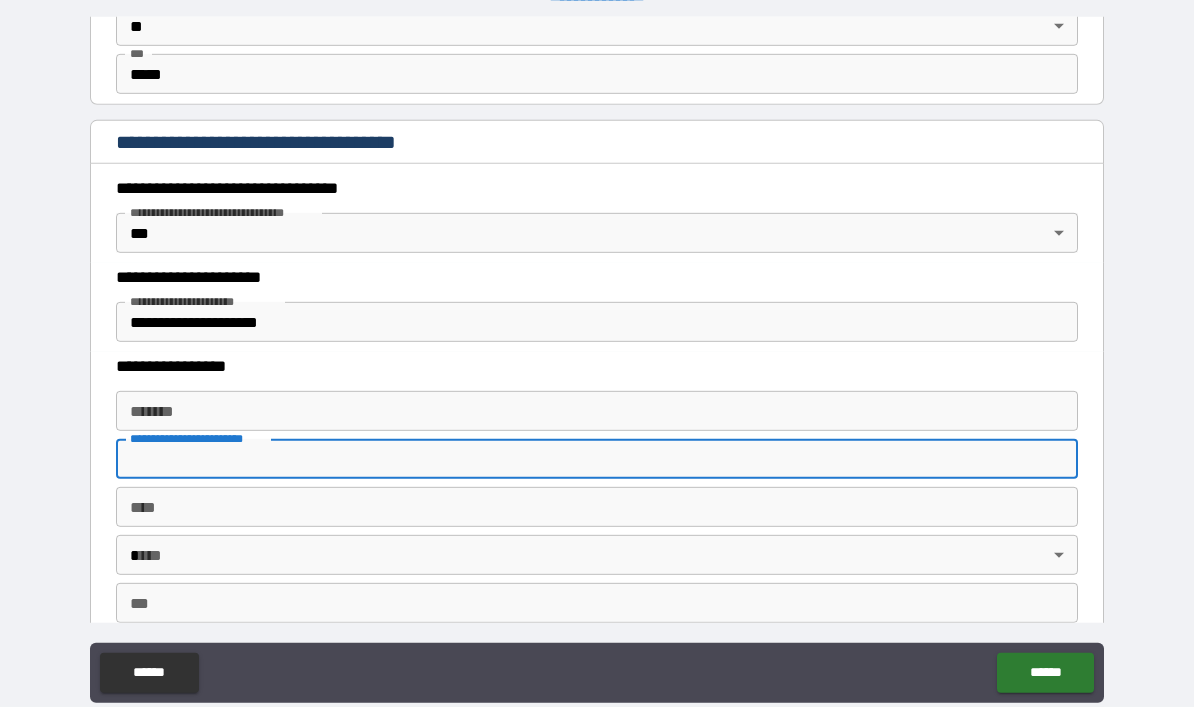 type 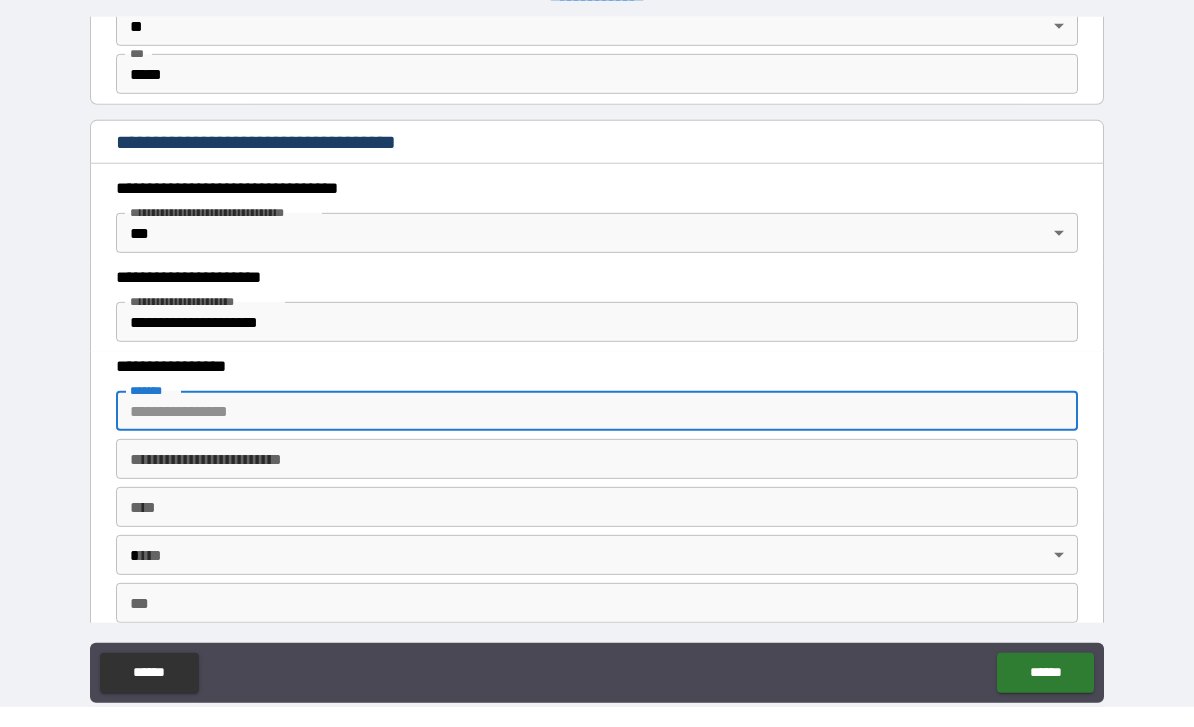 click on "*******" at bounding box center [597, 431] 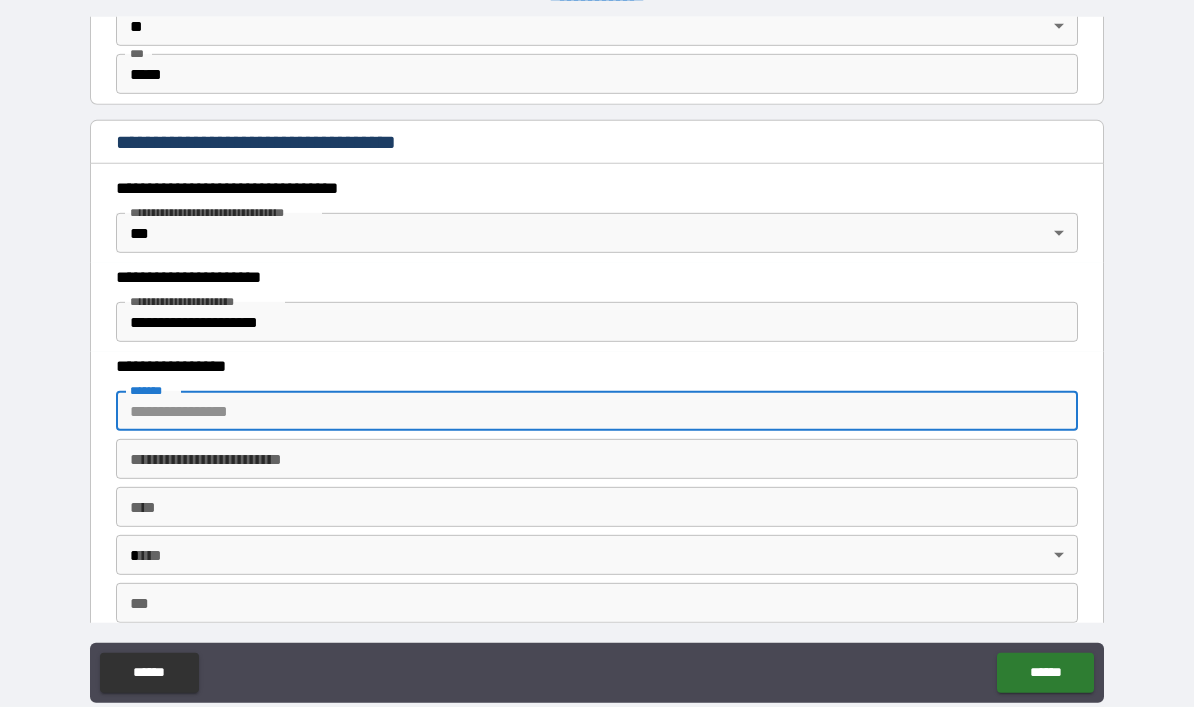 click on "*******" at bounding box center [597, 431] 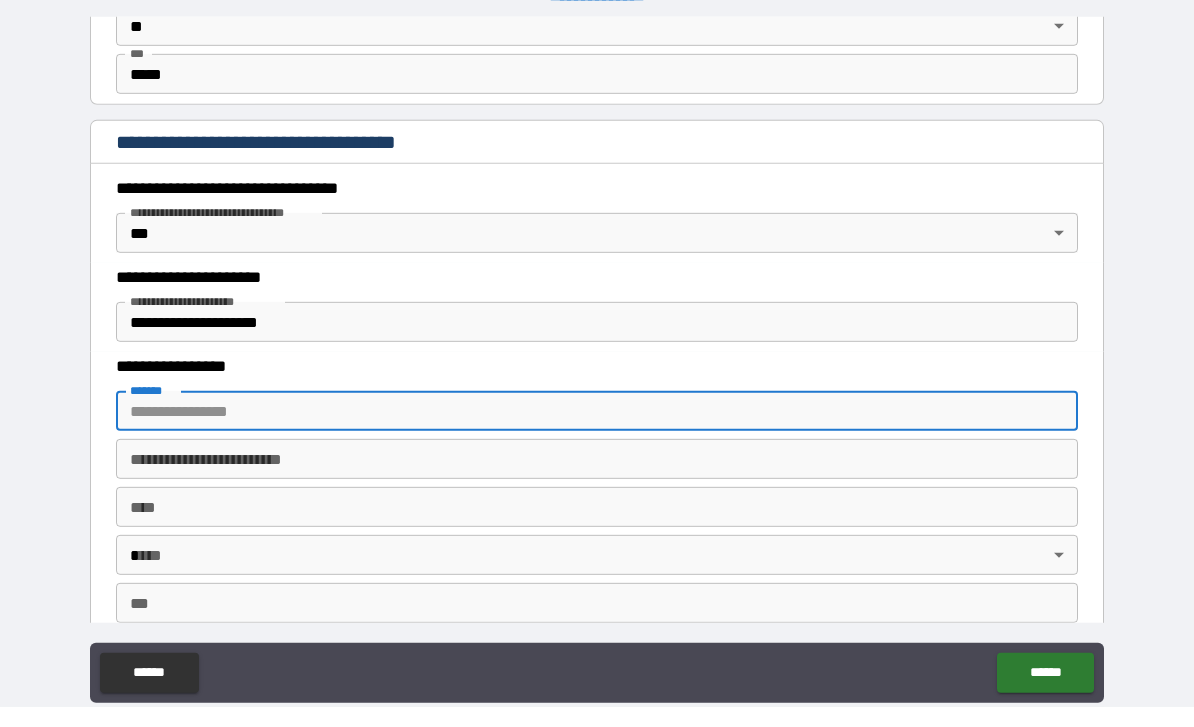 paste on "**********" 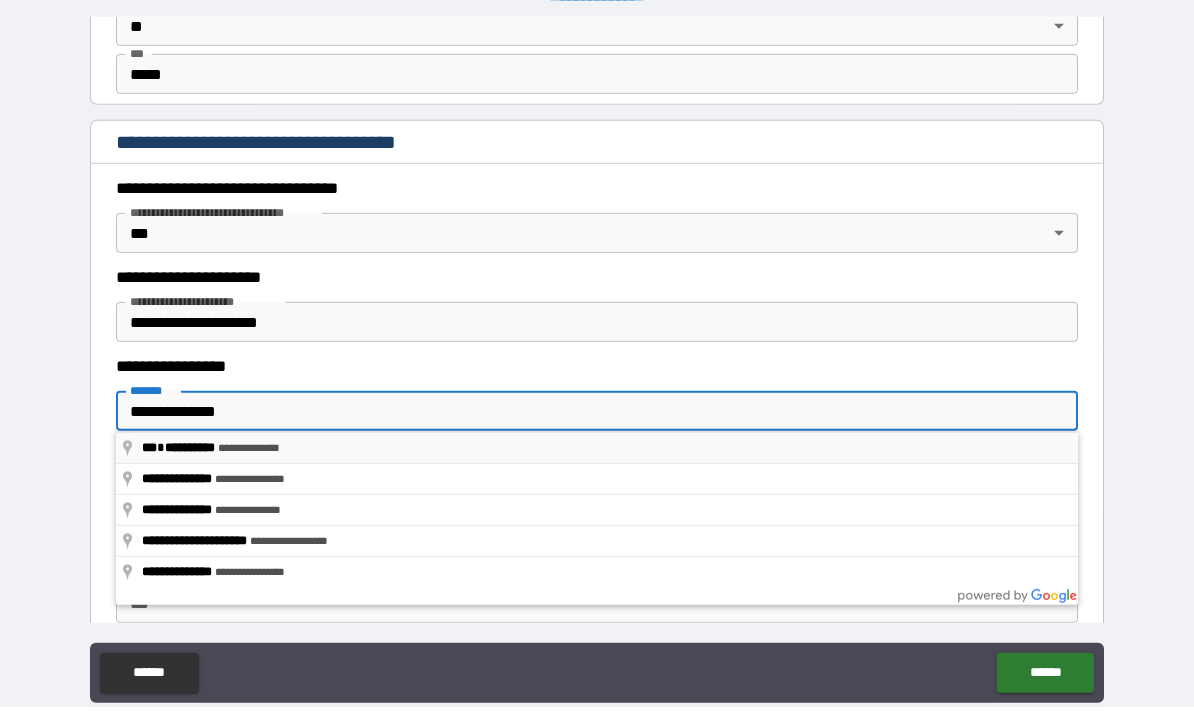 type on "**********" 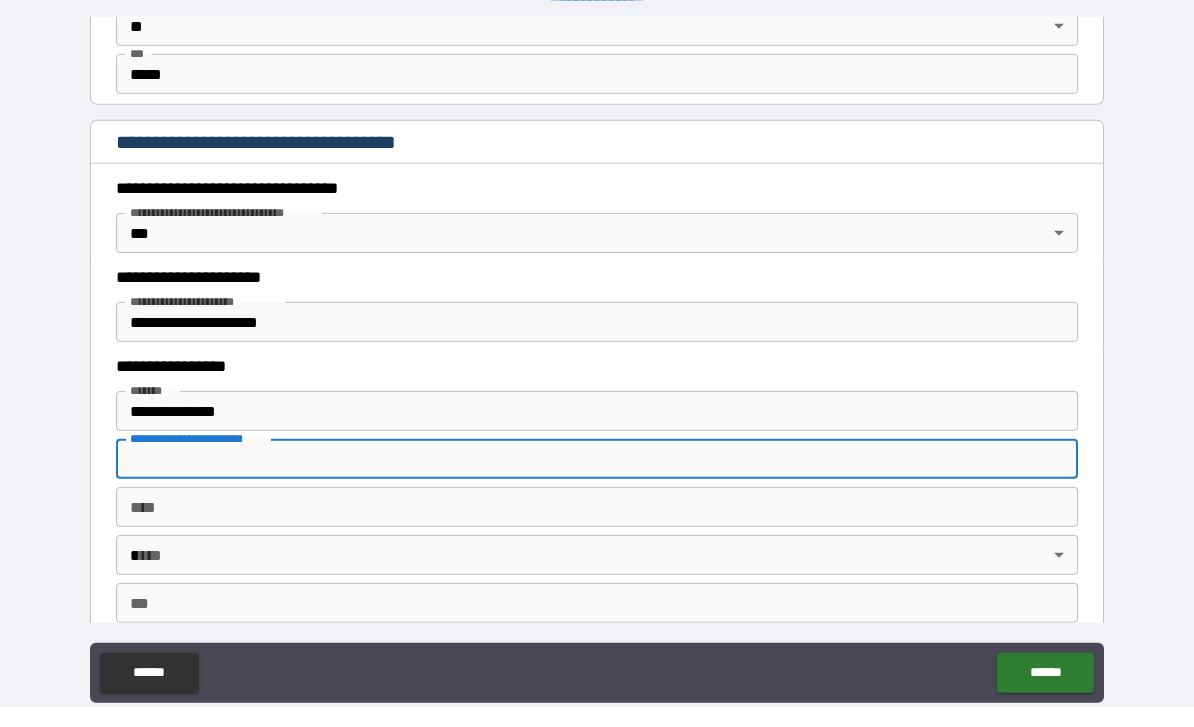 type on "******" 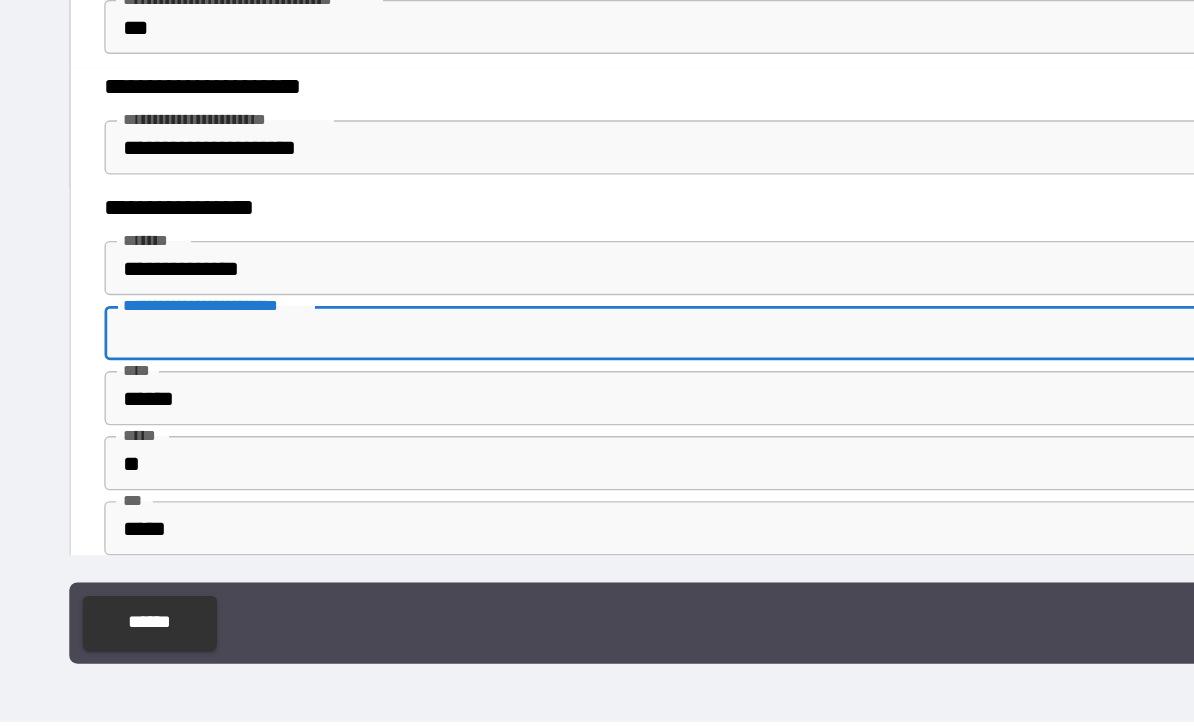 scroll, scrollTop: 64, scrollLeft: 0, axis: vertical 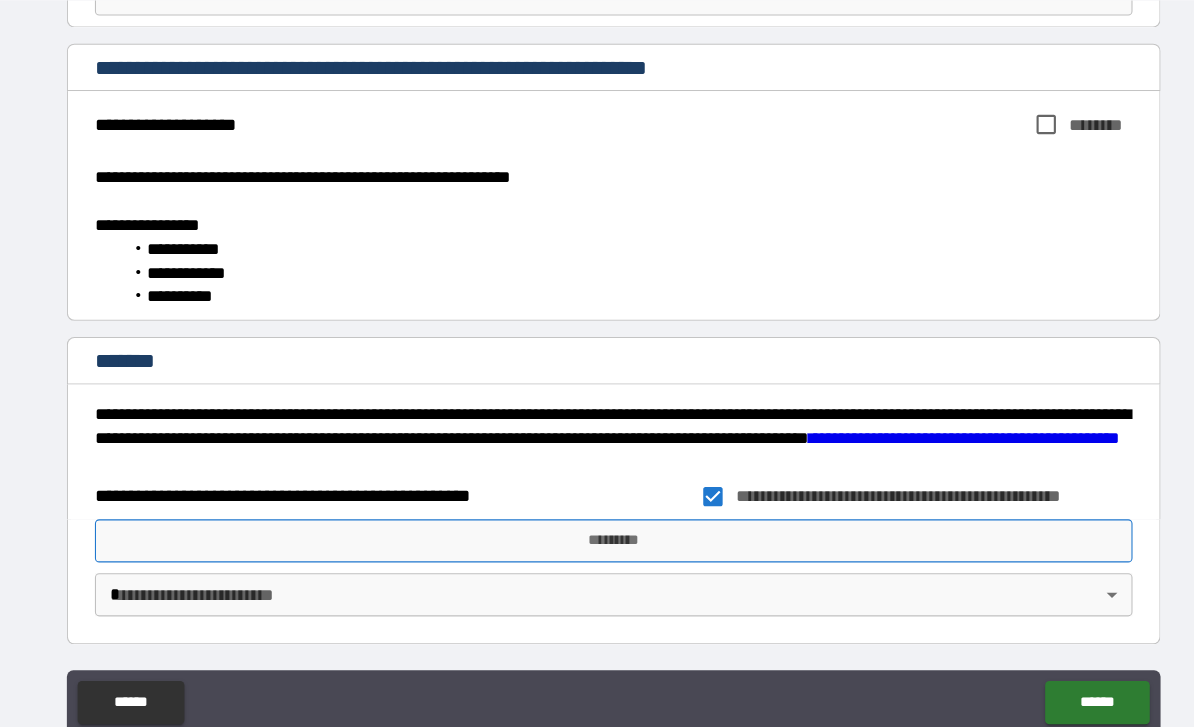 click on "*********" at bounding box center [597, 501] 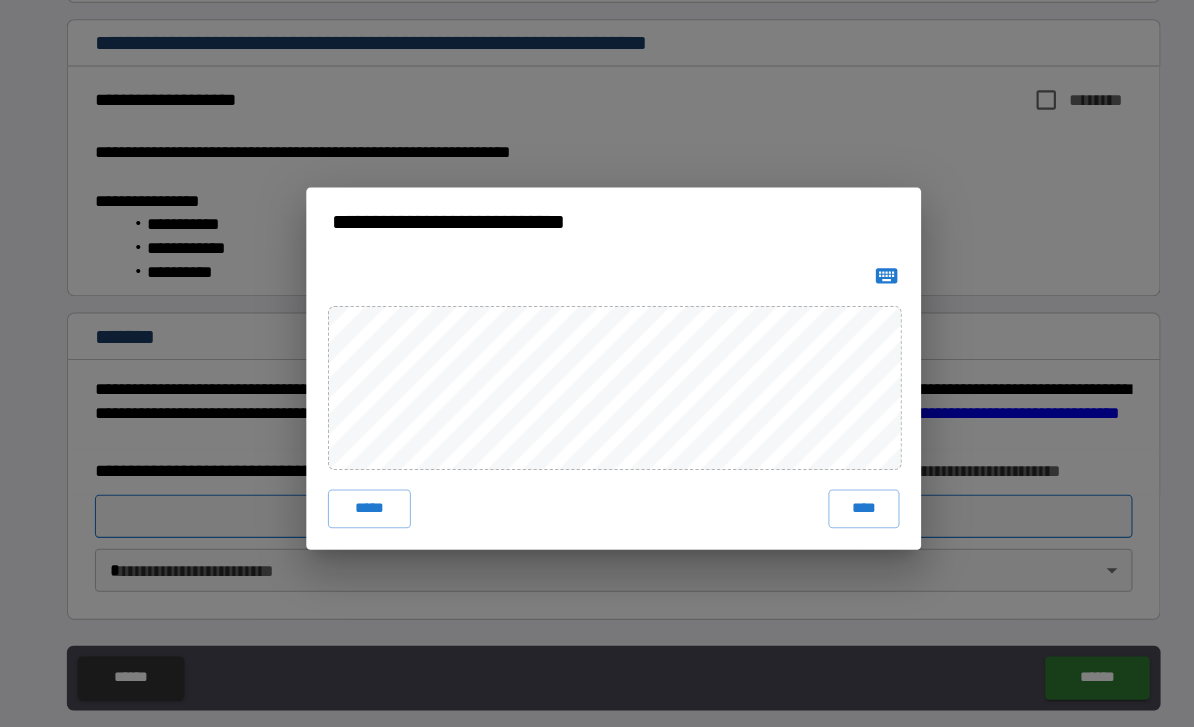scroll, scrollTop: 19, scrollLeft: 0, axis: vertical 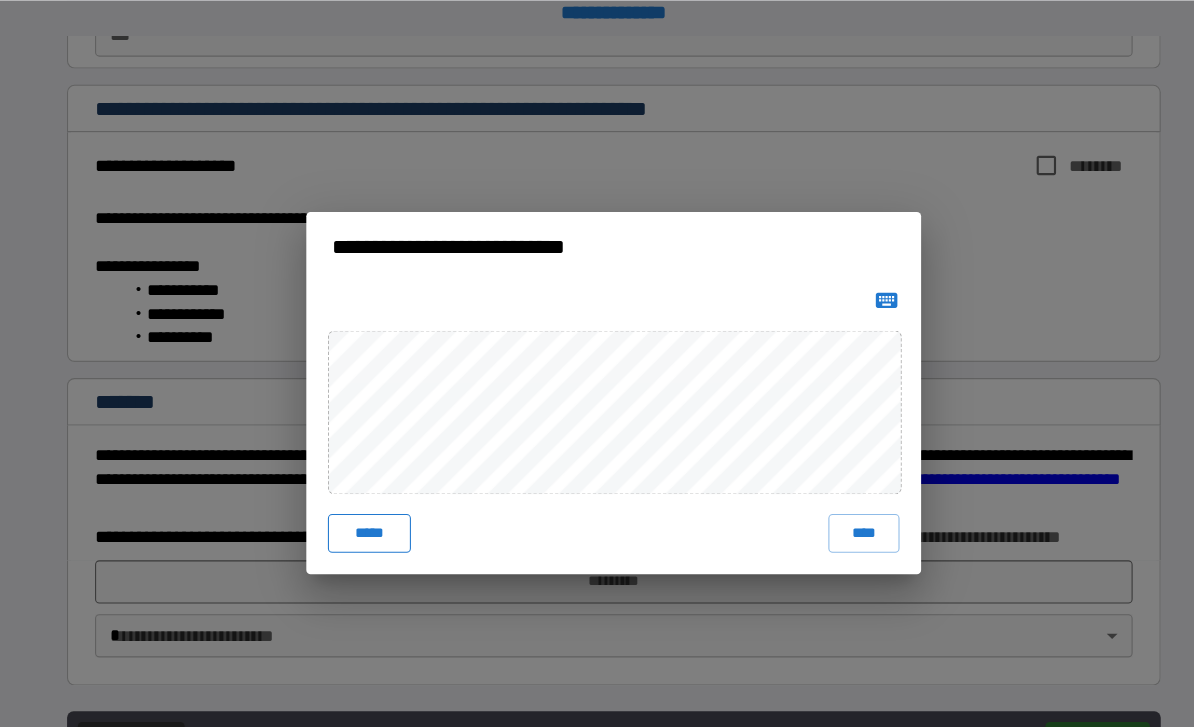 click on "*****" at bounding box center [370, 494] 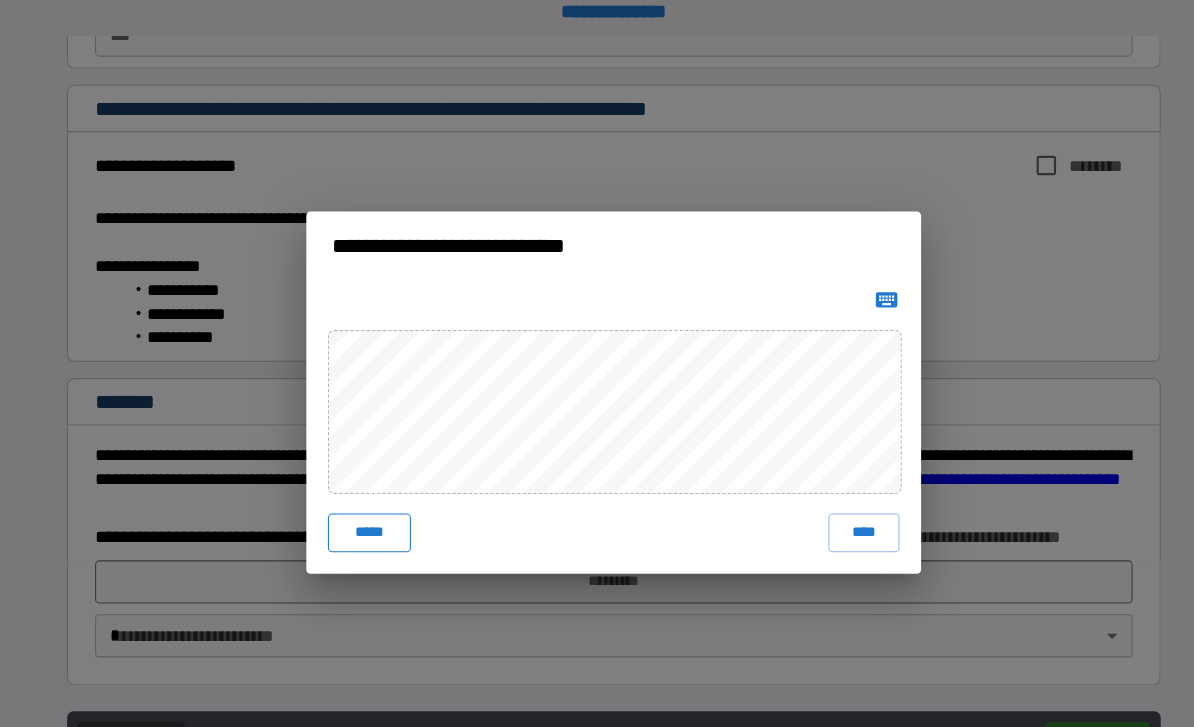 click on "*****" at bounding box center (370, 494) 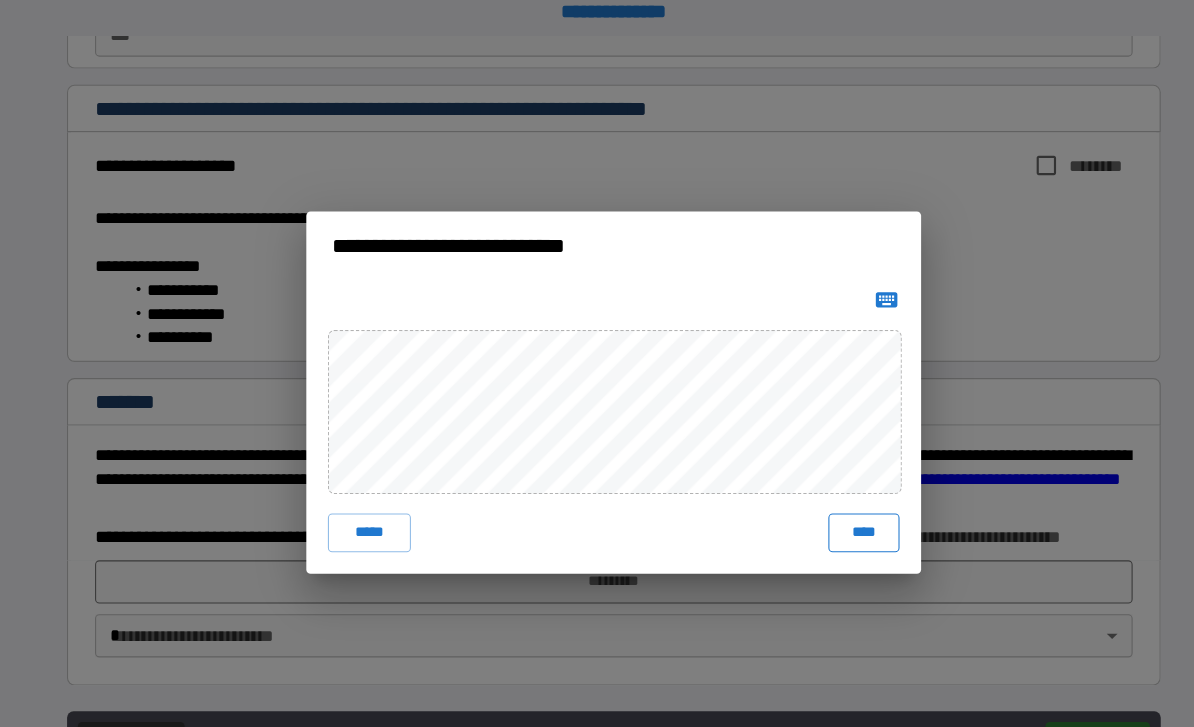click on "****" at bounding box center (829, 494) 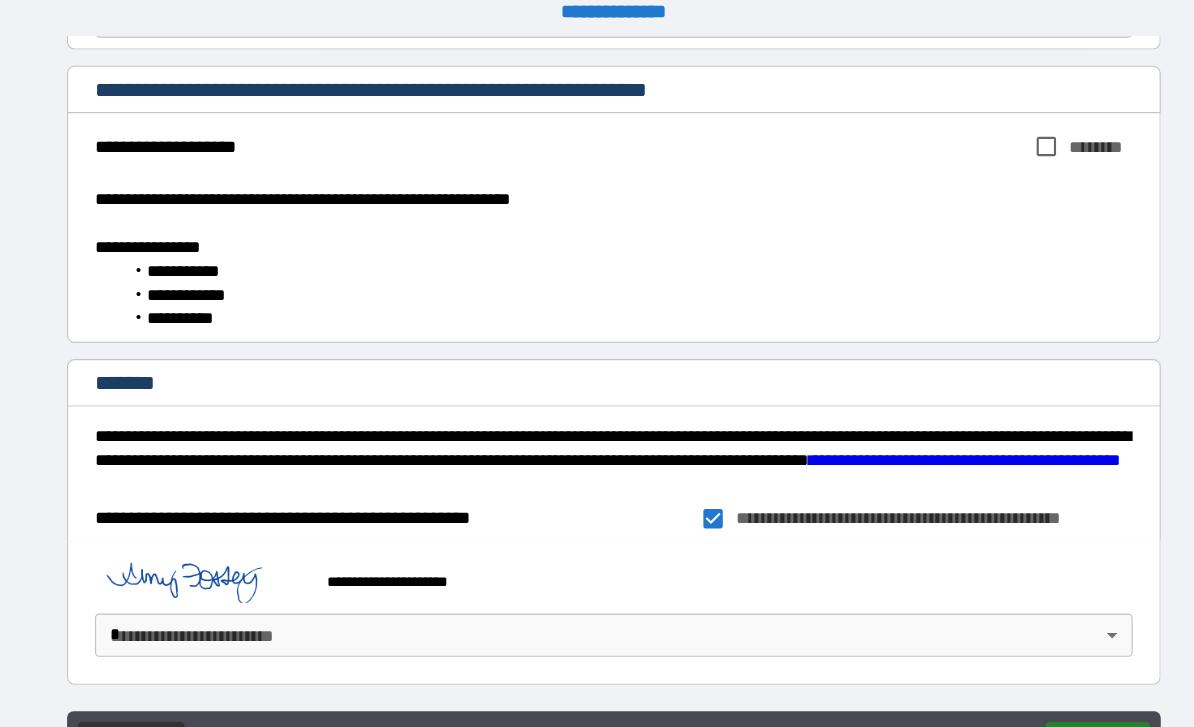 scroll, scrollTop: 4485, scrollLeft: 0, axis: vertical 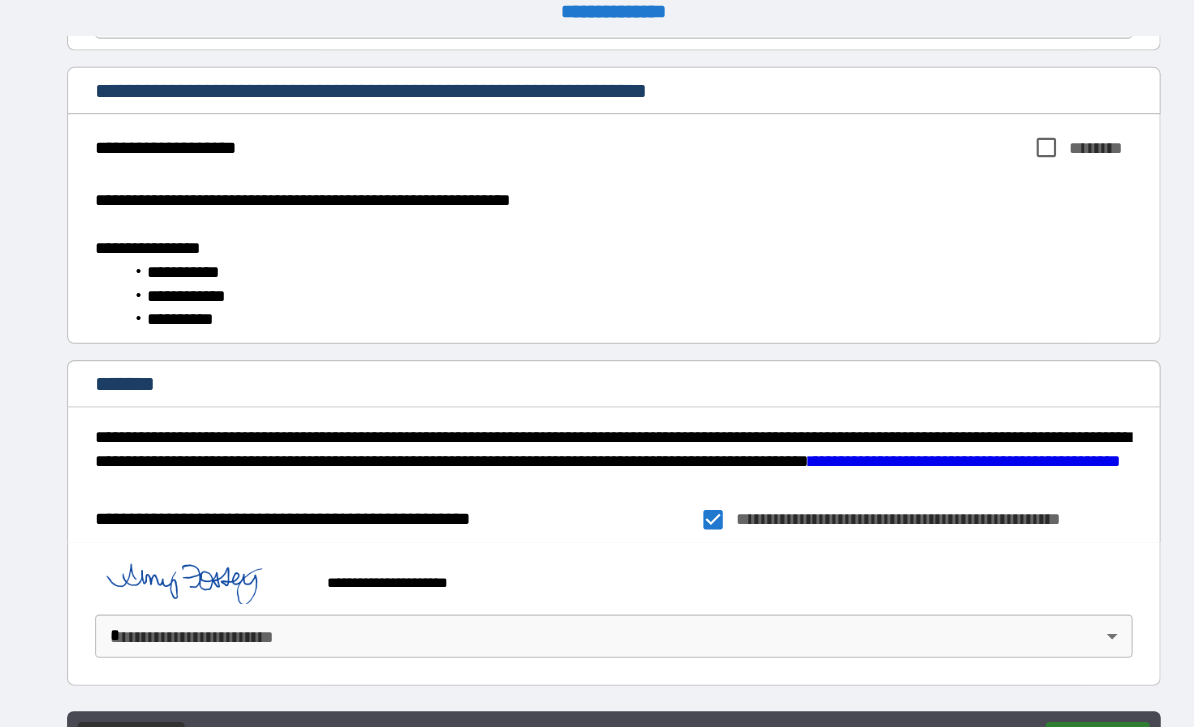 click on "**********" at bounding box center (597, 376) 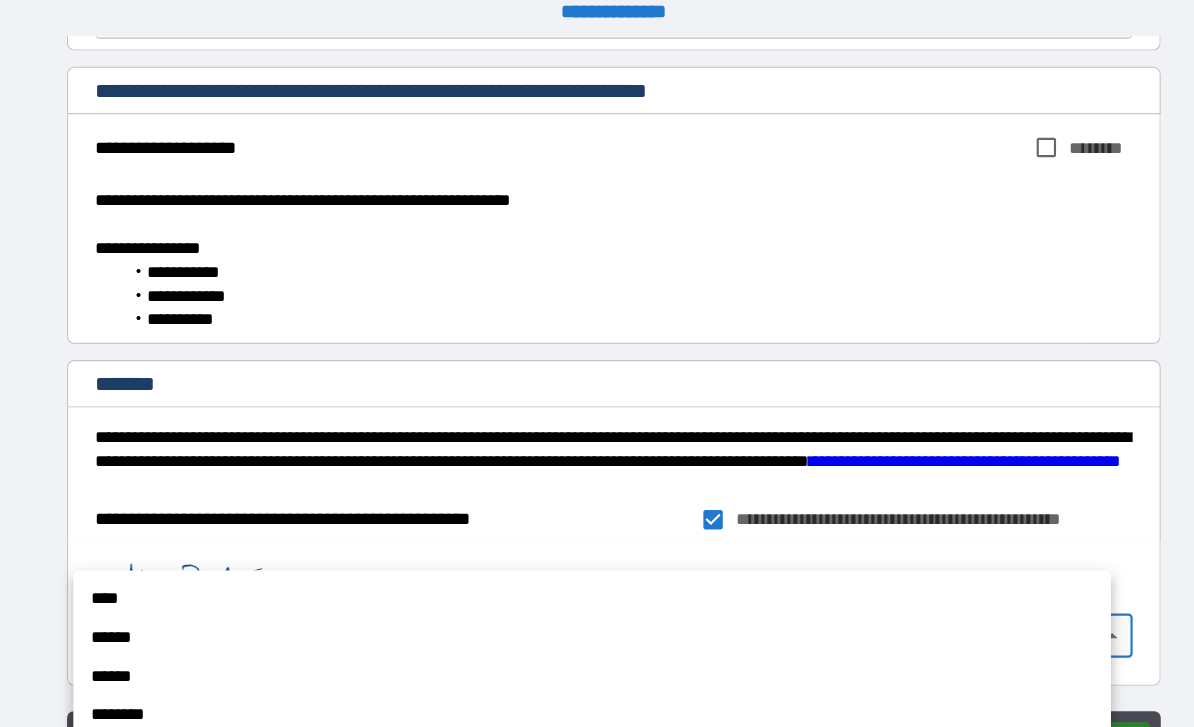 click on "****" at bounding box center [577, 555] 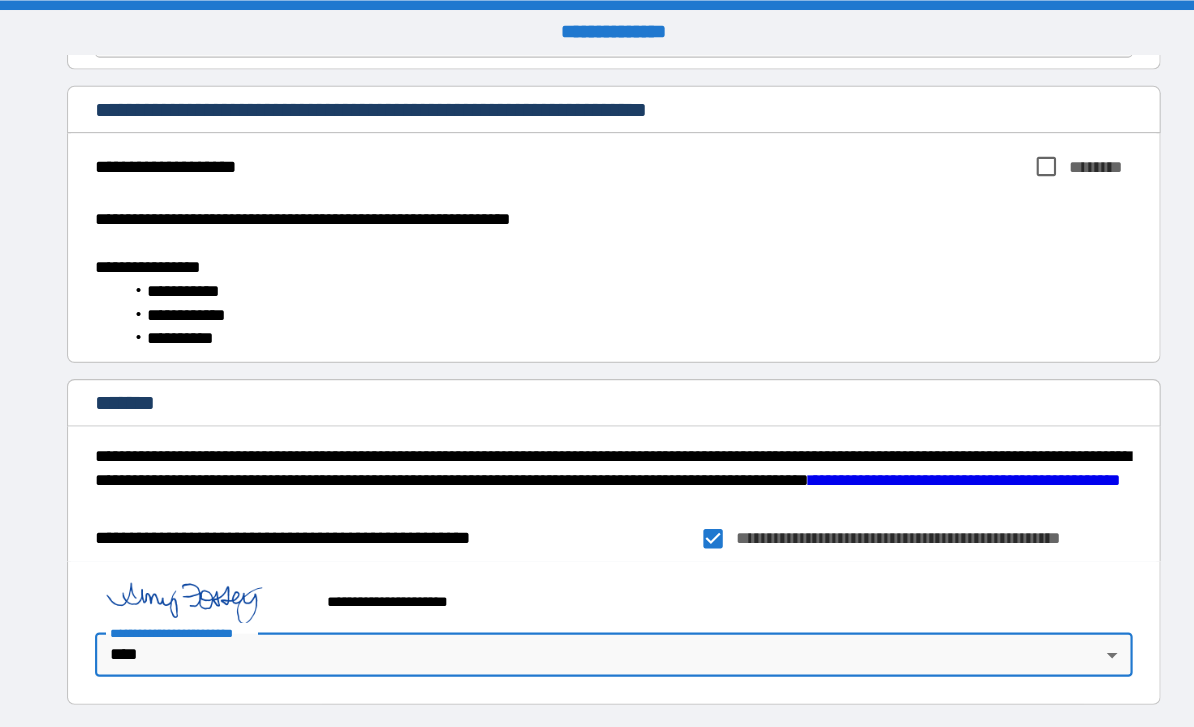 scroll, scrollTop: 0, scrollLeft: 0, axis: both 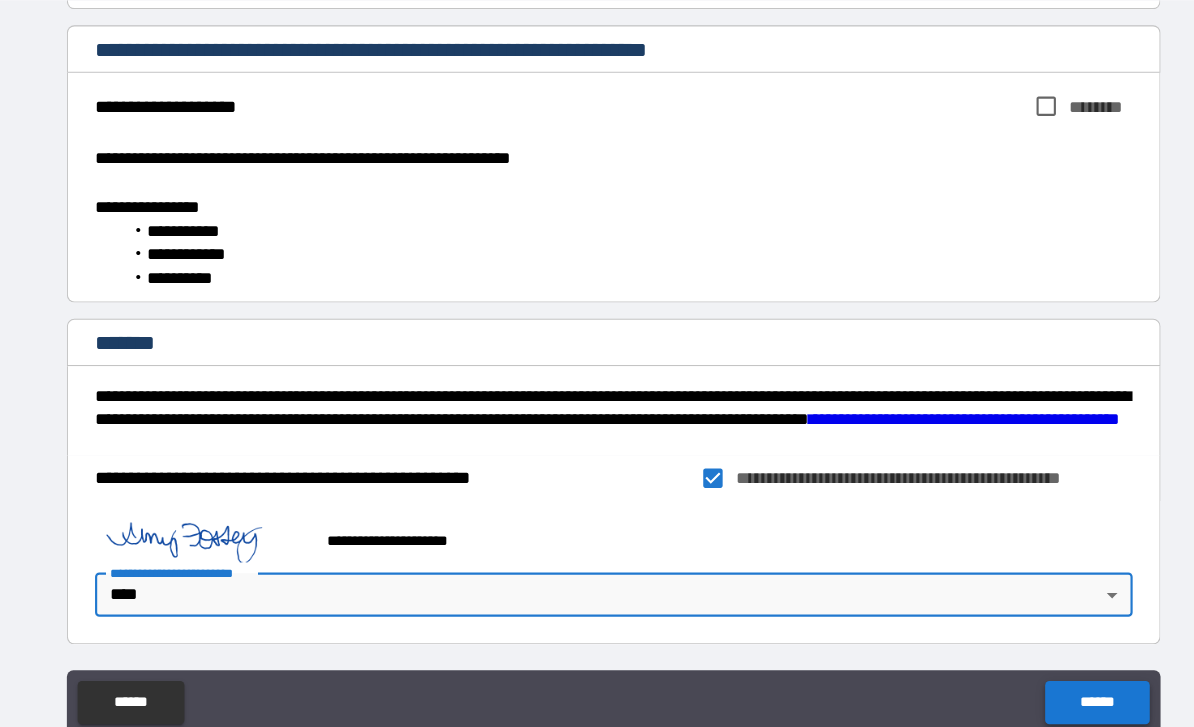 click on "******" at bounding box center [1045, 651] 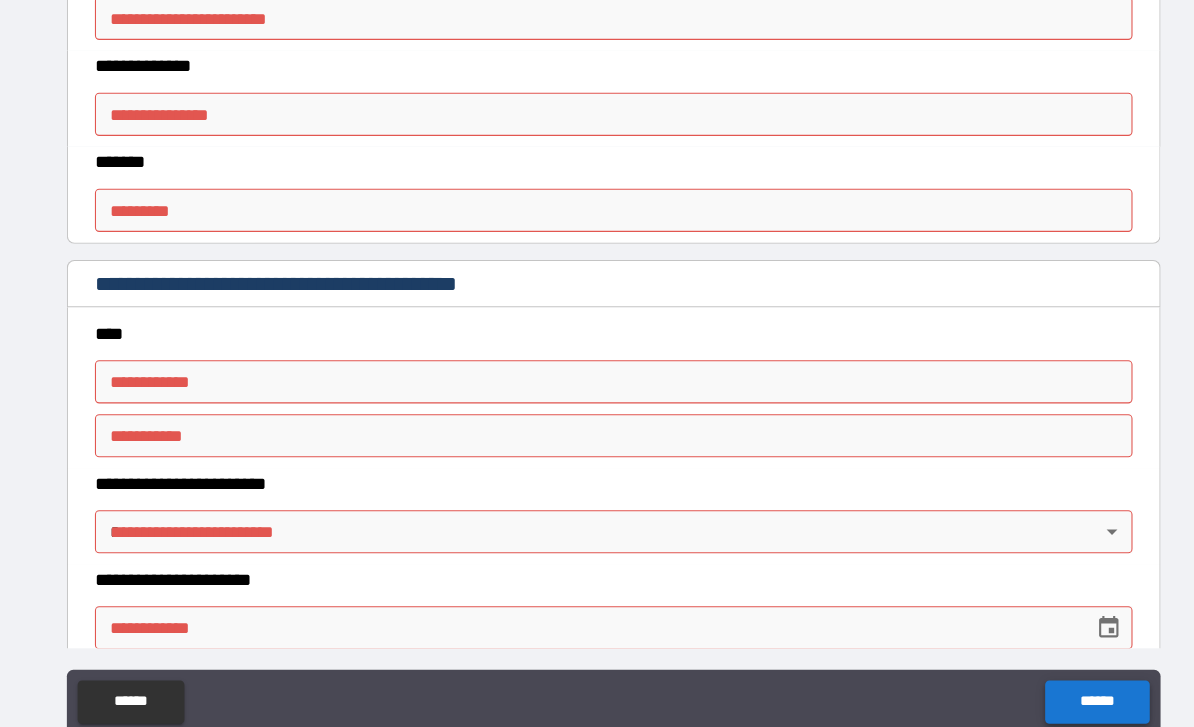 scroll, scrollTop: 2971, scrollLeft: 0, axis: vertical 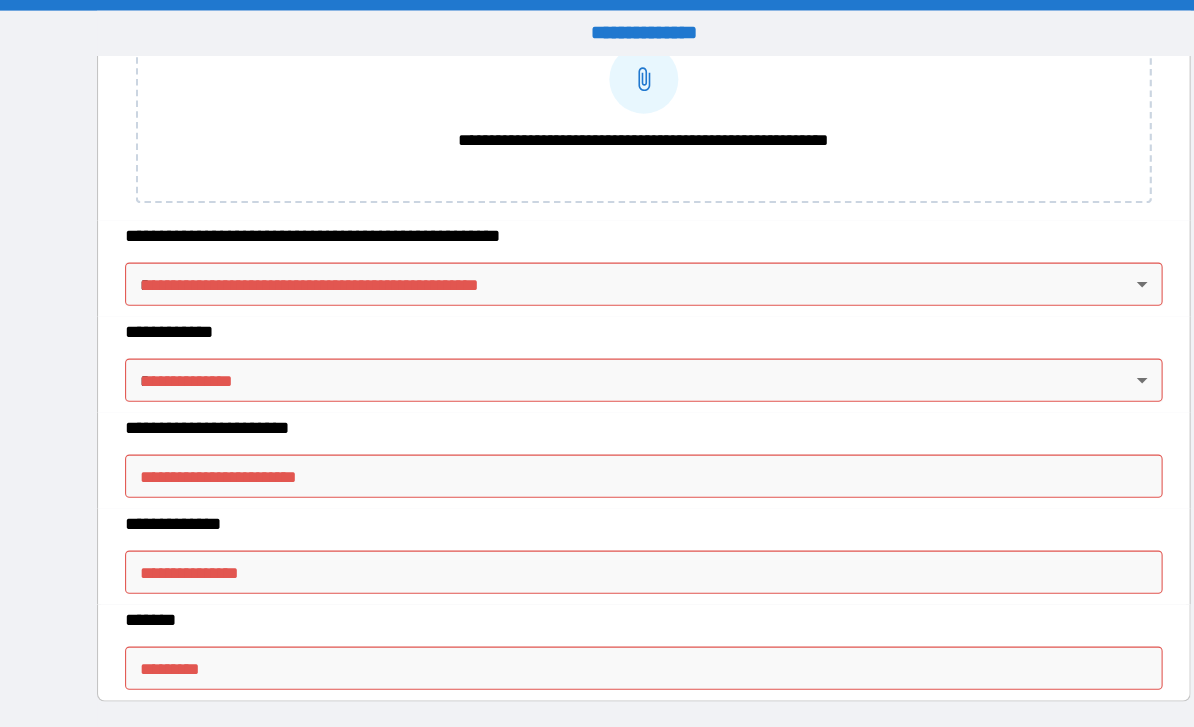 click on "**********" at bounding box center (597, 395) 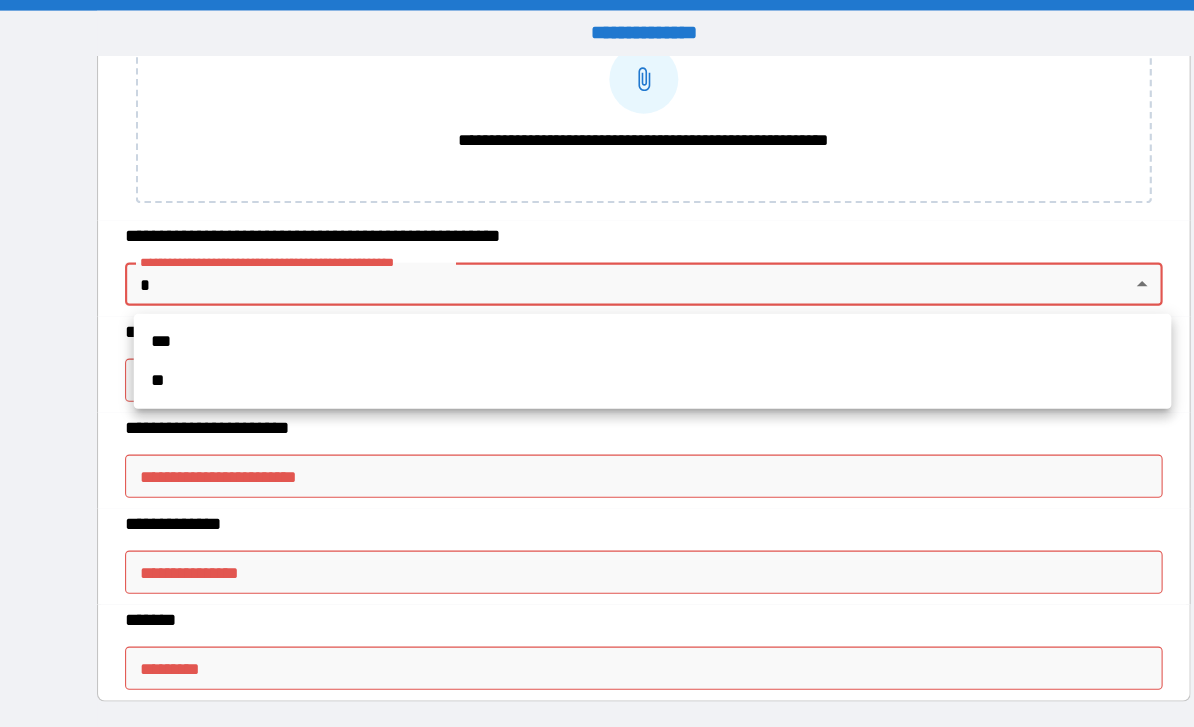 click on "**" at bounding box center (605, 353) 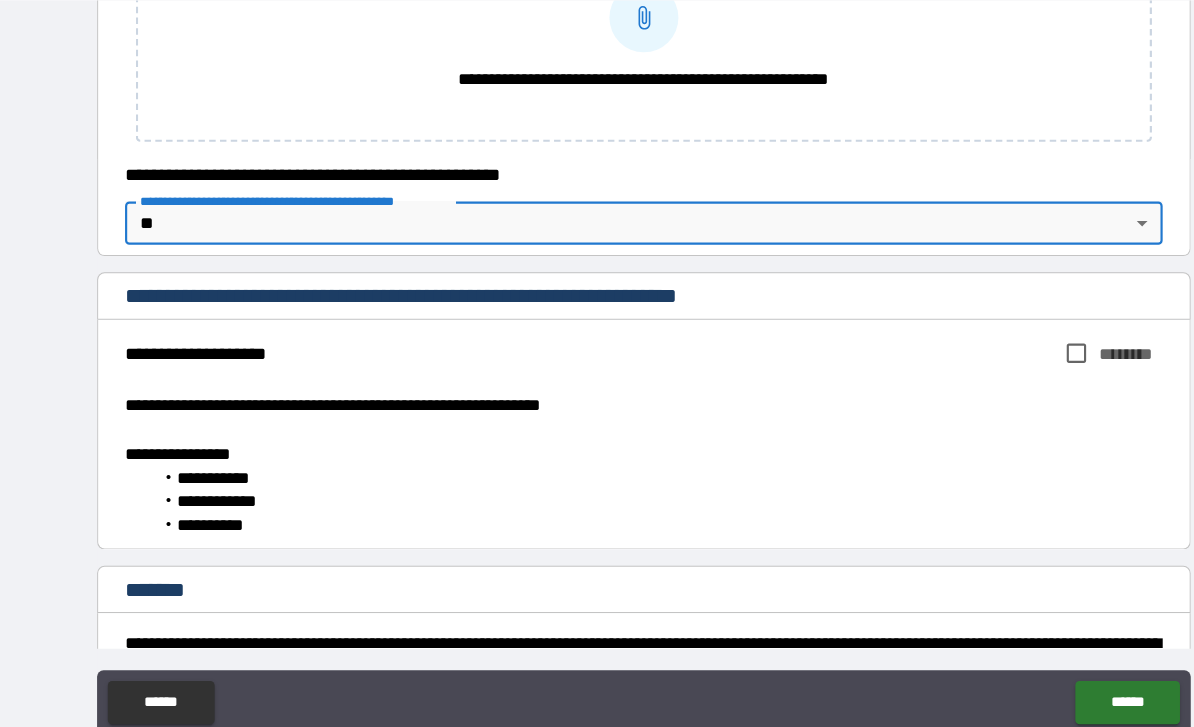 scroll, scrollTop: 57, scrollLeft: 0, axis: vertical 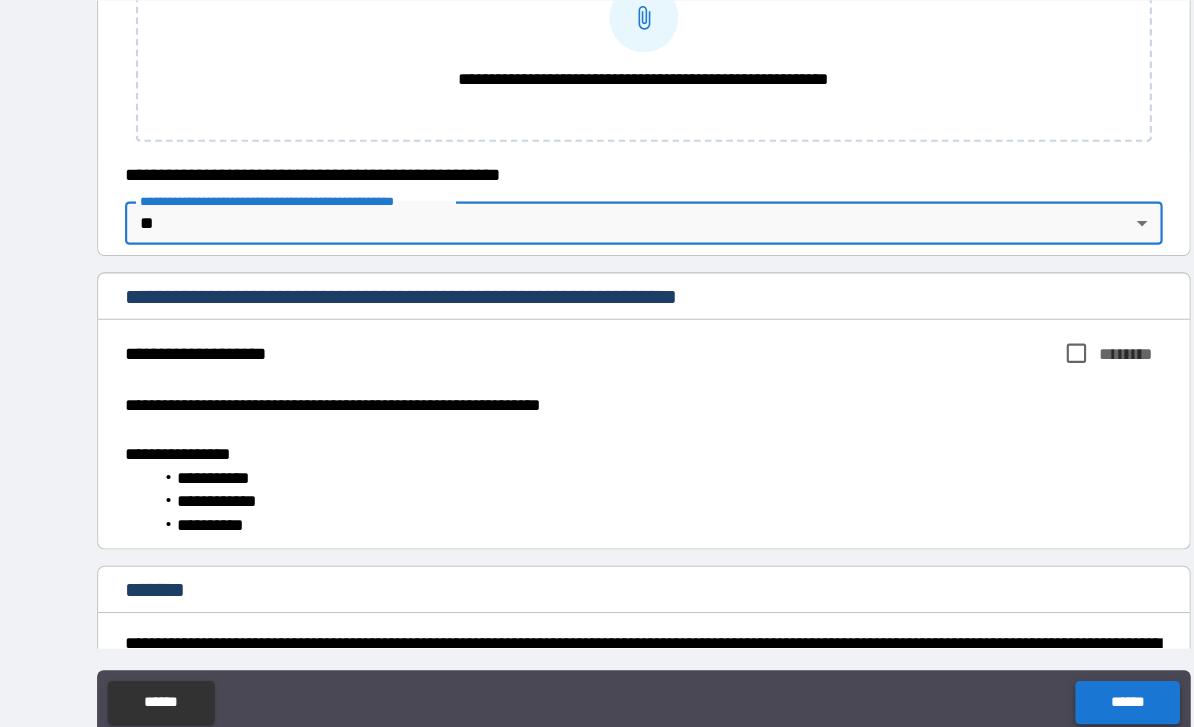 click on "******" at bounding box center (1045, 651) 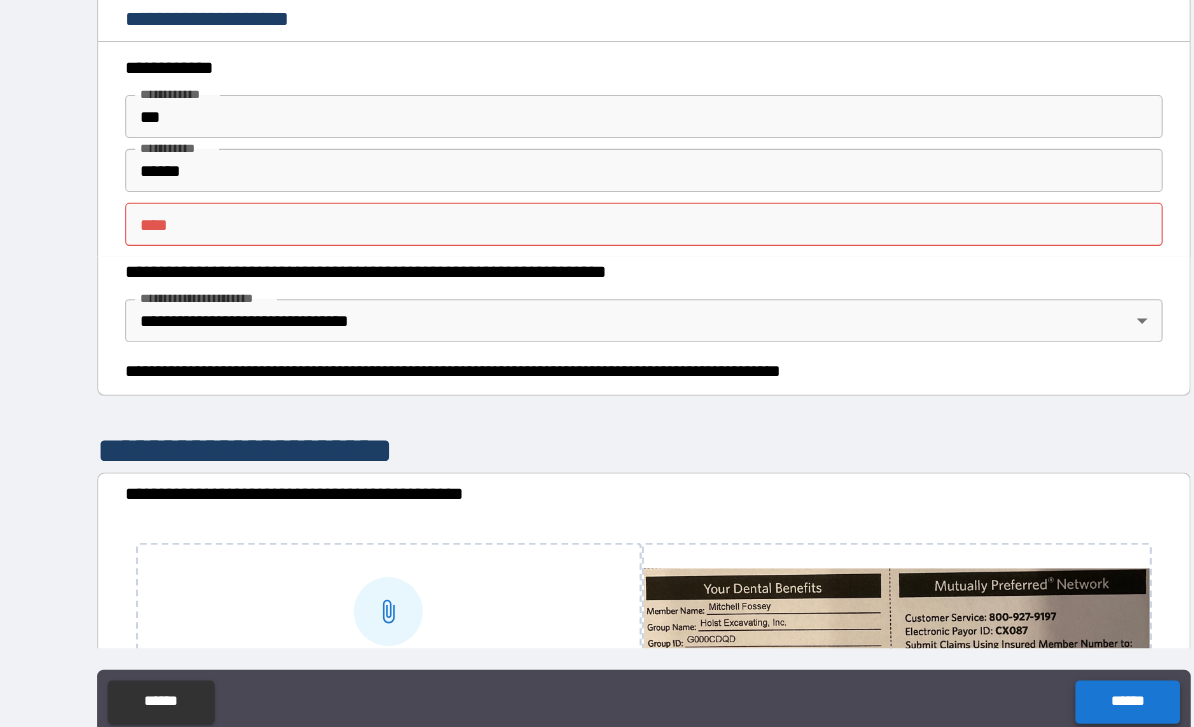 scroll, scrollTop: 0, scrollLeft: 0, axis: both 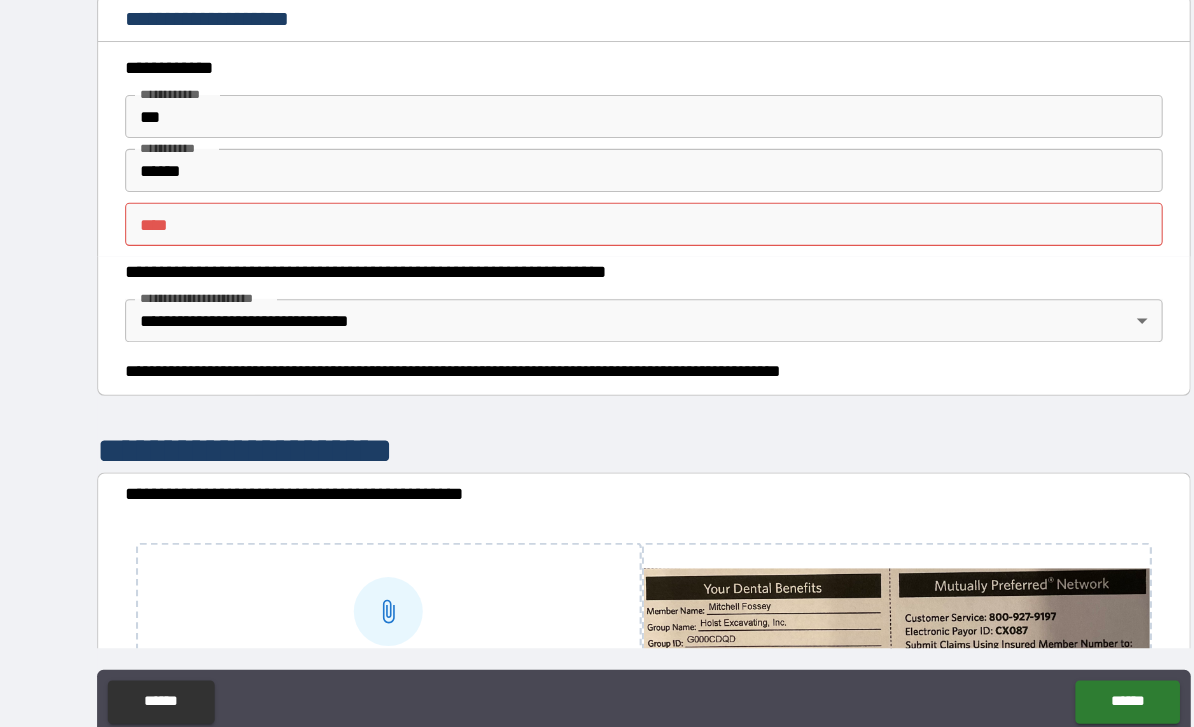 click on "******" at bounding box center [597, 158] 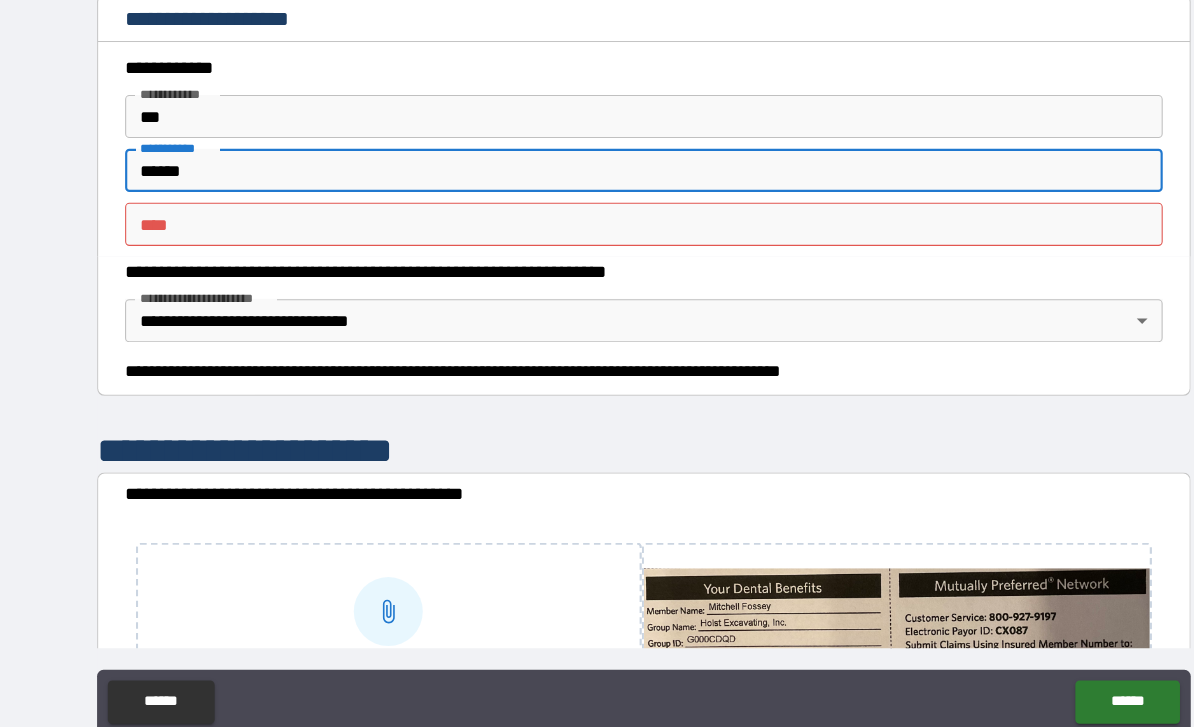 scroll, scrollTop: 57, scrollLeft: 0, axis: vertical 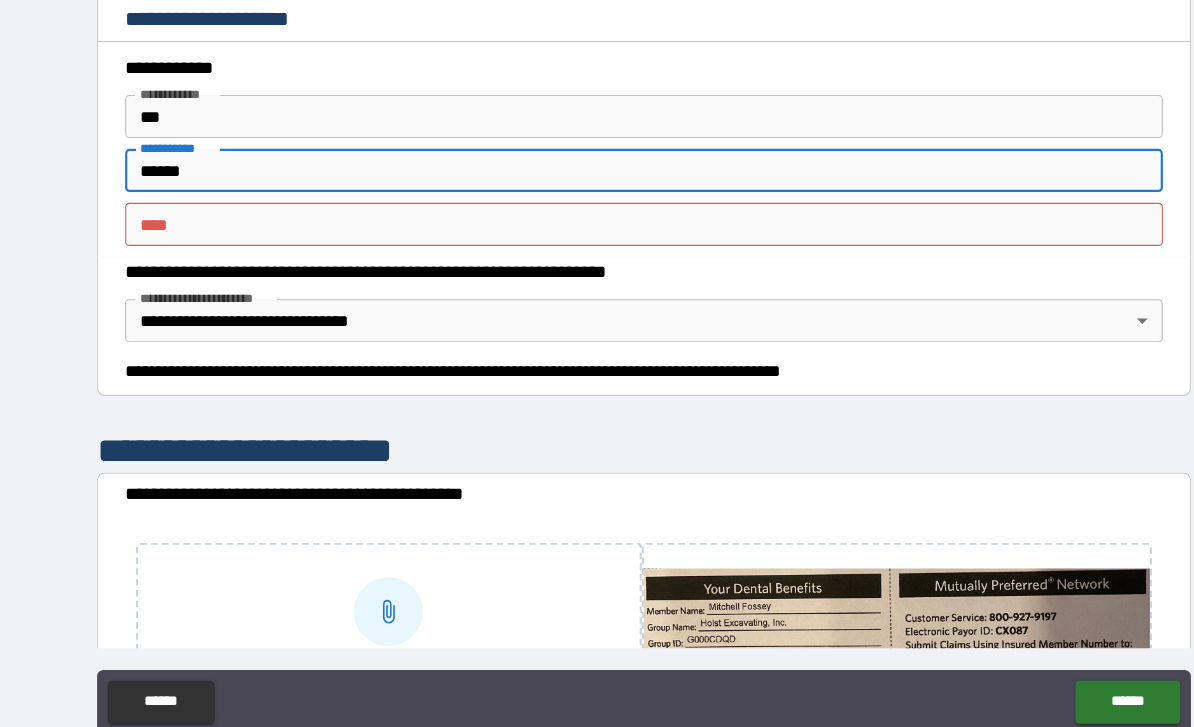 click on "**   *" at bounding box center [597, 208] 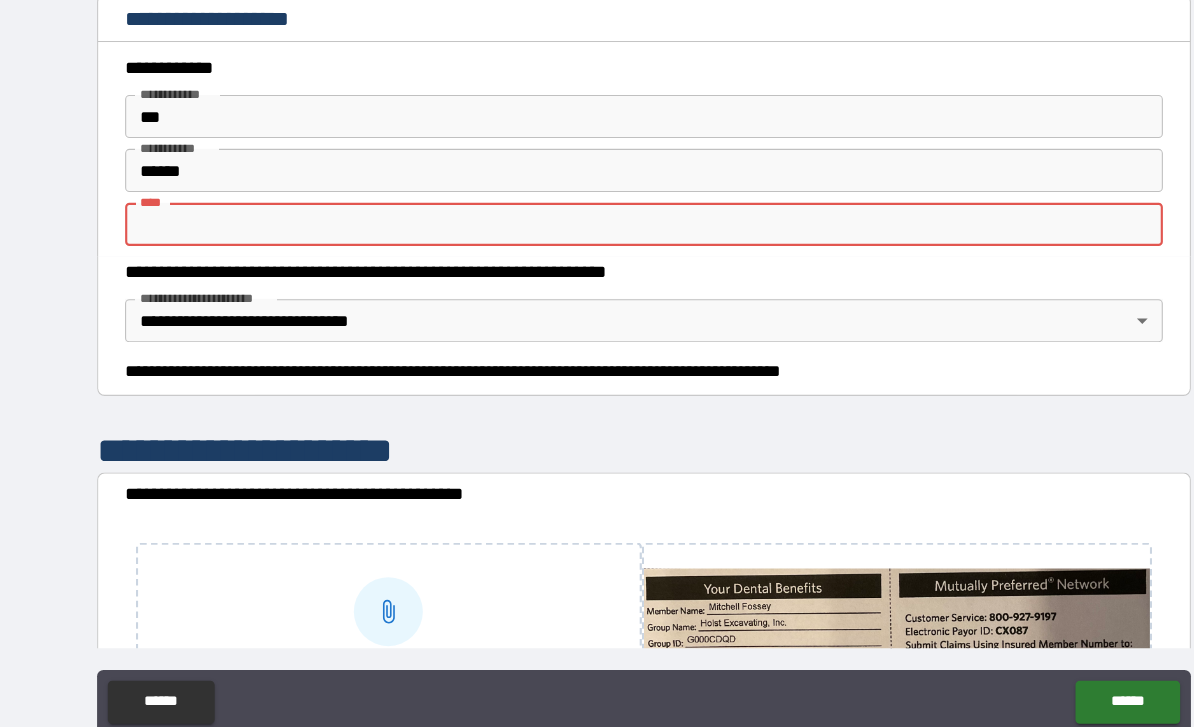 type on "*" 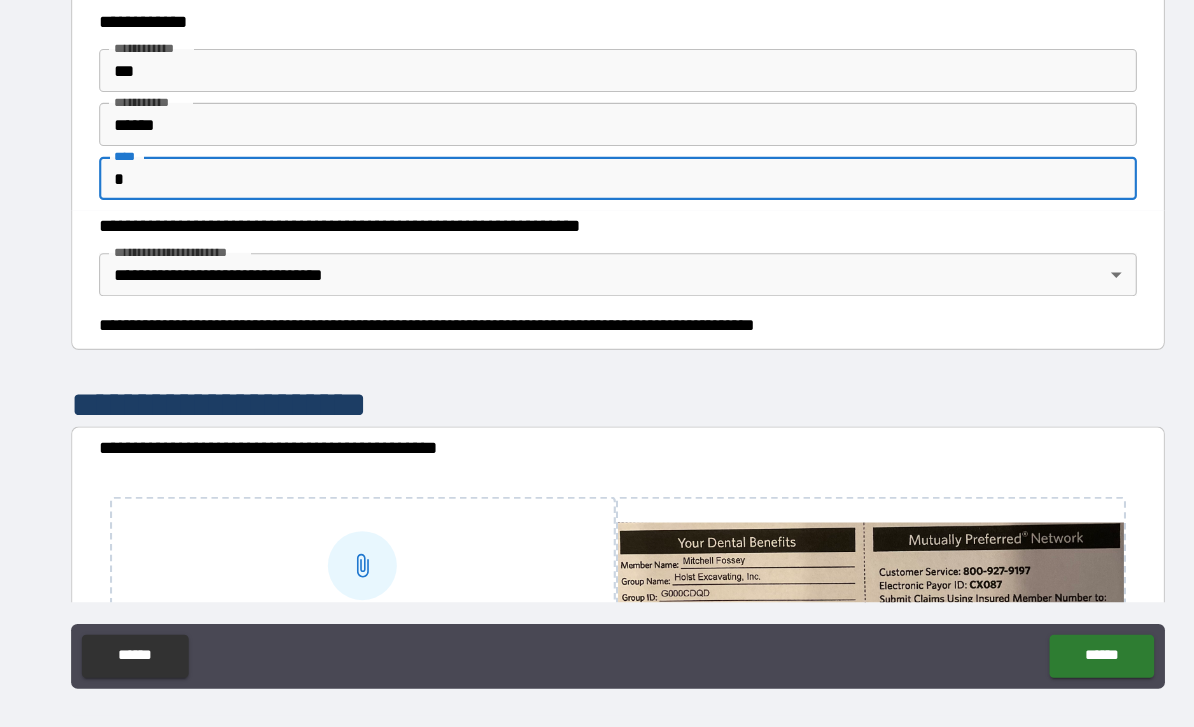 scroll, scrollTop: 64, scrollLeft: 0, axis: vertical 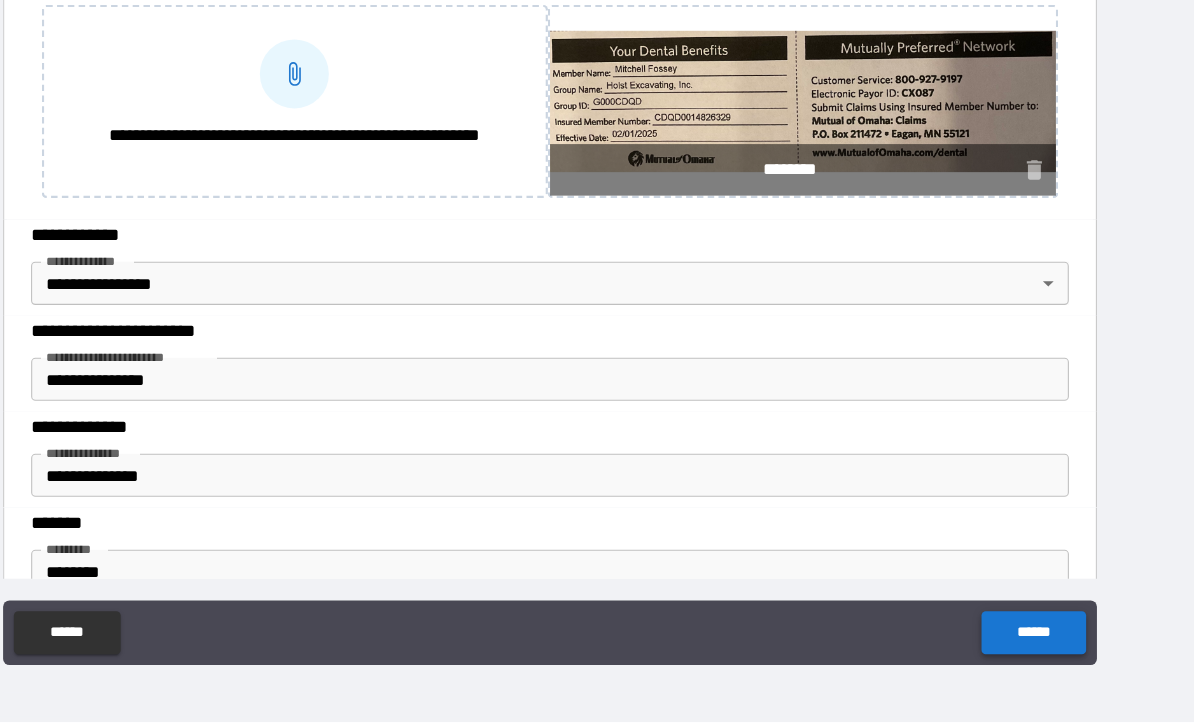 click on "******" at bounding box center (1045, 644) 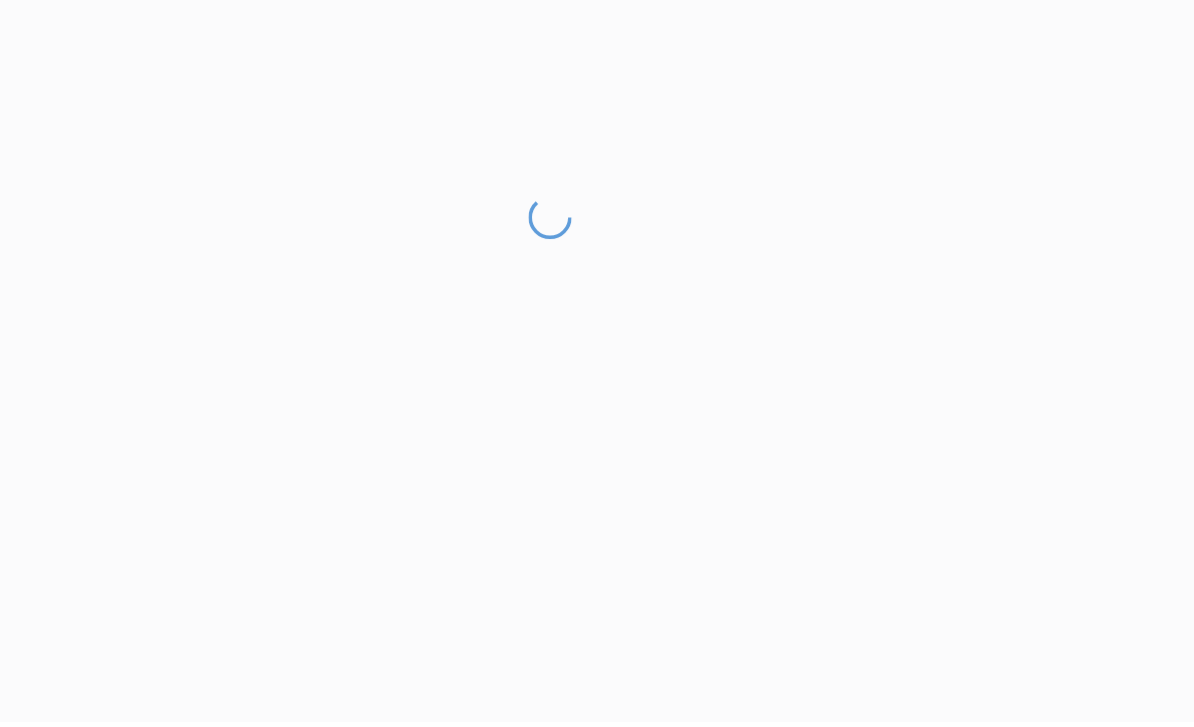 scroll, scrollTop: 57, scrollLeft: 0, axis: vertical 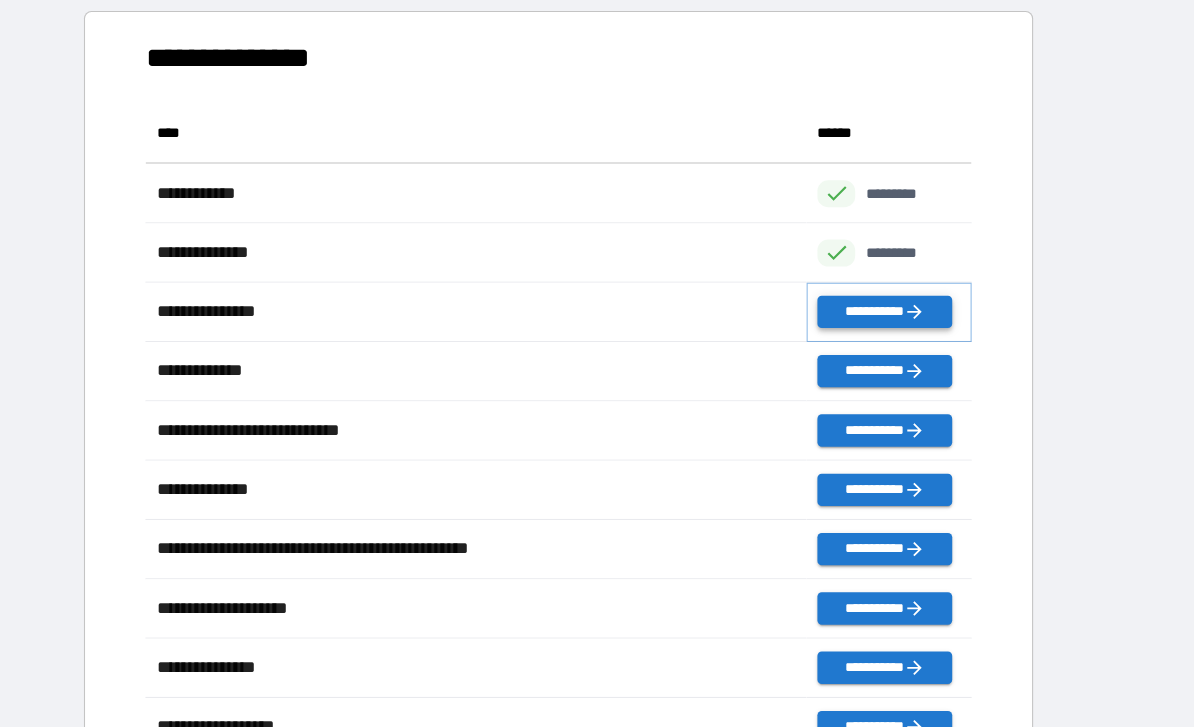 click on "**********" at bounding box center (907, 289) 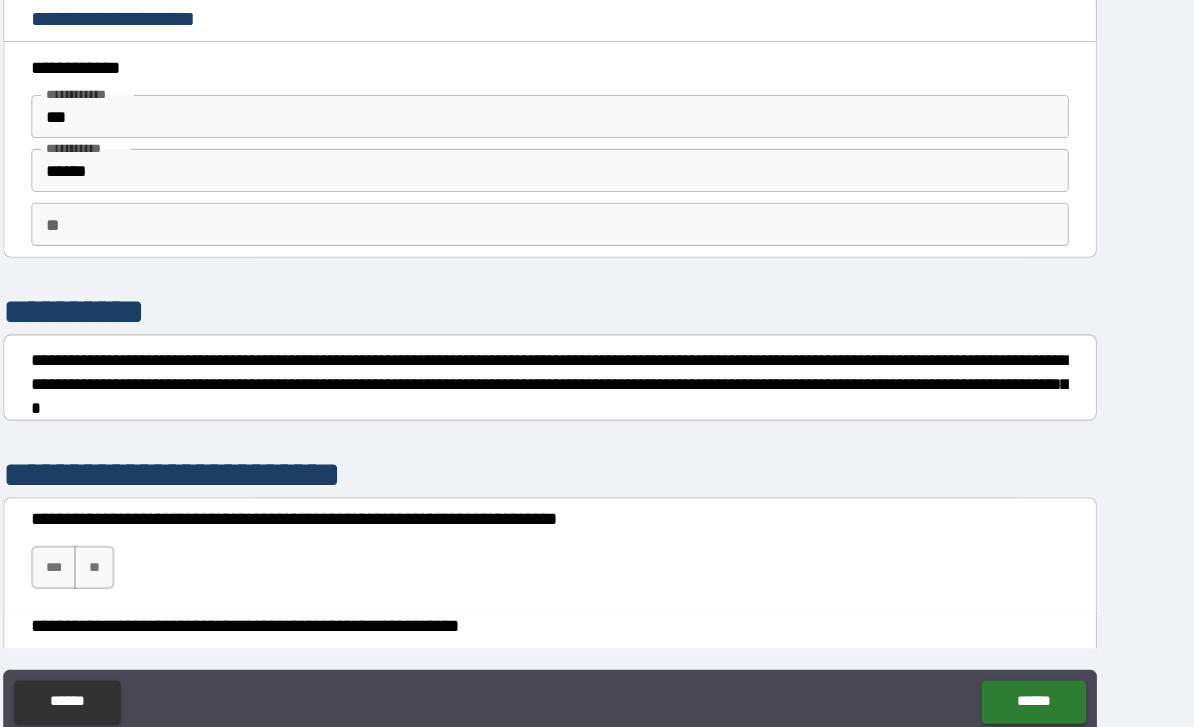 scroll, scrollTop: 0, scrollLeft: 0, axis: both 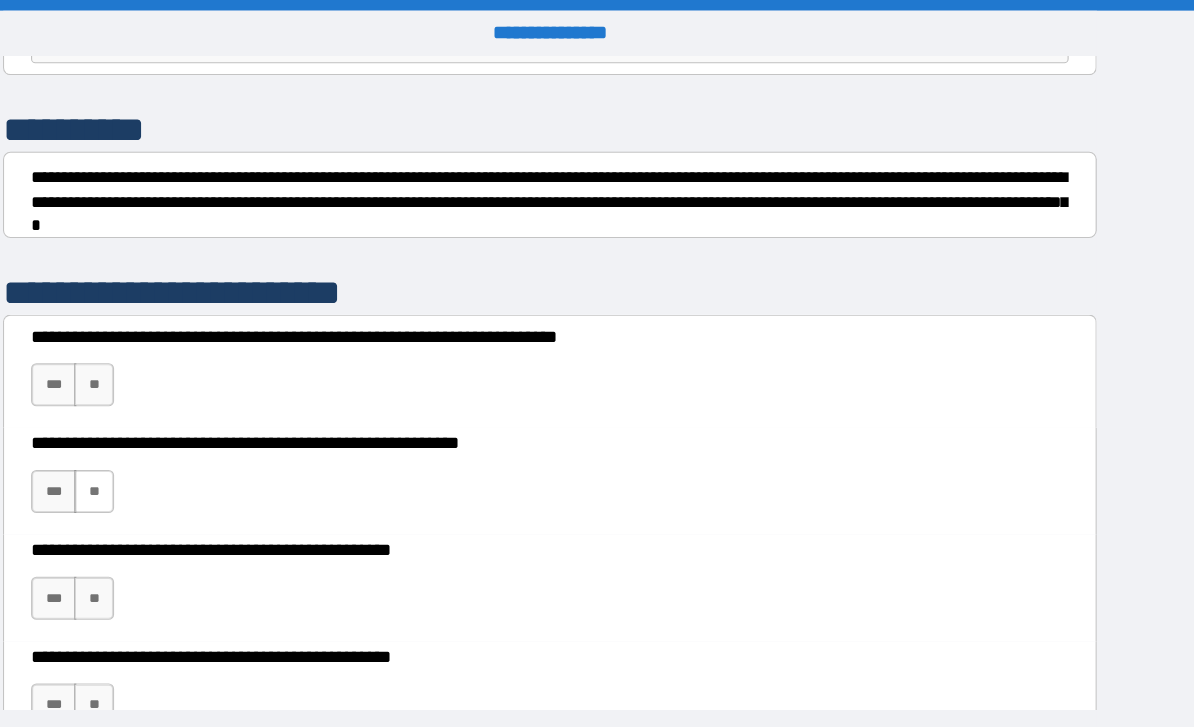 click on "**" at bounding box center [174, 456] 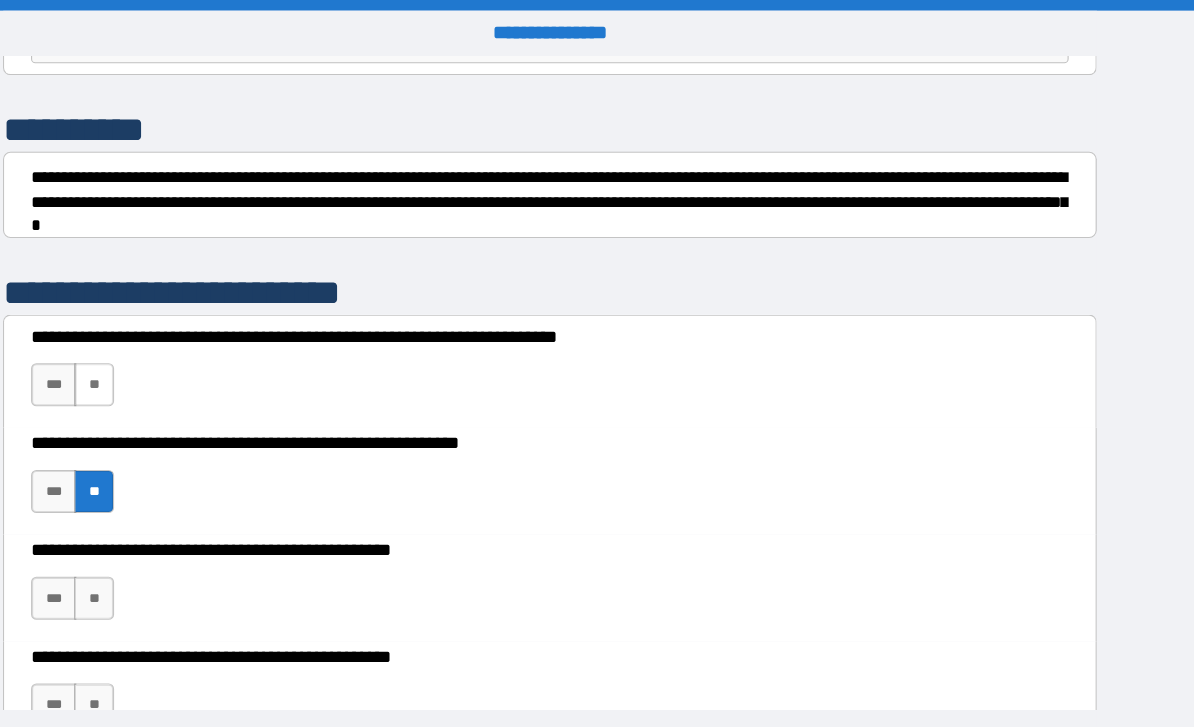 click on "**" at bounding box center [174, 357] 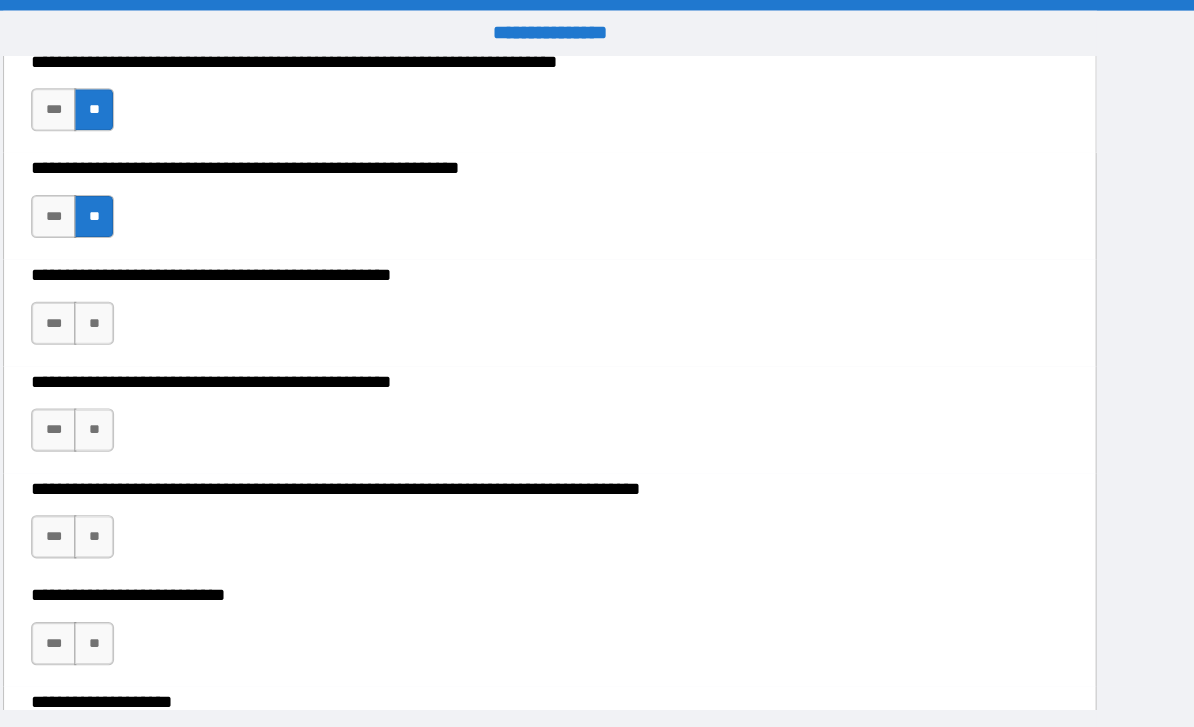 scroll, scrollTop: 495, scrollLeft: 0, axis: vertical 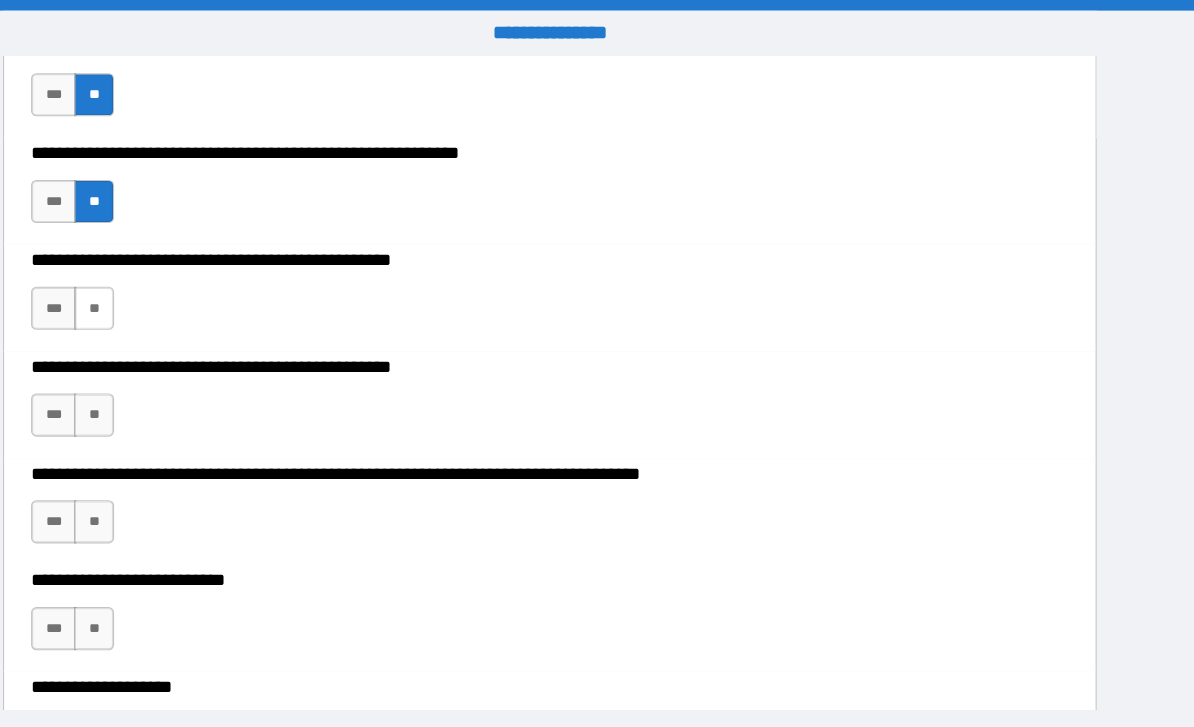 click on "**" at bounding box center [174, 286] 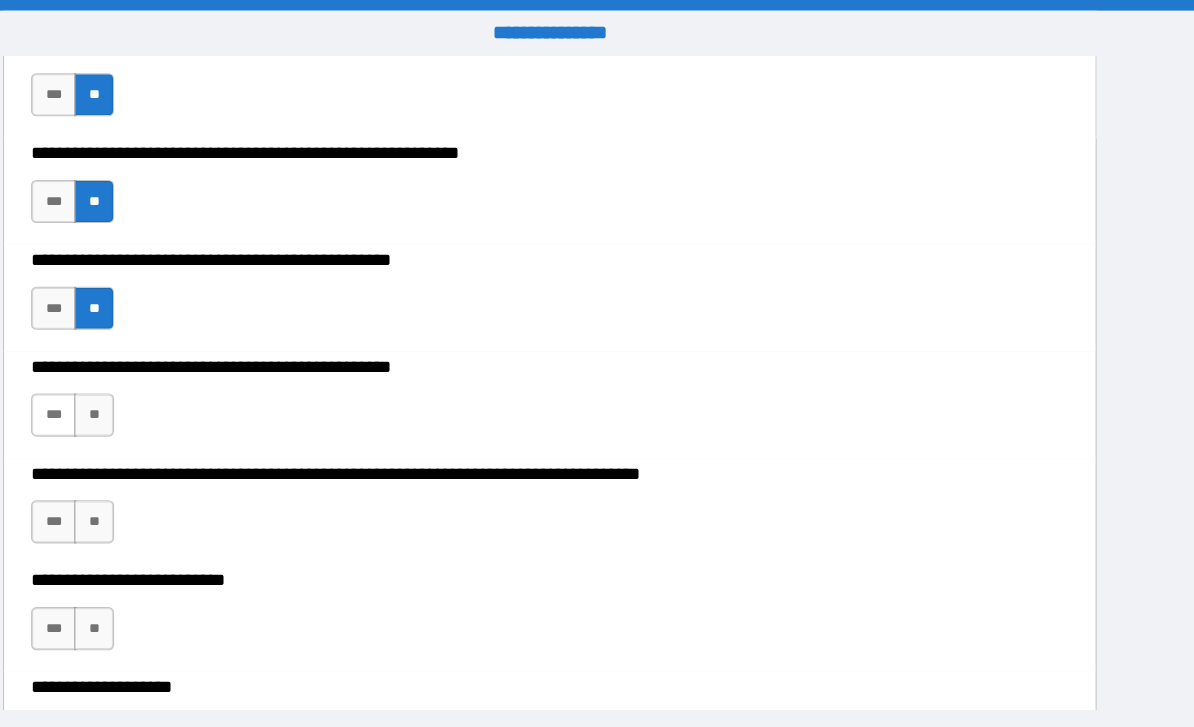 click on "***" at bounding box center (137, 385) 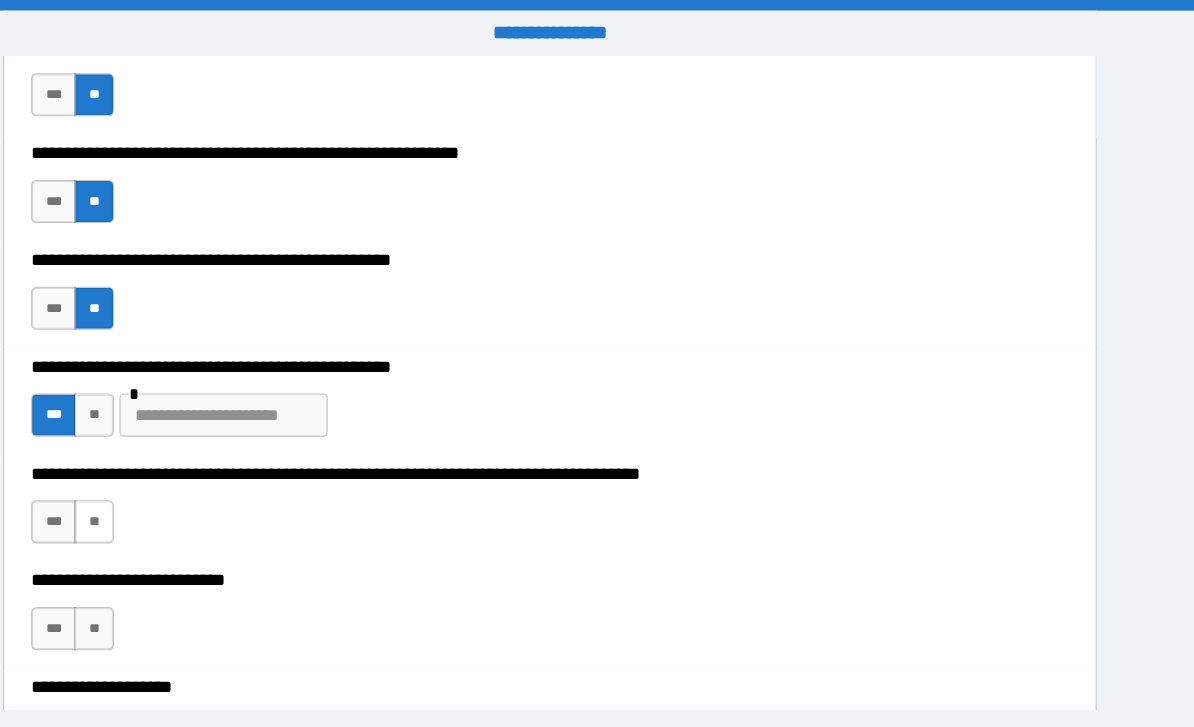 click on "**" at bounding box center (174, 484) 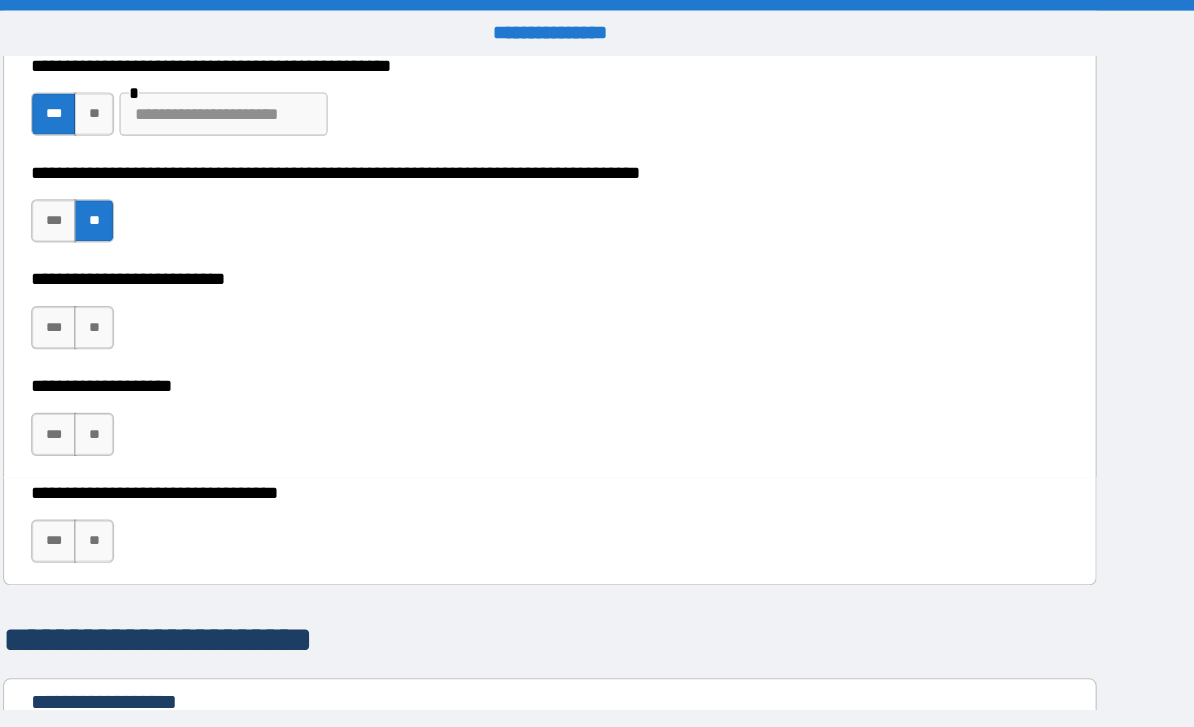 scroll, scrollTop: 777, scrollLeft: 0, axis: vertical 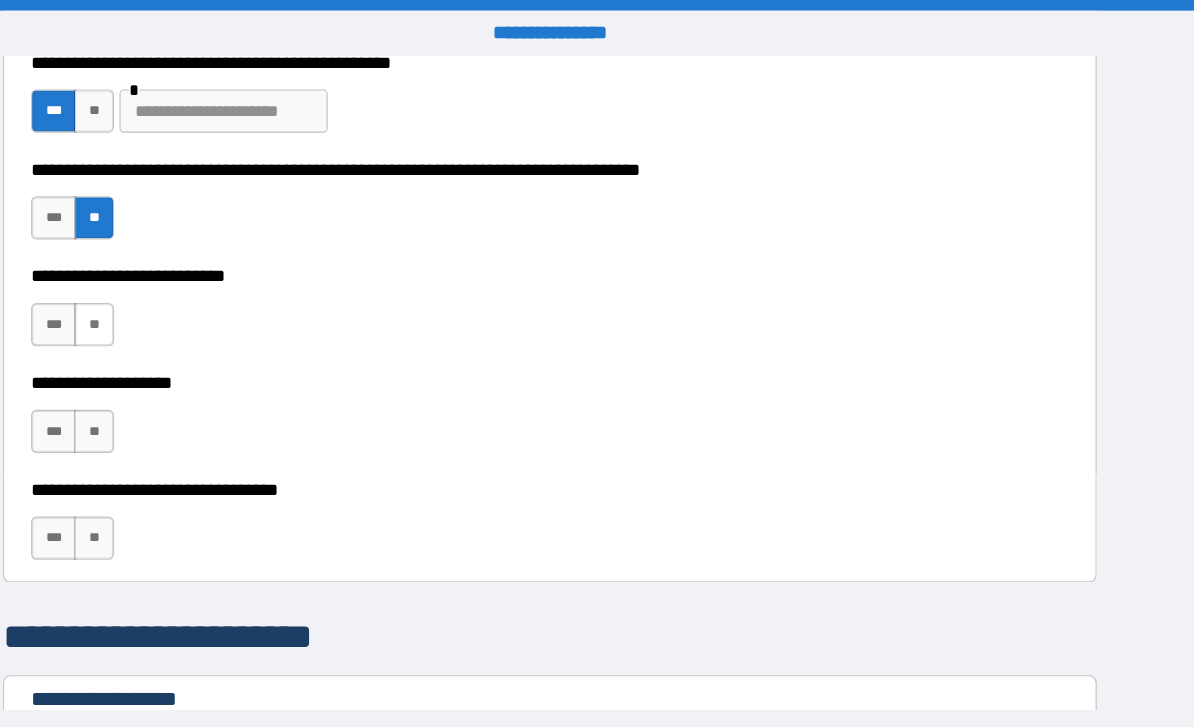 click on "**" at bounding box center [174, 301] 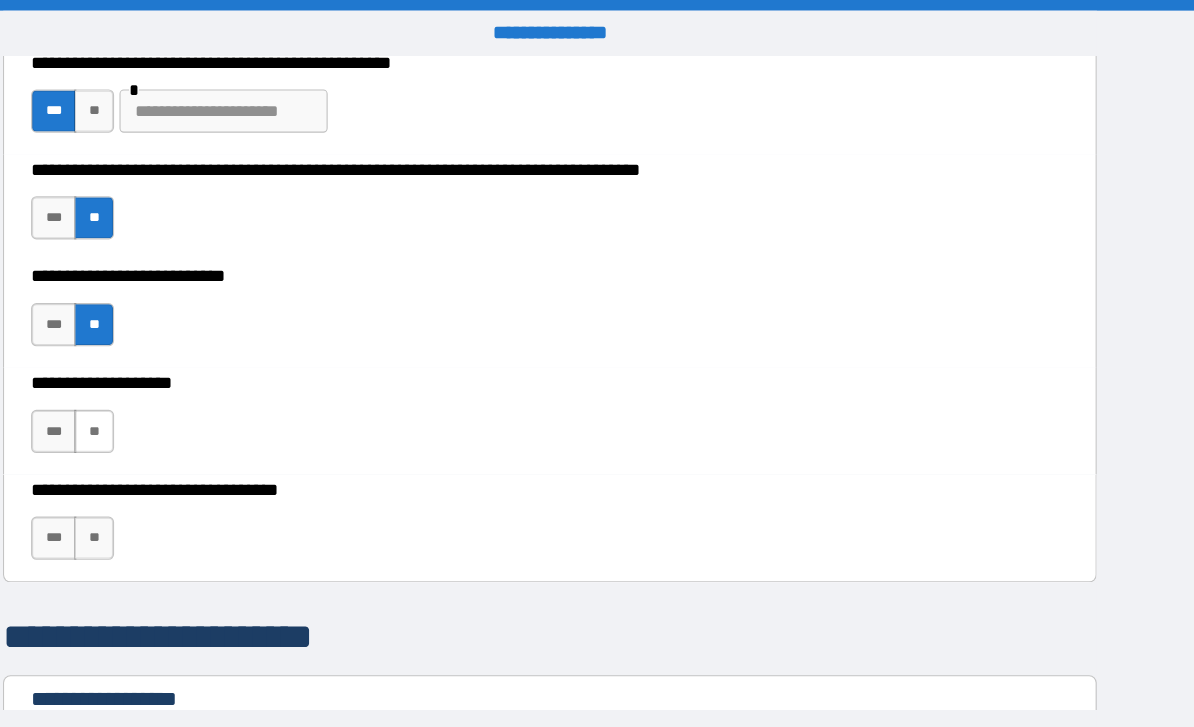 click on "**" at bounding box center [174, 400] 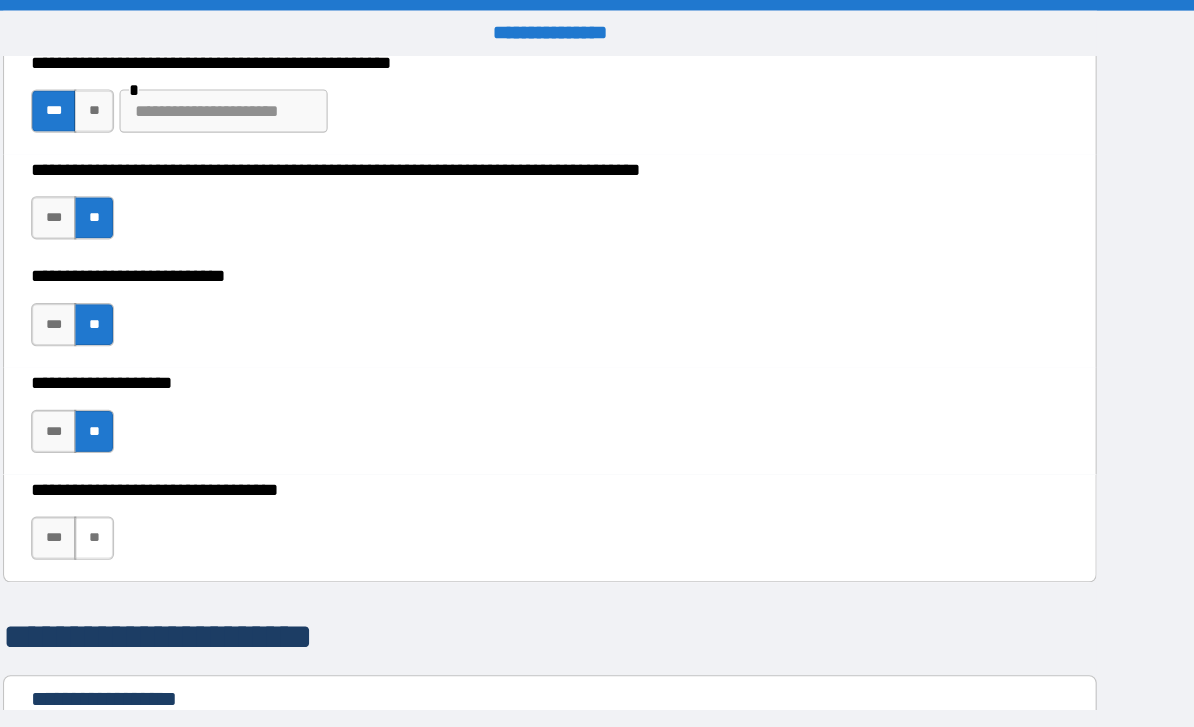 click on "**" at bounding box center (174, 499) 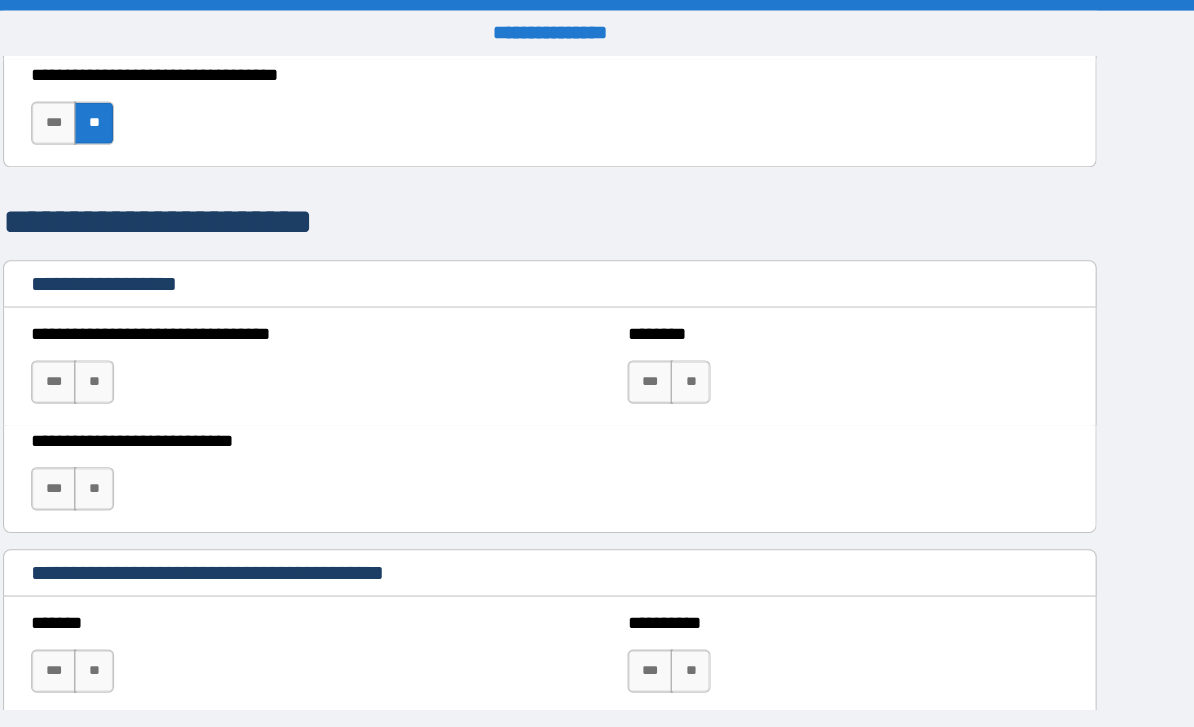 scroll, scrollTop: 1162, scrollLeft: 0, axis: vertical 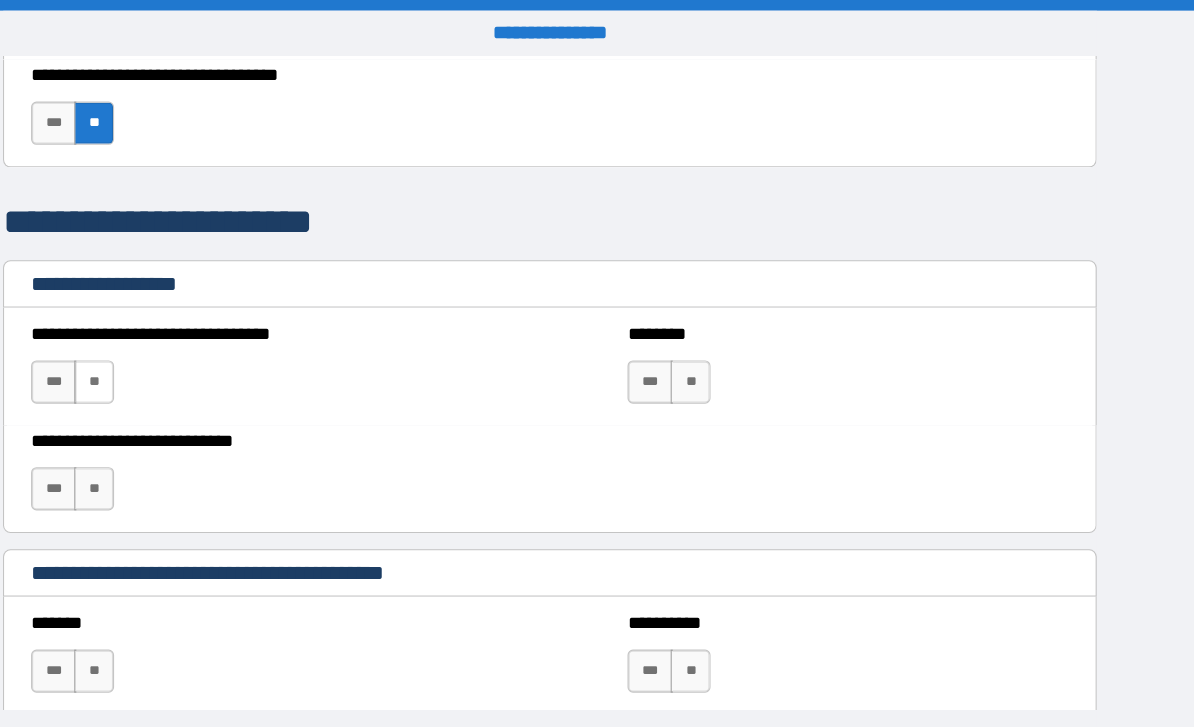 click on "**" at bounding box center (174, 354) 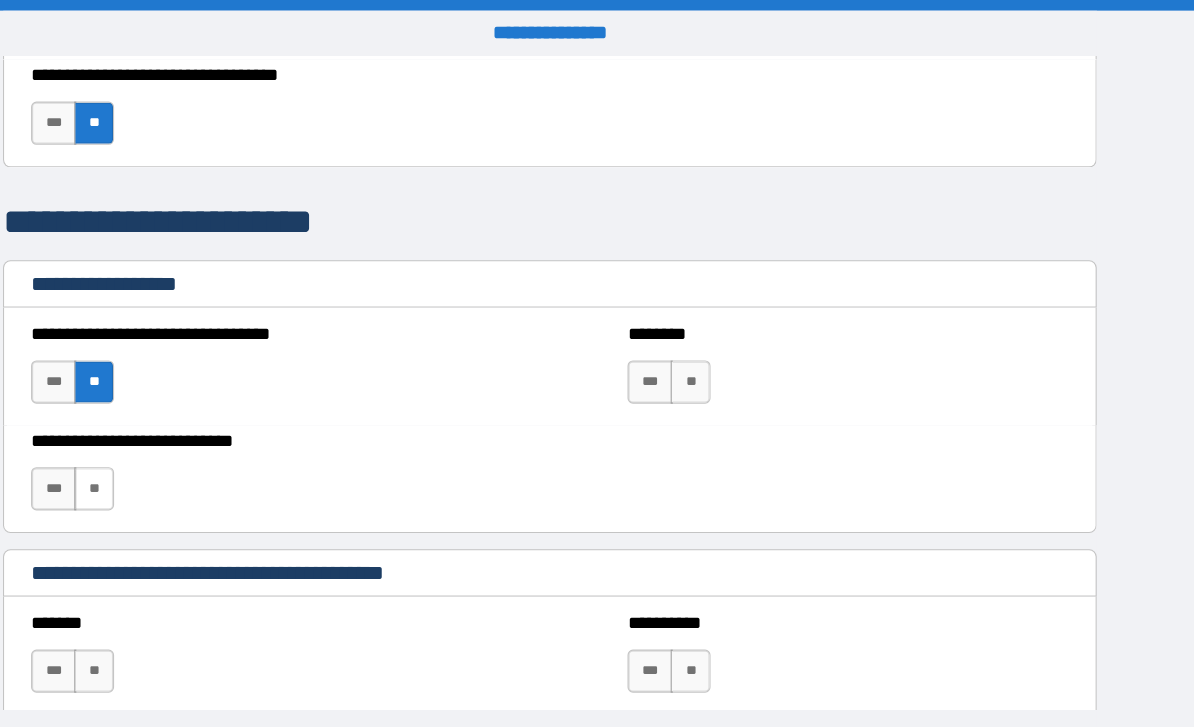 click on "**" at bounding box center [174, 453] 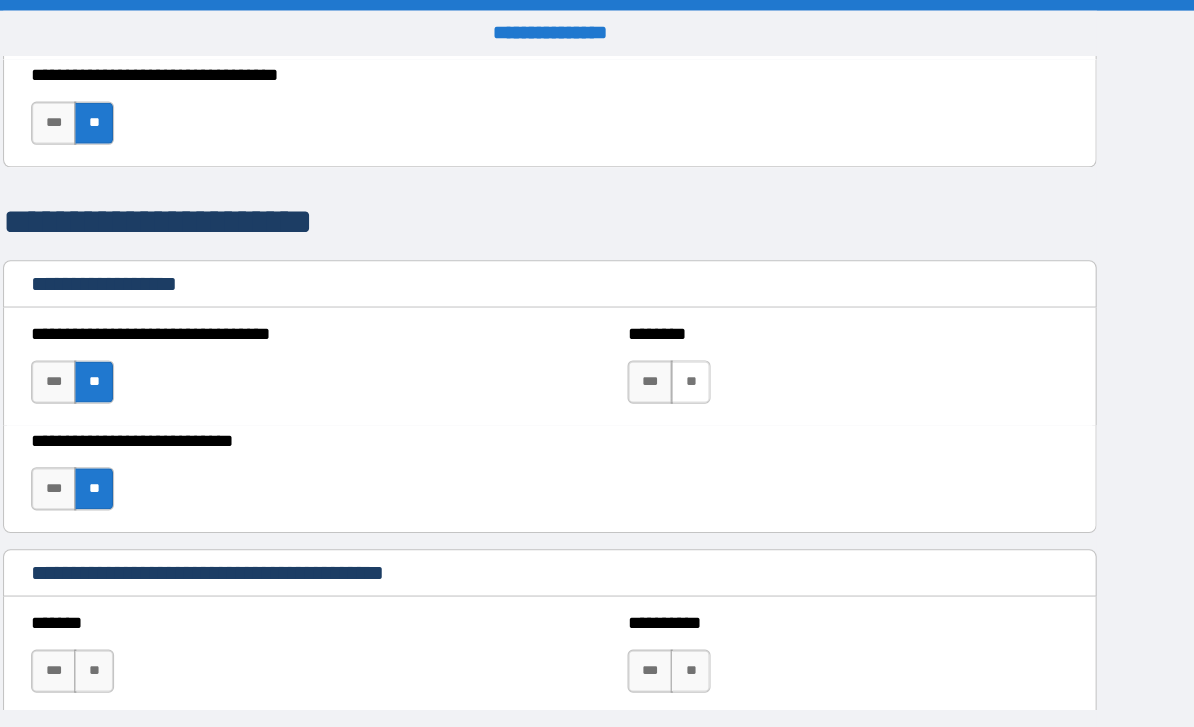 click on "**" at bounding box center (727, 354) 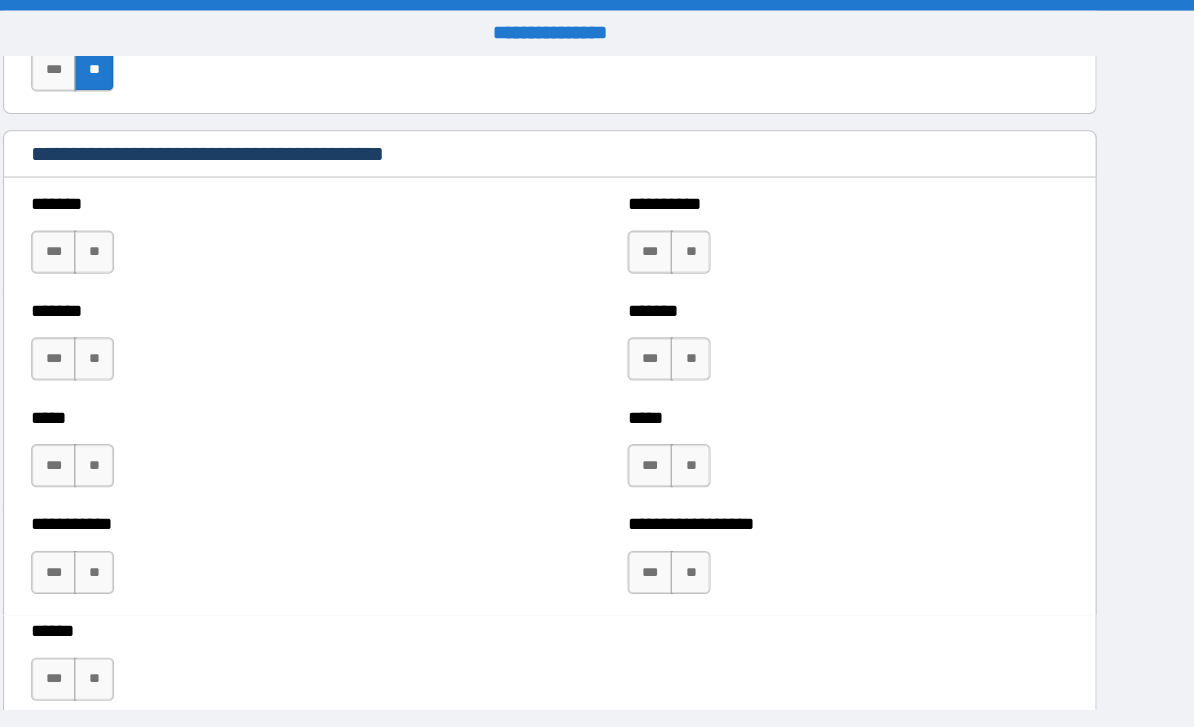 scroll, scrollTop: 1551, scrollLeft: 0, axis: vertical 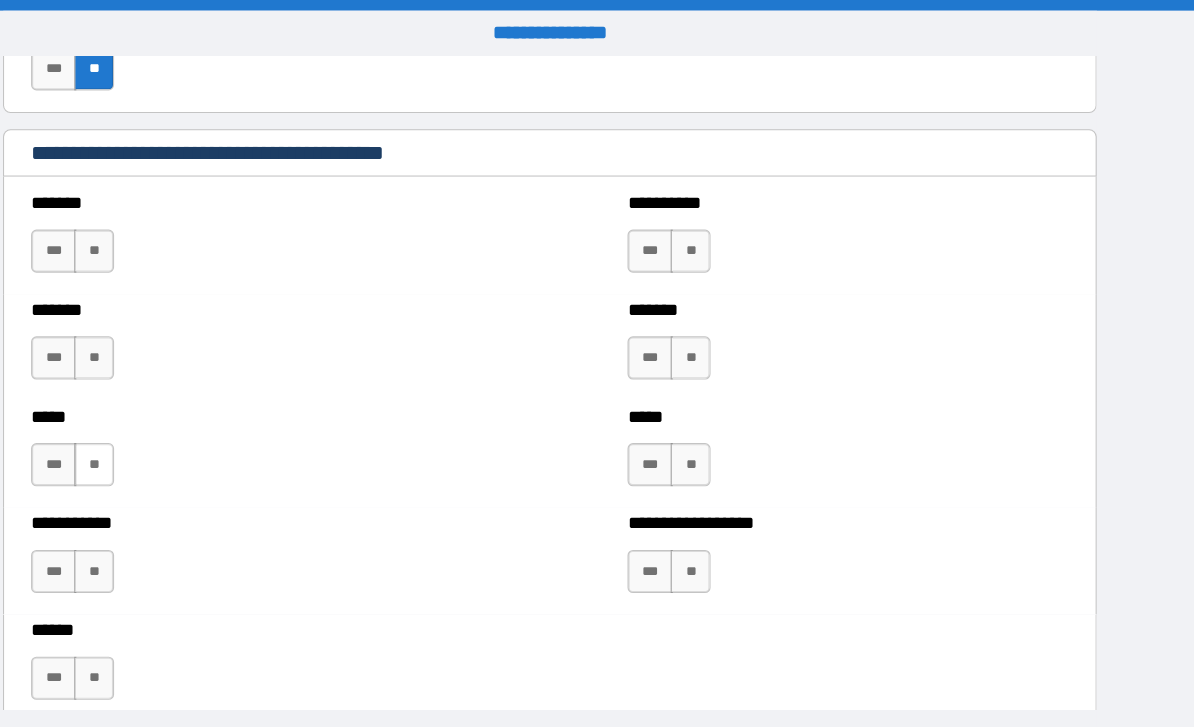 click on "**" at bounding box center [174, 431] 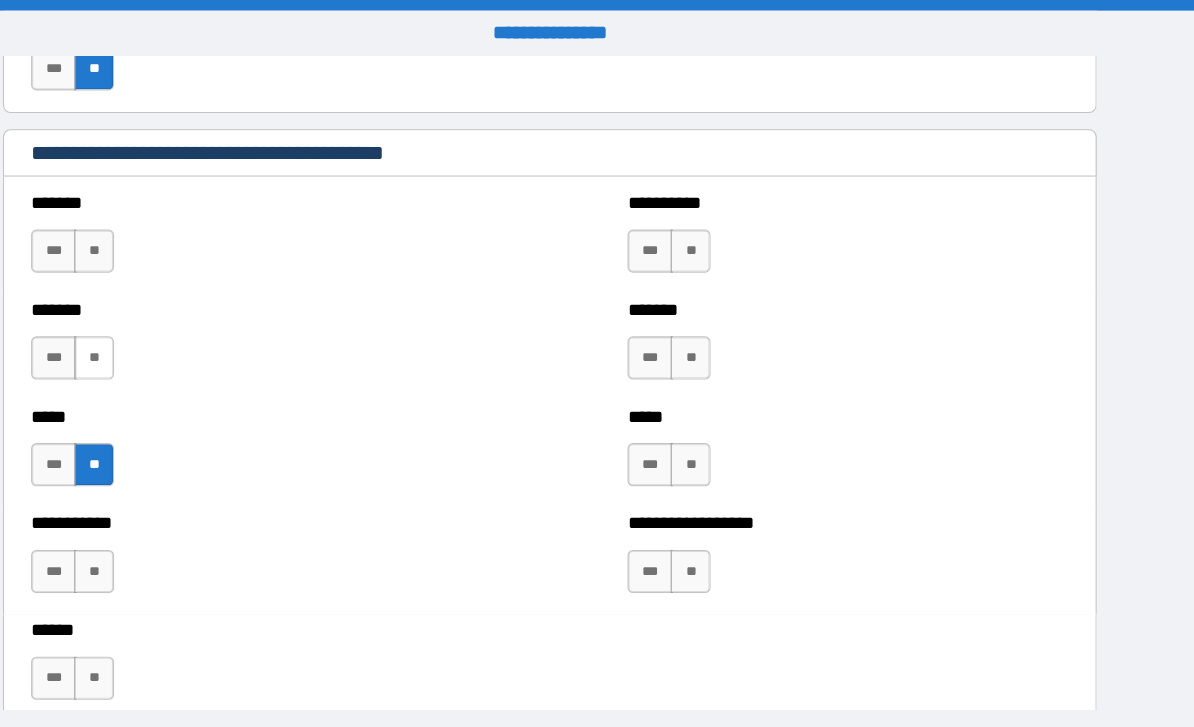 click on "**" at bounding box center (174, 332) 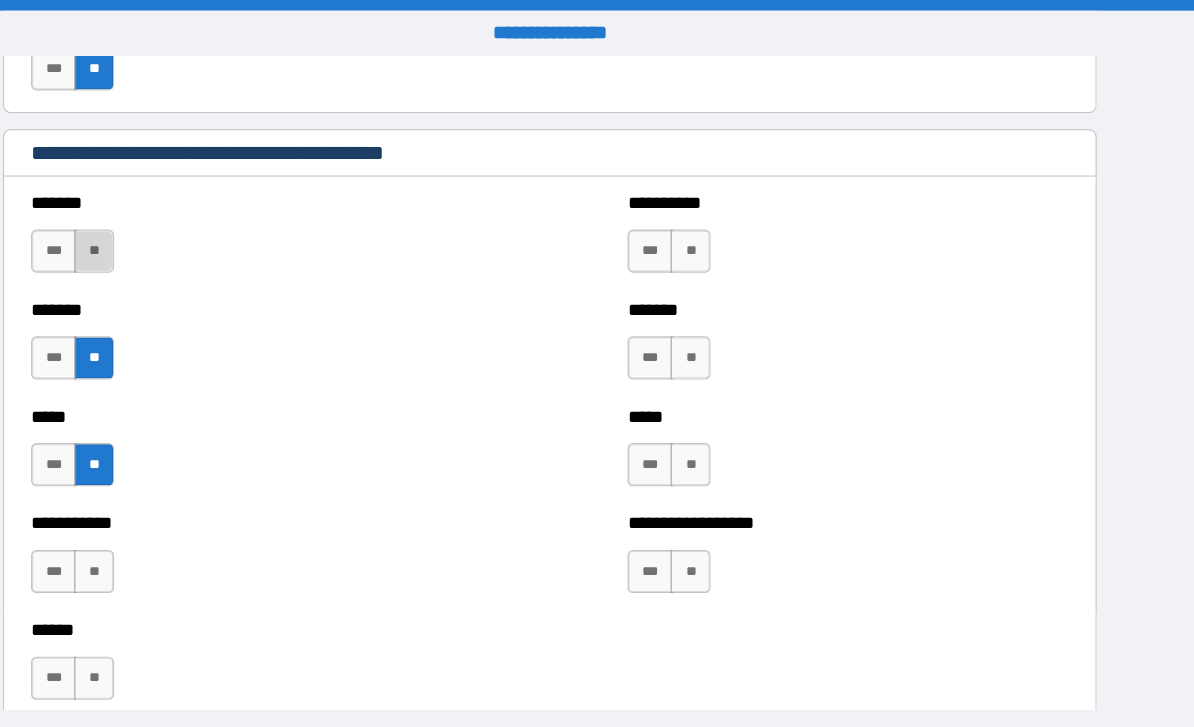 click on "**" at bounding box center [174, 233] 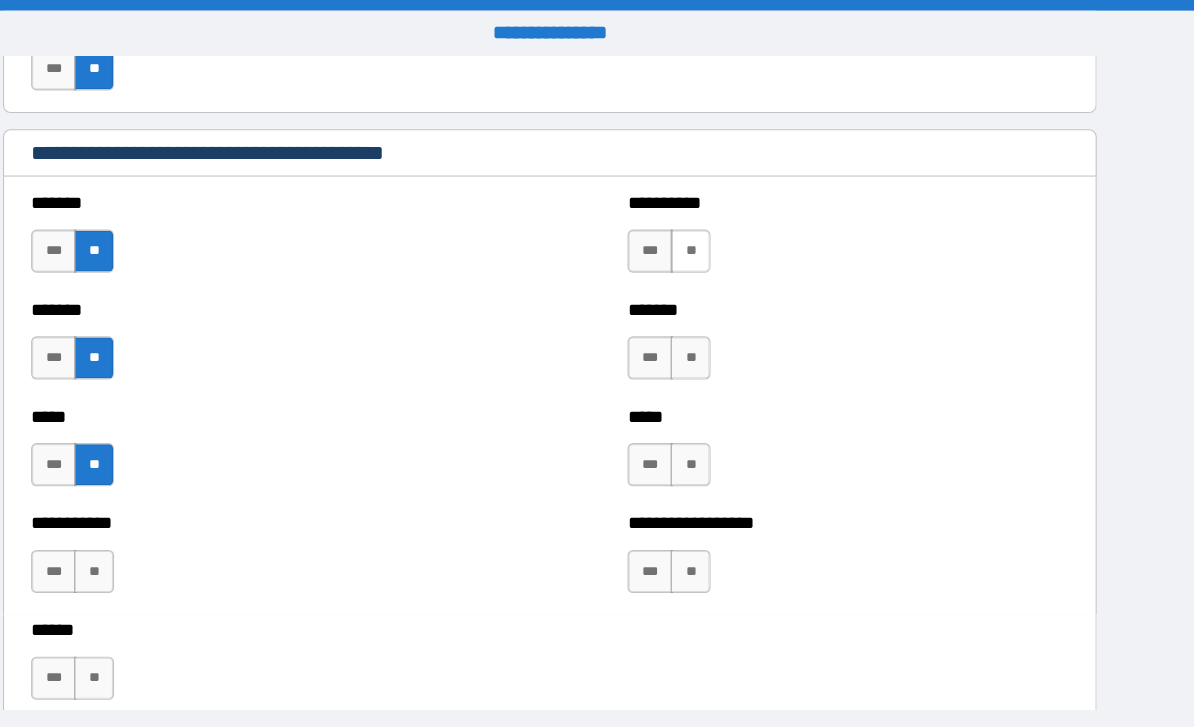 click on "**" at bounding box center [727, 233] 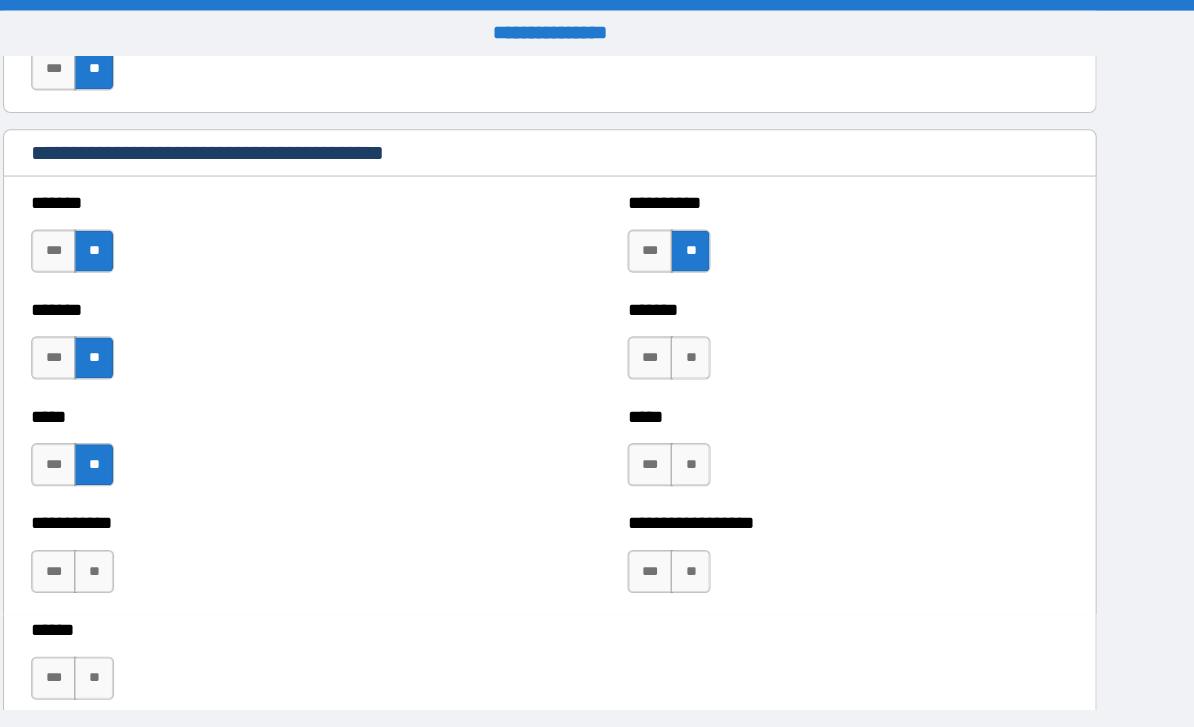 click on "**" at bounding box center (727, 332) 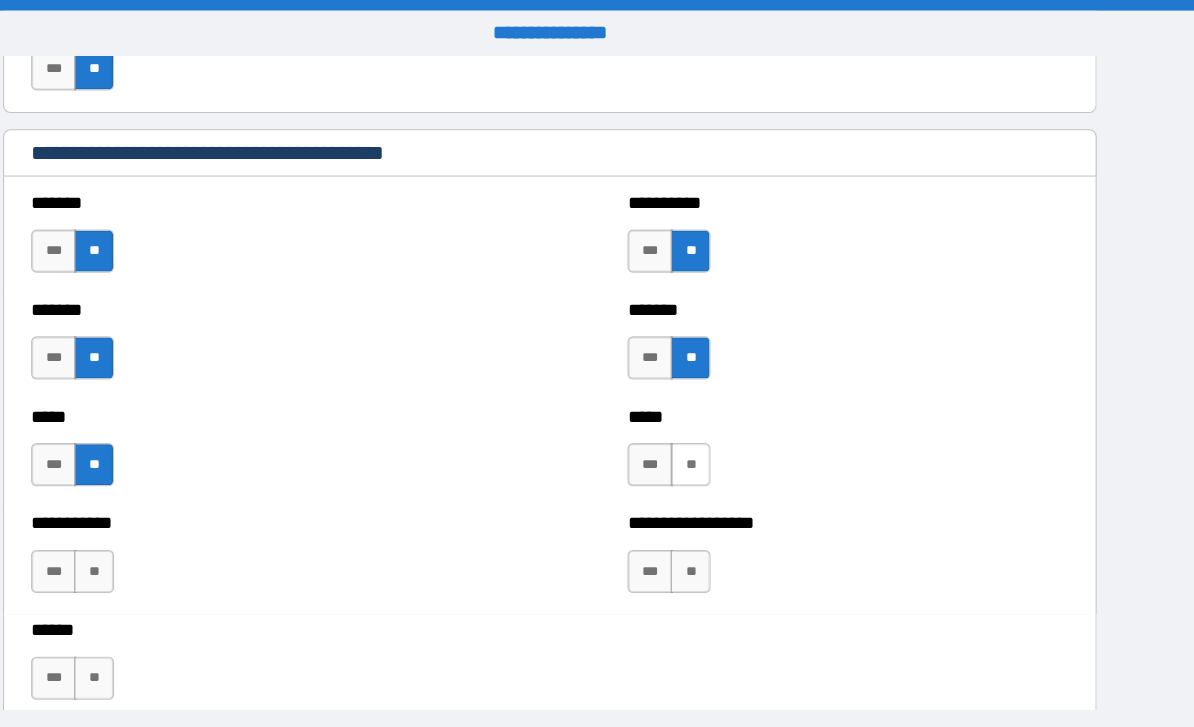 click on "**" at bounding box center [727, 431] 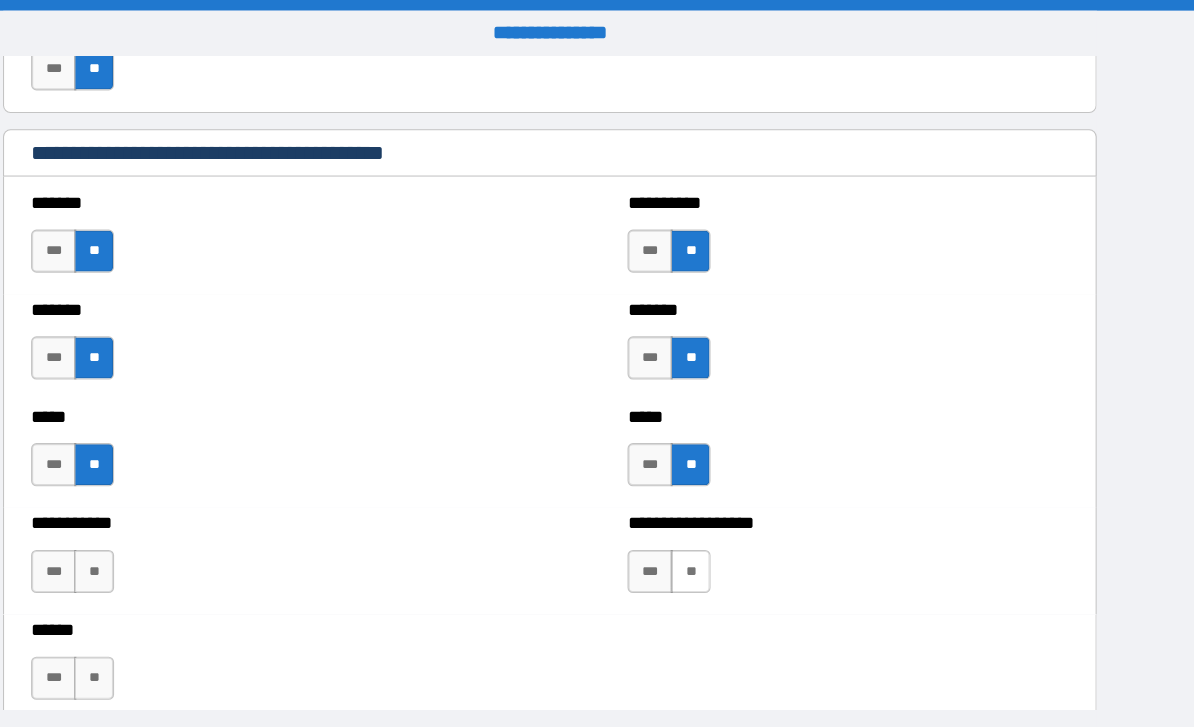 click on "**" at bounding box center [727, 530] 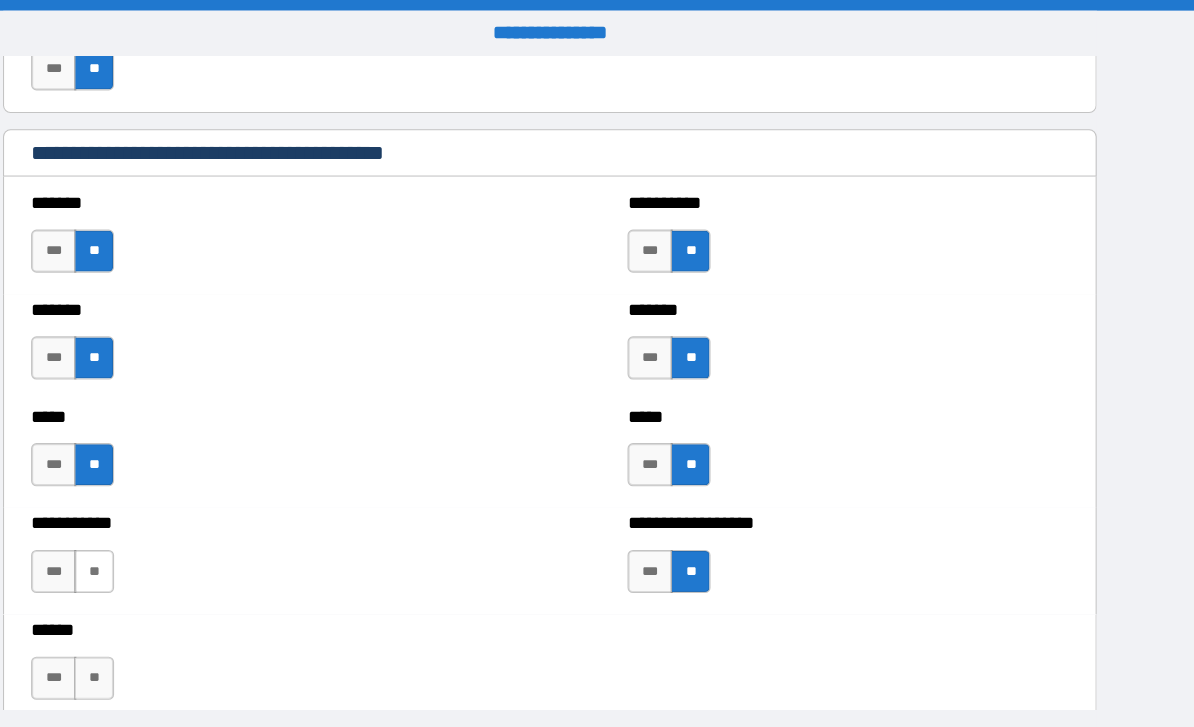 click on "**" at bounding box center (174, 530) 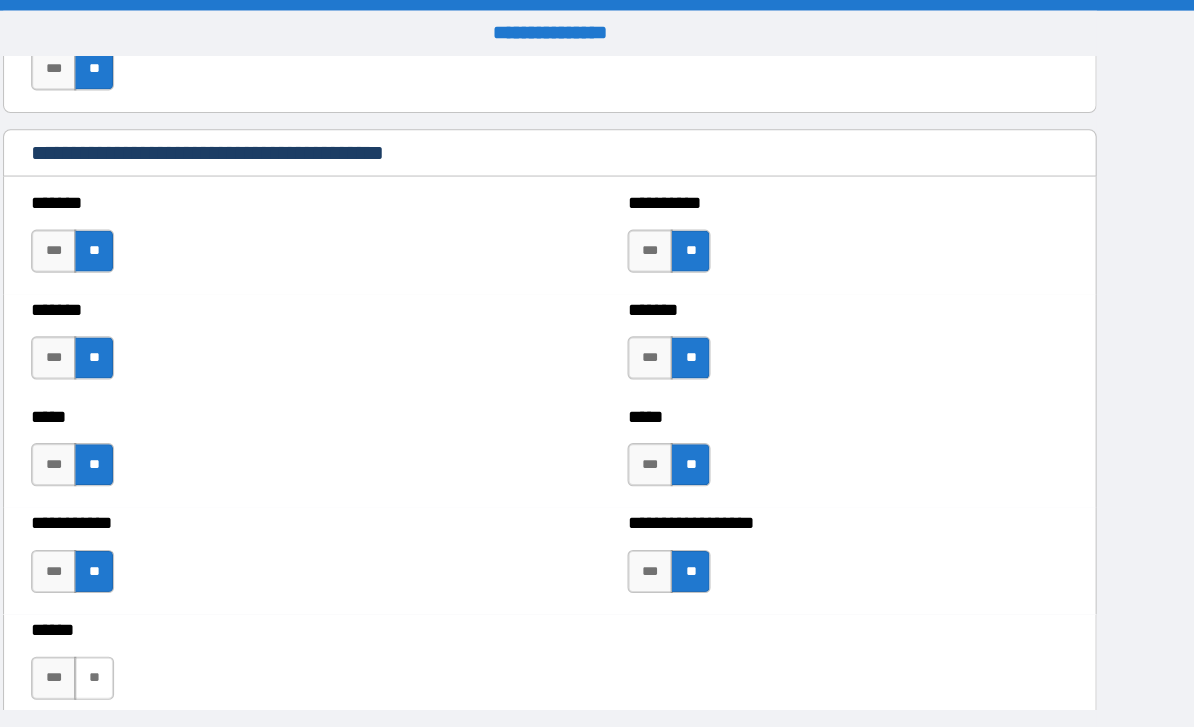 click on "**" at bounding box center (174, 629) 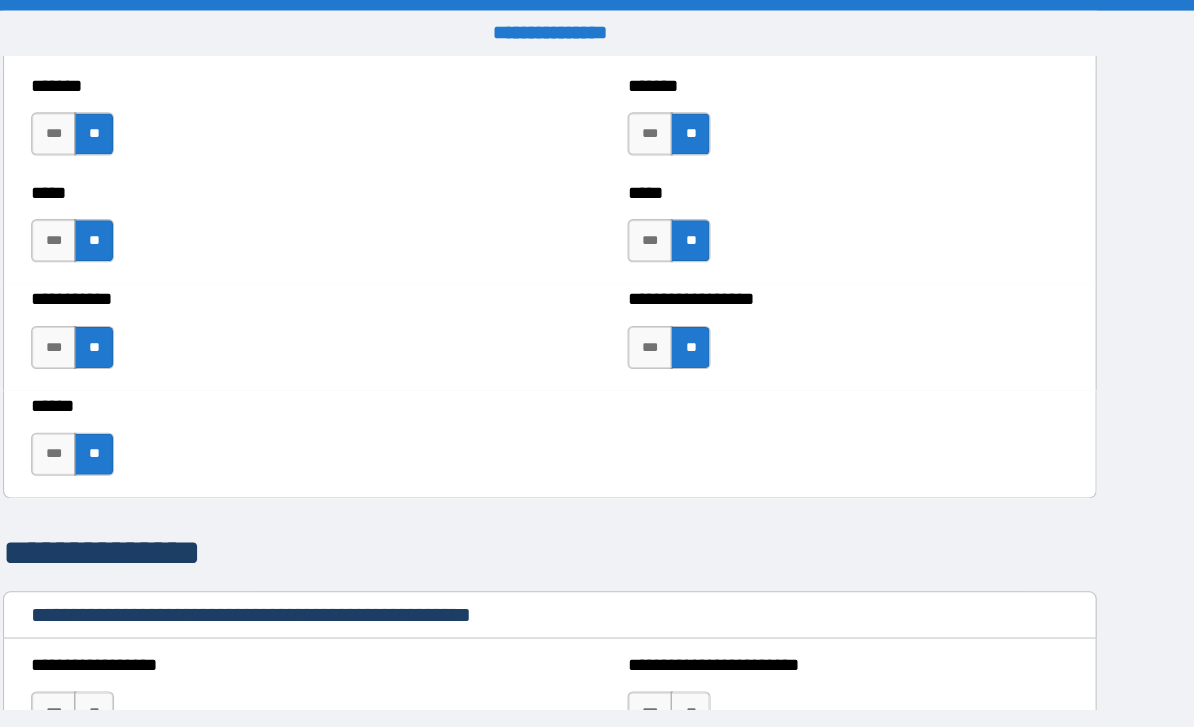 scroll, scrollTop: 1761, scrollLeft: 0, axis: vertical 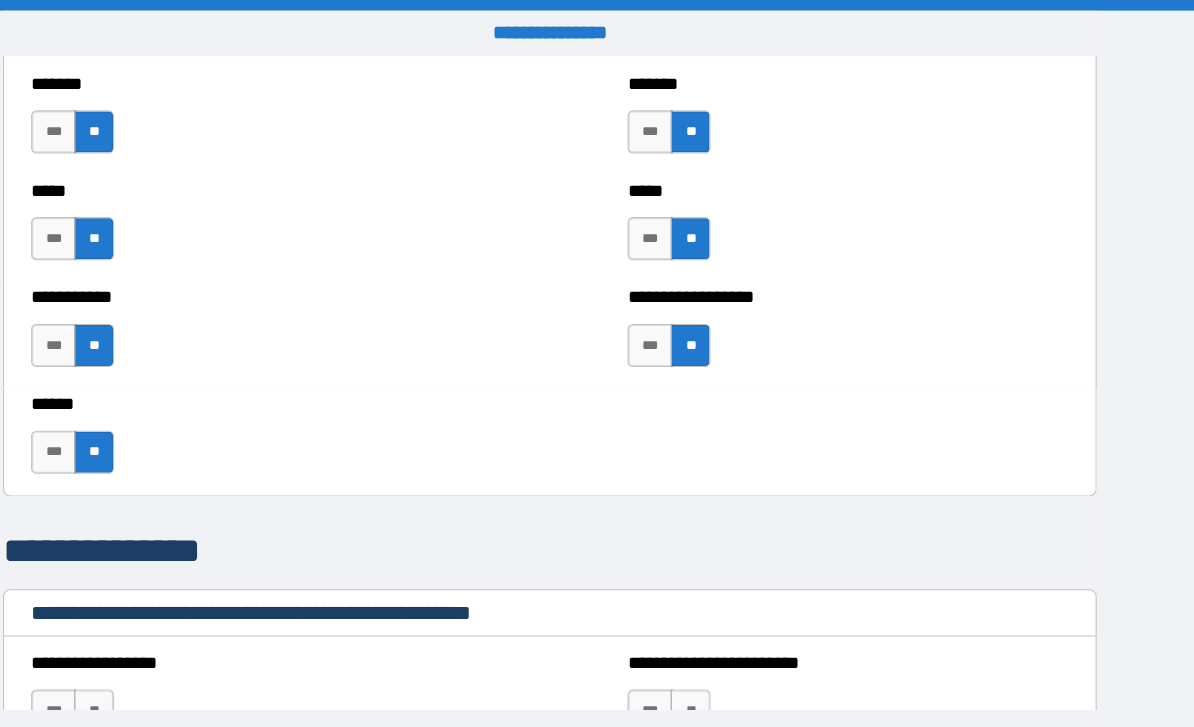 click on "**" at bounding box center (174, 419) 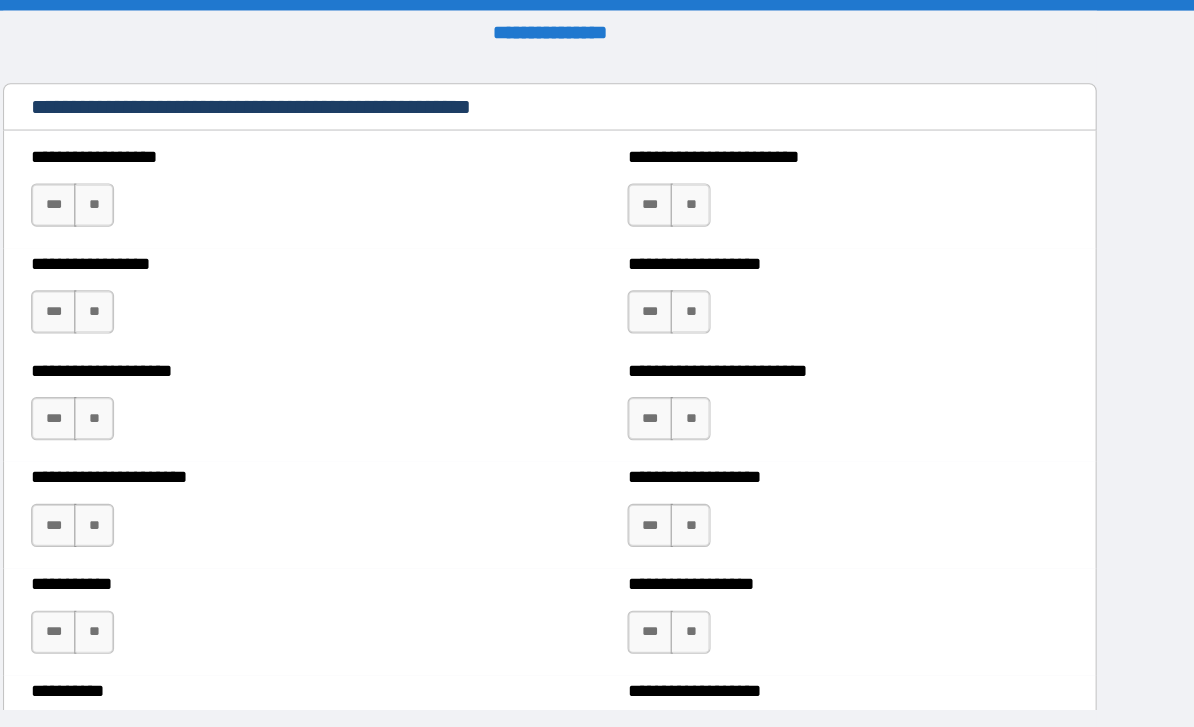 scroll, scrollTop: 2221, scrollLeft: 0, axis: vertical 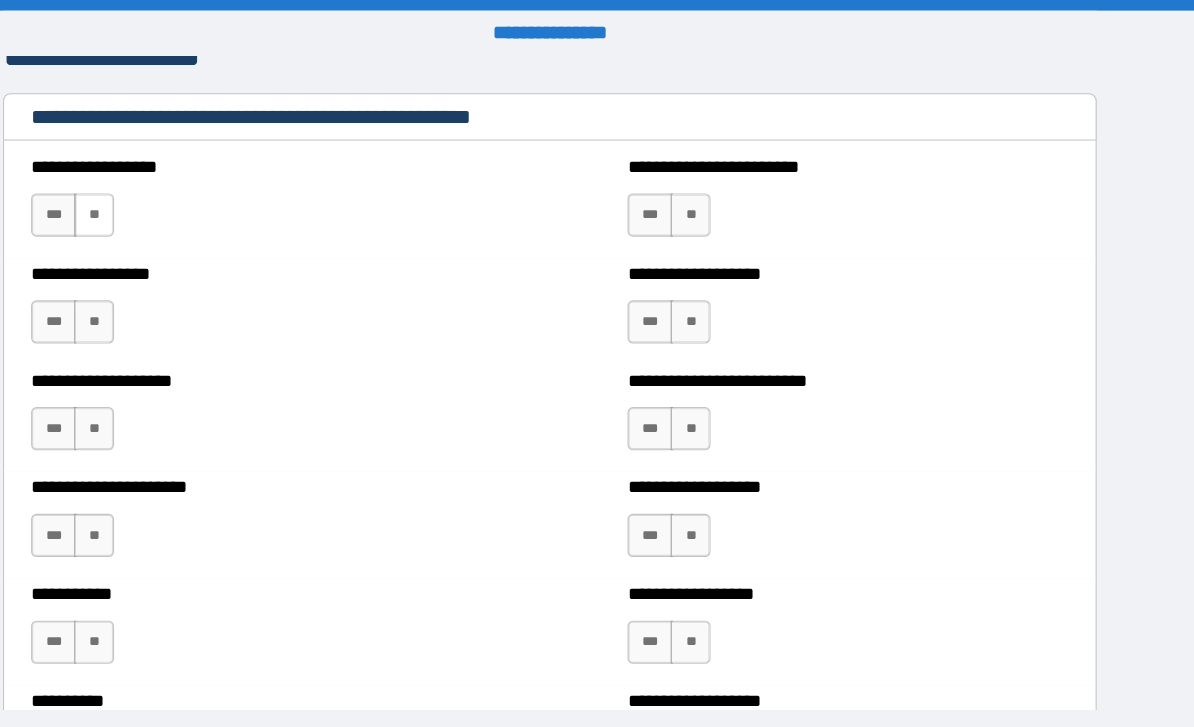 click on "**" at bounding box center (174, 199) 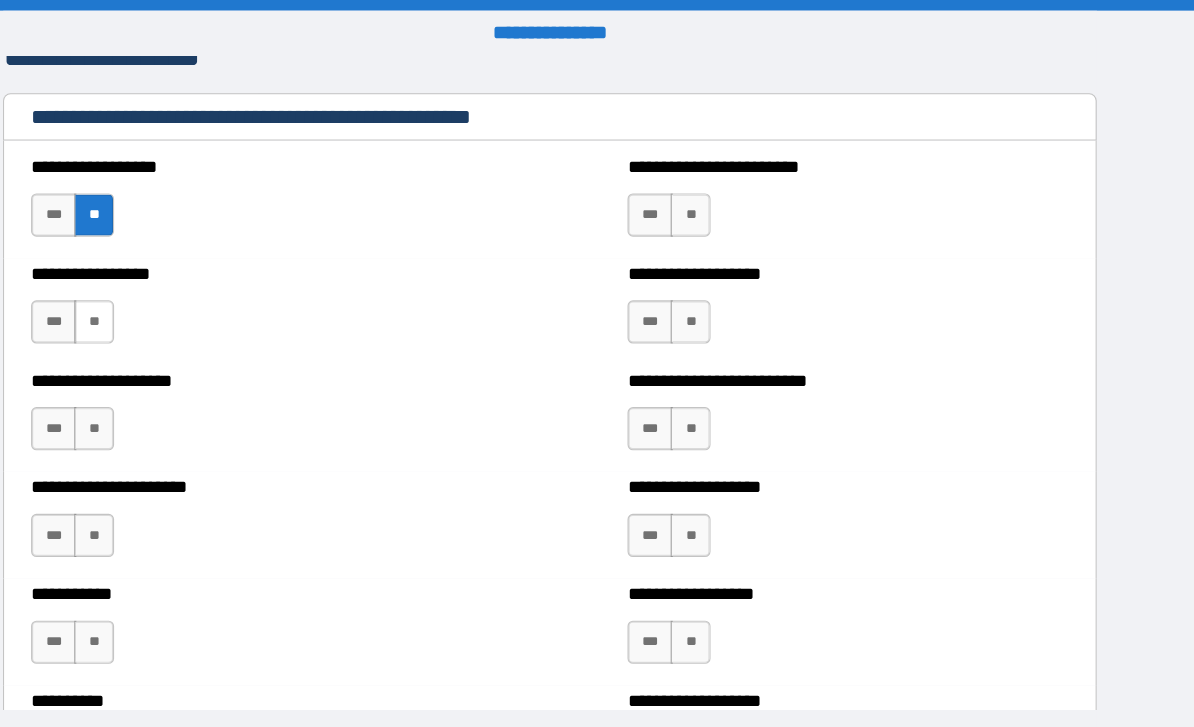 click on "**" at bounding box center (174, 298) 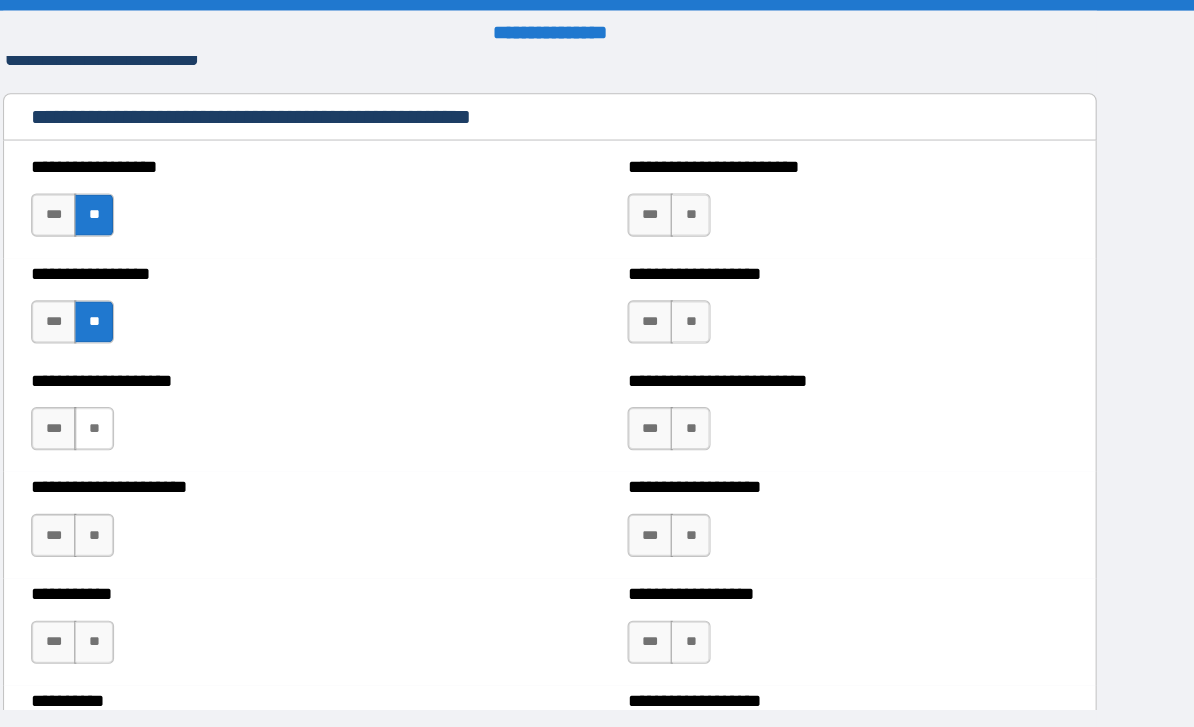 click on "**" at bounding box center (174, 397) 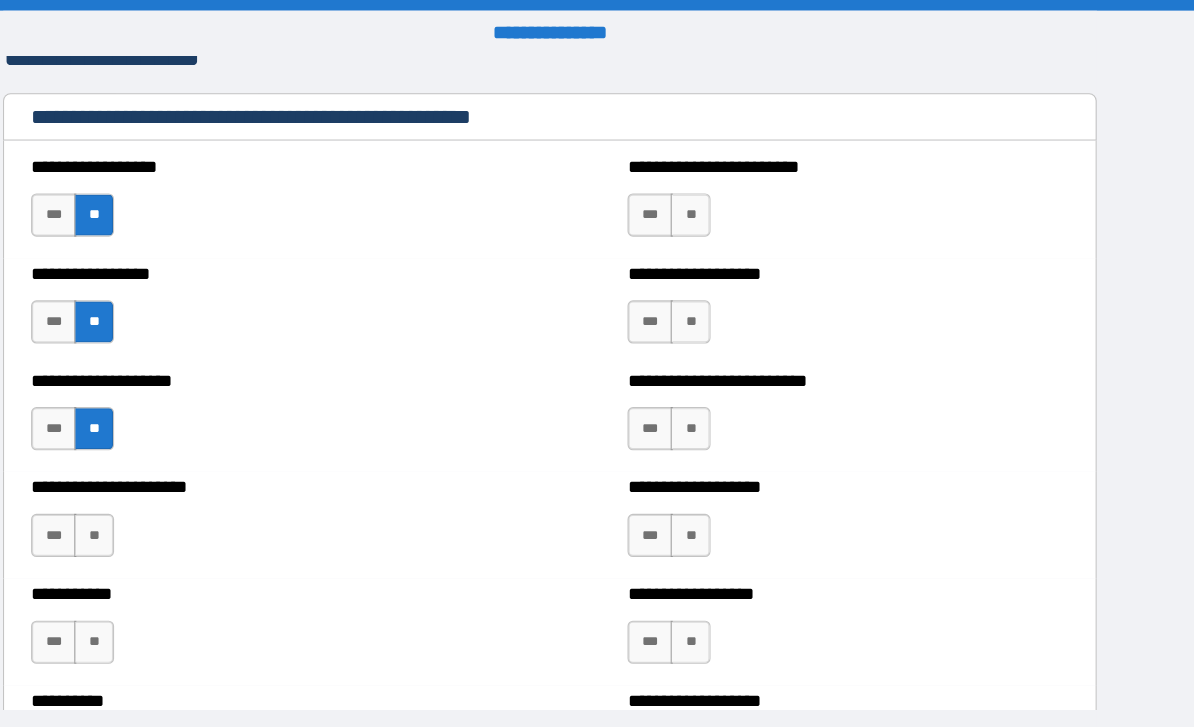 click on "**********" at bounding box center [320, 486] 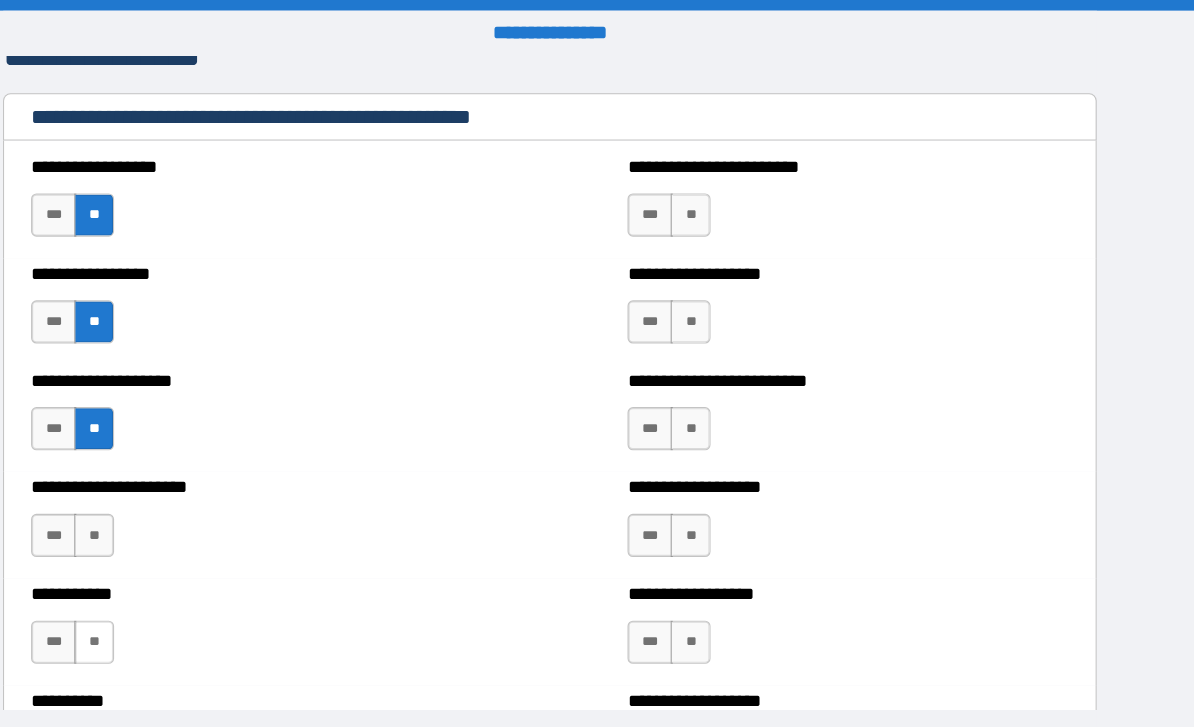 click on "**" at bounding box center (174, 595) 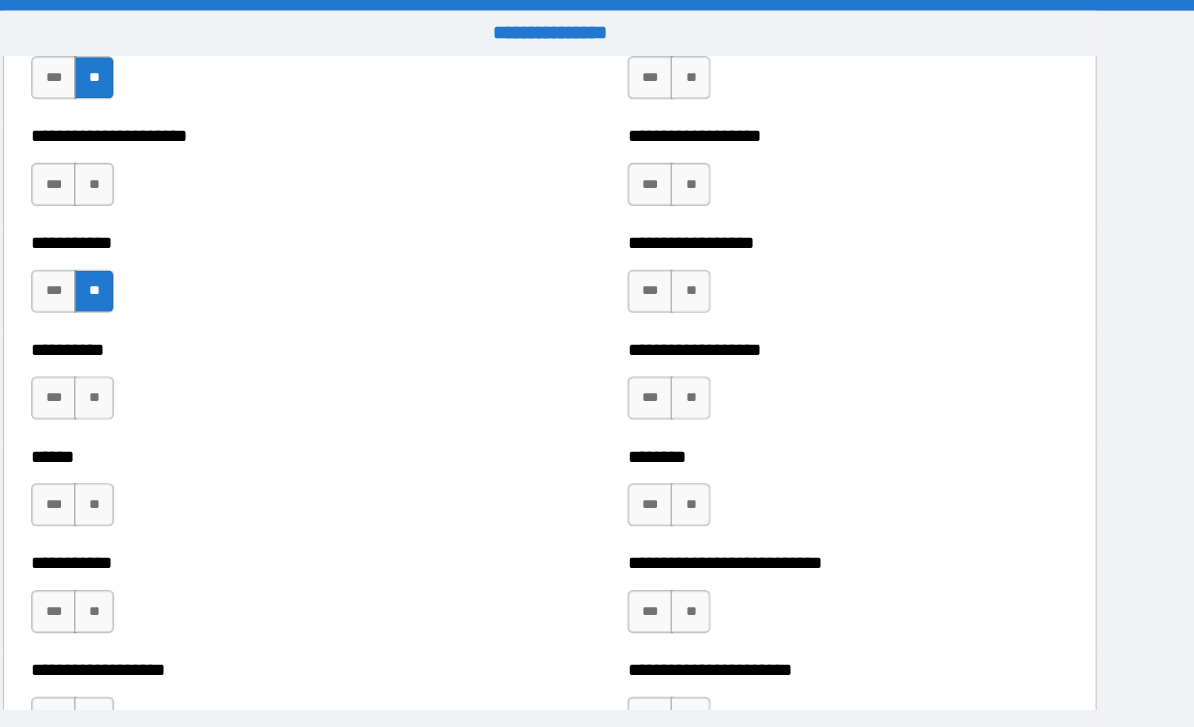 scroll, scrollTop: 2563, scrollLeft: 0, axis: vertical 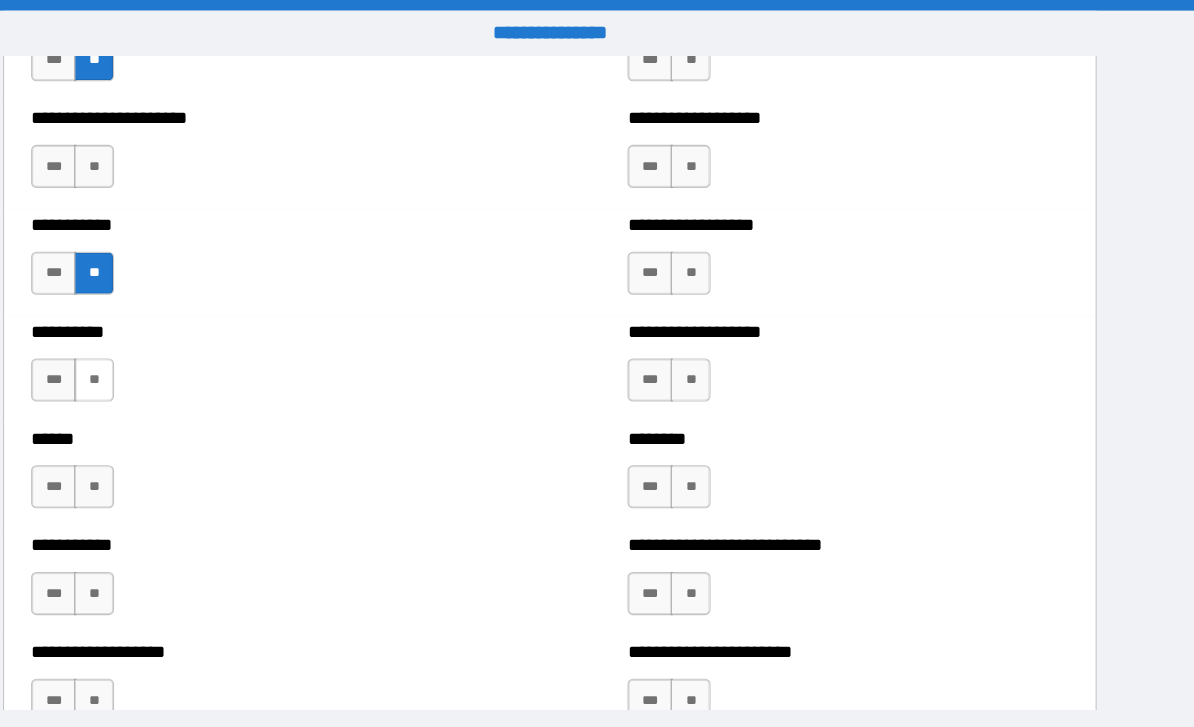 click on "**" at bounding box center [174, 352] 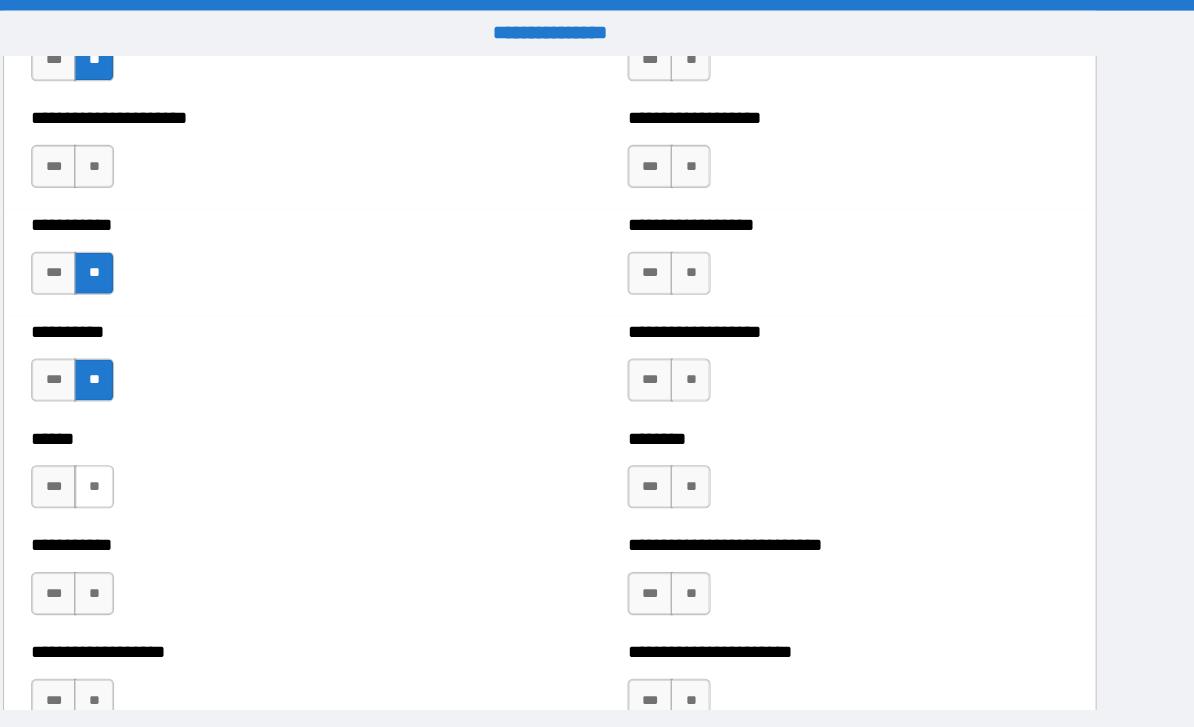 click on "**" at bounding box center [174, 451] 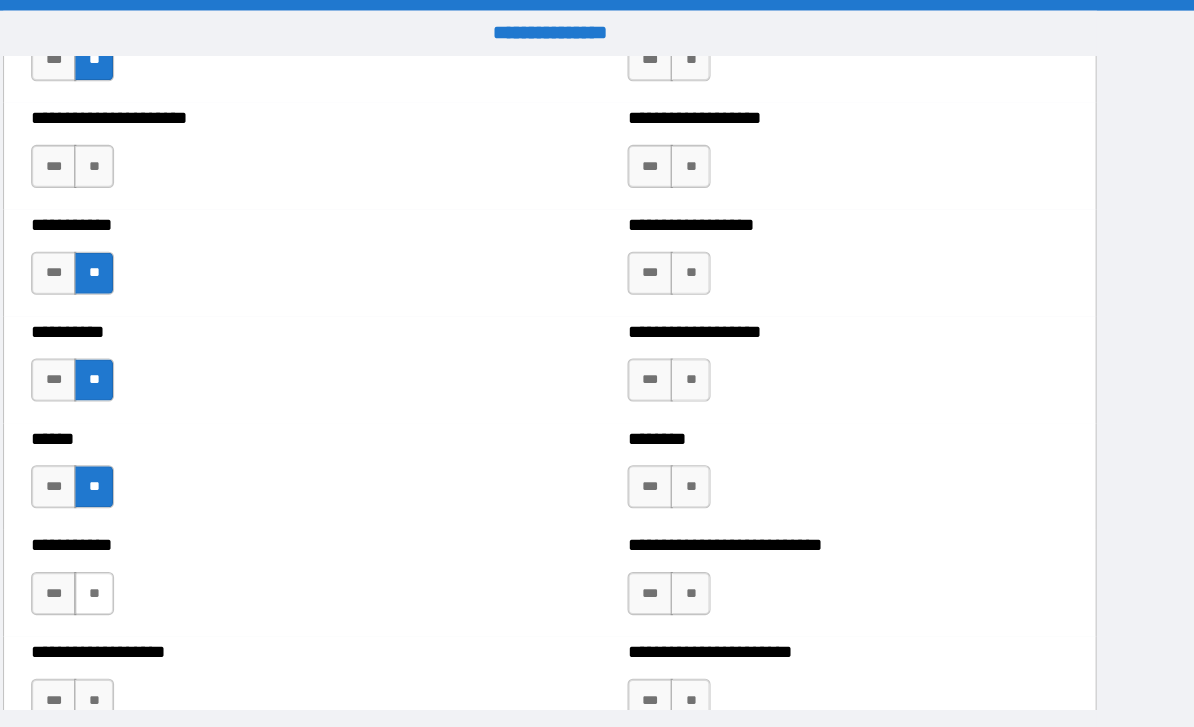 click on "**" at bounding box center (174, 550) 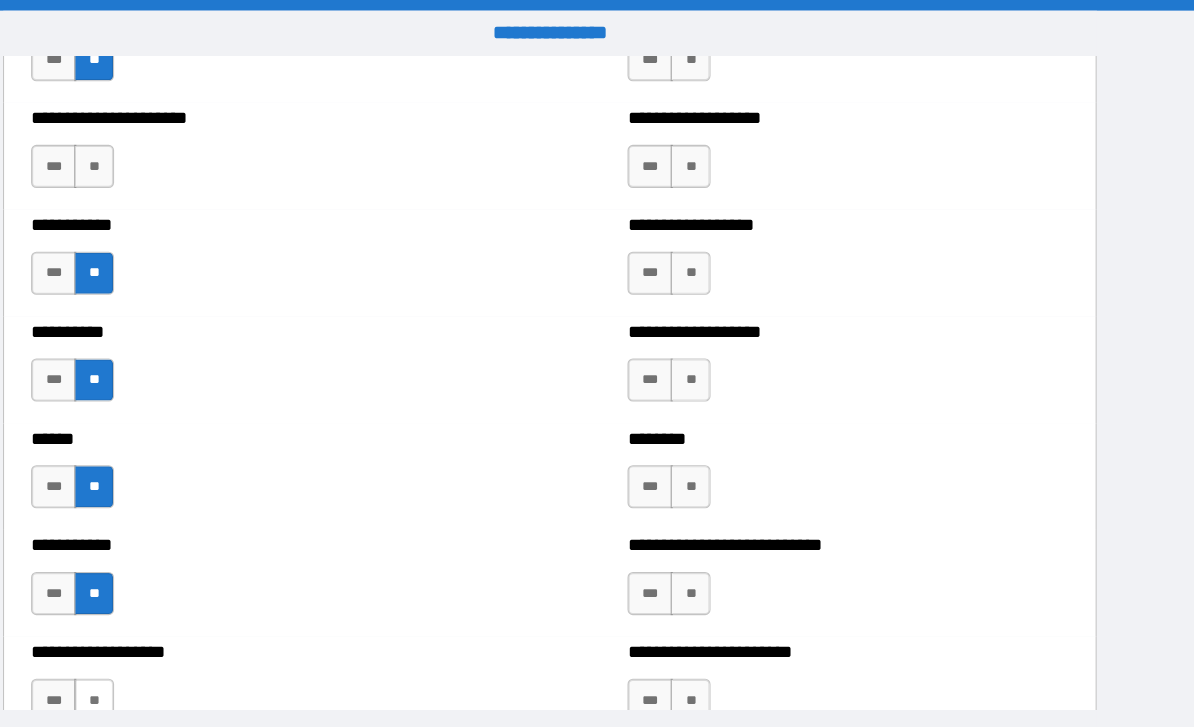 click on "**" at bounding box center [174, 649] 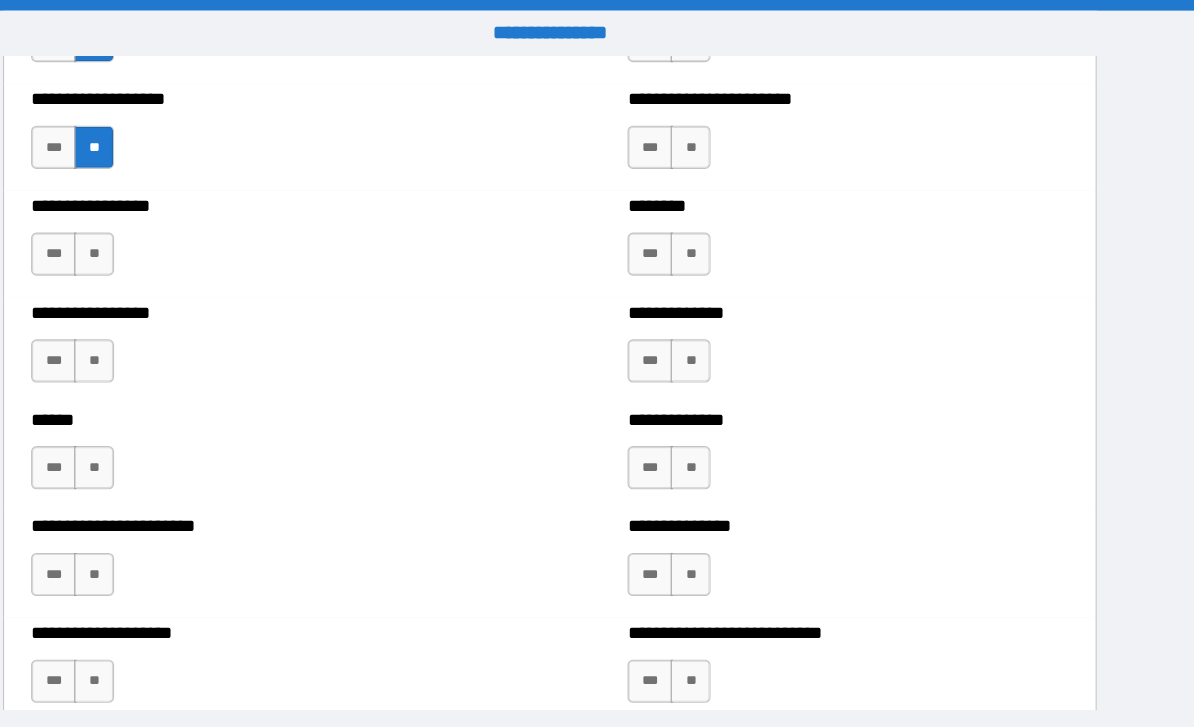 scroll, scrollTop: 3092, scrollLeft: 0, axis: vertical 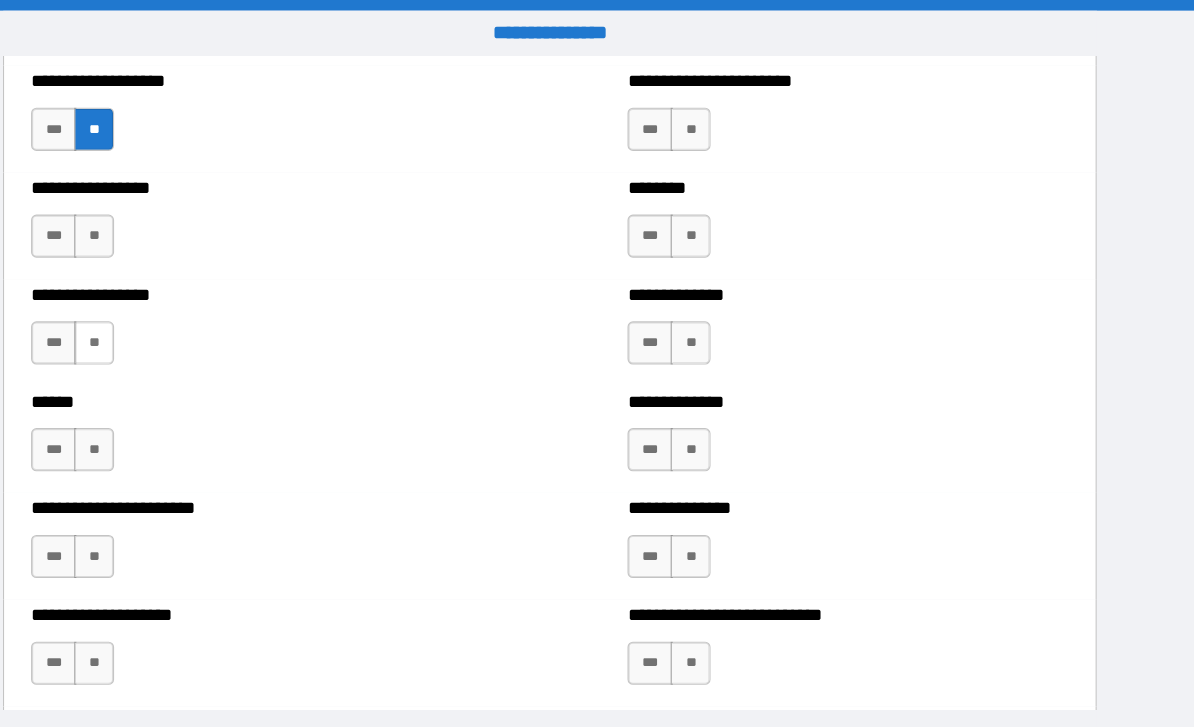 click on "**" at bounding box center [174, 318] 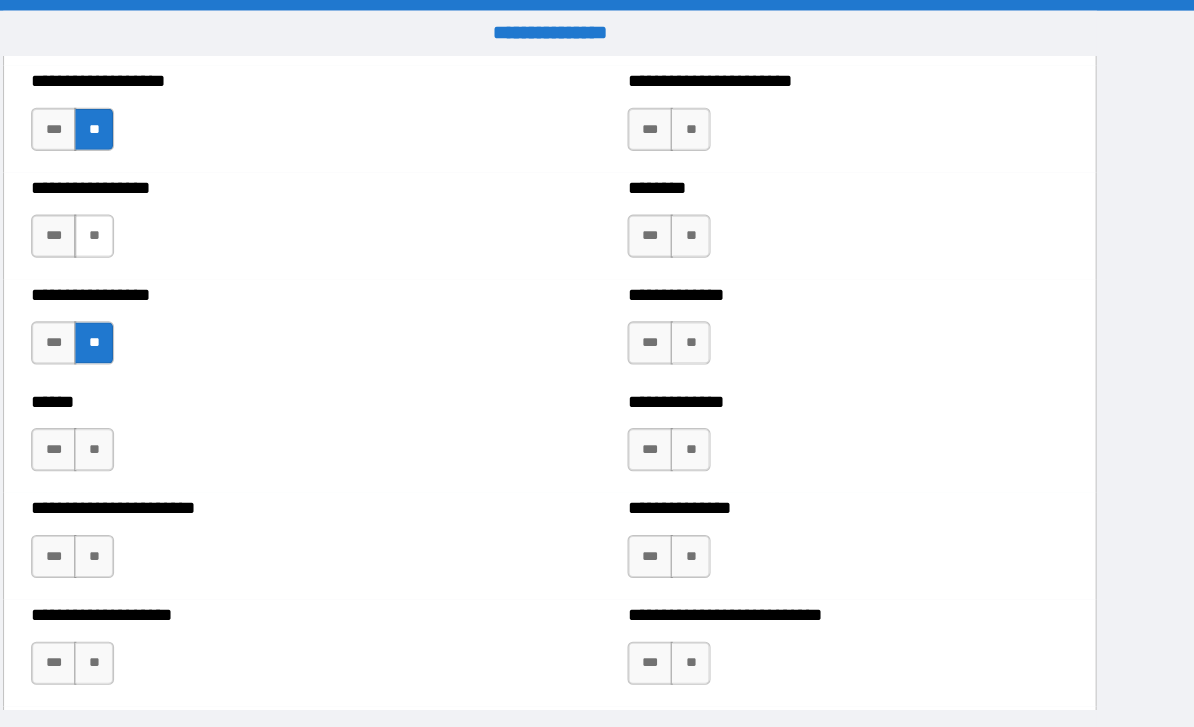 click on "**" at bounding box center [174, 219] 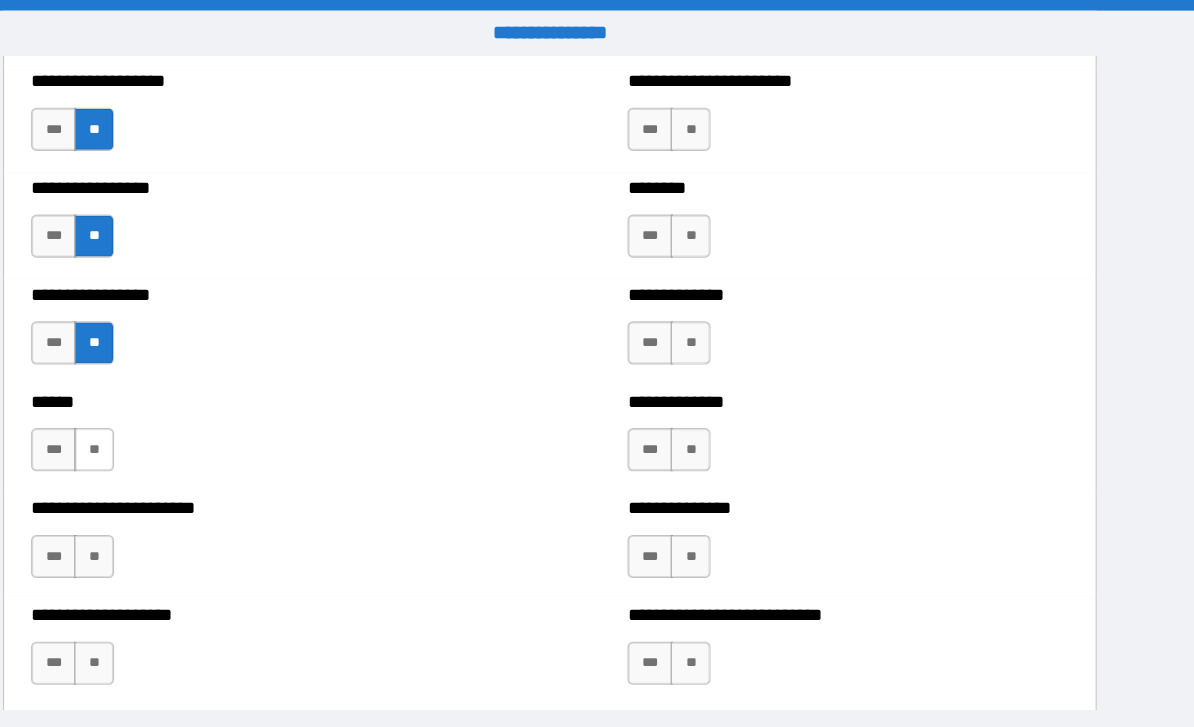 click on "**" at bounding box center [174, 417] 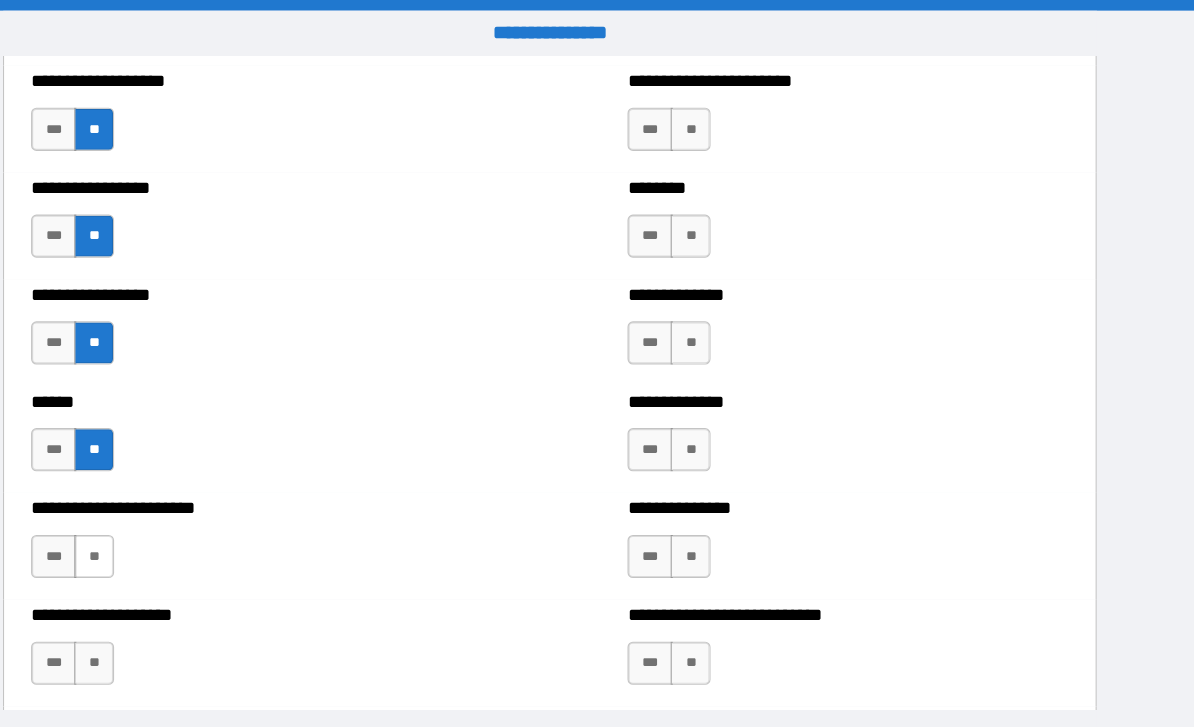 click on "**" at bounding box center (174, 516) 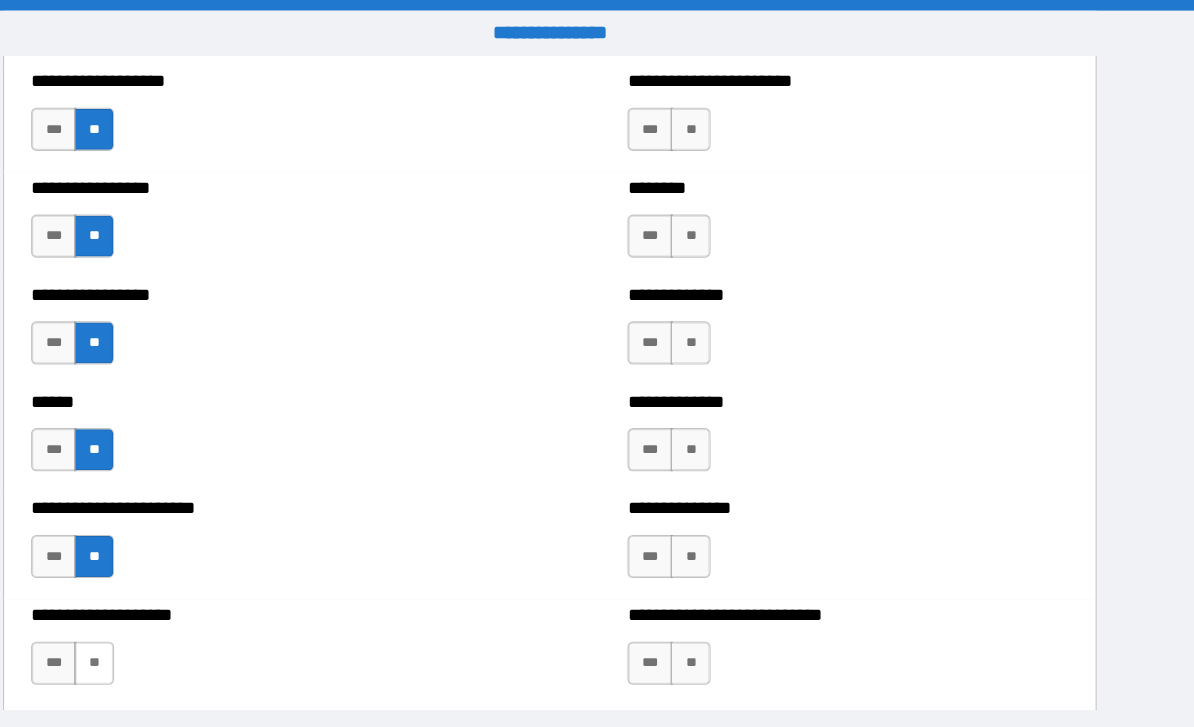 click on "**" at bounding box center (174, 615) 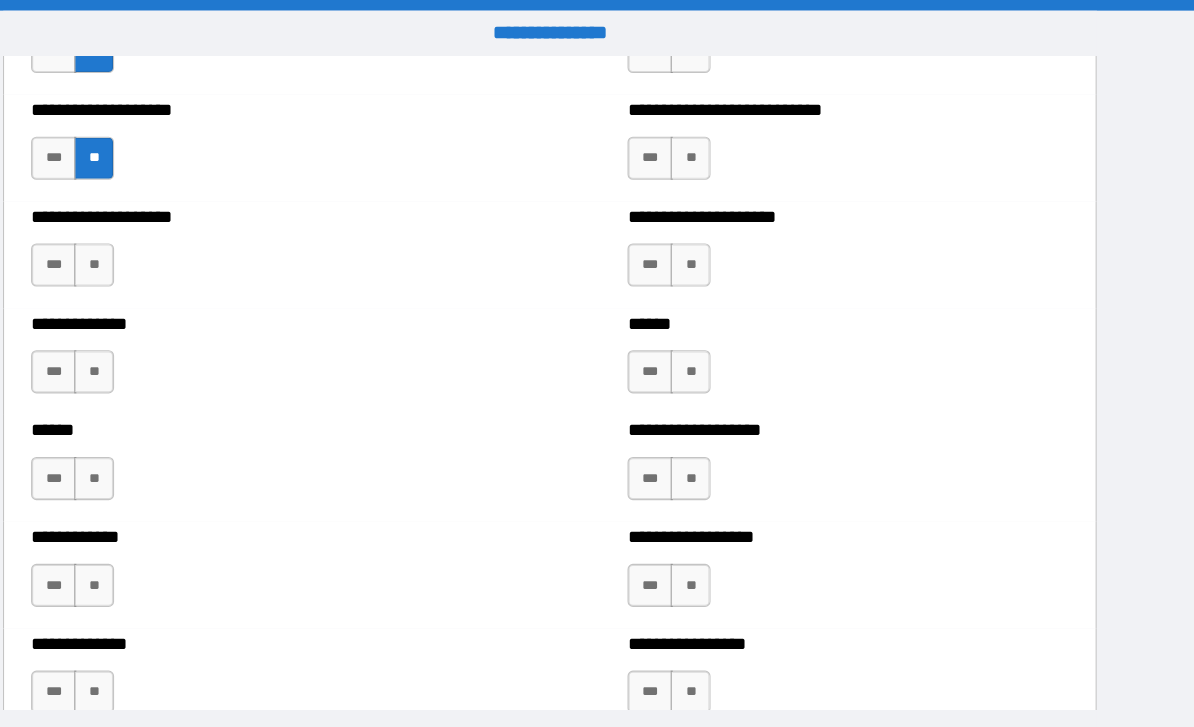 scroll, scrollTop: 3625, scrollLeft: 0, axis: vertical 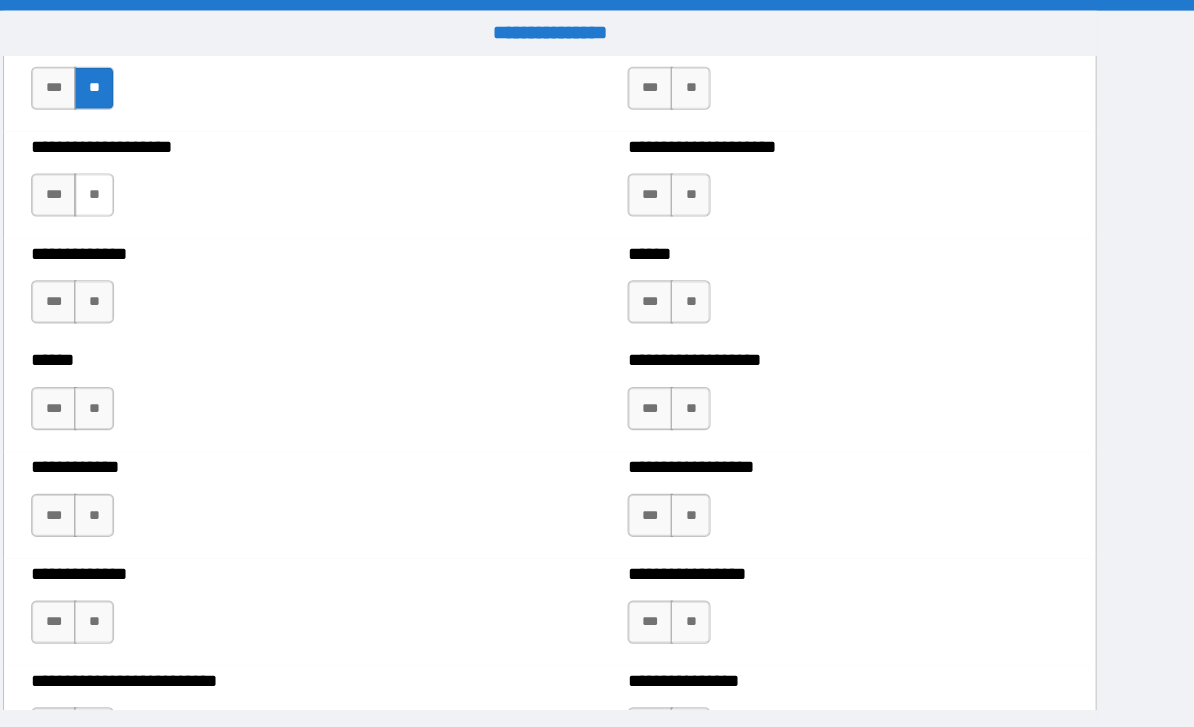 click on "**" at bounding box center [174, 181] 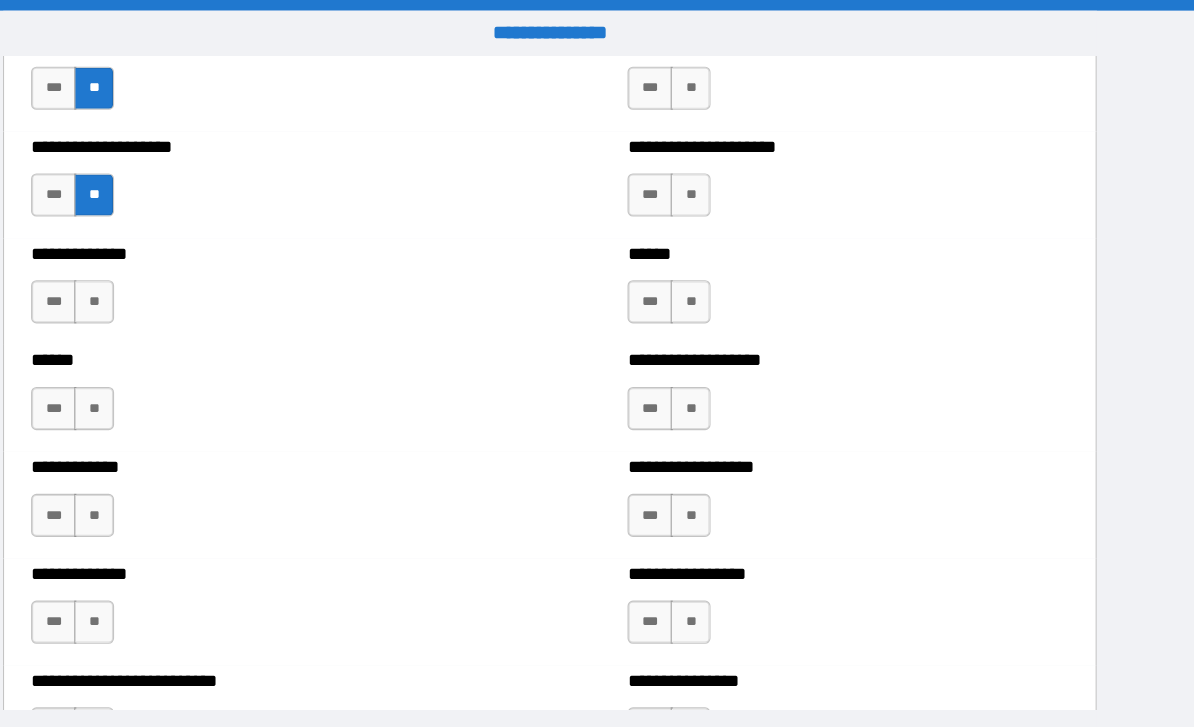 click on "**********" at bounding box center [320, 270] 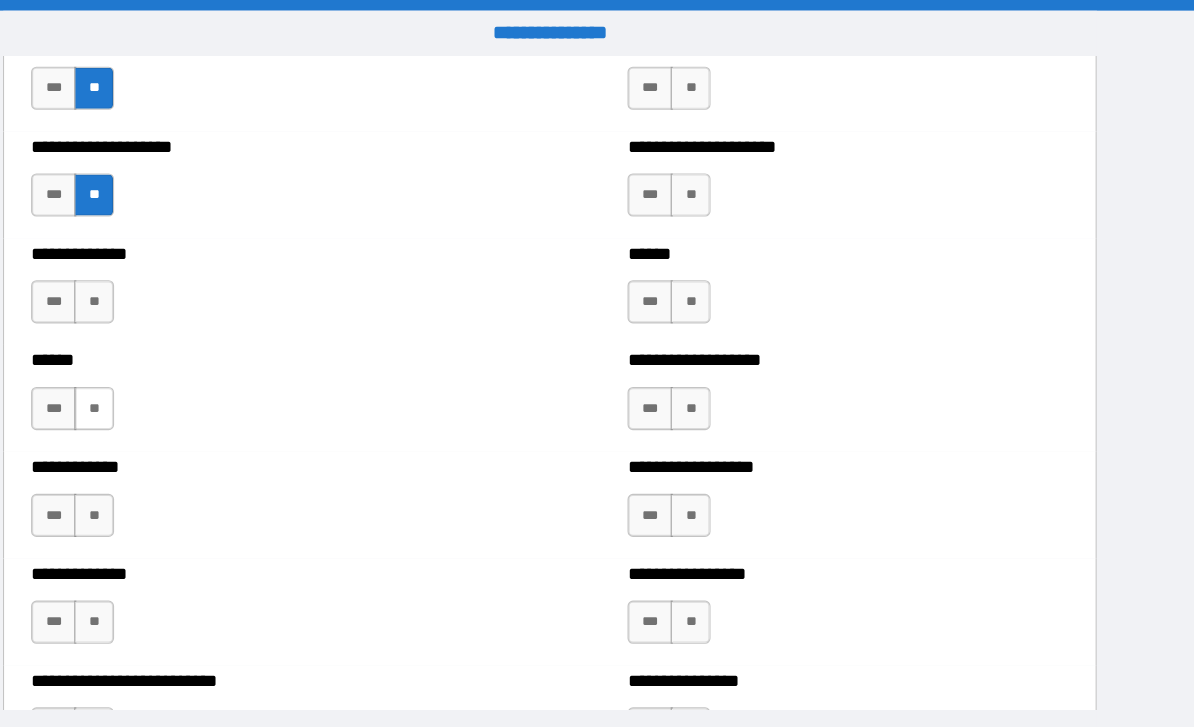click on "**" at bounding box center (174, 379) 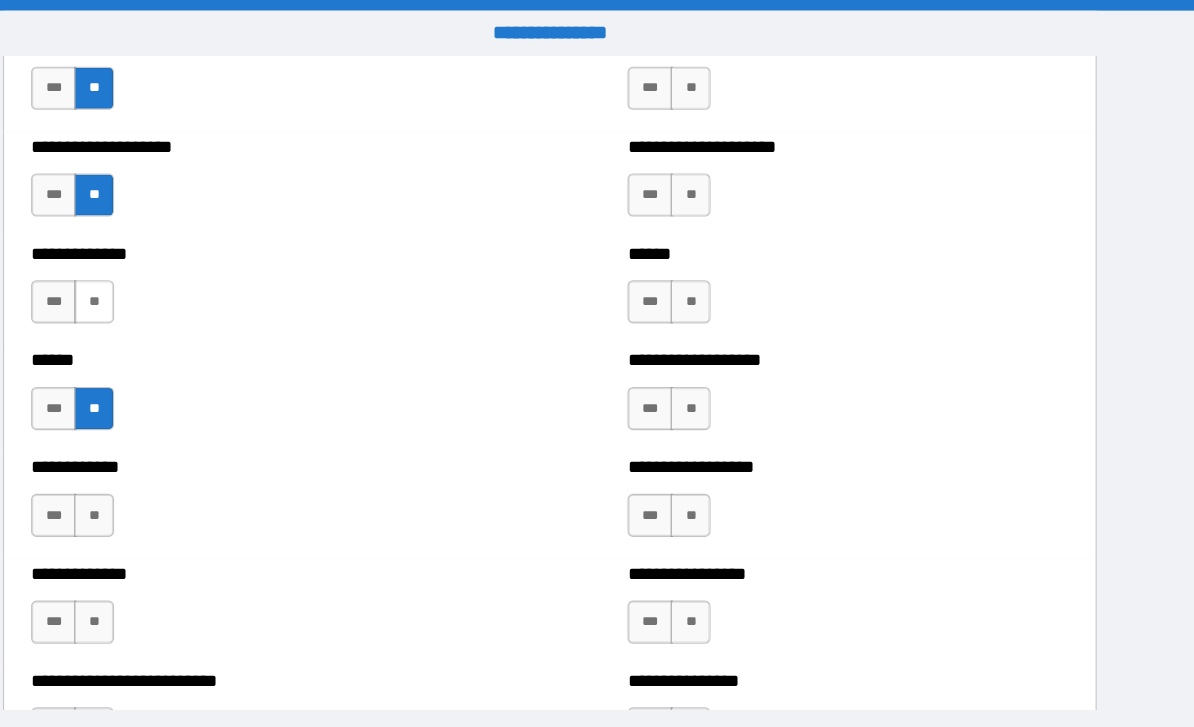 click on "**" at bounding box center (174, 280) 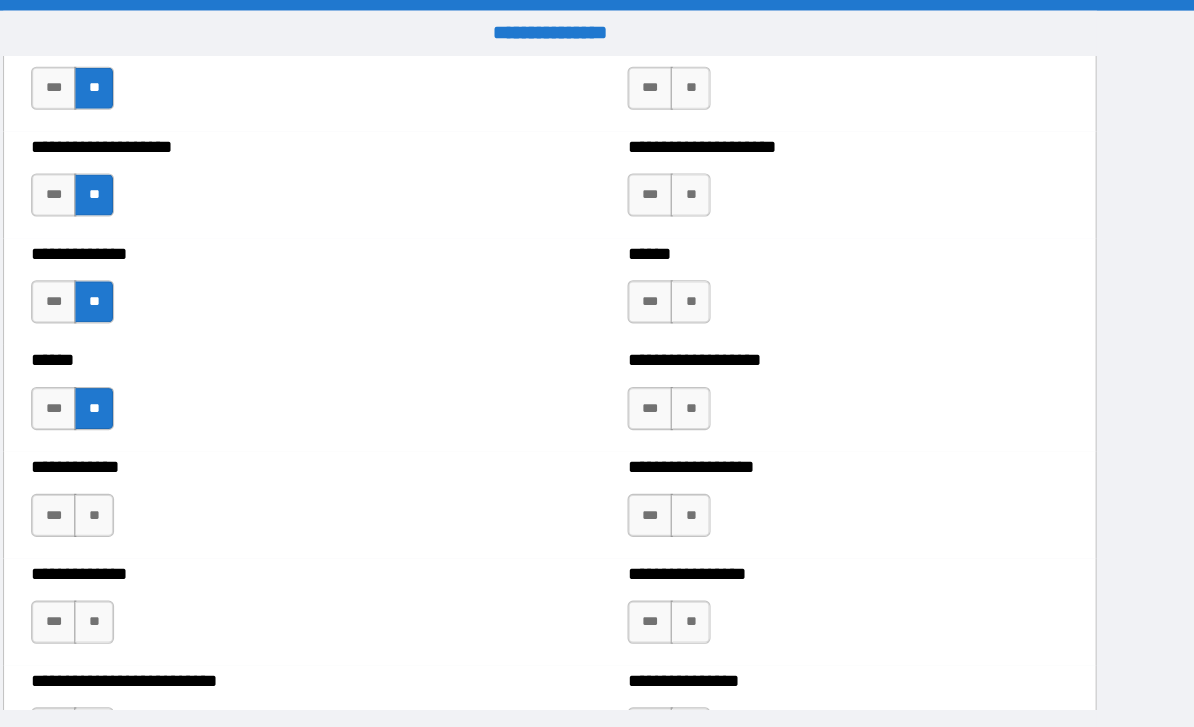 click on "**********" at bounding box center (320, 468) 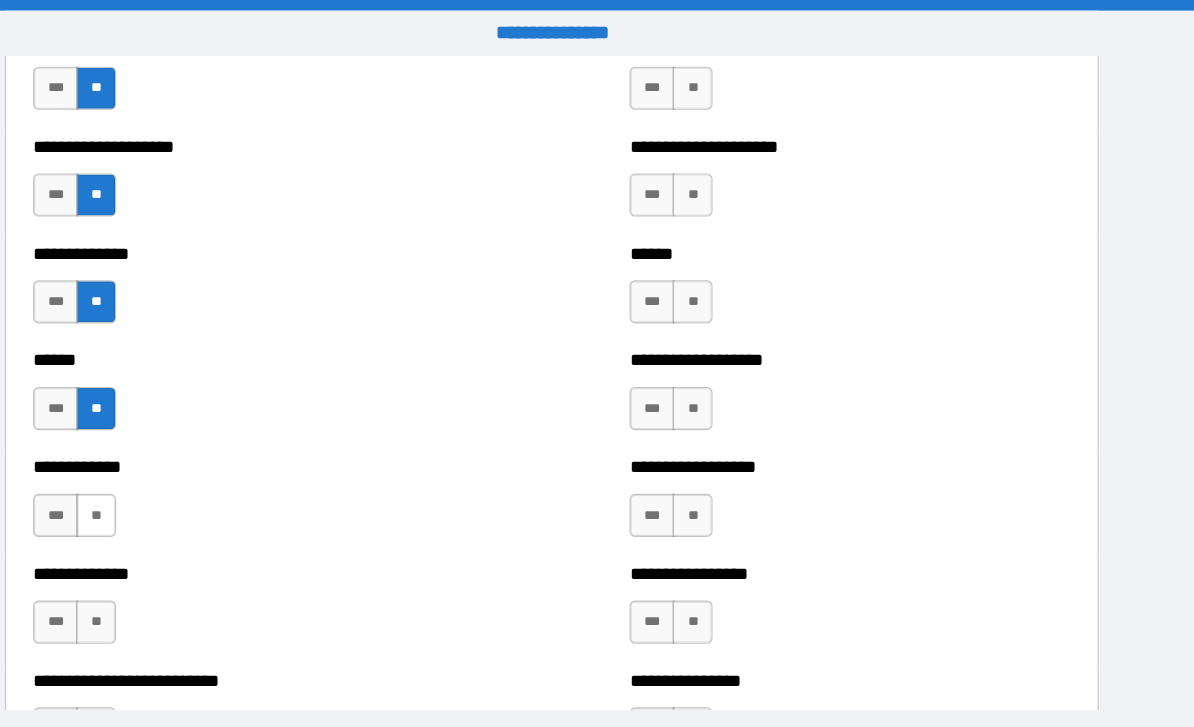 click on "**" at bounding box center (174, 478) 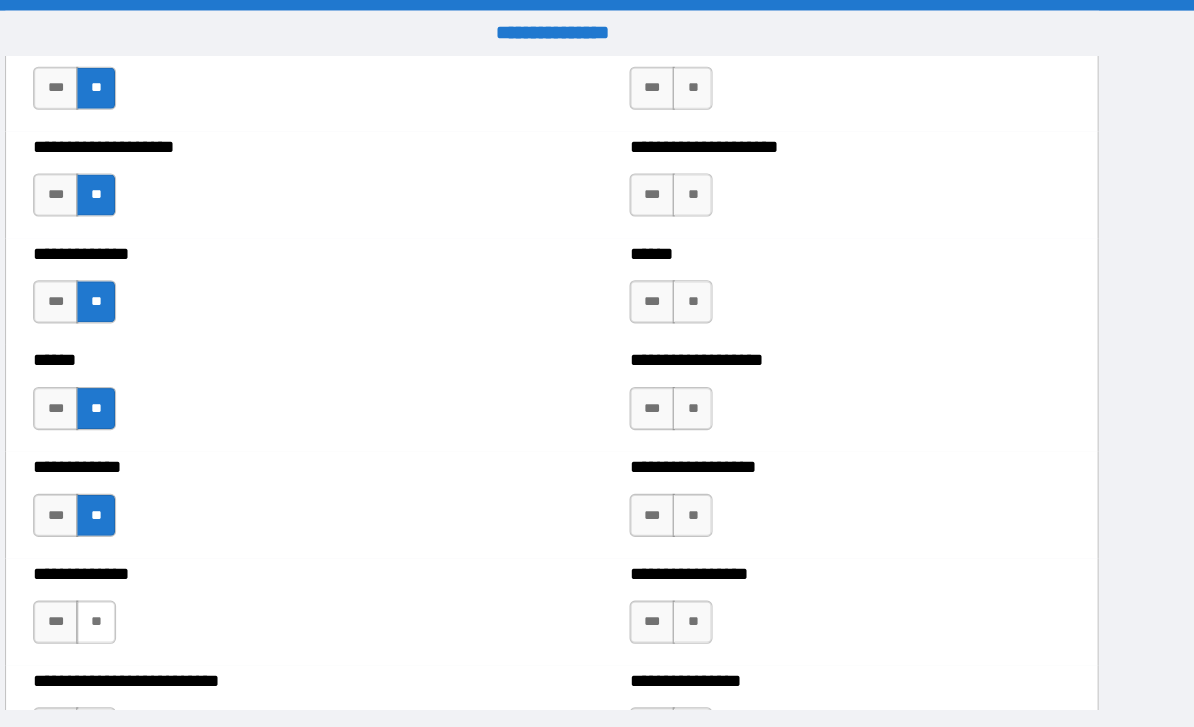 click on "**" at bounding box center (174, 577) 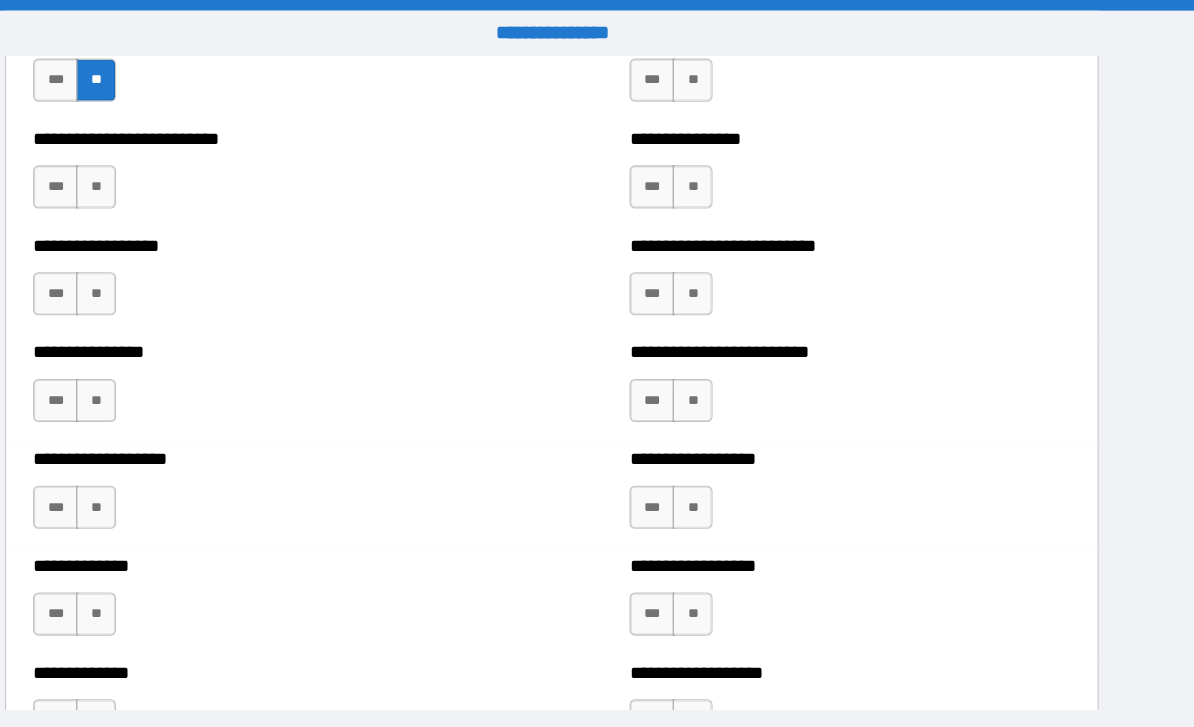 scroll, scrollTop: 4125, scrollLeft: 0, axis: vertical 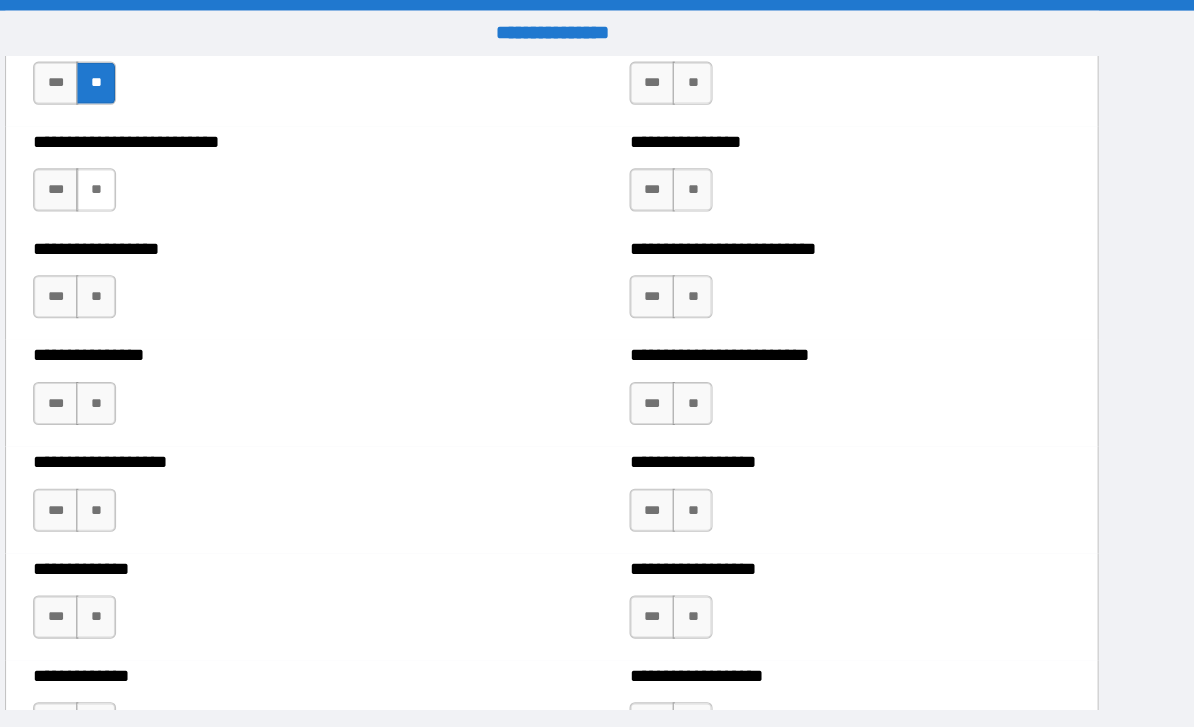 click on "**" at bounding box center [174, 176] 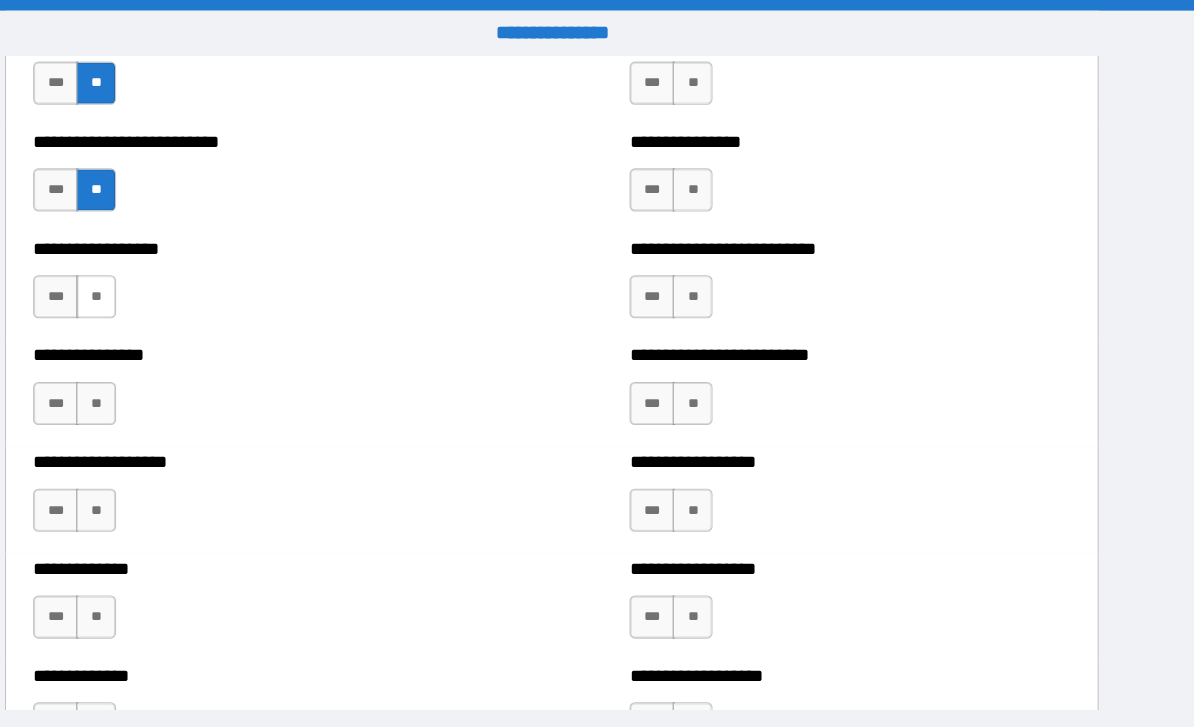 click on "**" at bounding box center (174, 275) 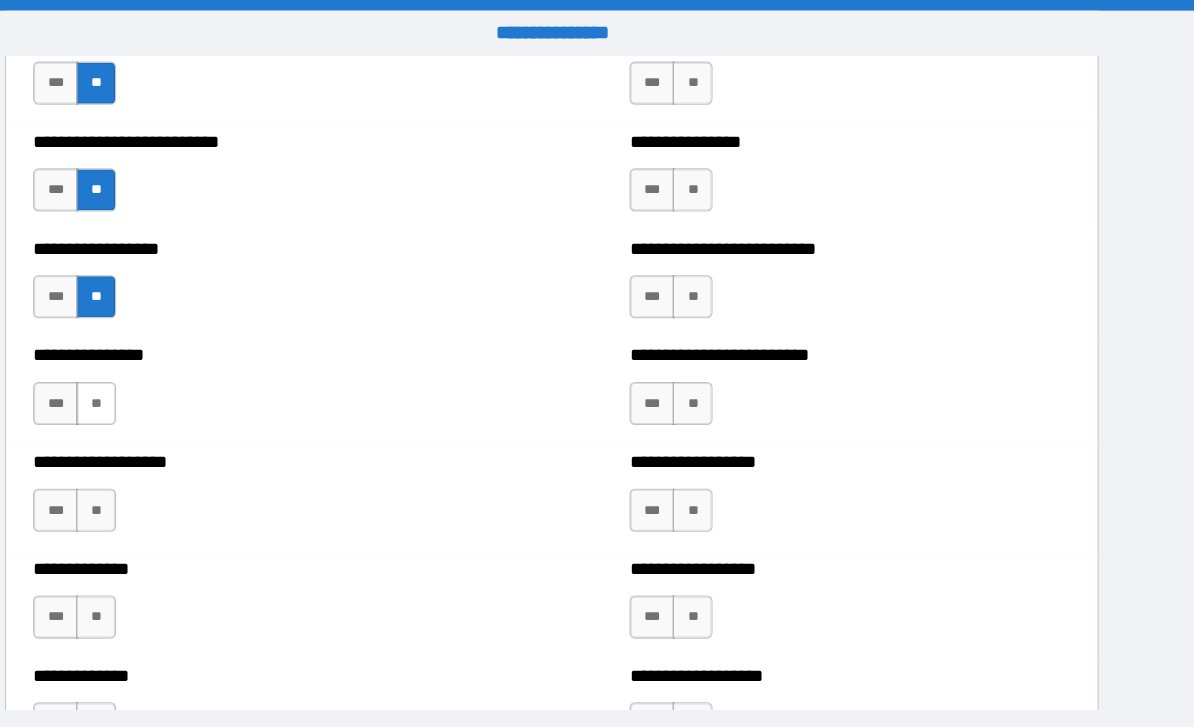 click on "**" at bounding box center (174, 374) 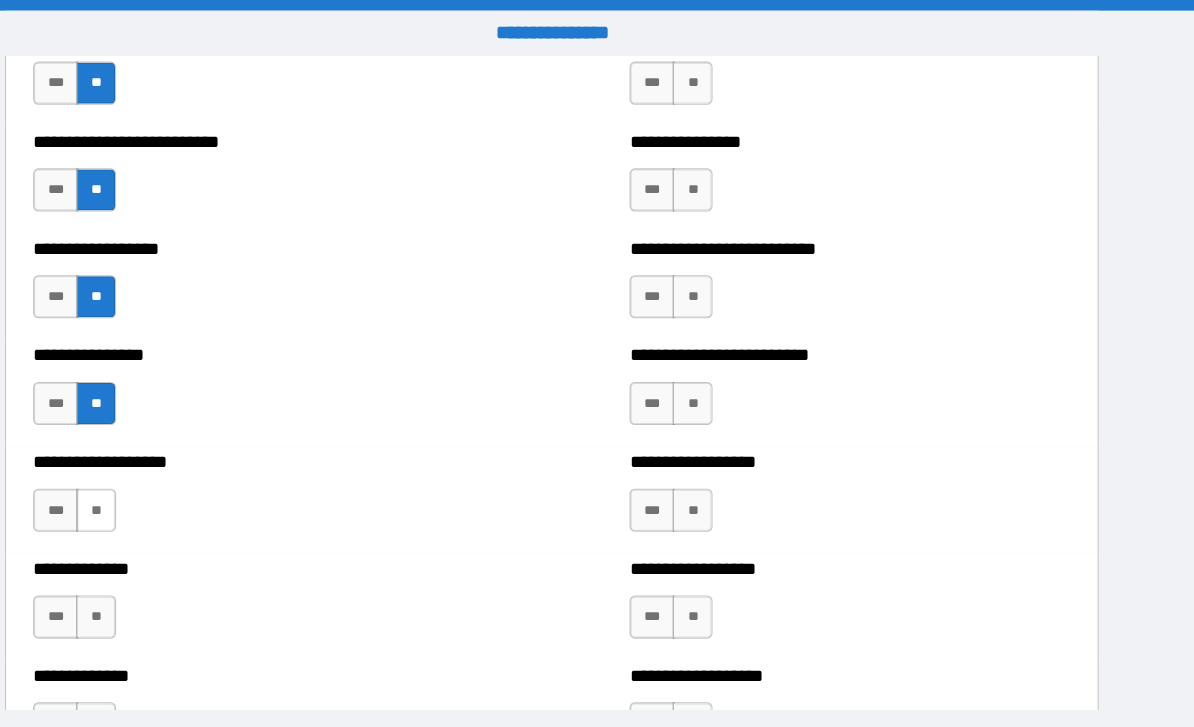click on "**" at bounding box center [174, 473] 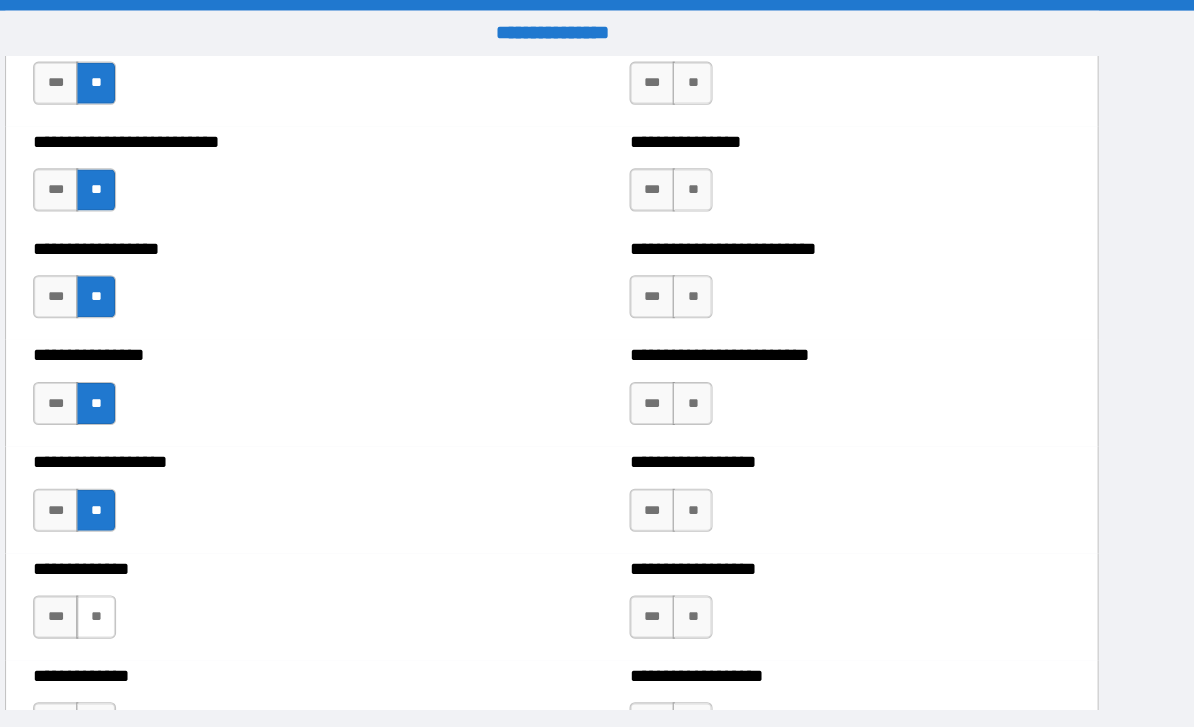 click on "**" at bounding box center [174, 572] 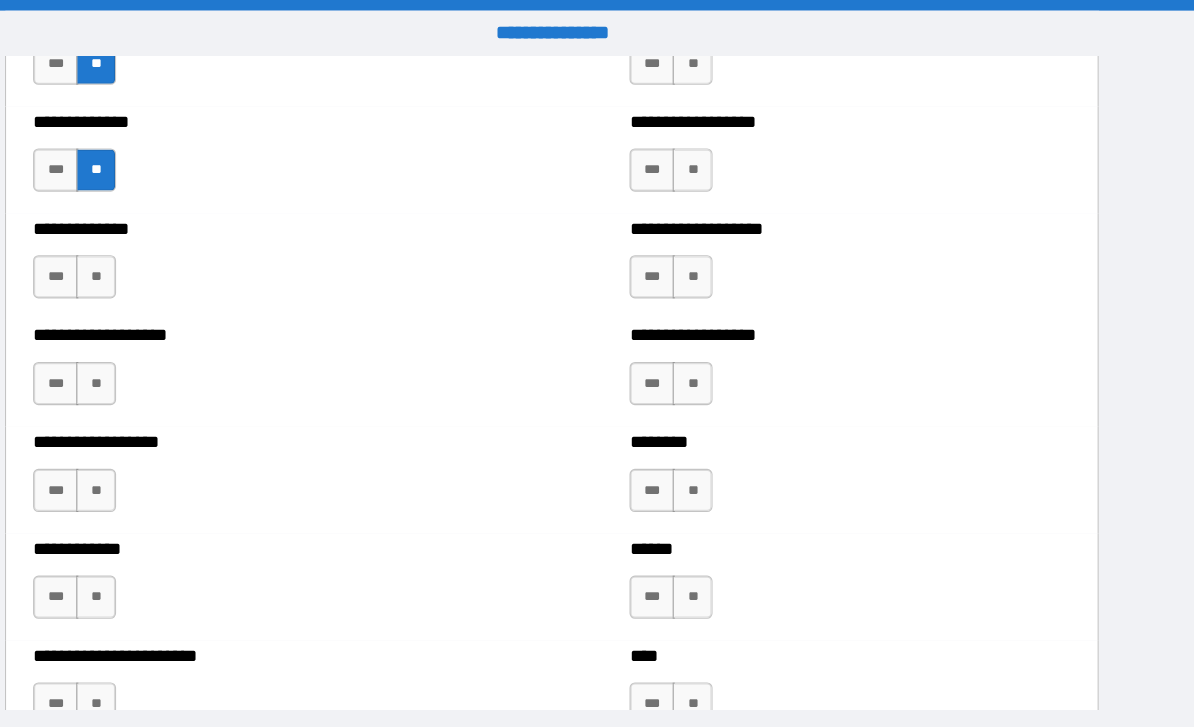 scroll, scrollTop: 4541, scrollLeft: 0, axis: vertical 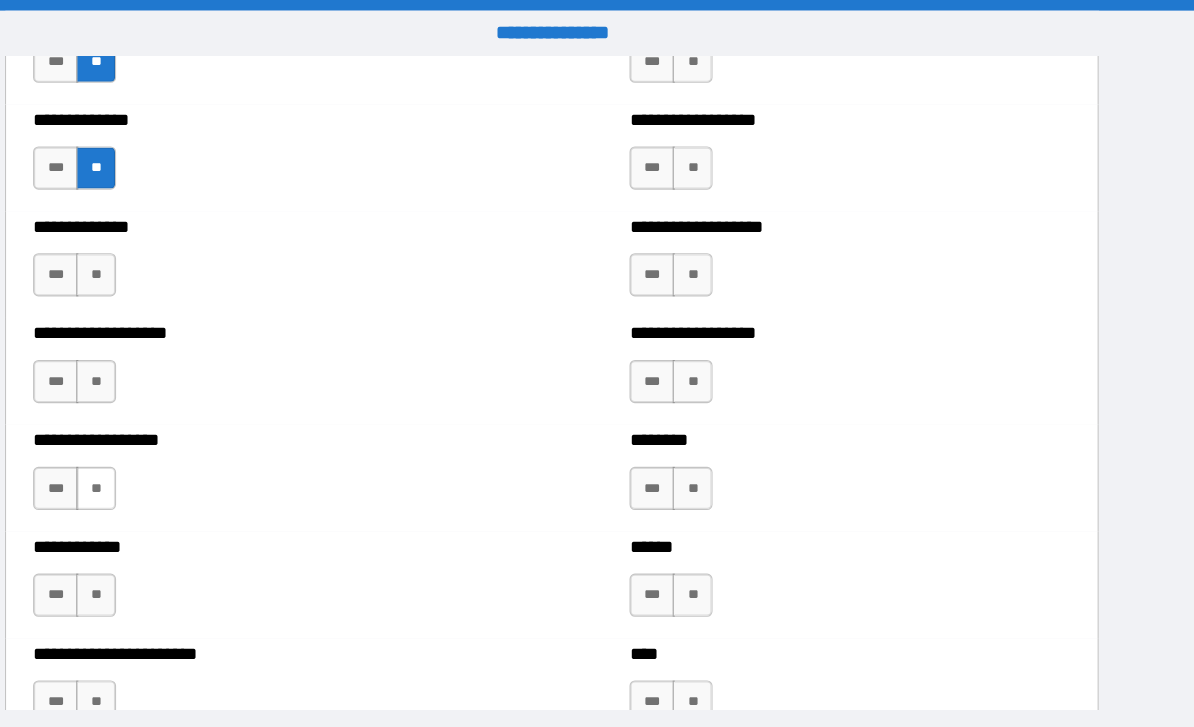 click on "**" at bounding box center (174, 453) 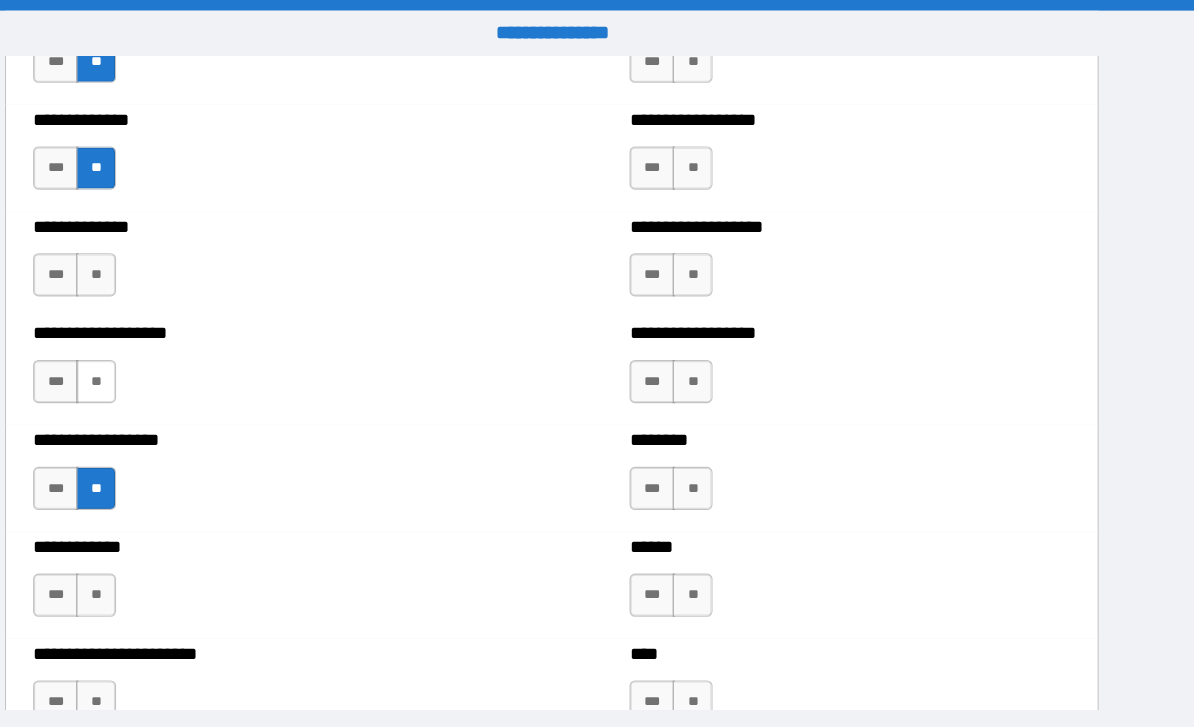 click on "**" at bounding box center (174, 354) 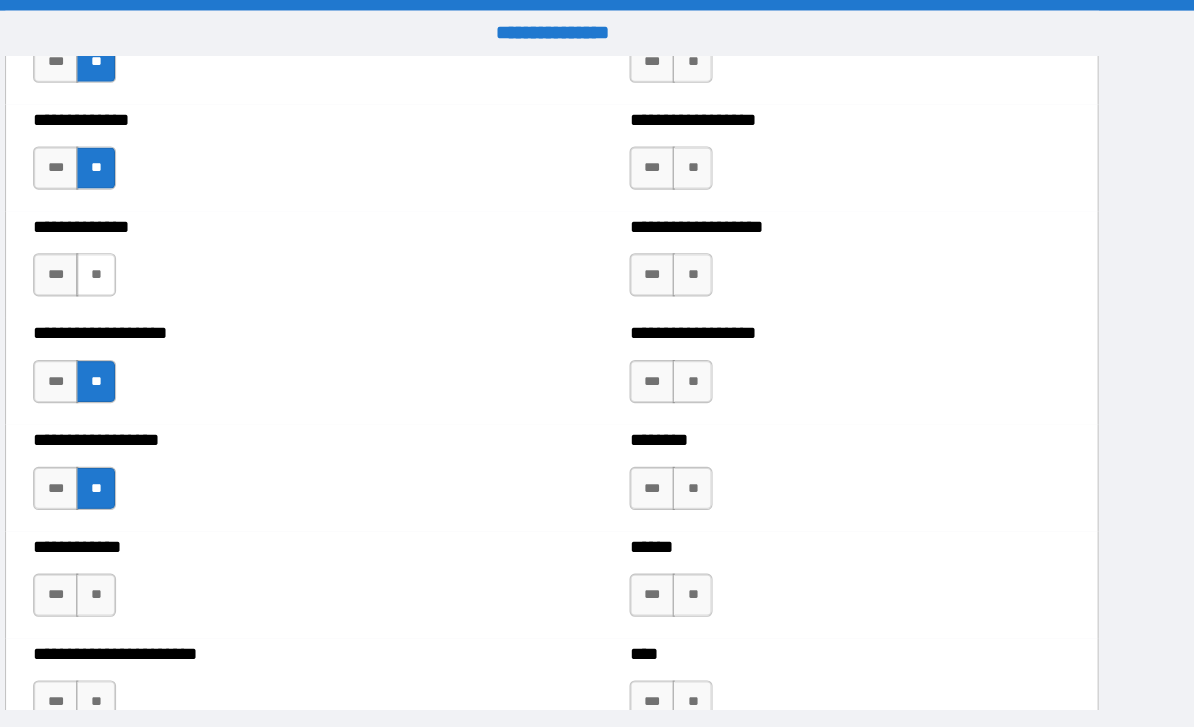 click on "**" at bounding box center [174, 255] 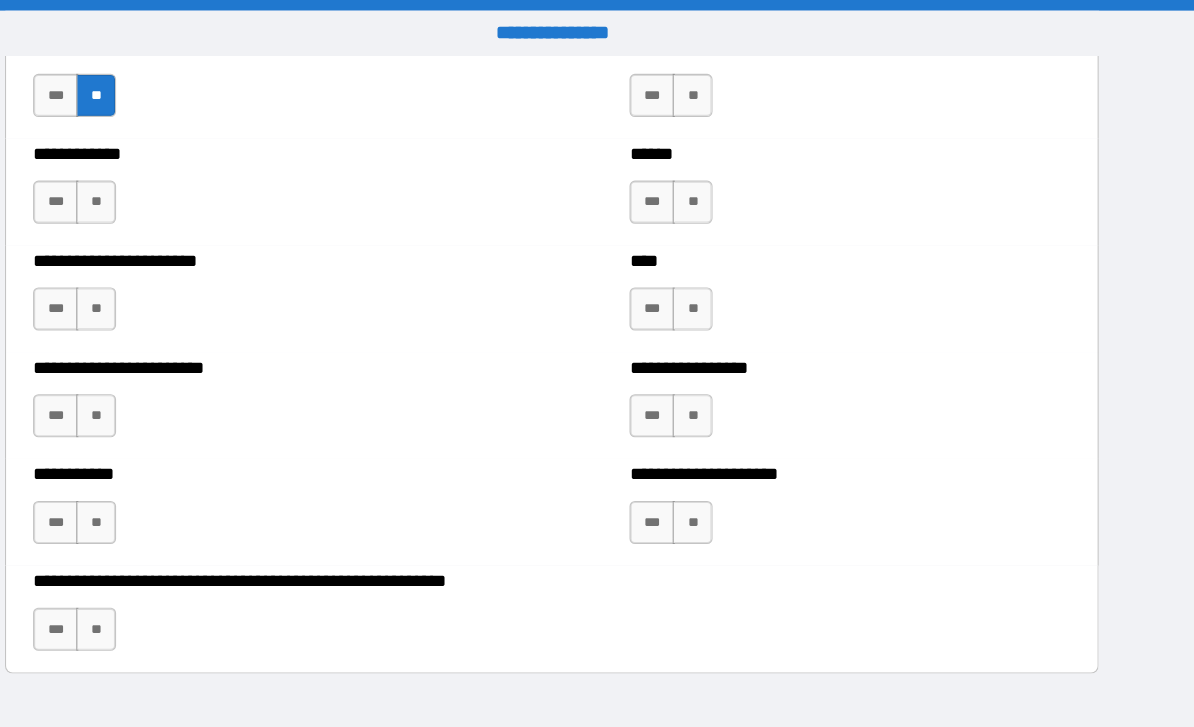 scroll, scrollTop: 4984, scrollLeft: 0, axis: vertical 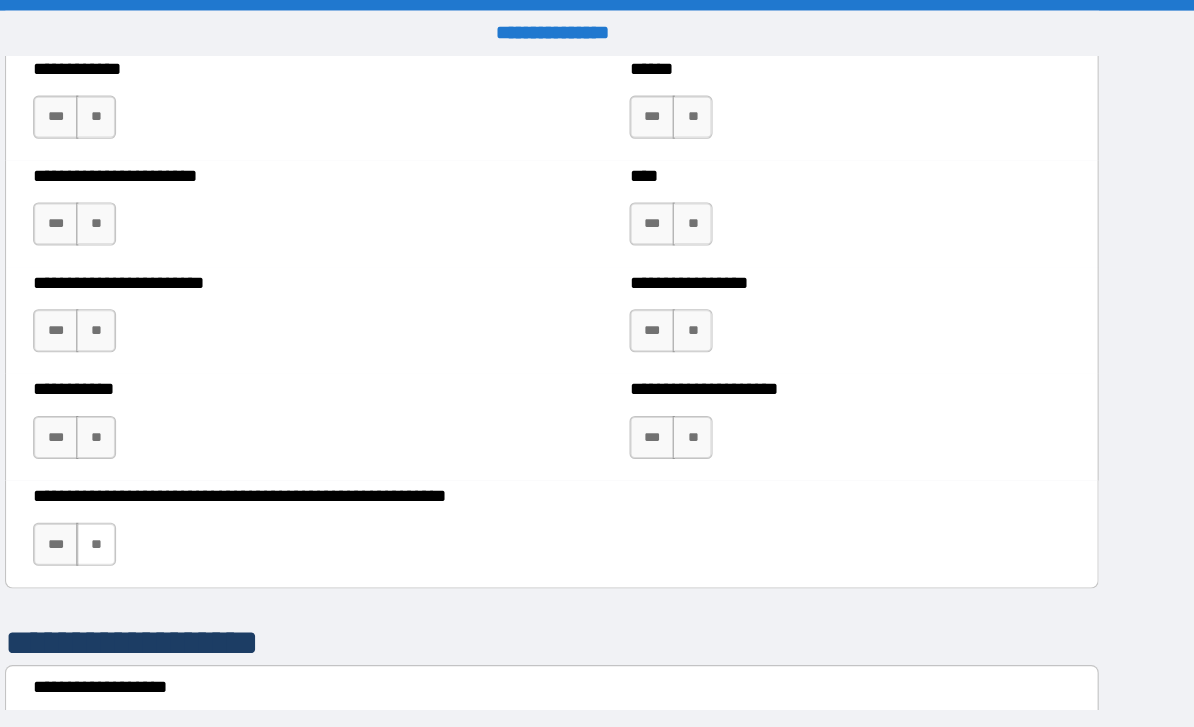 click on "**" at bounding box center (174, 505) 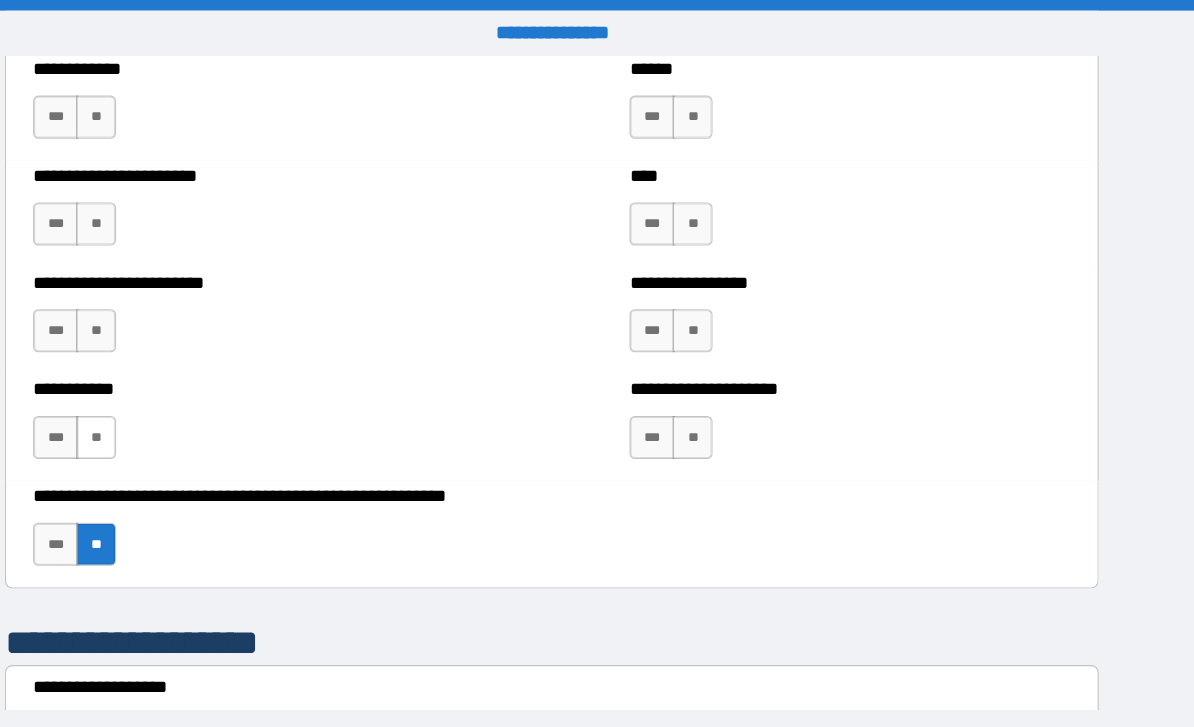 click on "**" at bounding box center [174, 406] 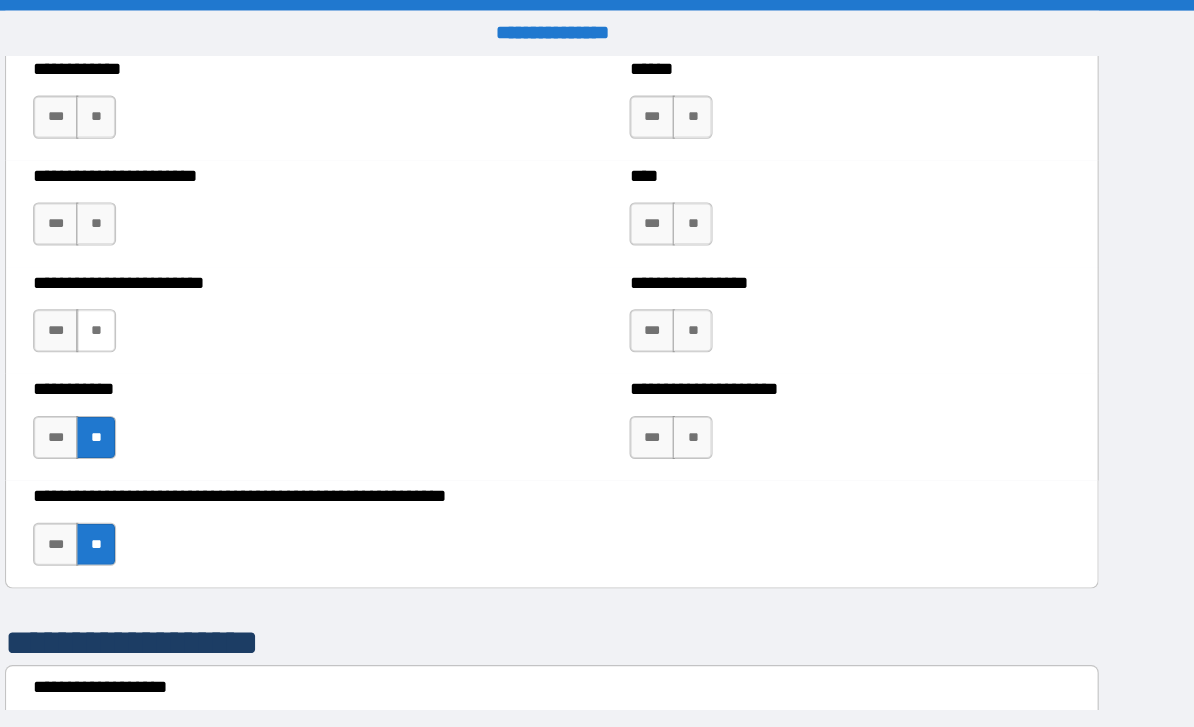 click on "**" at bounding box center (174, 307) 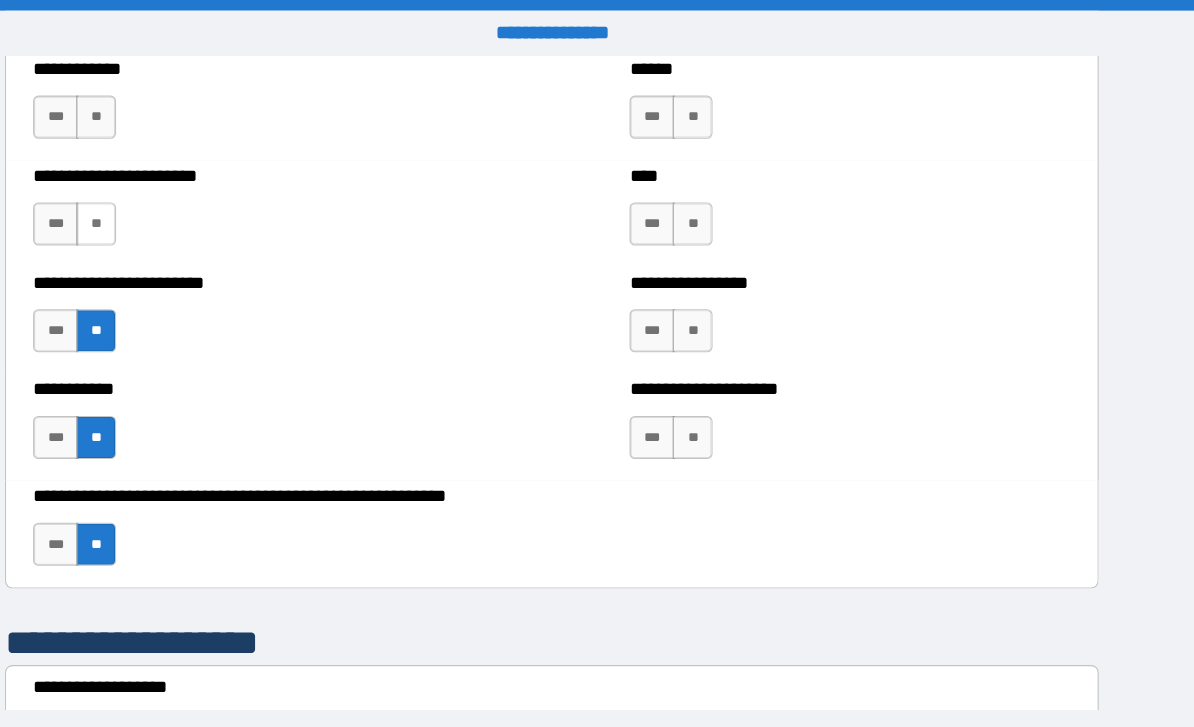 click on "**" at bounding box center [174, 208] 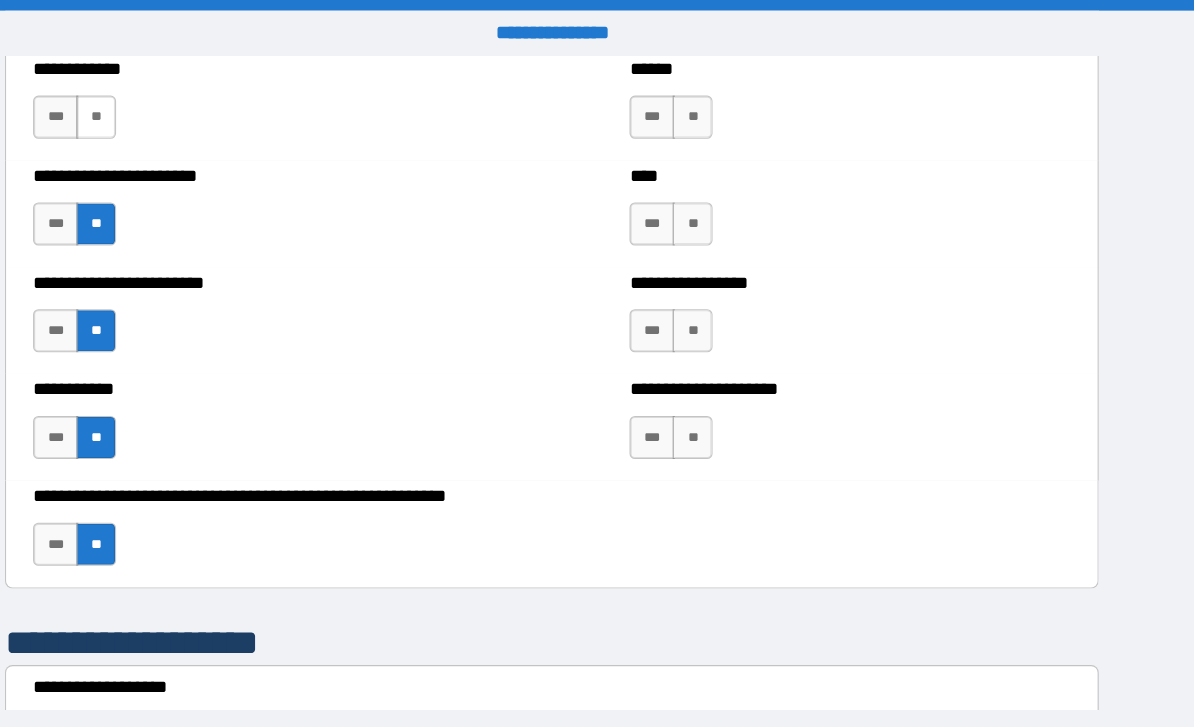 click on "**" at bounding box center [174, 109] 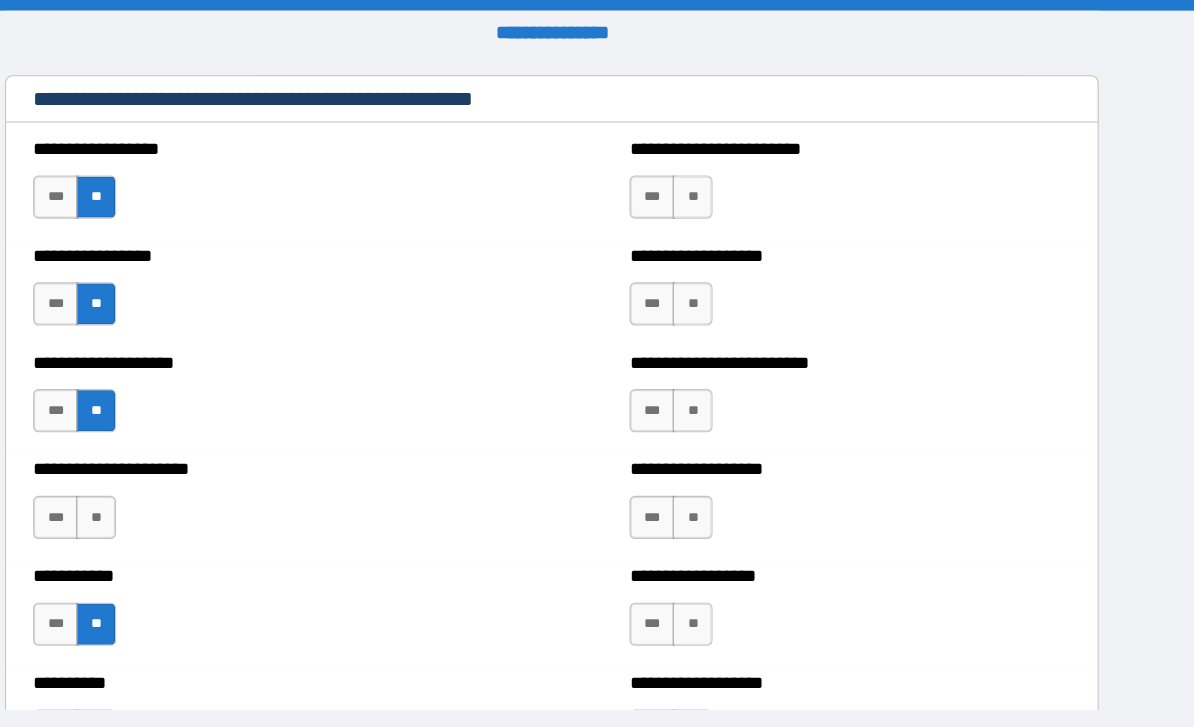 scroll, scrollTop: 2238, scrollLeft: 0, axis: vertical 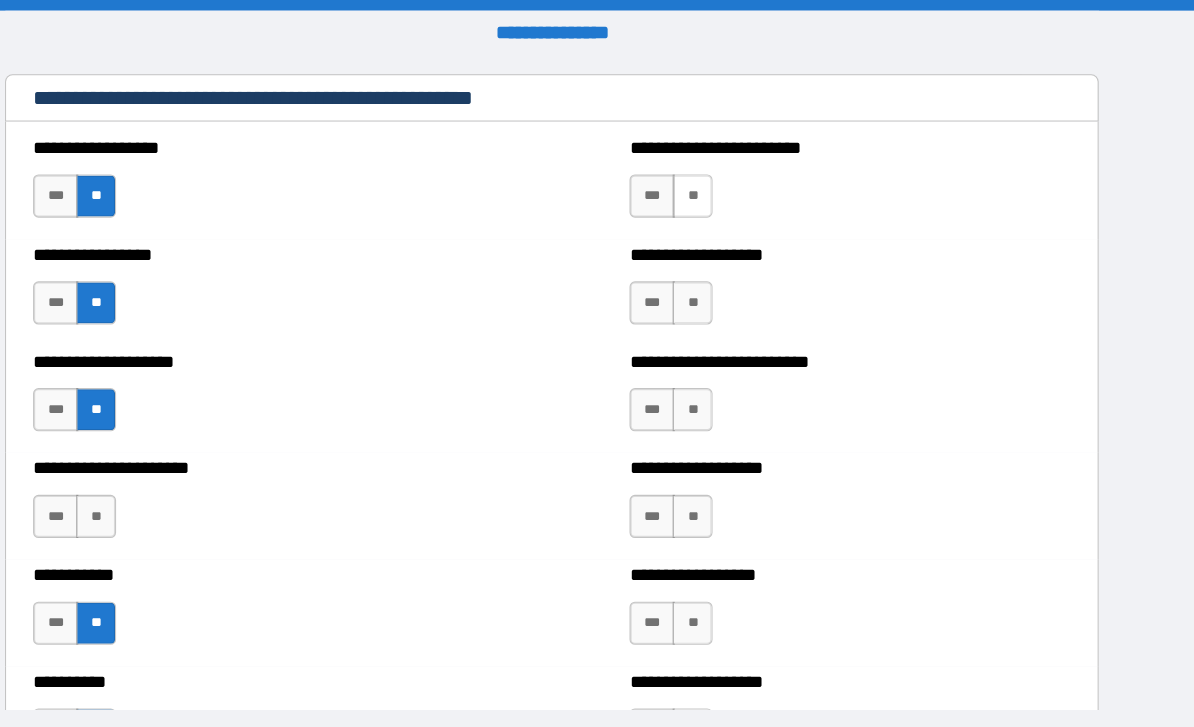 click on "**" at bounding box center (727, 182) 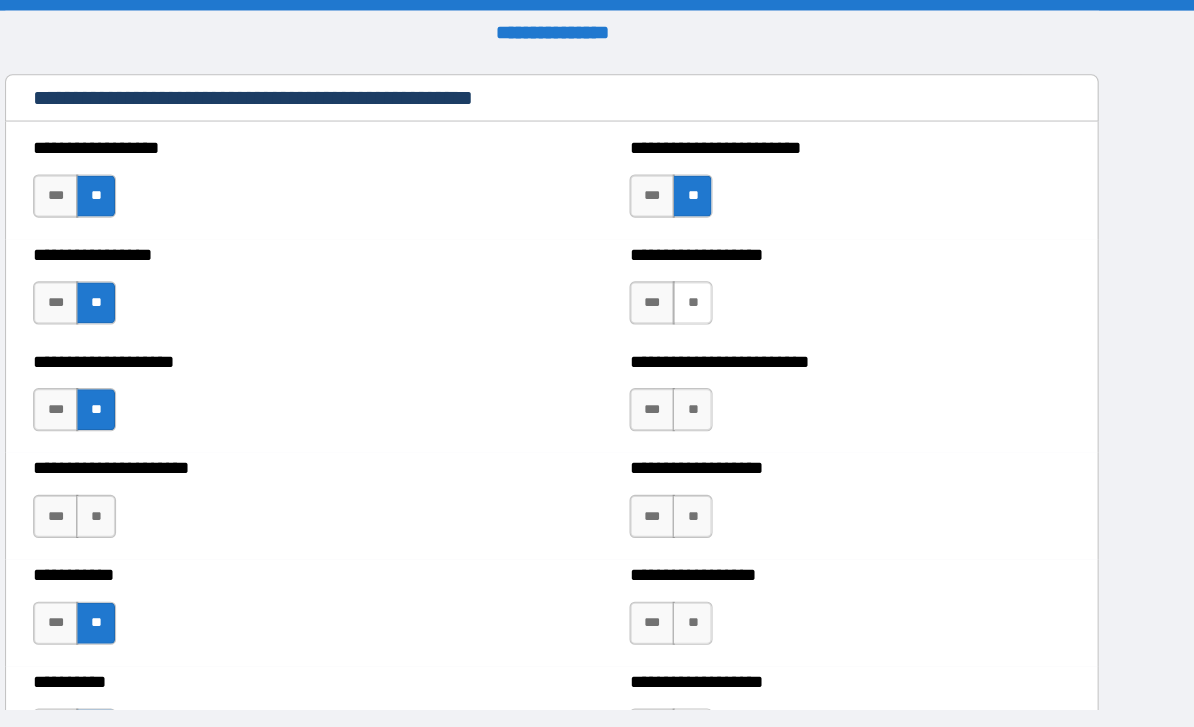 click on "**" at bounding box center [727, 281] 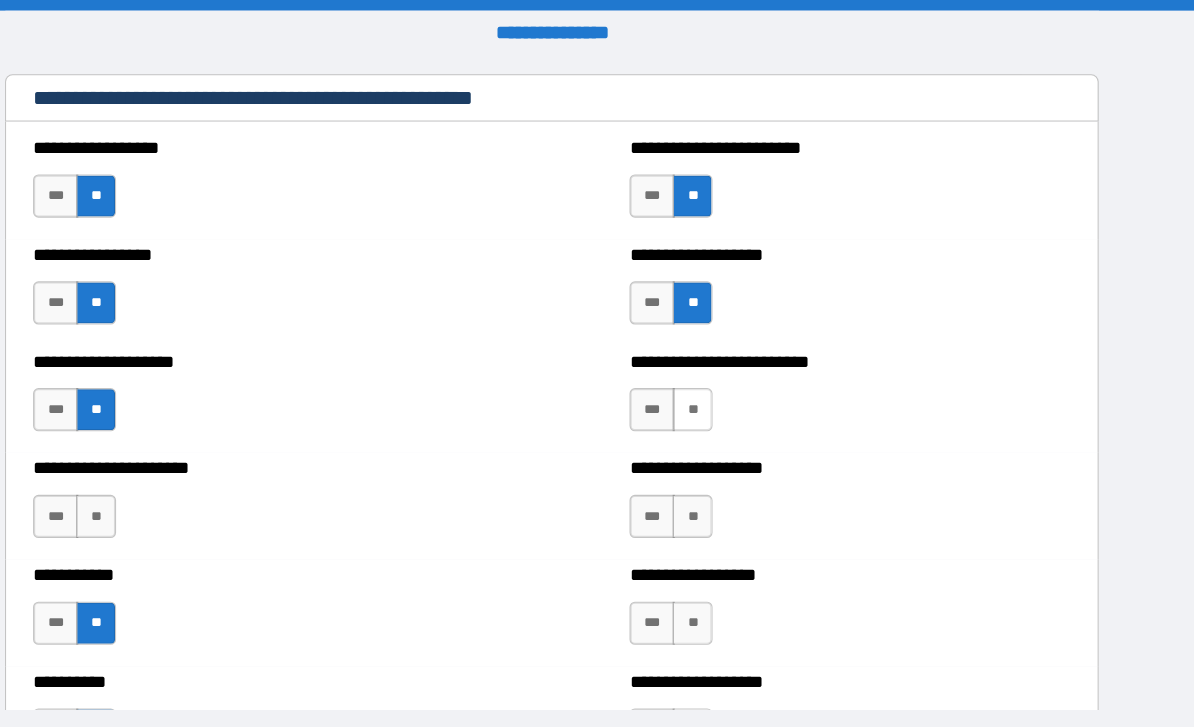 click on "**" at bounding box center [727, 380] 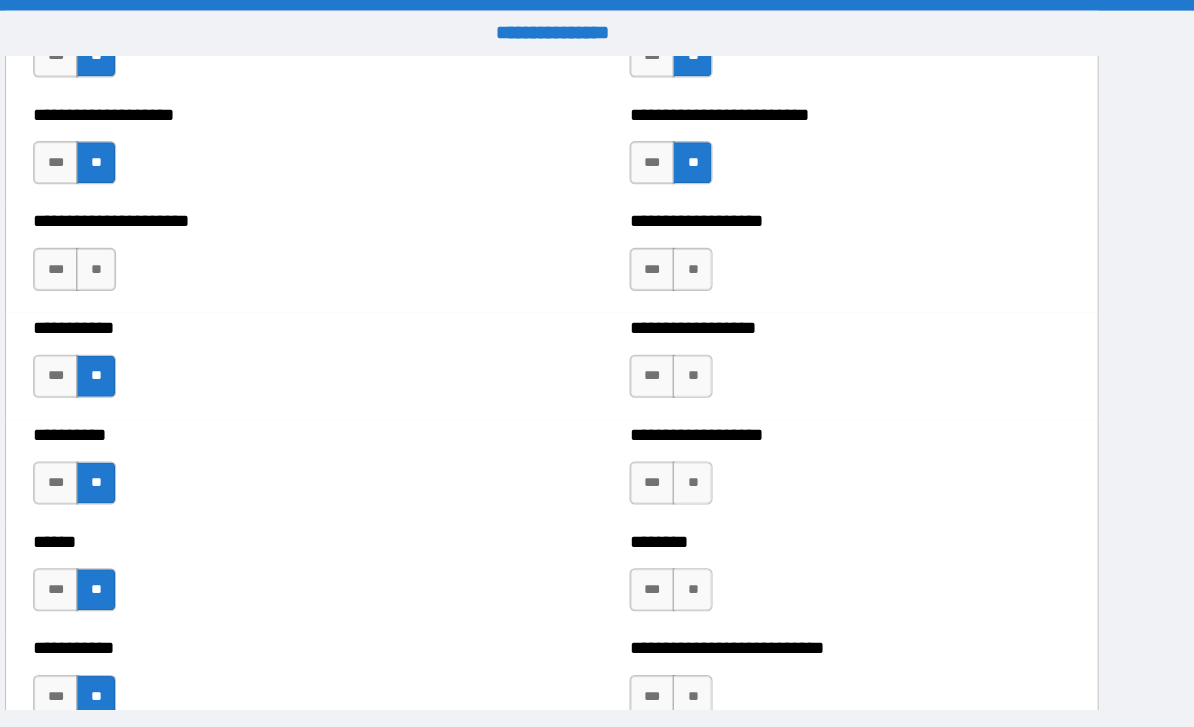 scroll, scrollTop: 2426, scrollLeft: 0, axis: vertical 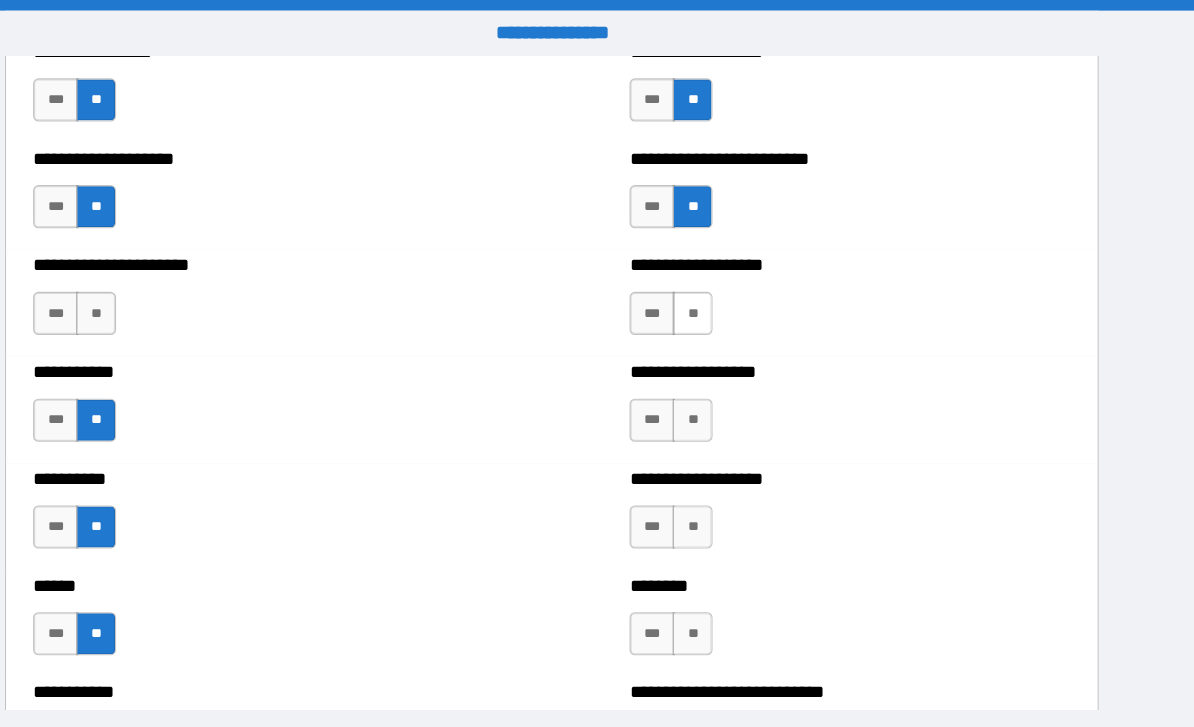 click on "**" at bounding box center [727, 291] 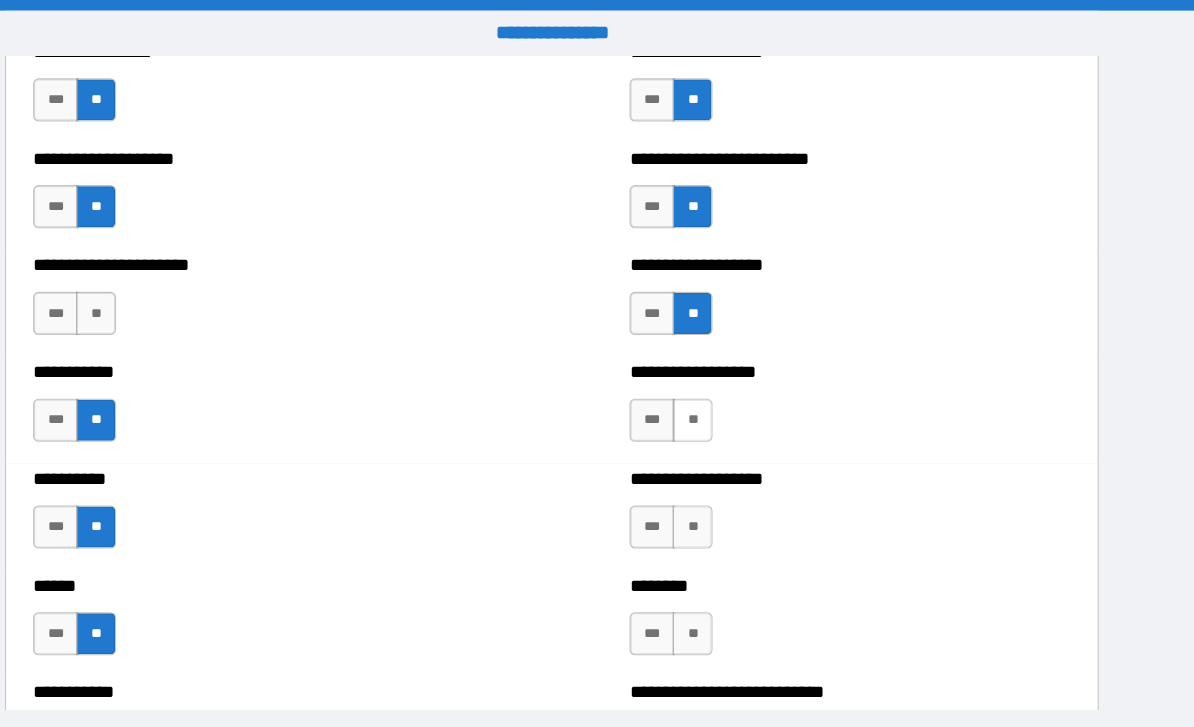 click on "**" at bounding box center (727, 390) 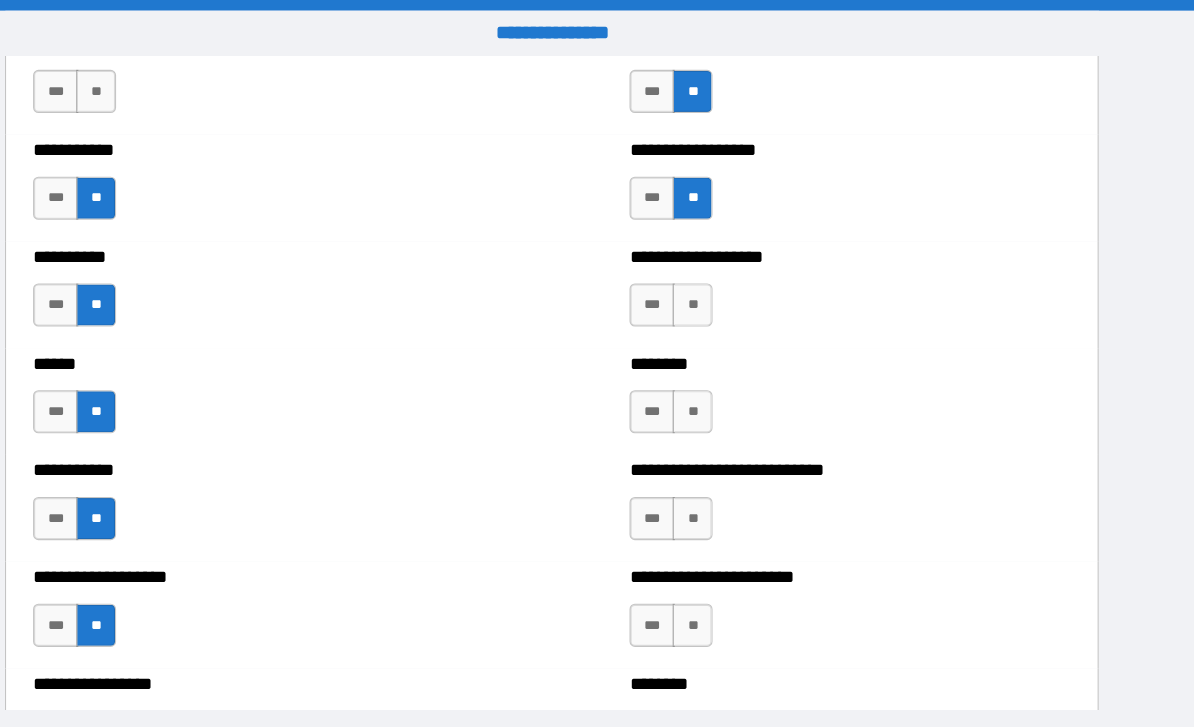 scroll, scrollTop: 2638, scrollLeft: 0, axis: vertical 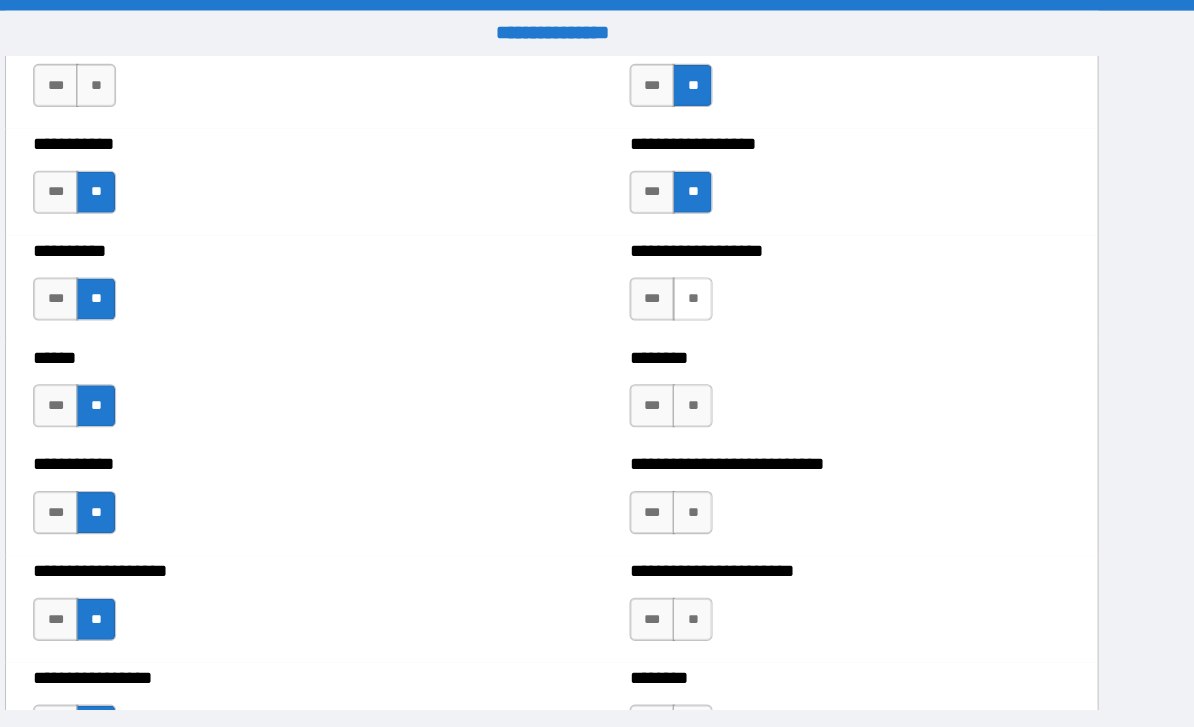 click on "**" at bounding box center [727, 277] 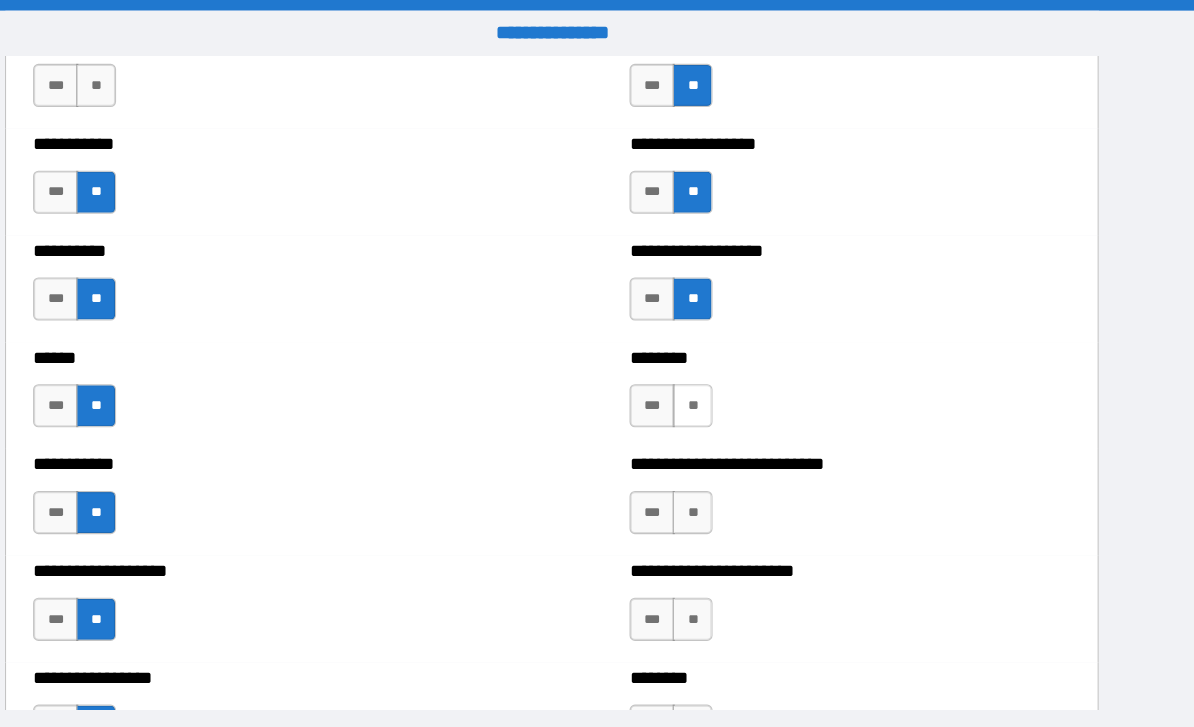 click on "**" at bounding box center (727, 376) 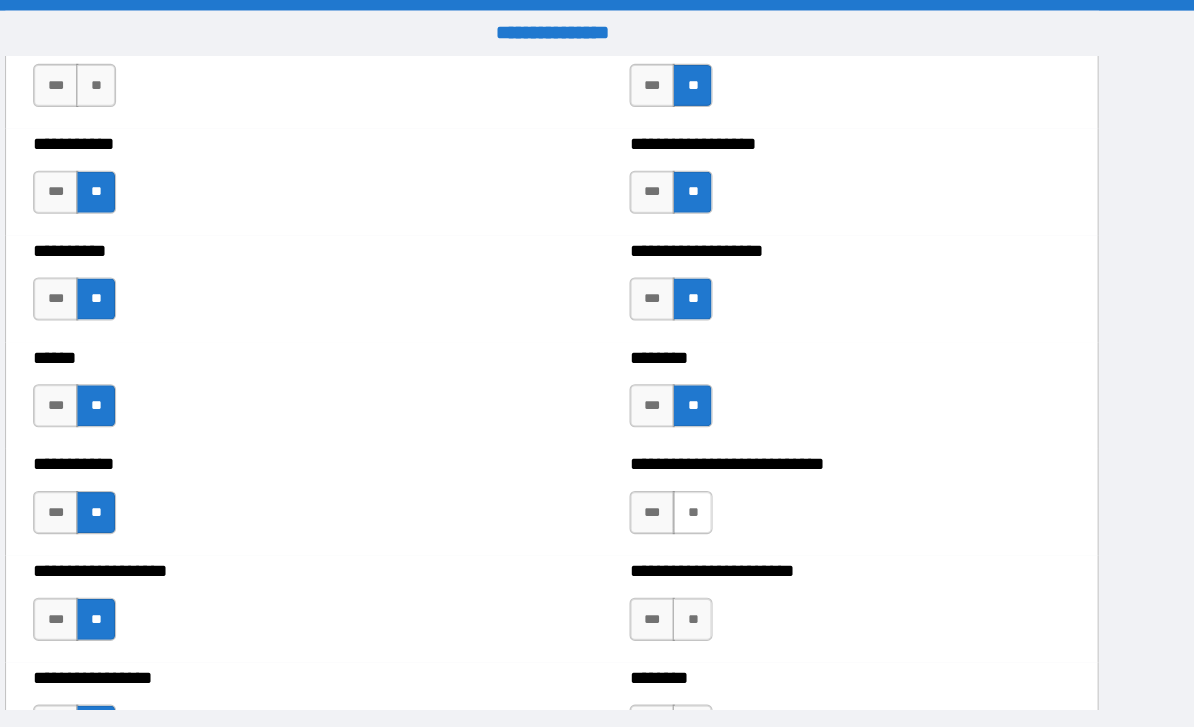 click on "**" at bounding box center [727, 475] 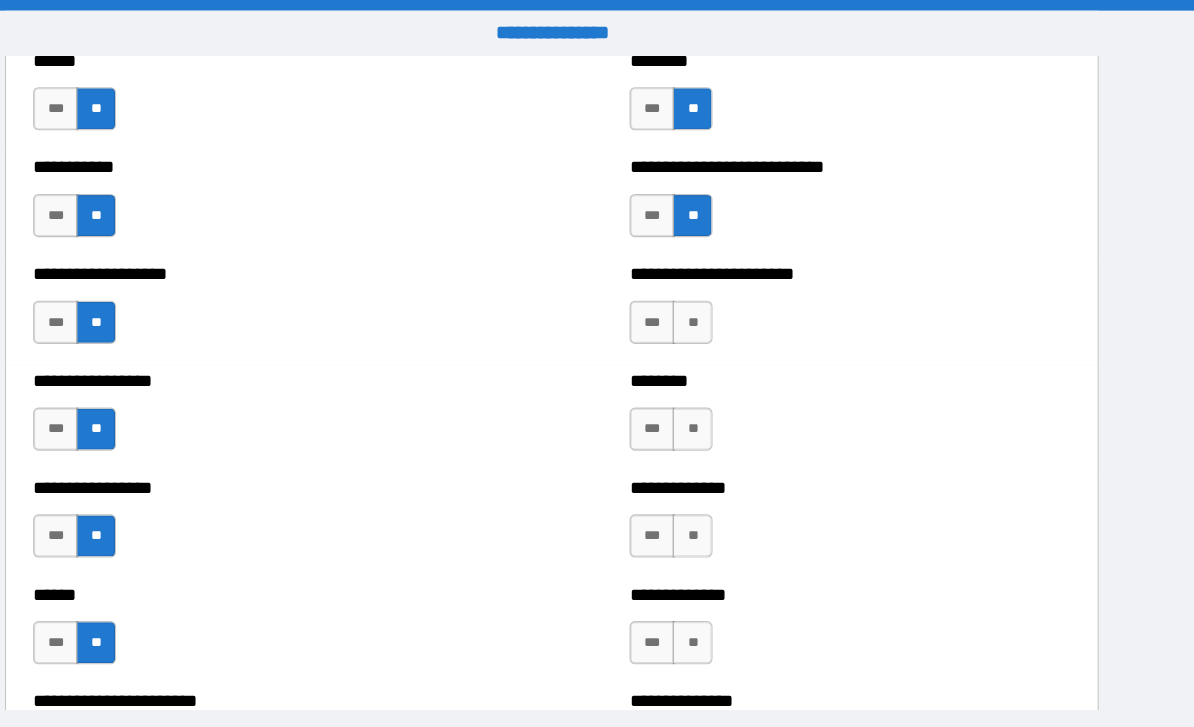 scroll, scrollTop: 2920, scrollLeft: 0, axis: vertical 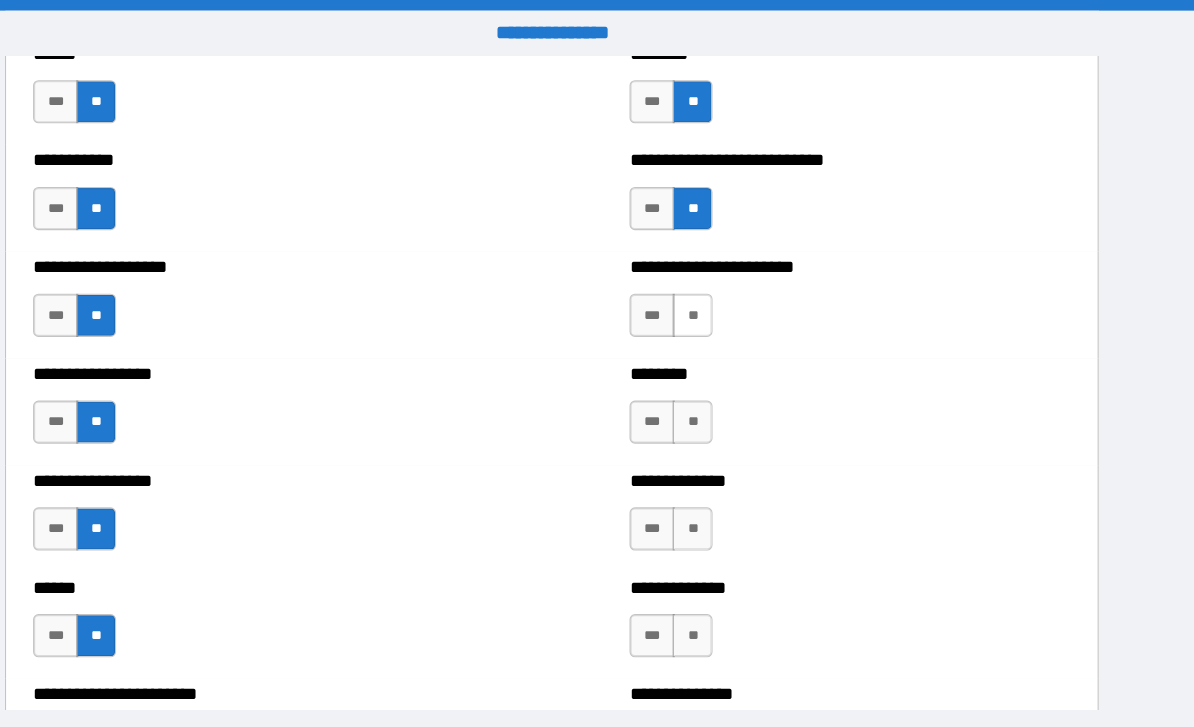 click on "**" at bounding box center [727, 292] 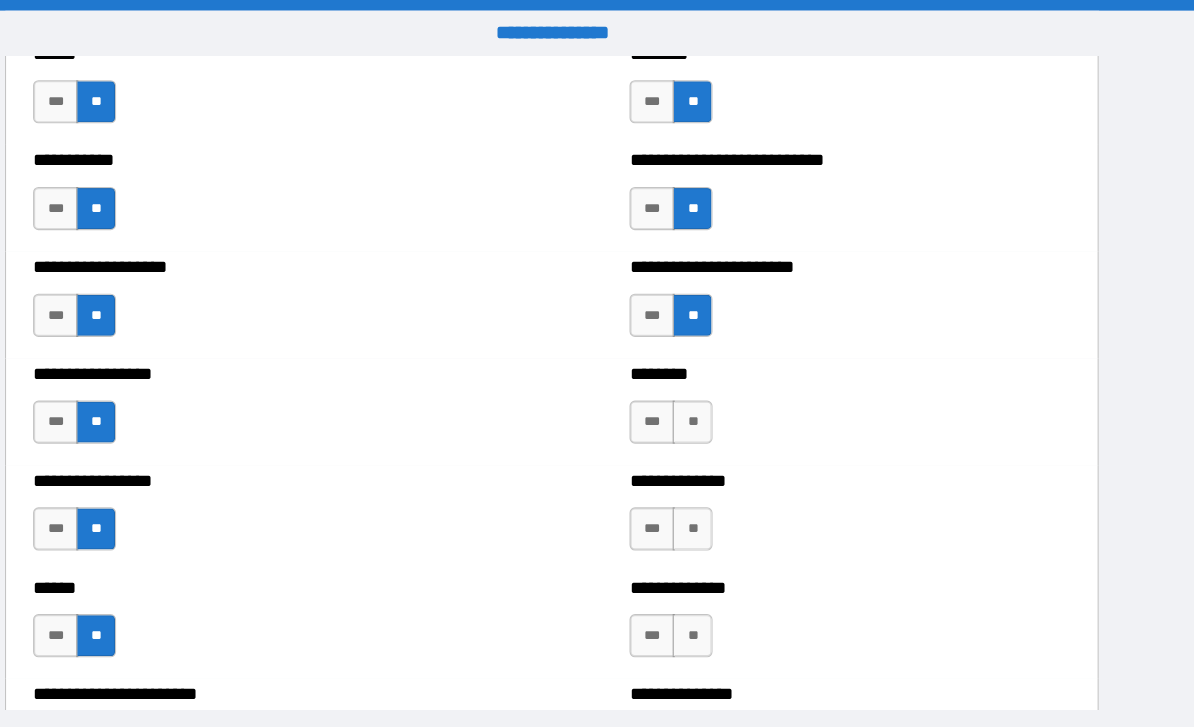 click on "******** *** **" at bounding box center (873, 381) 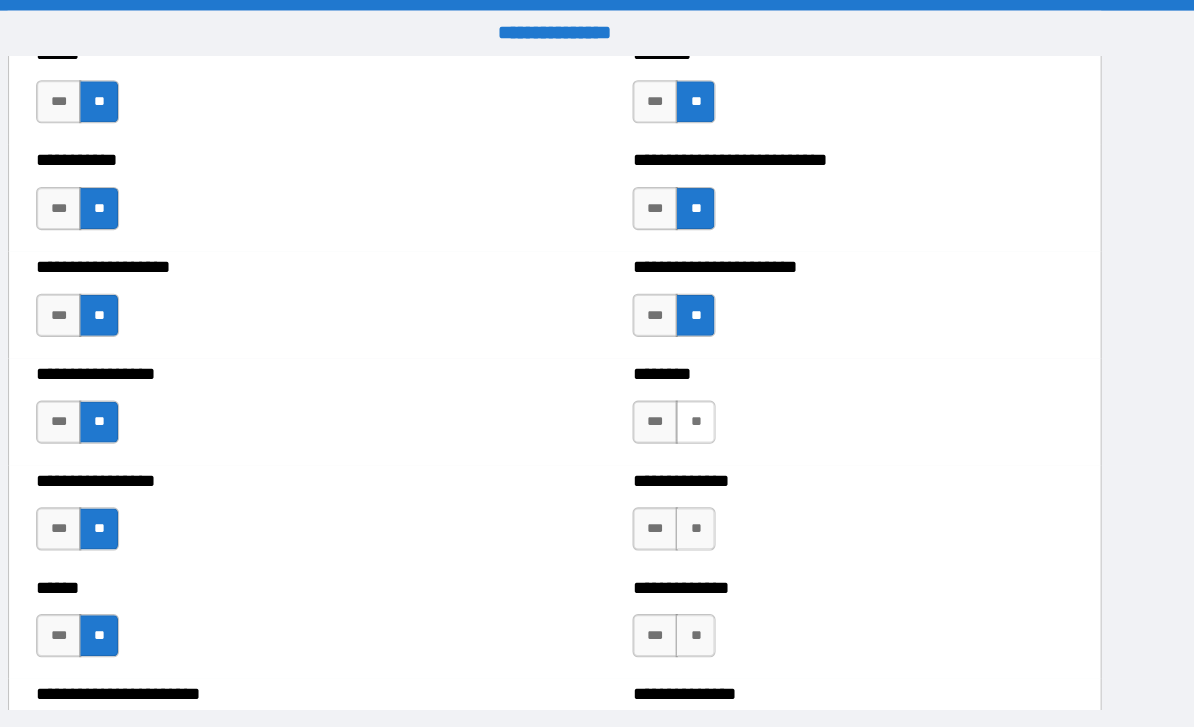 click on "**" at bounding box center (727, 391) 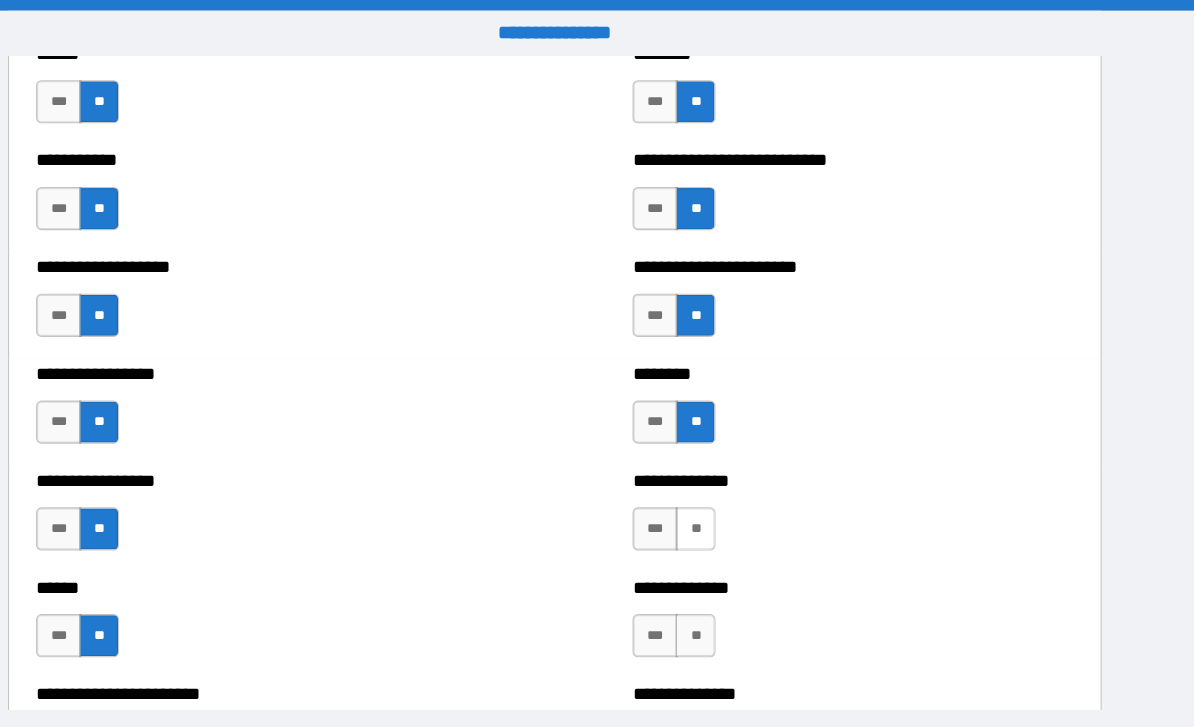 click on "**" at bounding box center [727, 490] 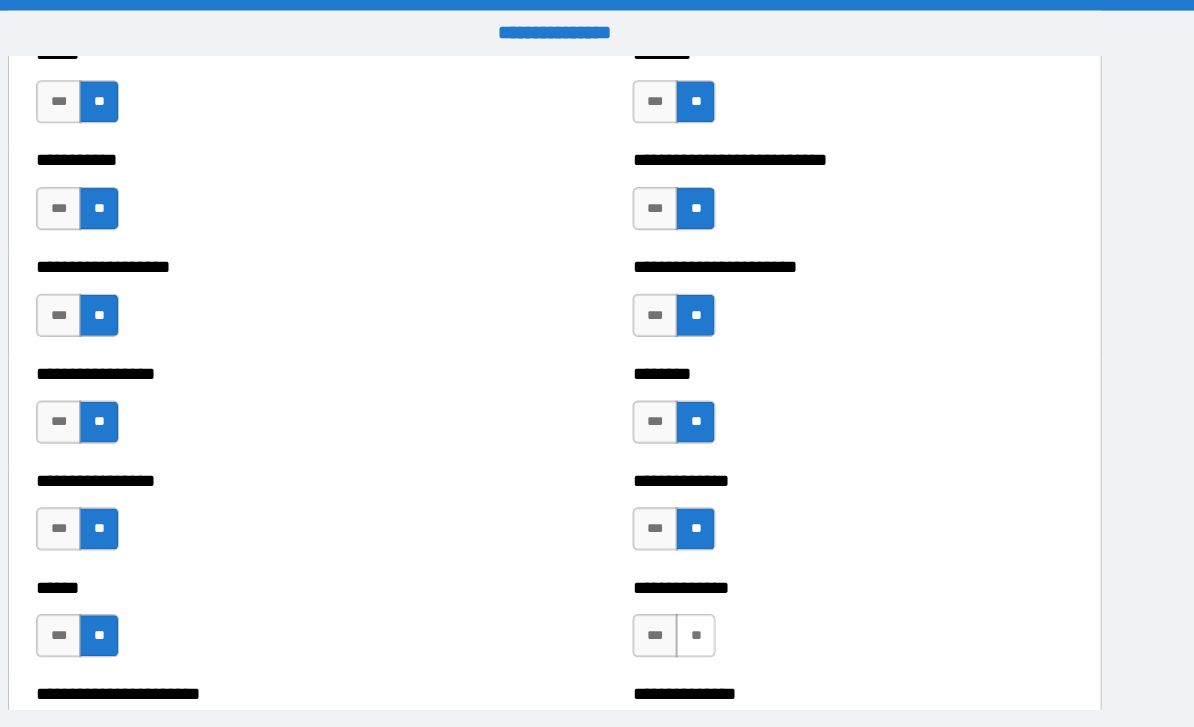 click on "**" at bounding box center [727, 589] 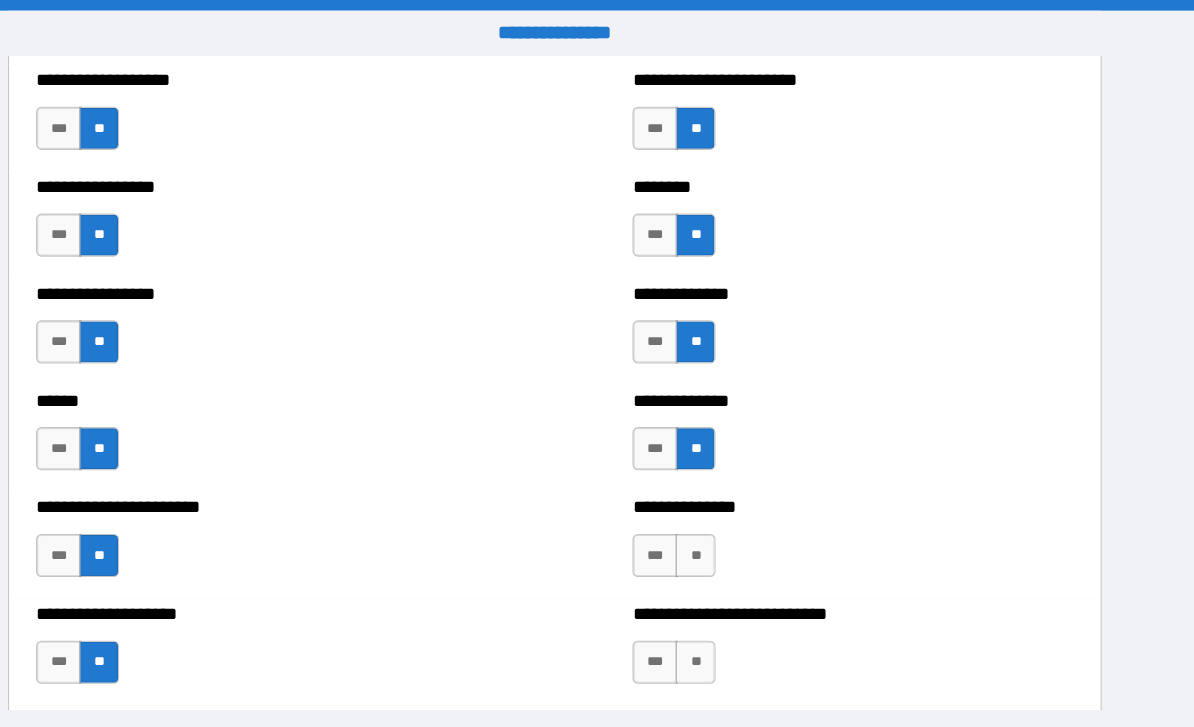 scroll, scrollTop: 3105, scrollLeft: 0, axis: vertical 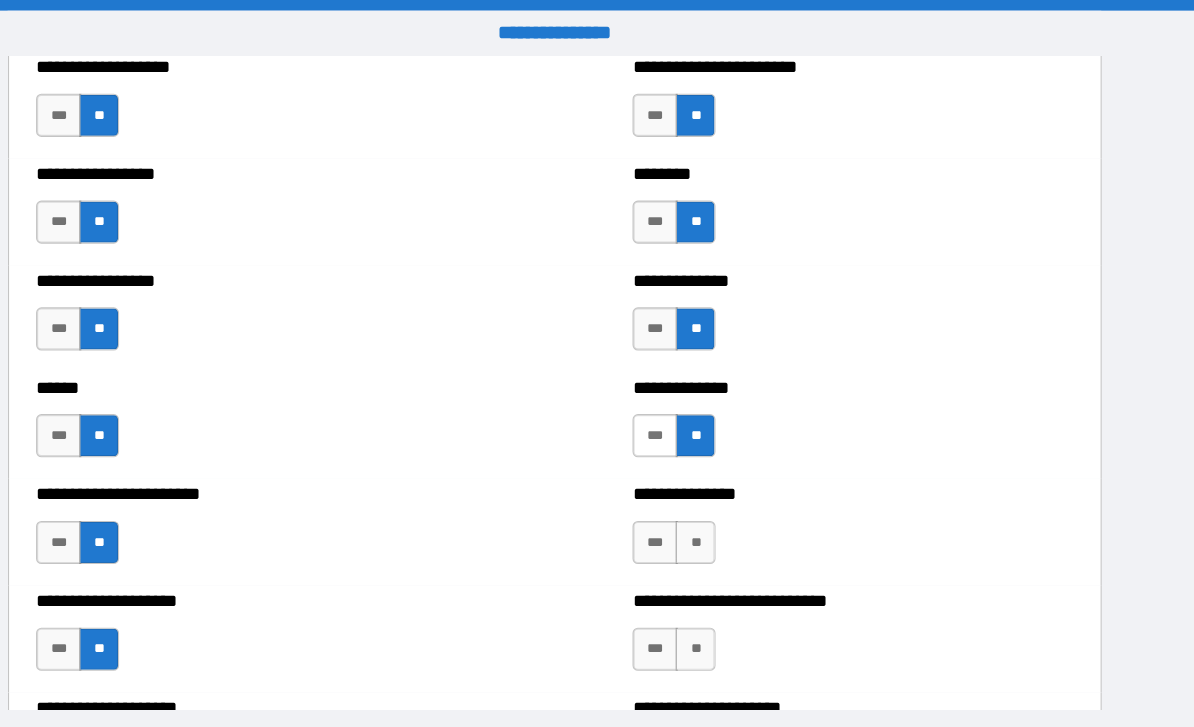 click on "***" at bounding box center (690, 404) 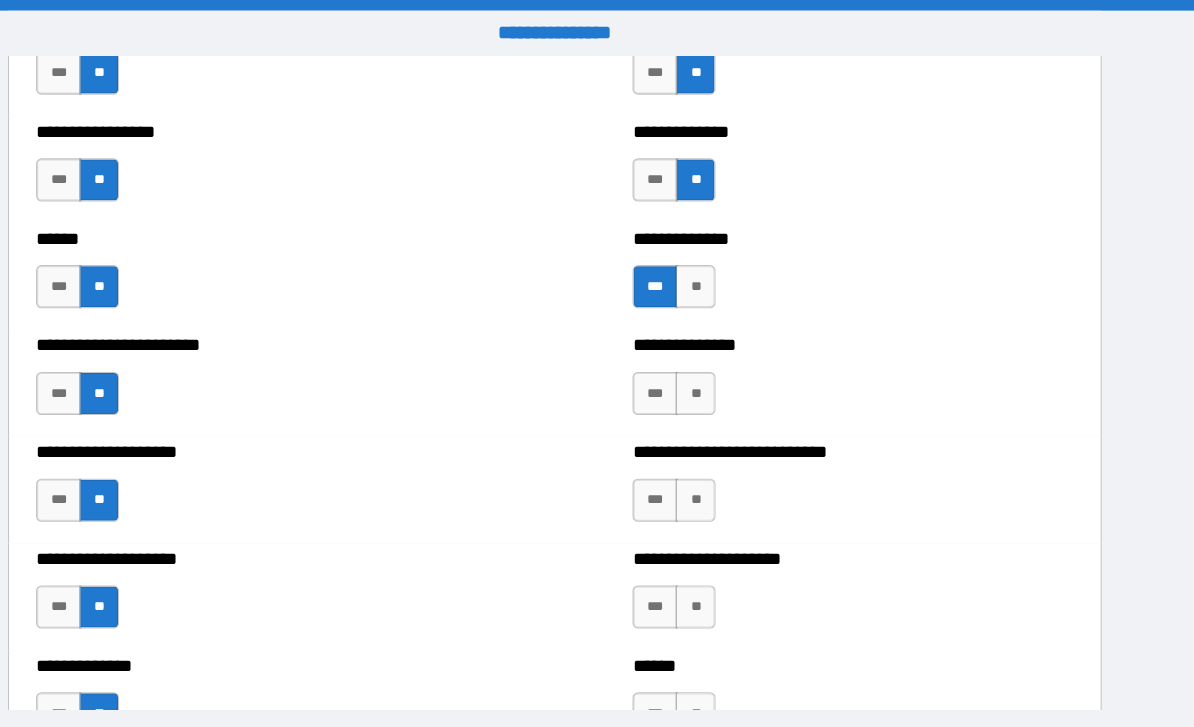 scroll, scrollTop: 3244, scrollLeft: 0, axis: vertical 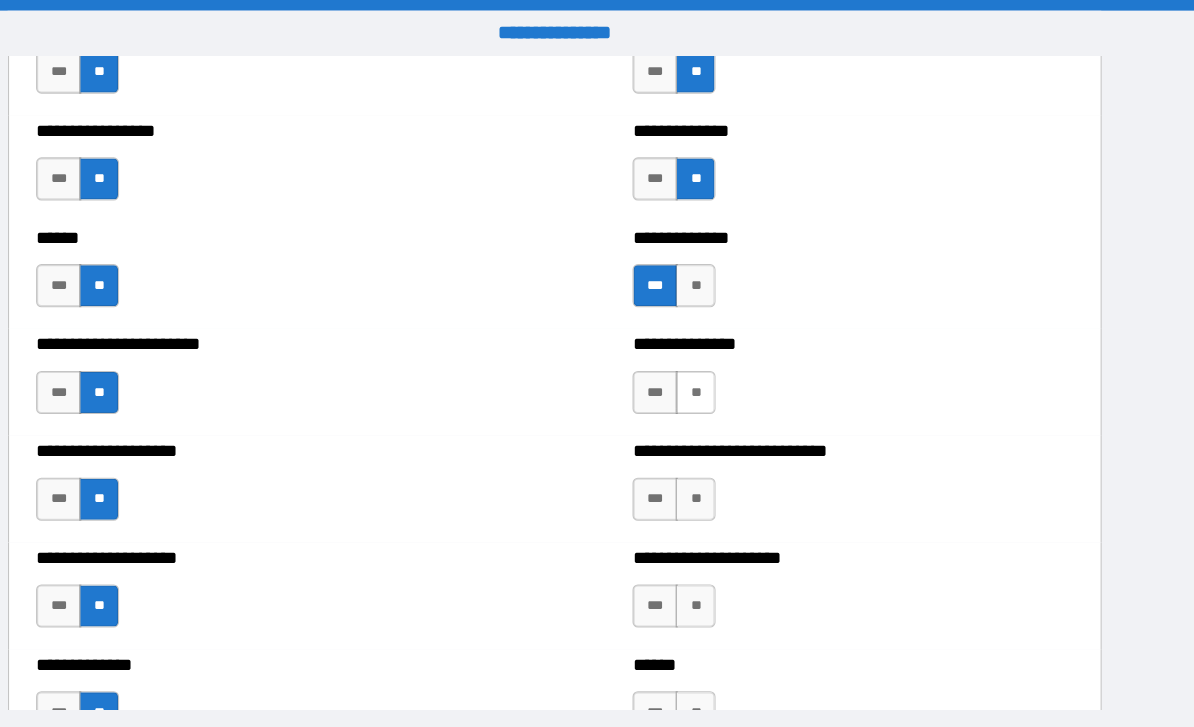 click on "**" at bounding box center (727, 364) 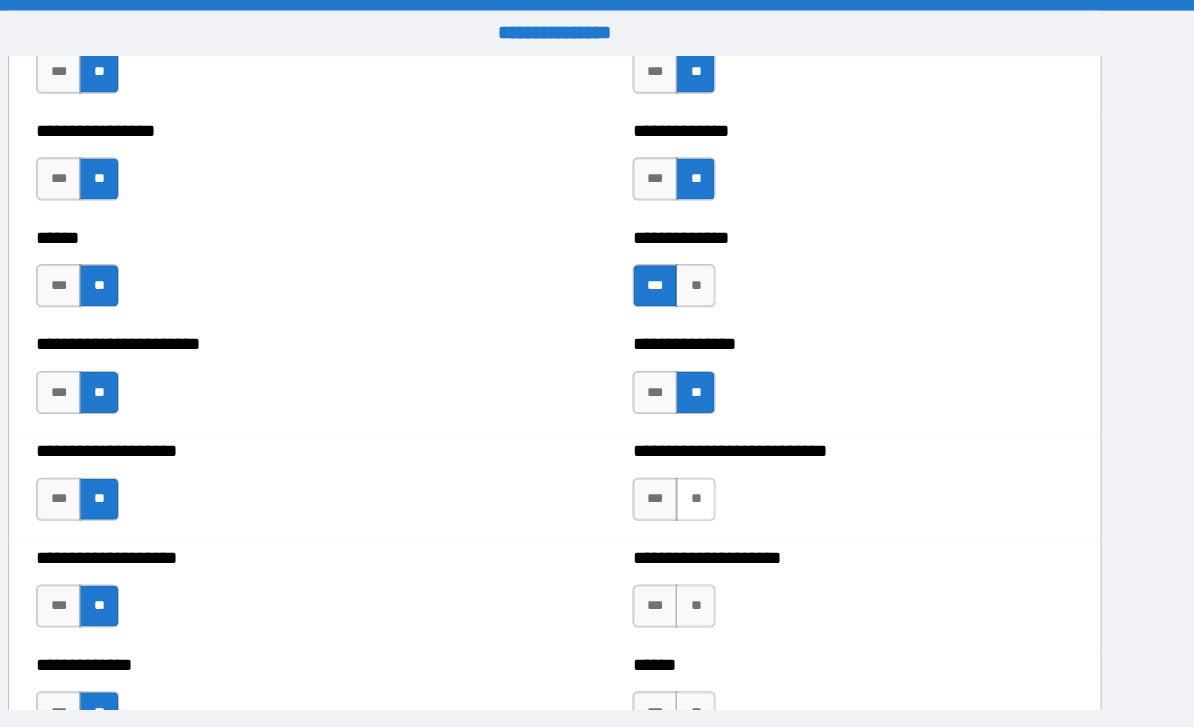 click on "**" at bounding box center (727, 463) 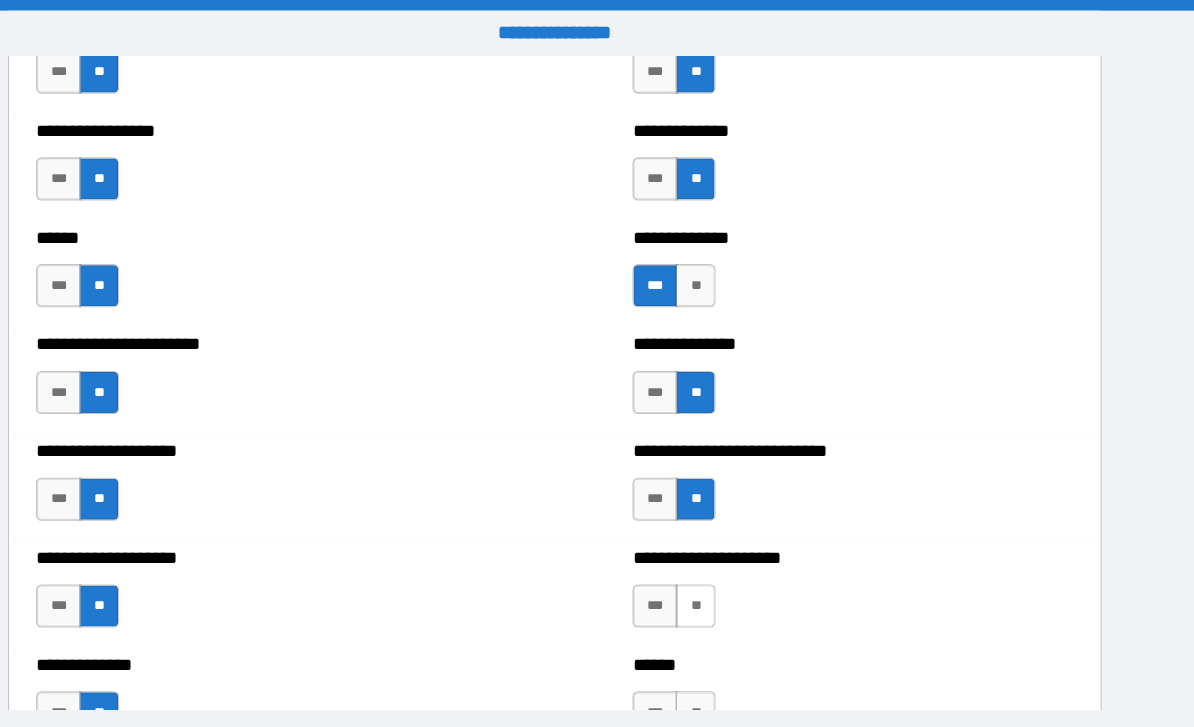 click on "**" at bounding box center (727, 562) 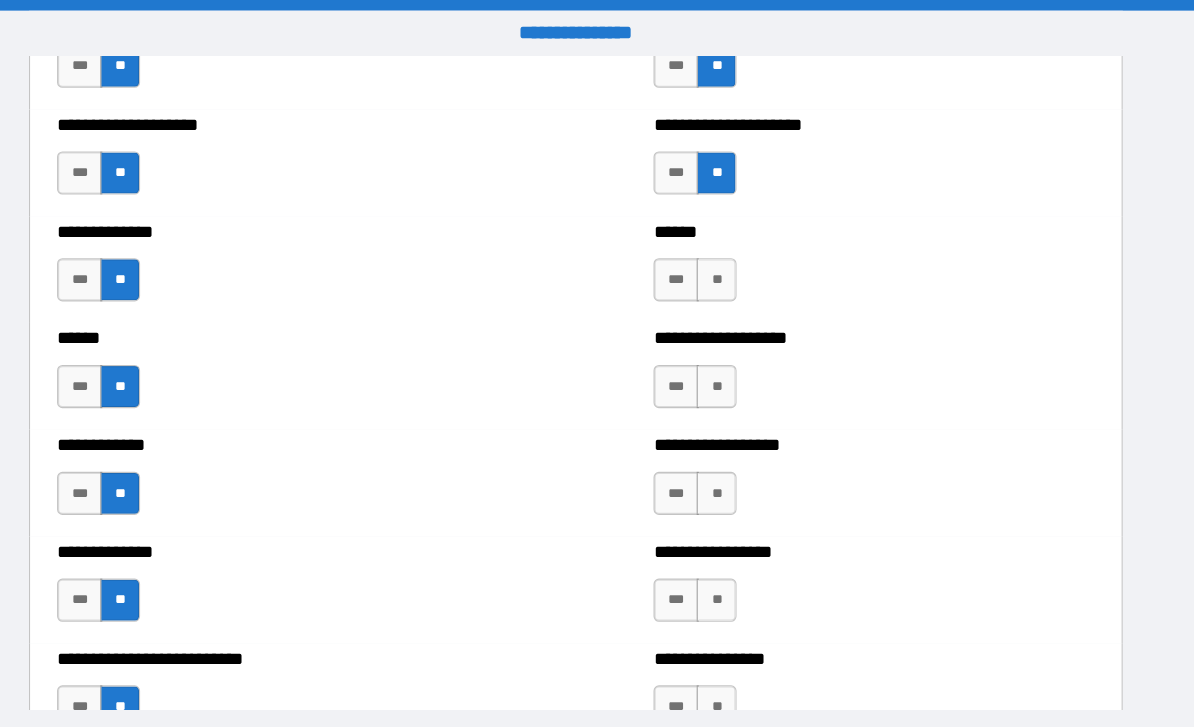 scroll, scrollTop: 3642, scrollLeft: 0, axis: vertical 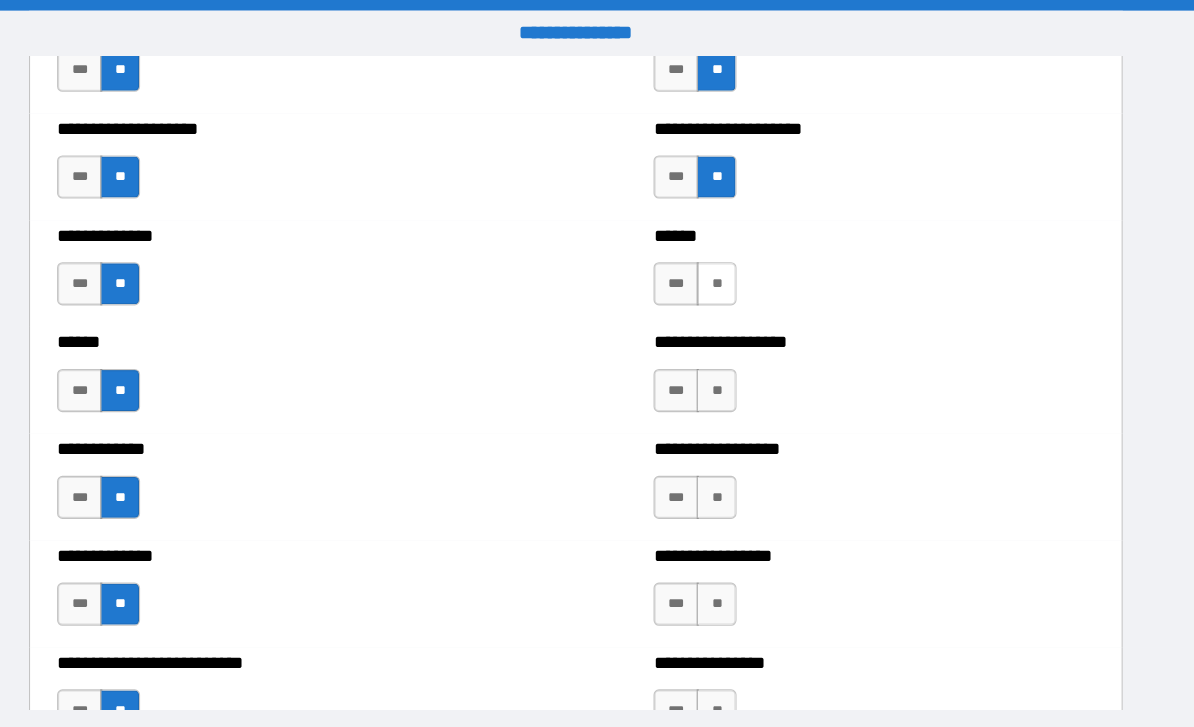 click on "**" at bounding box center (727, 263) 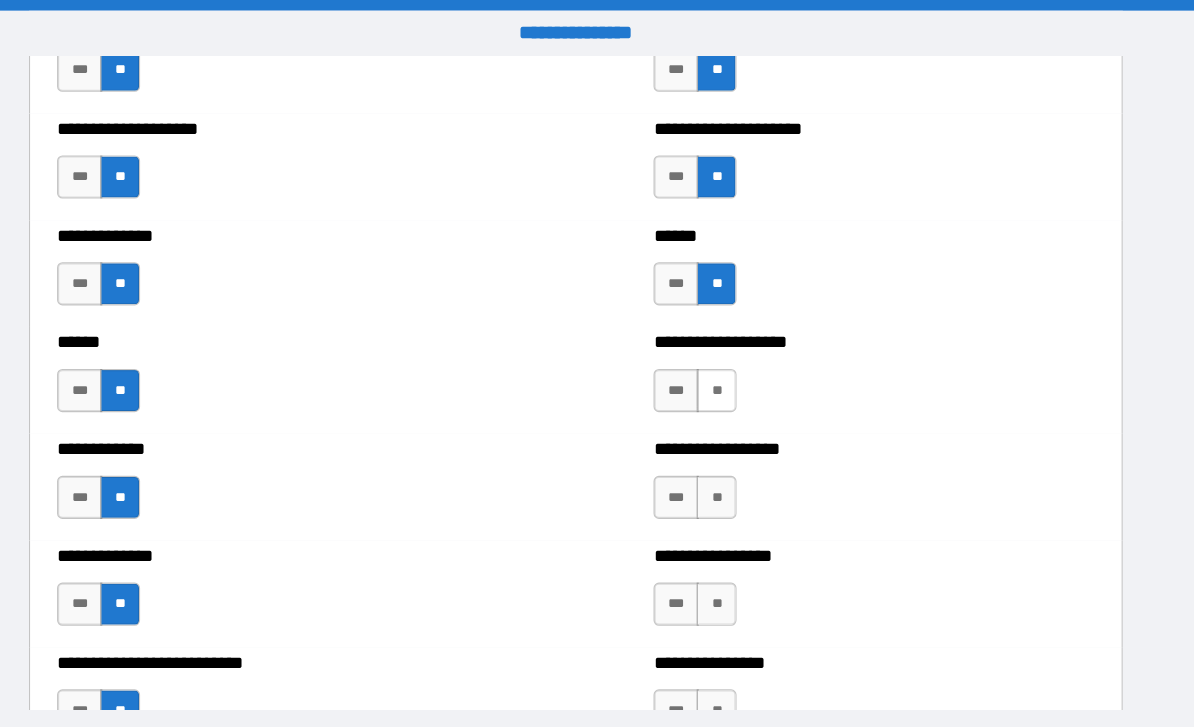 click on "**" at bounding box center (727, 362) 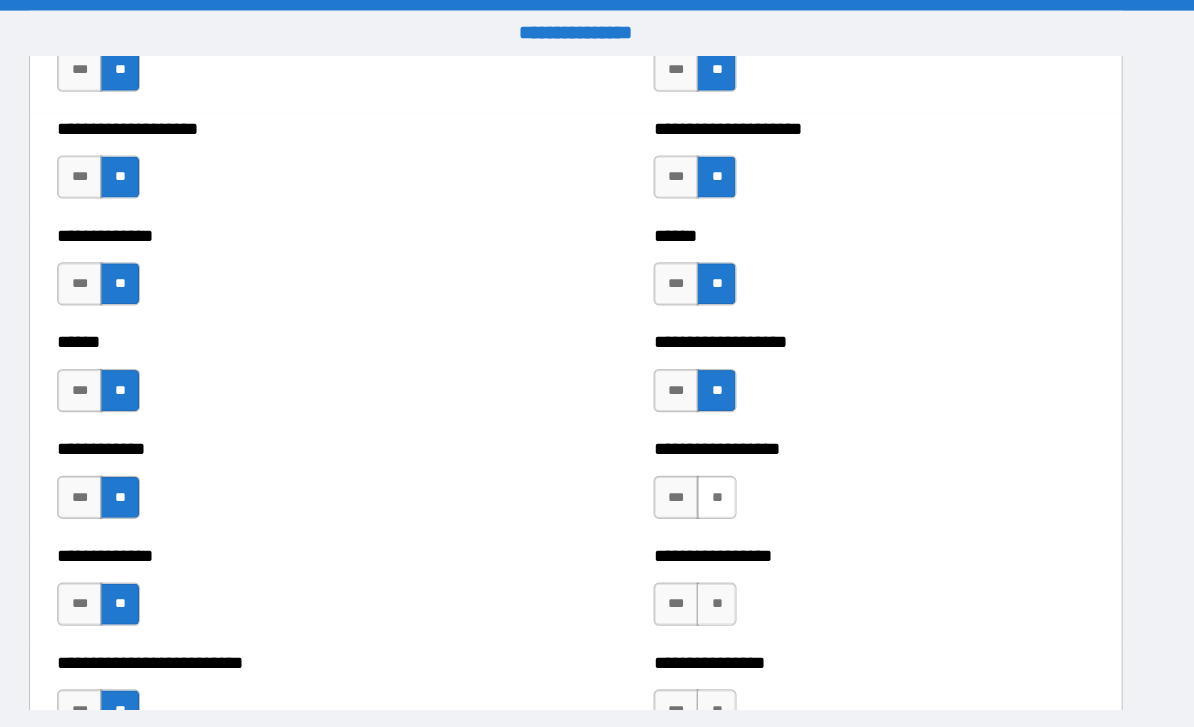 click on "**" at bounding box center (727, 461) 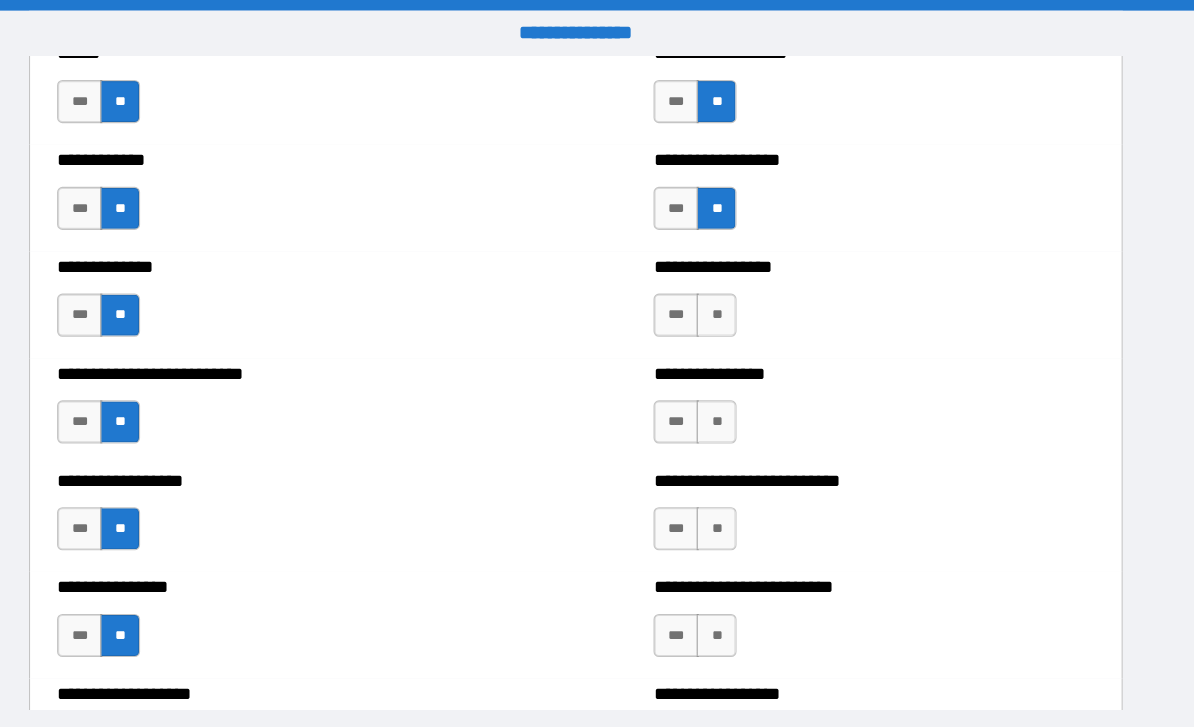 scroll, scrollTop: 3914, scrollLeft: 0, axis: vertical 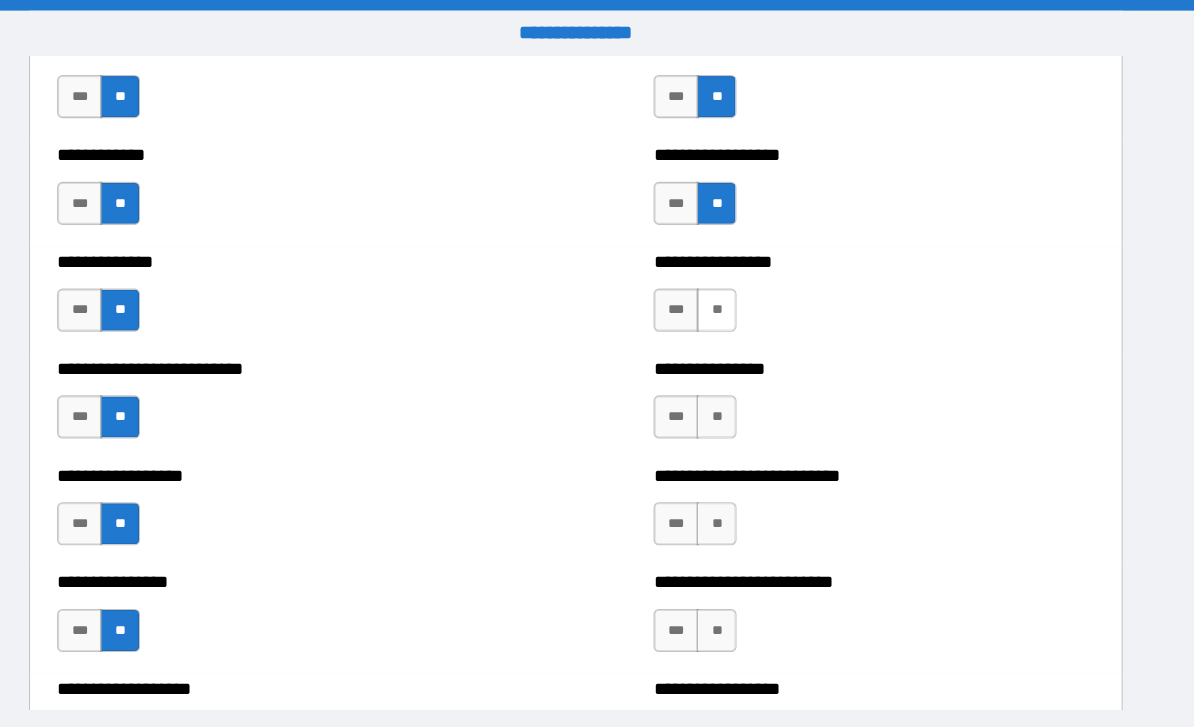 click on "**" at bounding box center [727, 288] 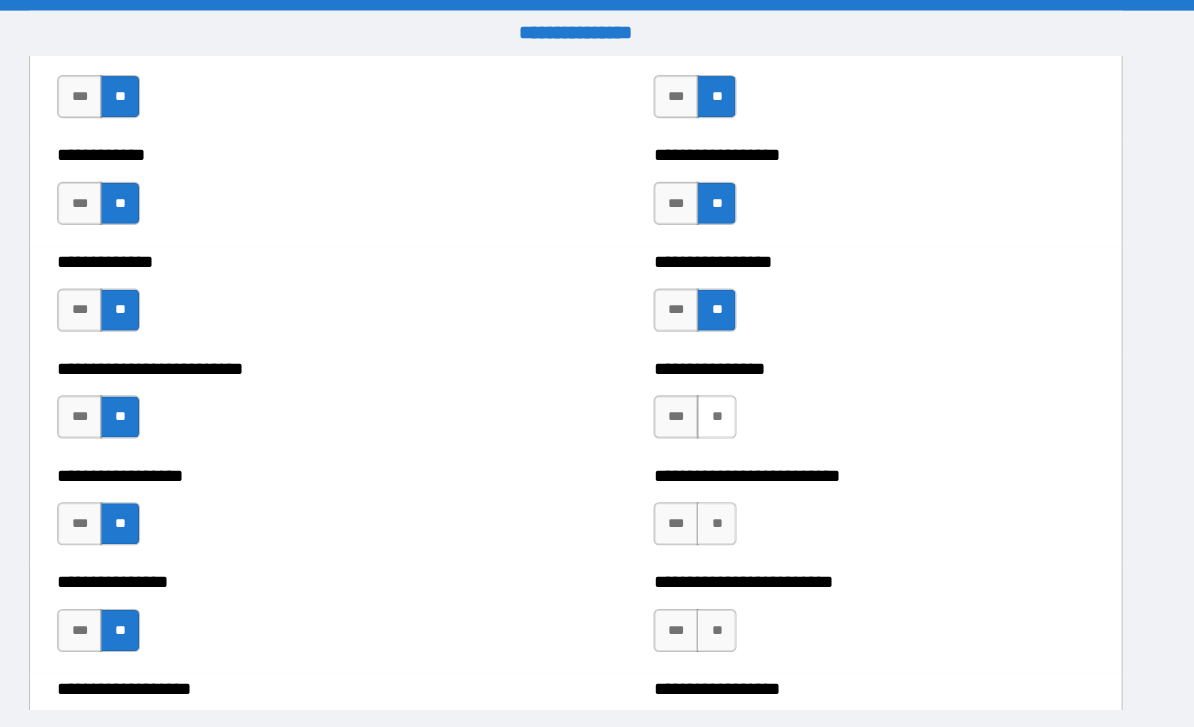 click on "**" at bounding box center [727, 387] 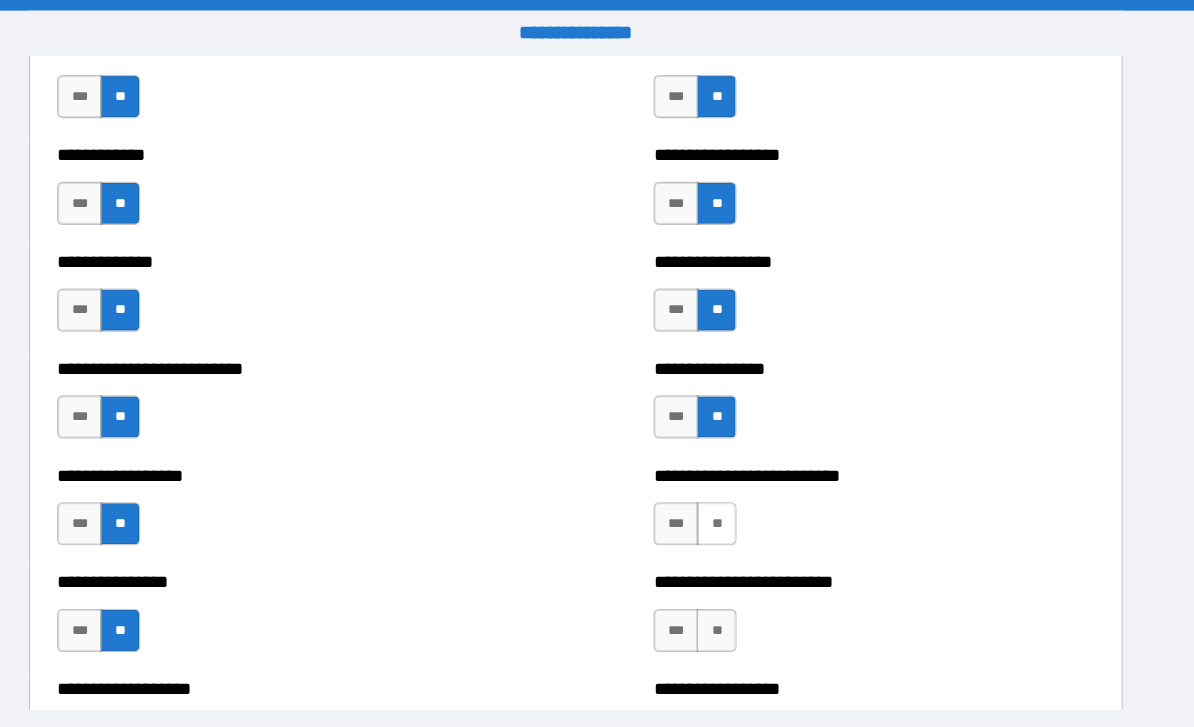 click on "**" at bounding box center [727, 486] 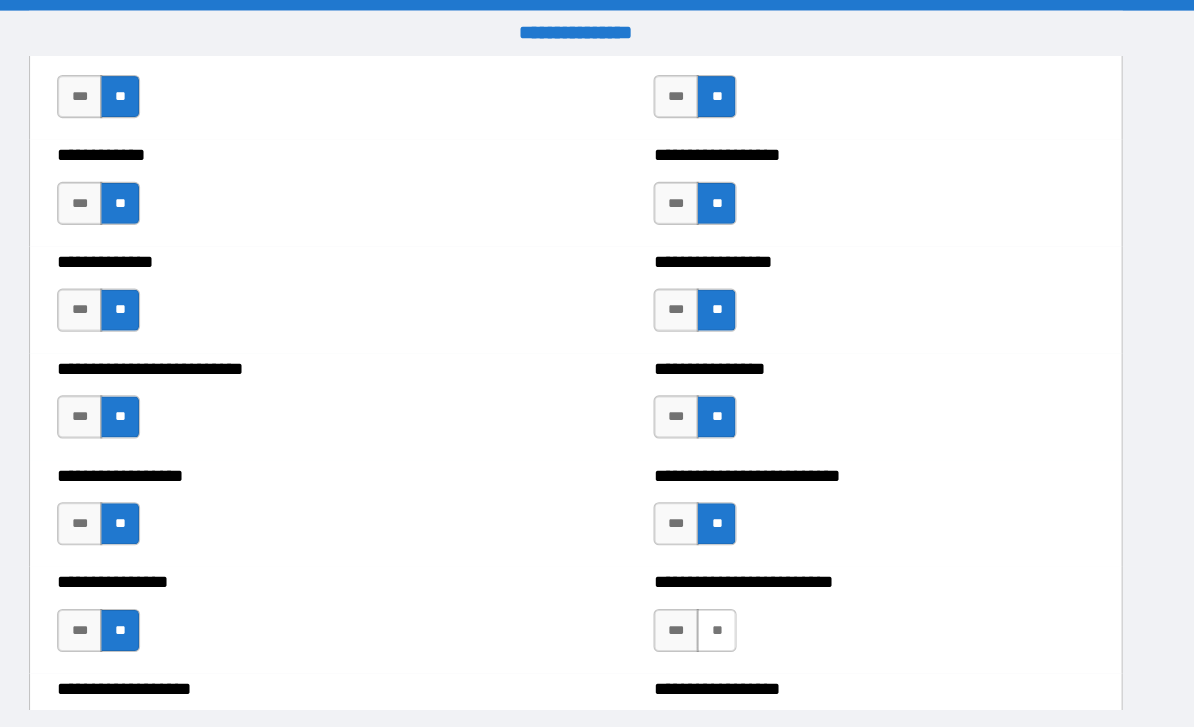 click on "**" at bounding box center (727, 585) 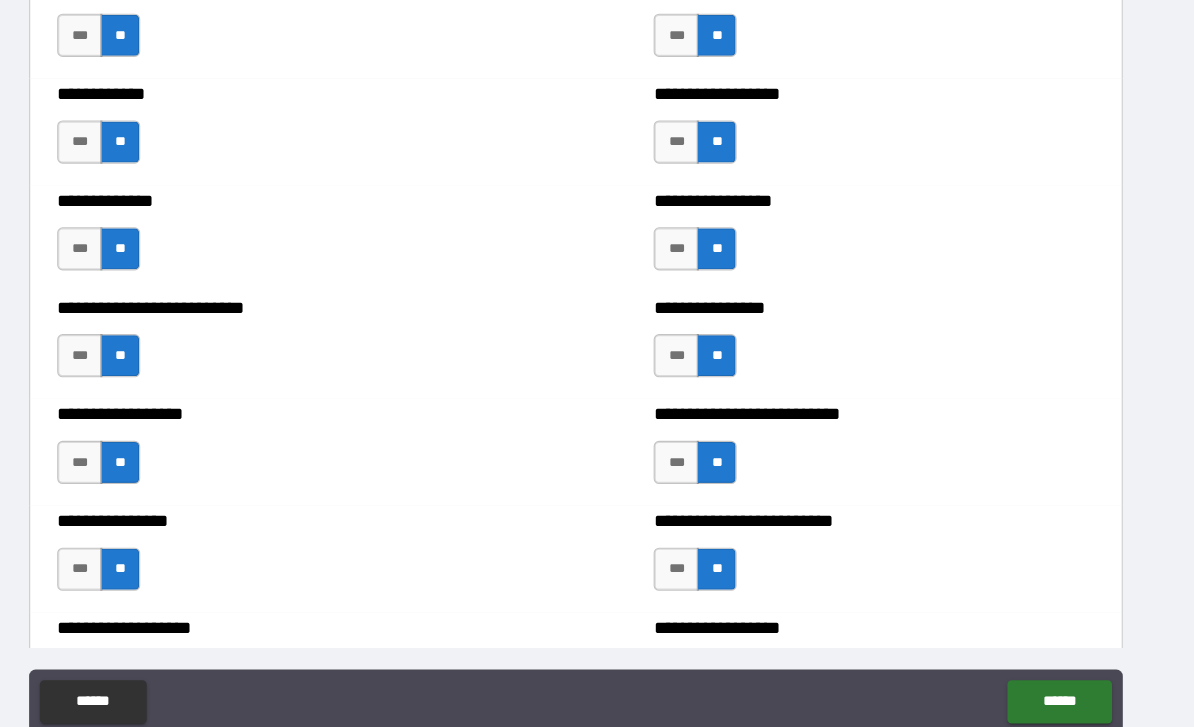 scroll, scrollTop: 57, scrollLeft: 0, axis: vertical 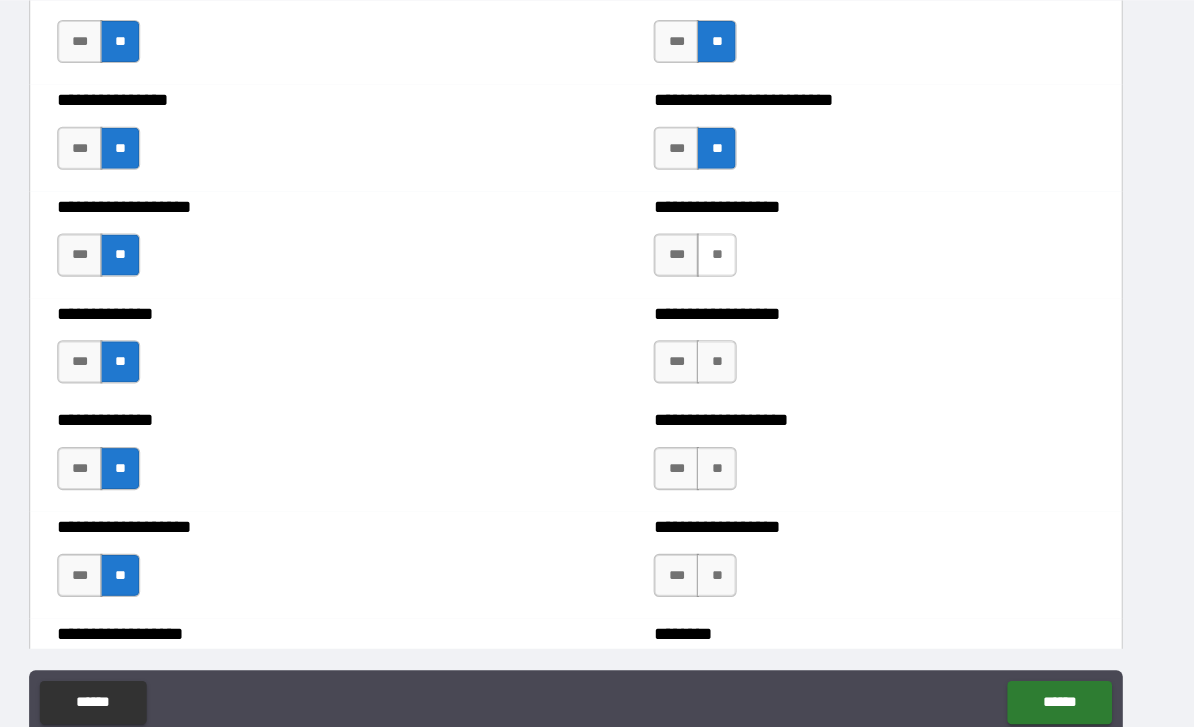 click on "**" at bounding box center [727, 236] 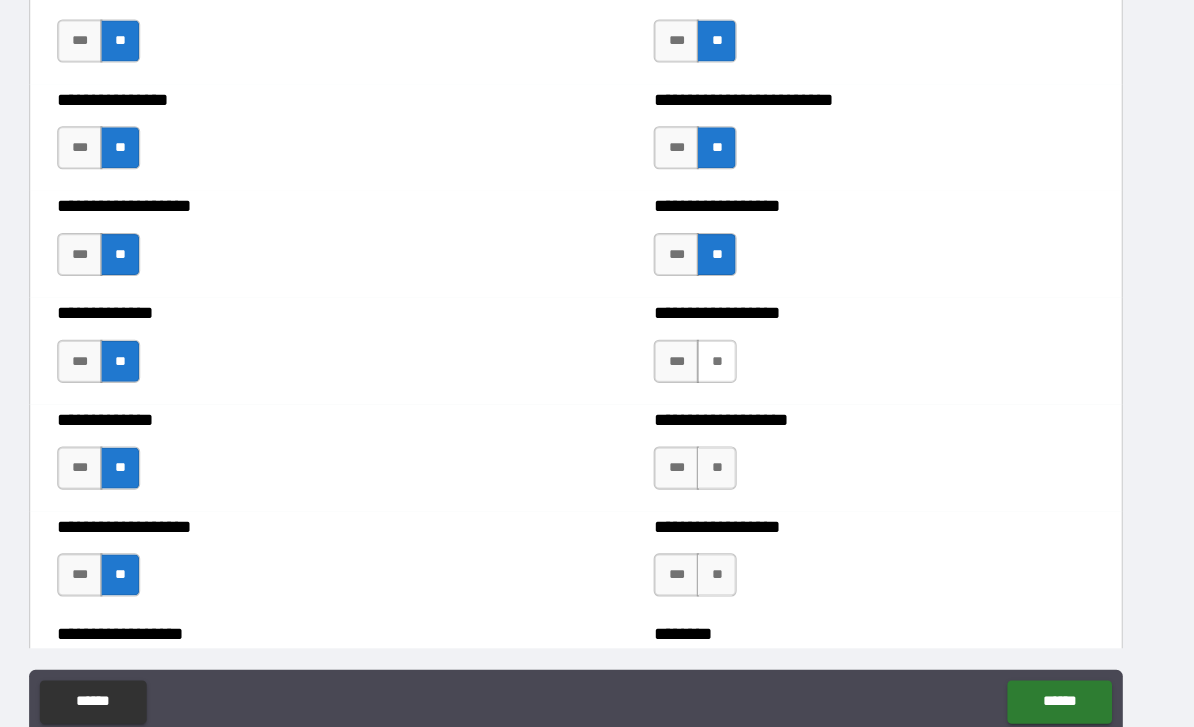 click on "**" at bounding box center [727, 335] 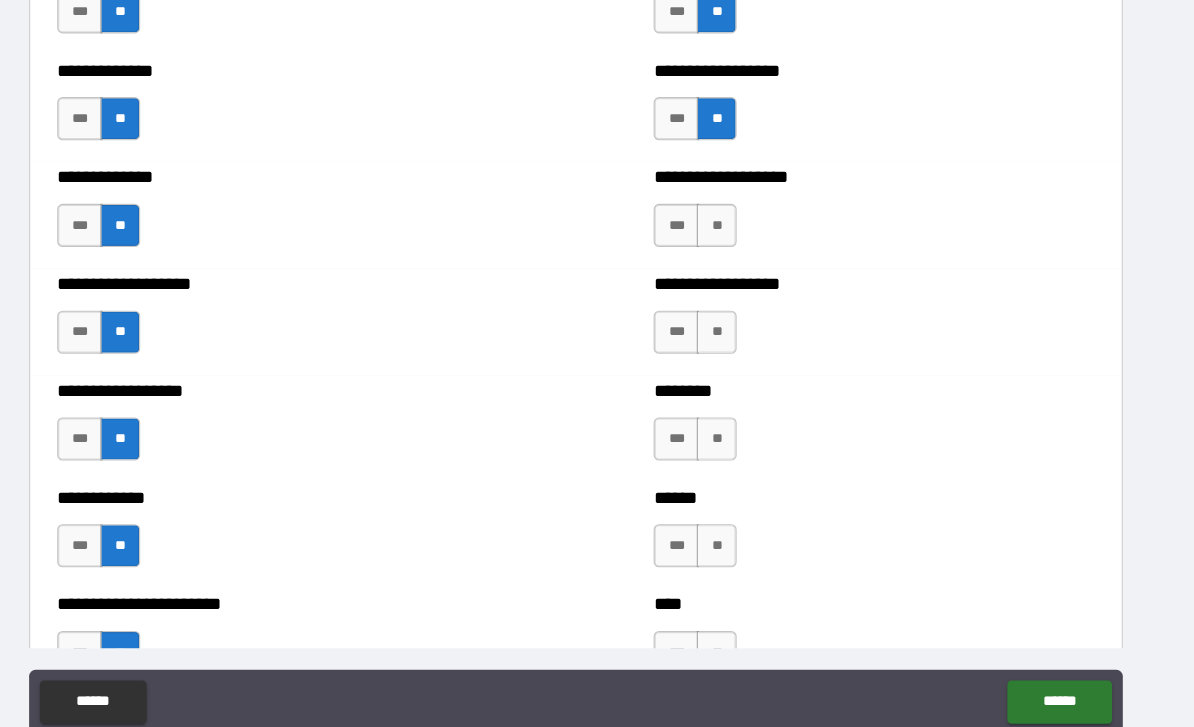 scroll, scrollTop: 4616, scrollLeft: 0, axis: vertical 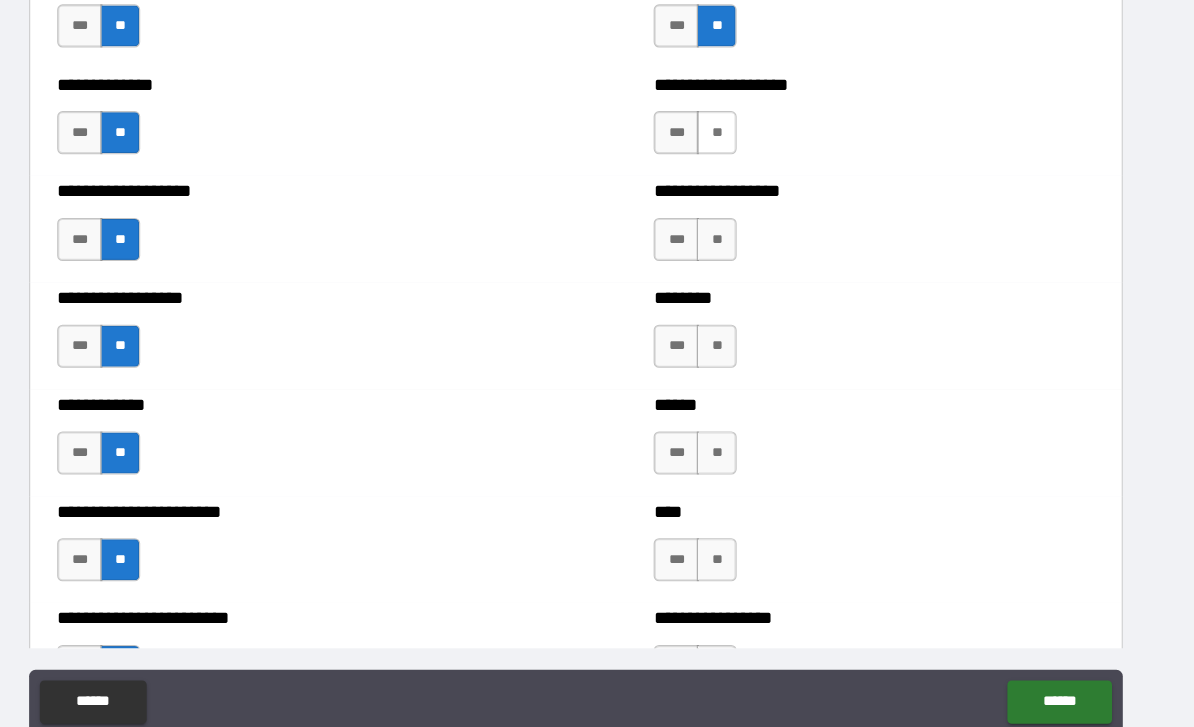 click on "**" at bounding box center [727, 123] 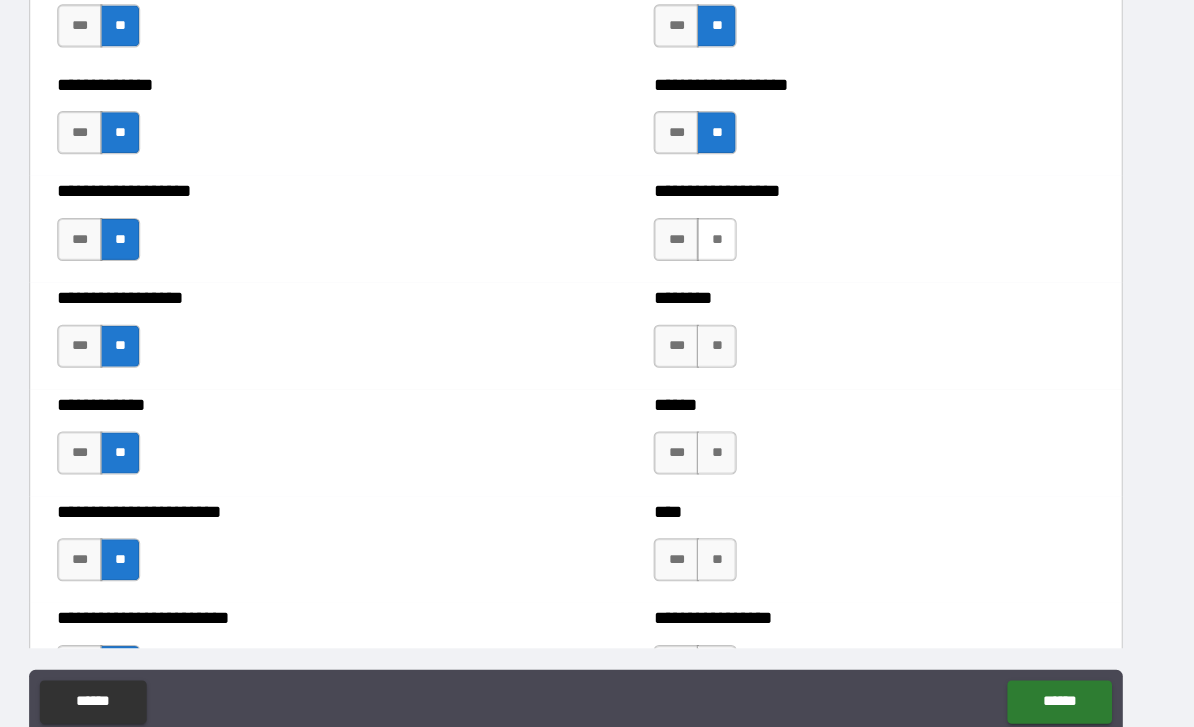 click on "**" at bounding box center [727, 222] 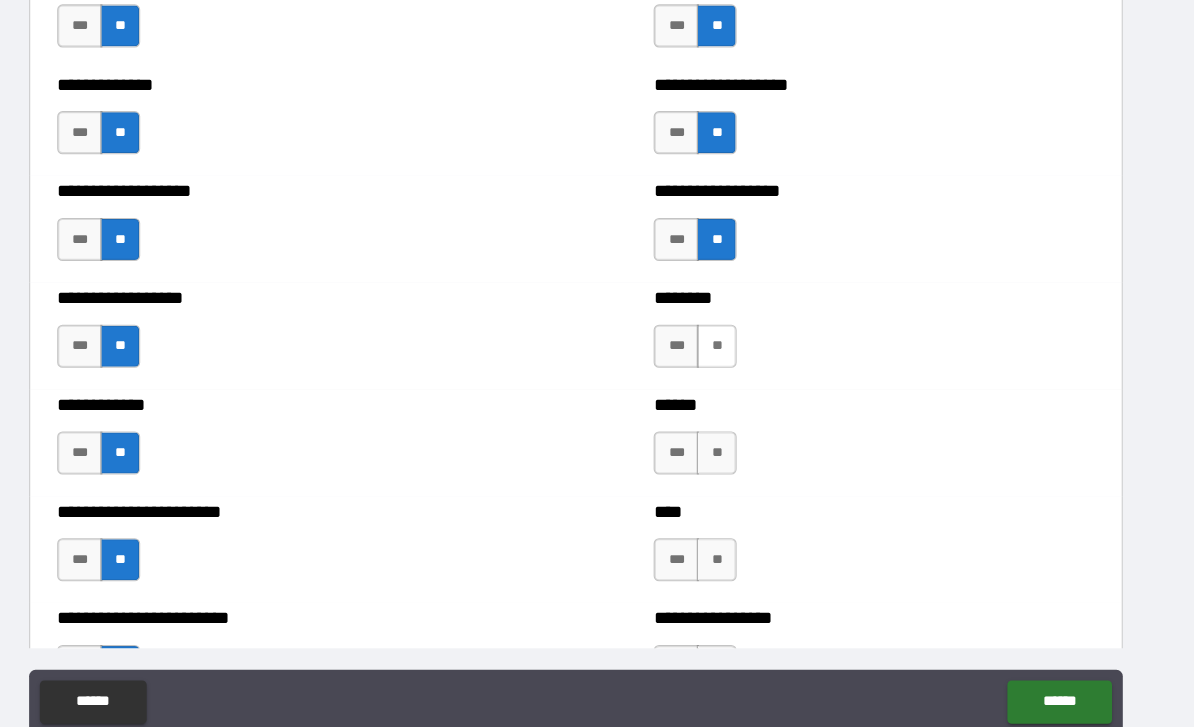 click on "**" at bounding box center (727, 321) 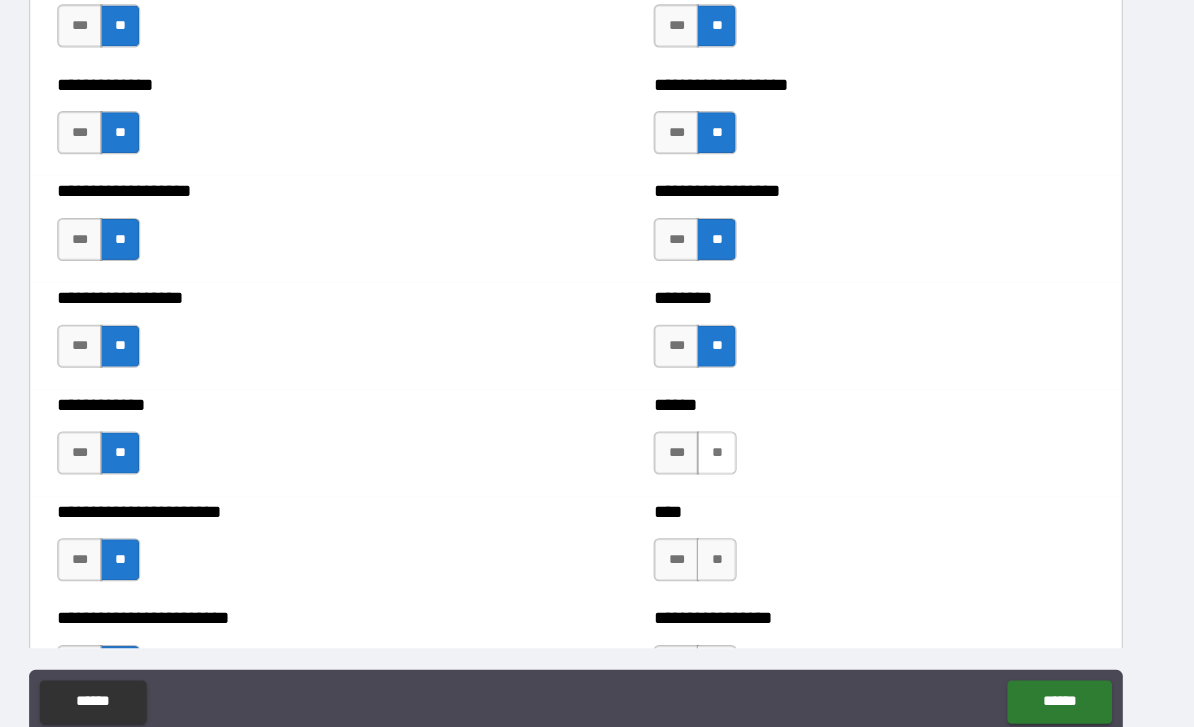 click on "**" at bounding box center [727, 420] 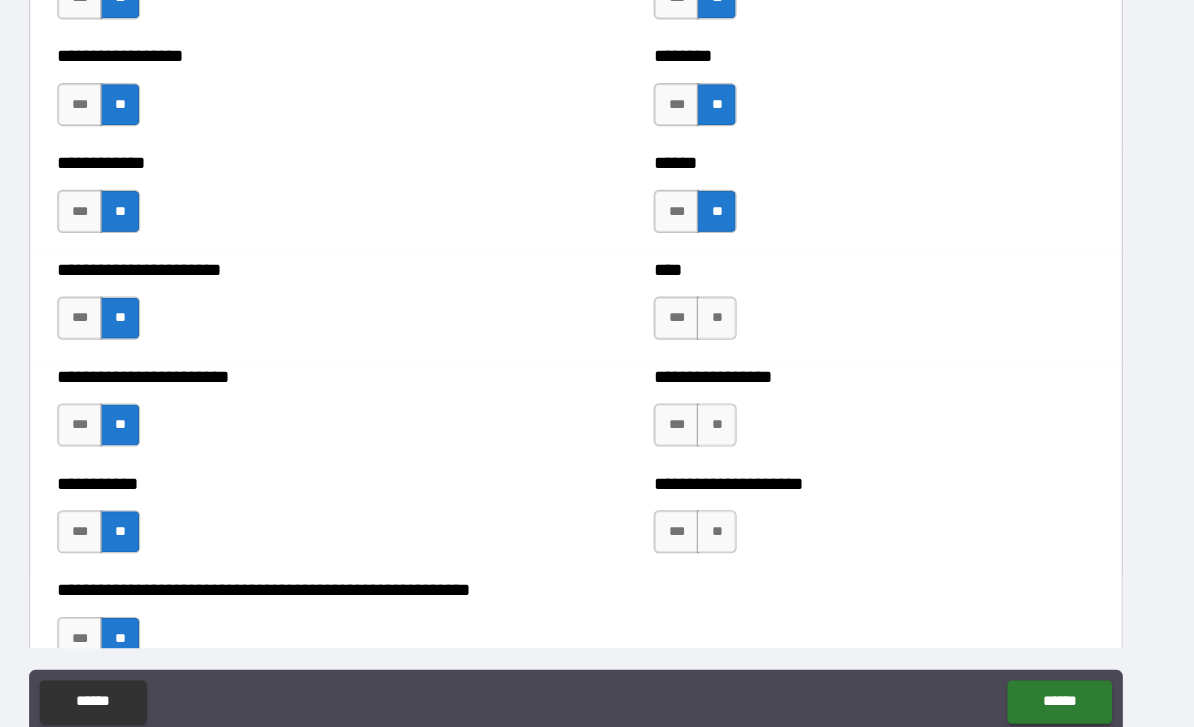 scroll, scrollTop: 4842, scrollLeft: 0, axis: vertical 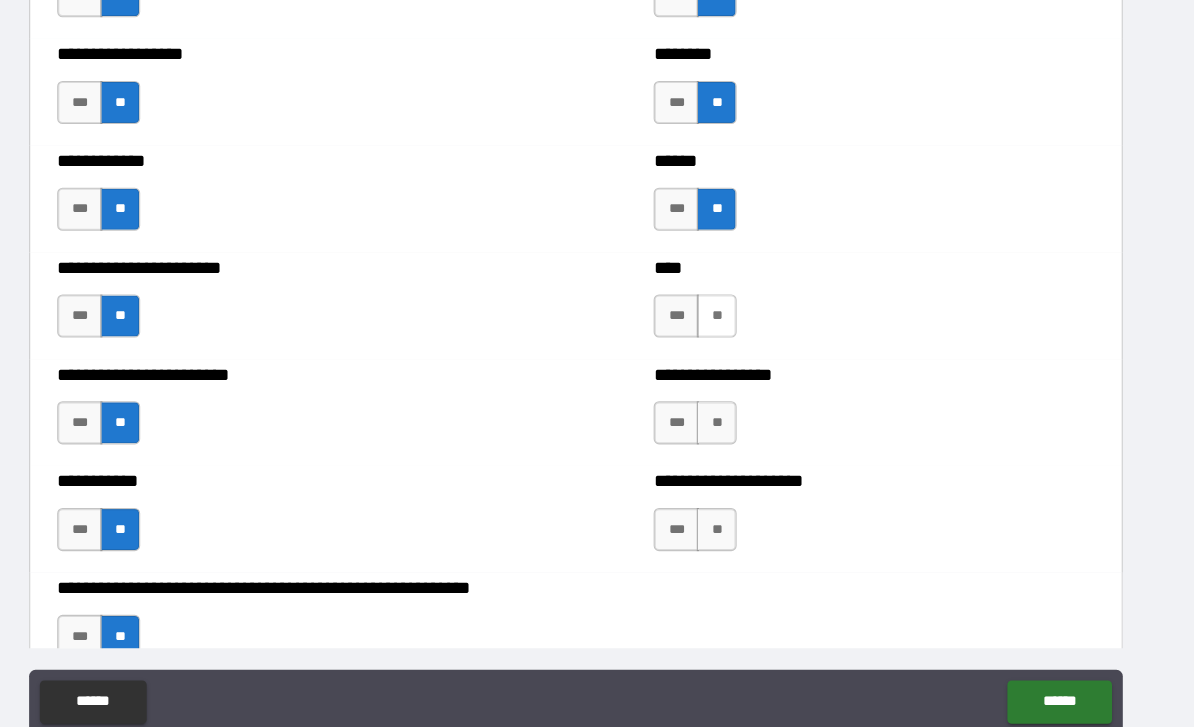 click on "**" at bounding box center (727, 293) 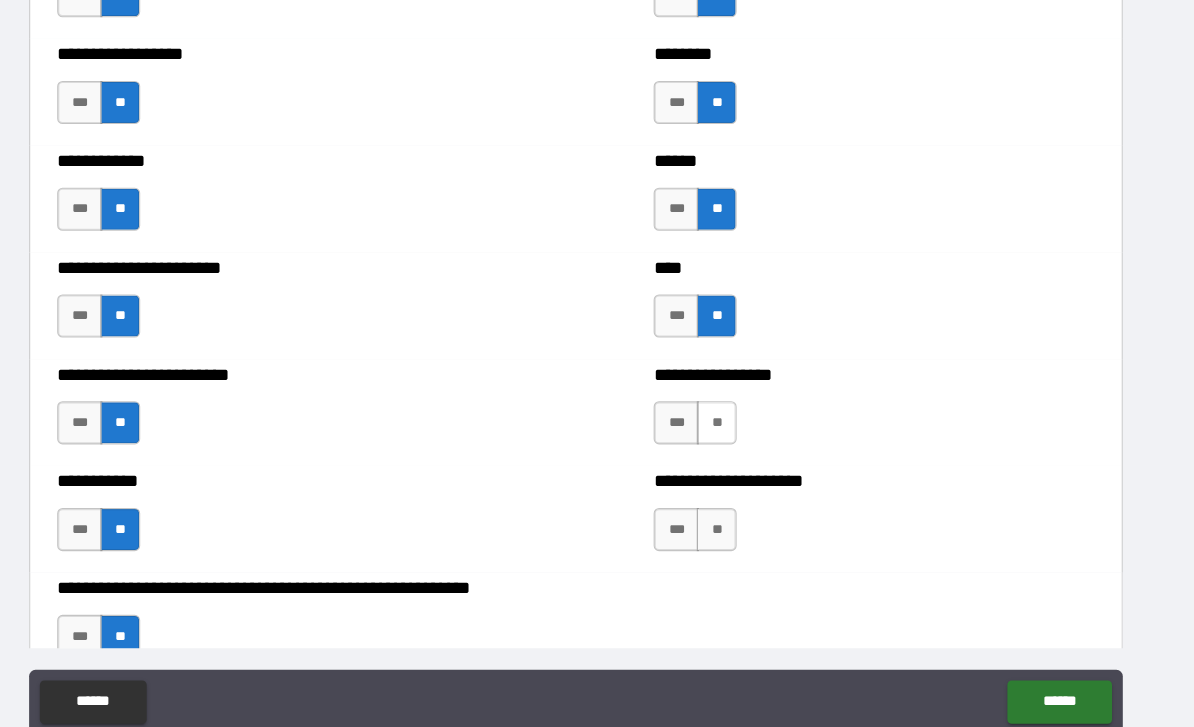 click on "**" at bounding box center (727, 392) 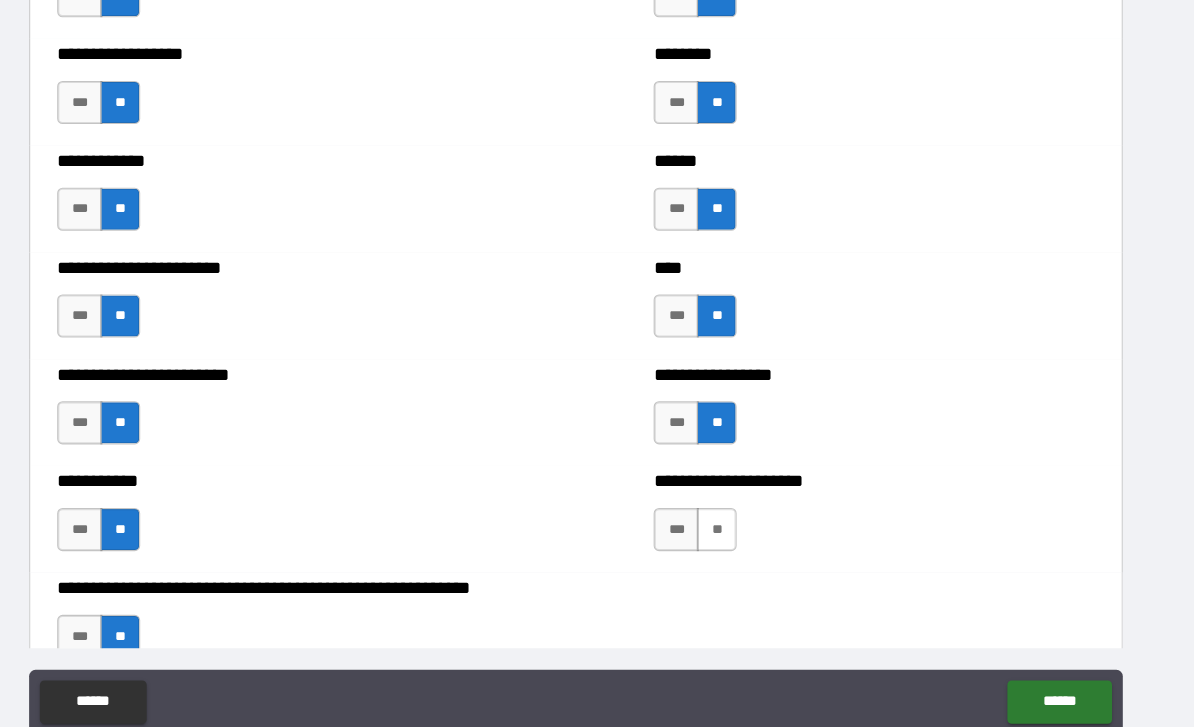 click on "**" at bounding box center (727, 491) 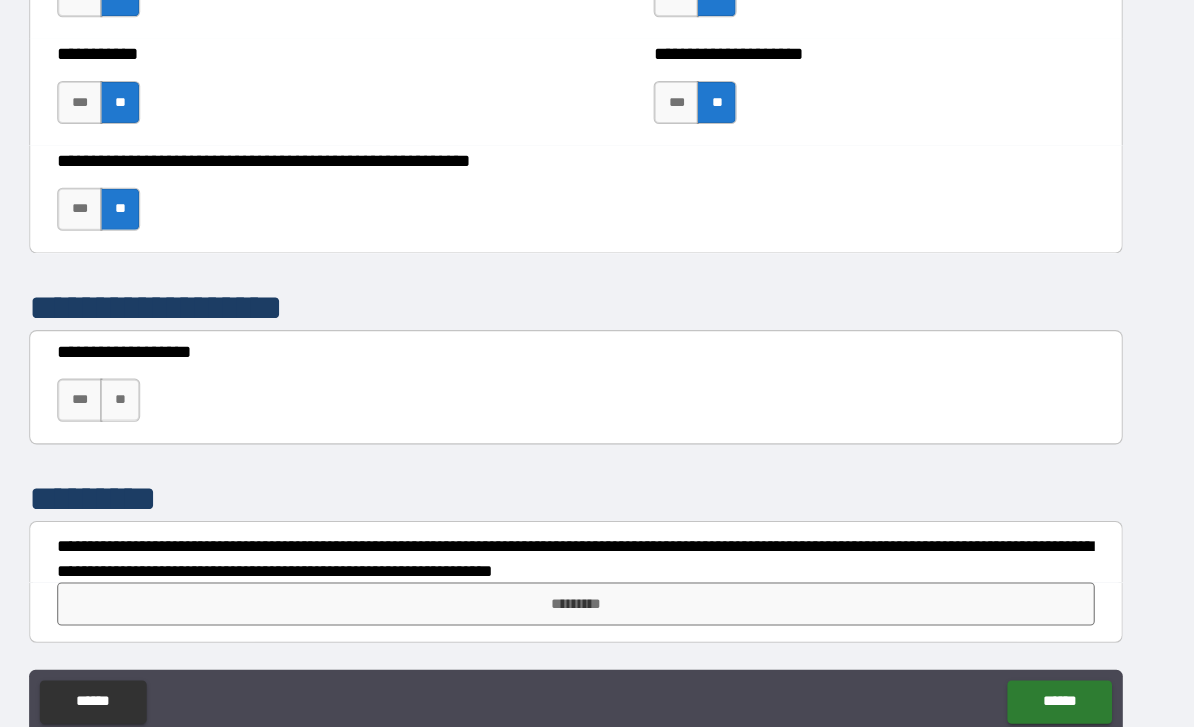 scroll, scrollTop: 5238, scrollLeft: 0, axis: vertical 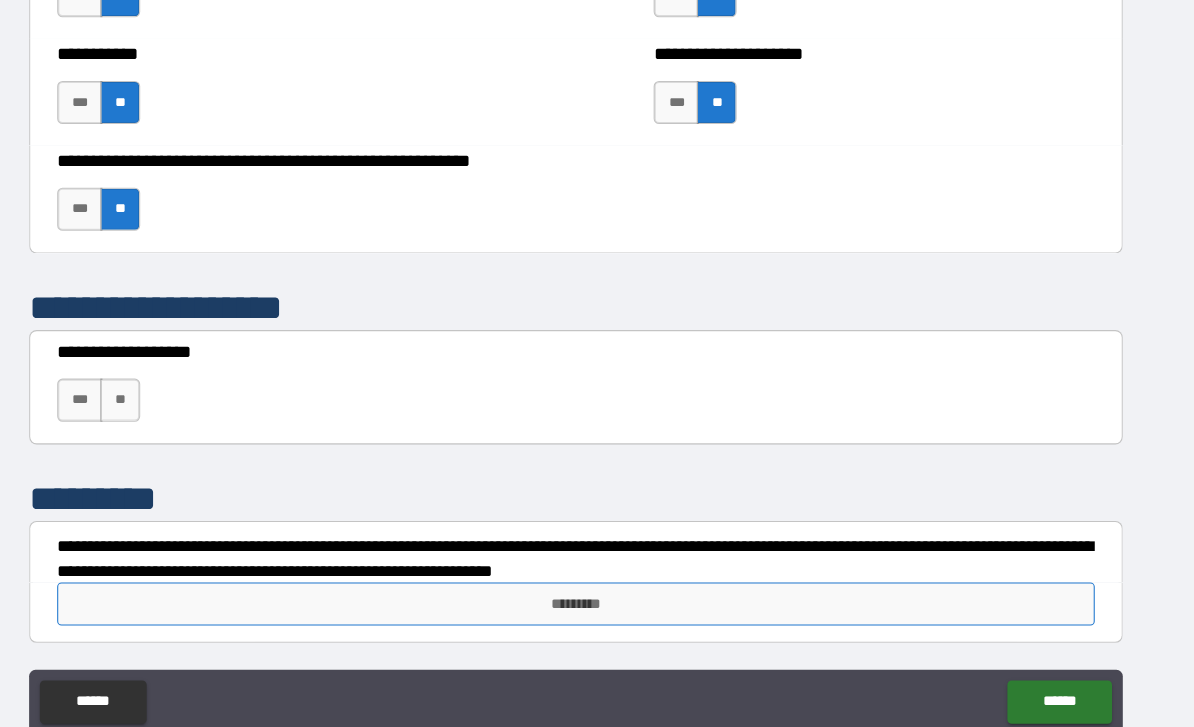 click on "*********" at bounding box center [597, 560] 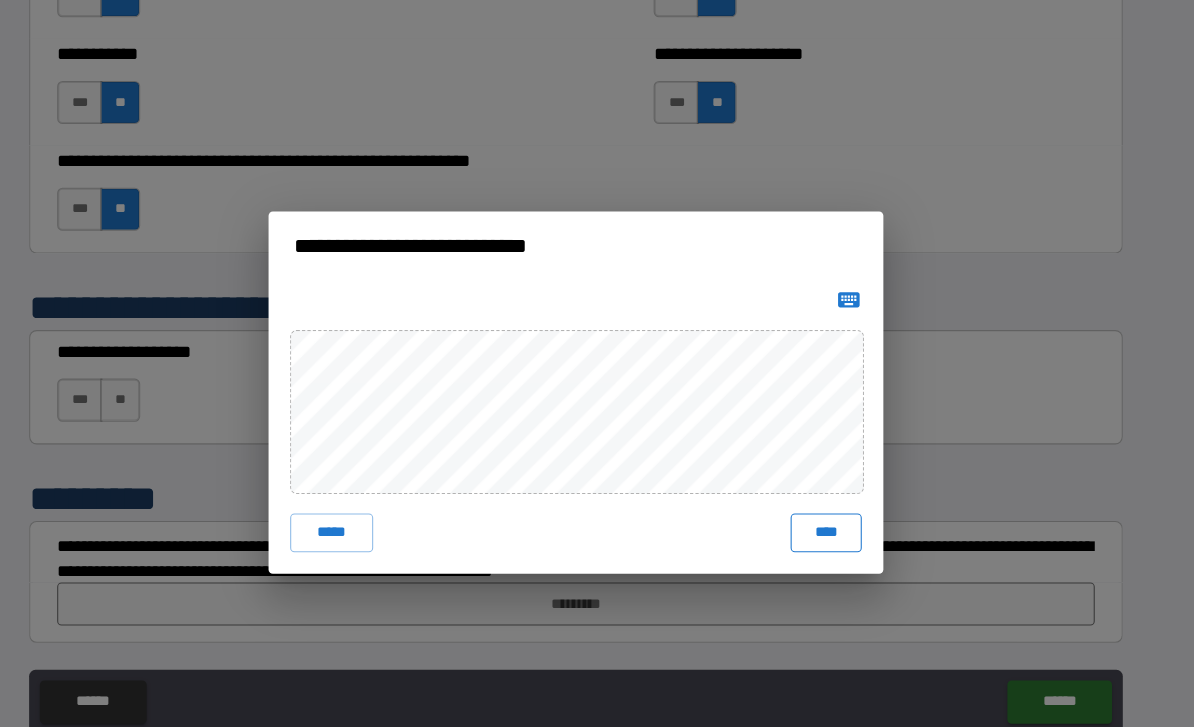click on "****" at bounding box center [829, 494] 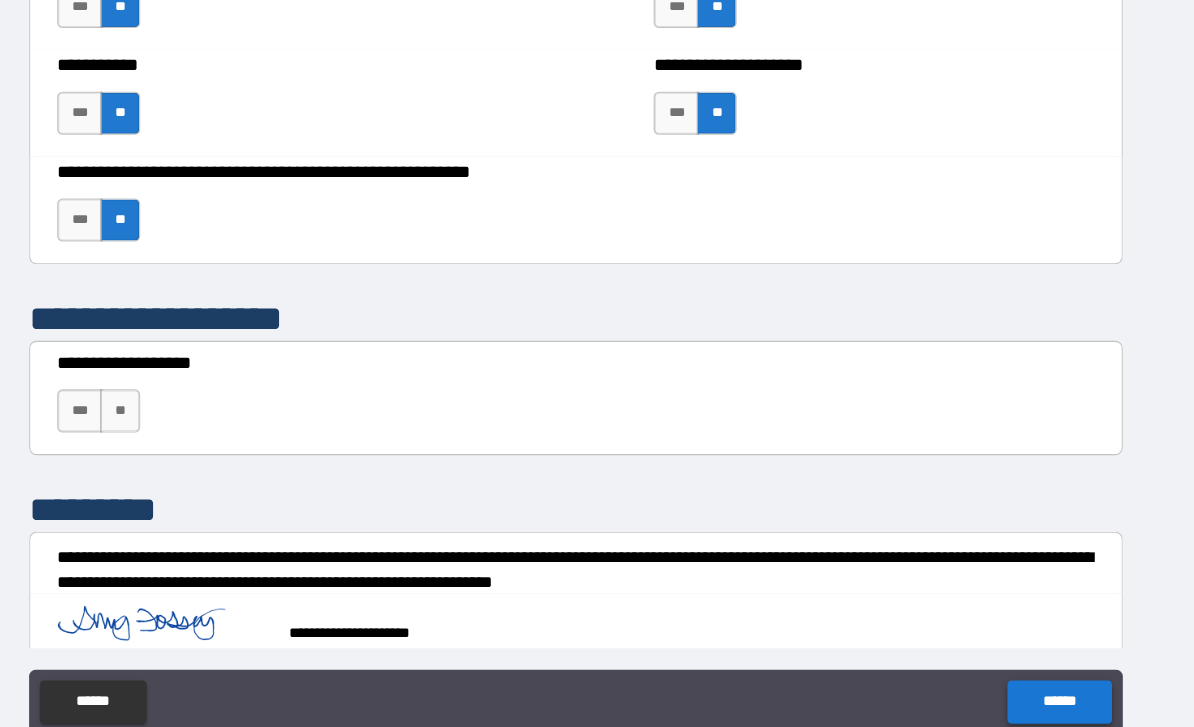 click on "******" at bounding box center [1045, 651] 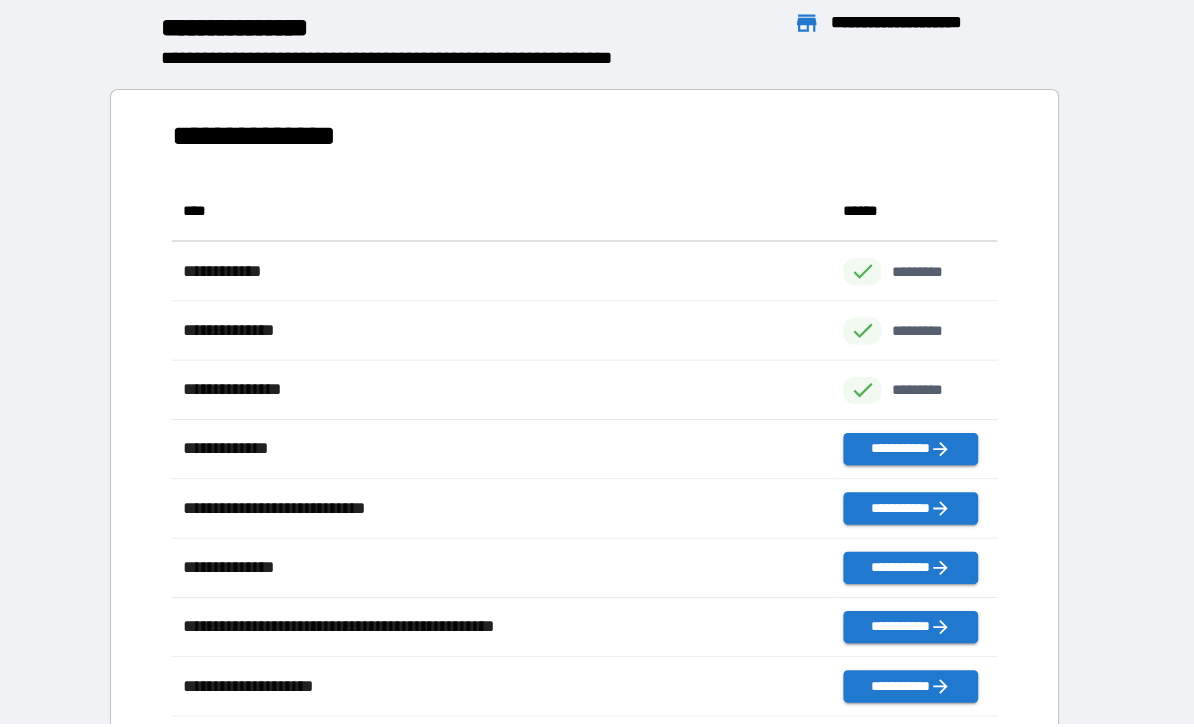 scroll, scrollTop: 1, scrollLeft: 1, axis: both 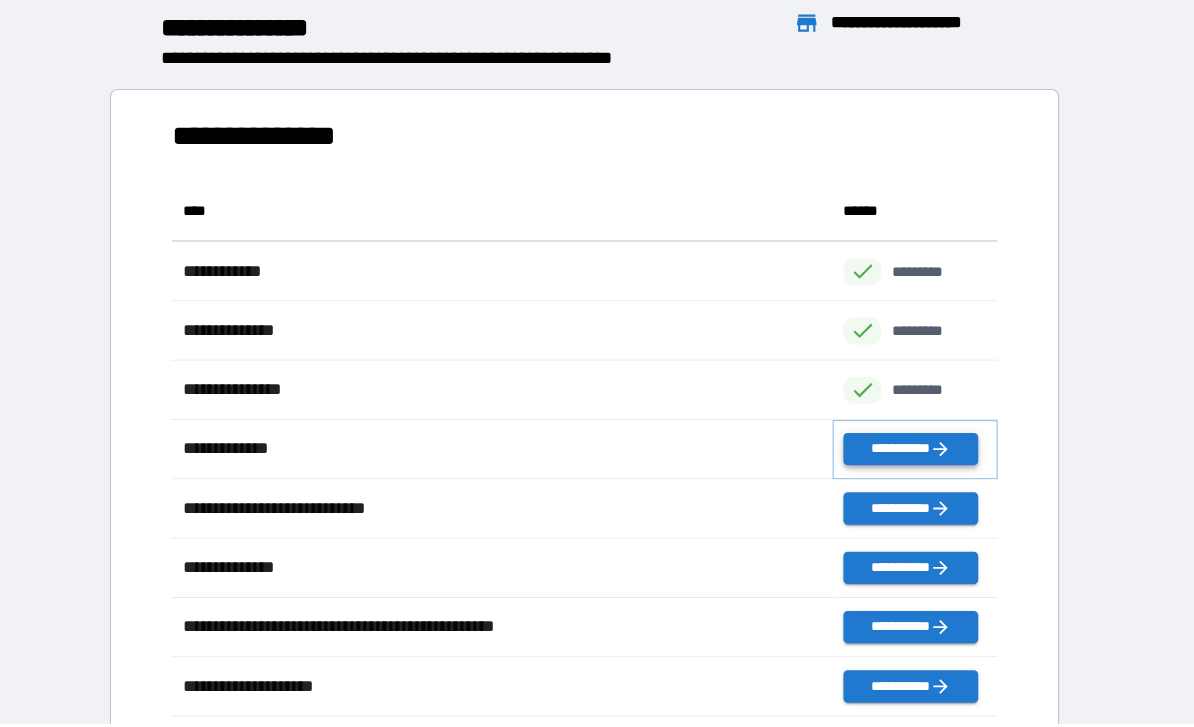 click on "**********" at bounding box center (907, 416) 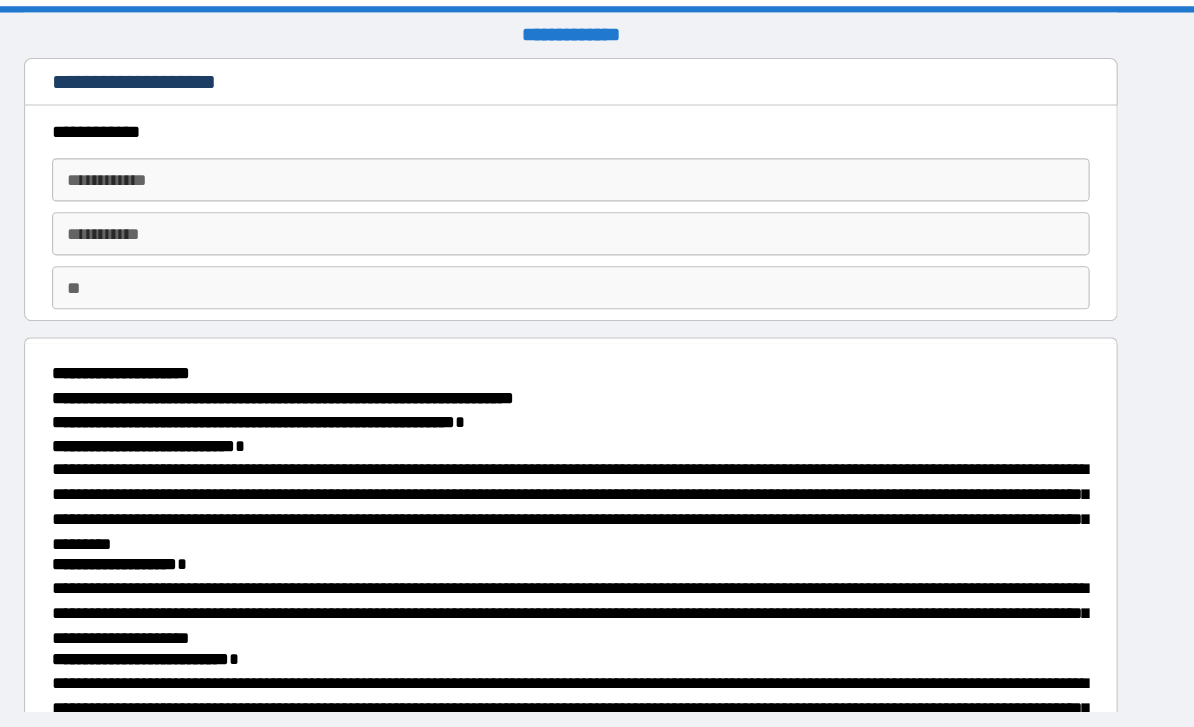 scroll, scrollTop: 0, scrollLeft: 0, axis: both 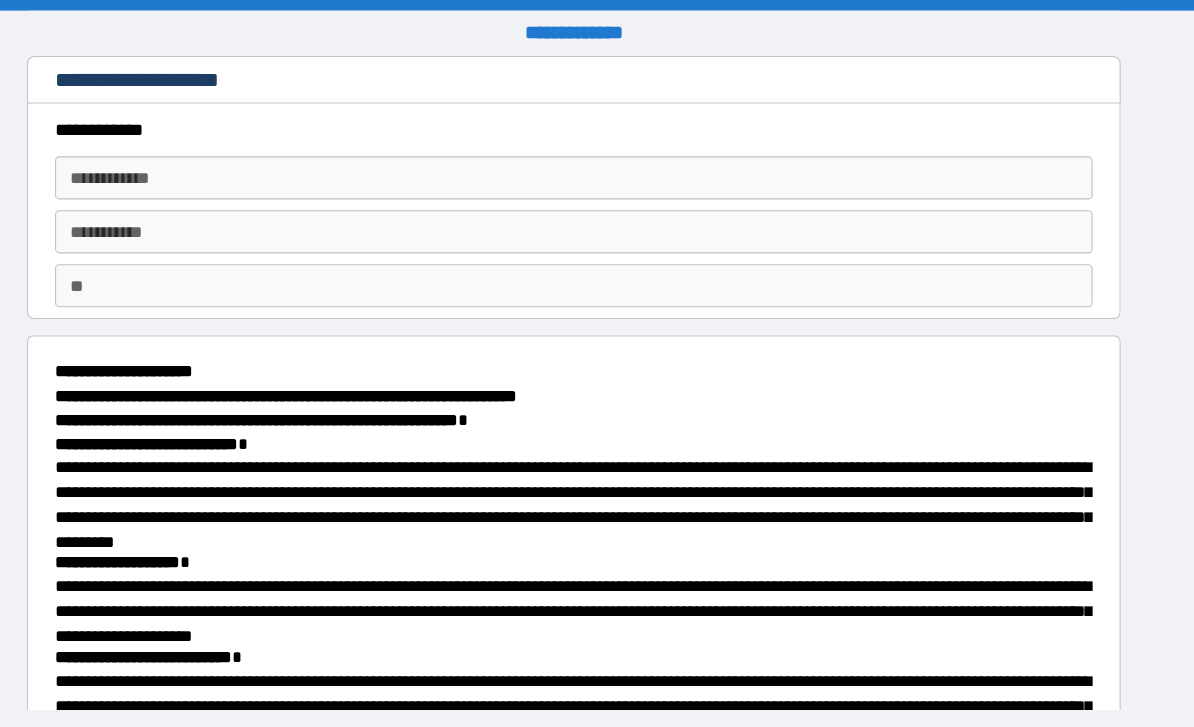 click on "**********" at bounding box center [597, 165] 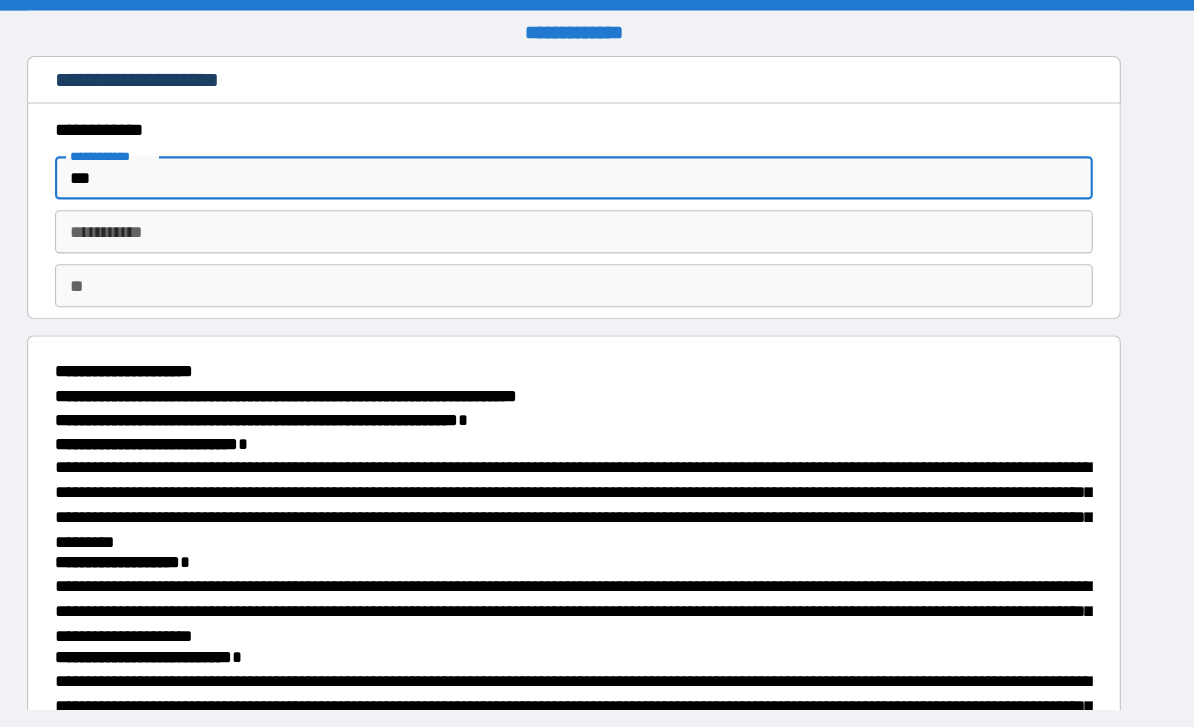 type on "***" 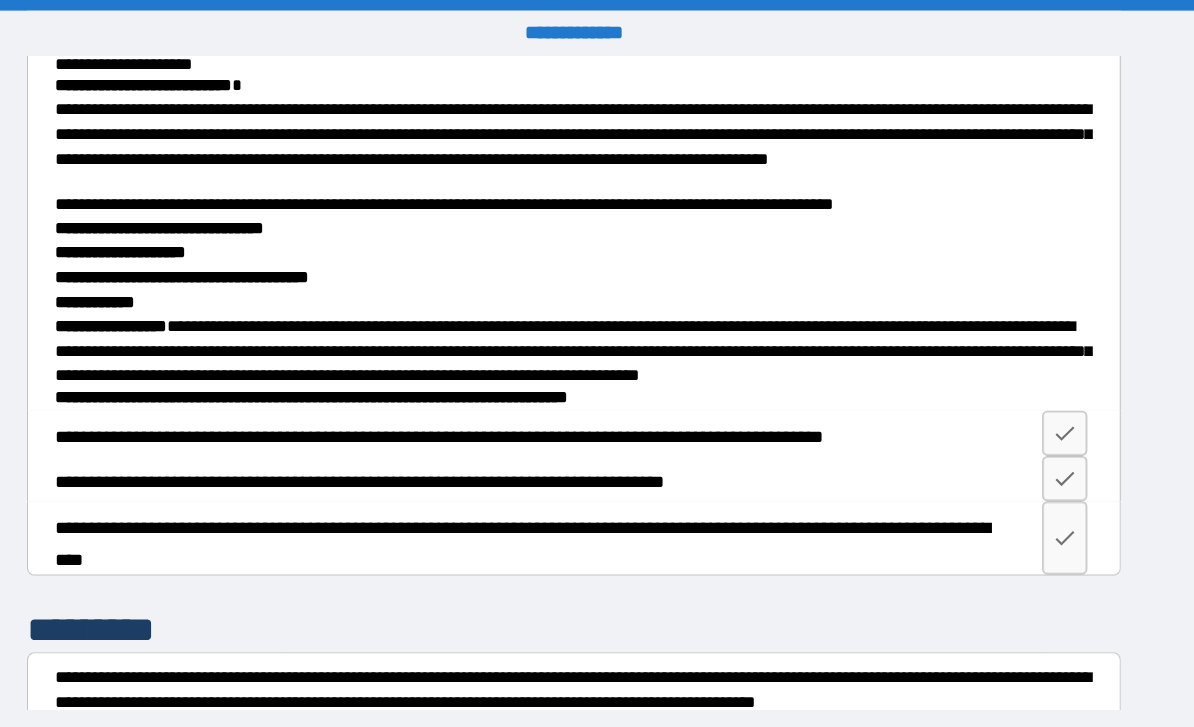 scroll, scrollTop: 531, scrollLeft: 0, axis: vertical 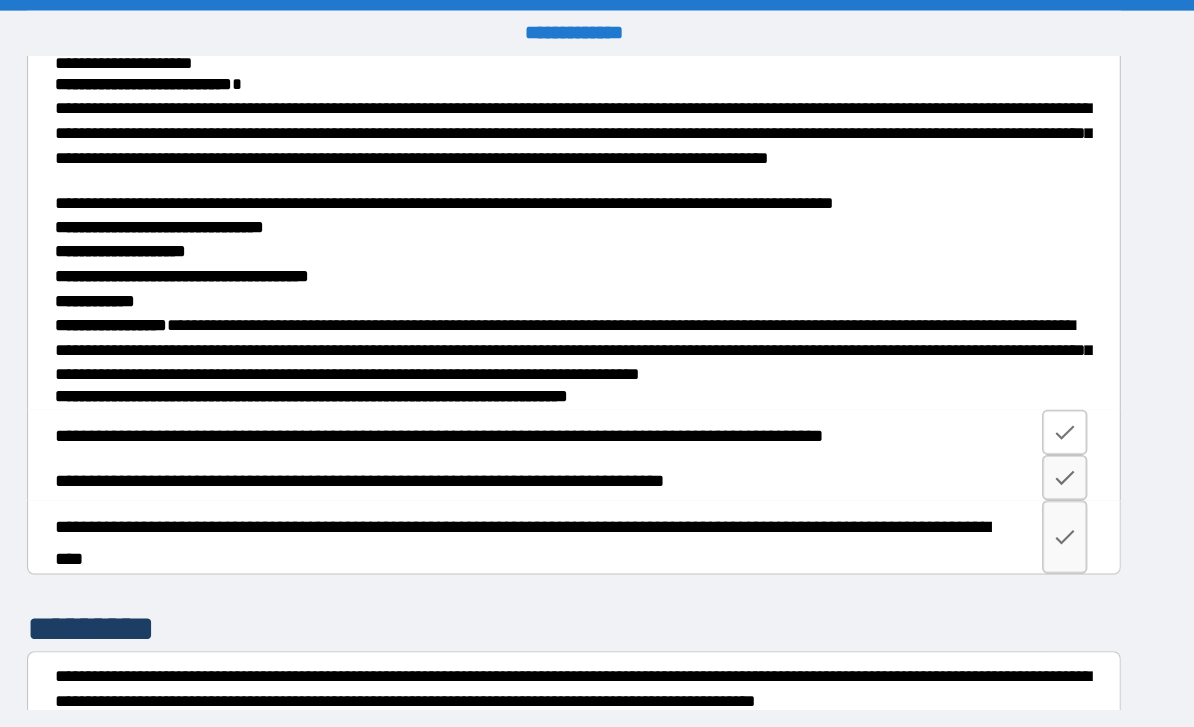 type on "******" 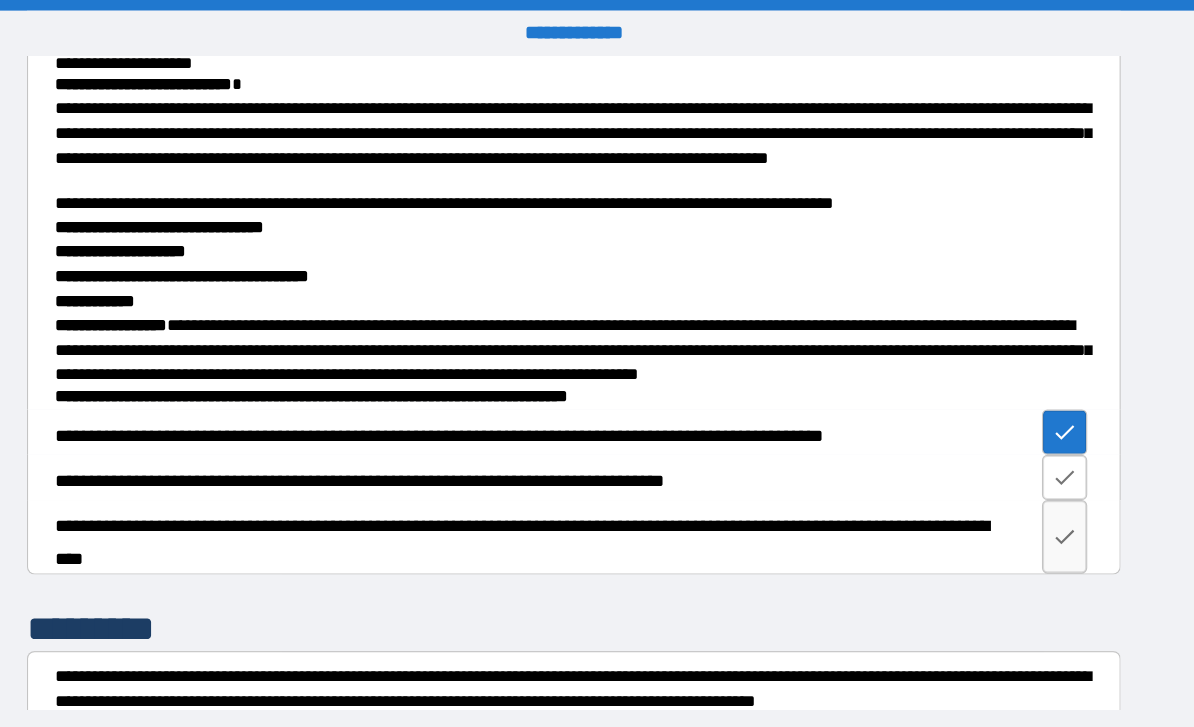click 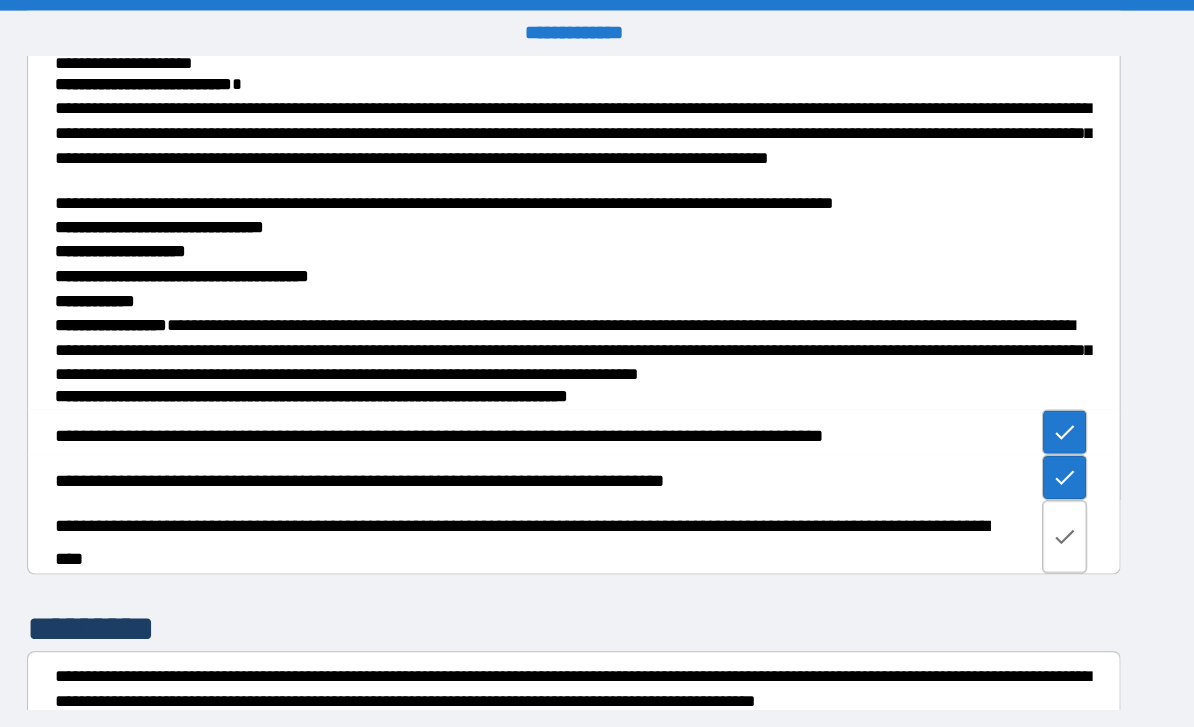 click 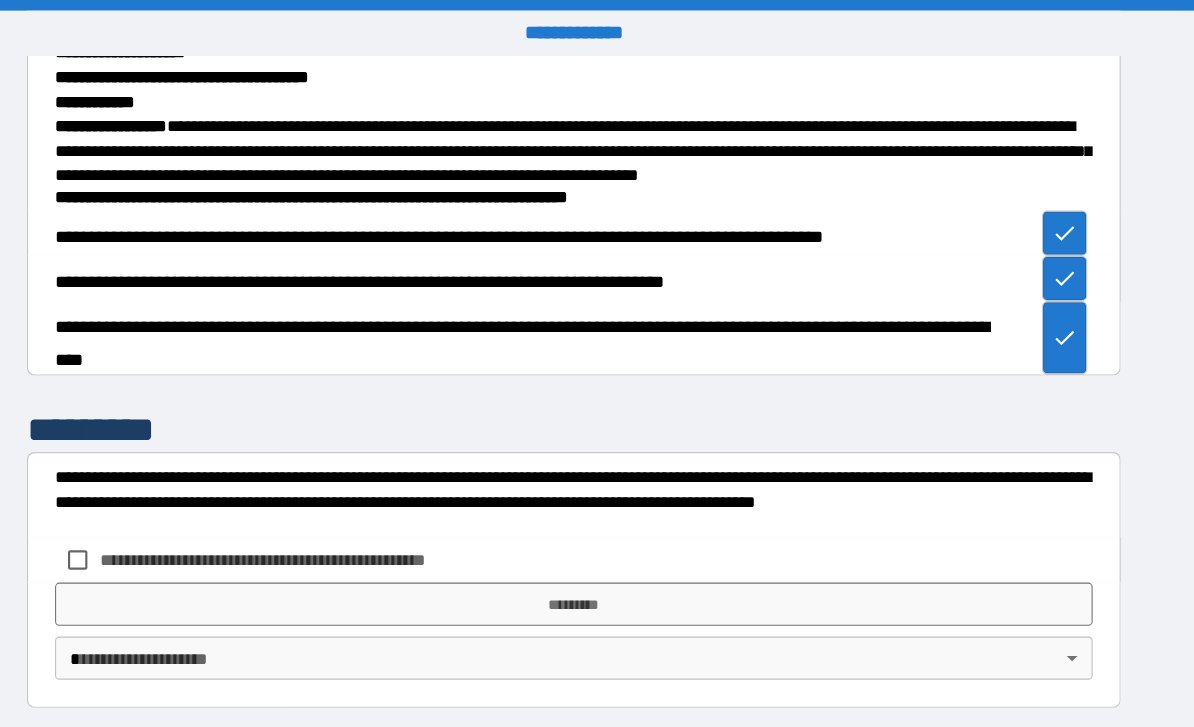 scroll, scrollTop: 714, scrollLeft: 0, axis: vertical 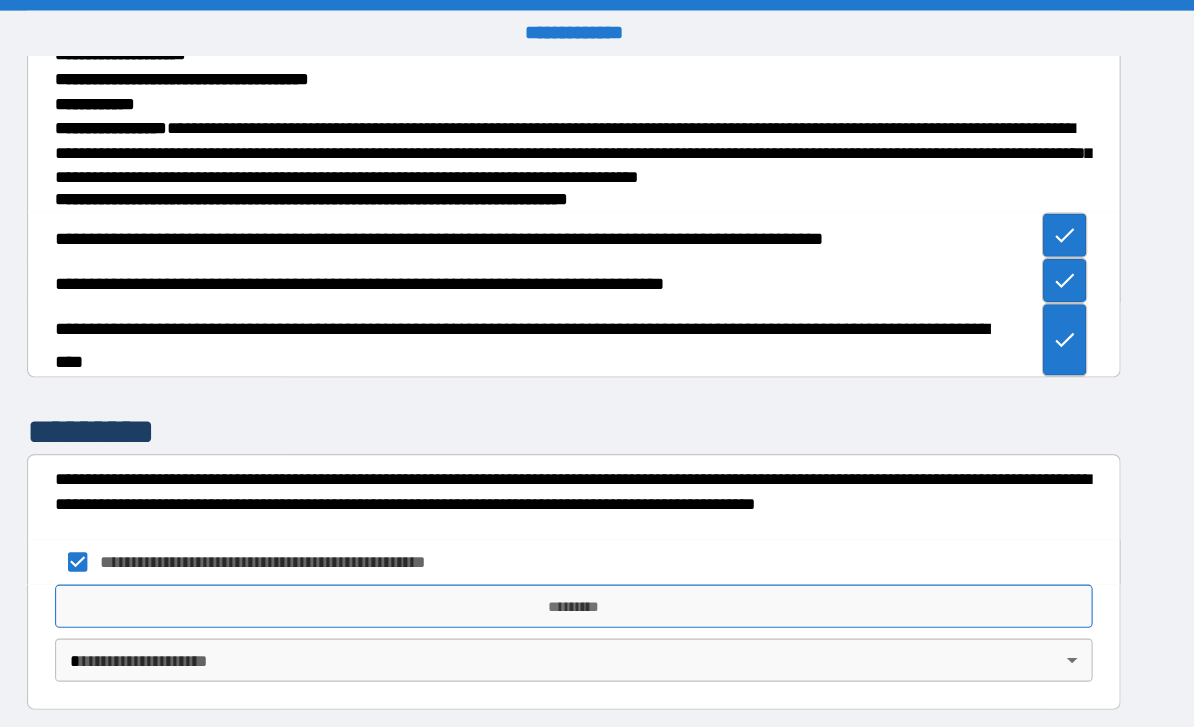 click on "*********" at bounding box center (597, 562) 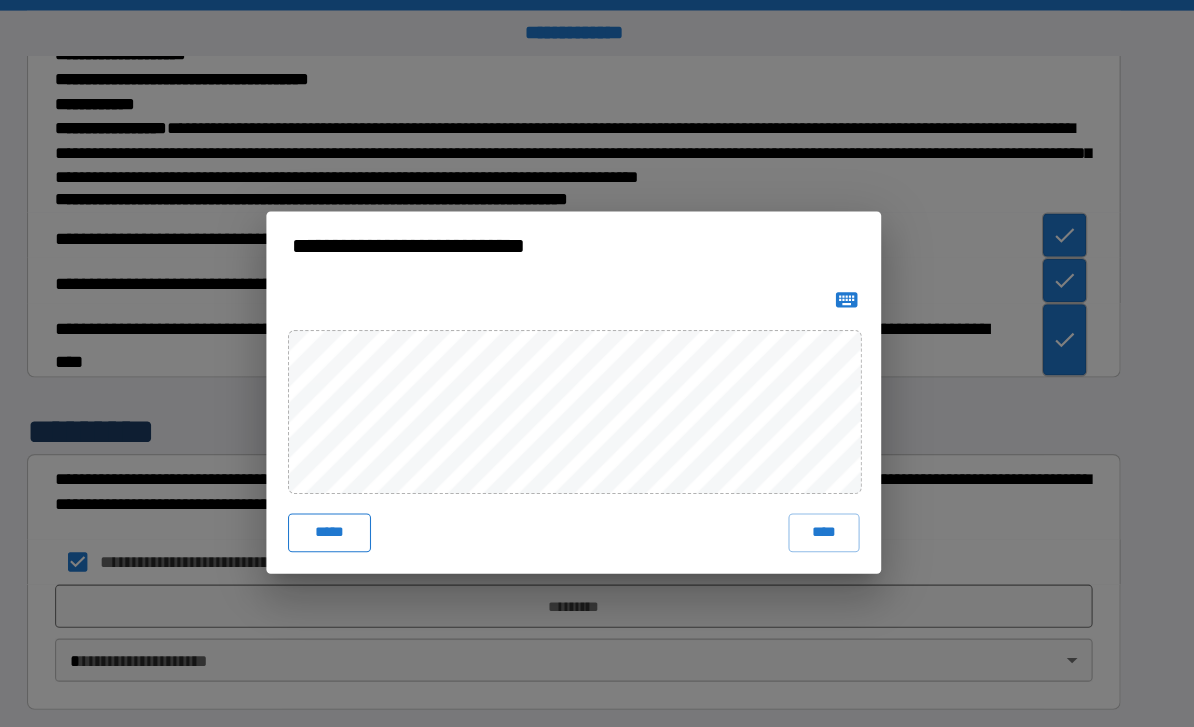 click on "*****" at bounding box center (370, 494) 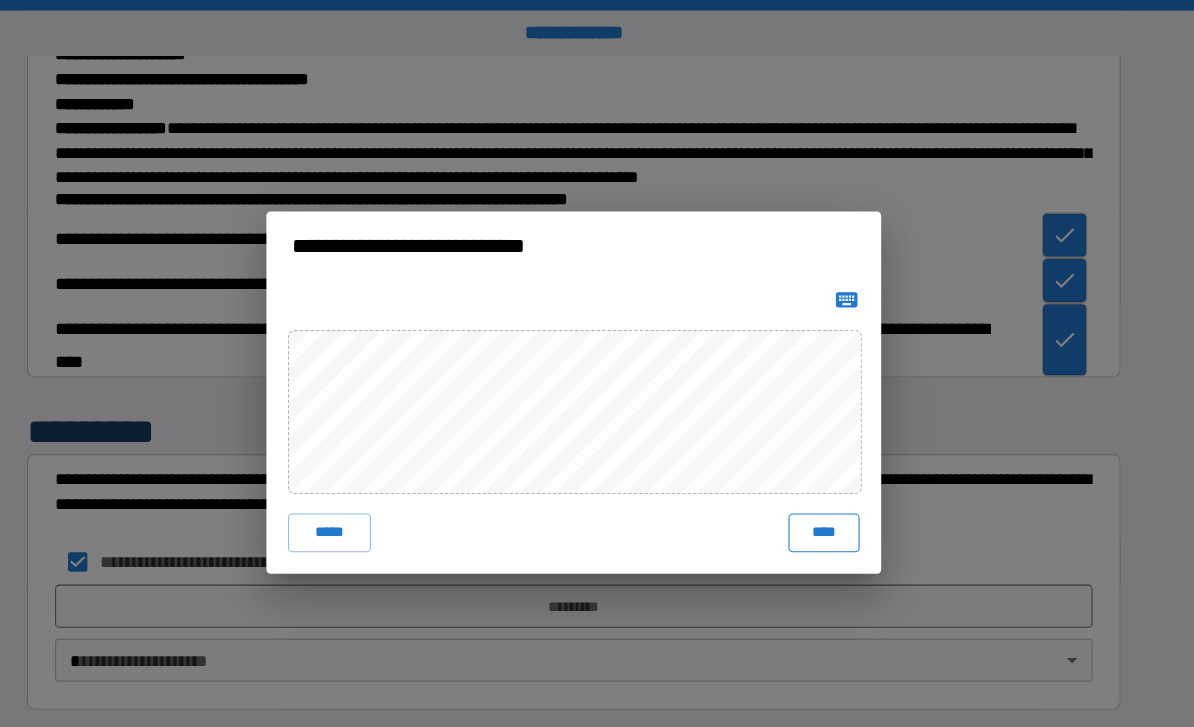 click on "****" at bounding box center (829, 494) 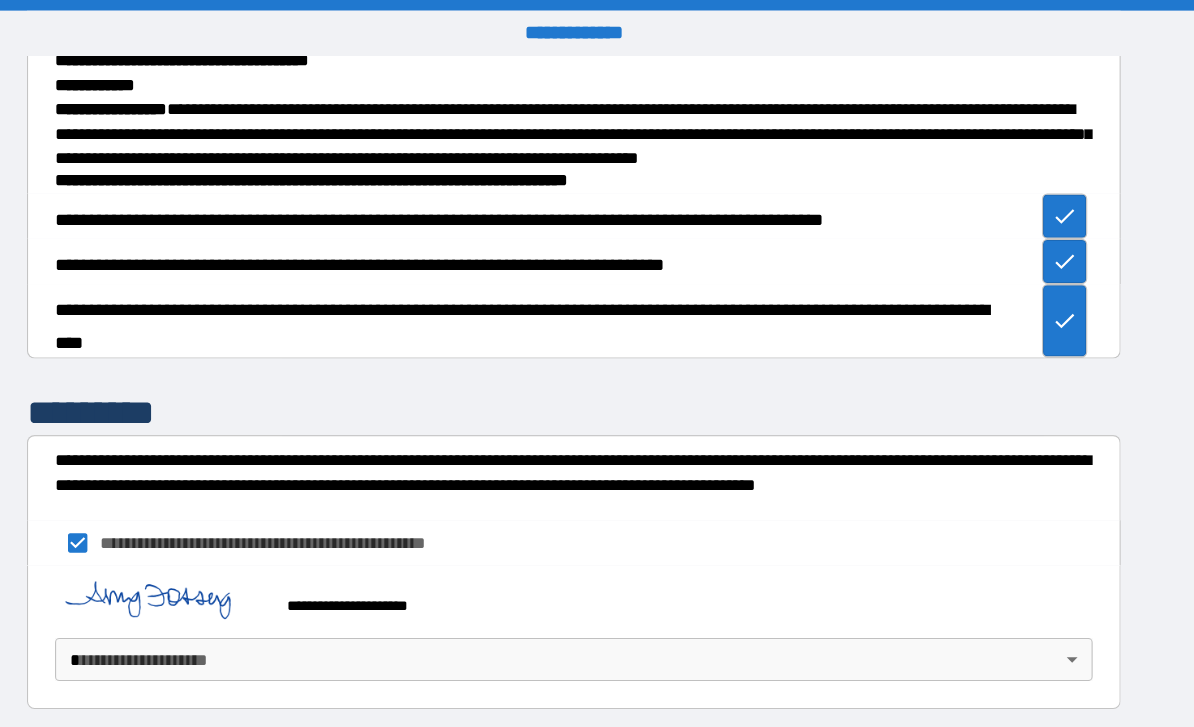 scroll, scrollTop: 731, scrollLeft: 0, axis: vertical 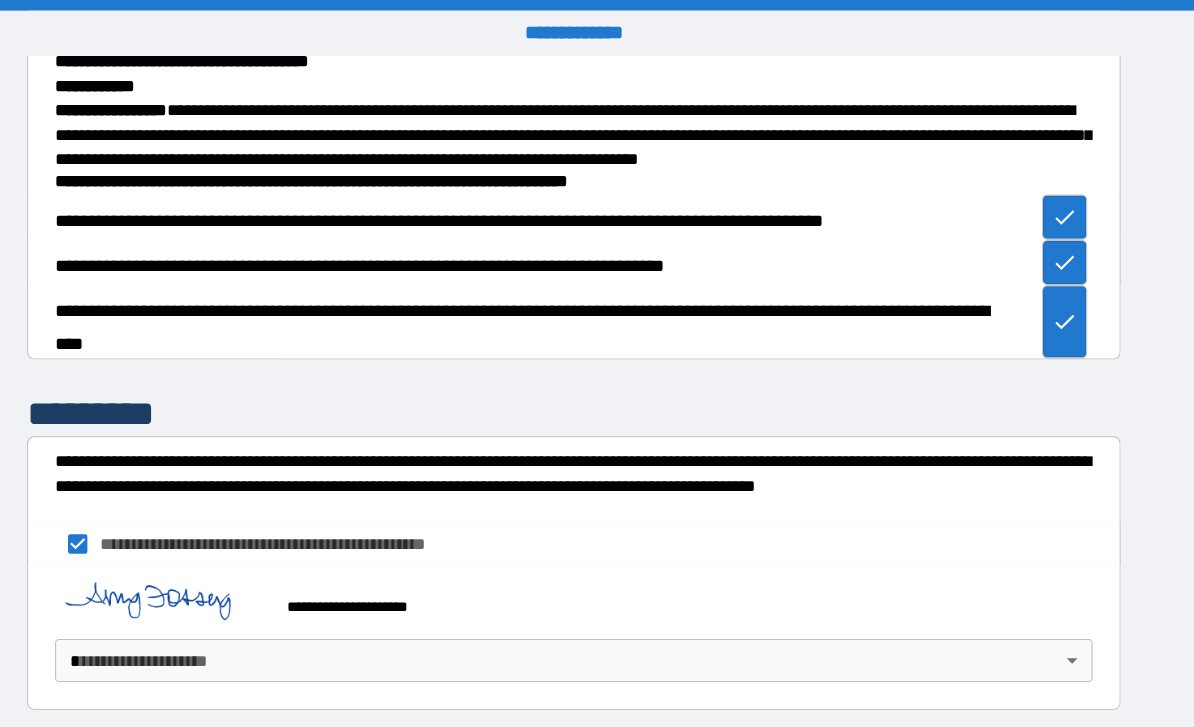 click on "**********" at bounding box center [597, 395] 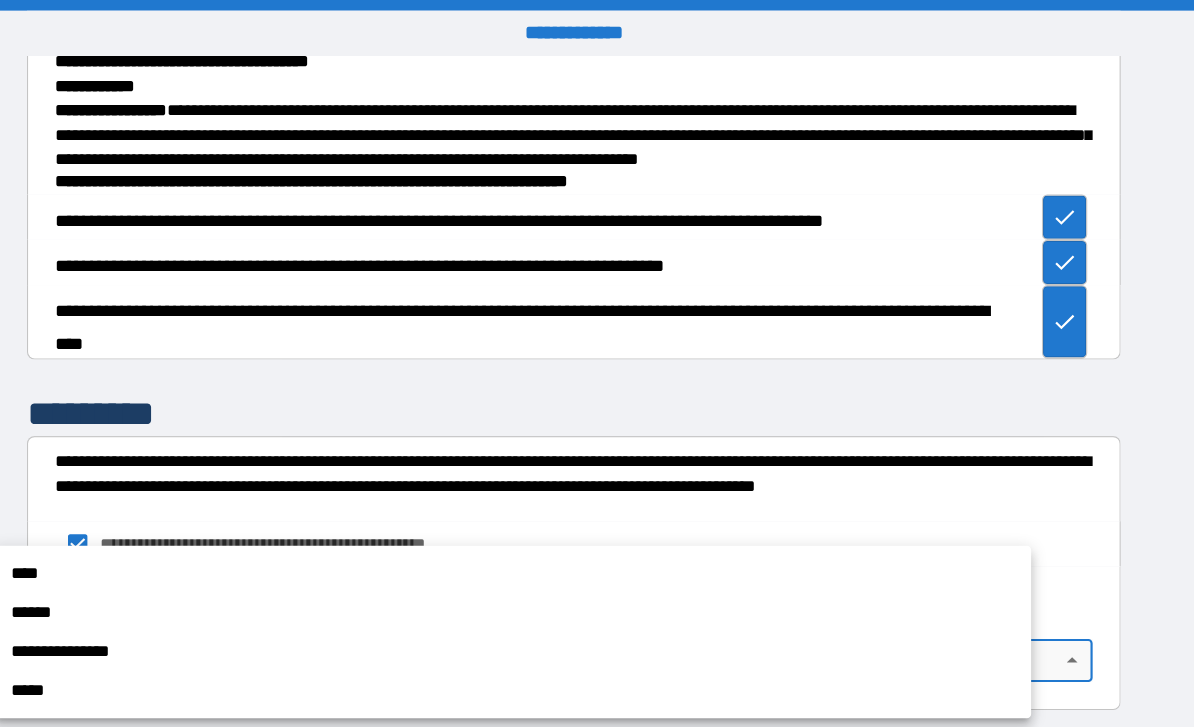 click on "******" at bounding box center [540, 568] 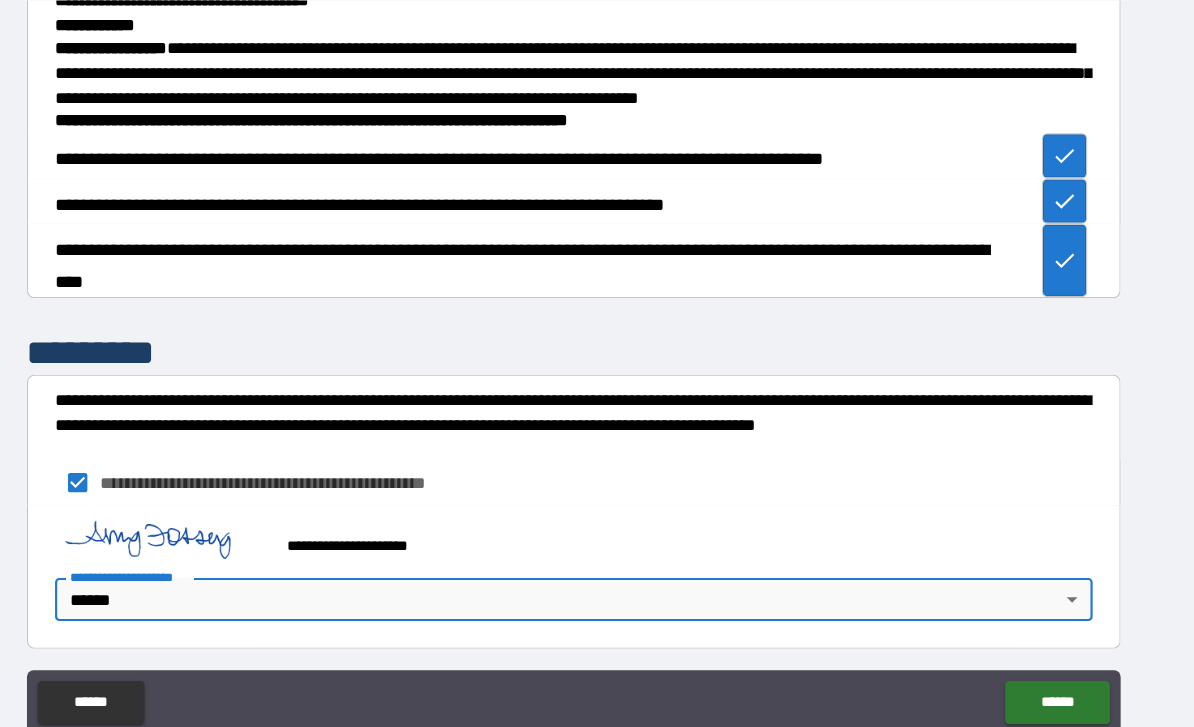 click on "**********" at bounding box center [597, 338] 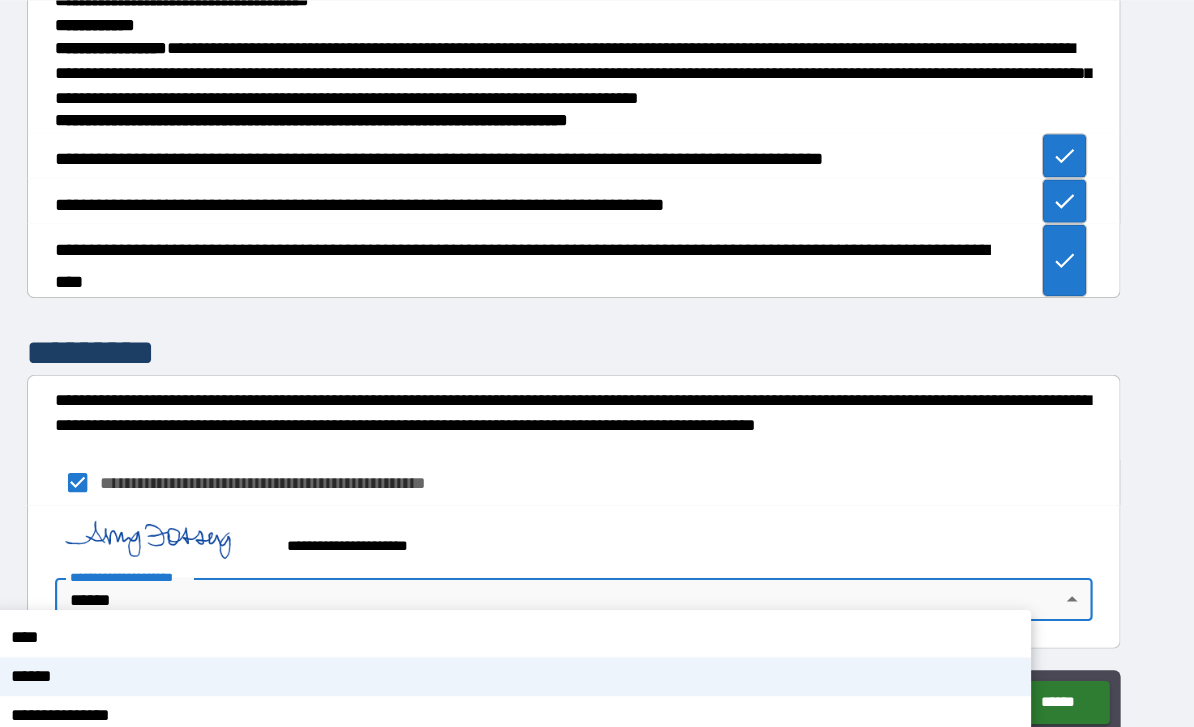 scroll, scrollTop: 57, scrollLeft: 0, axis: vertical 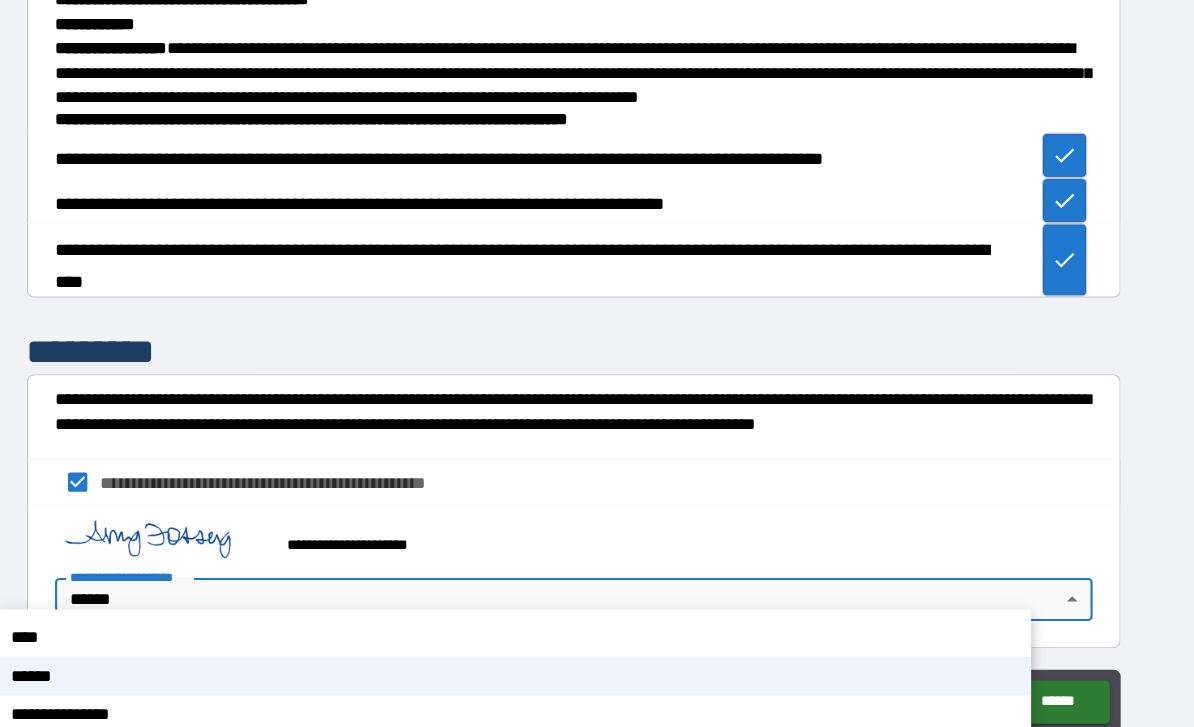click on "****" at bounding box center (540, 591) 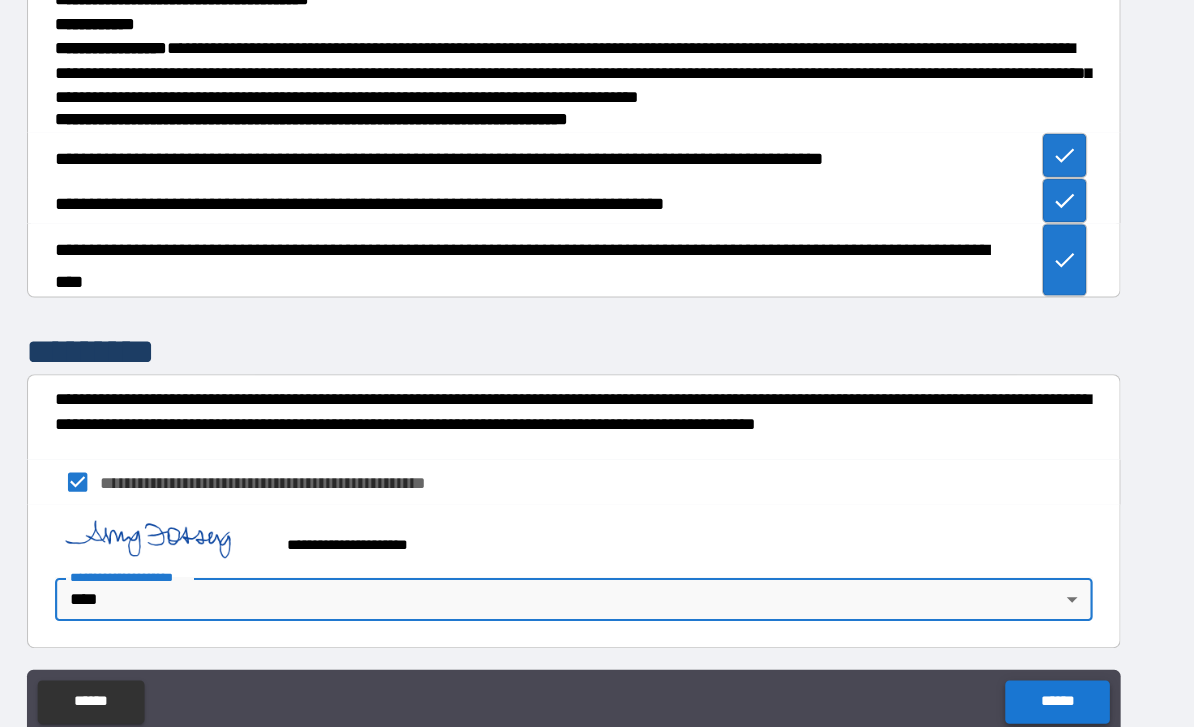 click on "******" at bounding box center [1045, 651] 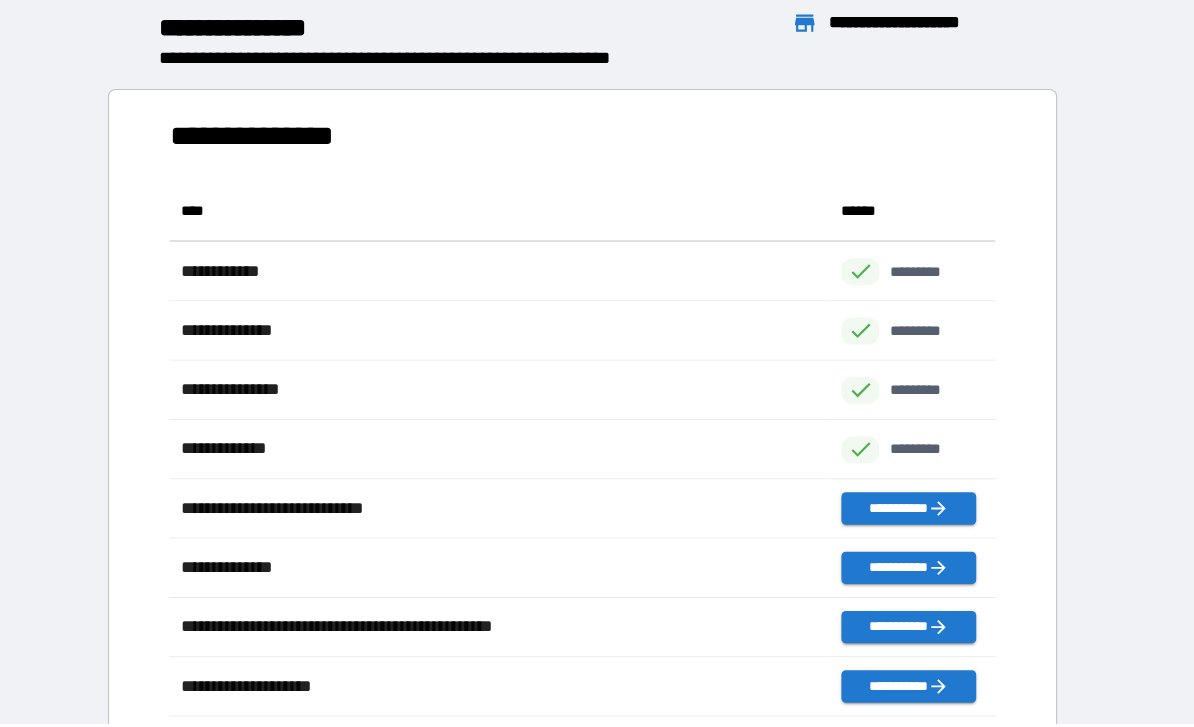 scroll, scrollTop: 1, scrollLeft: 1, axis: both 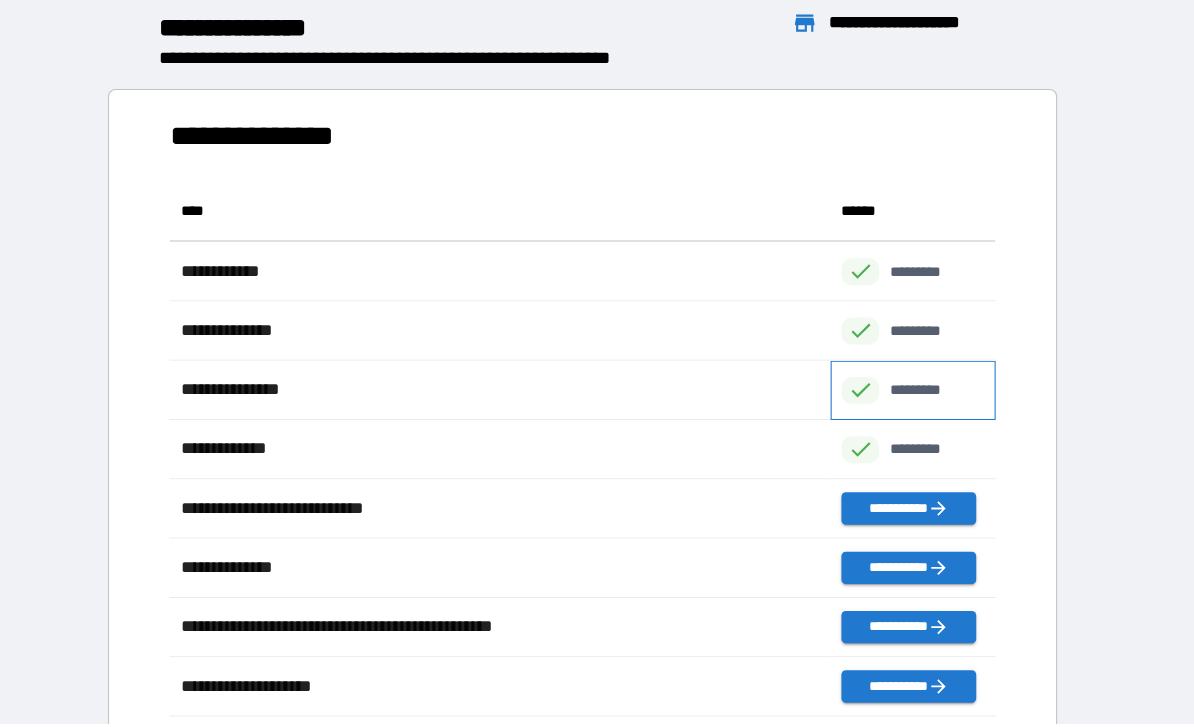 click on "*********" at bounding box center (924, 361) 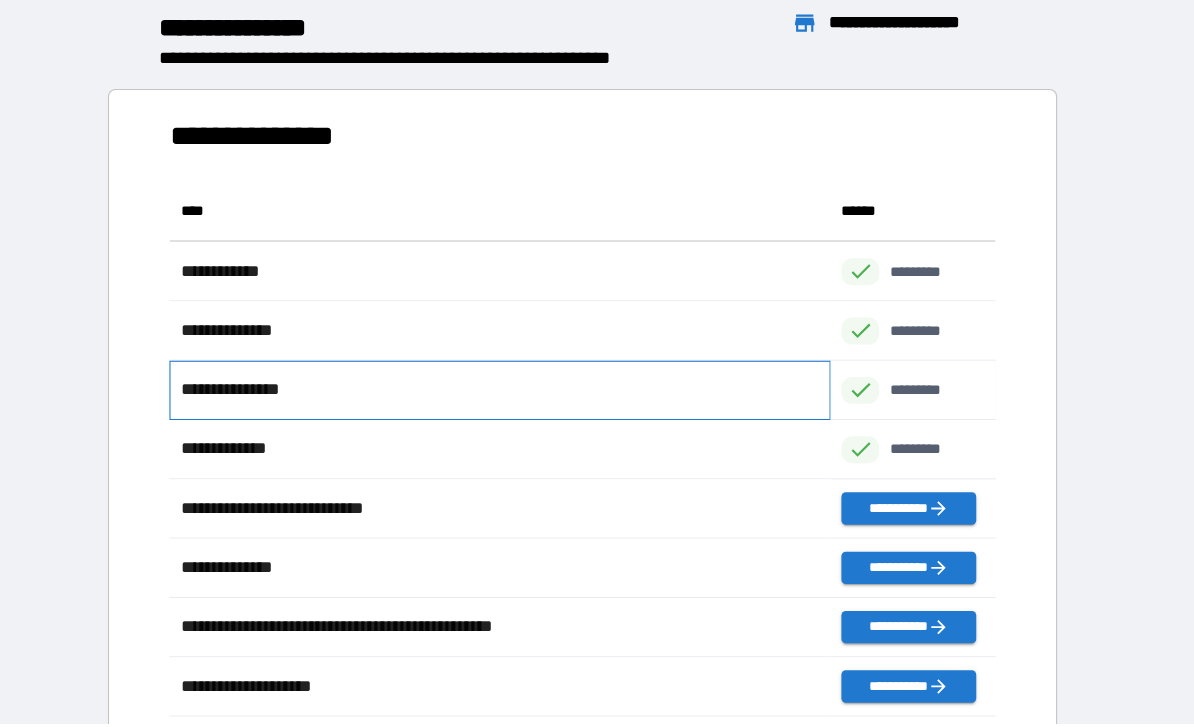 click on "**********" at bounding box center (289, 361) 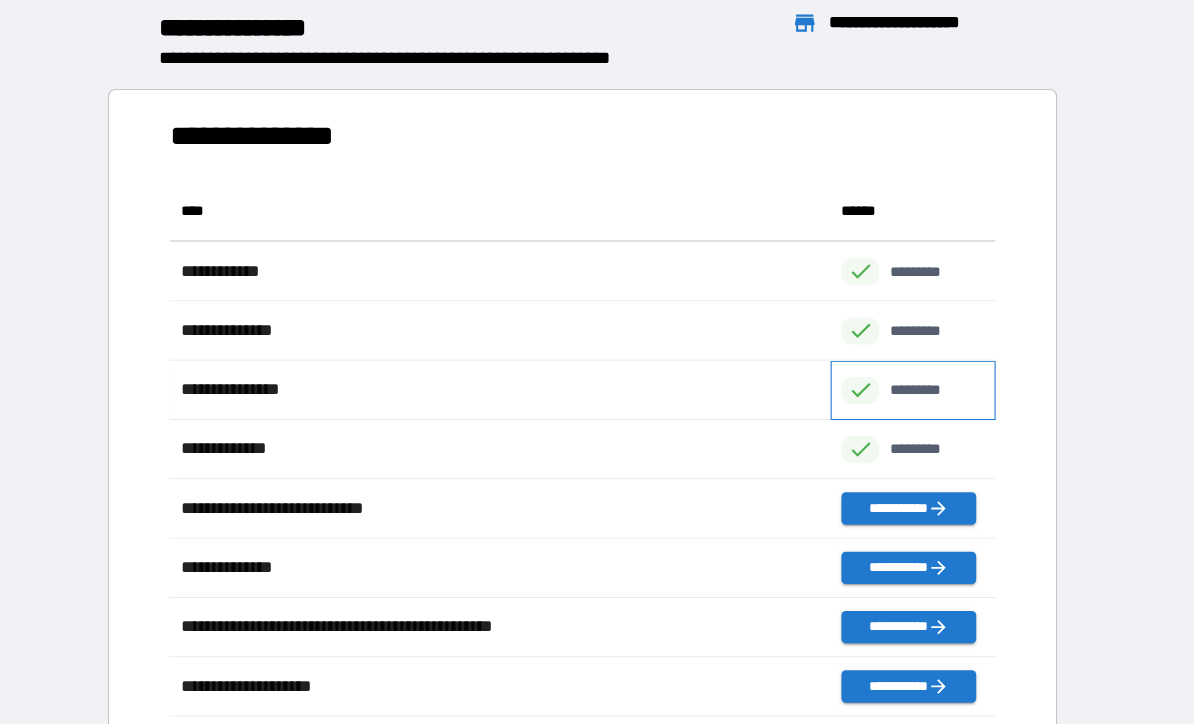 click on "*********" at bounding box center [924, 361] 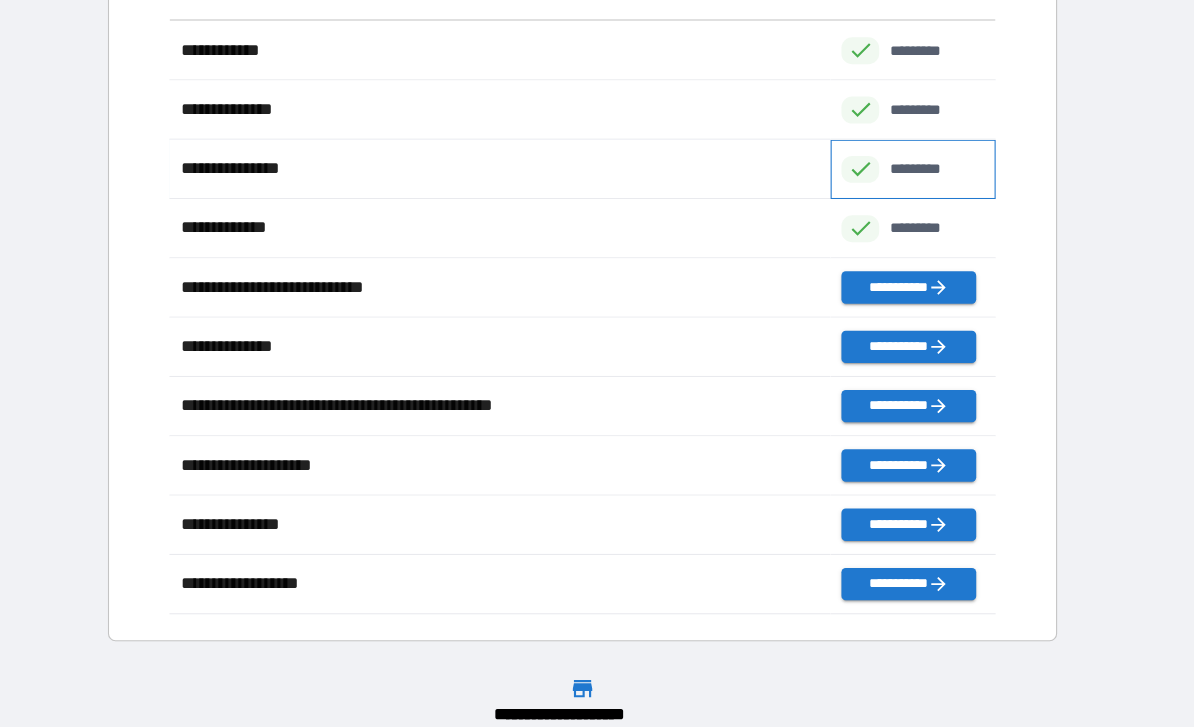 scroll, scrollTop: 205, scrollLeft: 0, axis: vertical 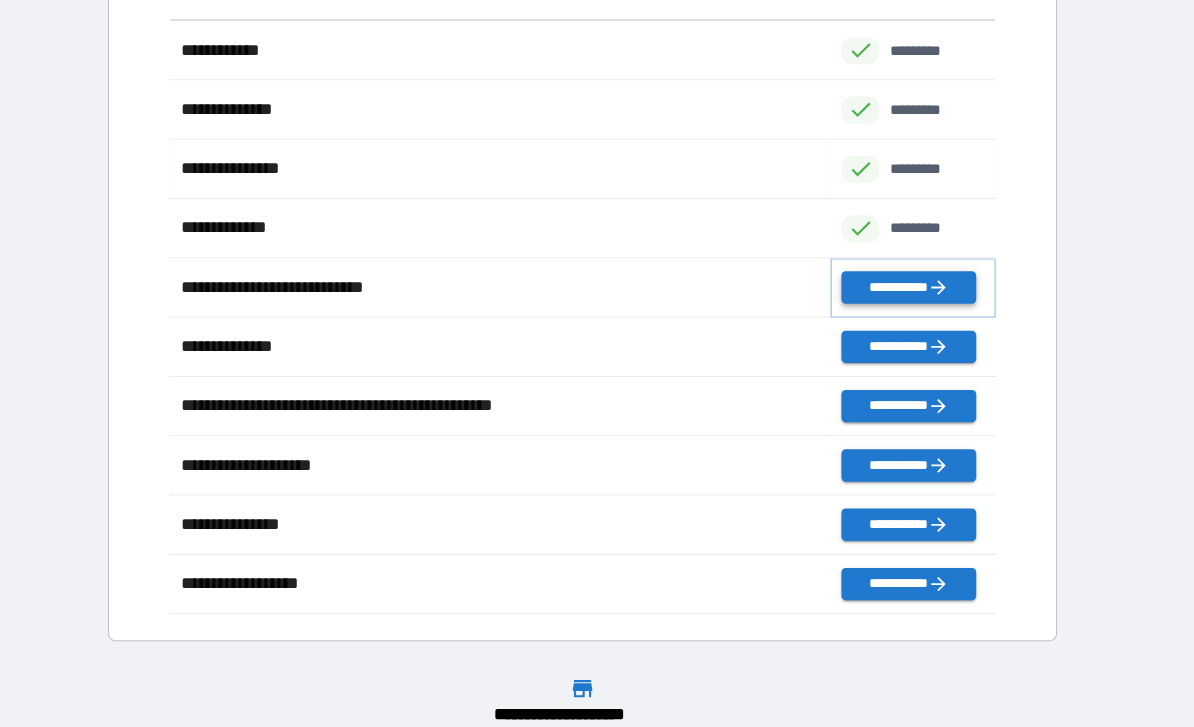 click on "**********" at bounding box center [907, 266] 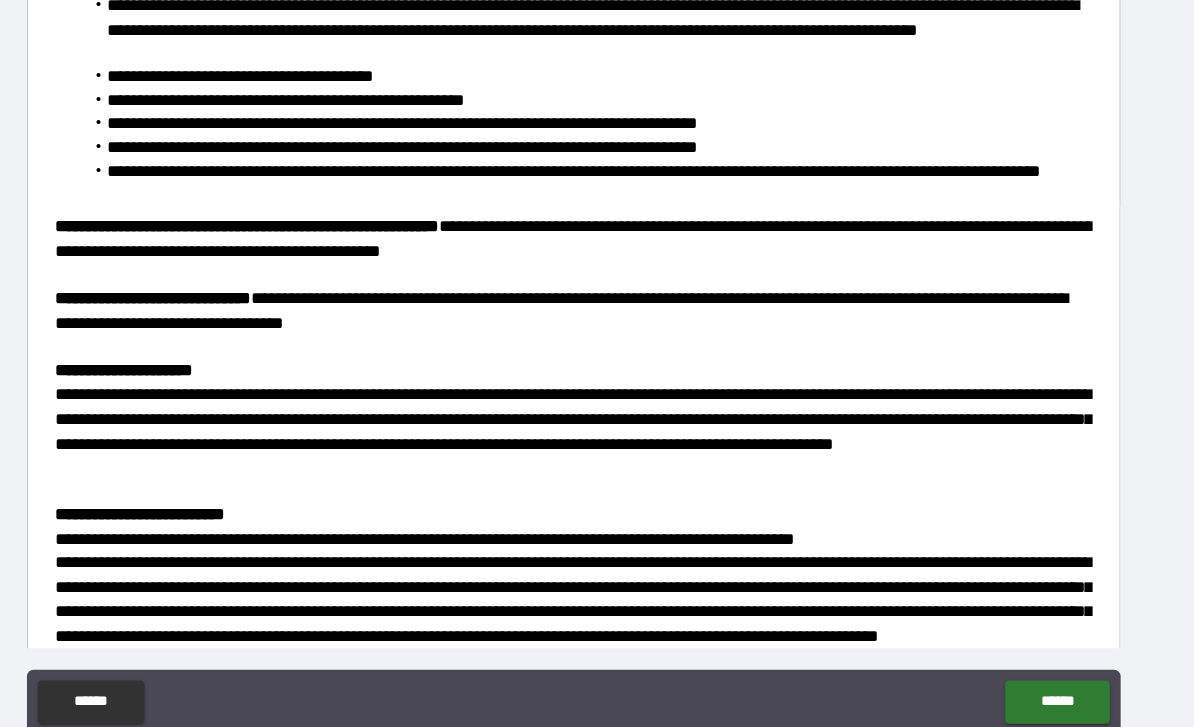 scroll, scrollTop: 1242, scrollLeft: 0, axis: vertical 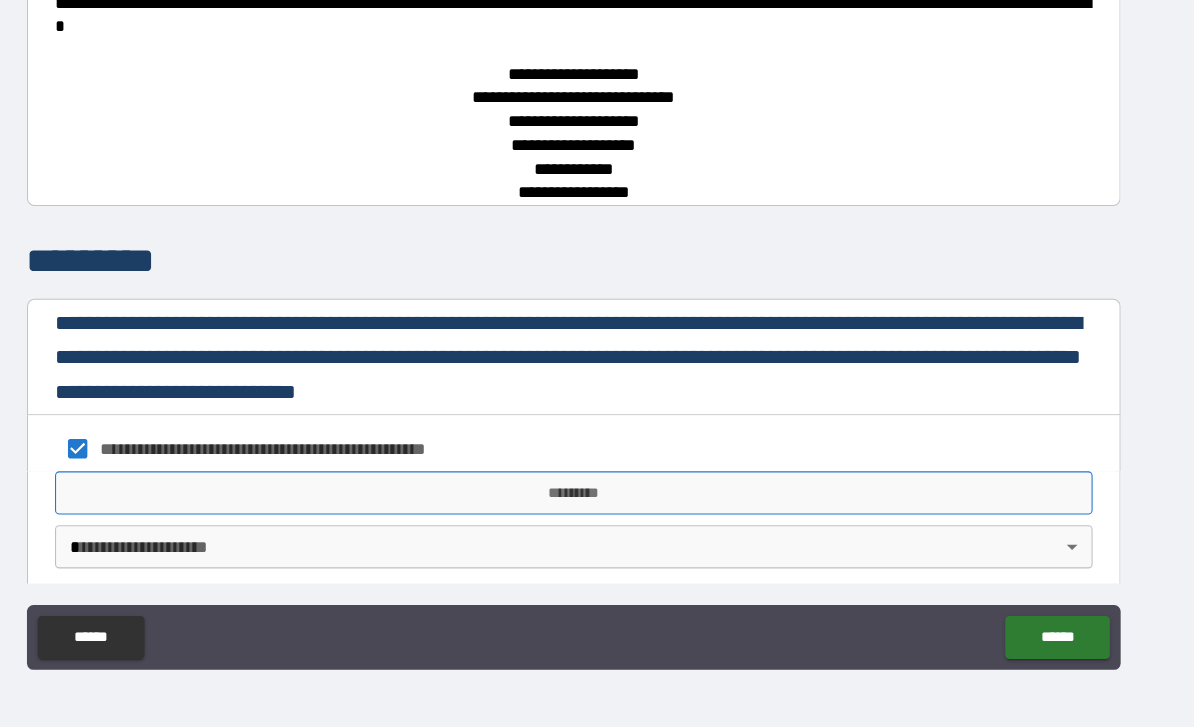 click on "*********" at bounding box center (597, 510) 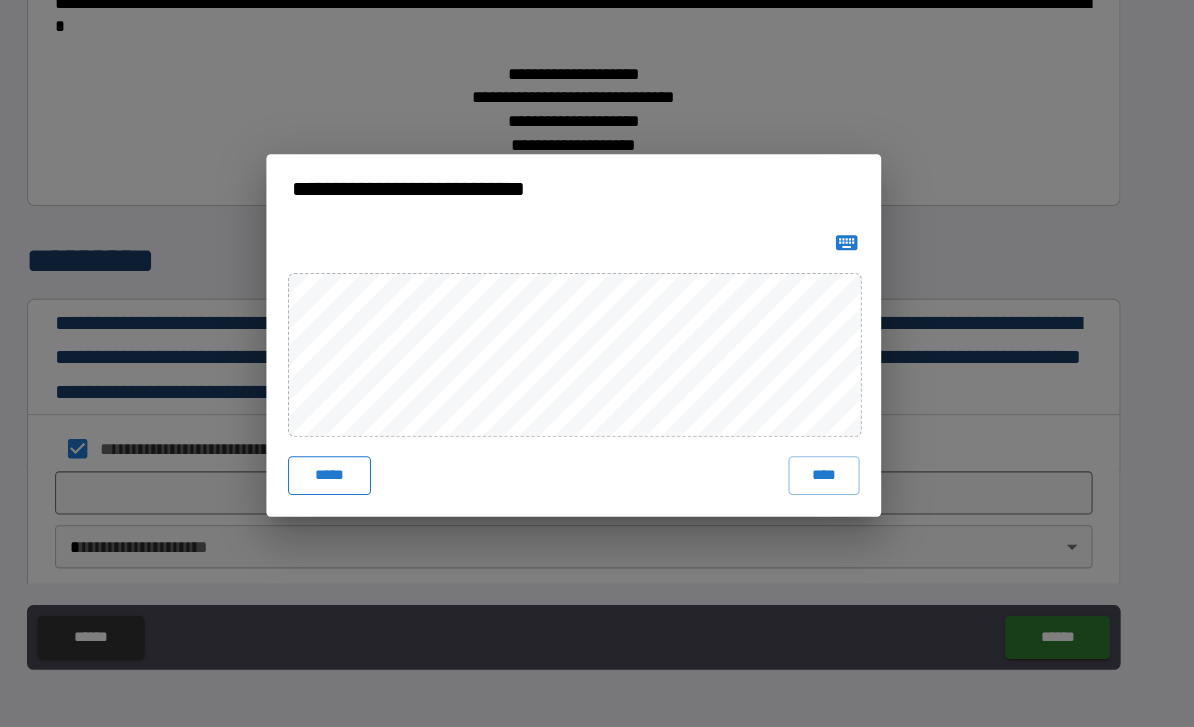 click on "*****" at bounding box center [370, 494] 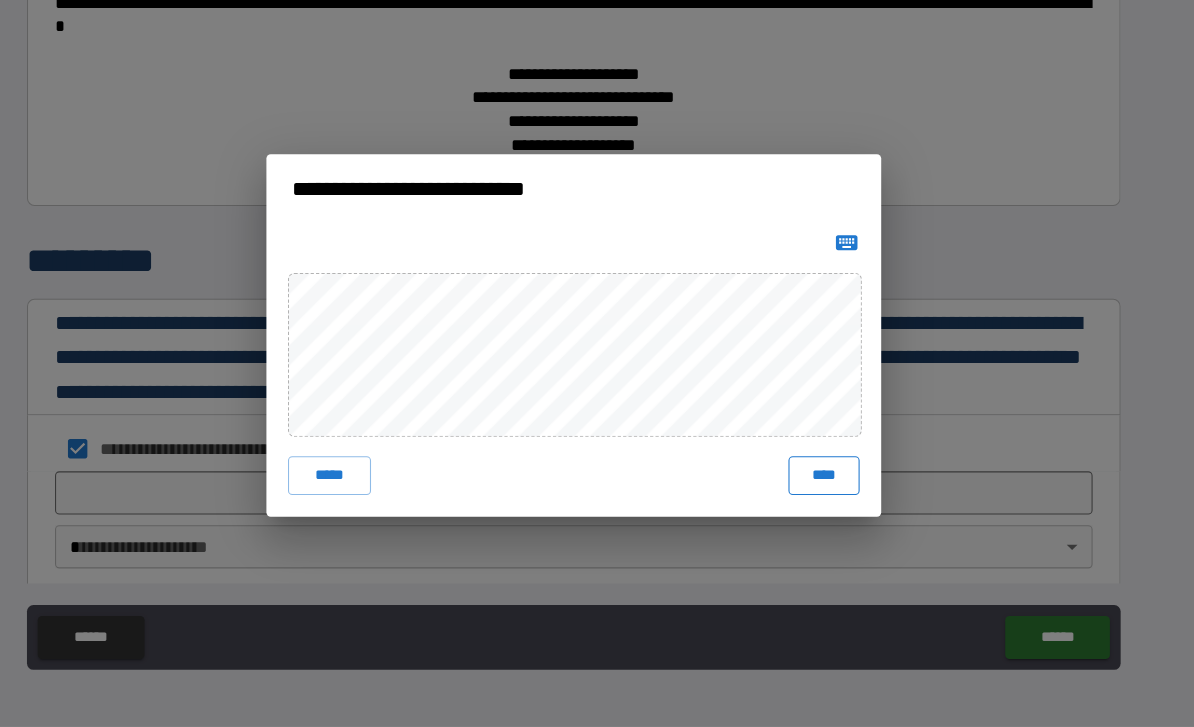 click on "****" at bounding box center (829, 494) 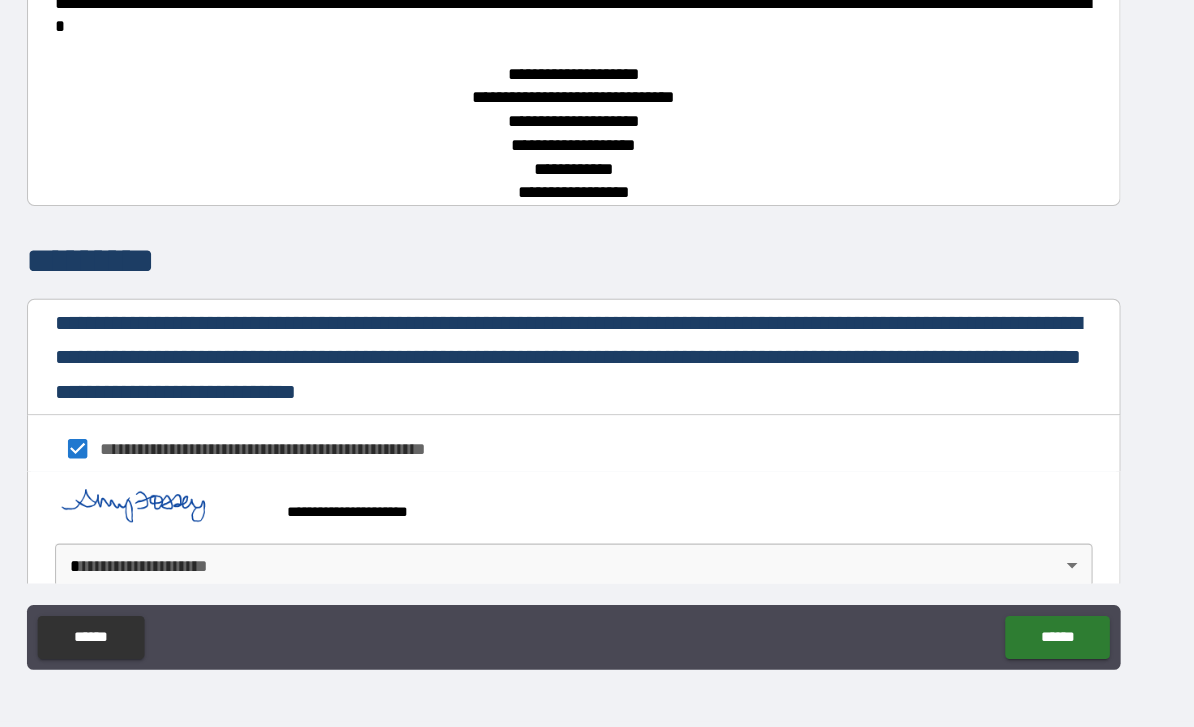 scroll, scrollTop: 2593, scrollLeft: 0, axis: vertical 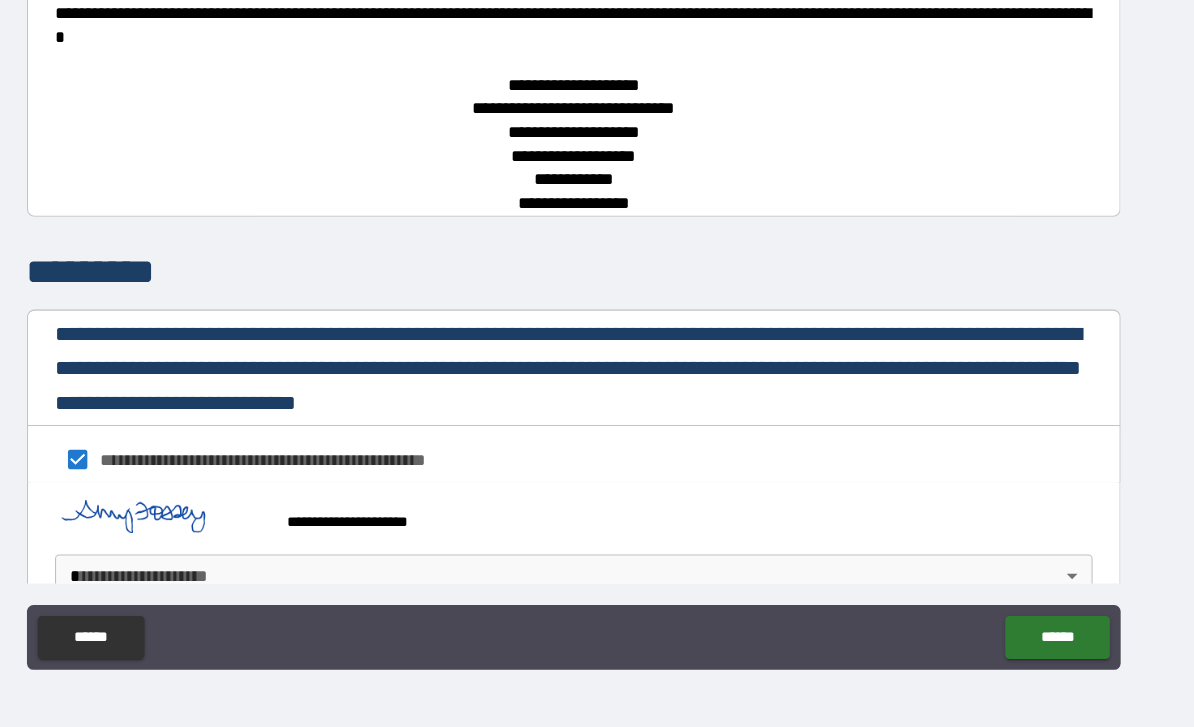 click on "**********" at bounding box center [597, 331] 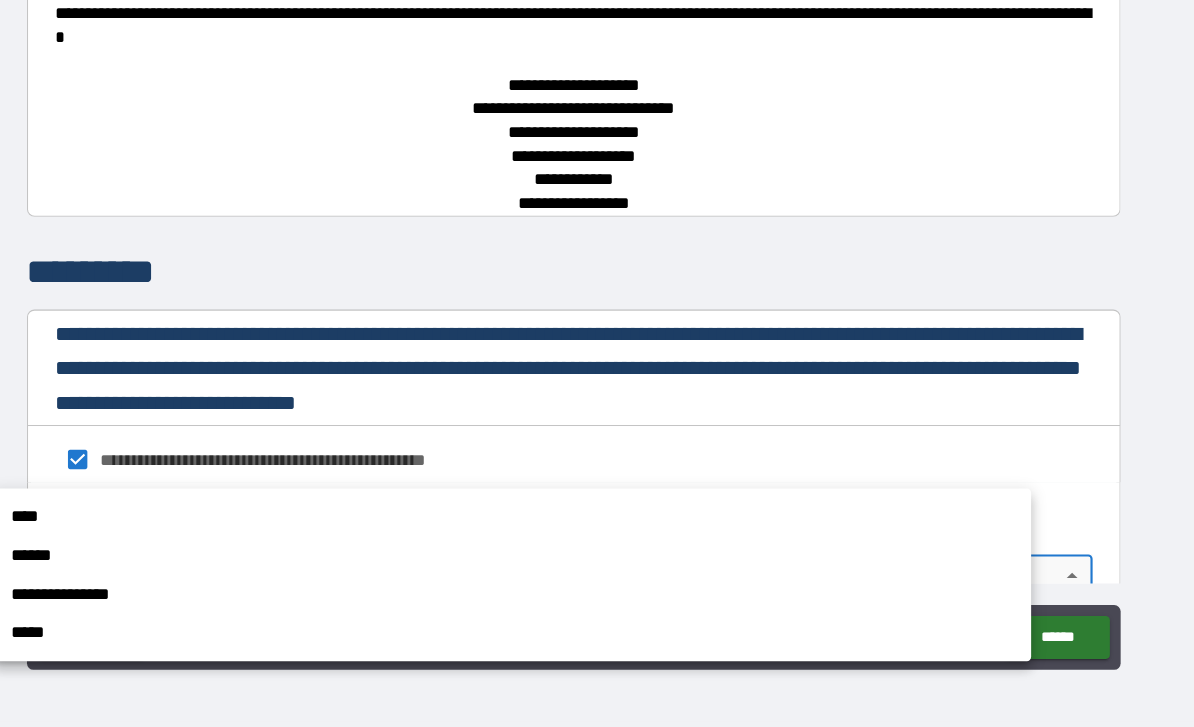 click on "****" at bounding box center (540, 532) 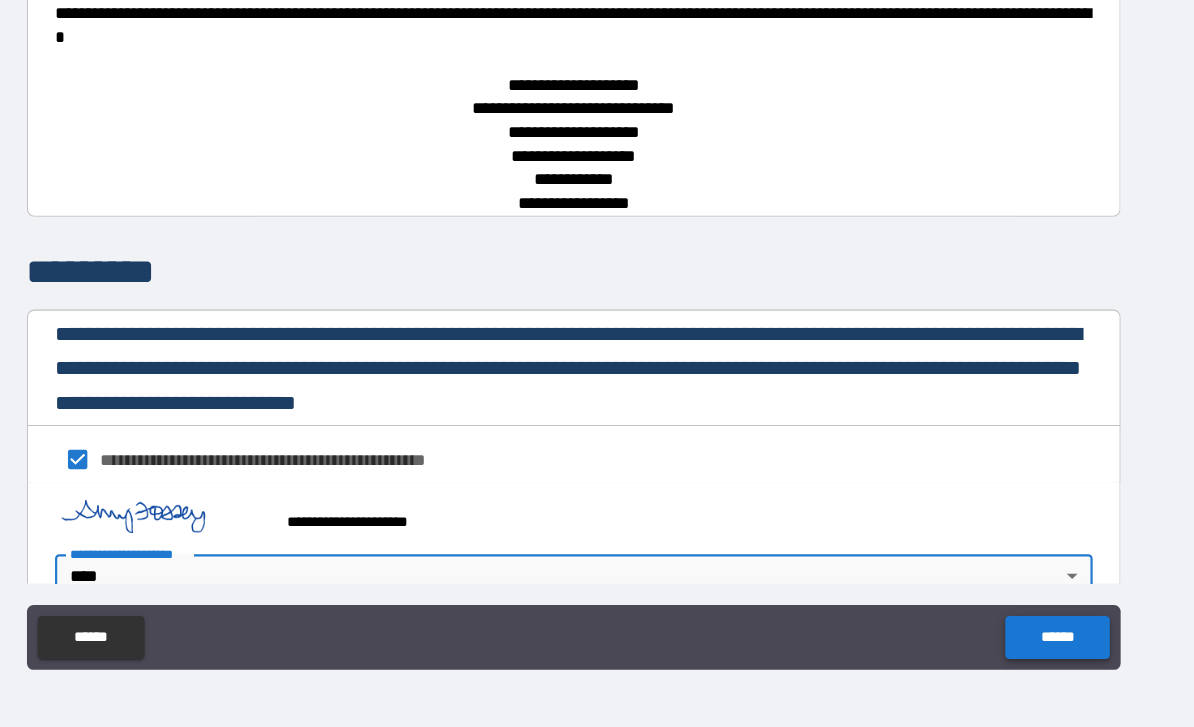click on "******" at bounding box center (1045, 644) 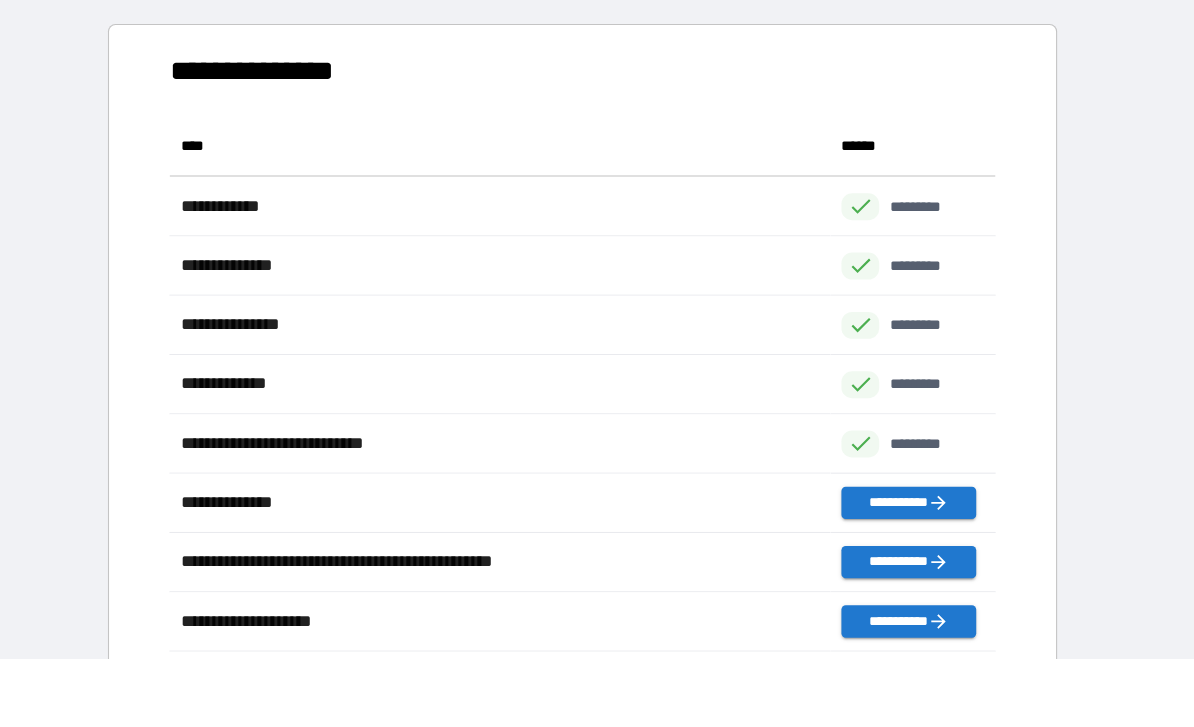scroll, scrollTop: 1, scrollLeft: 1, axis: both 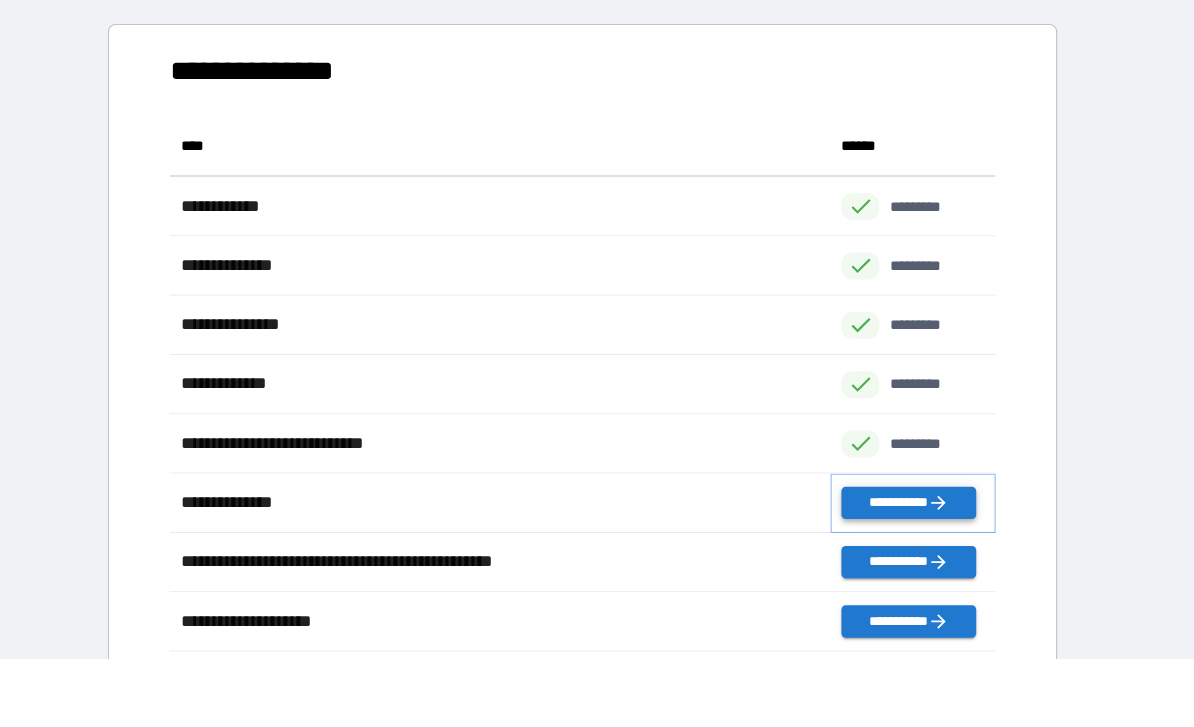 click on "**********" at bounding box center [907, 519] 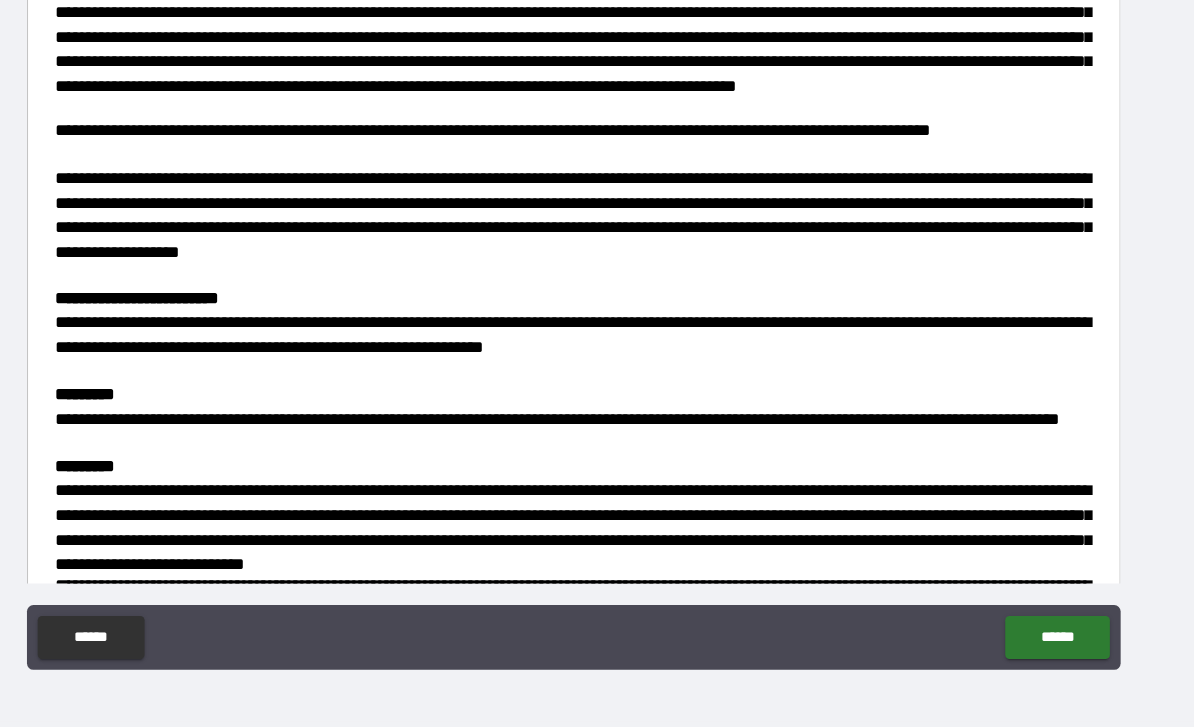 scroll, scrollTop: 359, scrollLeft: 0, axis: vertical 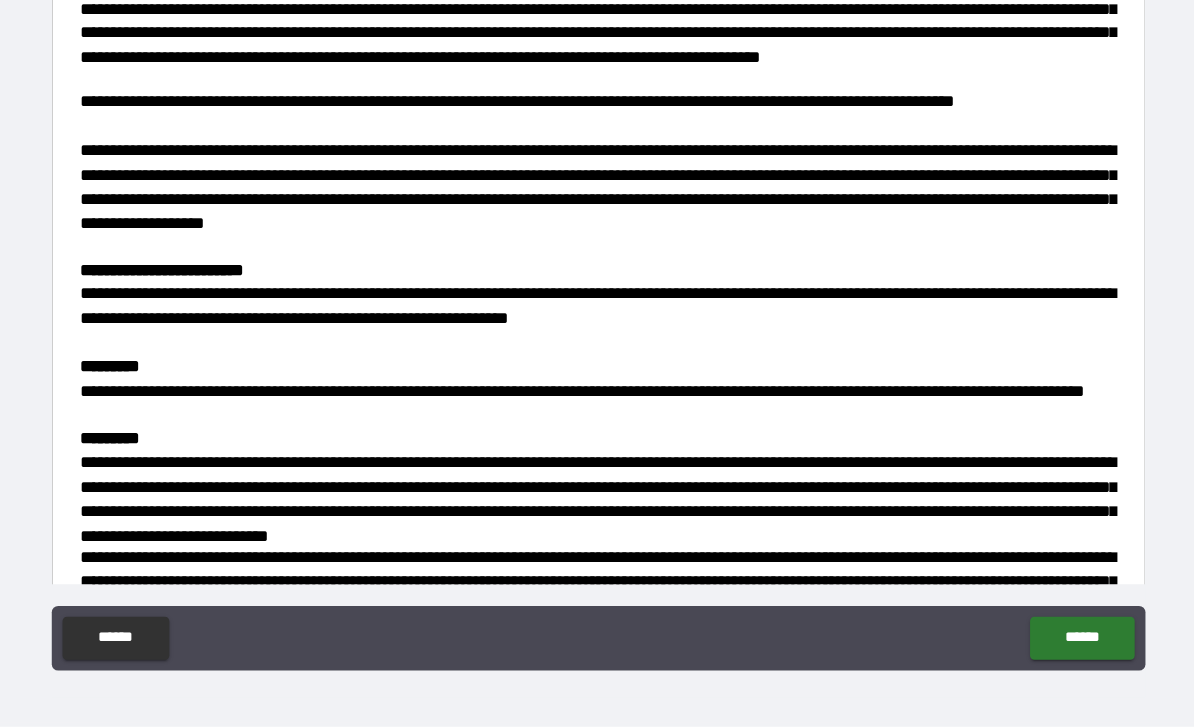 click on "**********" at bounding box center (597, 226) 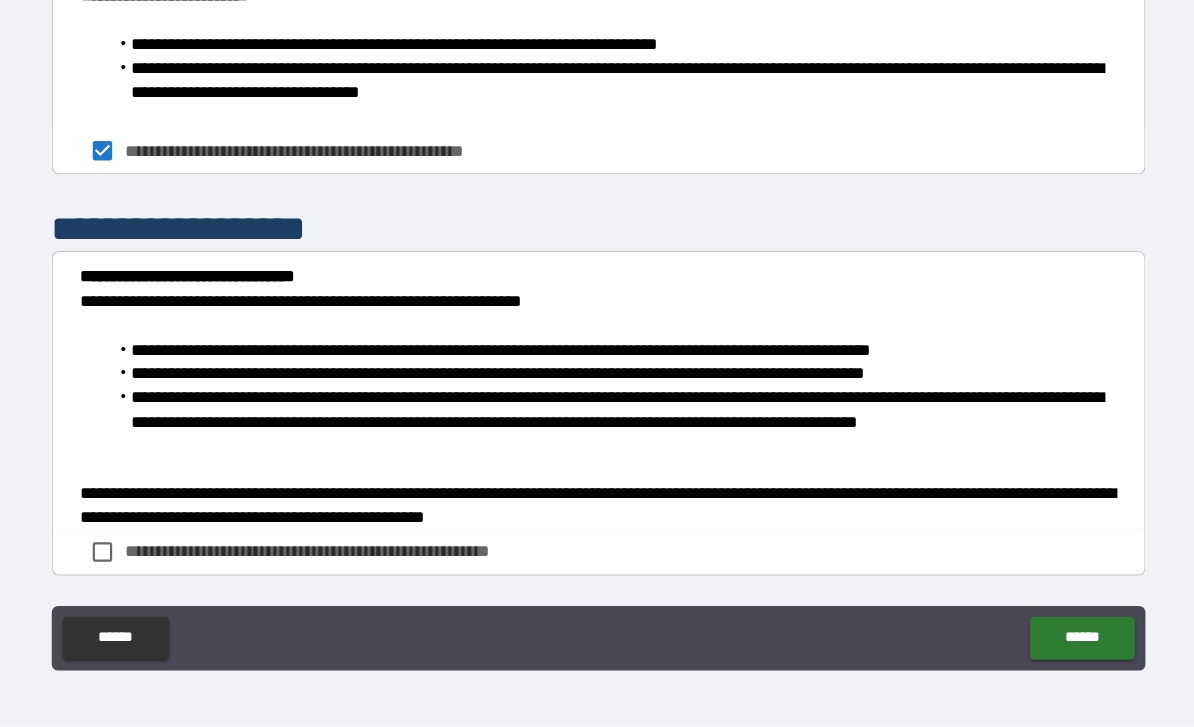 scroll, scrollTop: 1510, scrollLeft: 0, axis: vertical 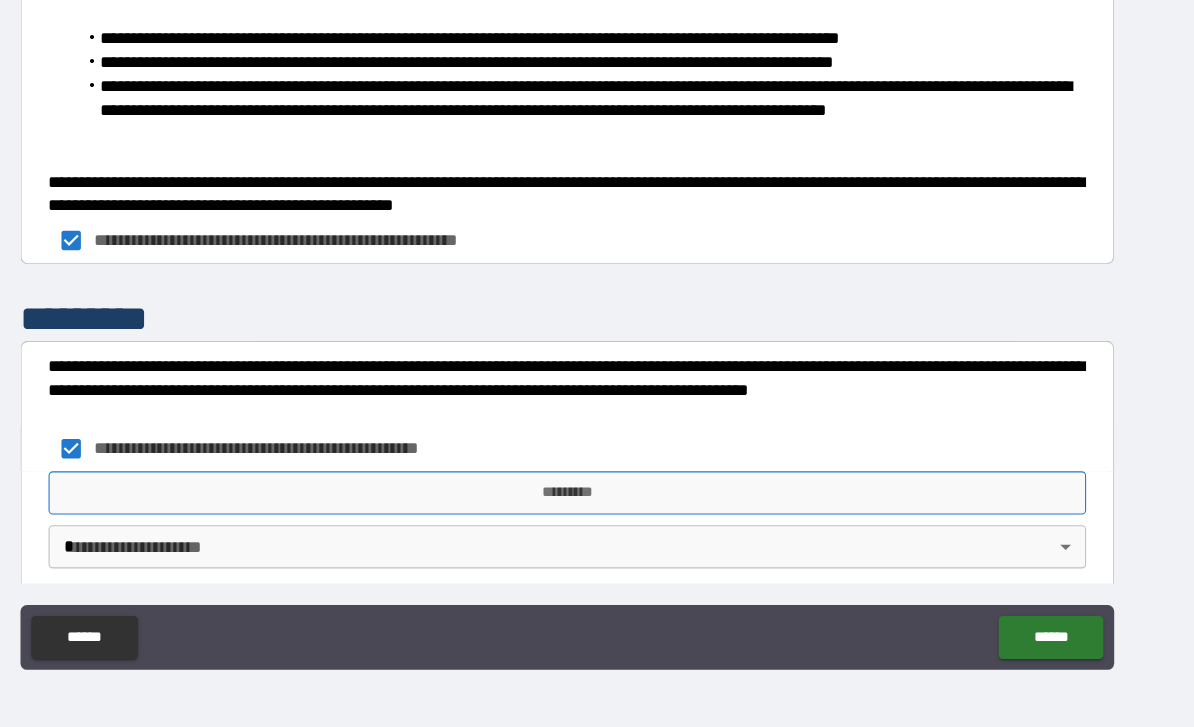 click on "*********" at bounding box center [597, 510] 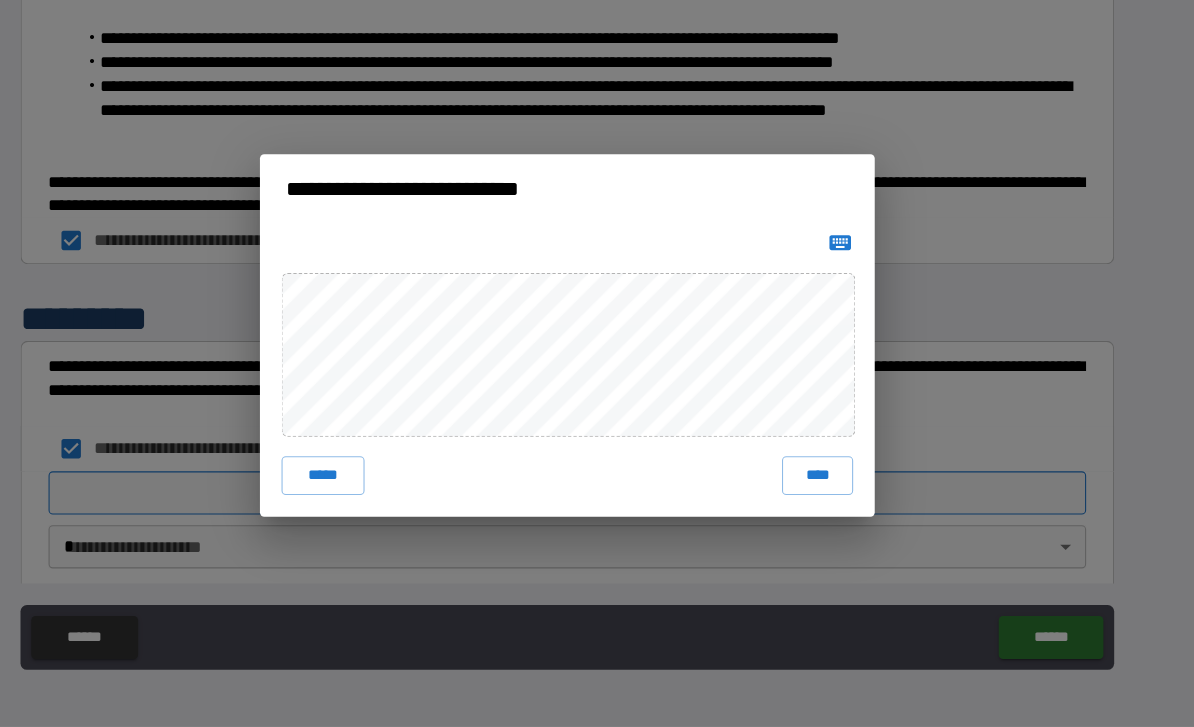 scroll, scrollTop: 63, scrollLeft: 0, axis: vertical 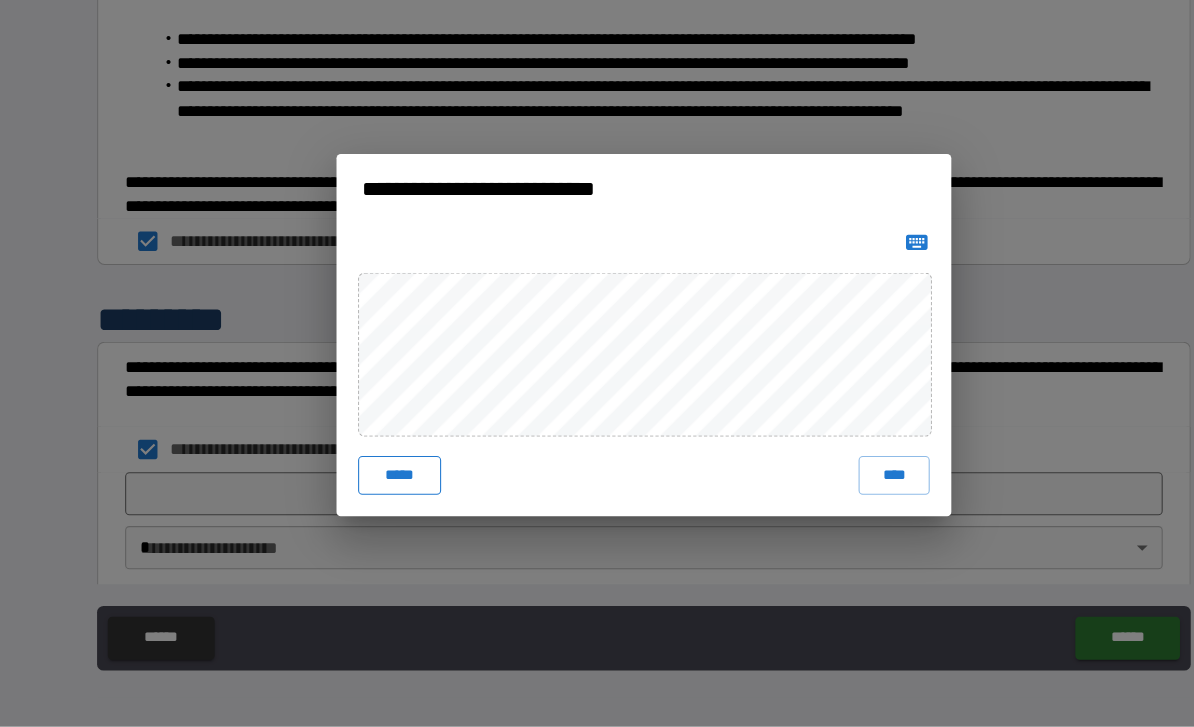 click on "*****" at bounding box center [370, 494] 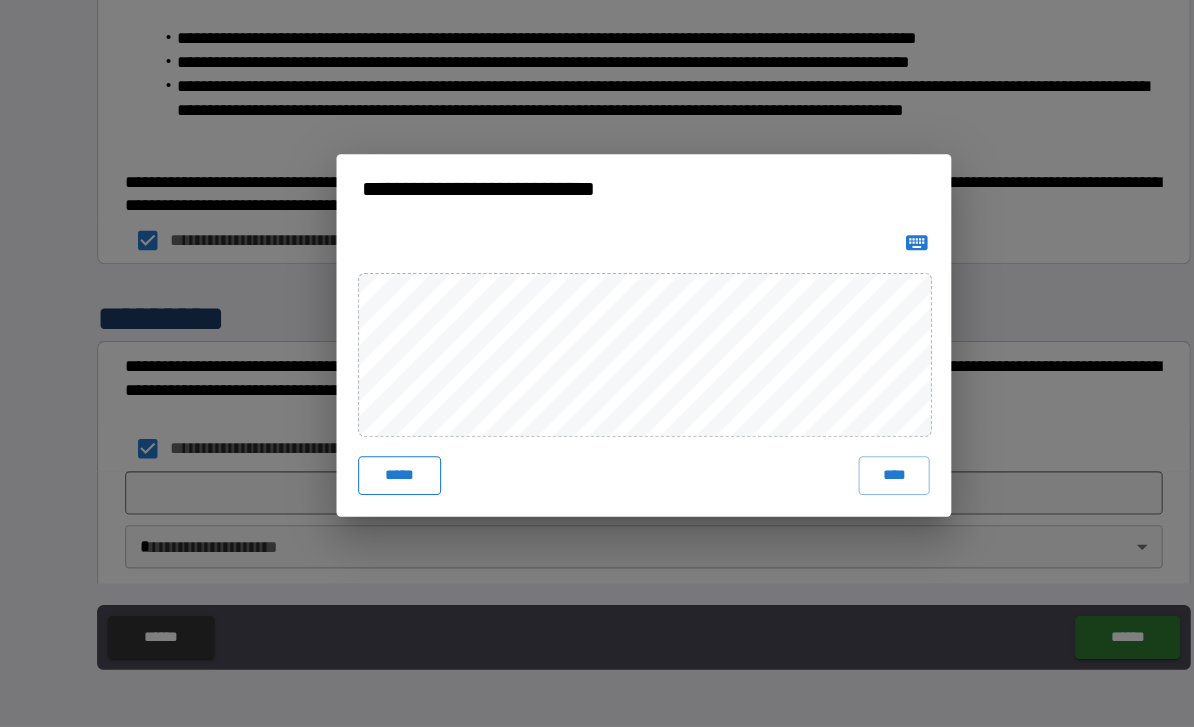 click on "*****" at bounding box center (370, 494) 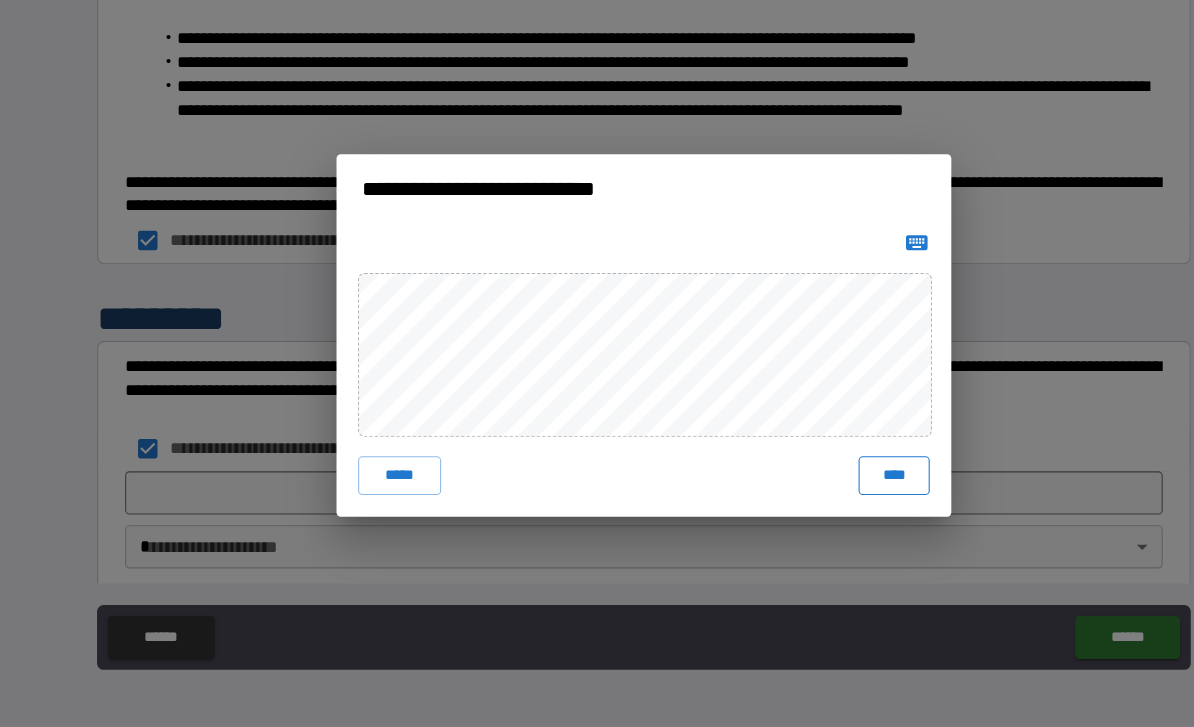 click on "****" at bounding box center [829, 494] 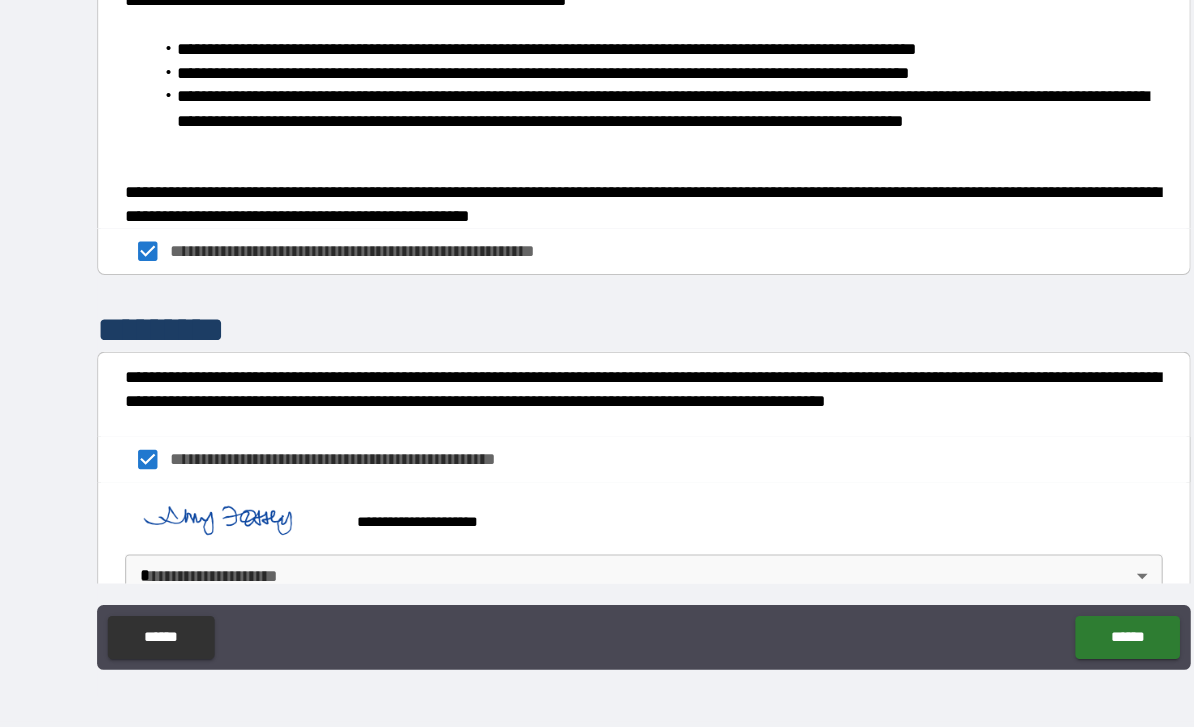 click on "**********" at bounding box center (597, 331) 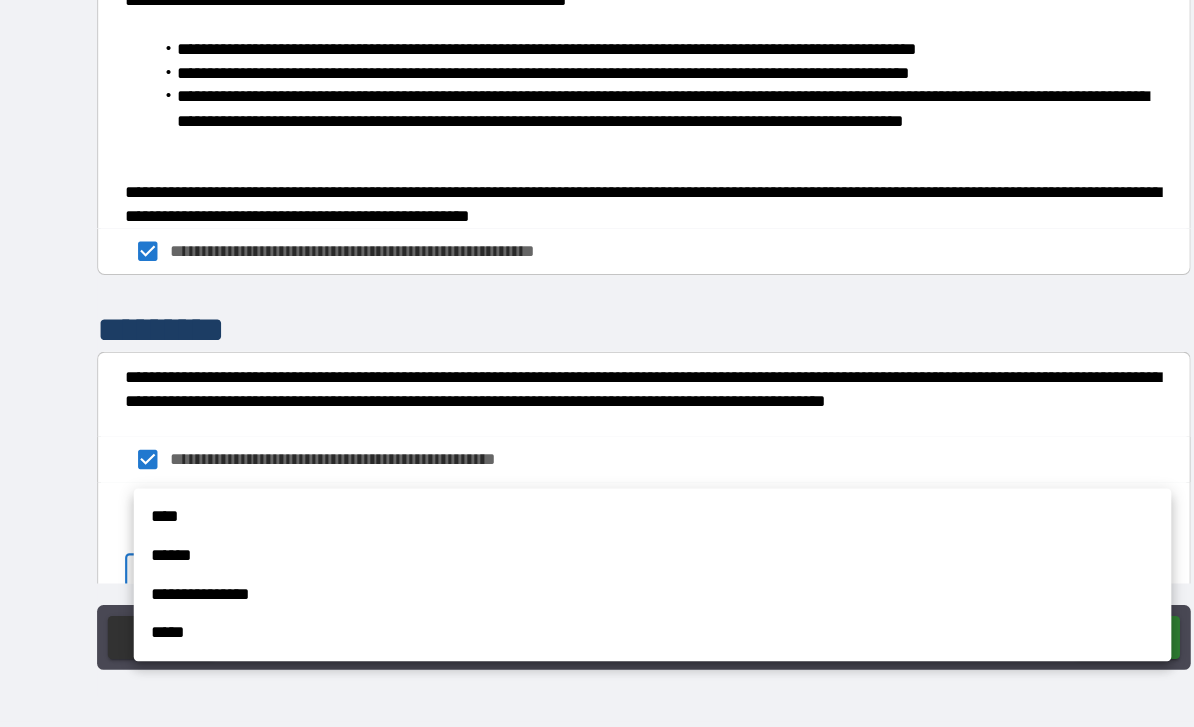 click on "****" at bounding box center [605, 532] 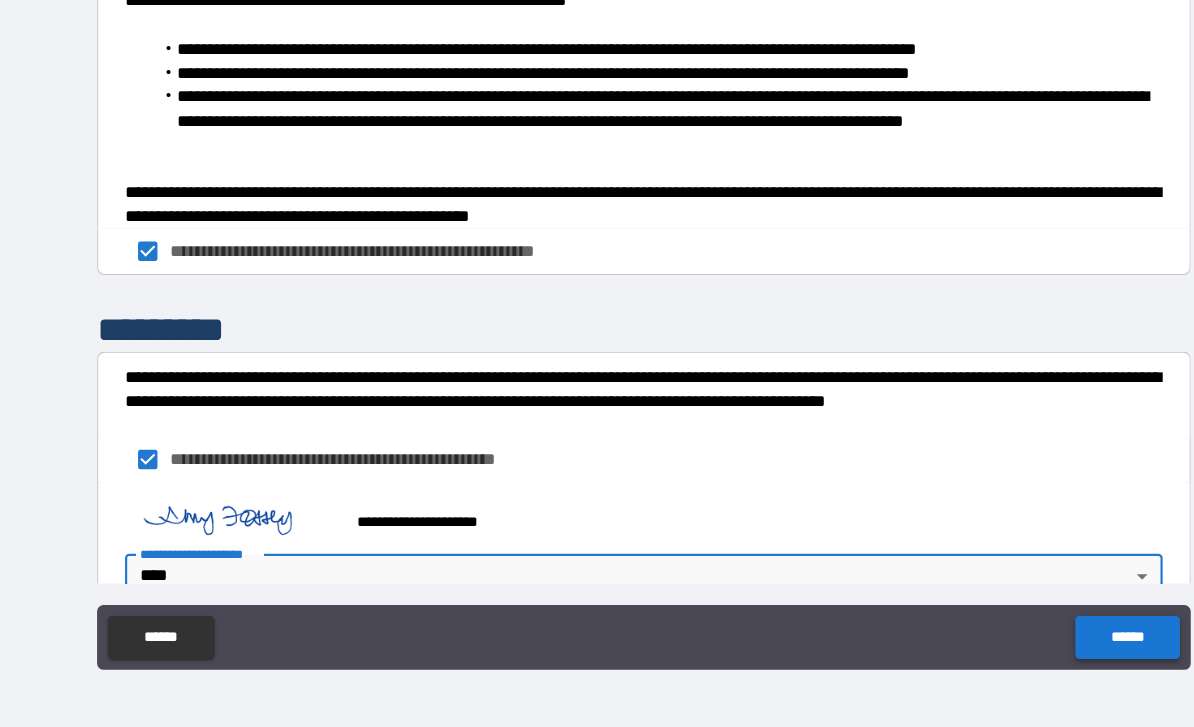 click on "******" at bounding box center [1045, 644] 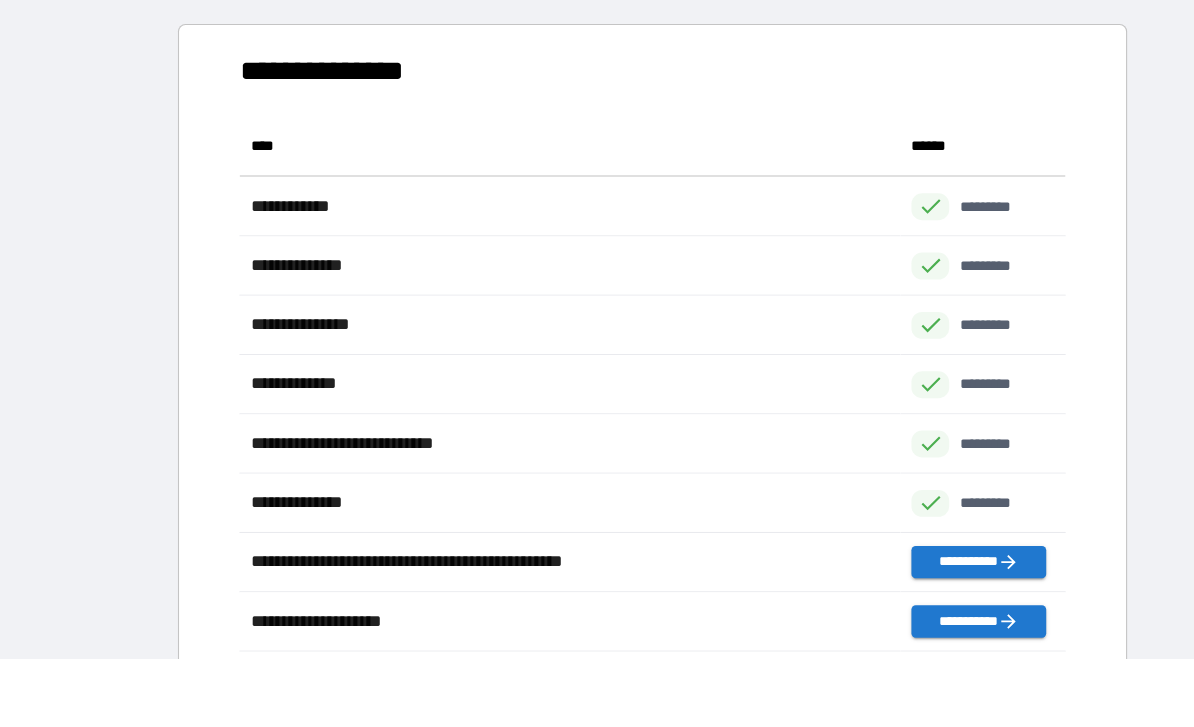scroll, scrollTop: 606, scrollLeft: 765, axis: both 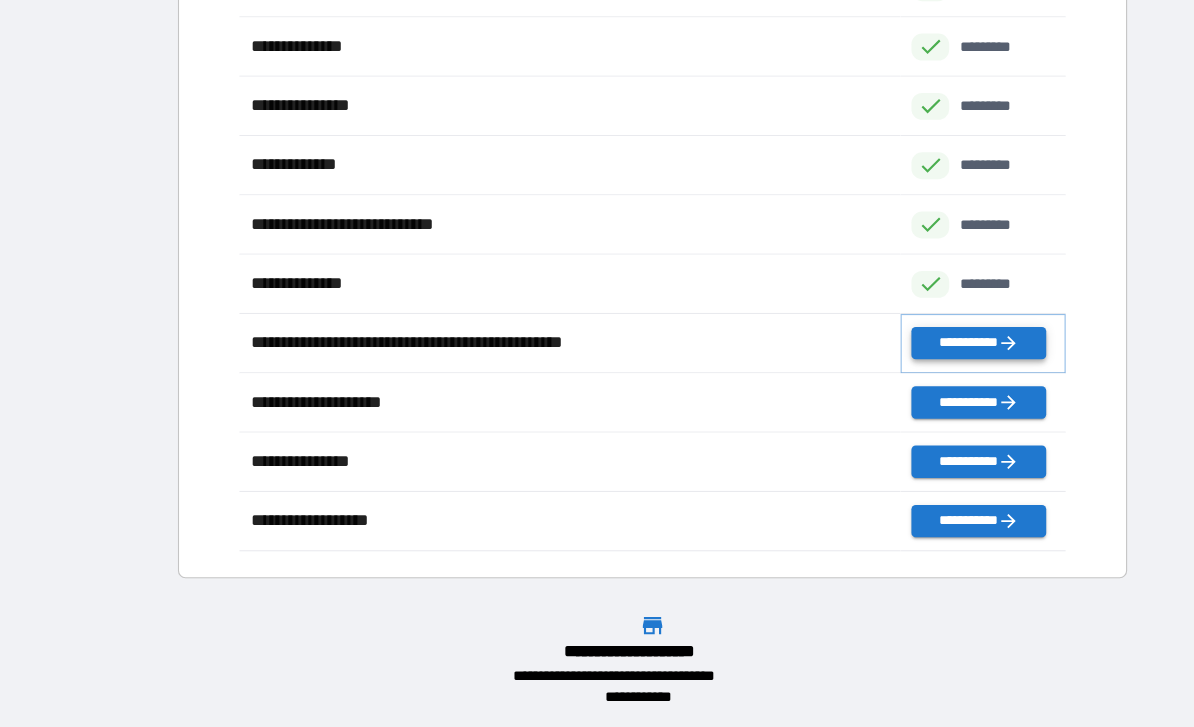 click on "**********" at bounding box center [907, 371] 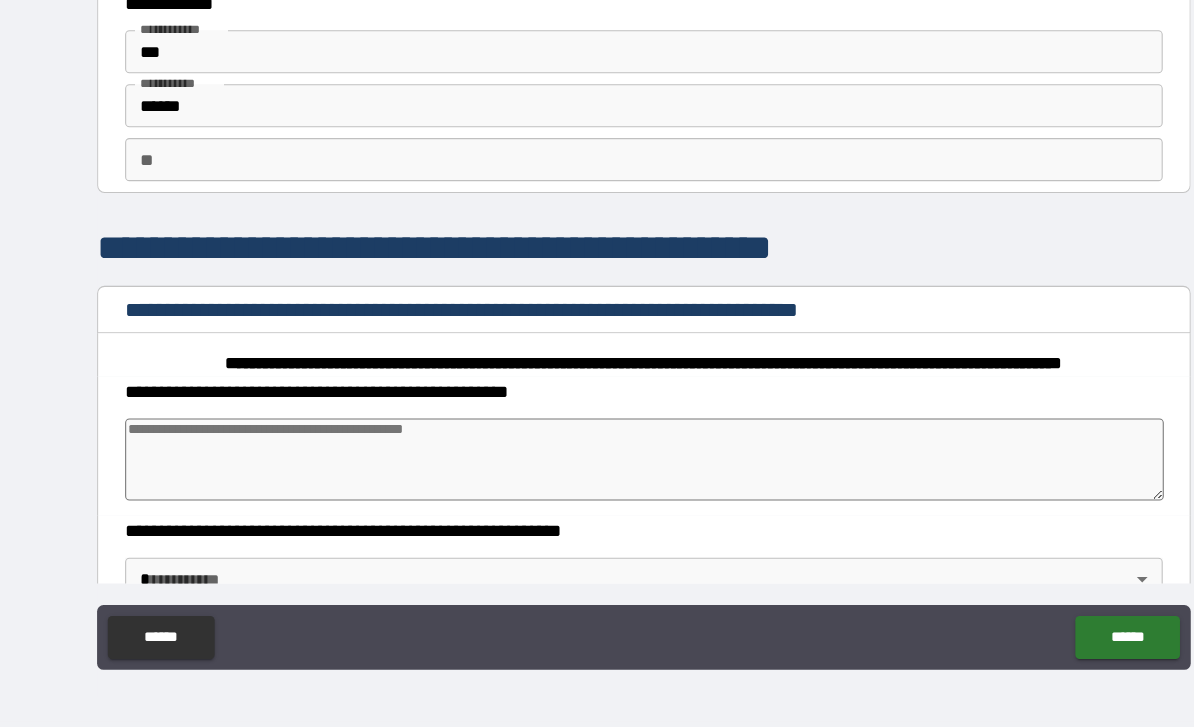 type on "*" 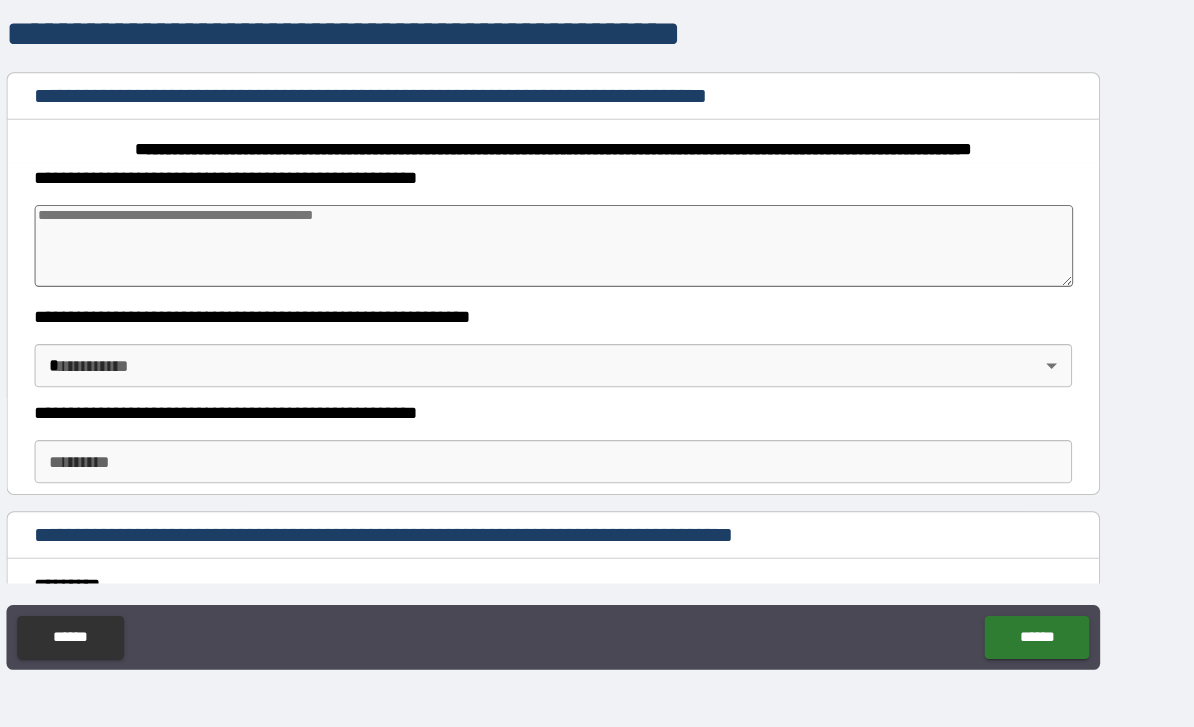 scroll, scrollTop: 199, scrollLeft: 0, axis: vertical 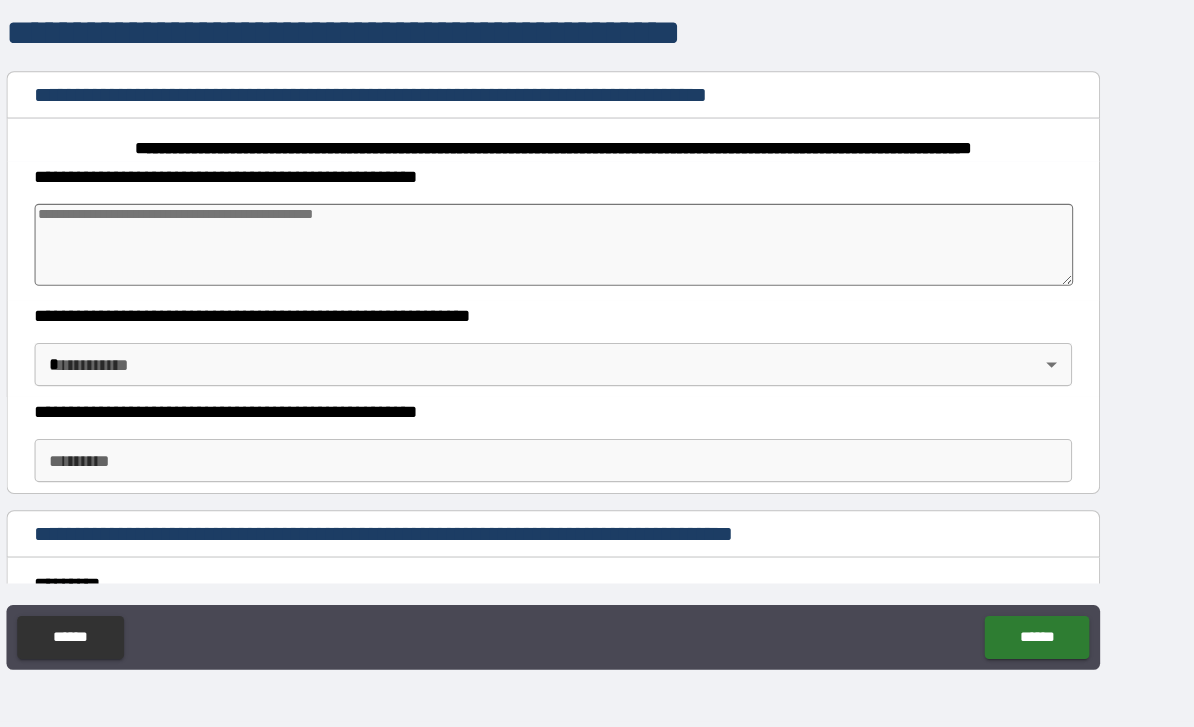 click at bounding box center (597, 280) 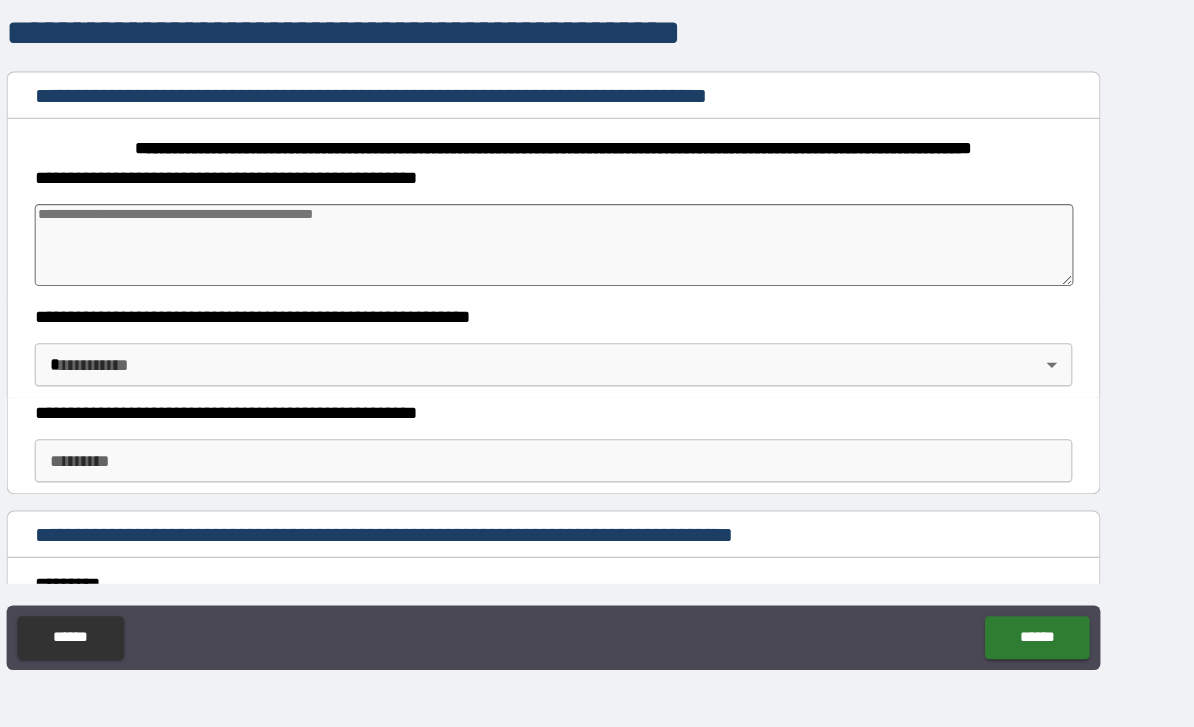type on "*" 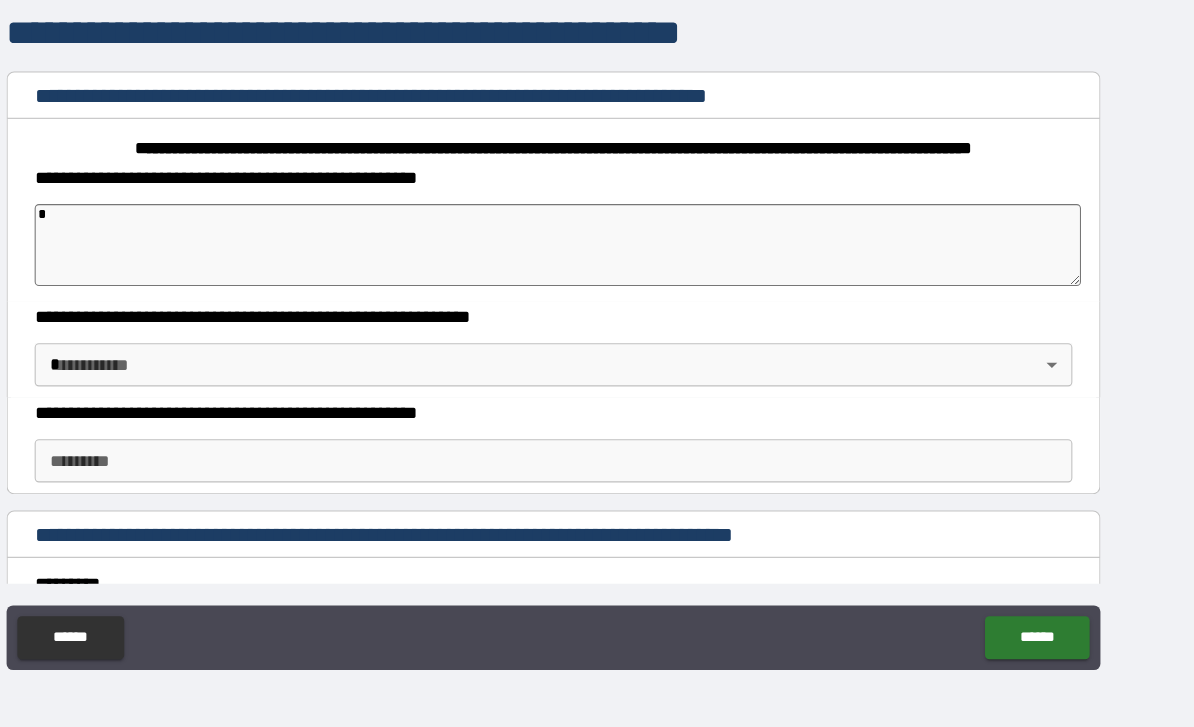 type on "*" 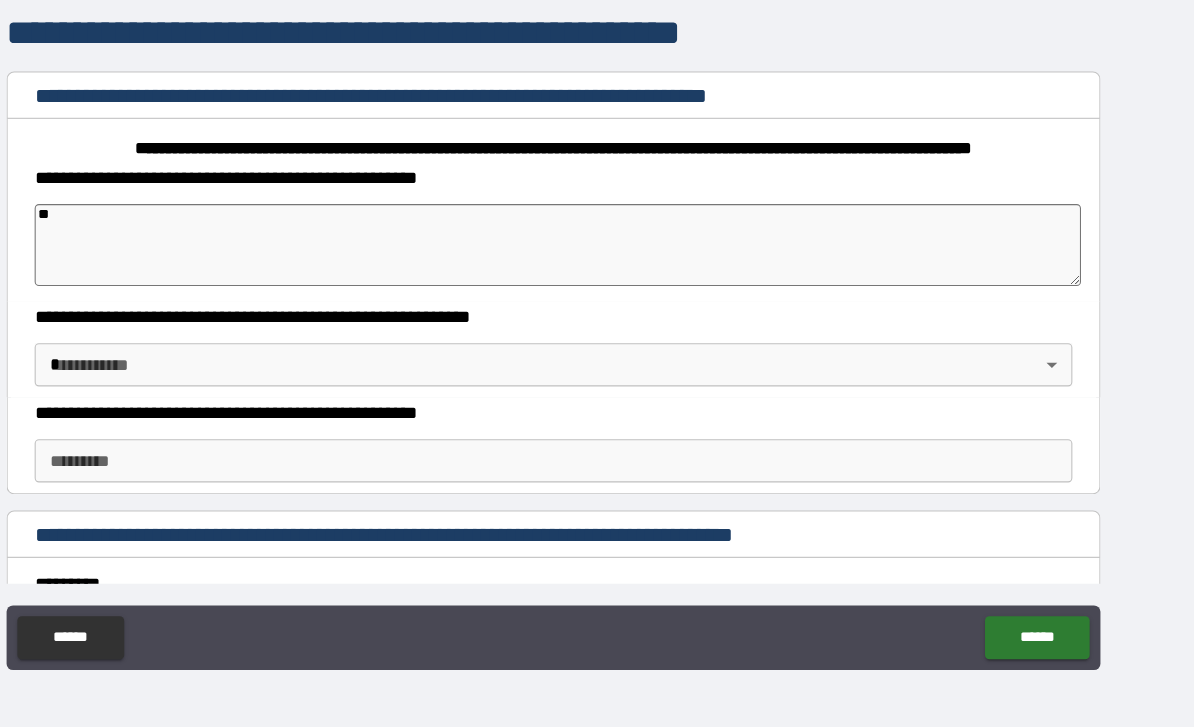 type on "***" 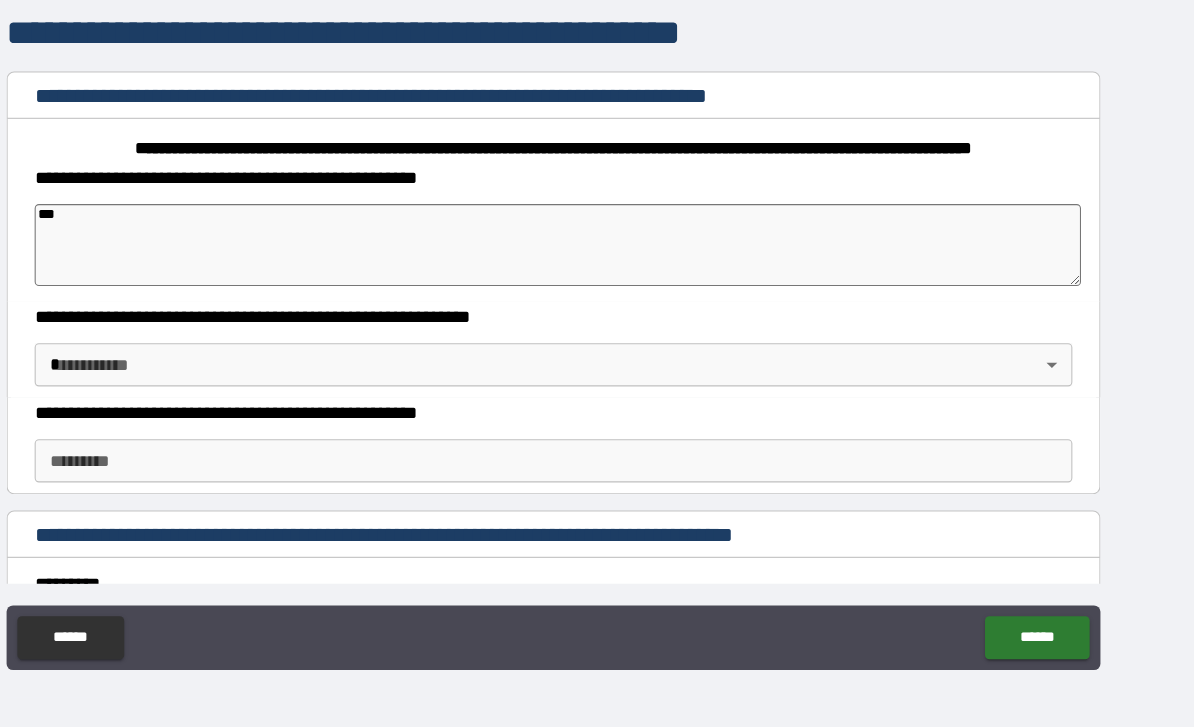 type on "*" 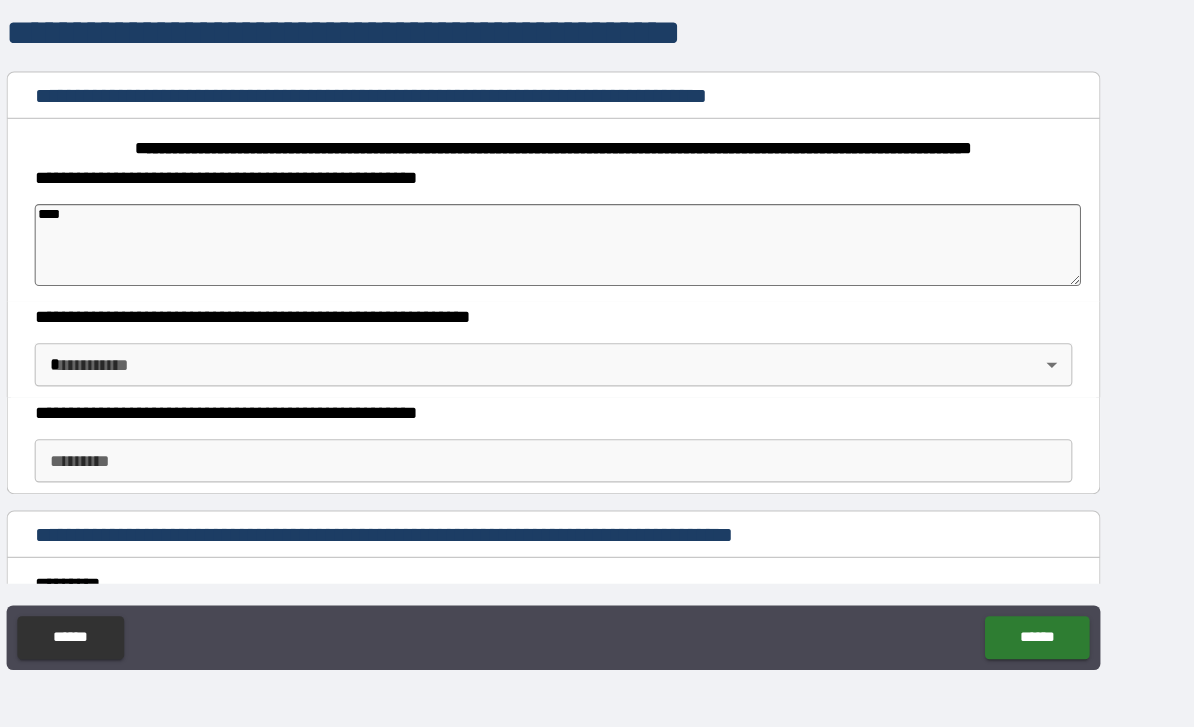 type on "*****" 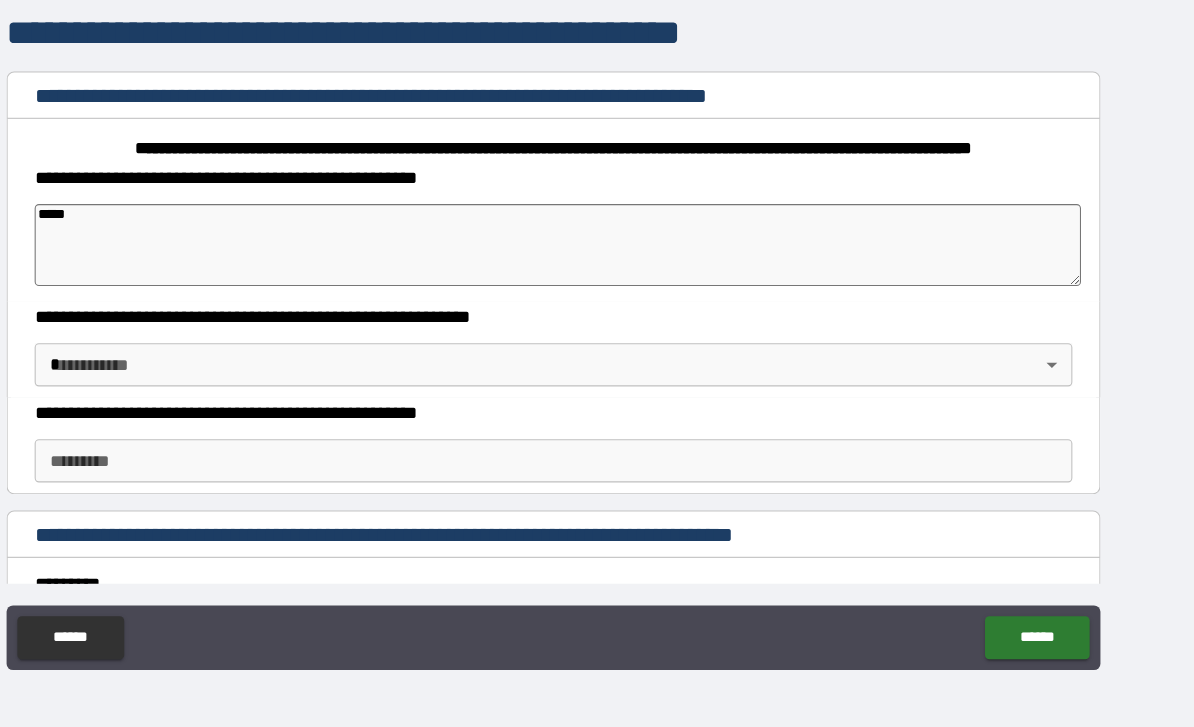 type on "*" 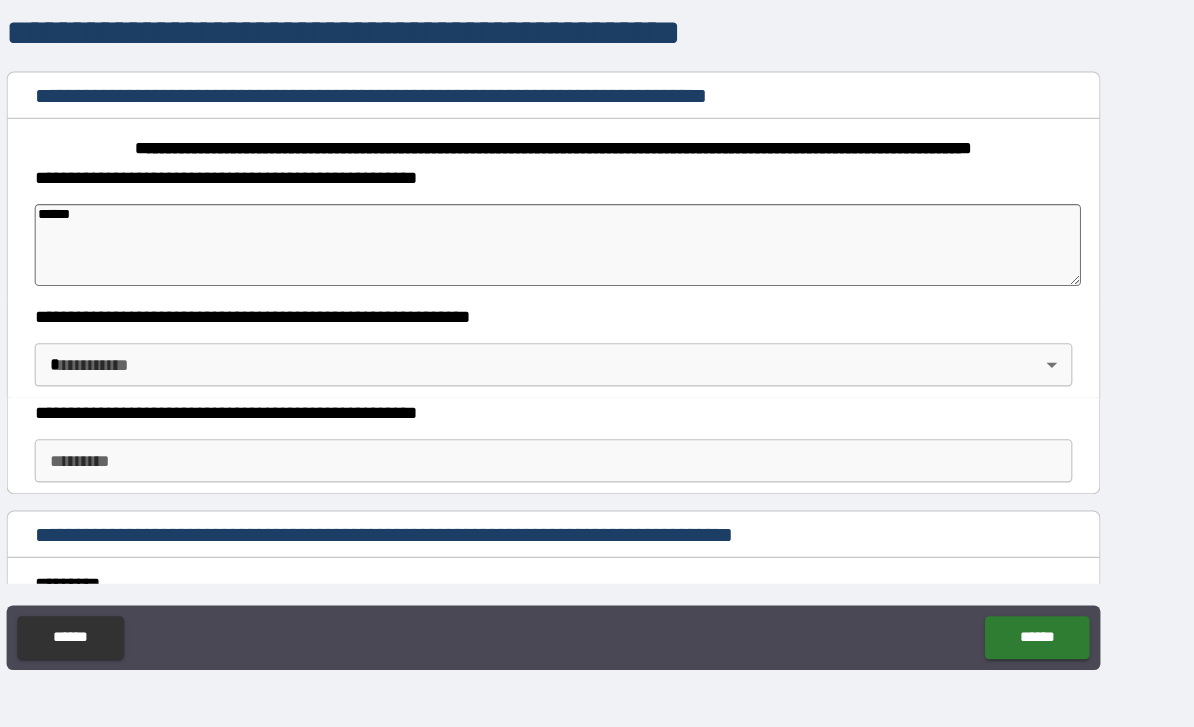 type on "*******" 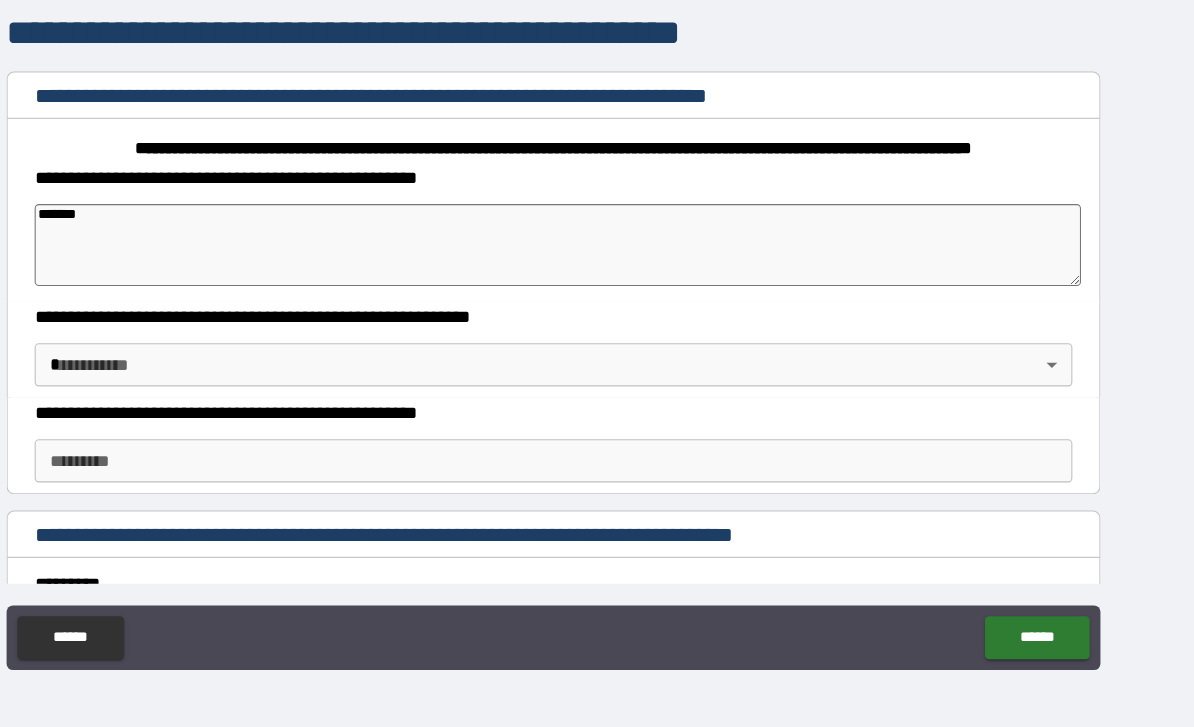 type on "********" 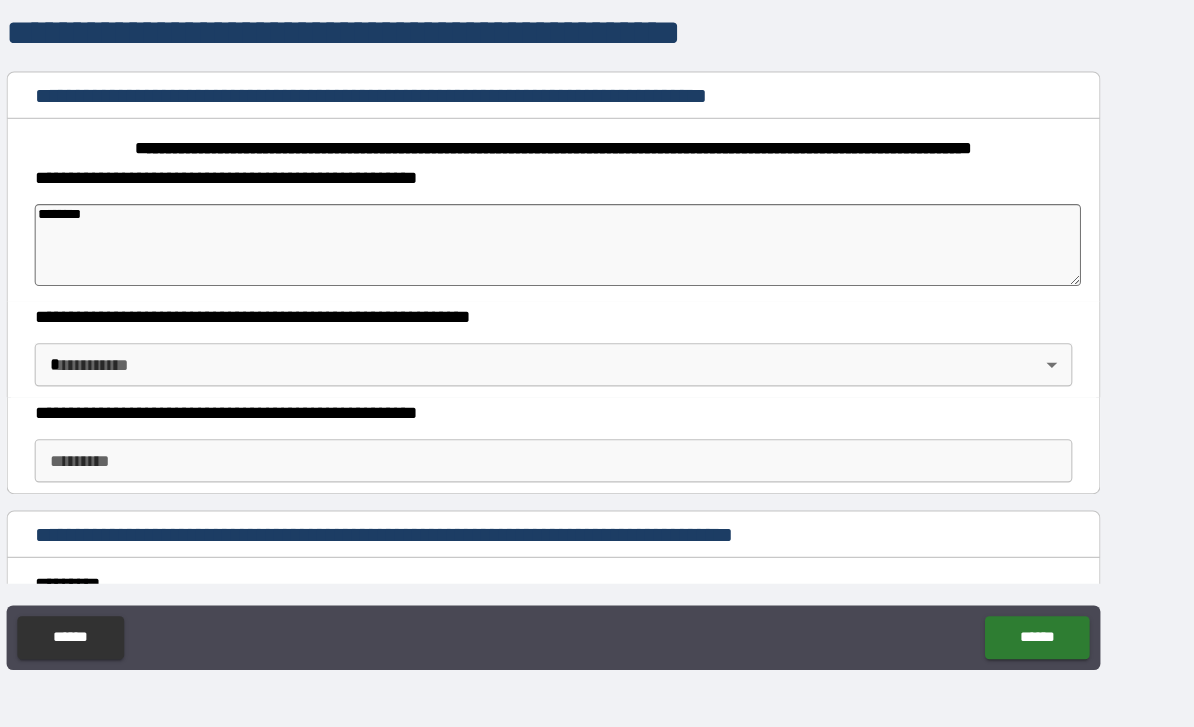 type on "********" 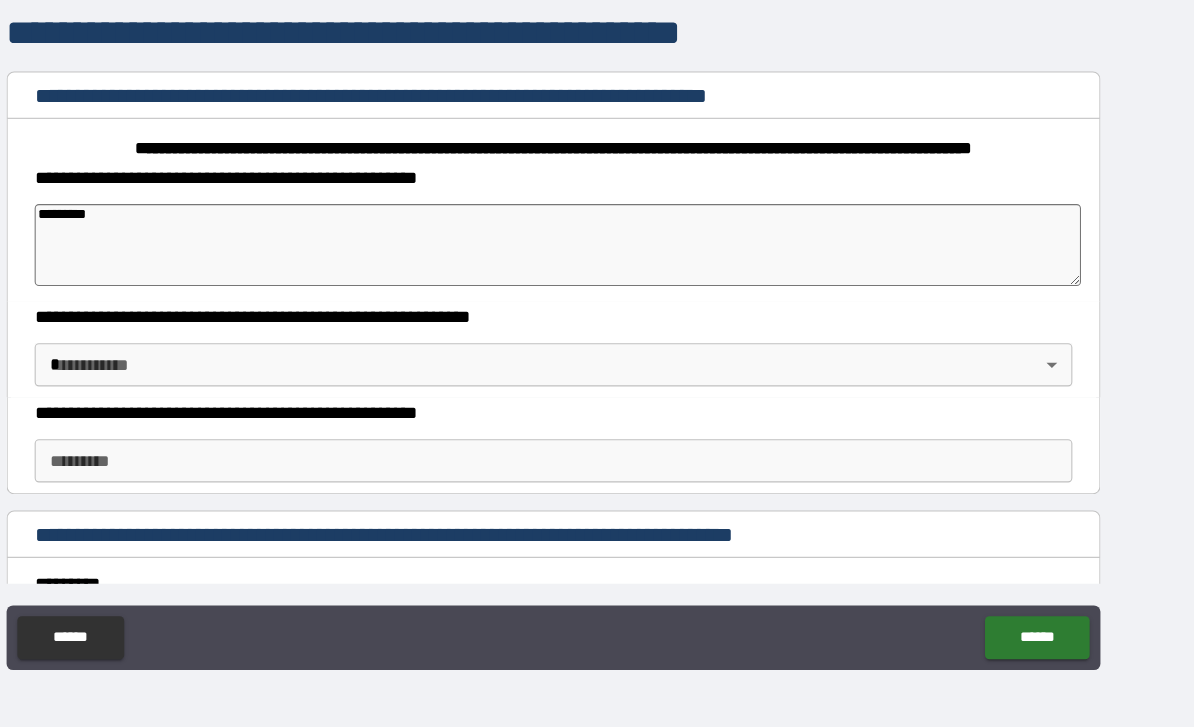type on "*" 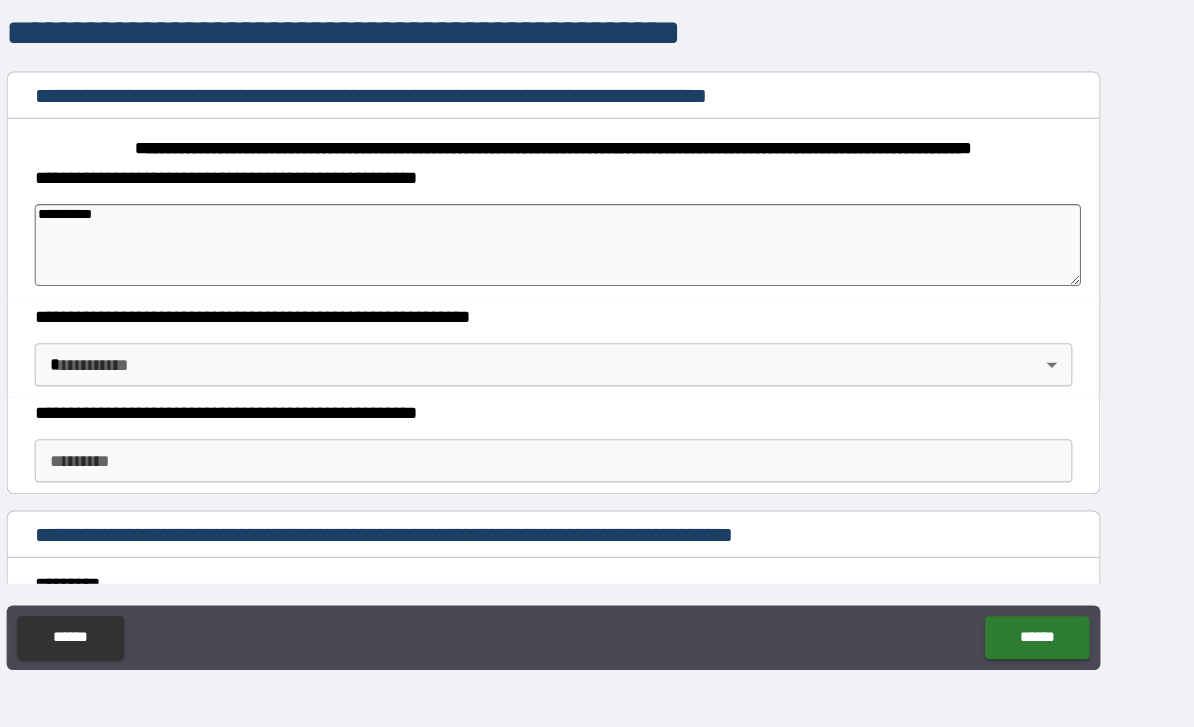 type on "**********" 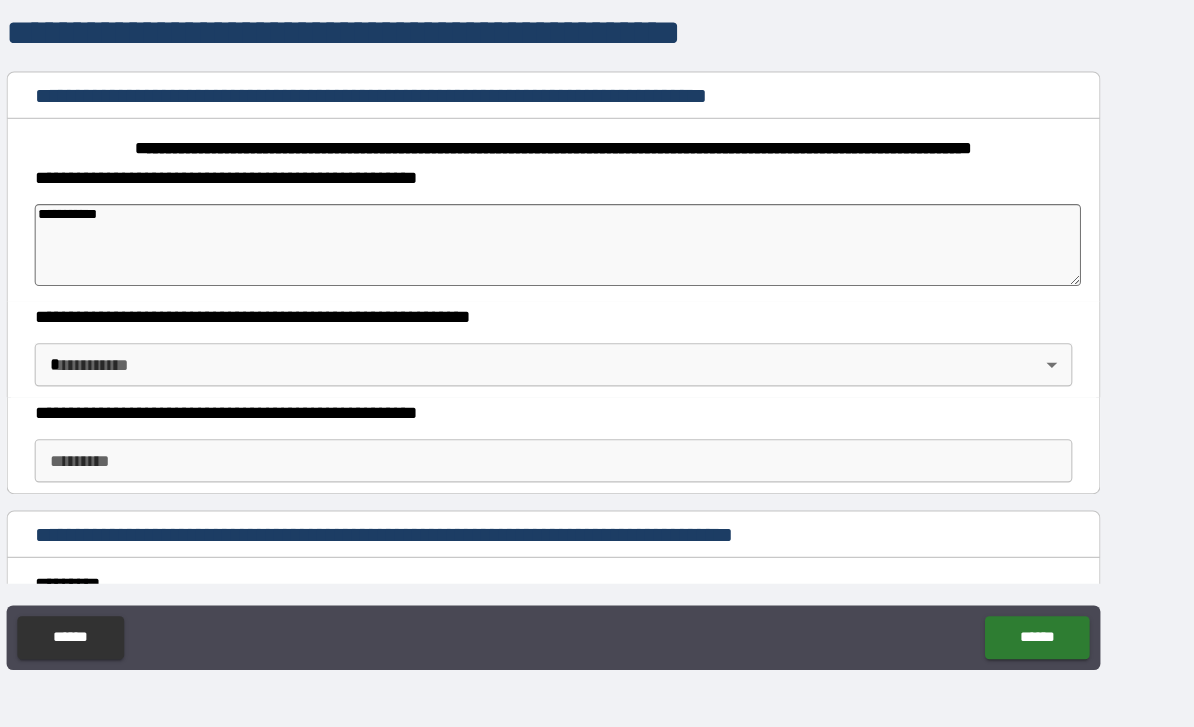 type on "**********" 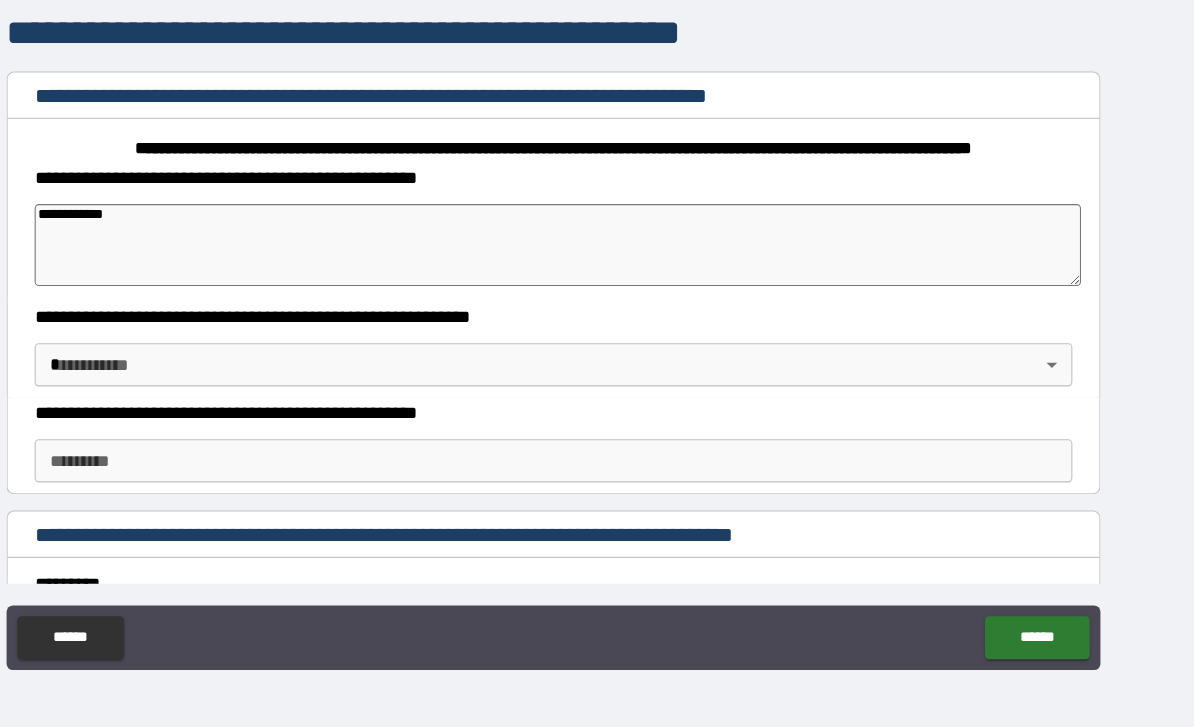 type on "**********" 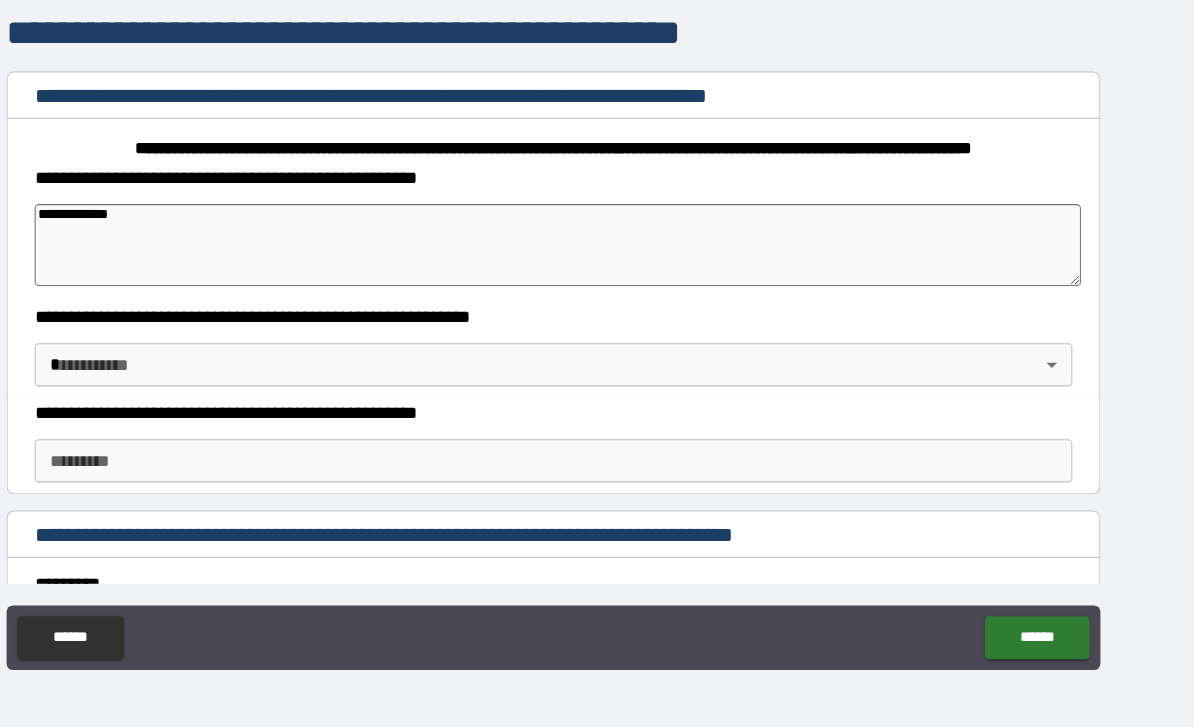 type on "**********" 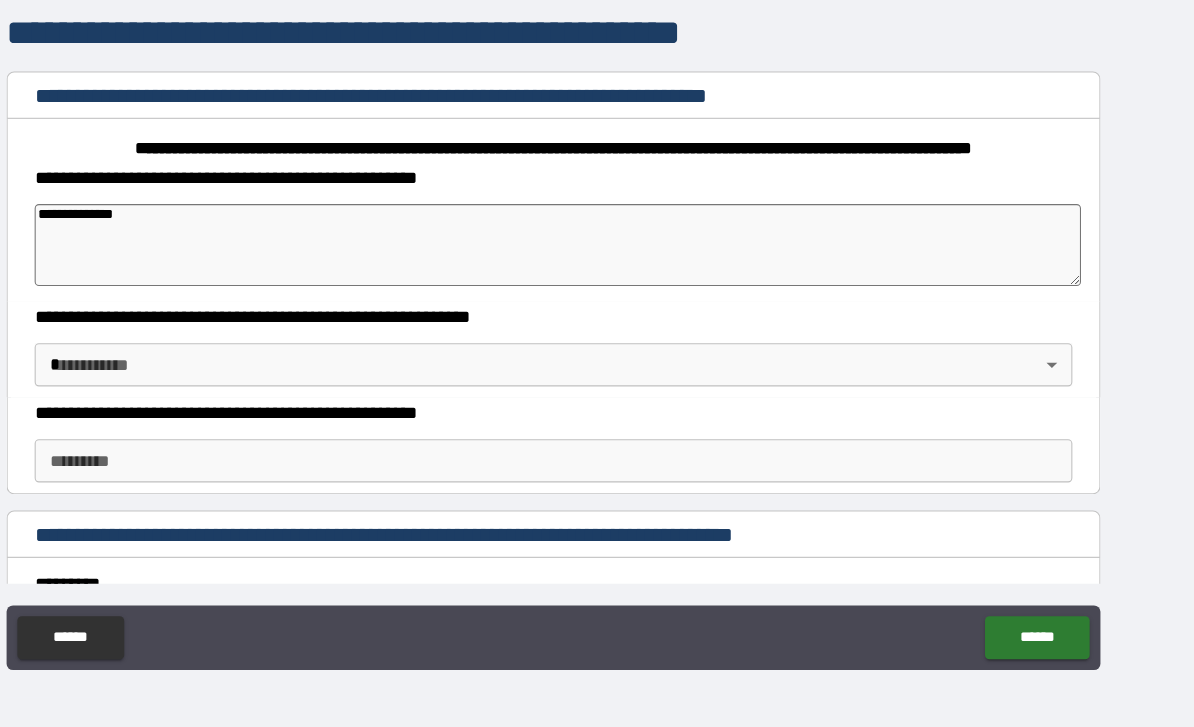 type on "**********" 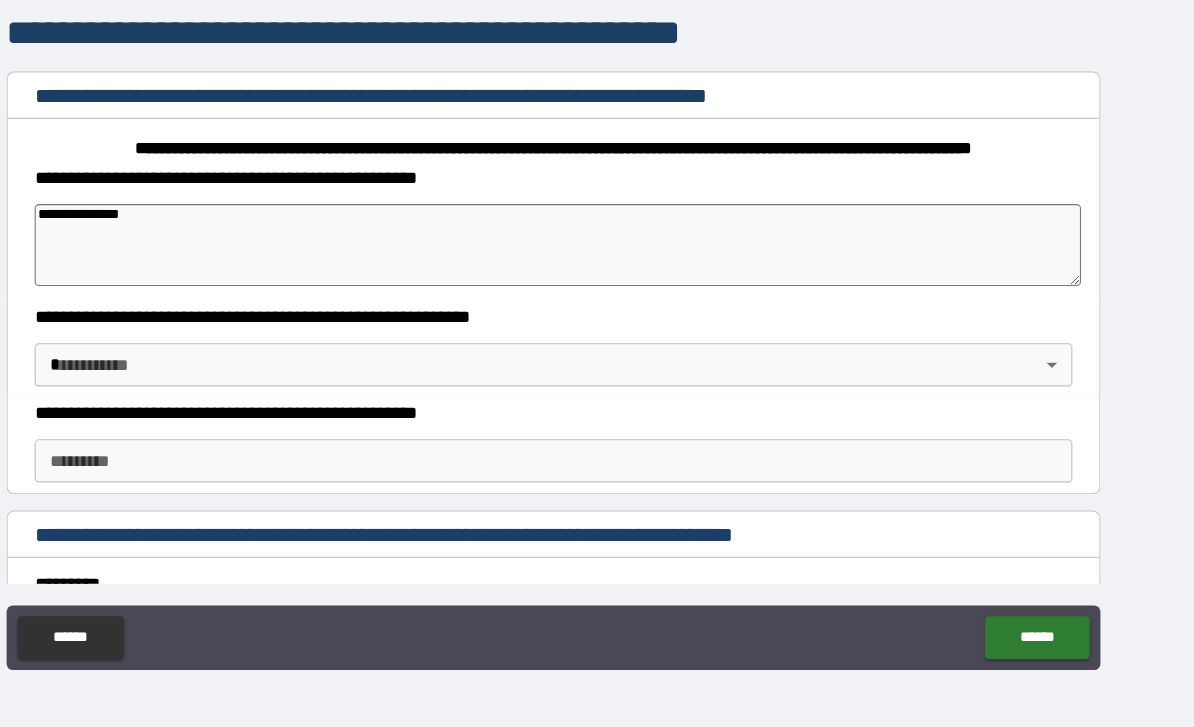 type on "*" 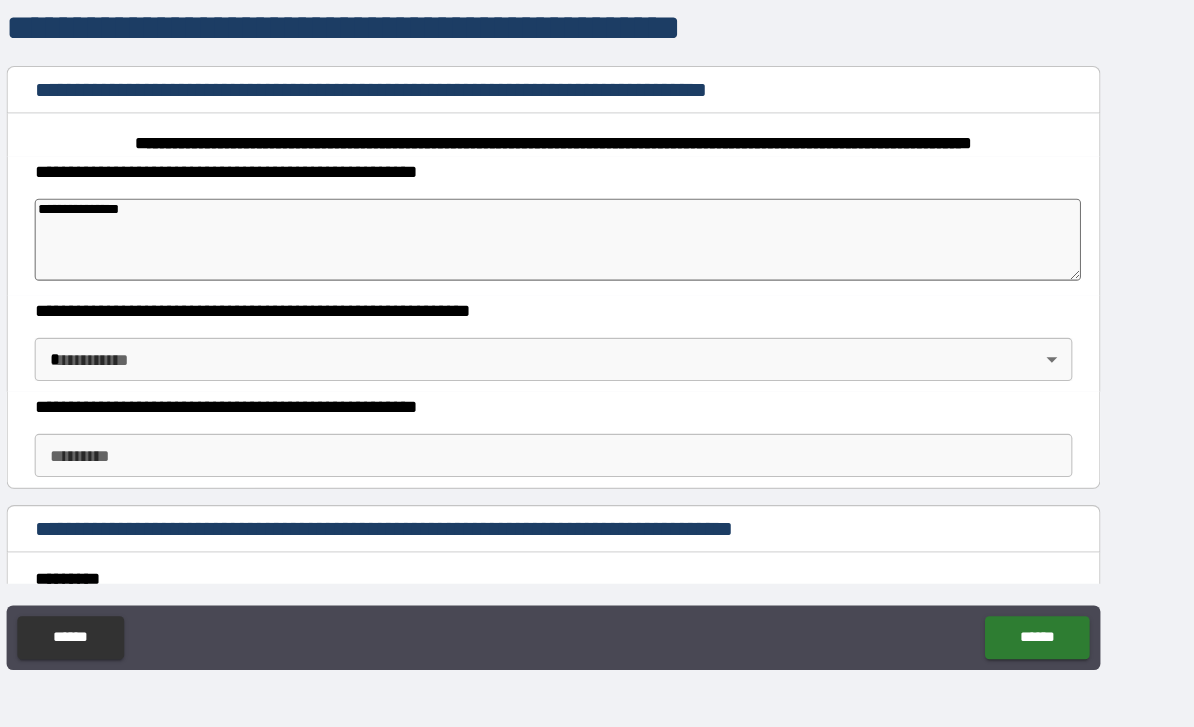 scroll, scrollTop: 197, scrollLeft: 0, axis: vertical 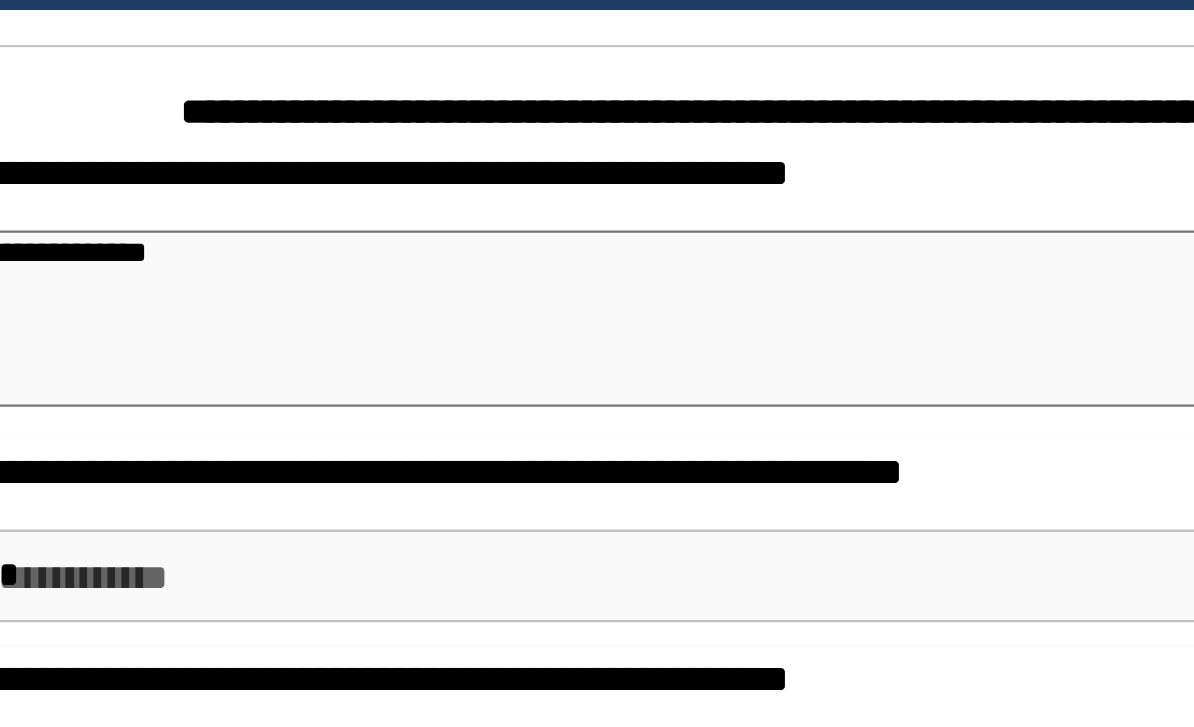 type on "*" 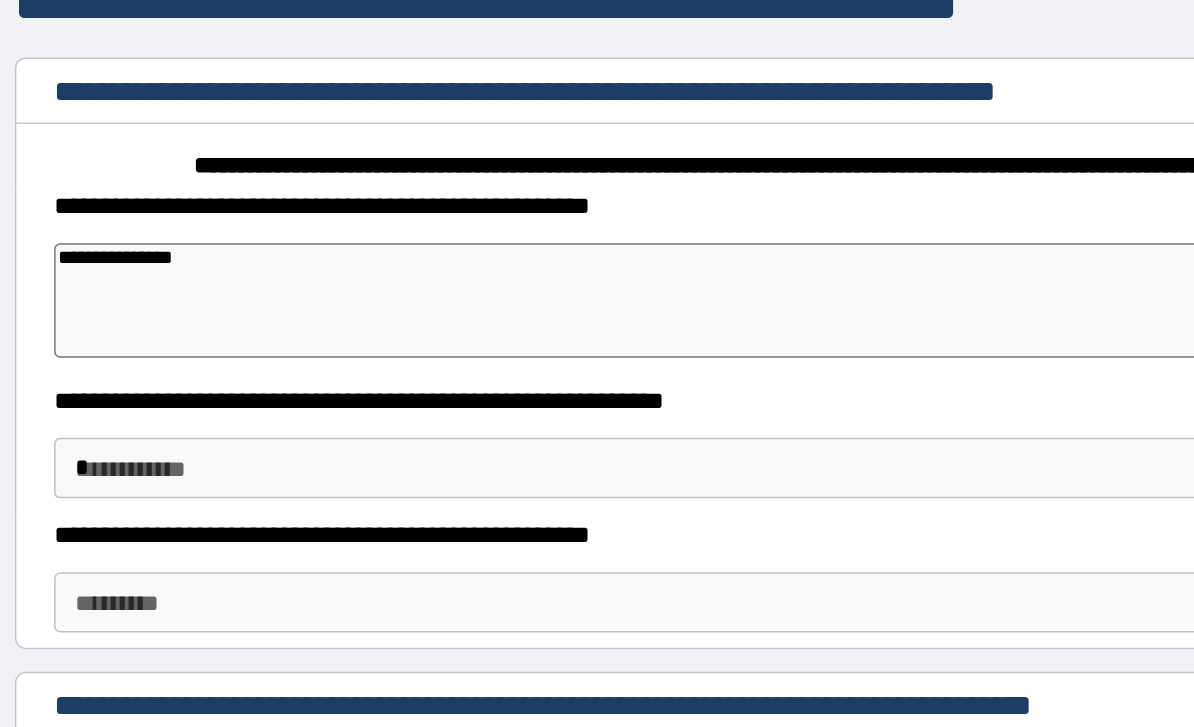 scroll, scrollTop: 227, scrollLeft: 0, axis: vertical 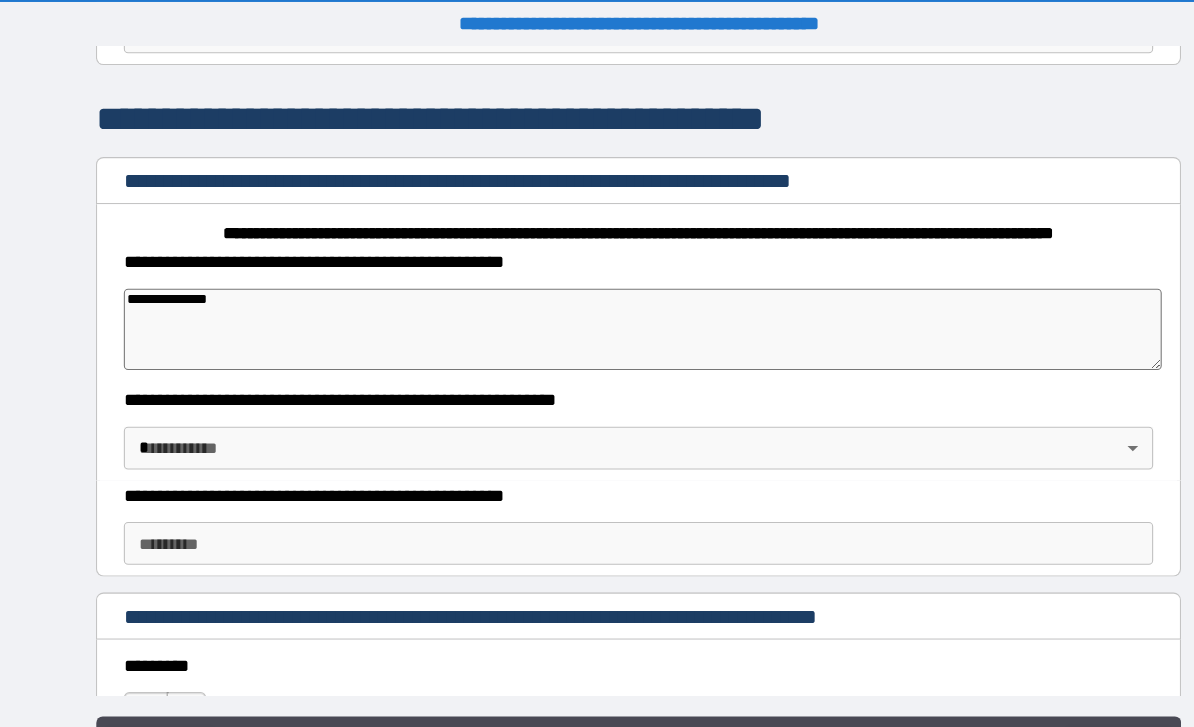 type on "**********" 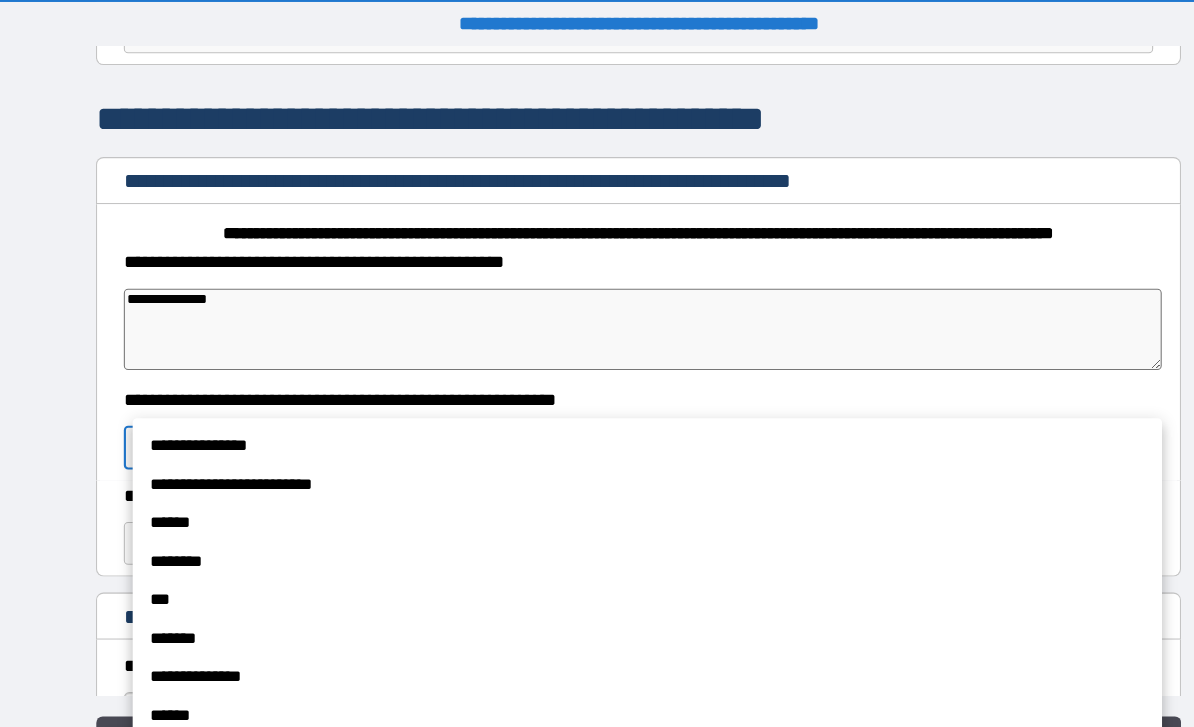 scroll, scrollTop: 8, scrollLeft: 0, axis: vertical 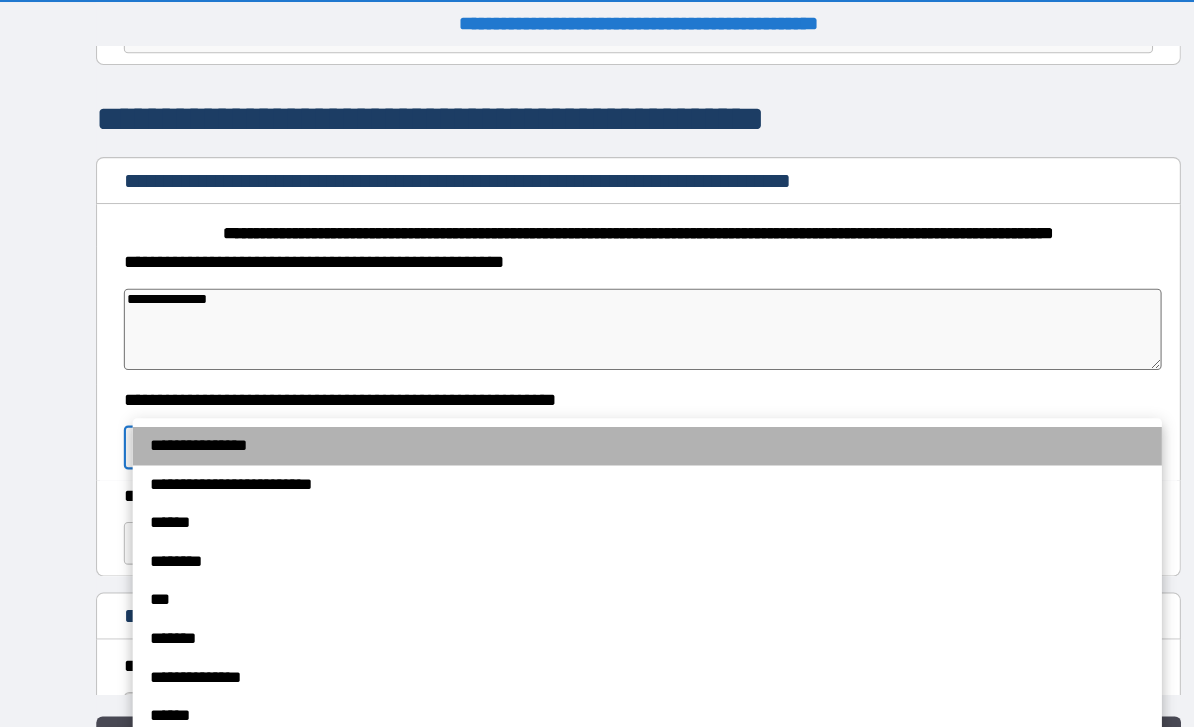 click on "**********" at bounding box center (605, 417) 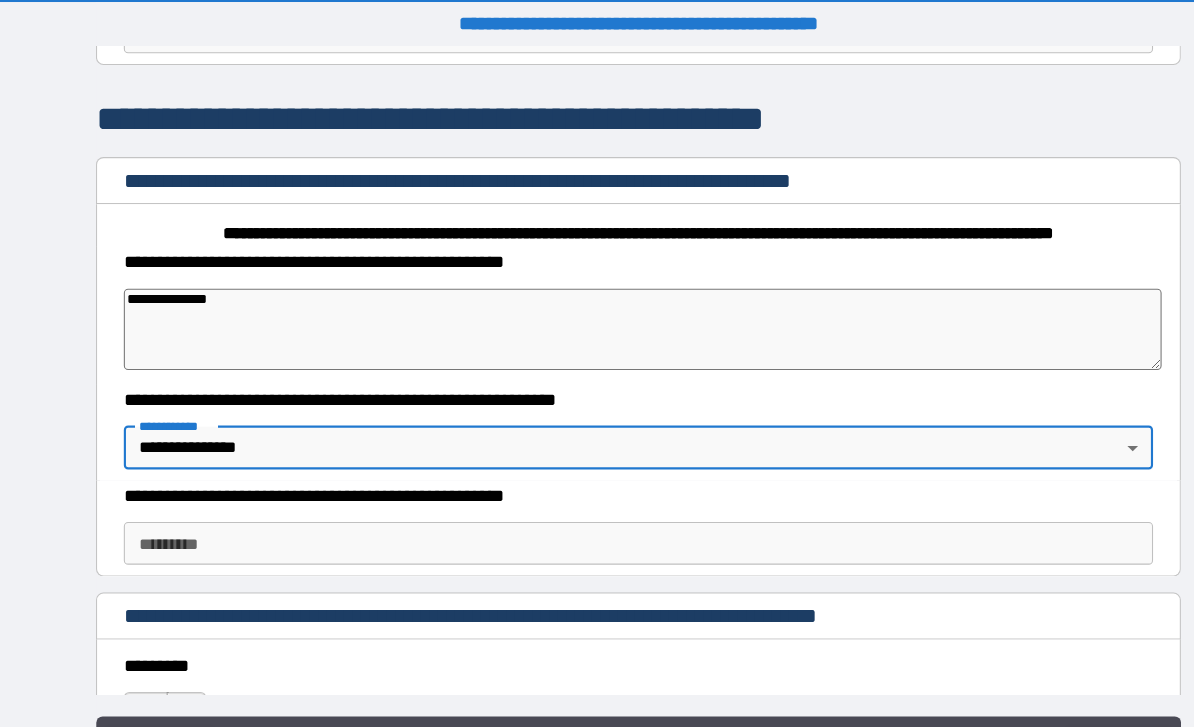 type on "*" 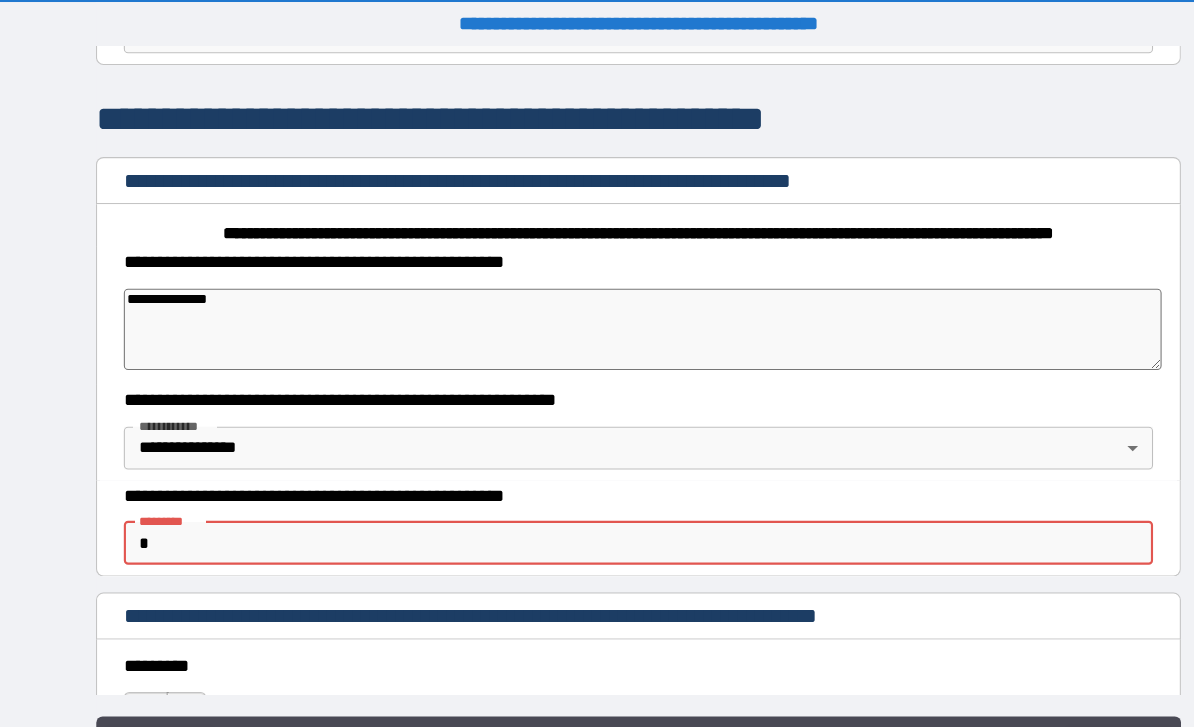 scroll, scrollTop: 8, scrollLeft: 0, axis: vertical 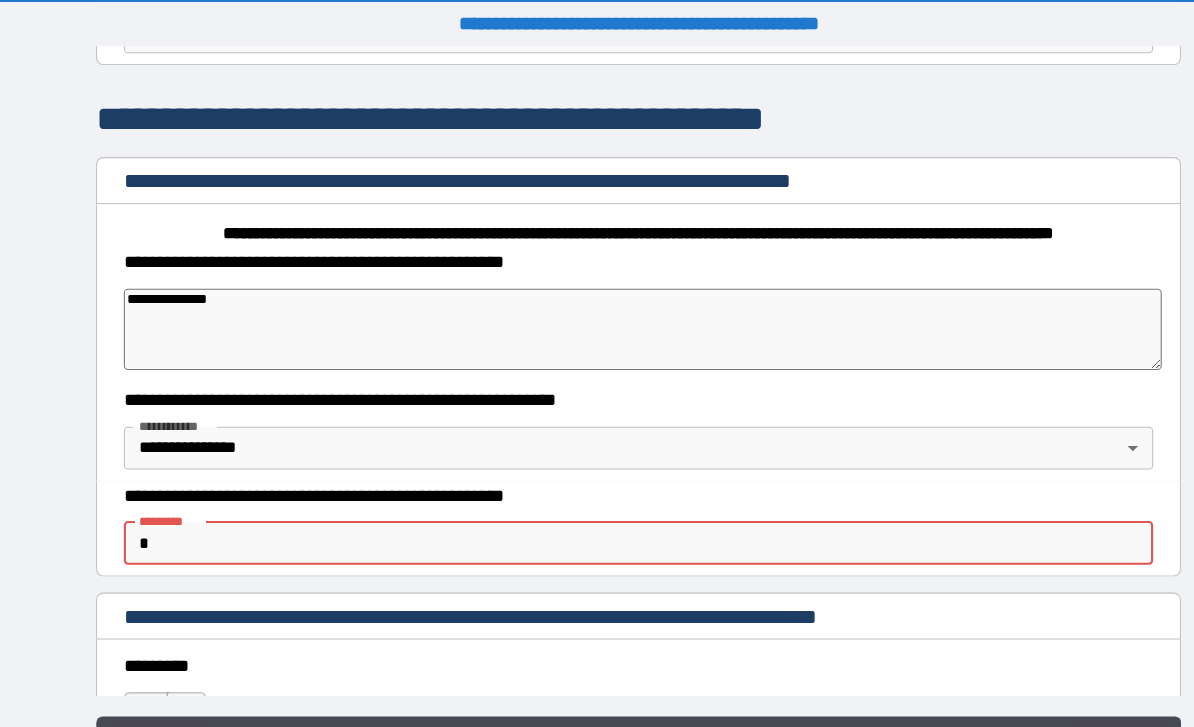 type on "*" 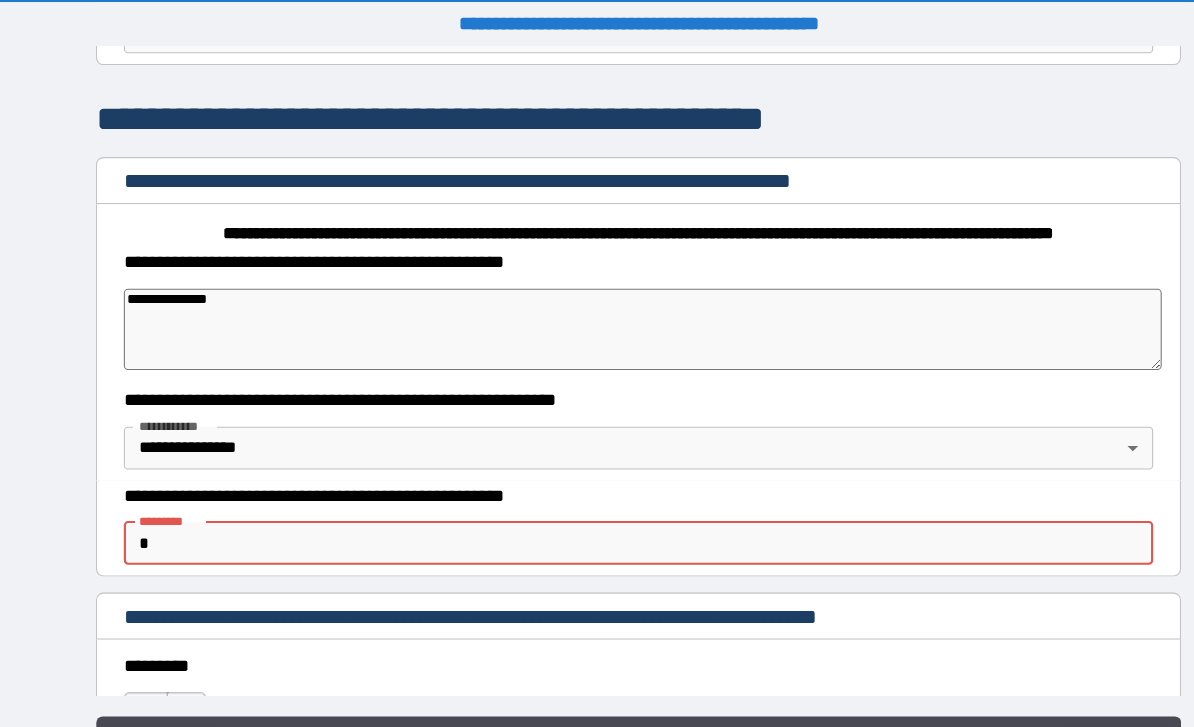 type on "*" 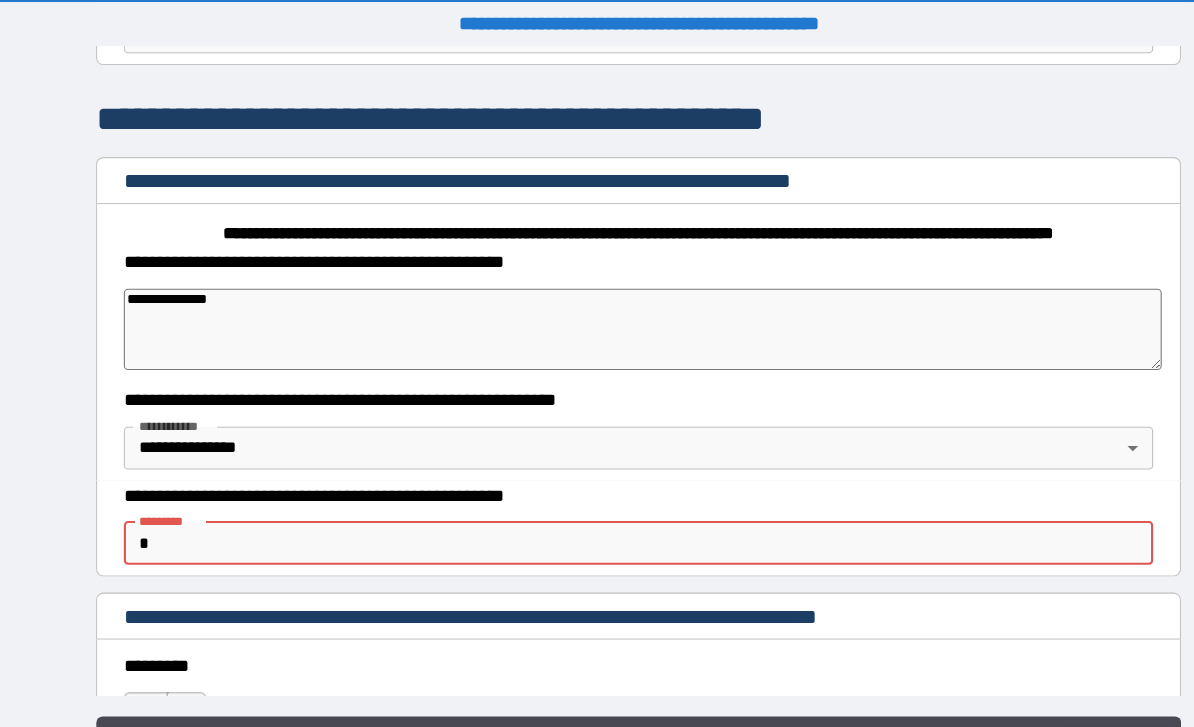 type on "*" 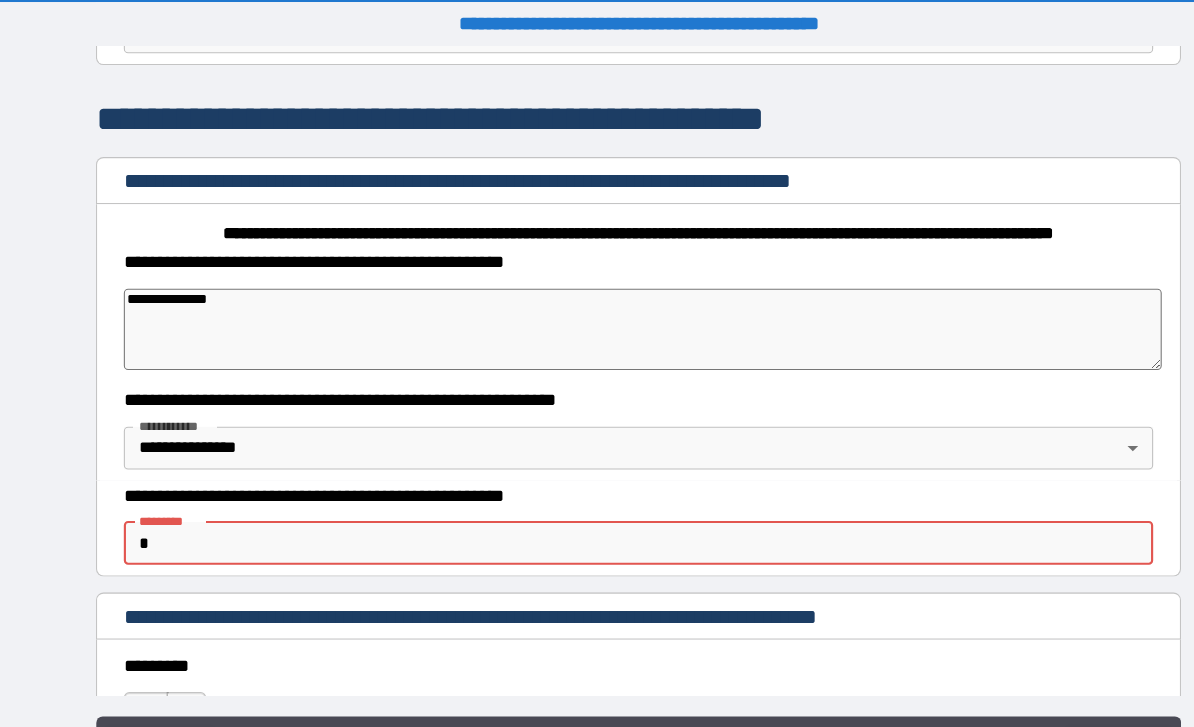 type on "**" 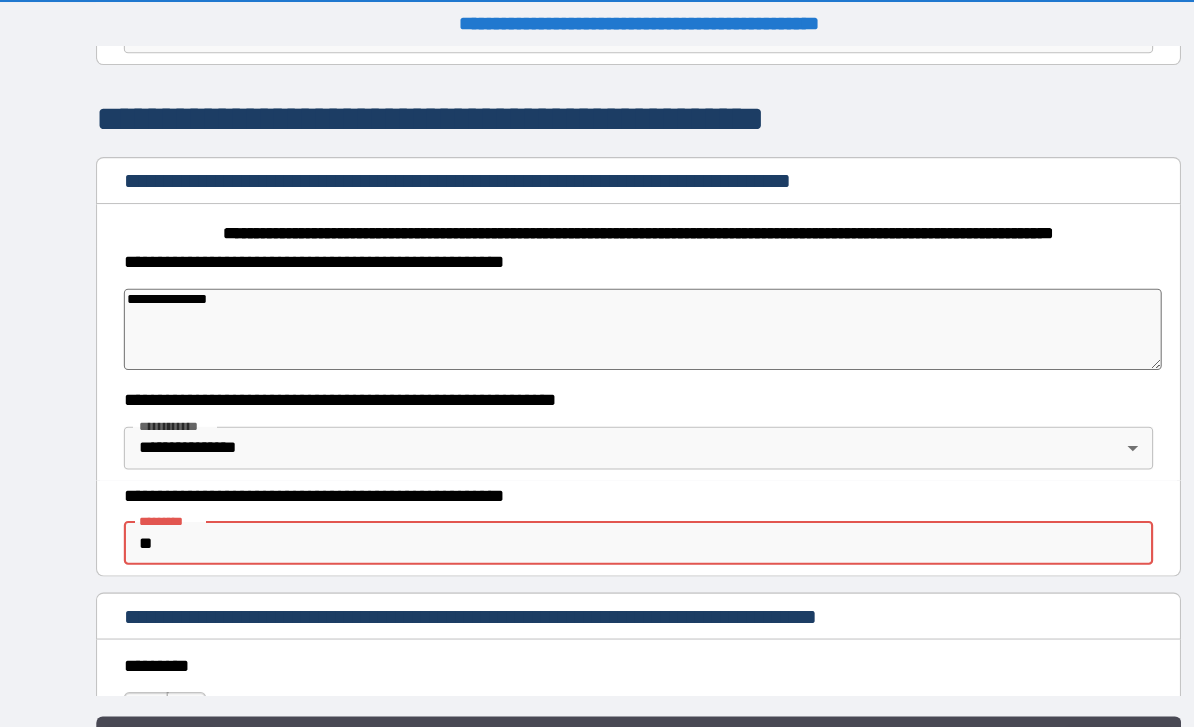 type on "*" 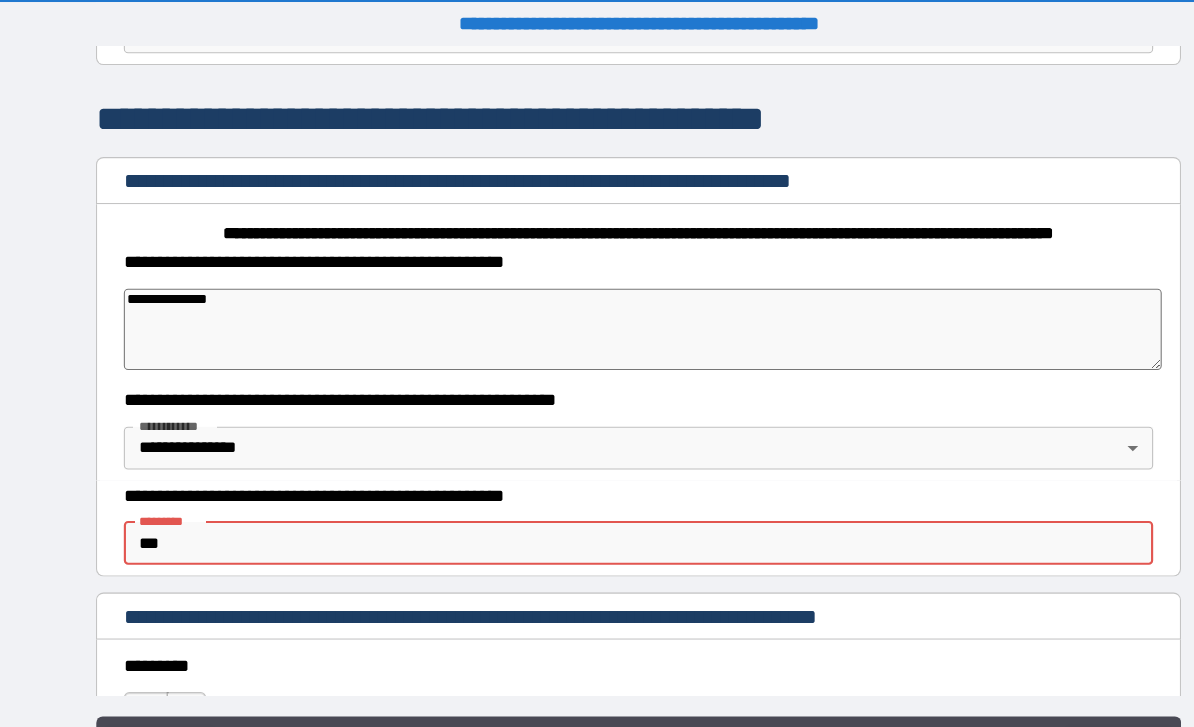 type on "*" 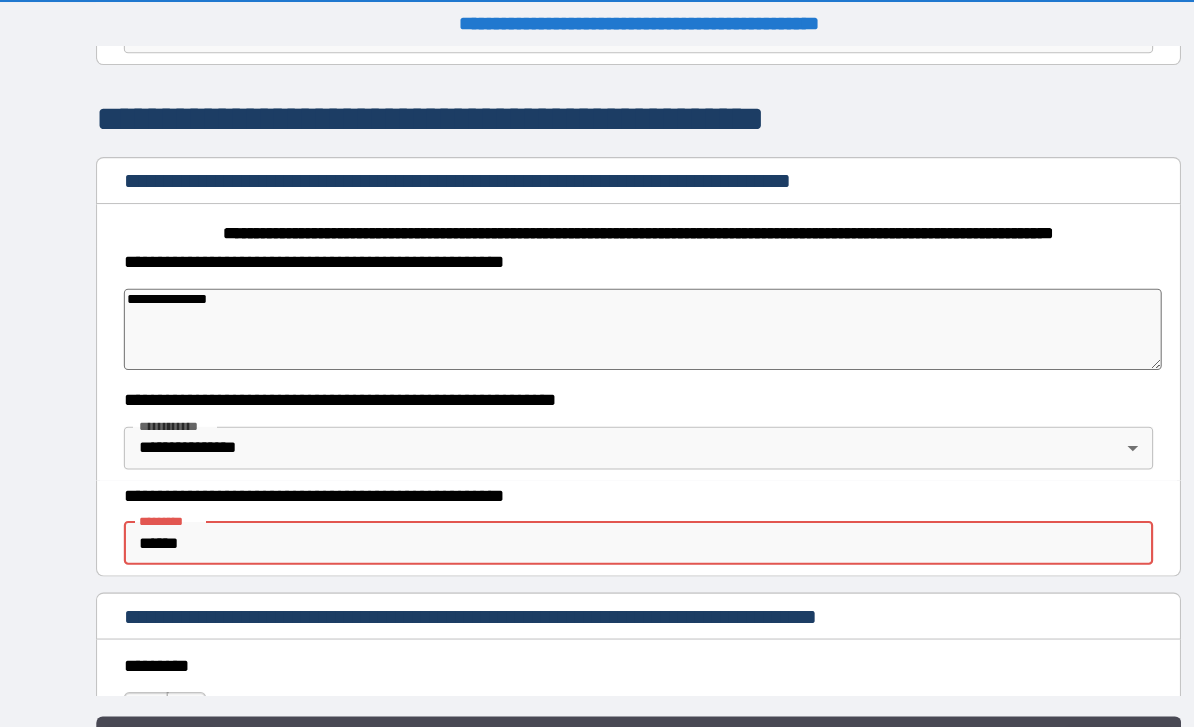 type on "*" 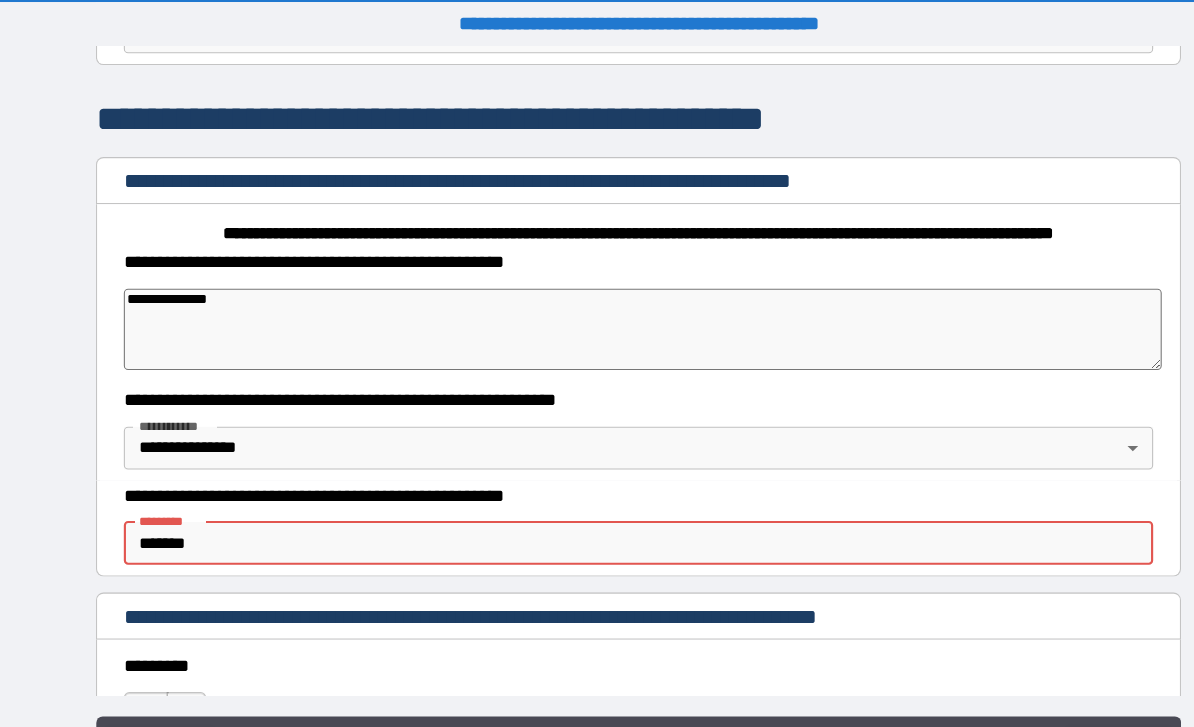 type on "*" 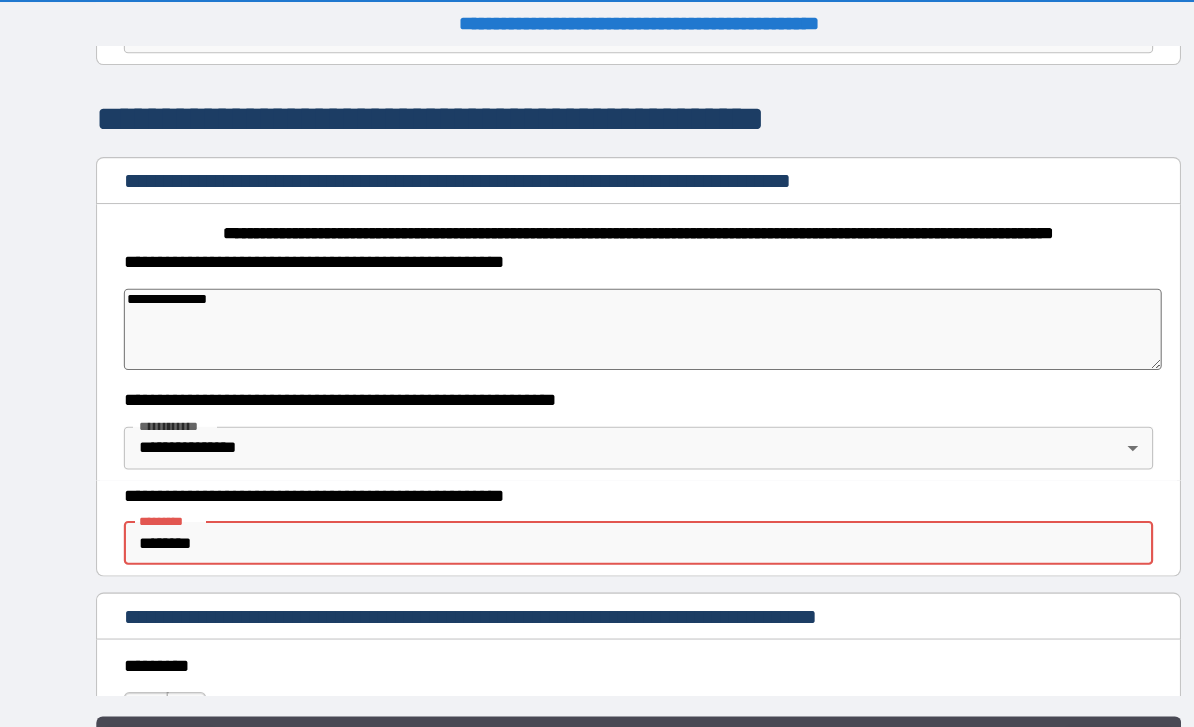 type on "*" 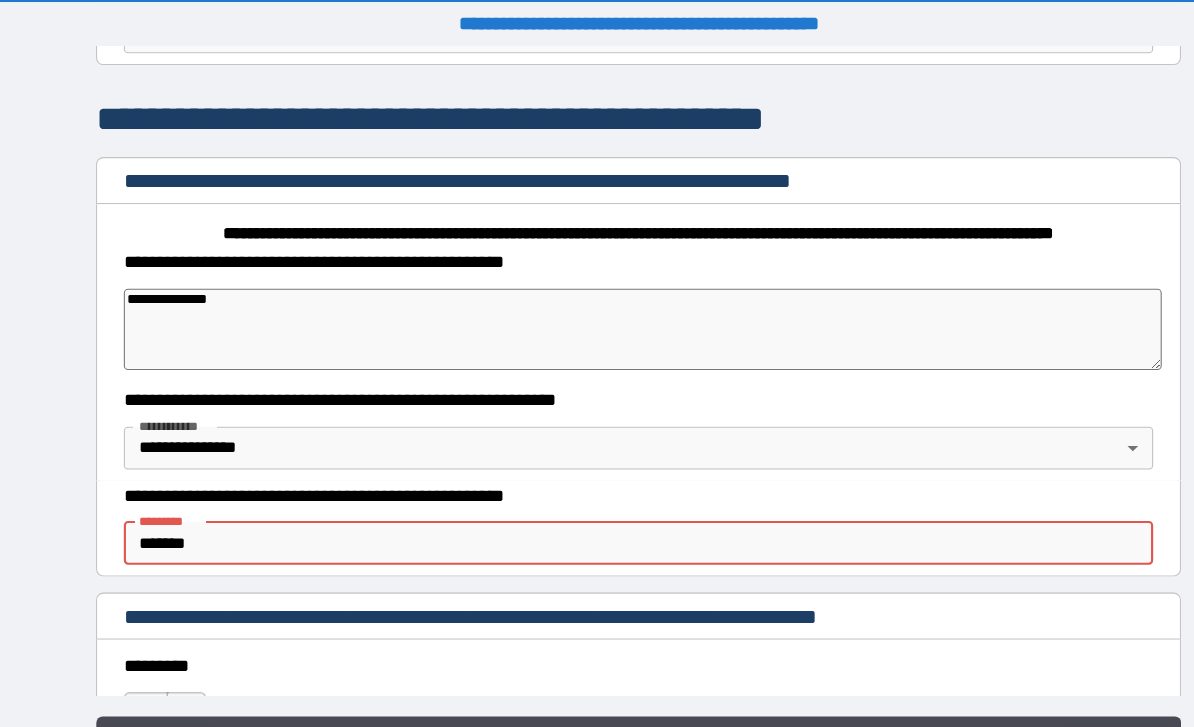type on "*" 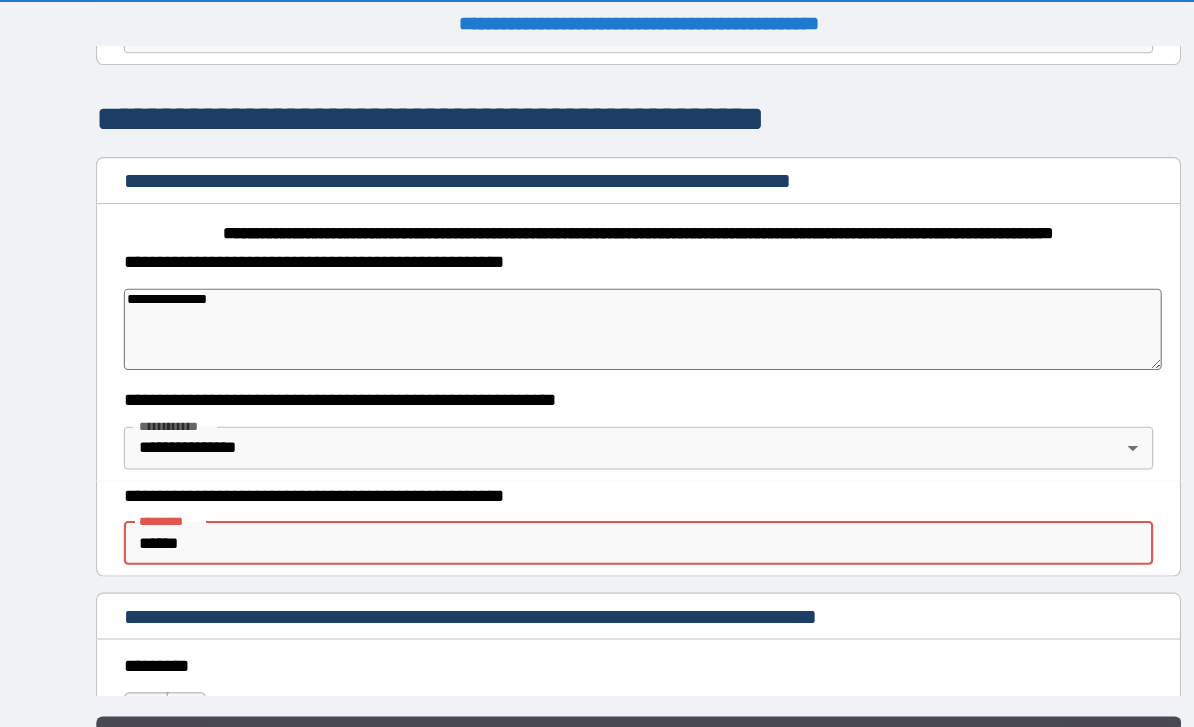 type on "*" 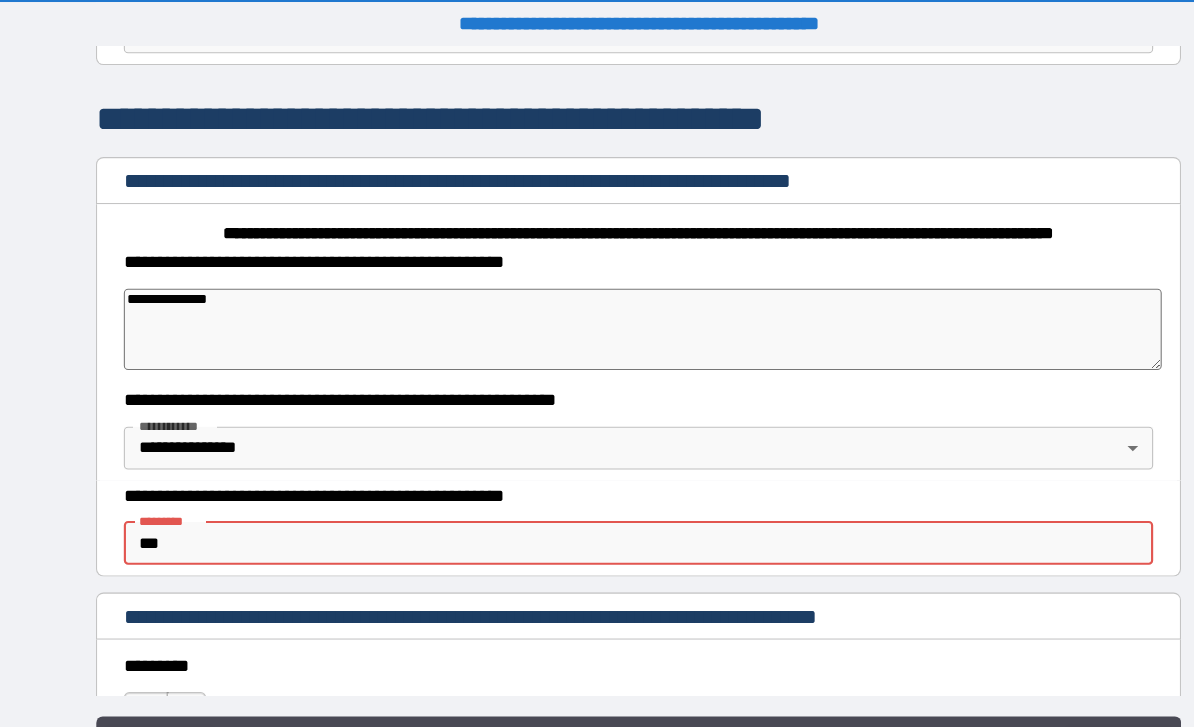 type on "*" 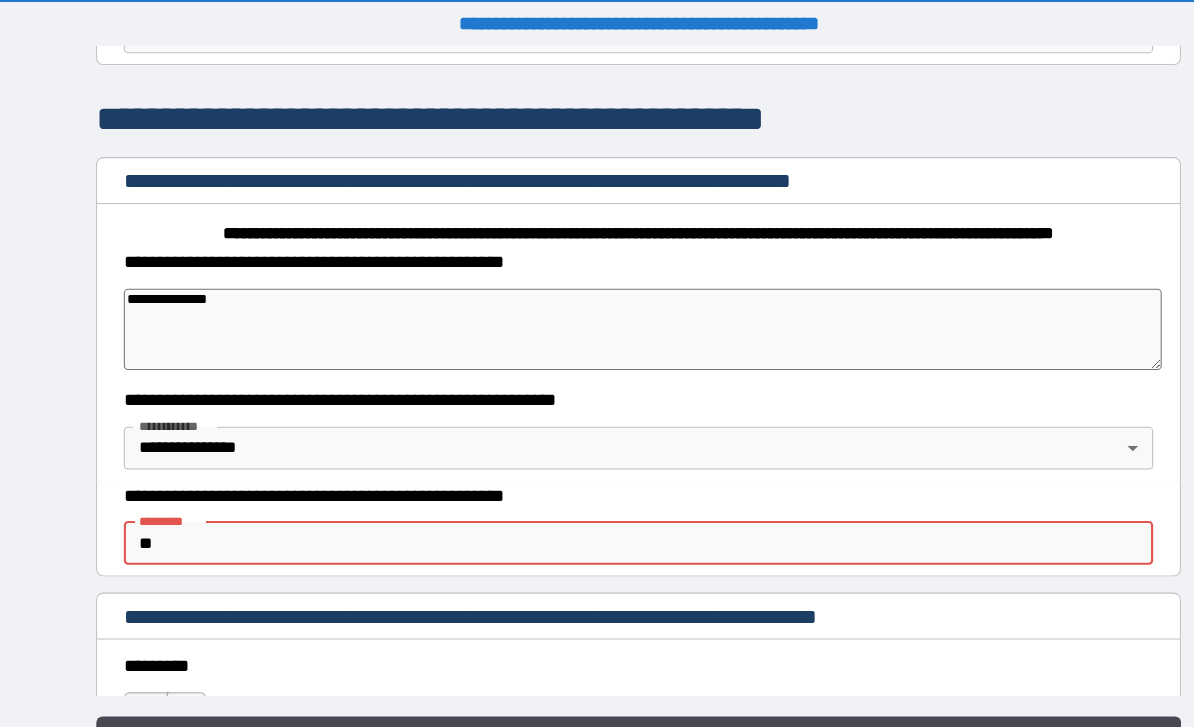 type on "*" 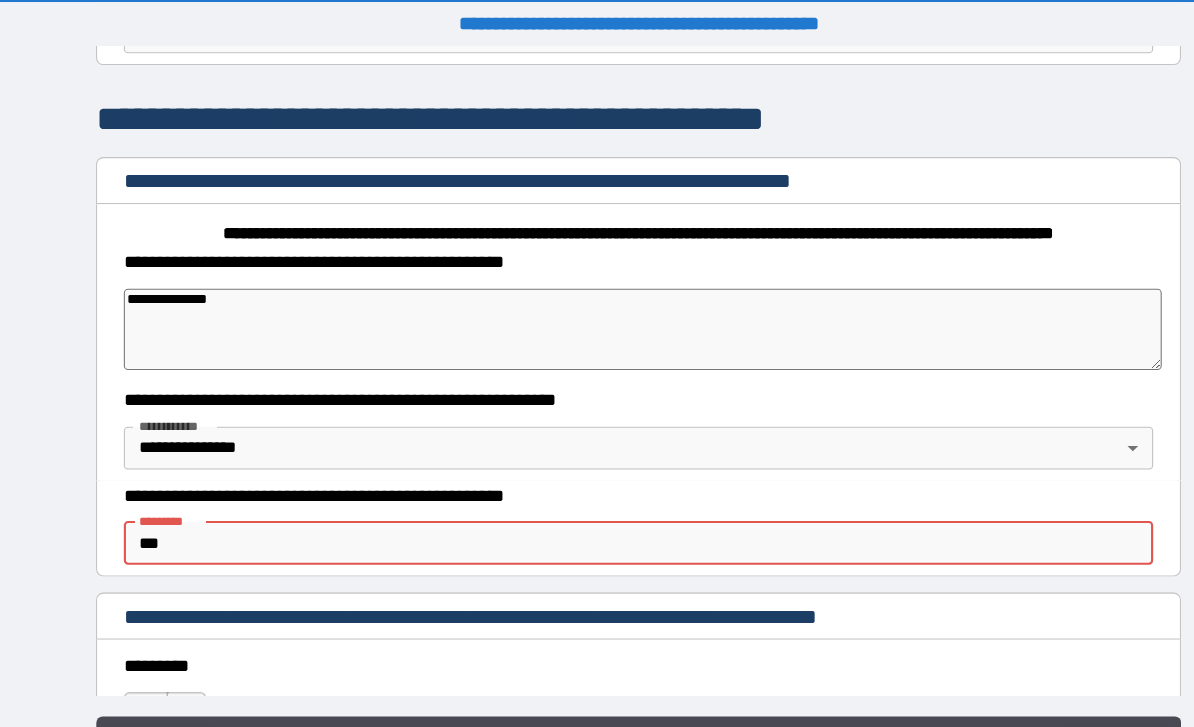 type on "*" 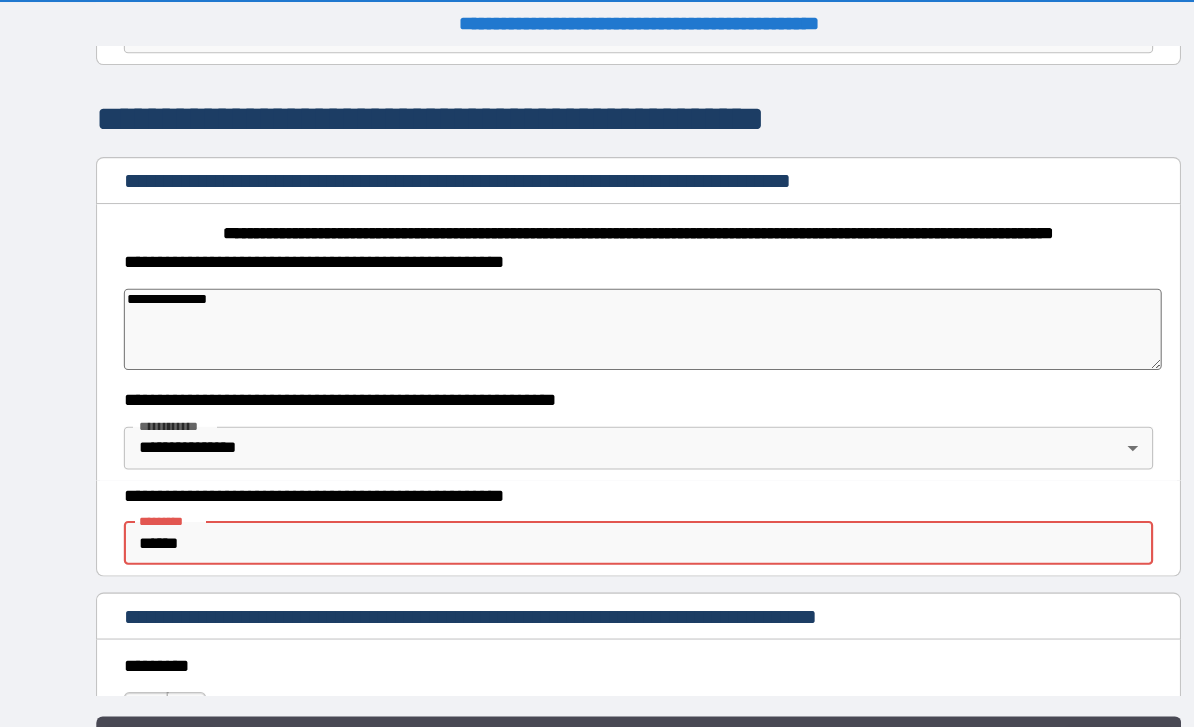 type on "*" 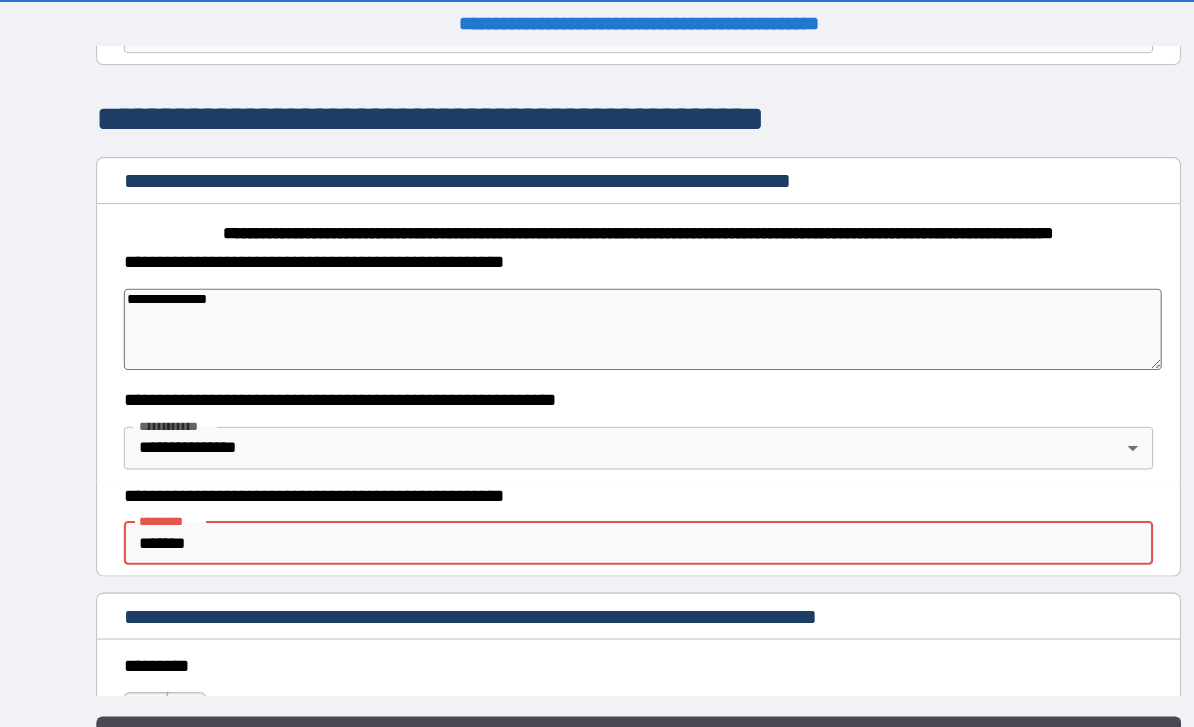 type on "*" 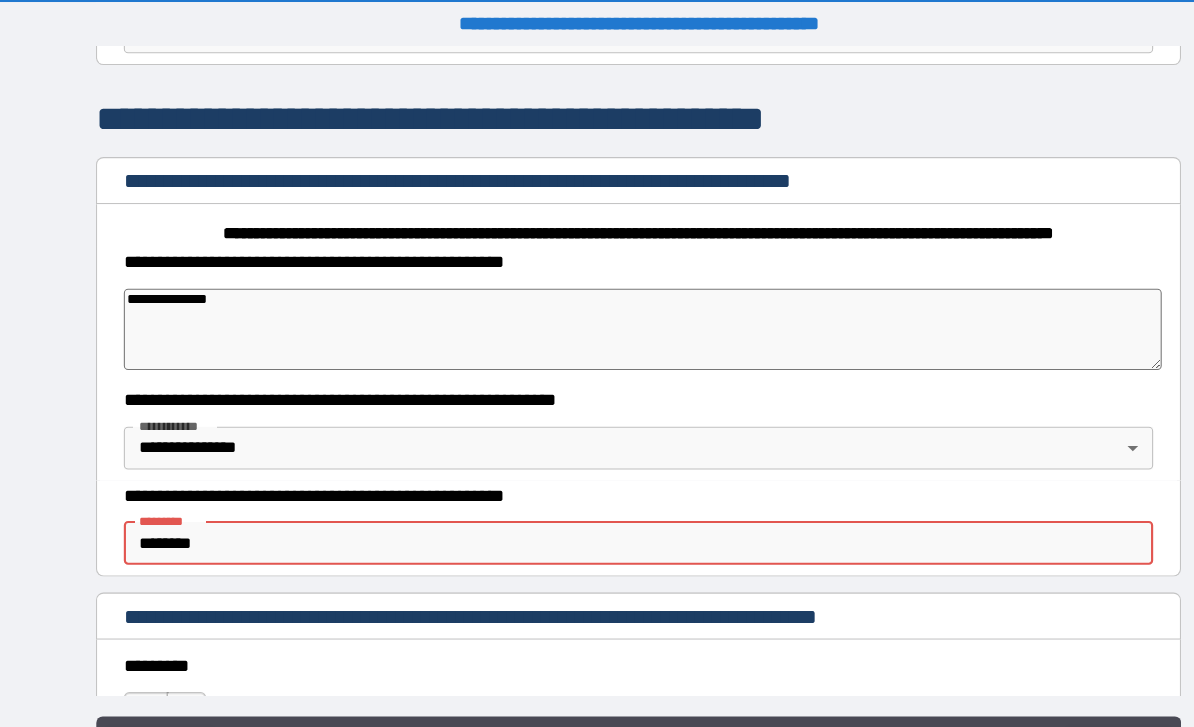 type on "*" 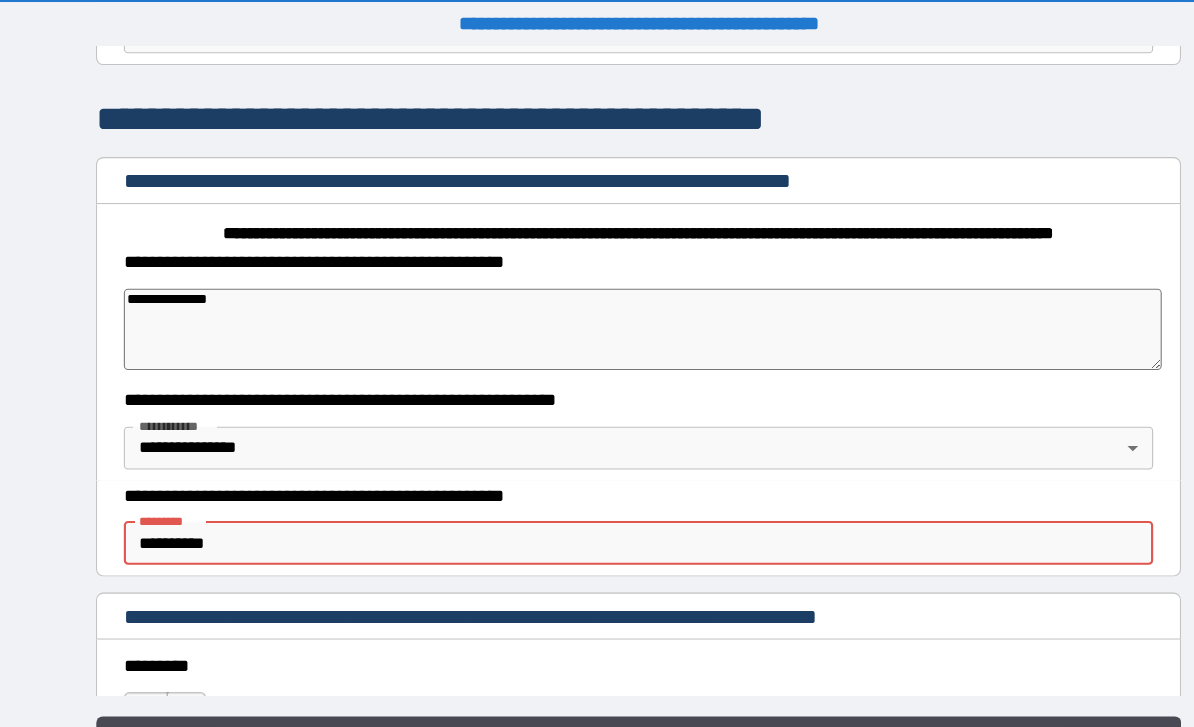 type on "*" 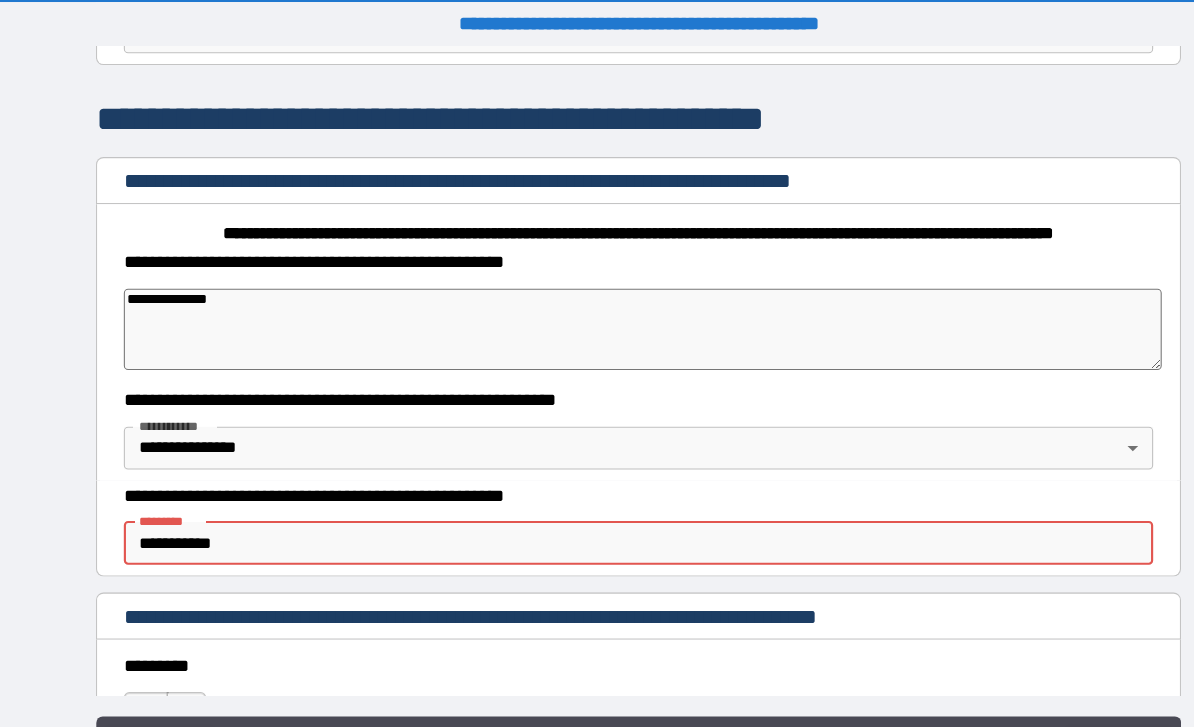 type on "*" 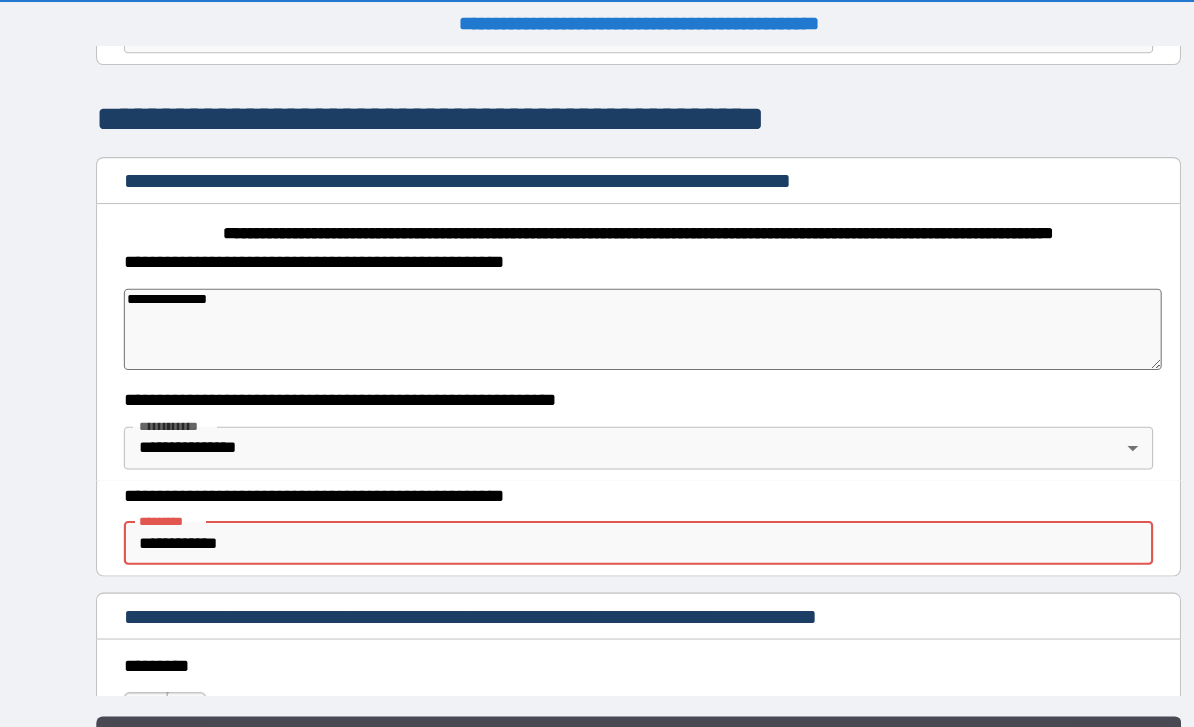 type on "**********" 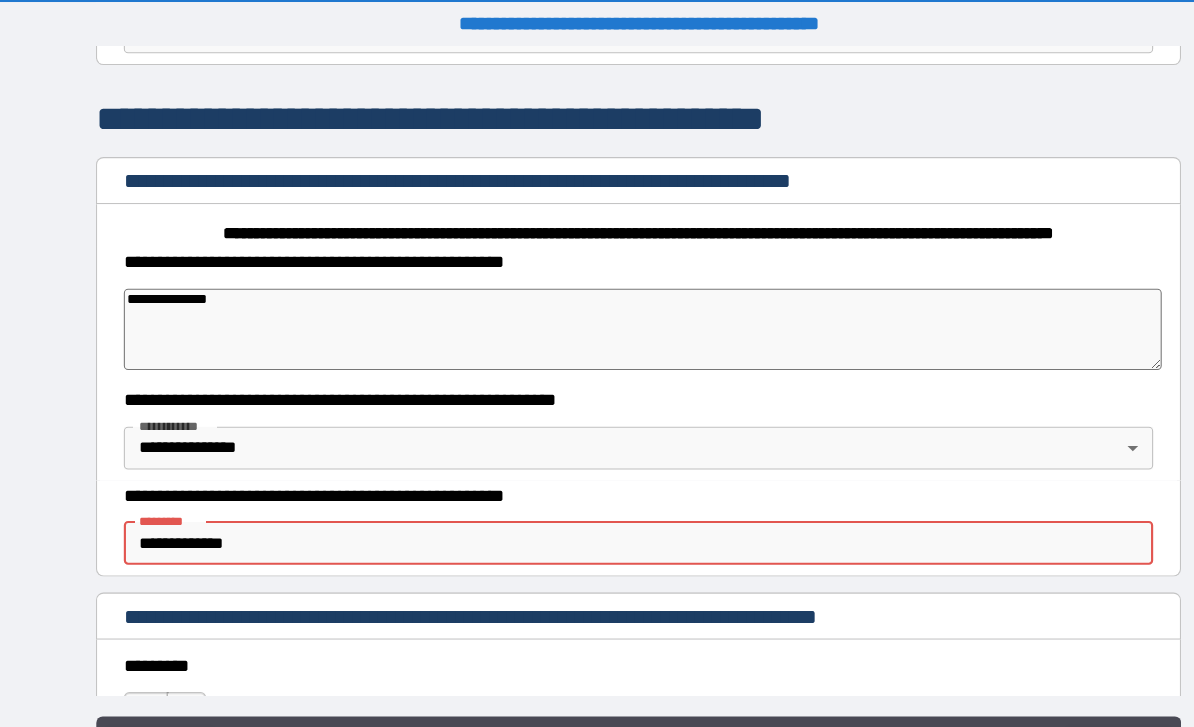 type on "*" 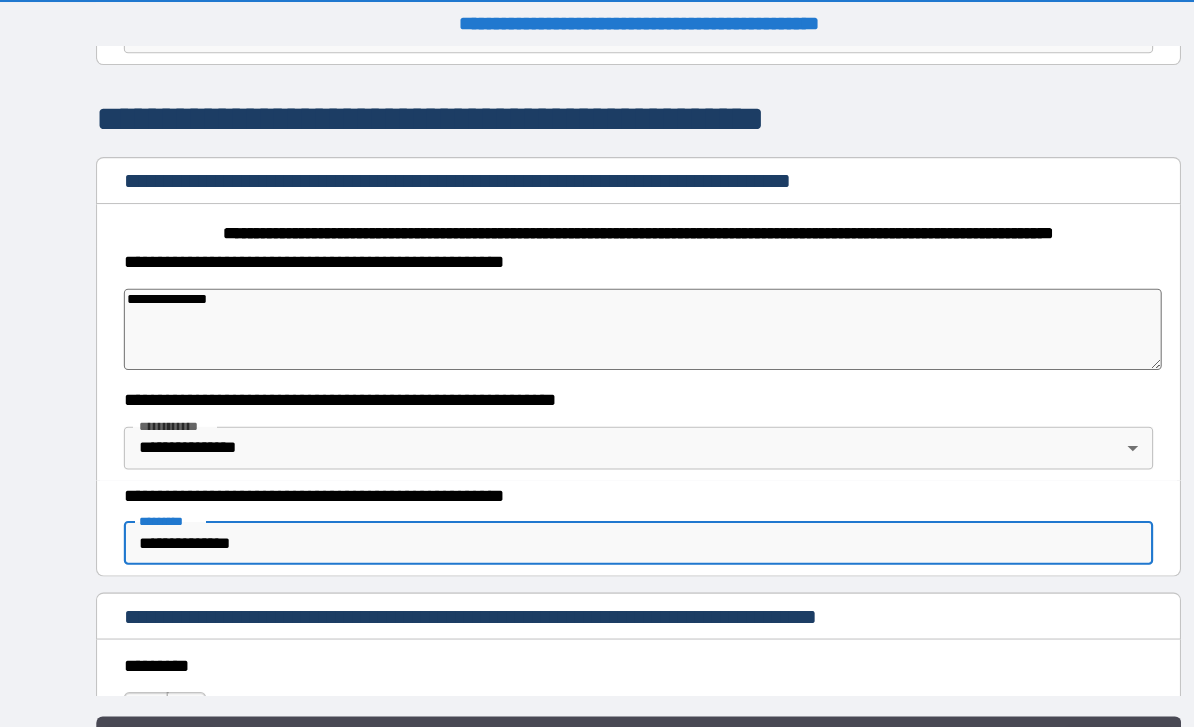 type on "*" 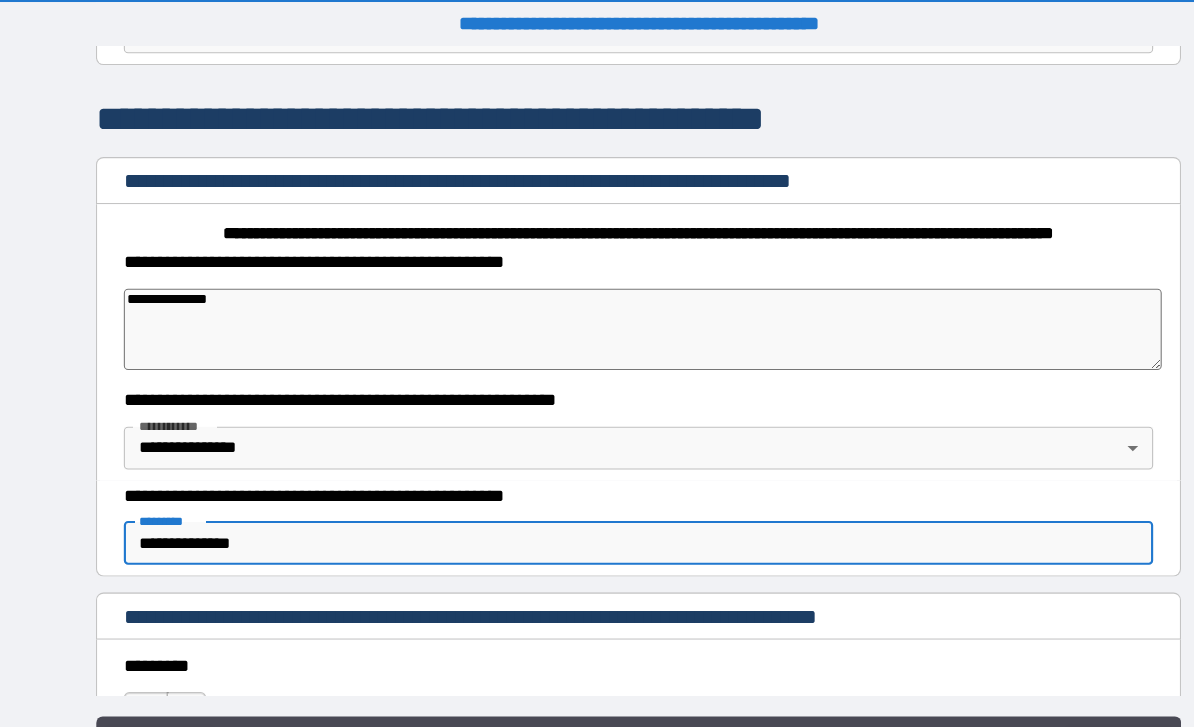 type on "*" 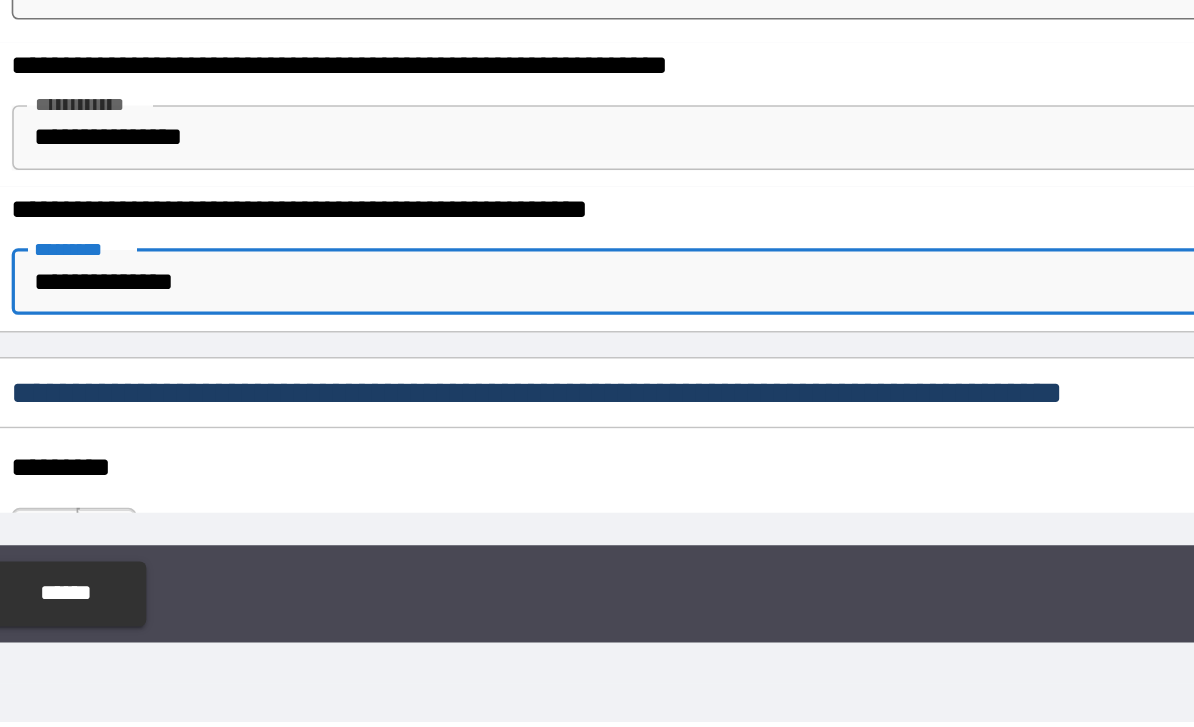 scroll, scrollTop: 64, scrollLeft: 0, axis: vertical 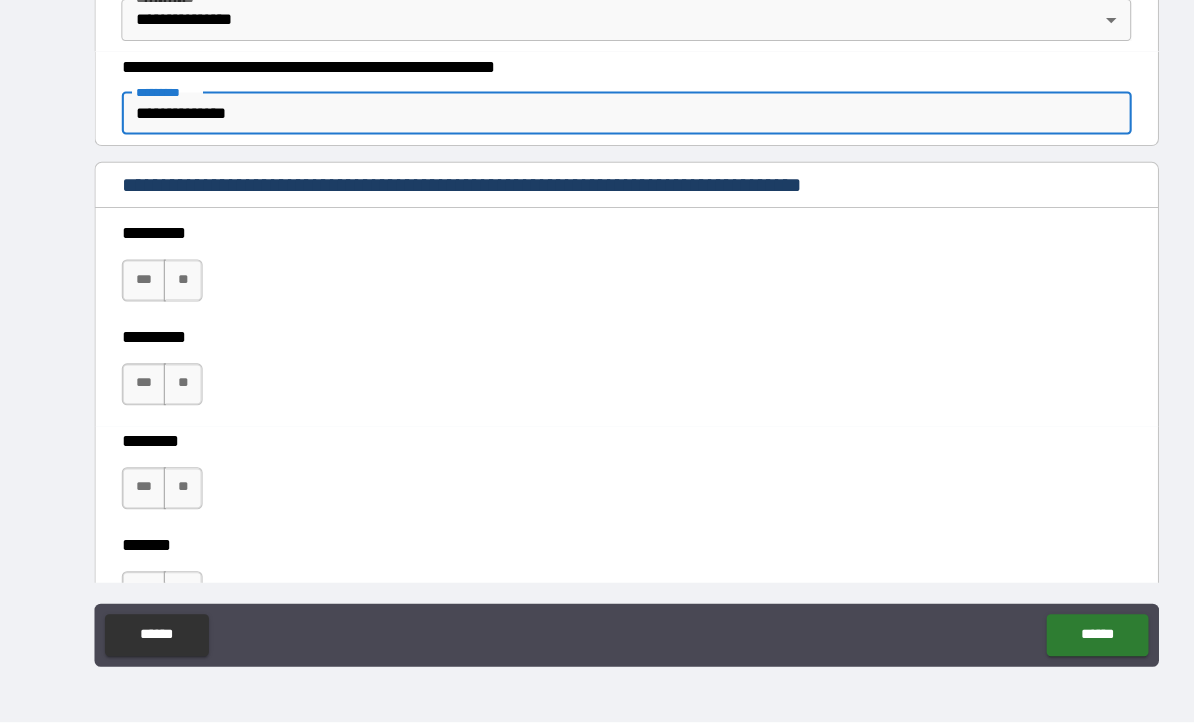 type on "**********" 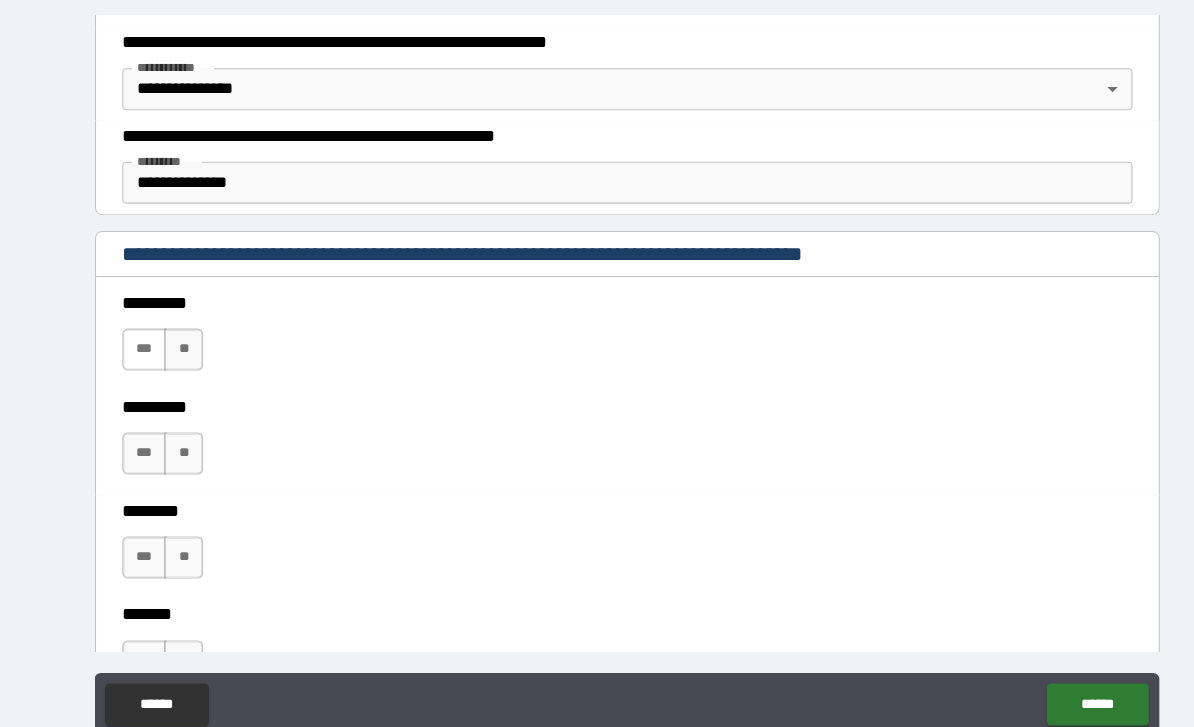 click on "***" at bounding box center [137, 333] 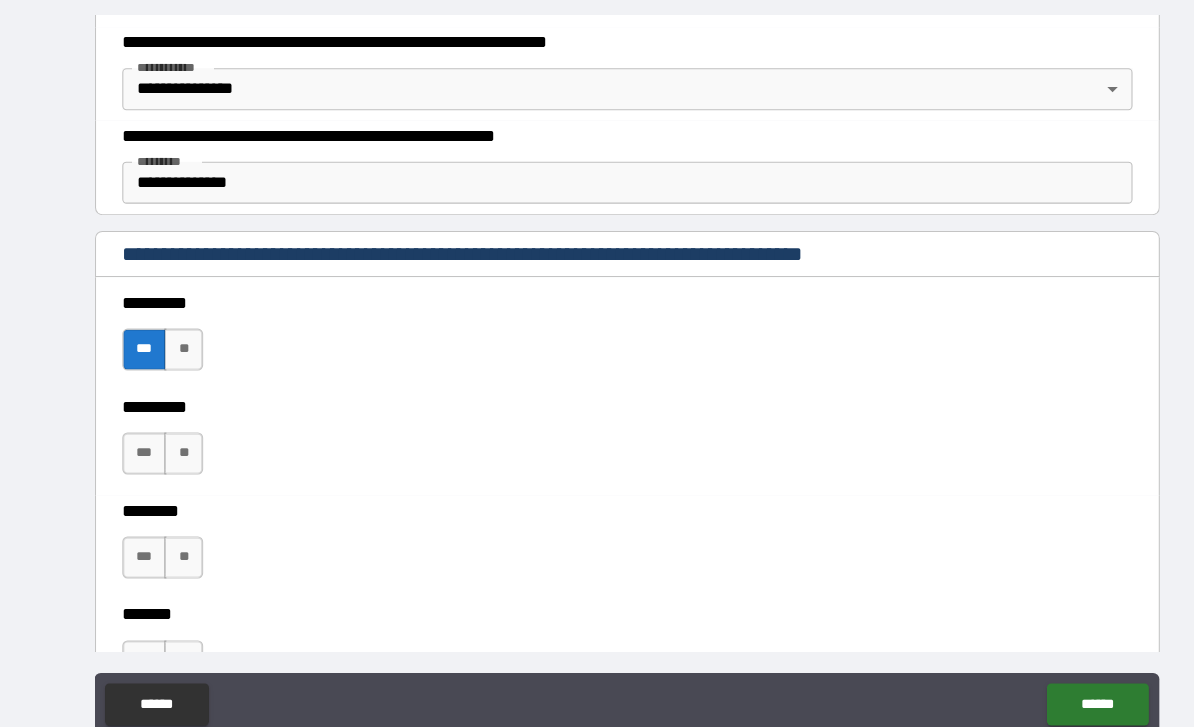 type on "*" 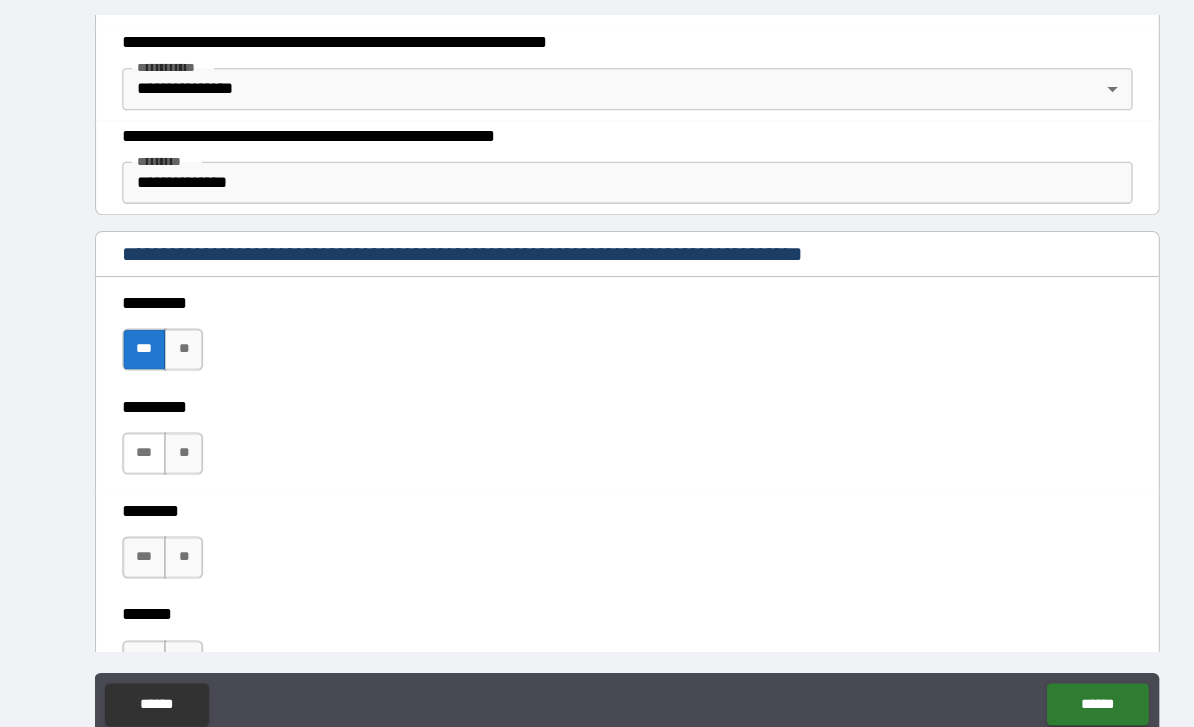 click on "***" at bounding box center [137, 432] 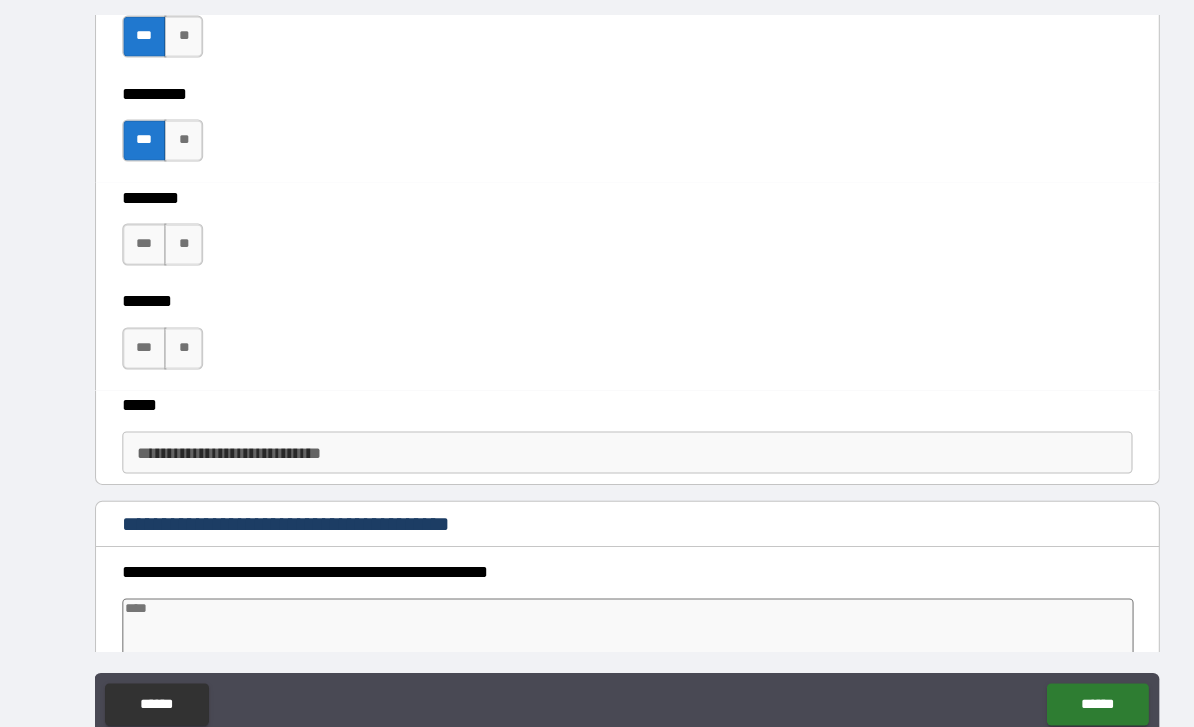 scroll, scrollTop: 827, scrollLeft: 0, axis: vertical 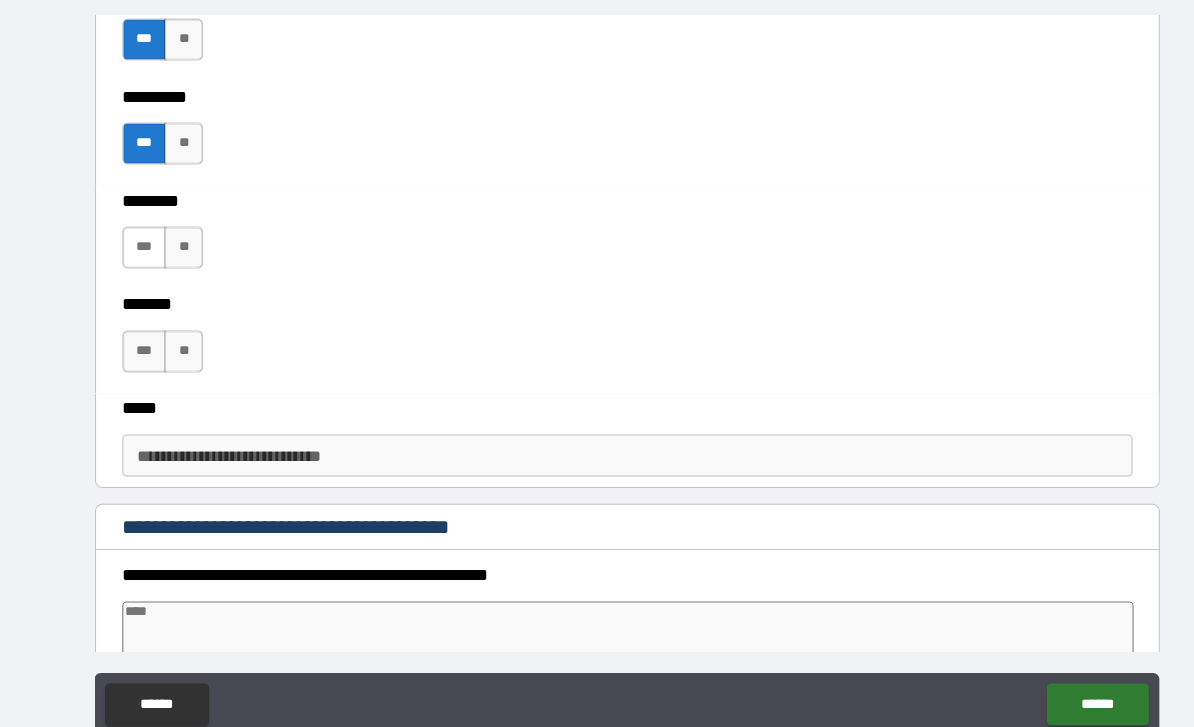 click on "***" at bounding box center (137, 236) 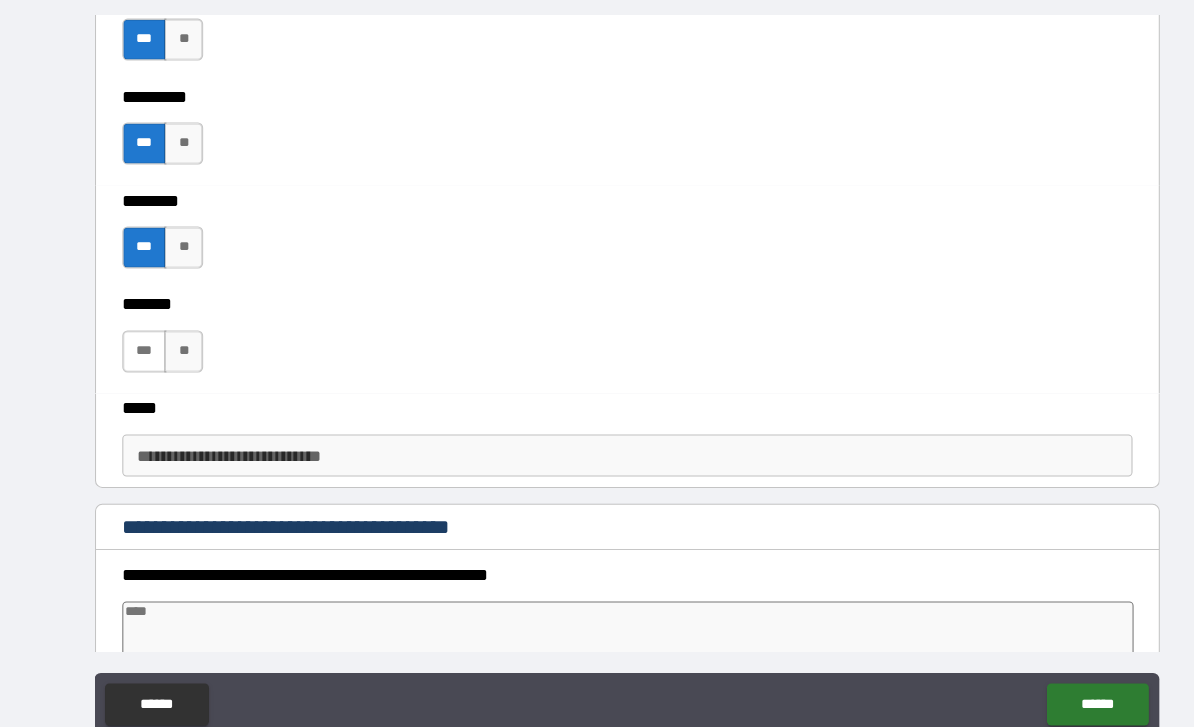 click on "***" at bounding box center (137, 335) 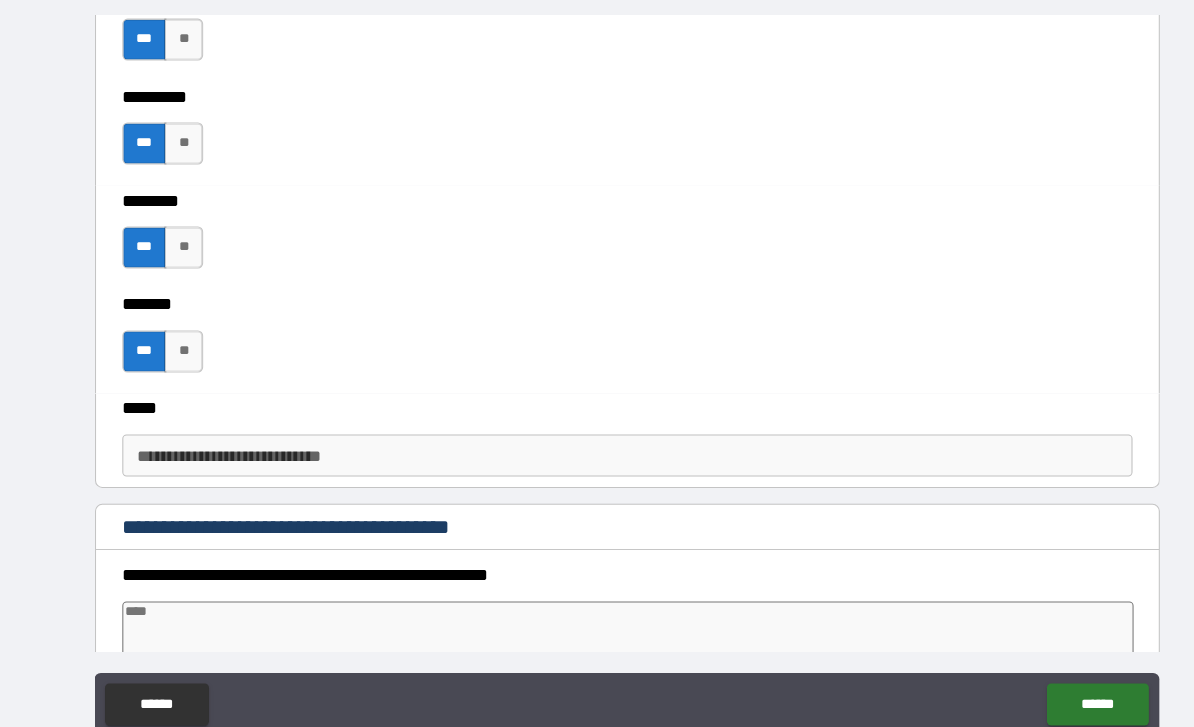 type on "*" 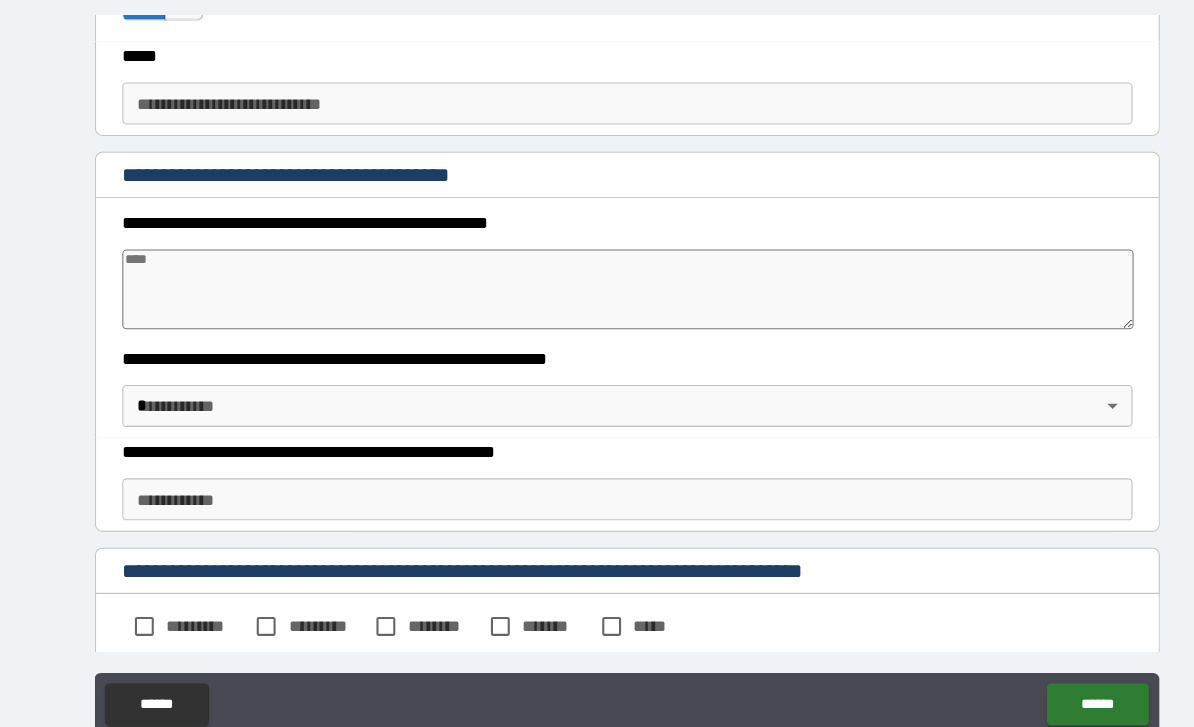scroll, scrollTop: 1161, scrollLeft: 0, axis: vertical 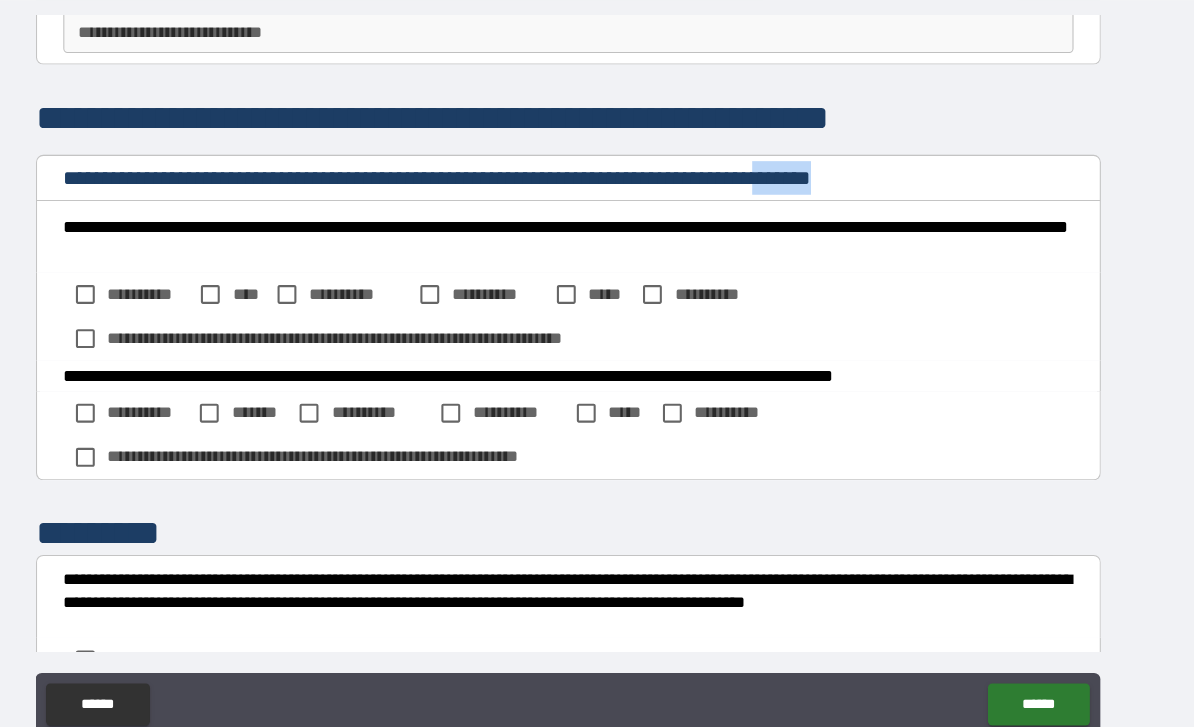 type on "*" 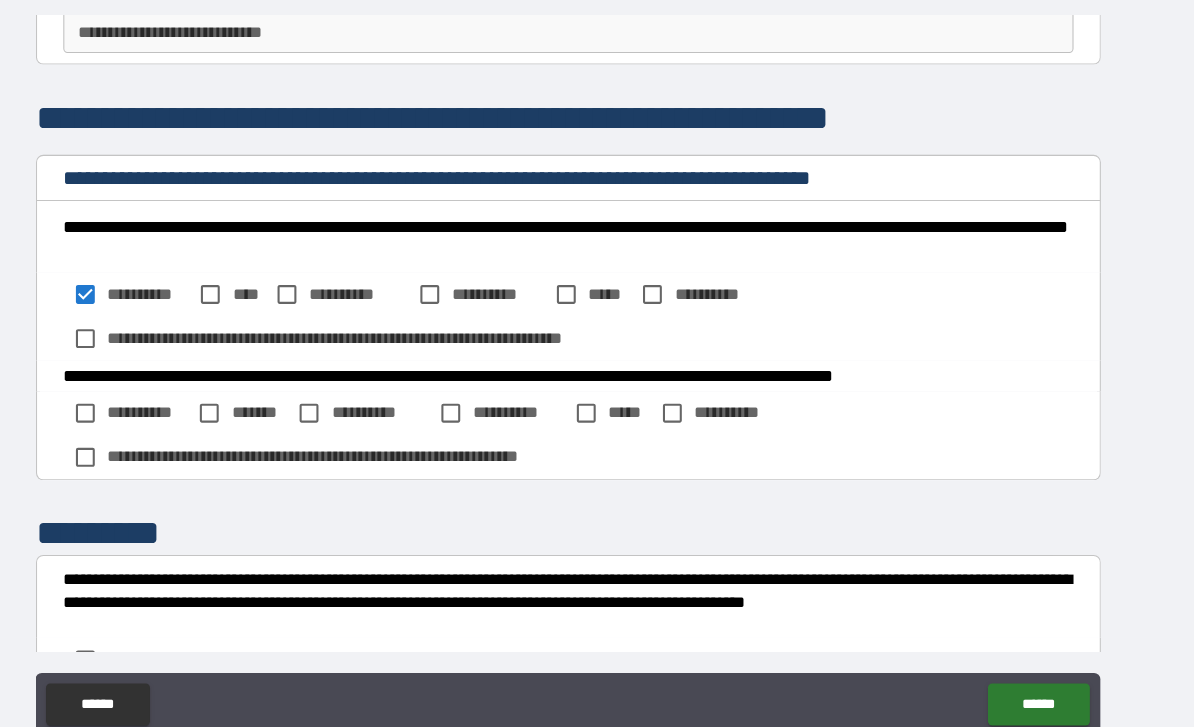 type on "*" 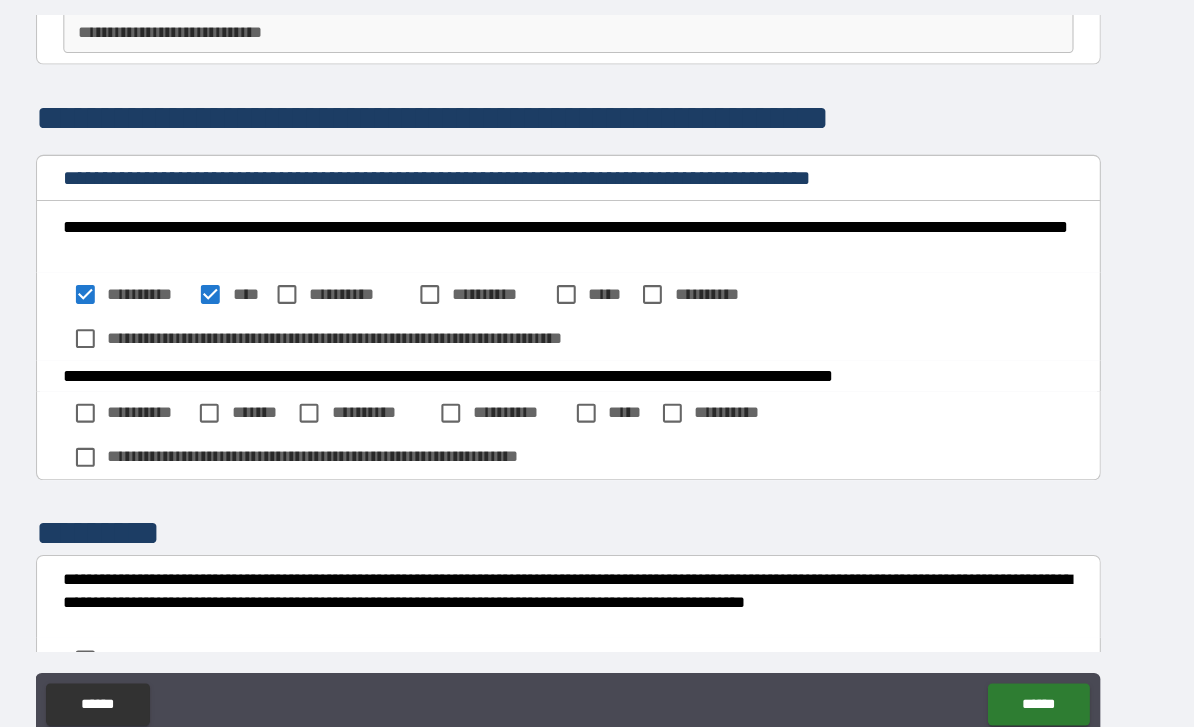 type on "*" 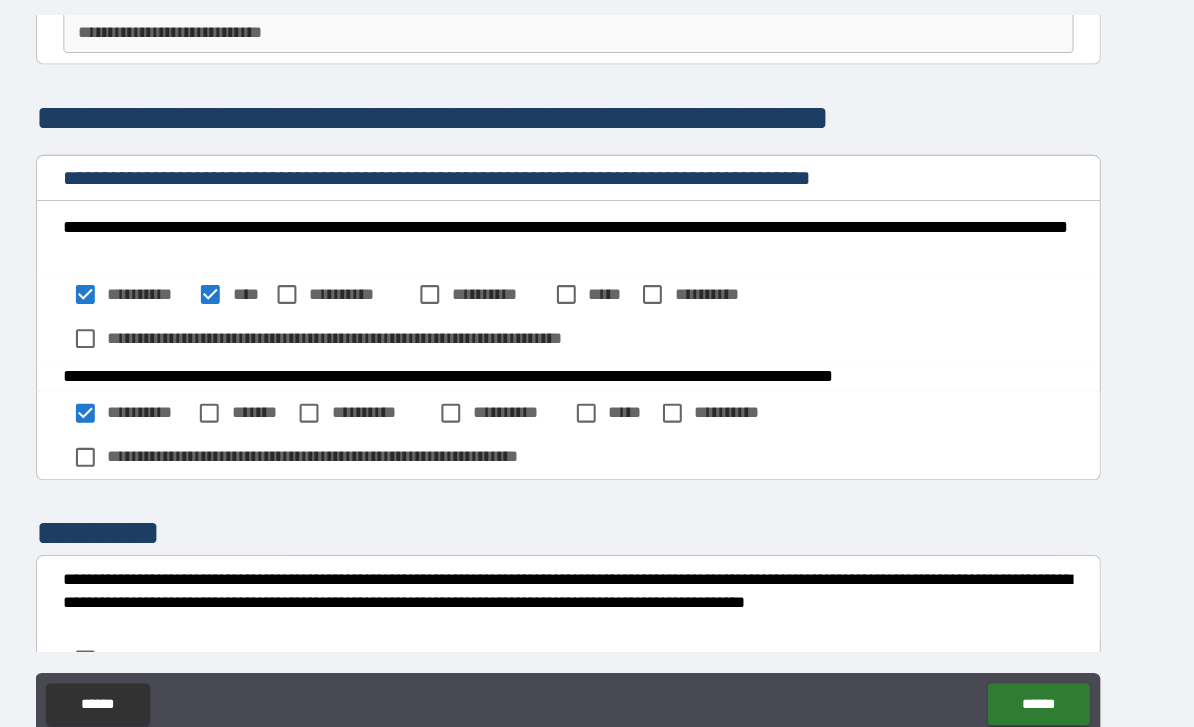 type 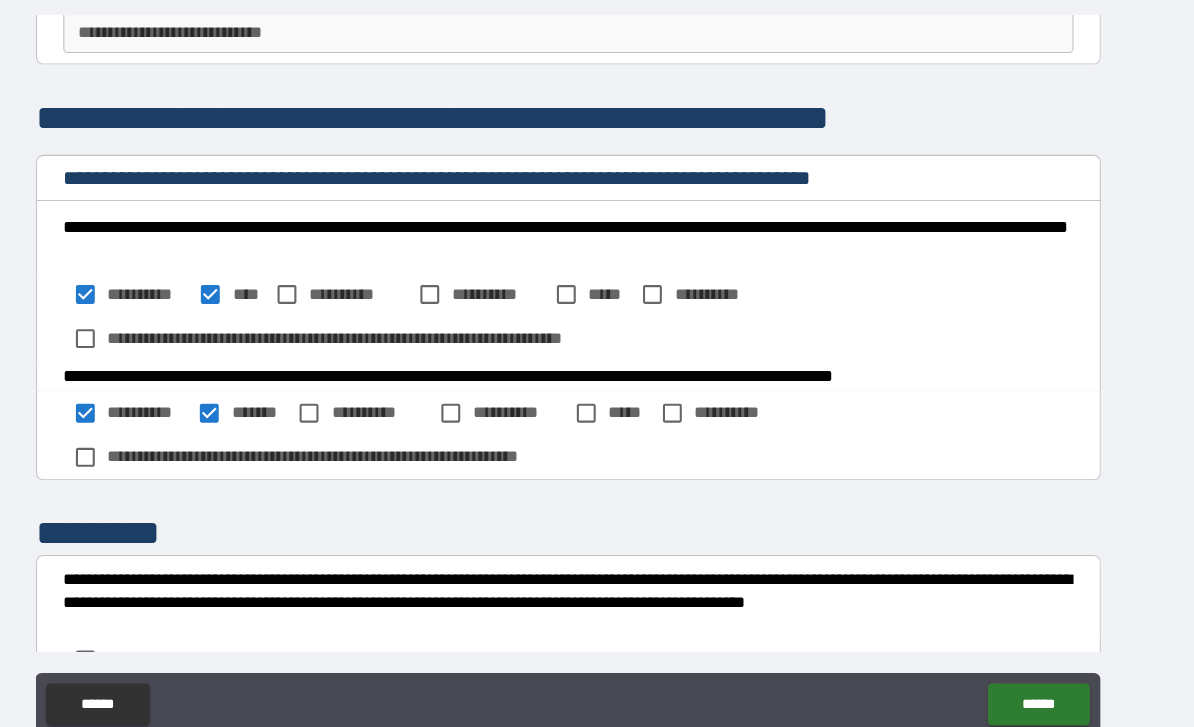 scroll, scrollTop: 37, scrollLeft: 0, axis: vertical 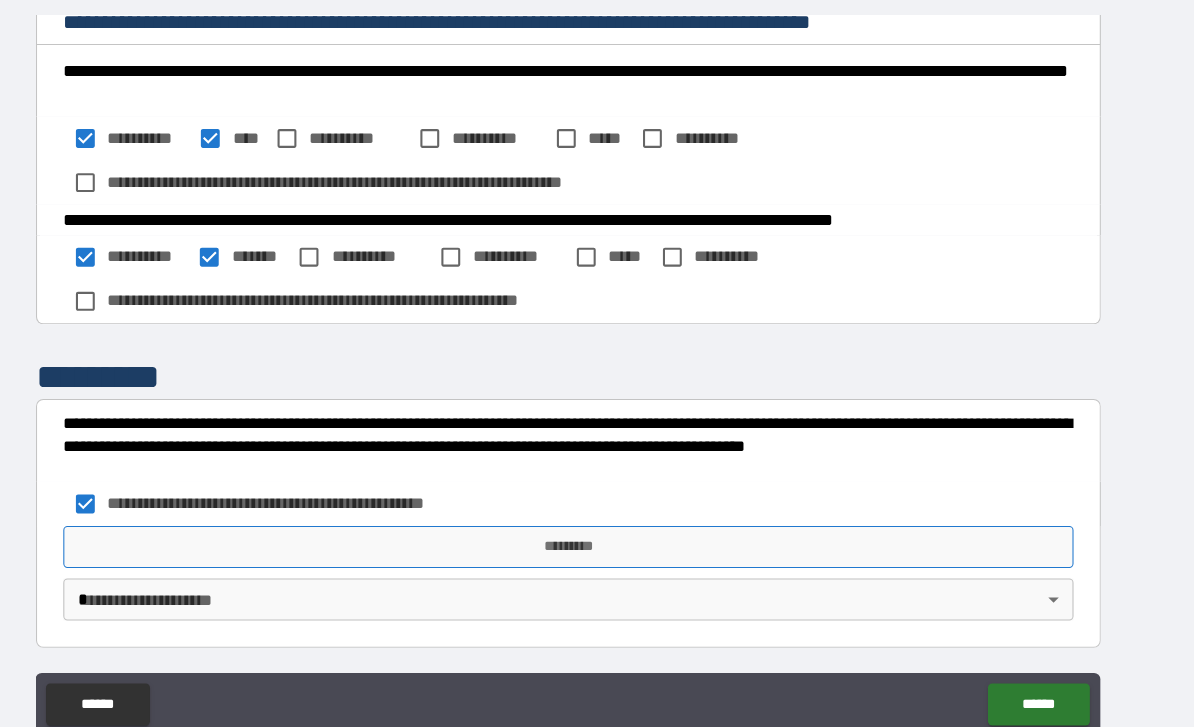 click on "*********" at bounding box center (597, 521) 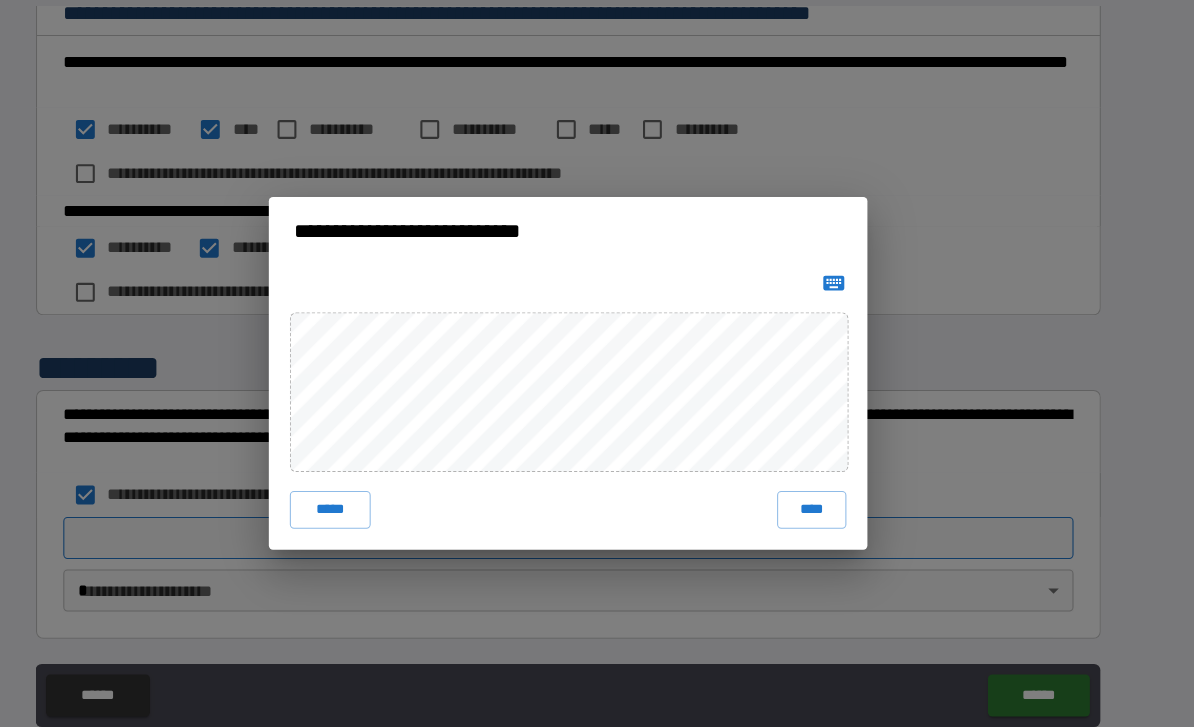 scroll, scrollTop: 29, scrollLeft: 0, axis: vertical 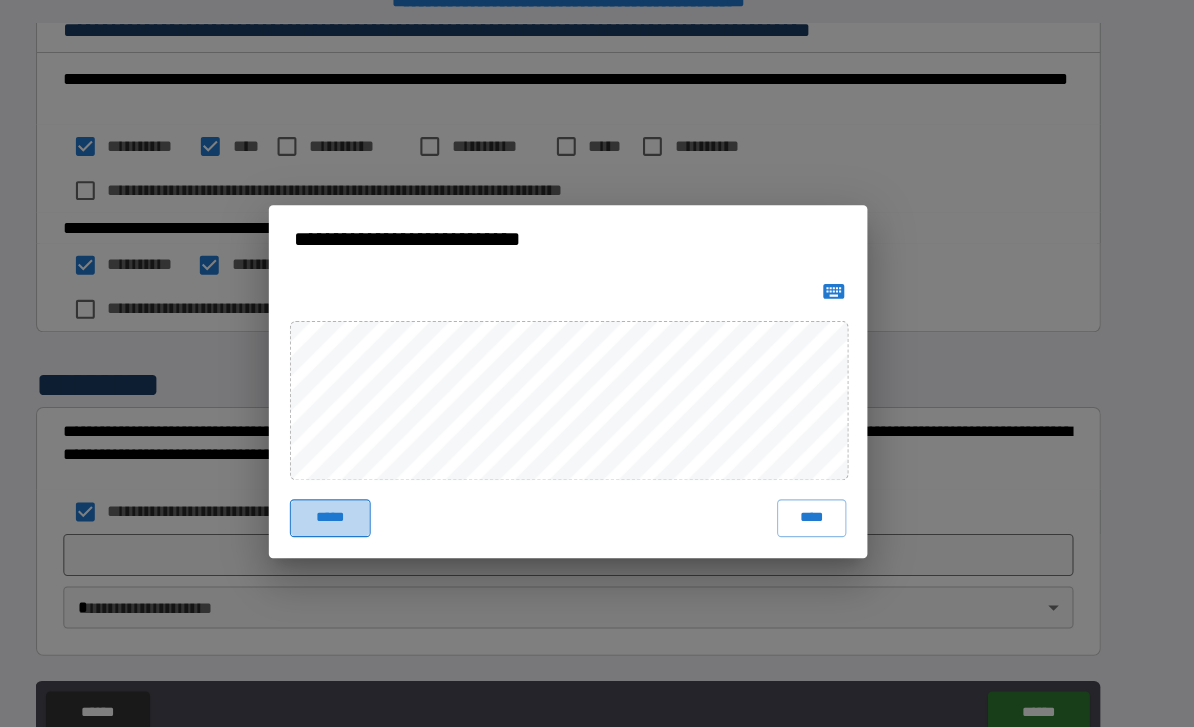 click on "*****" at bounding box center (370, 494) 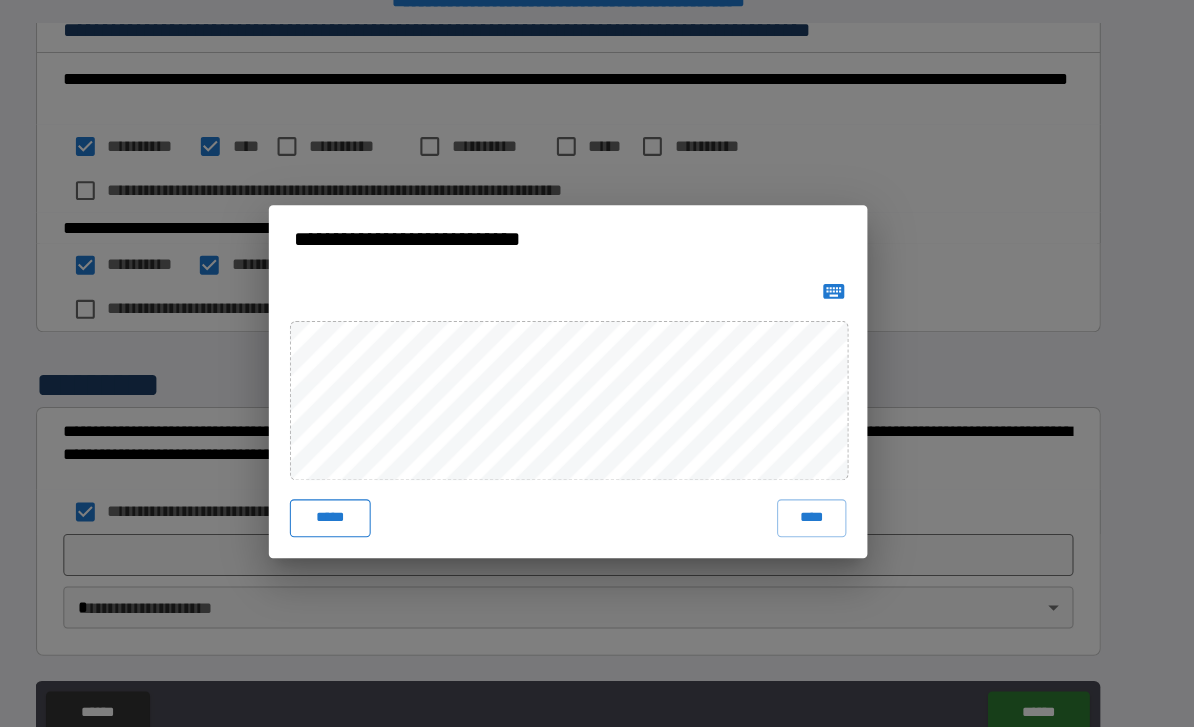 scroll, scrollTop: 27, scrollLeft: 0, axis: vertical 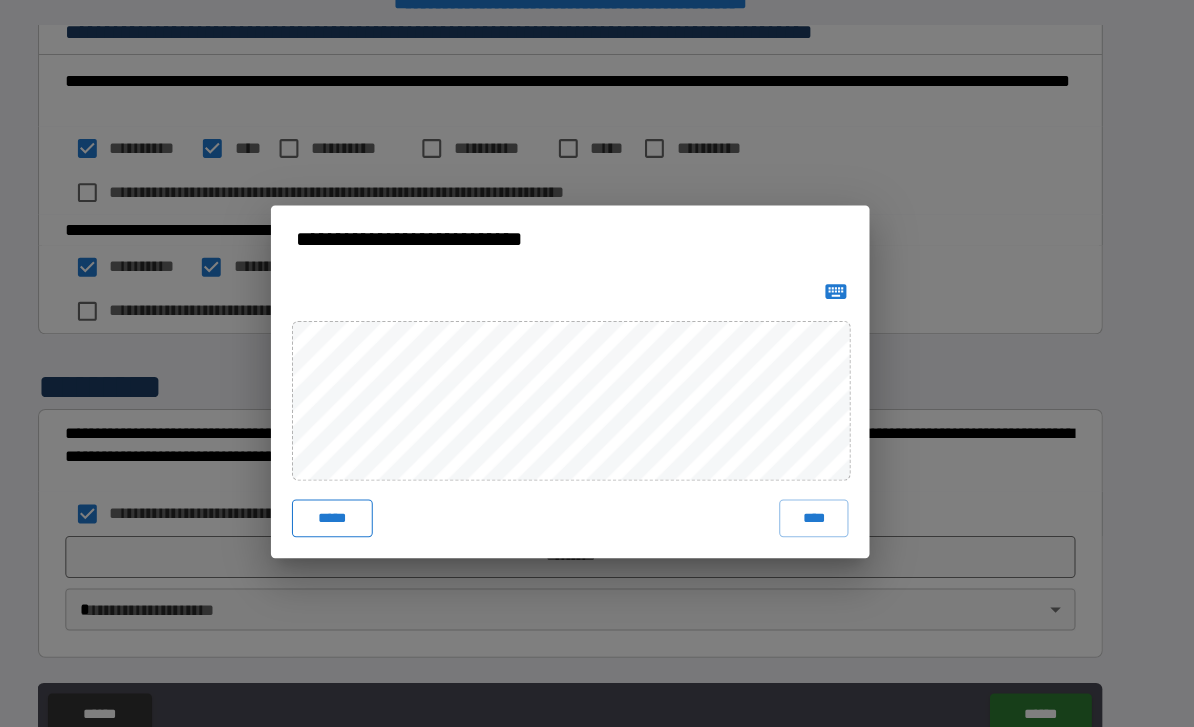 click on "*****" at bounding box center (370, 494) 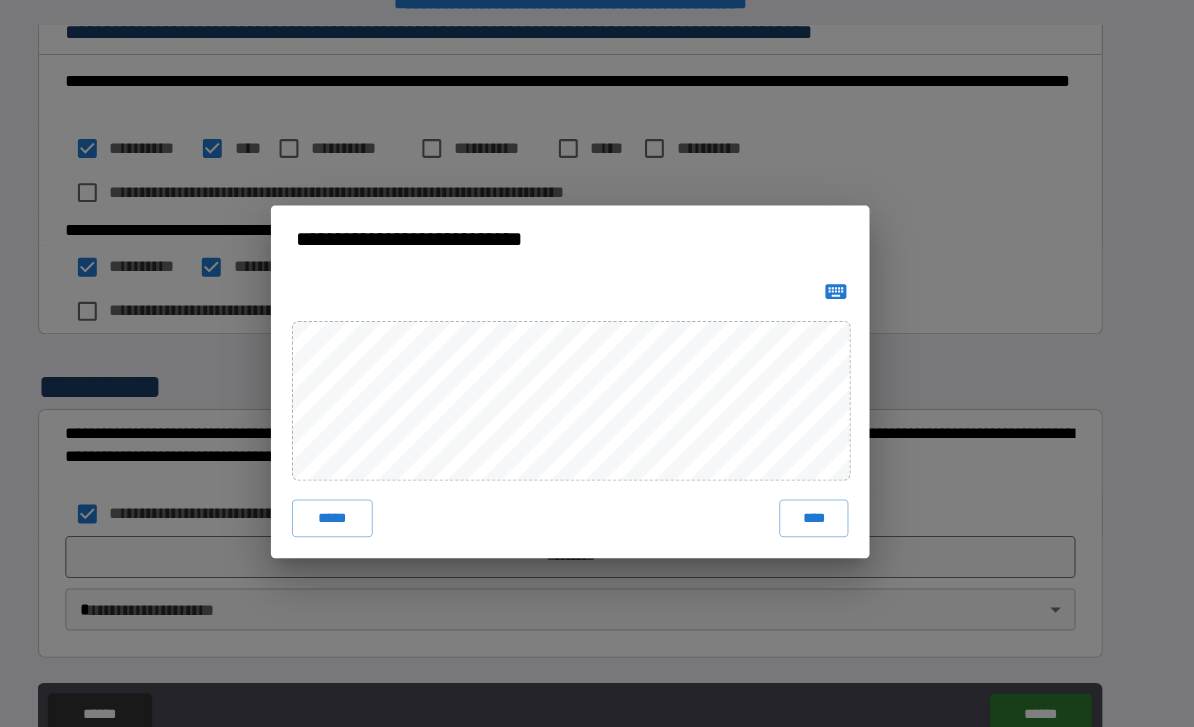 click on "***** ****" at bounding box center (597, 396) 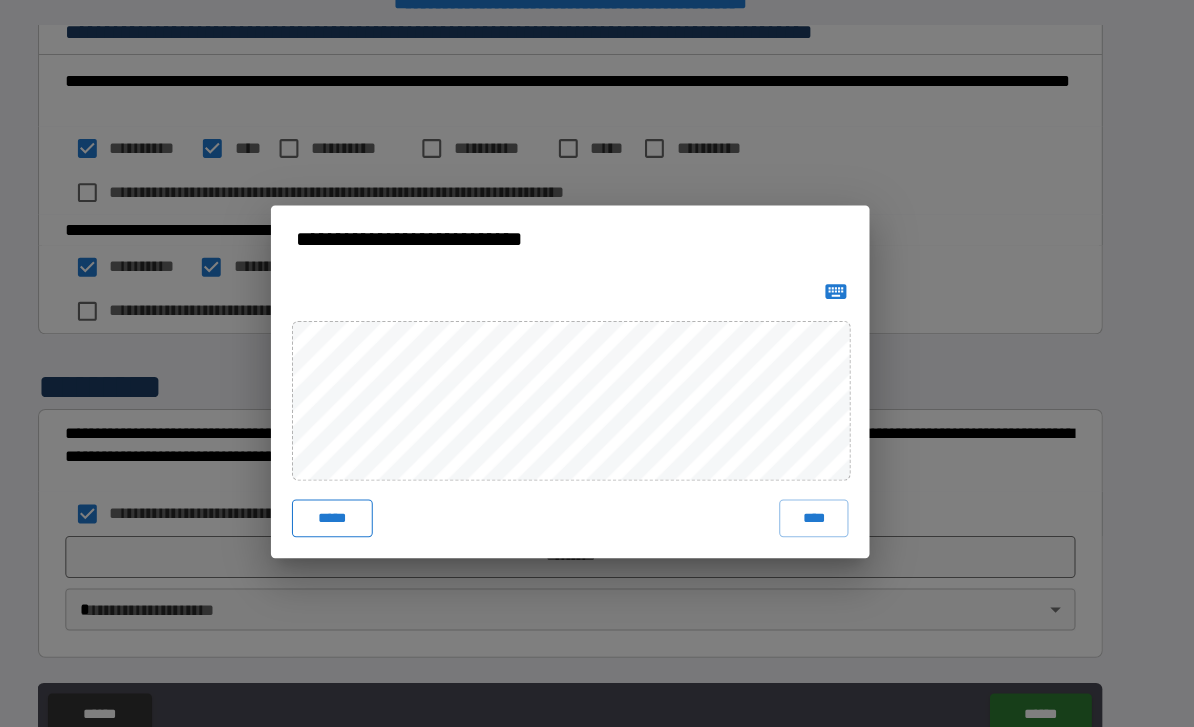 click on "*****" at bounding box center [370, 494] 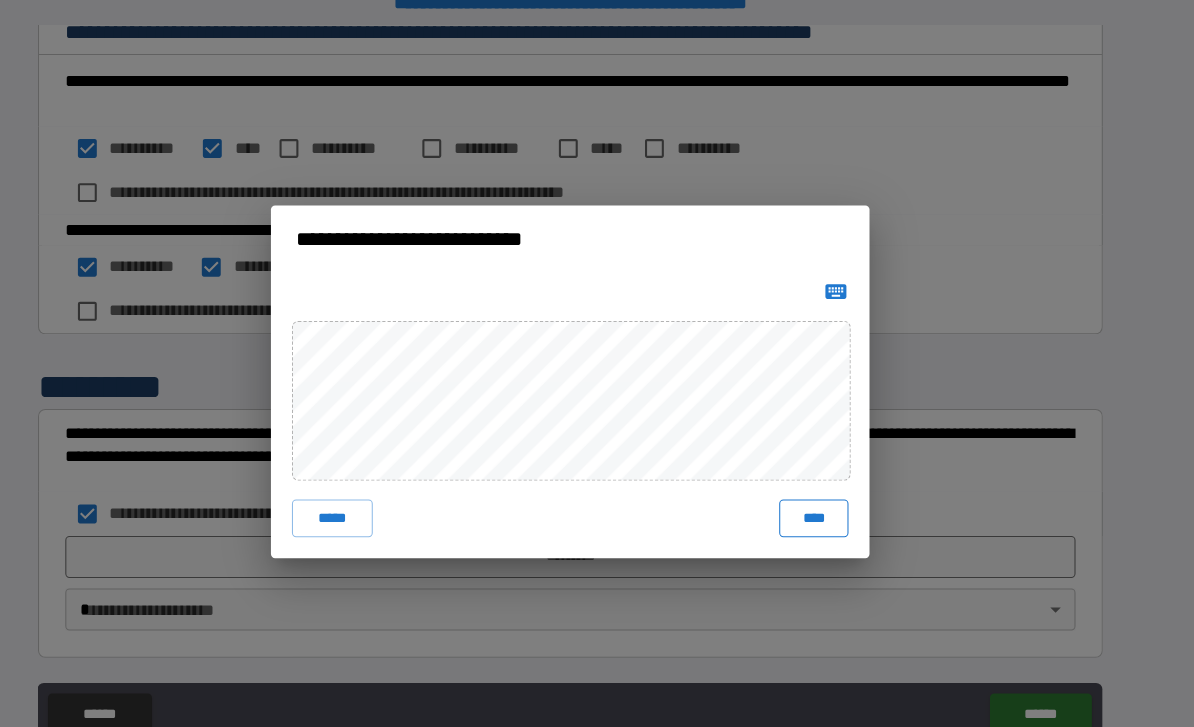 click on "****" at bounding box center [829, 494] 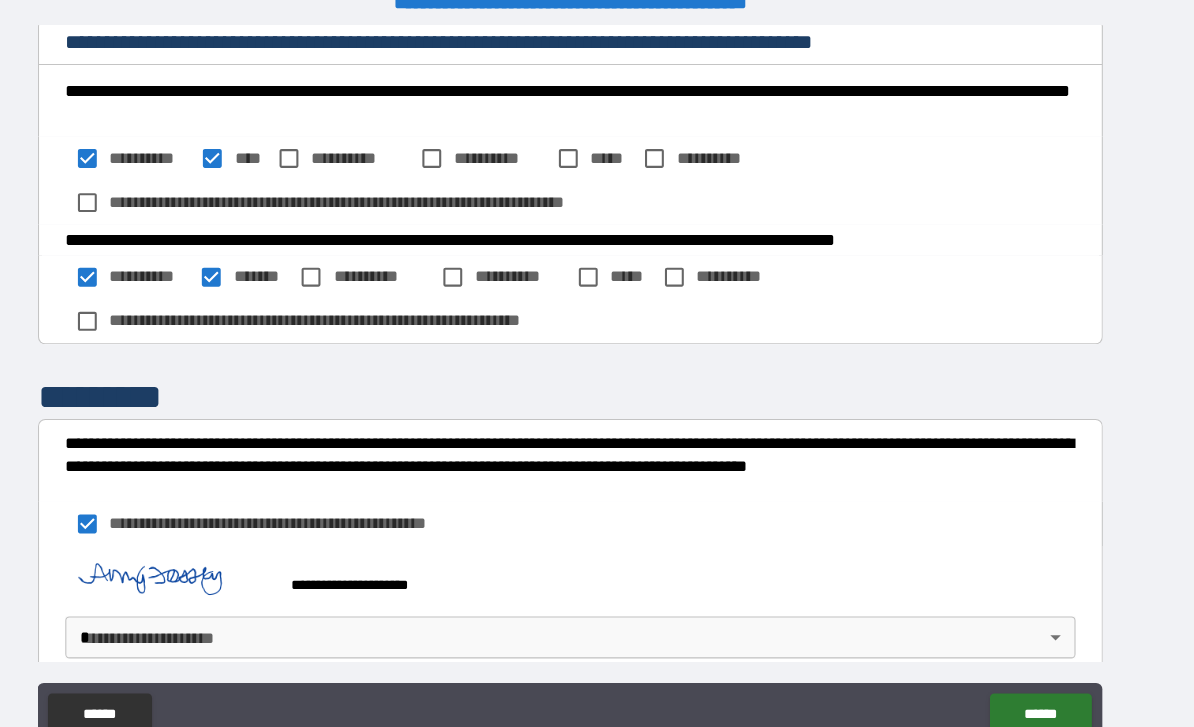 click on "**********" at bounding box center [597, 368] 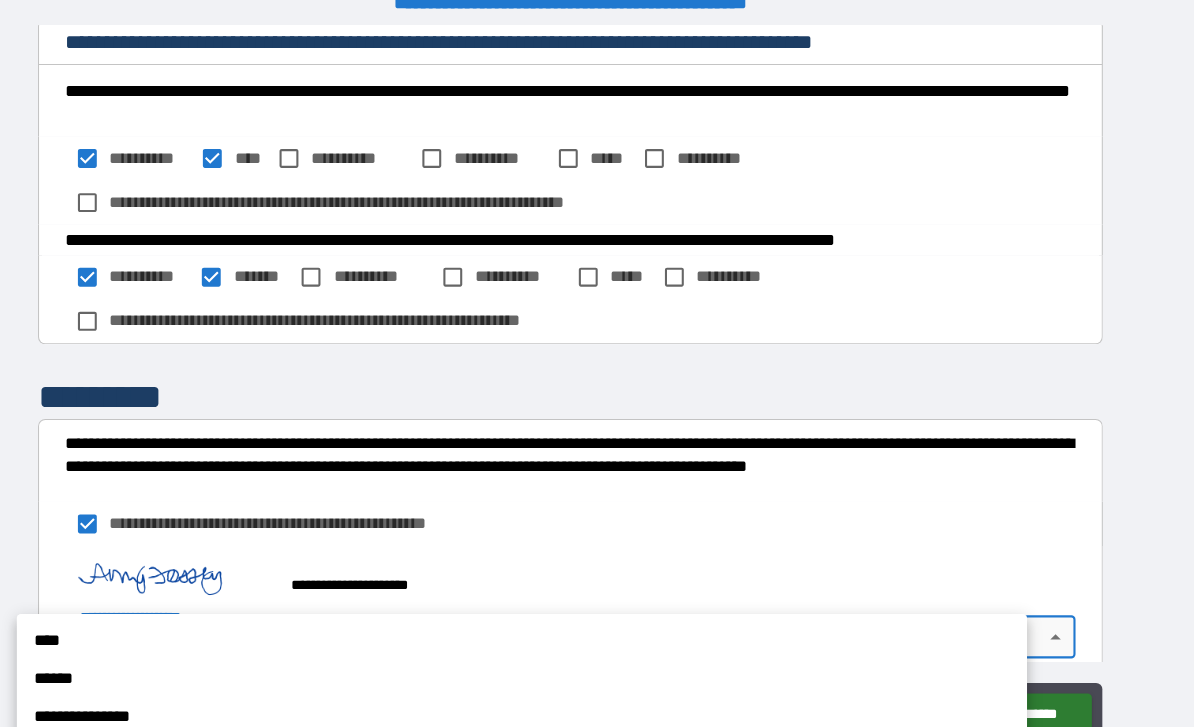 click on "****" at bounding box center [551, 611] 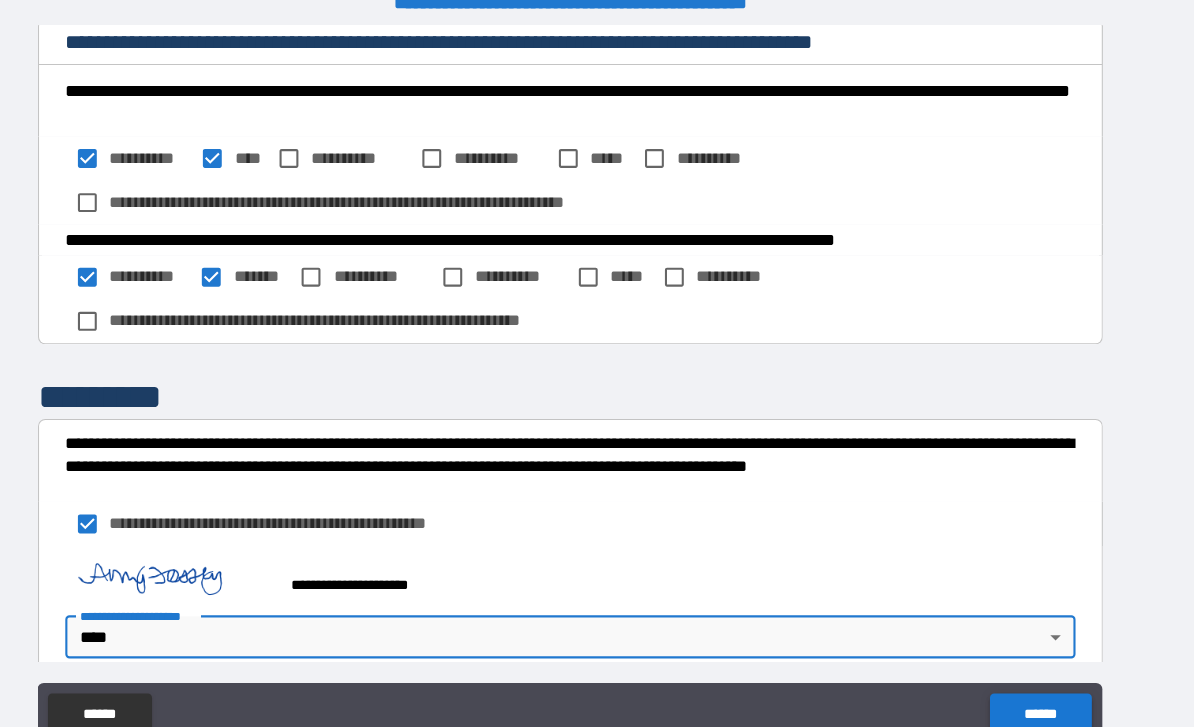 click on "******" at bounding box center [1045, 681] 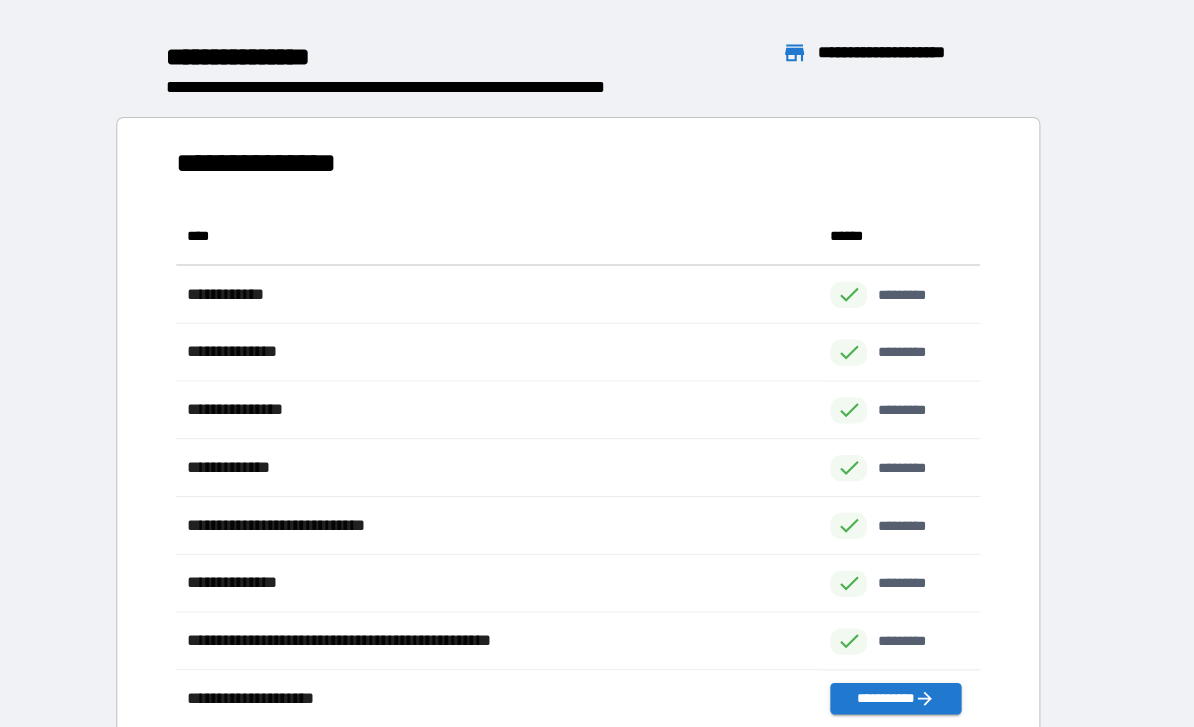 scroll, scrollTop: 1, scrollLeft: 1, axis: both 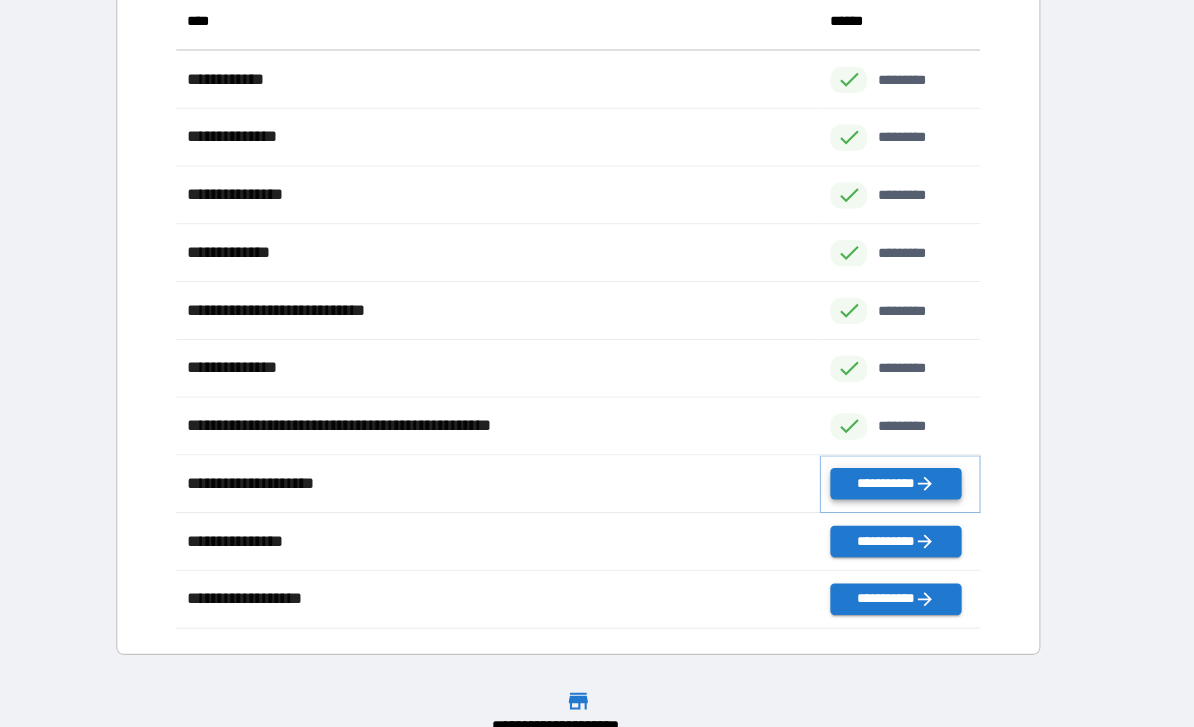 click on "**********" at bounding box center [907, 461] 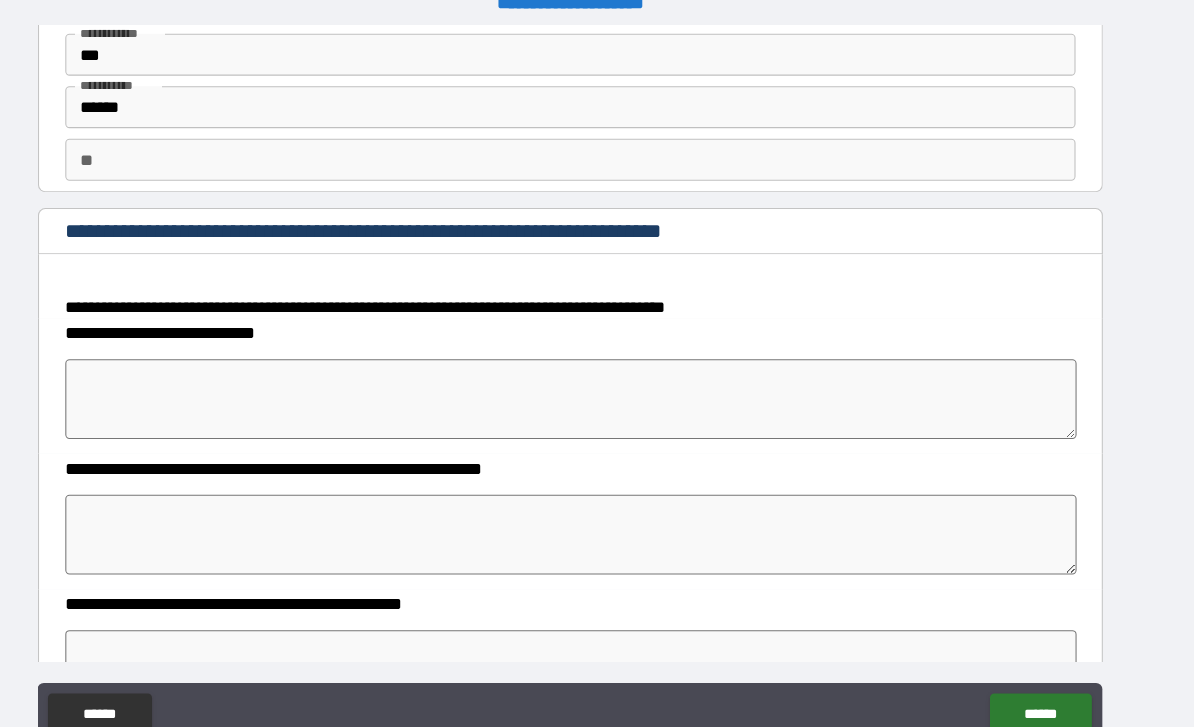 scroll, scrollTop: 87, scrollLeft: 0, axis: vertical 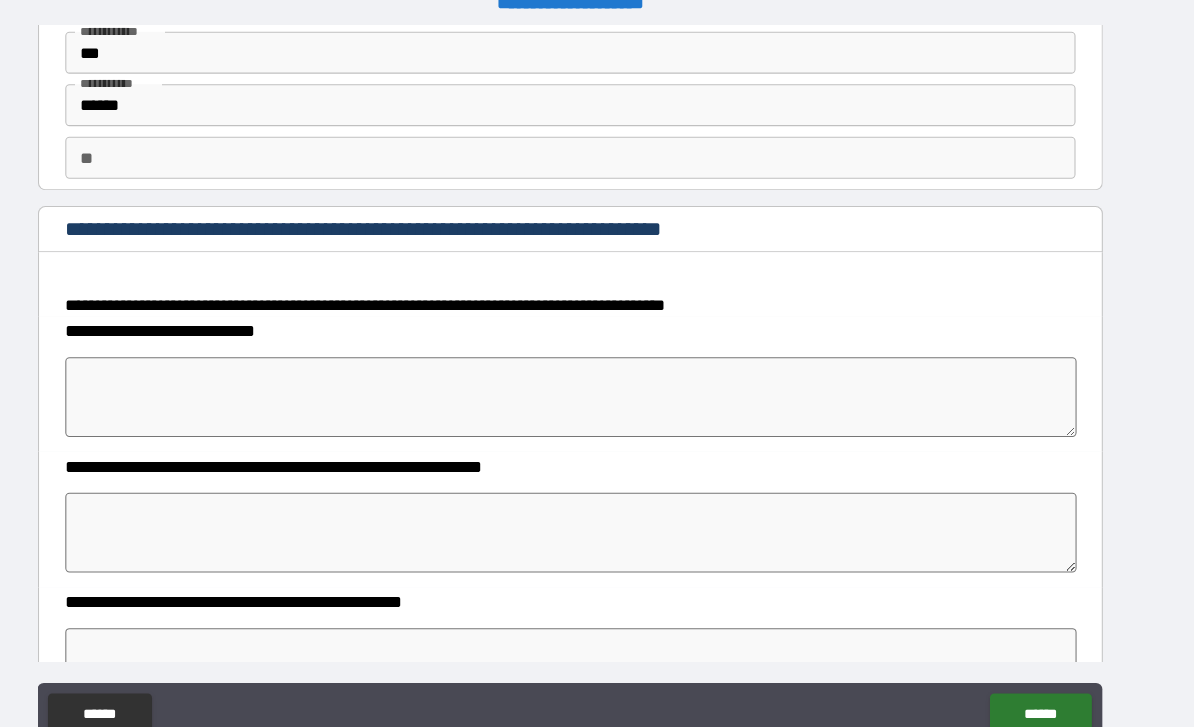 click at bounding box center [597, 379] 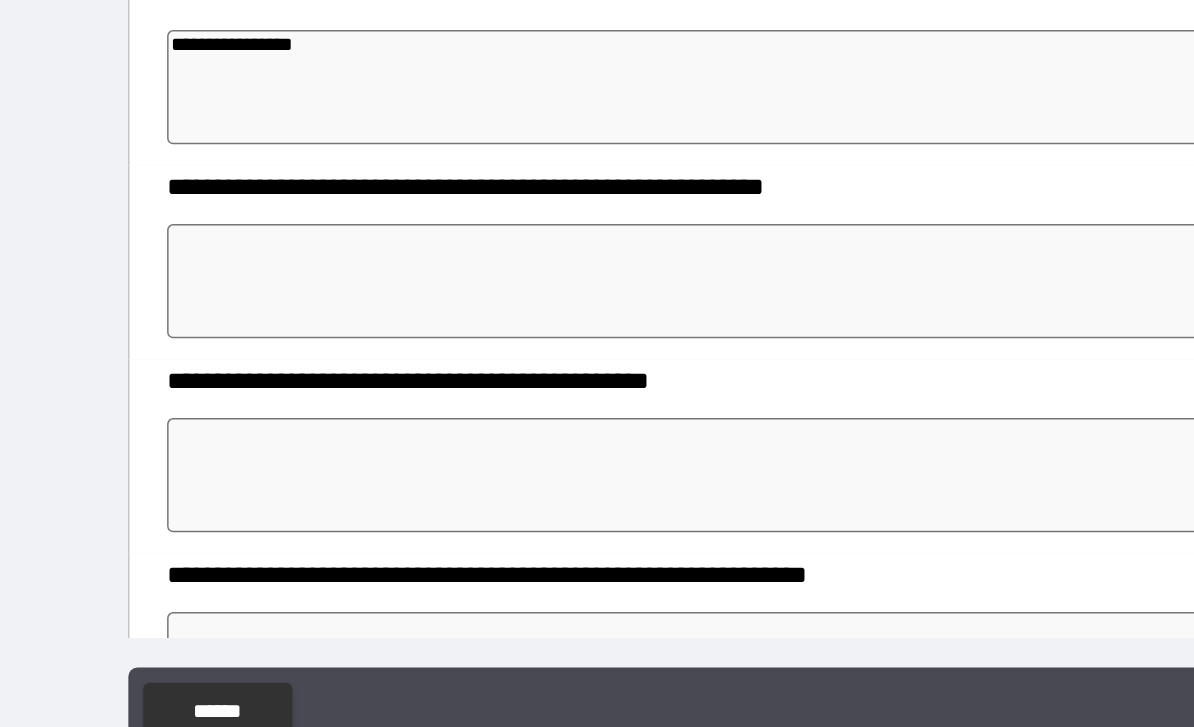 scroll, scrollTop: 210, scrollLeft: 0, axis: vertical 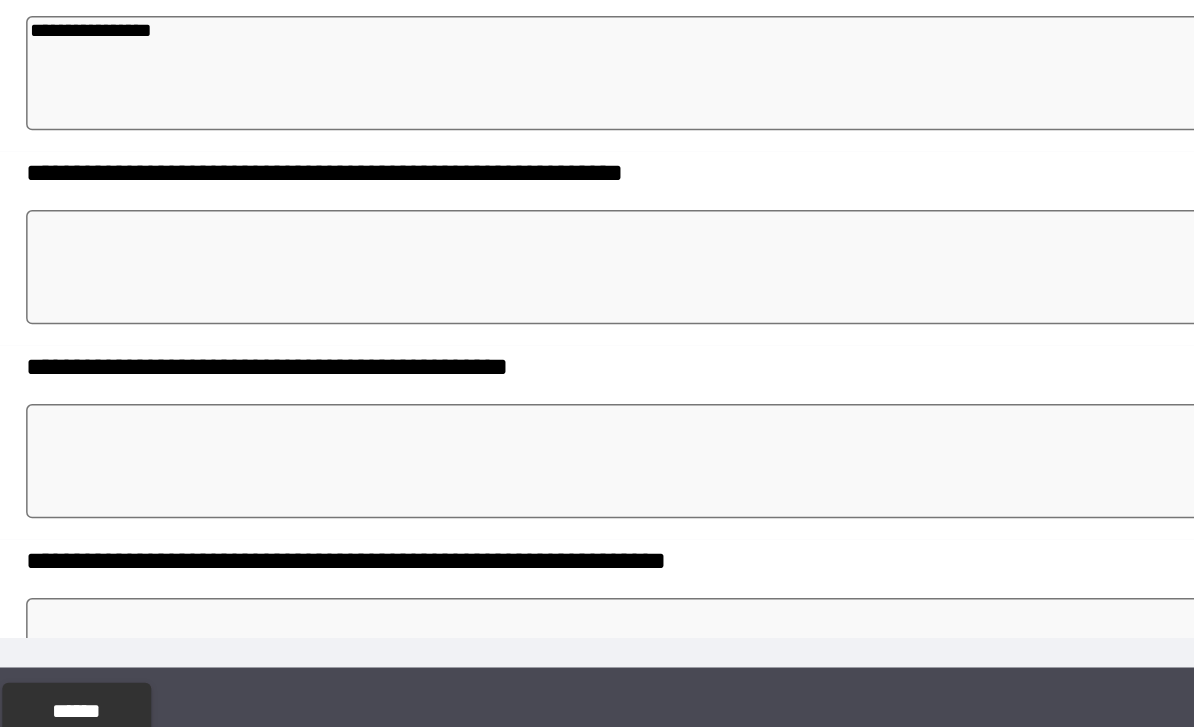 click at bounding box center [597, 514] 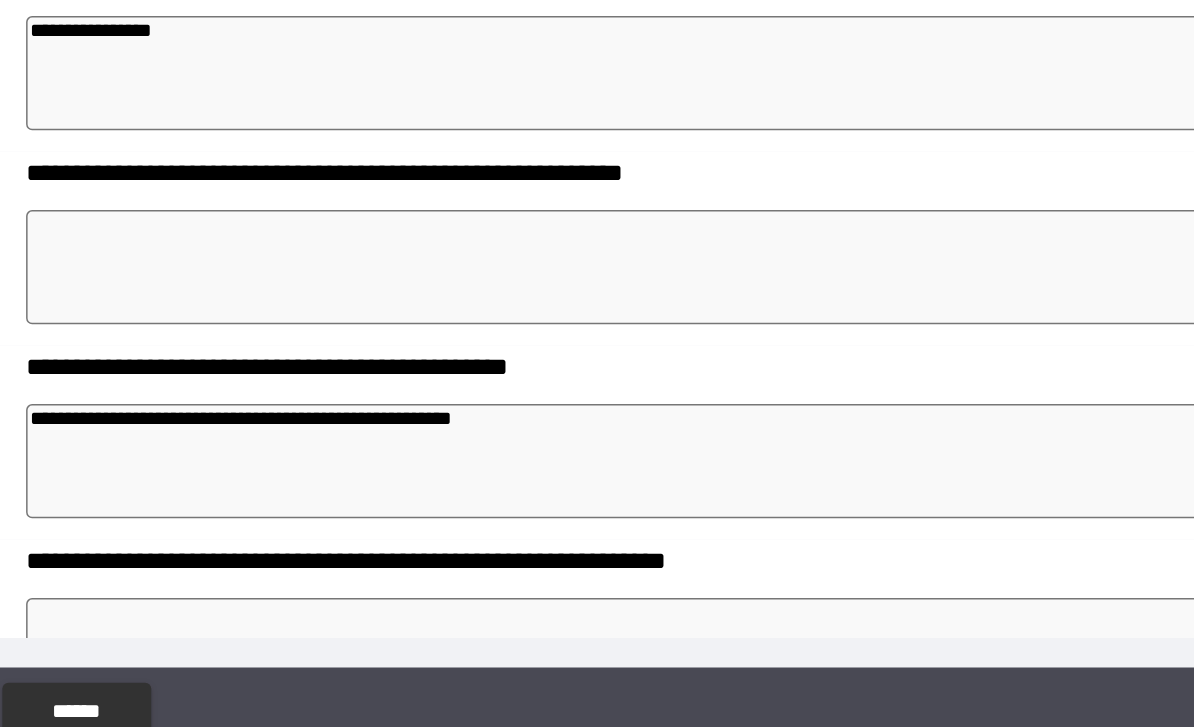 click on "**********" at bounding box center [601, 514] 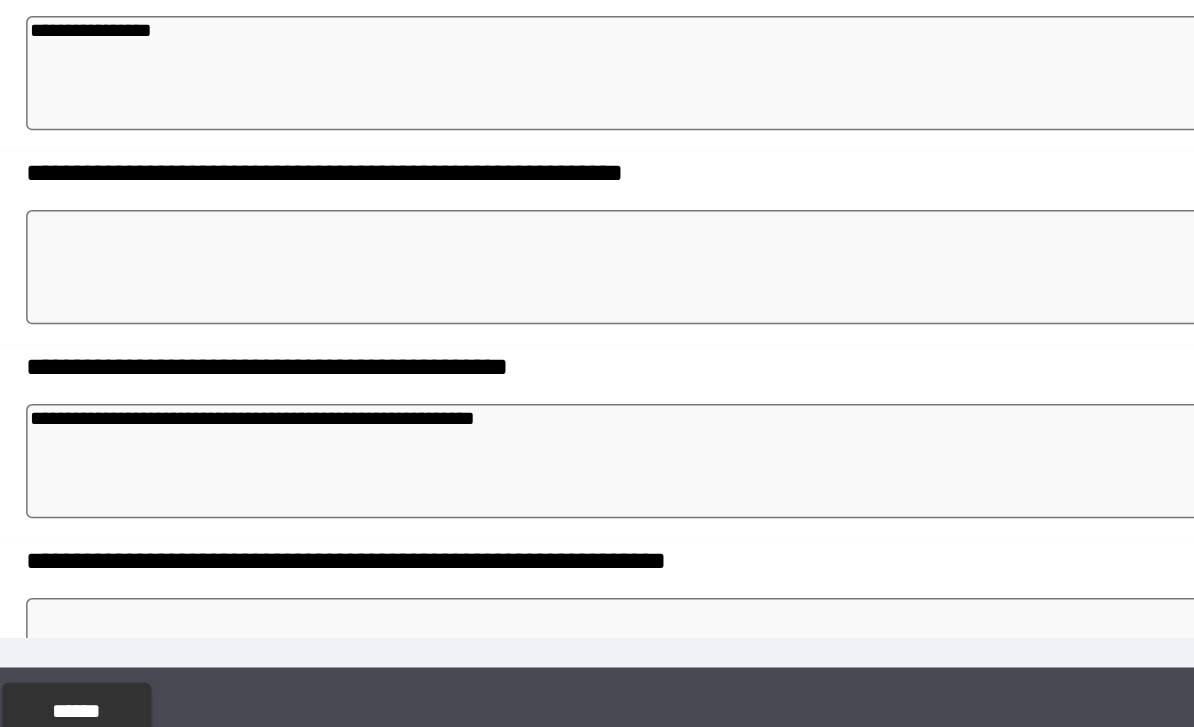 click on "**********" at bounding box center (601, 514) 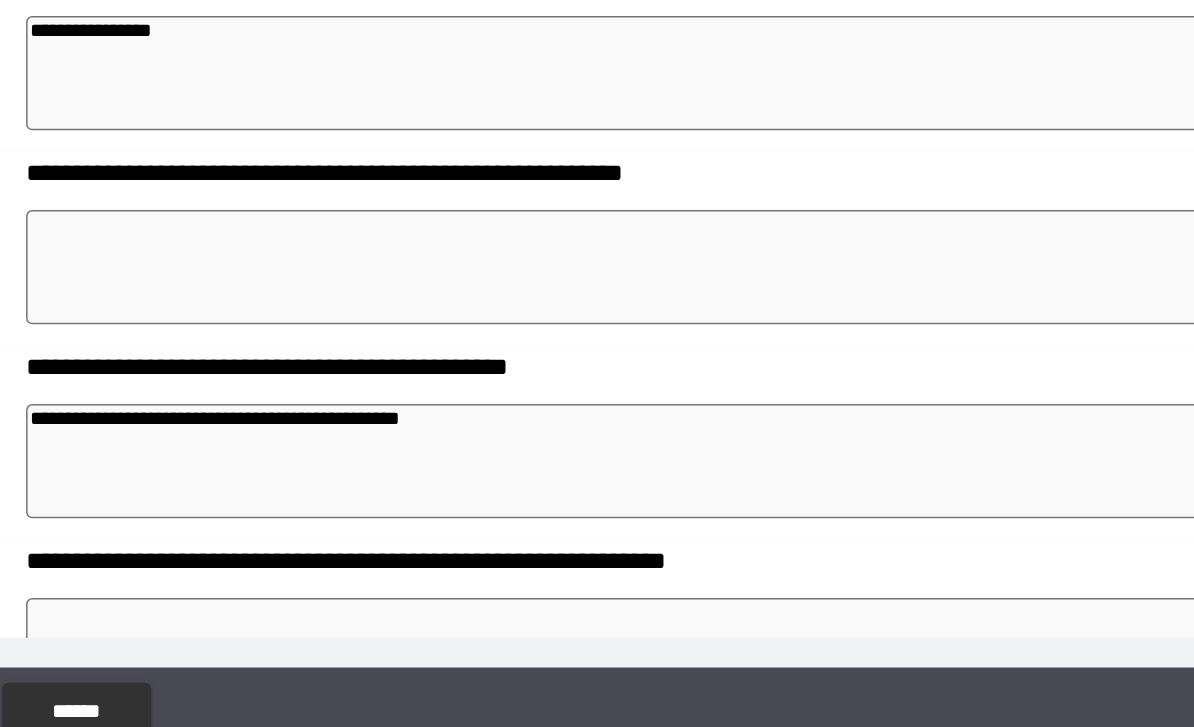 click on "**********" at bounding box center (601, 514) 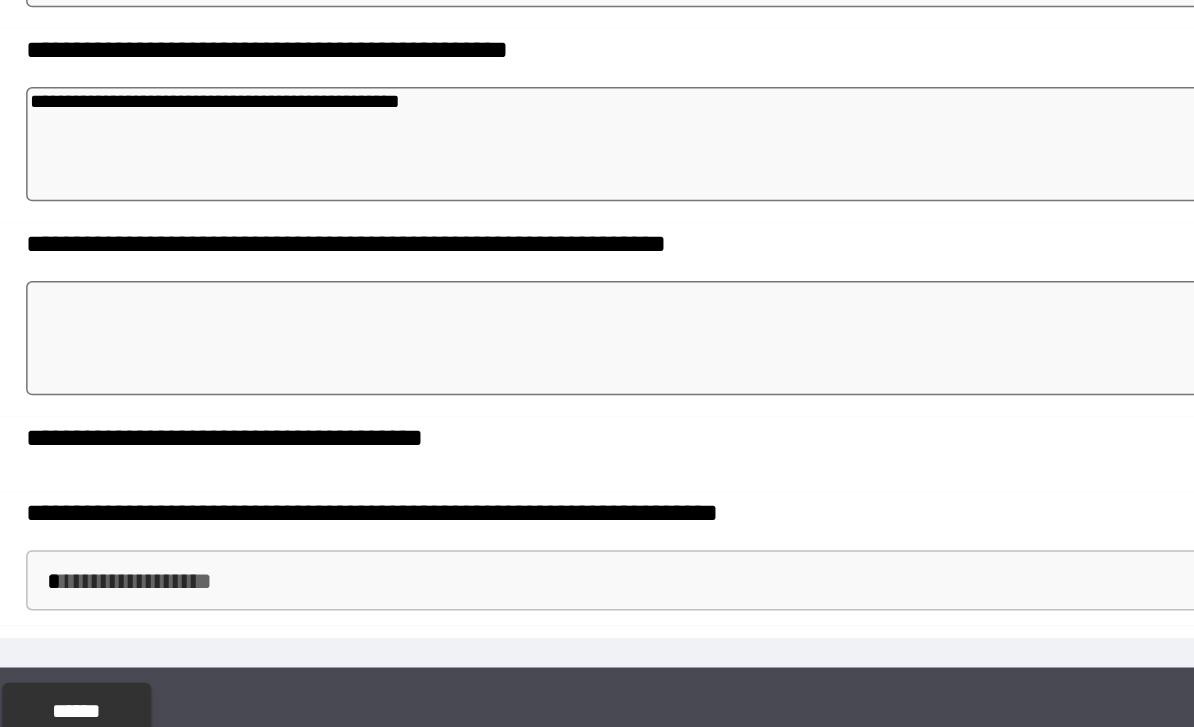 scroll, scrollTop: 422, scrollLeft: 0, axis: vertical 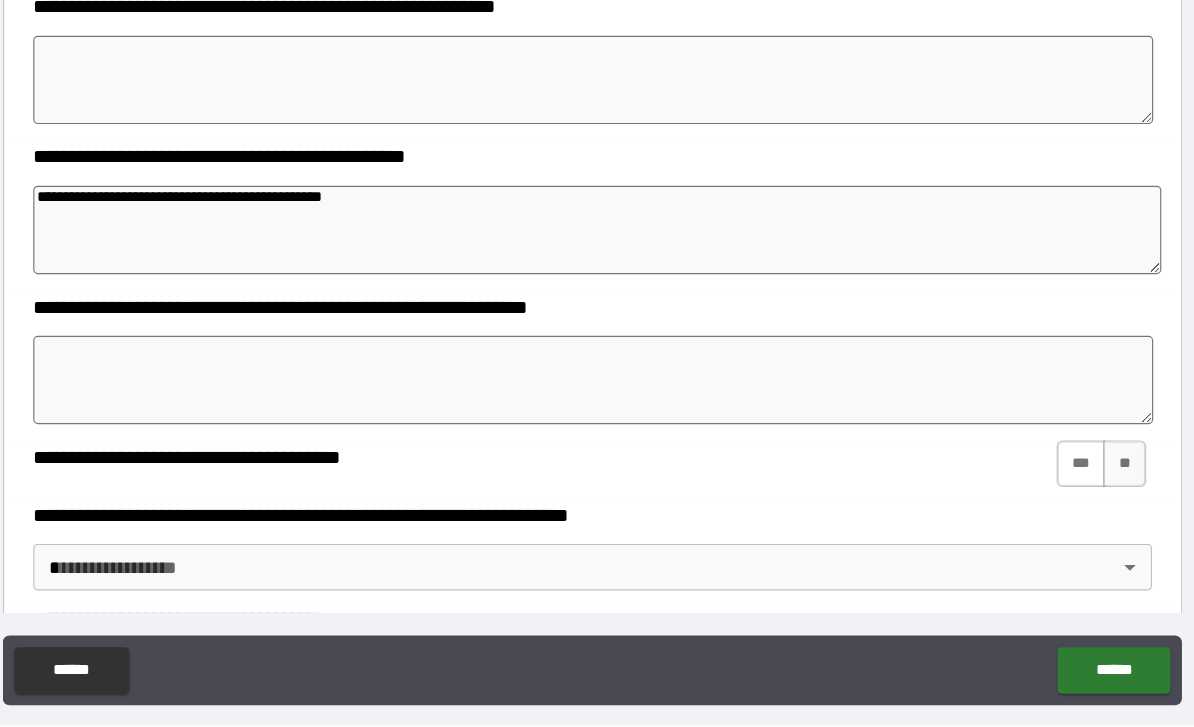 click on "***" at bounding box center [1017, 502] 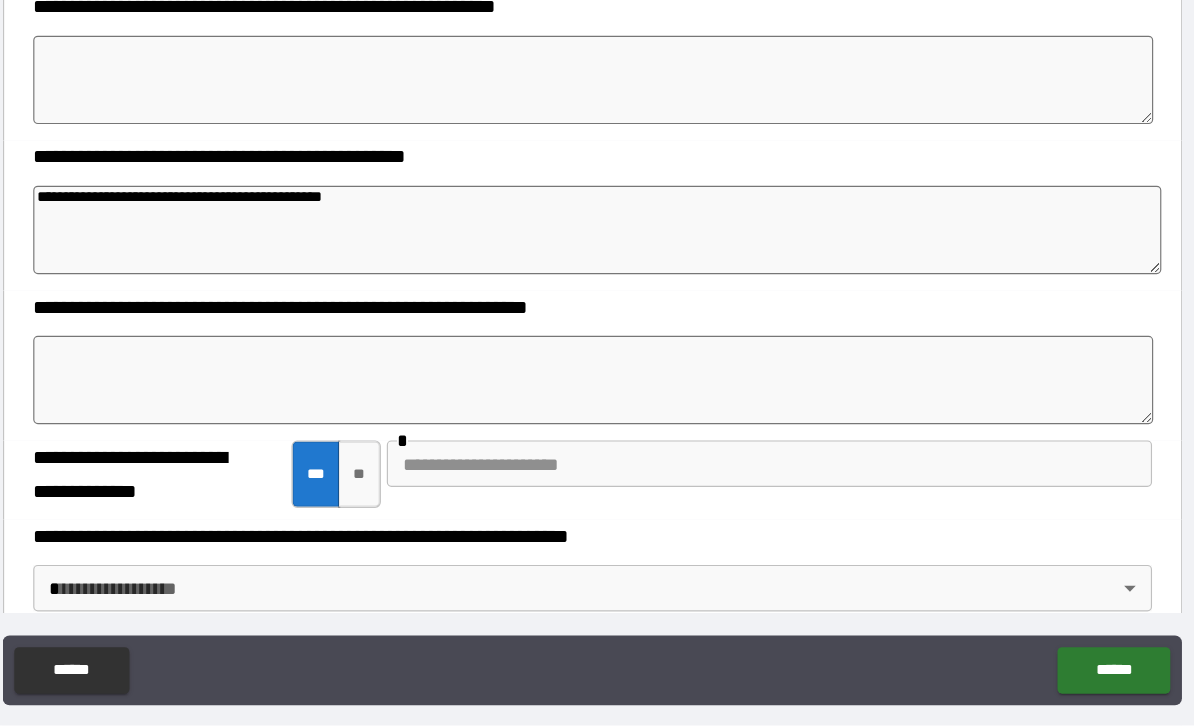 scroll, scrollTop: 63, scrollLeft: 0, axis: vertical 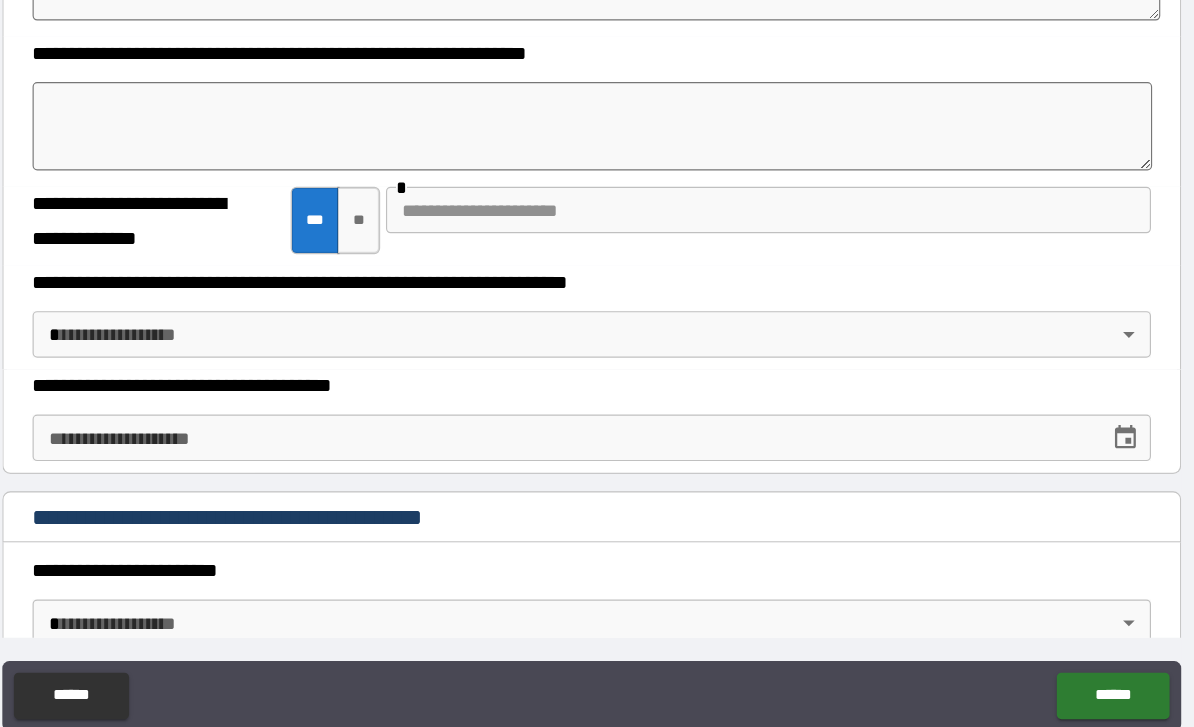 click on "**********" at bounding box center [597, 332] 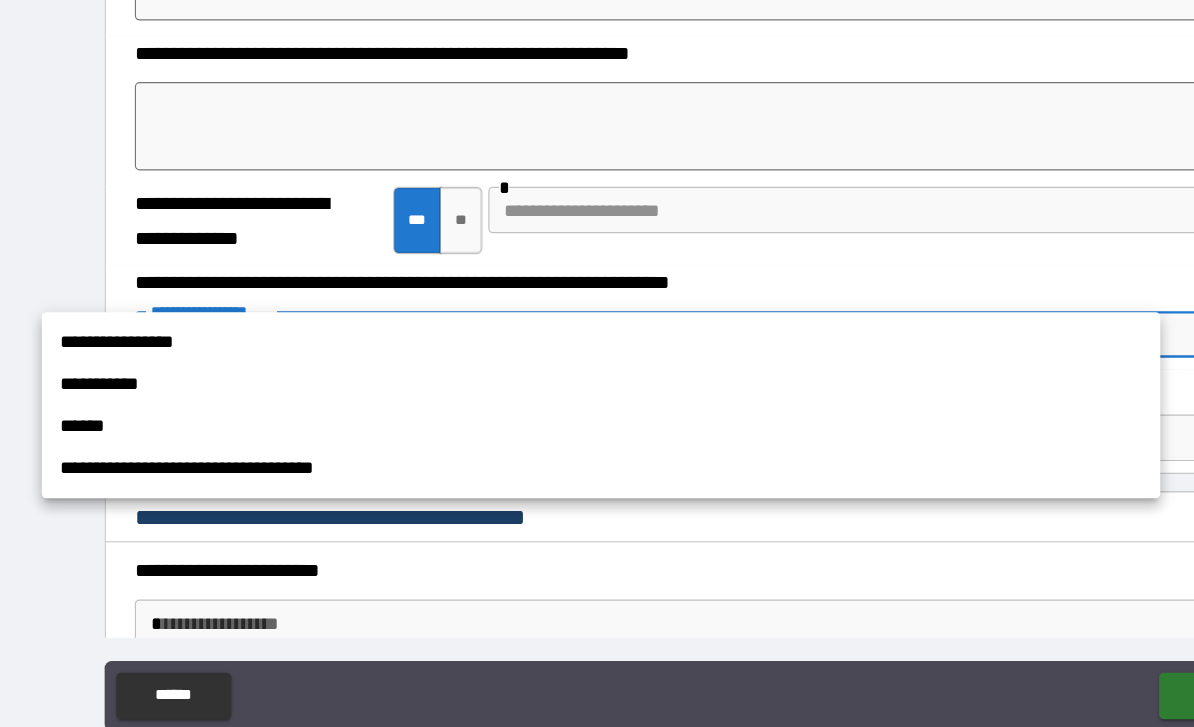 click on "**********" at bounding box center [517, 341] 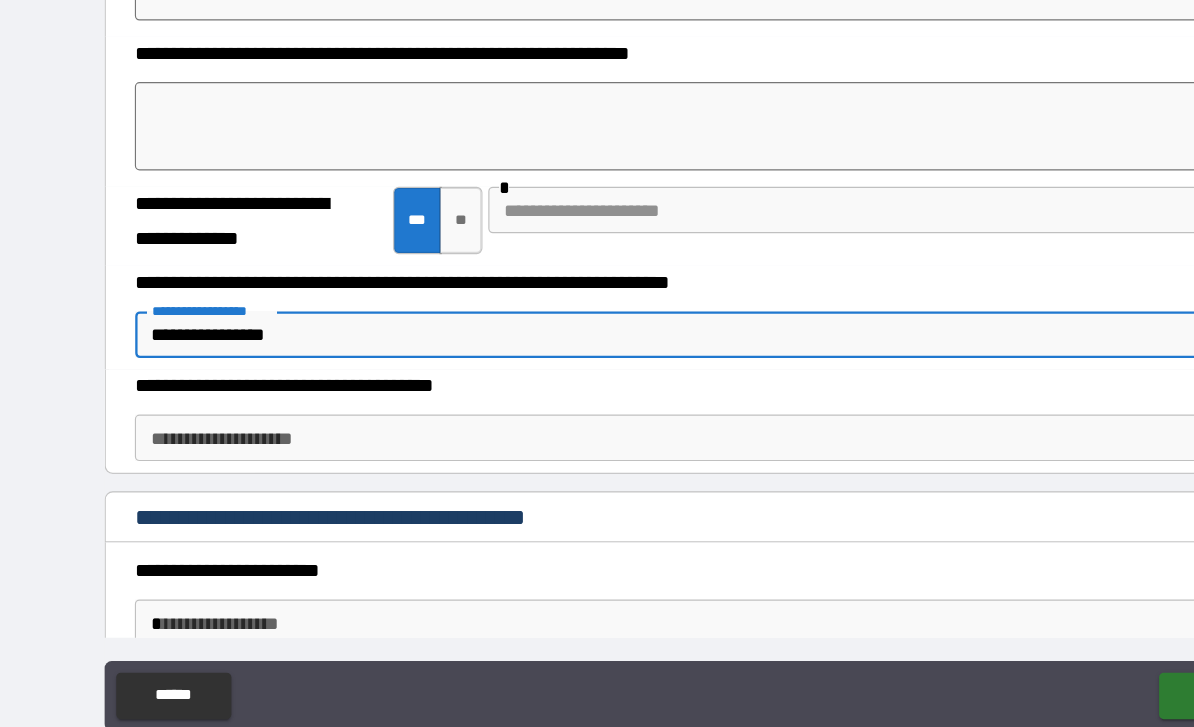 click on "**********" at bounding box center (597, 332) 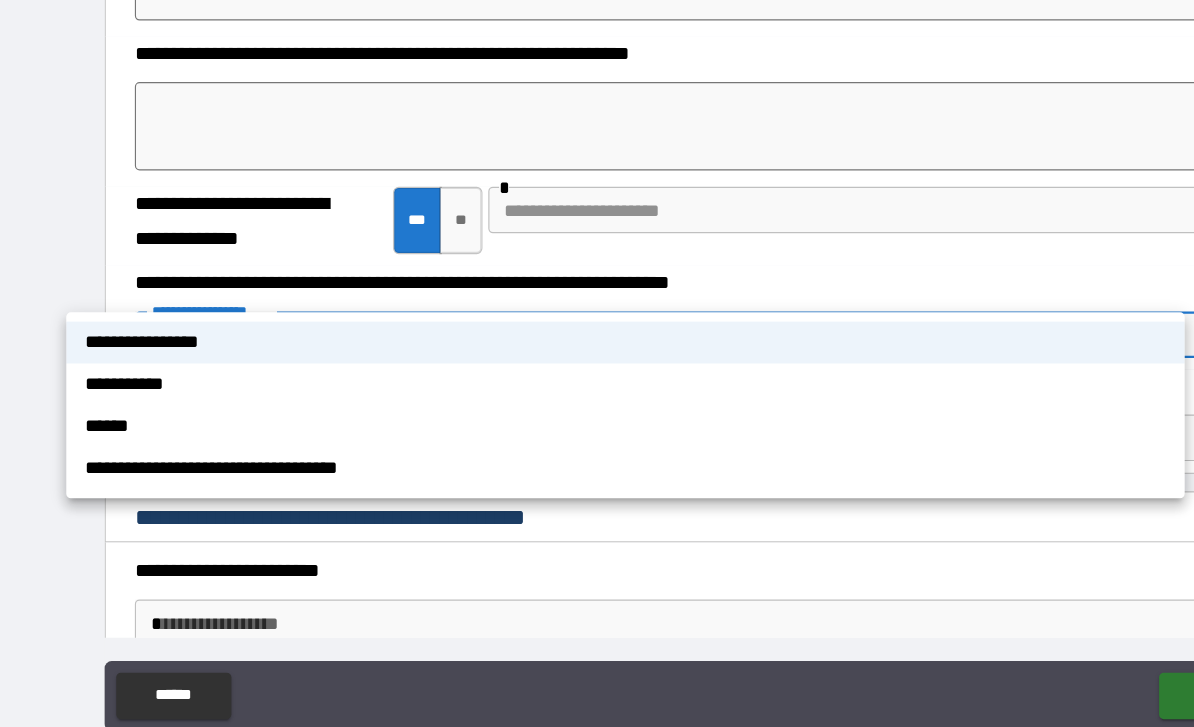 click at bounding box center (597, 363) 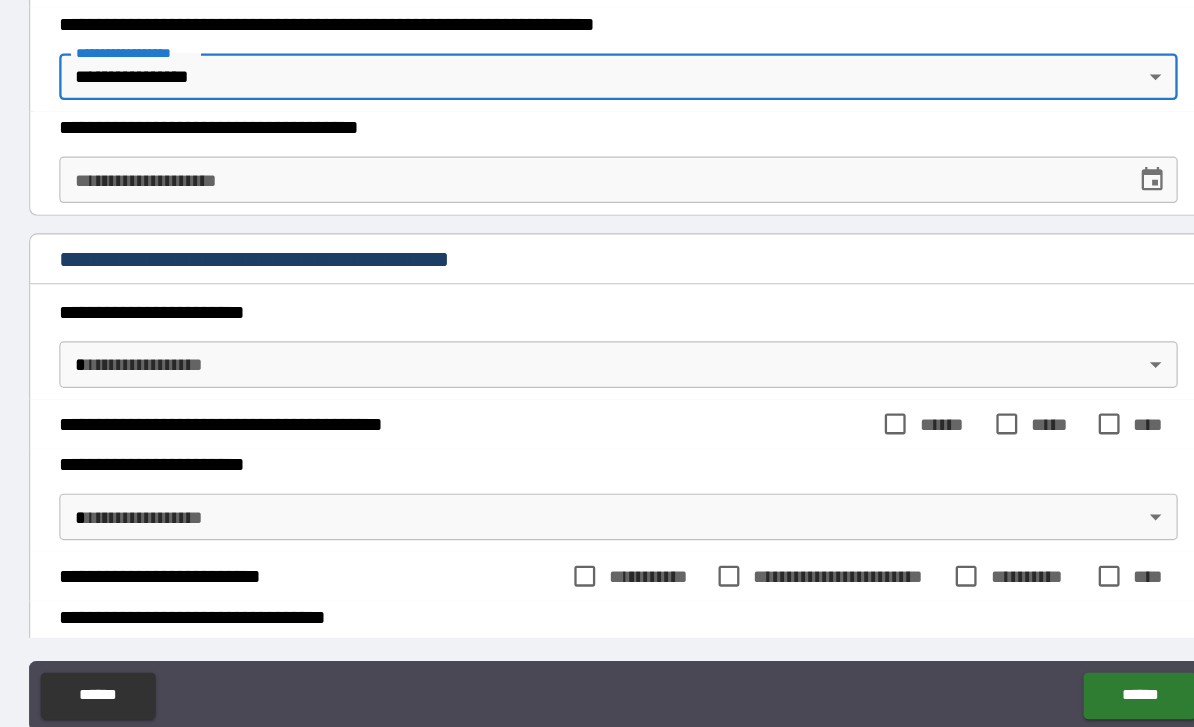 scroll, scrollTop: 887, scrollLeft: 0, axis: vertical 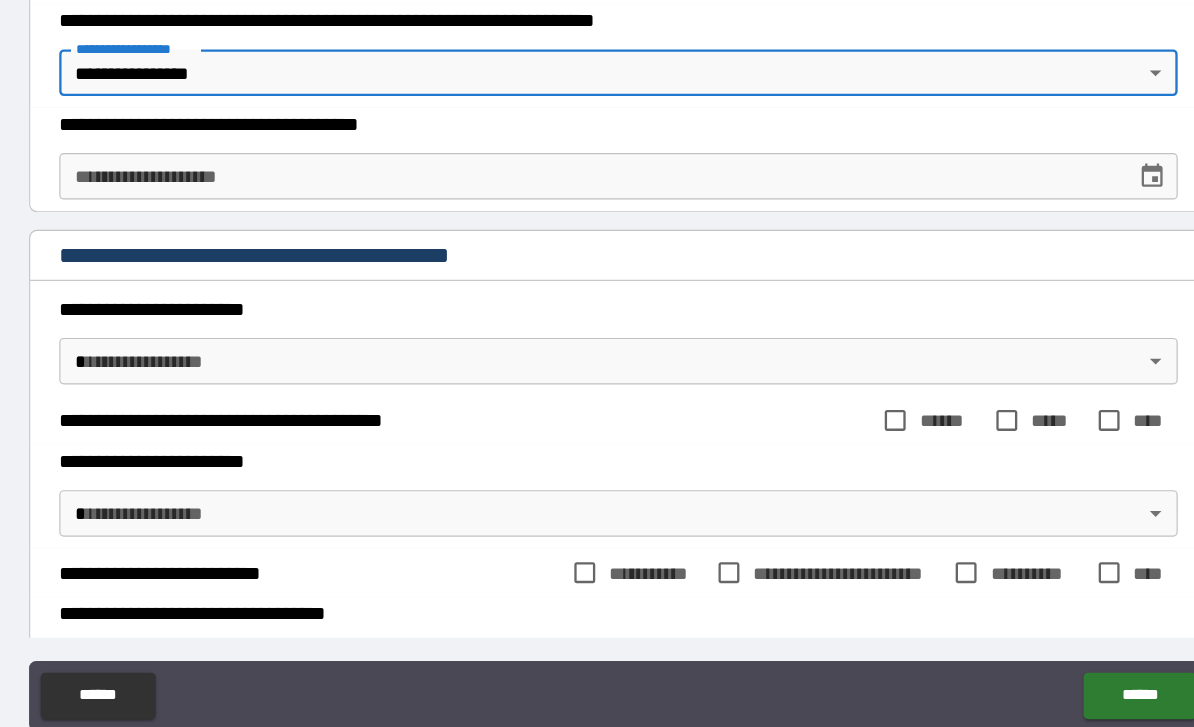 click on "**********" at bounding box center [597, 332] 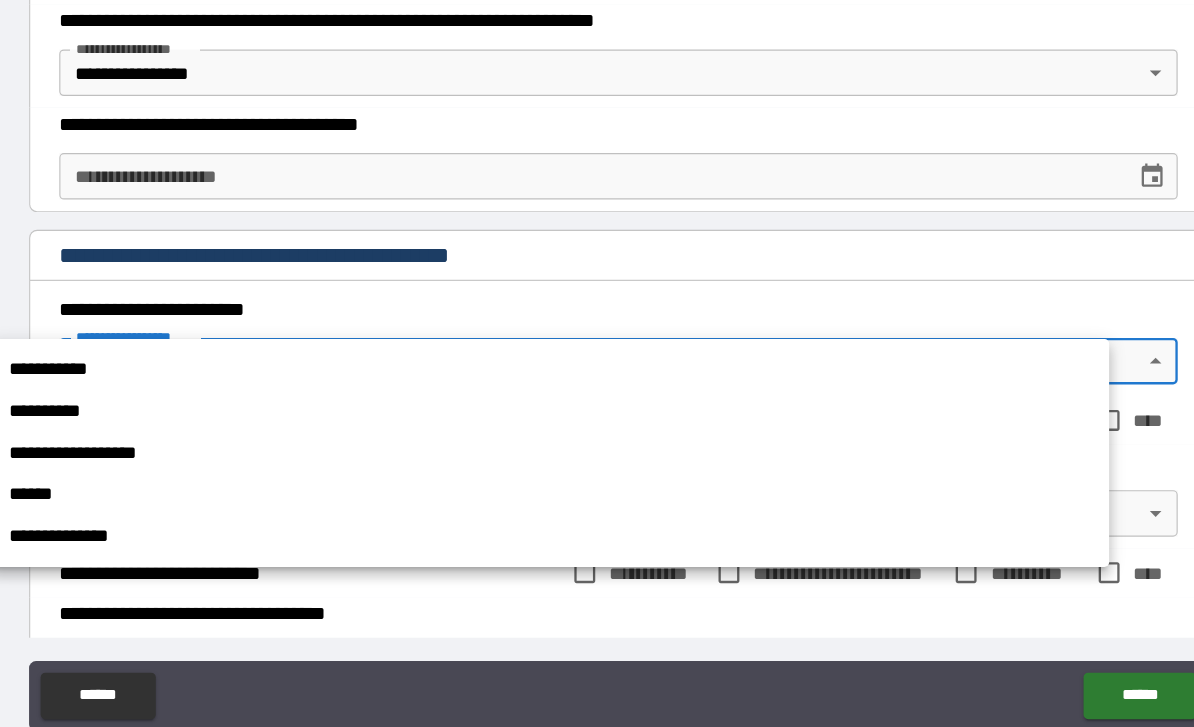 click on "**********" at bounding box center (538, 364) 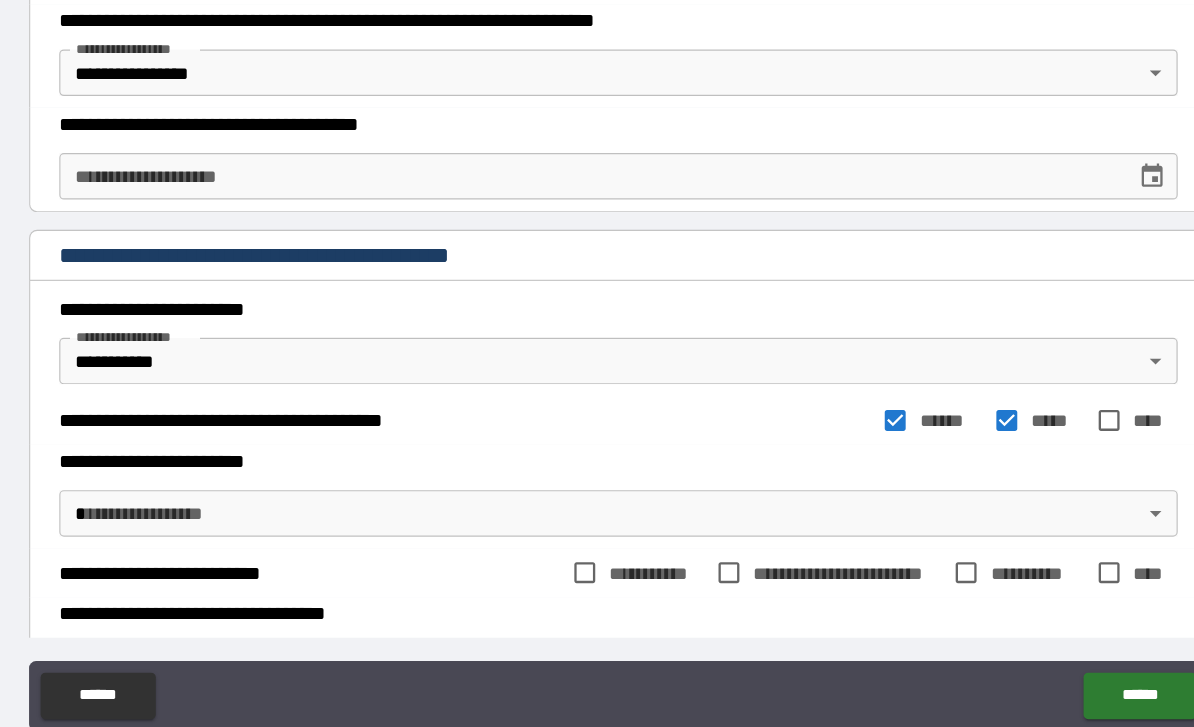 click on "**********" at bounding box center (597, 332) 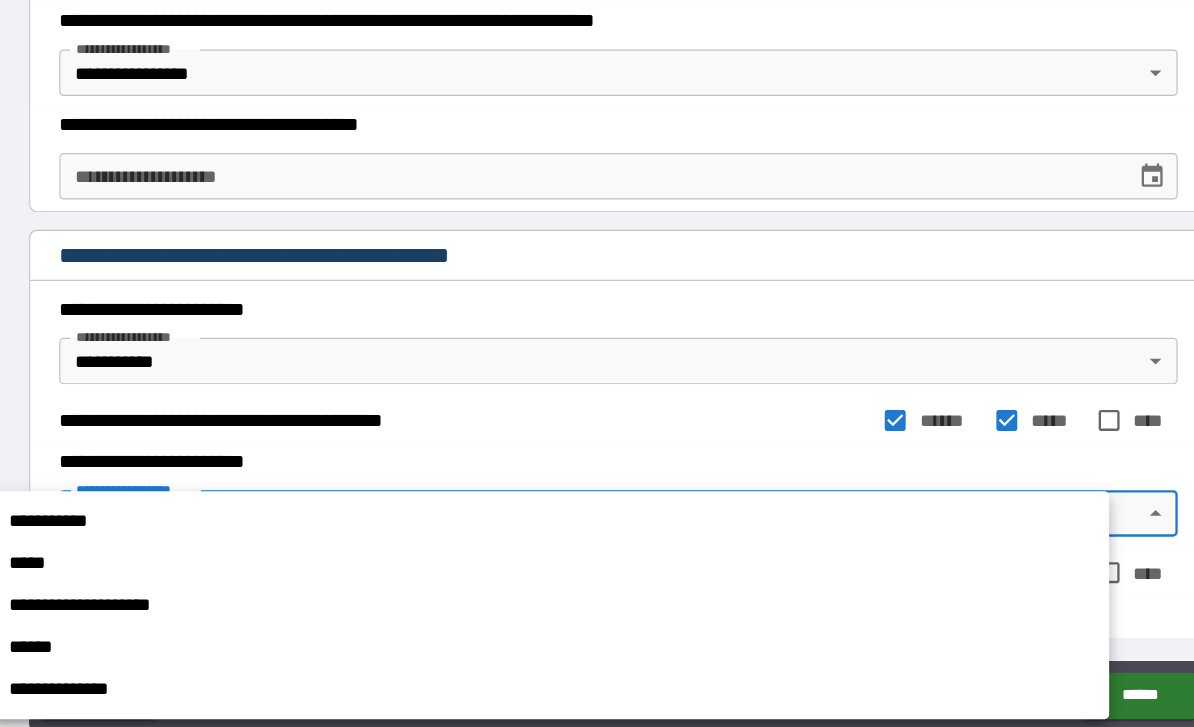 click on "*****" at bounding box center (538, 531) 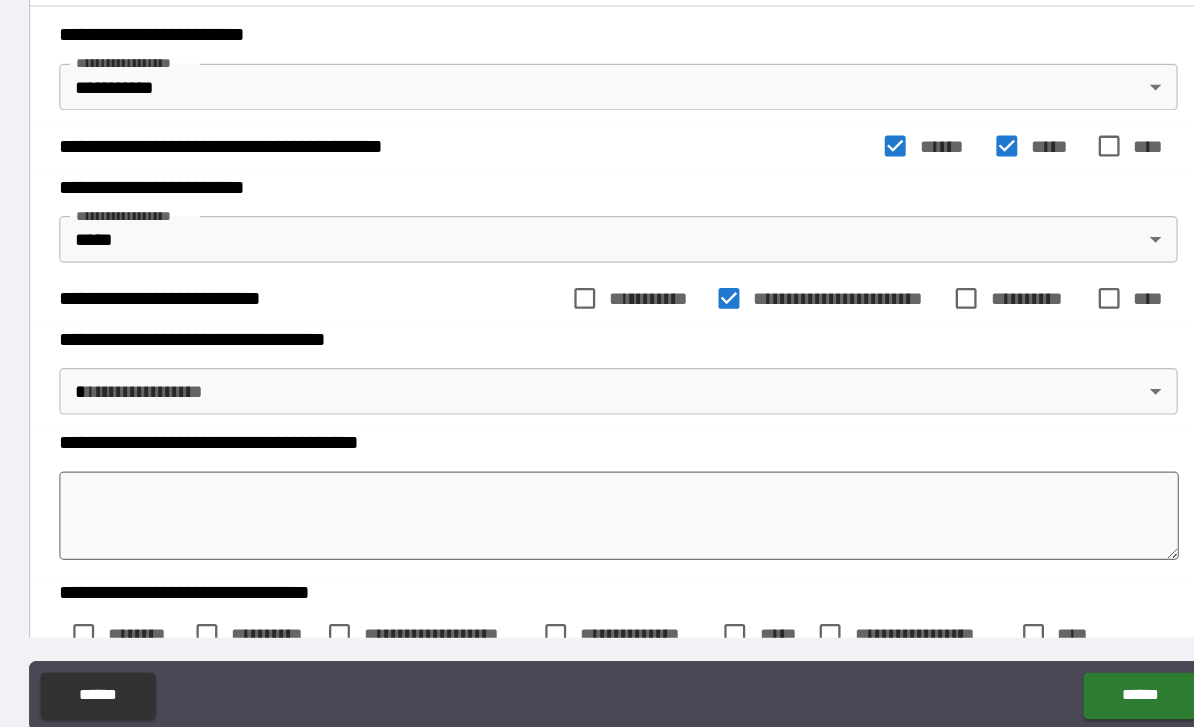 scroll, scrollTop: 1128, scrollLeft: 0, axis: vertical 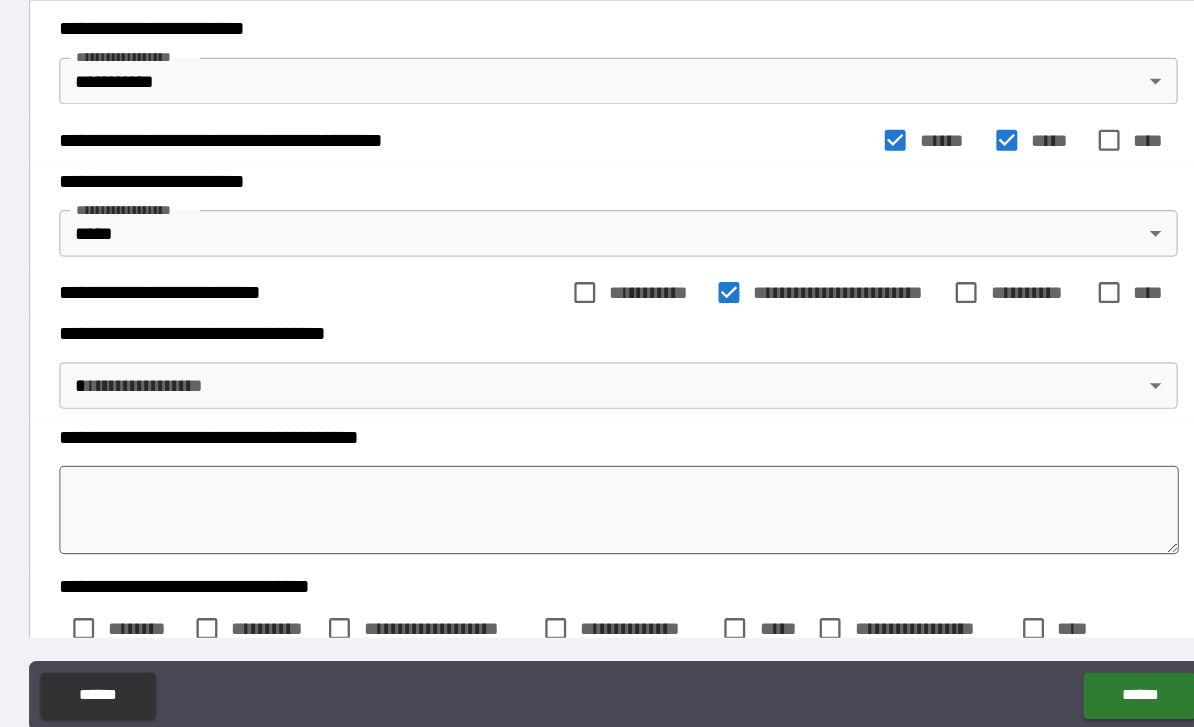 click on "**********" at bounding box center (597, 332) 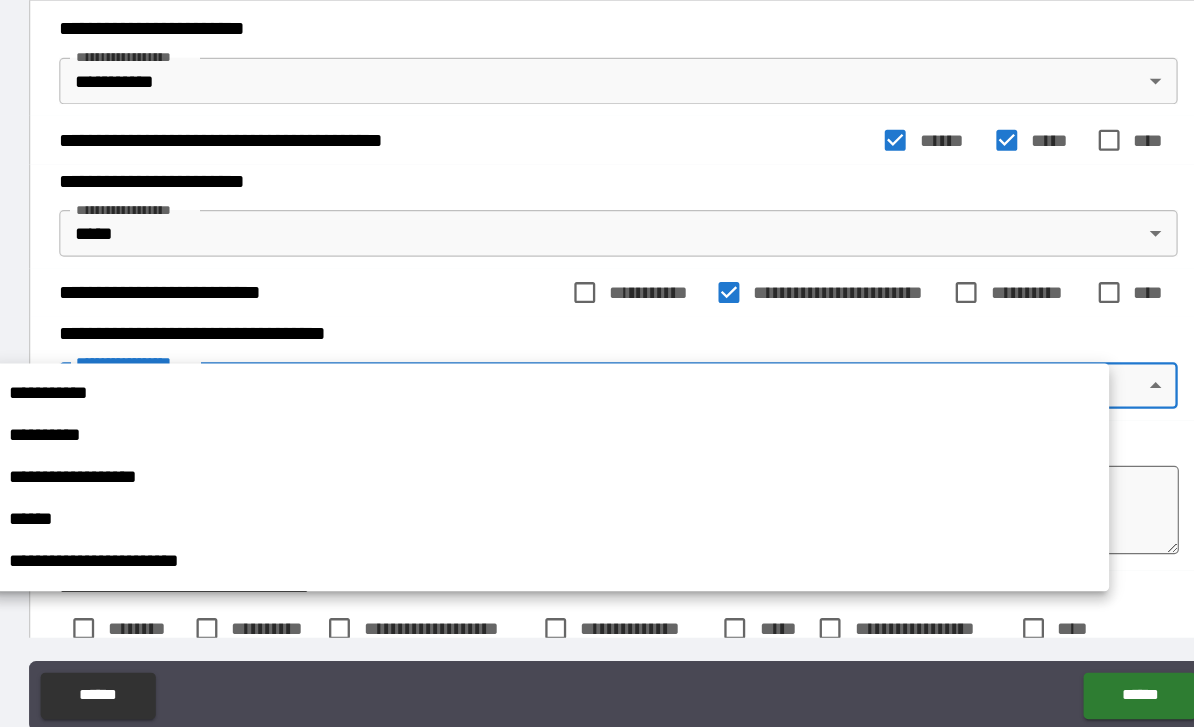 click on "**********" at bounding box center [538, 529] 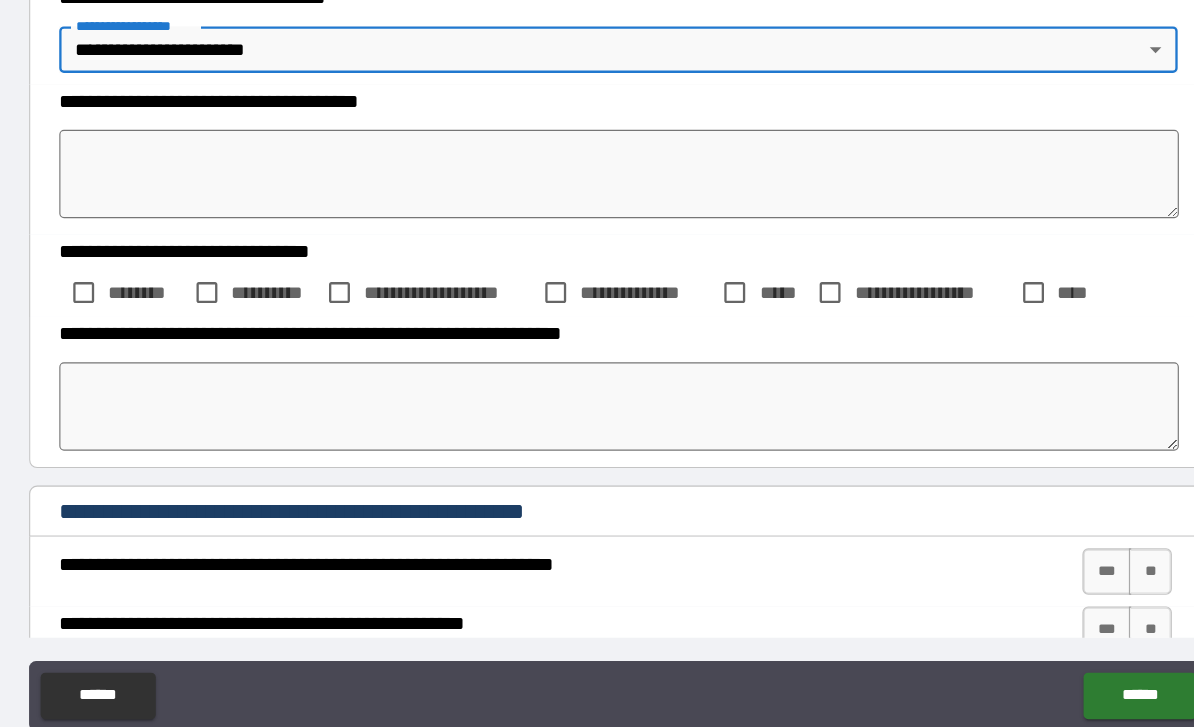 scroll, scrollTop: 1419, scrollLeft: 0, axis: vertical 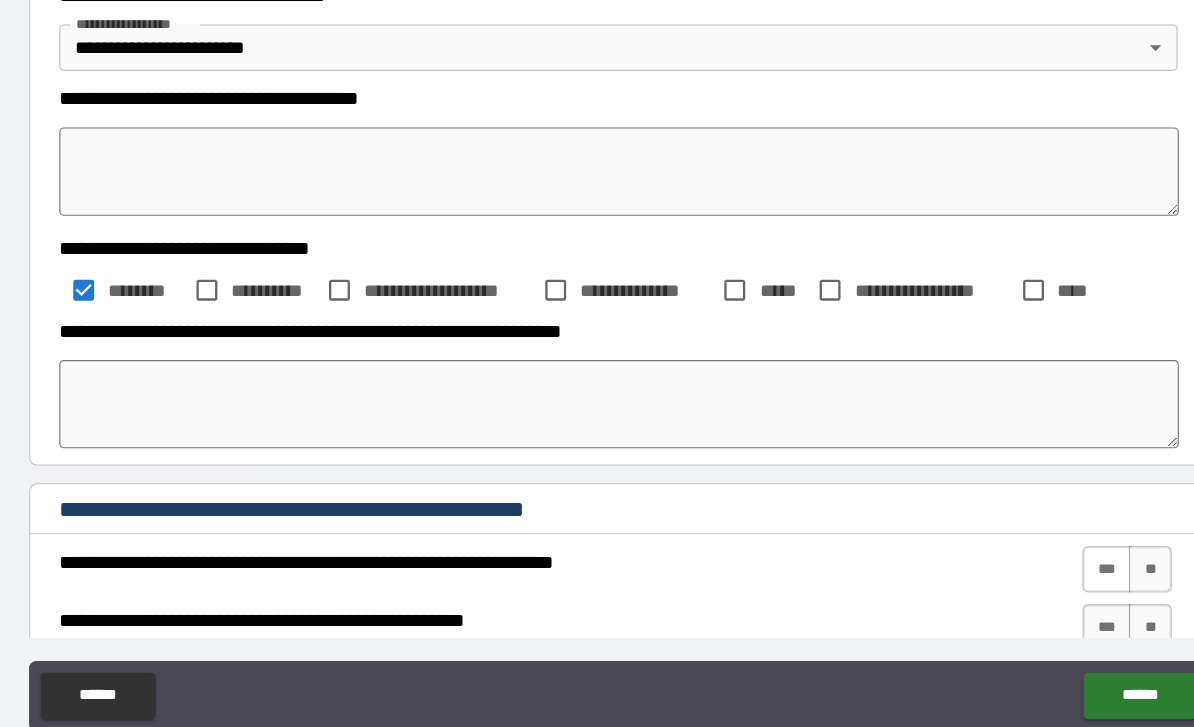 click on "***" at bounding box center (1017, 536) 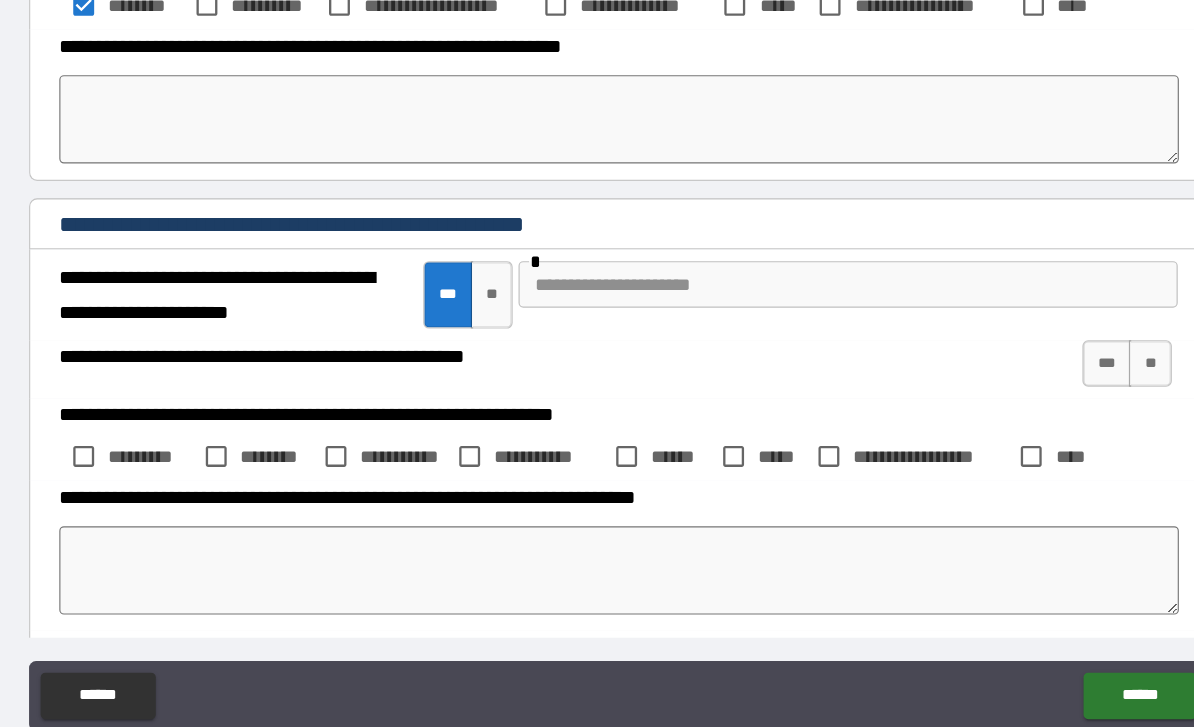 scroll, scrollTop: 1646, scrollLeft: 0, axis: vertical 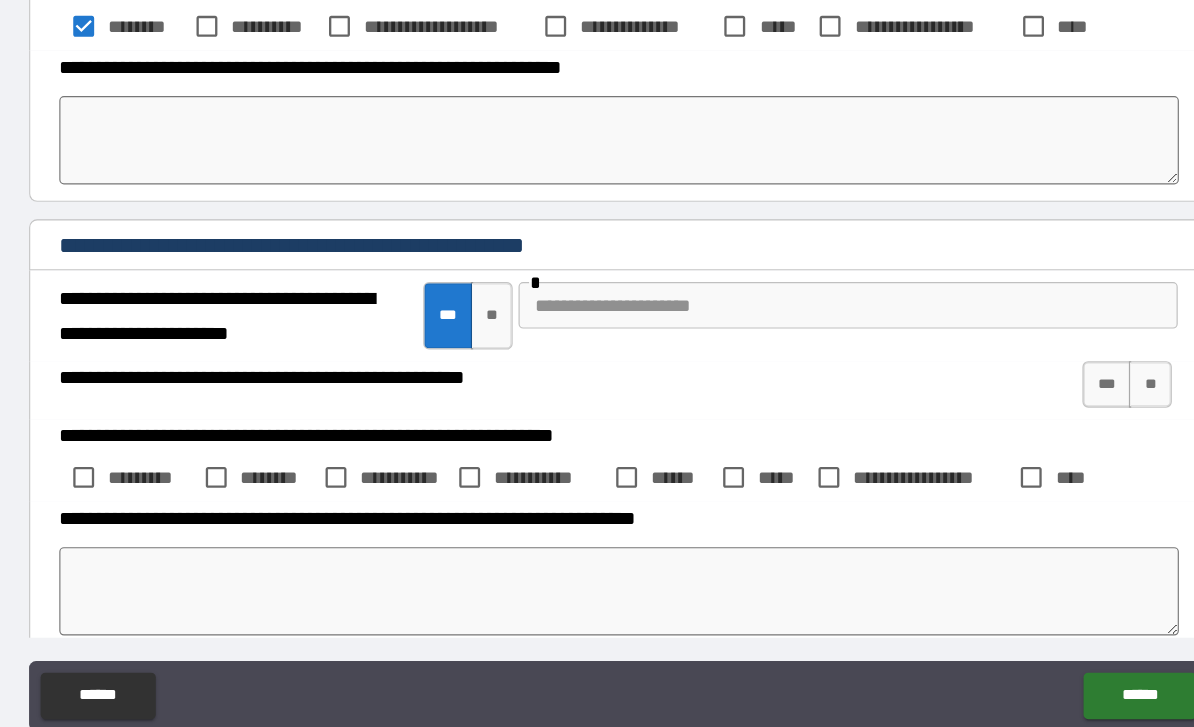 click at bounding box center (794, 309) 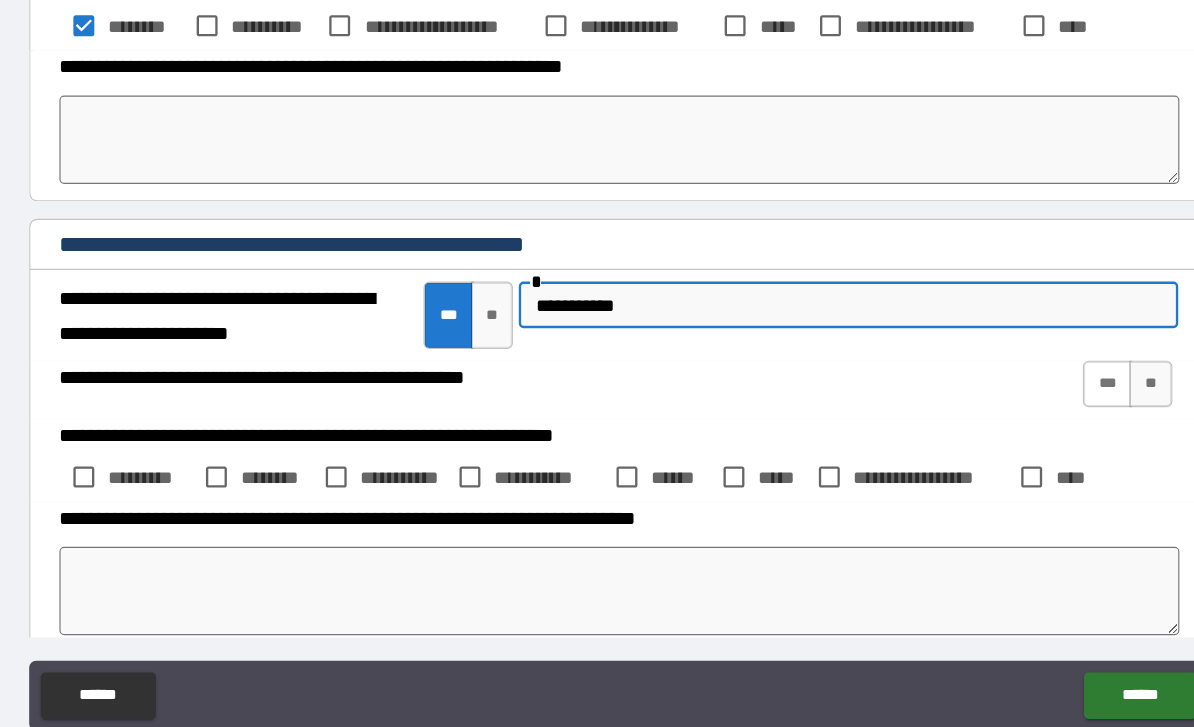 click on "***" at bounding box center (1017, 377) 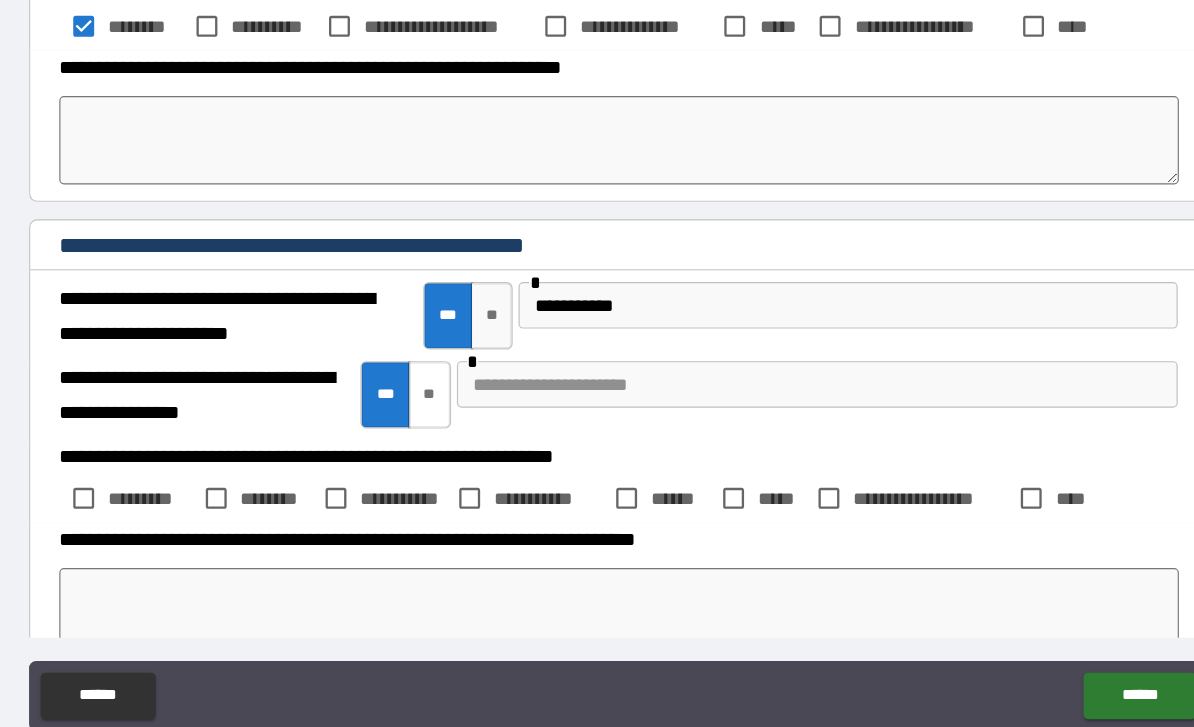 click on "**" at bounding box center (434, 386) 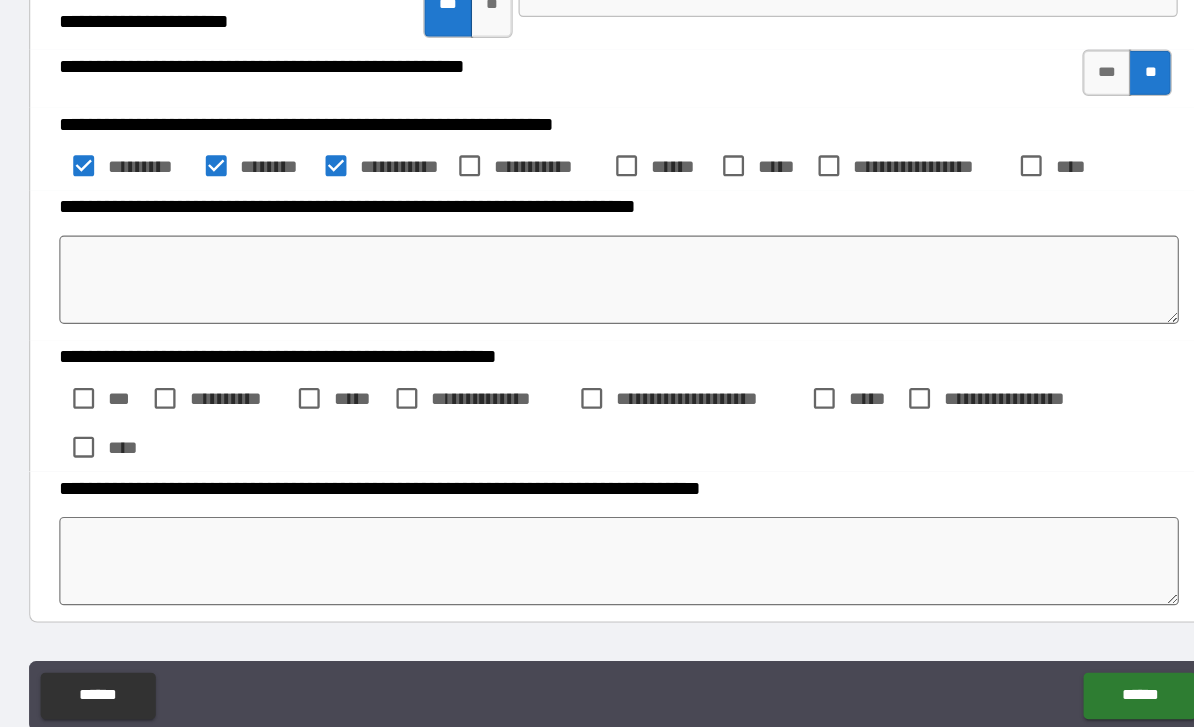 scroll, scrollTop: 1912, scrollLeft: 0, axis: vertical 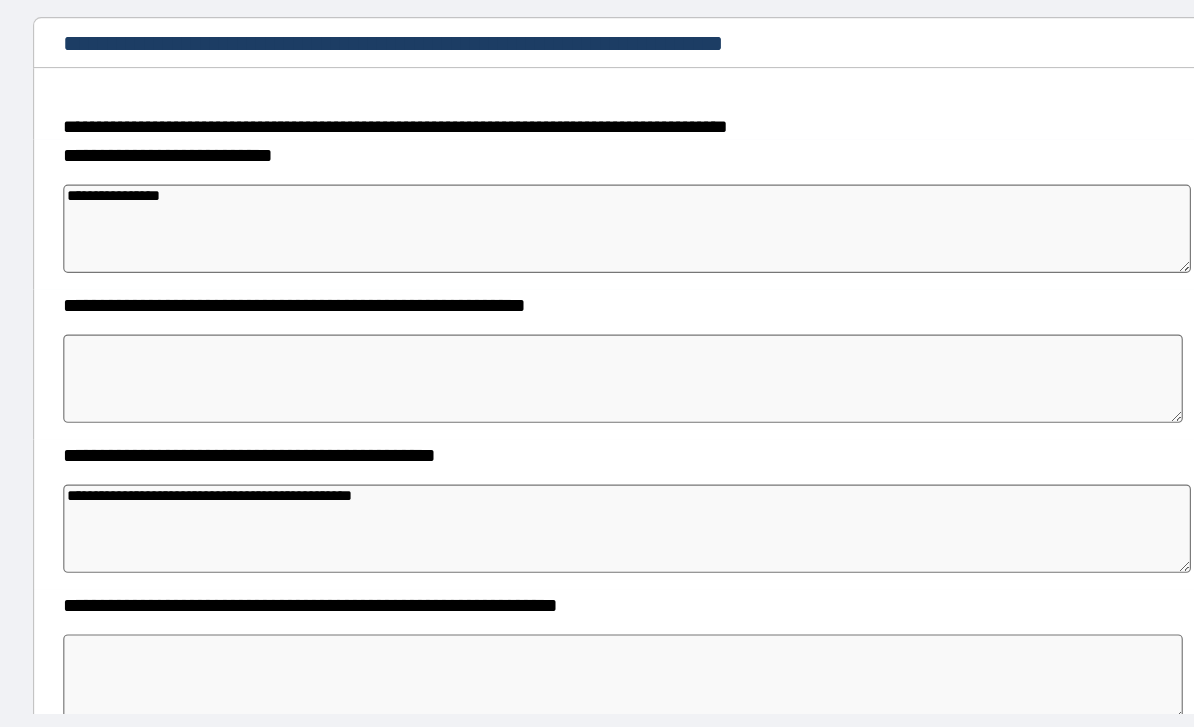 click at bounding box center (597, 370) 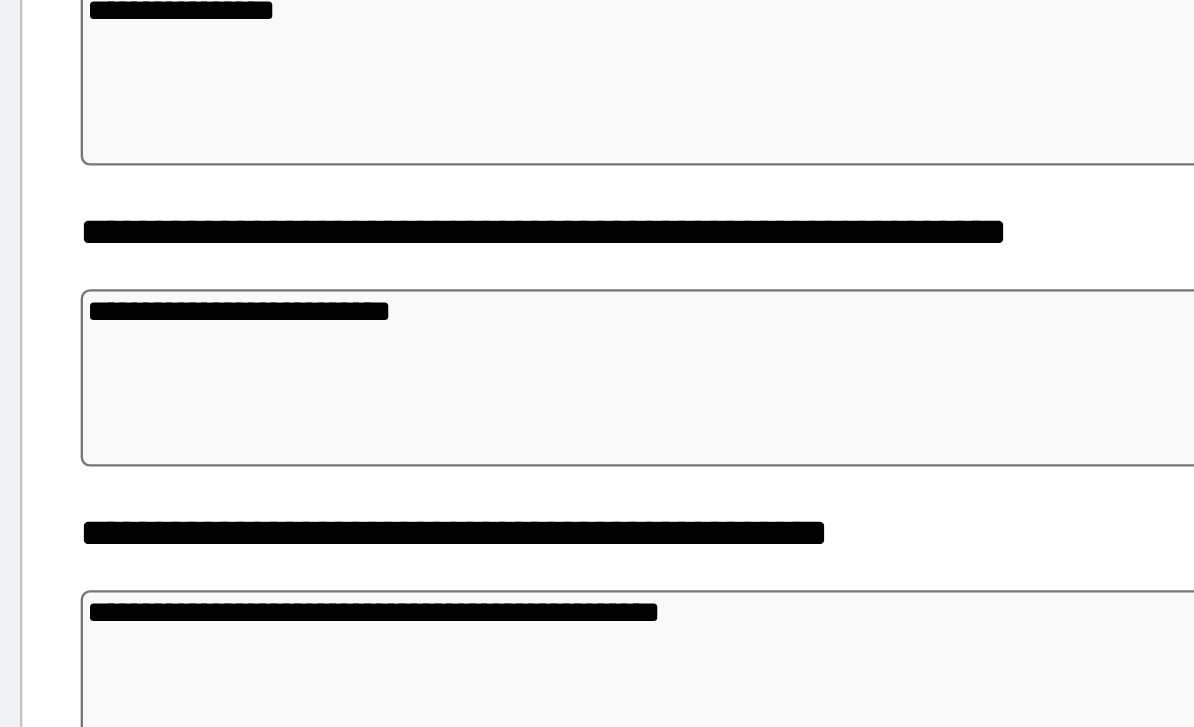 click on "**********" at bounding box center (601, 370) 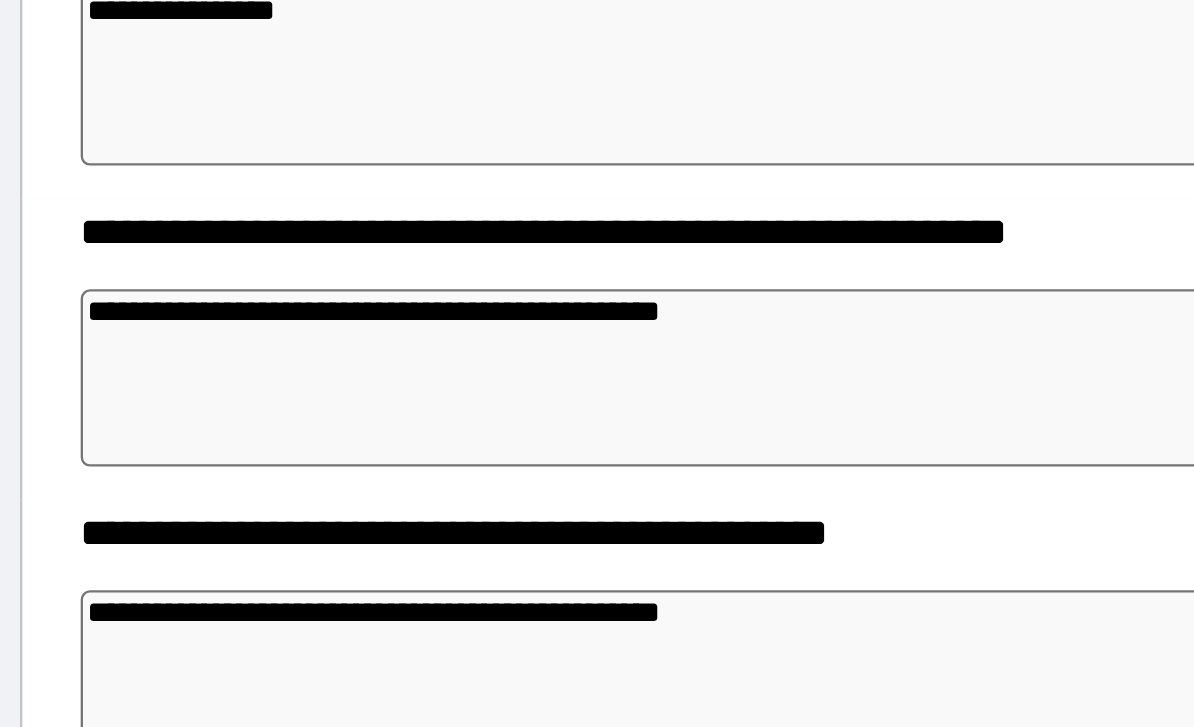 click on "**********" at bounding box center [601, 370] 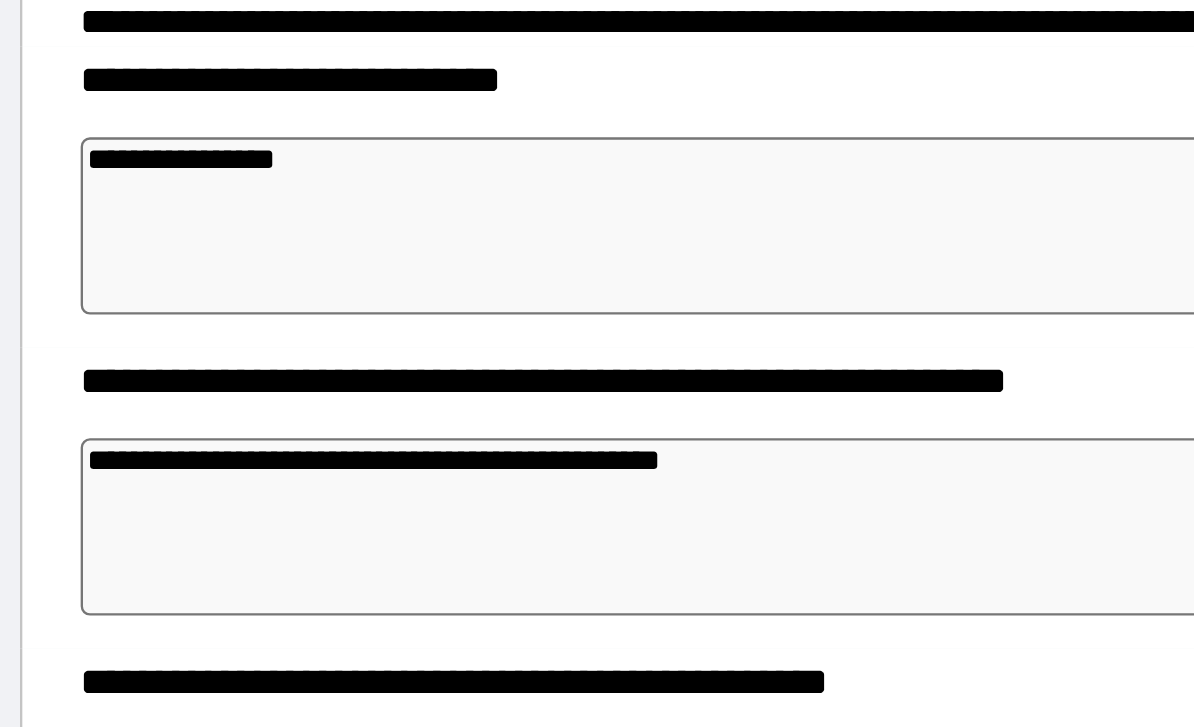 scroll, scrollTop: 189, scrollLeft: 0, axis: vertical 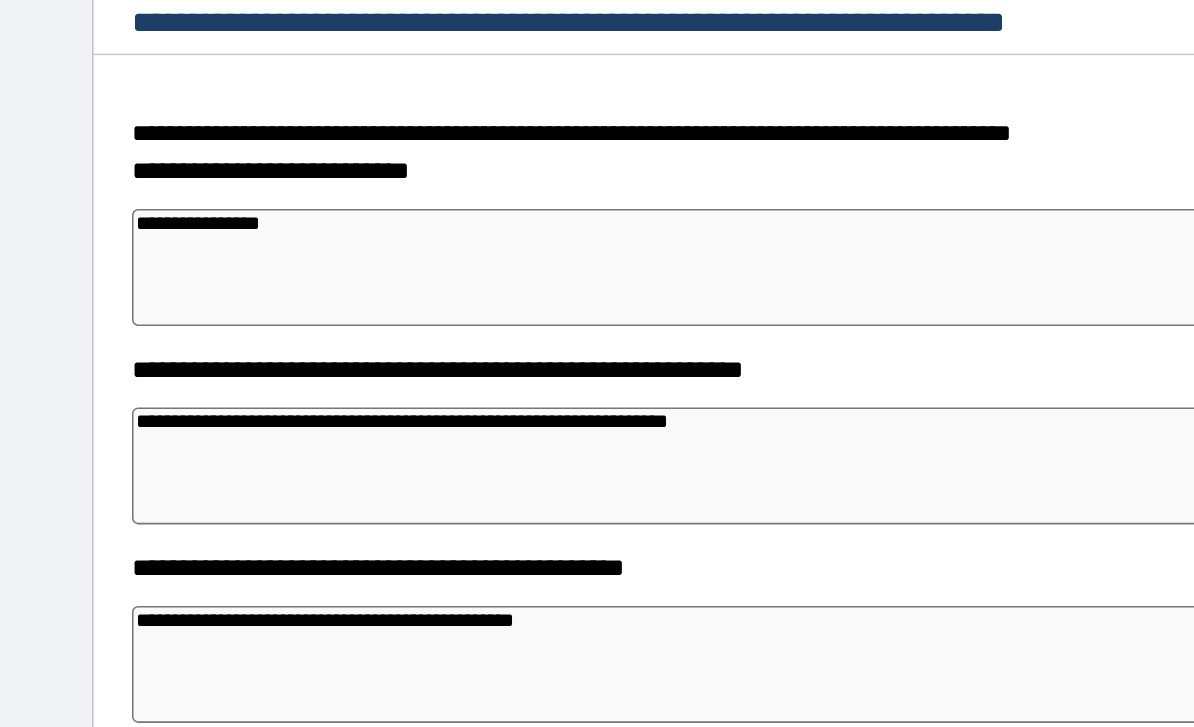 click on "**********" at bounding box center [603, 420] 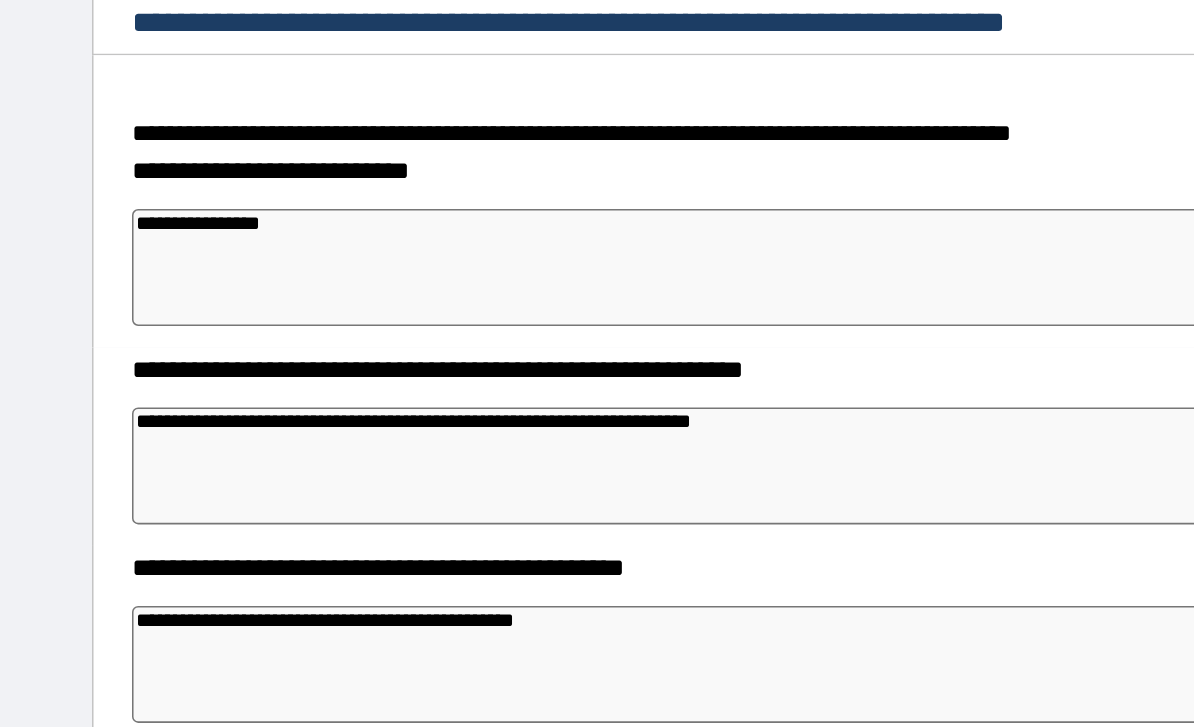 click on "**********" at bounding box center (601, 433) 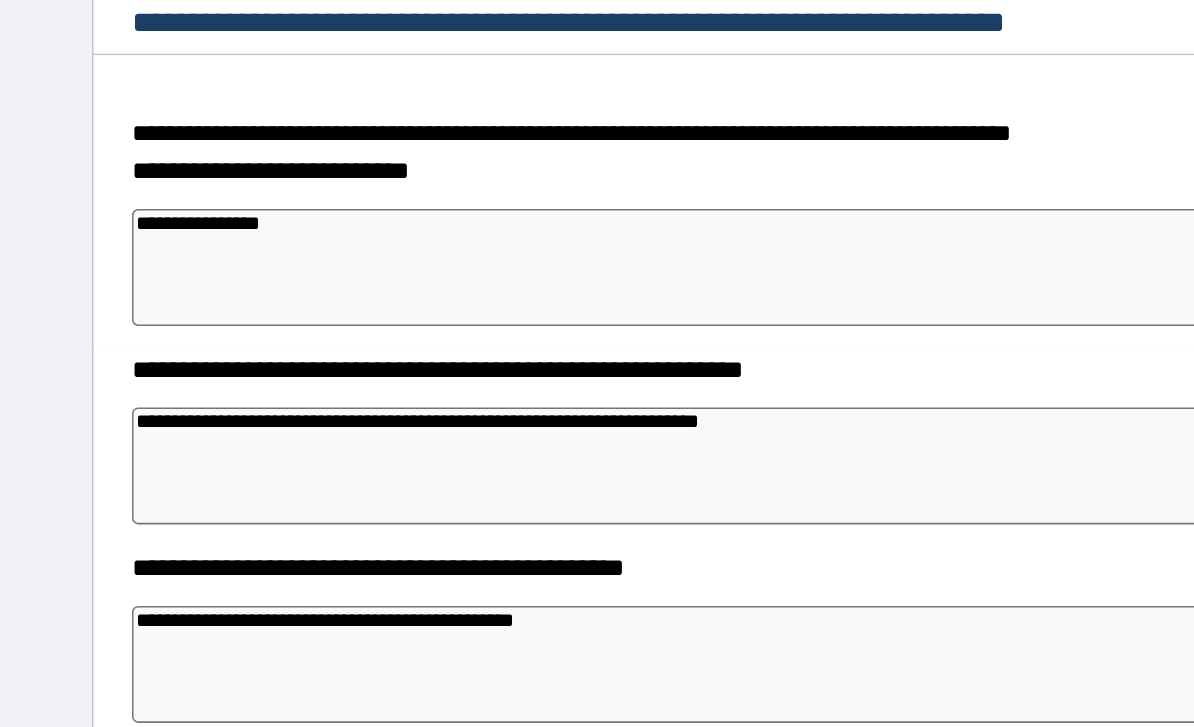click on "**********" at bounding box center [601, 433] 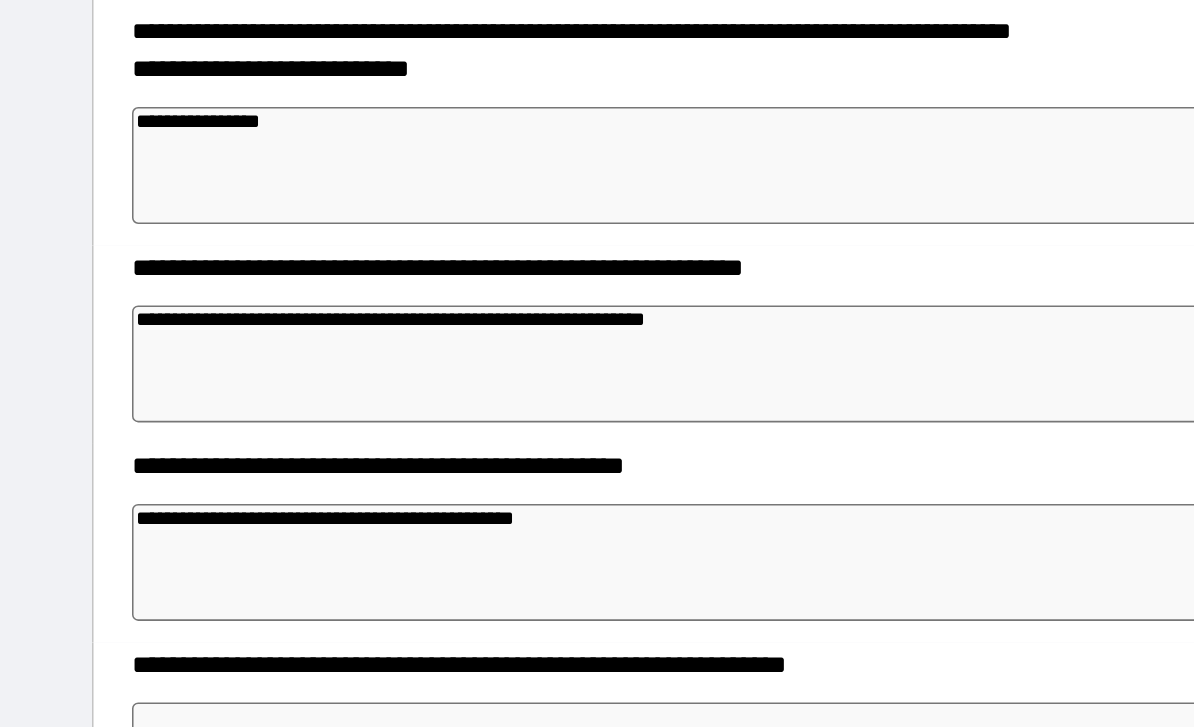 scroll, scrollTop: 263, scrollLeft: 0, axis: vertical 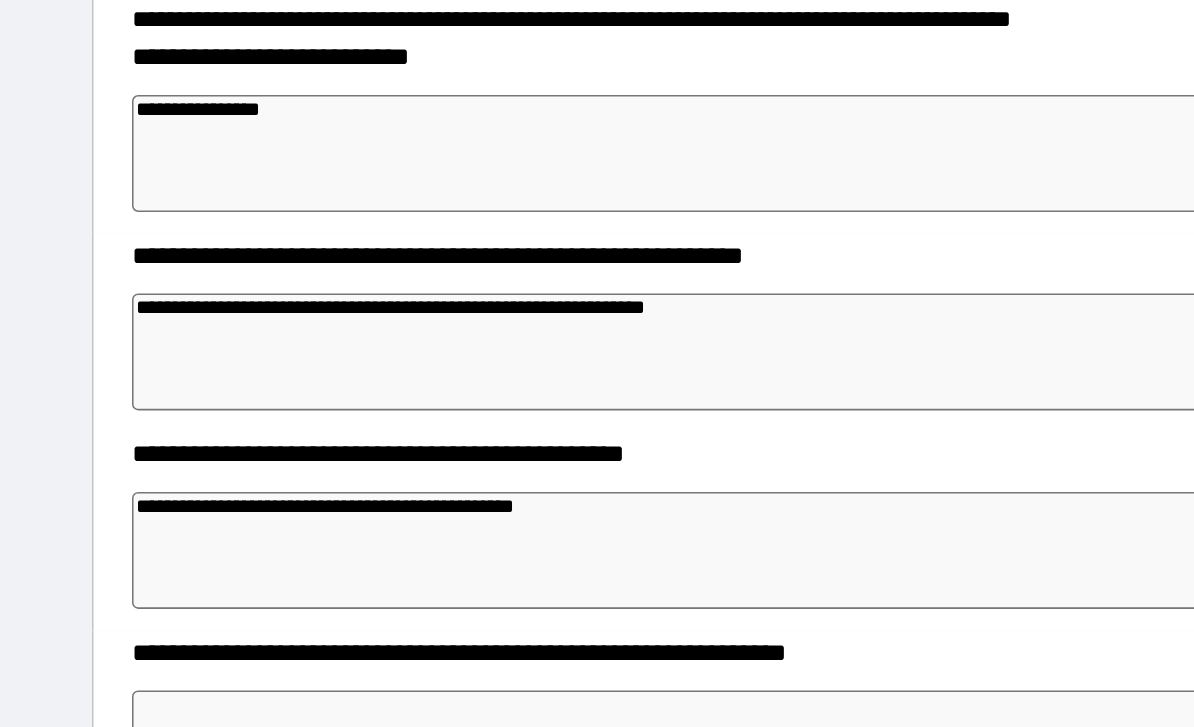 click on "**********" at bounding box center [601, 488] 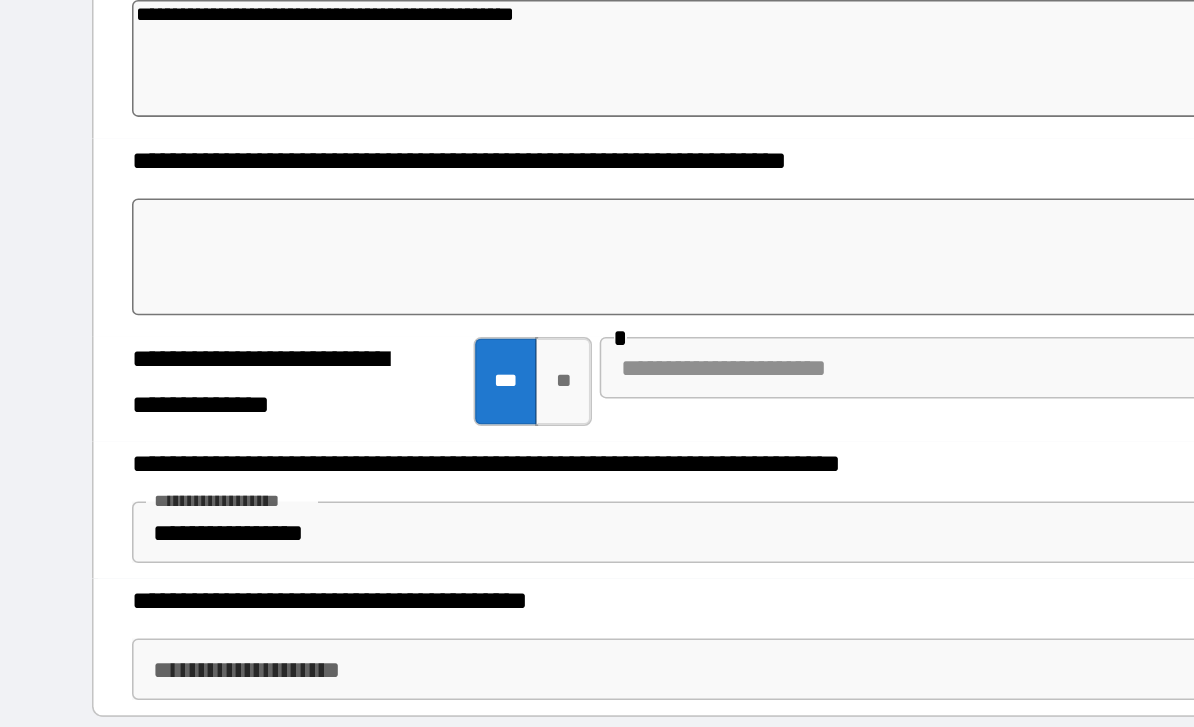 scroll, scrollTop: 584, scrollLeft: 0, axis: vertical 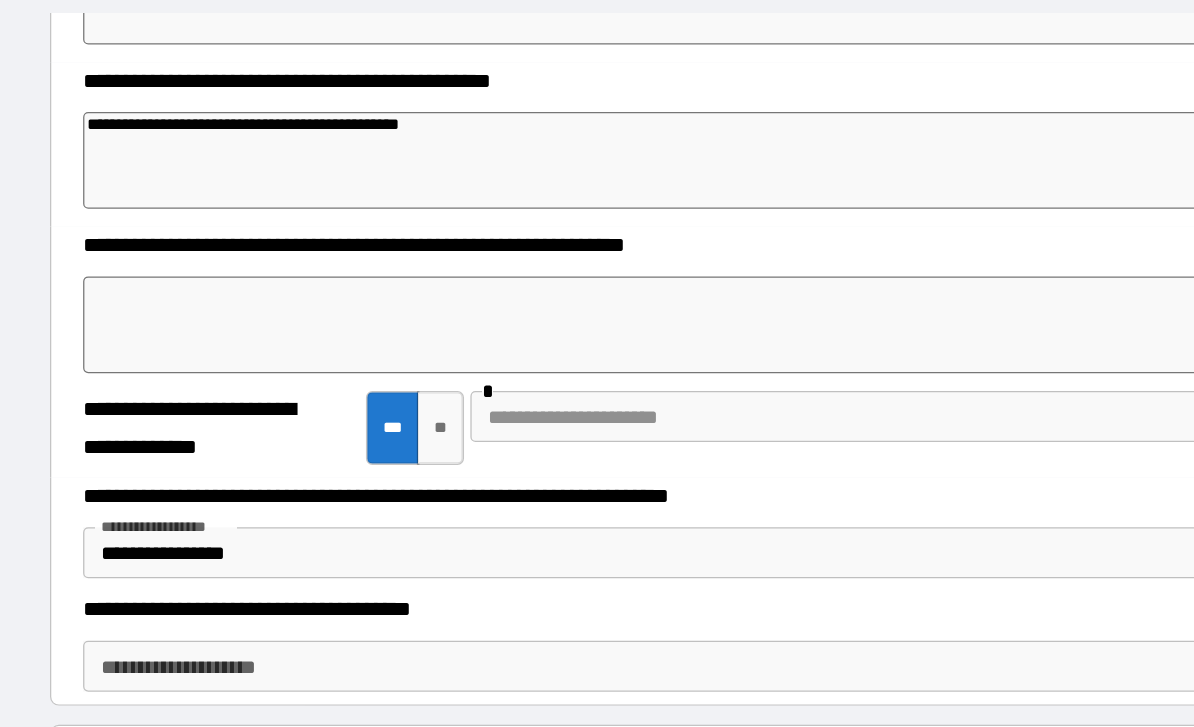 click at bounding box center (597, 296) 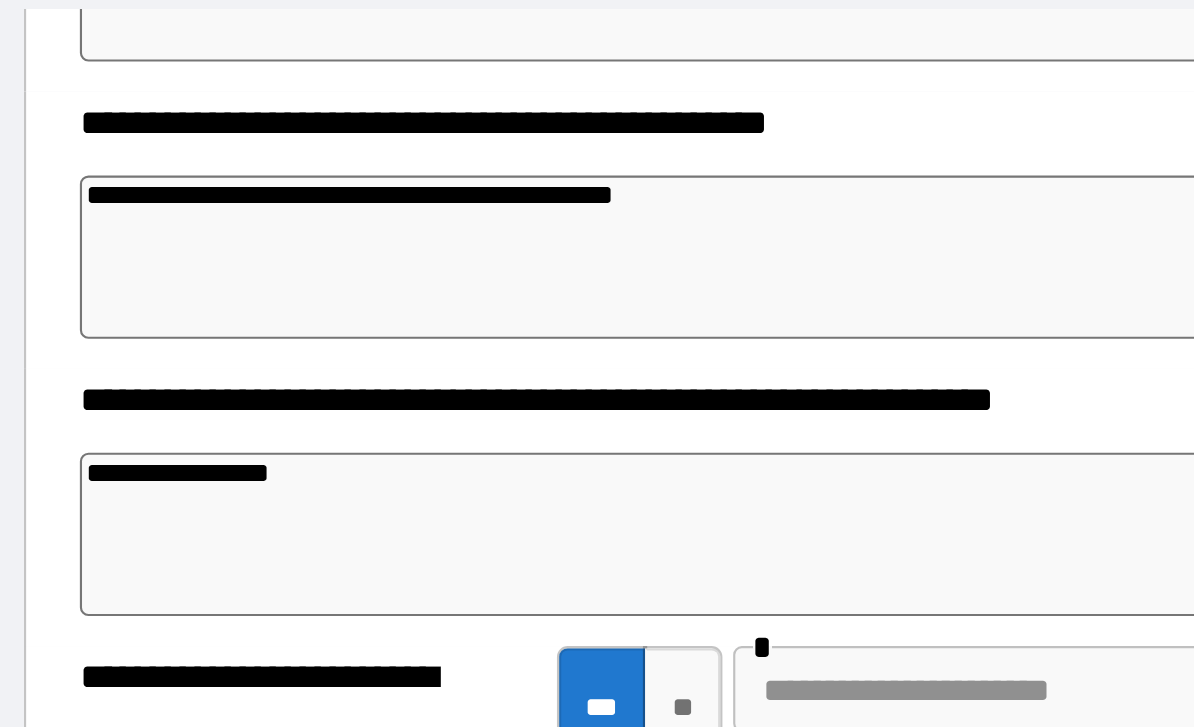click on "**********" at bounding box center (601, 167) 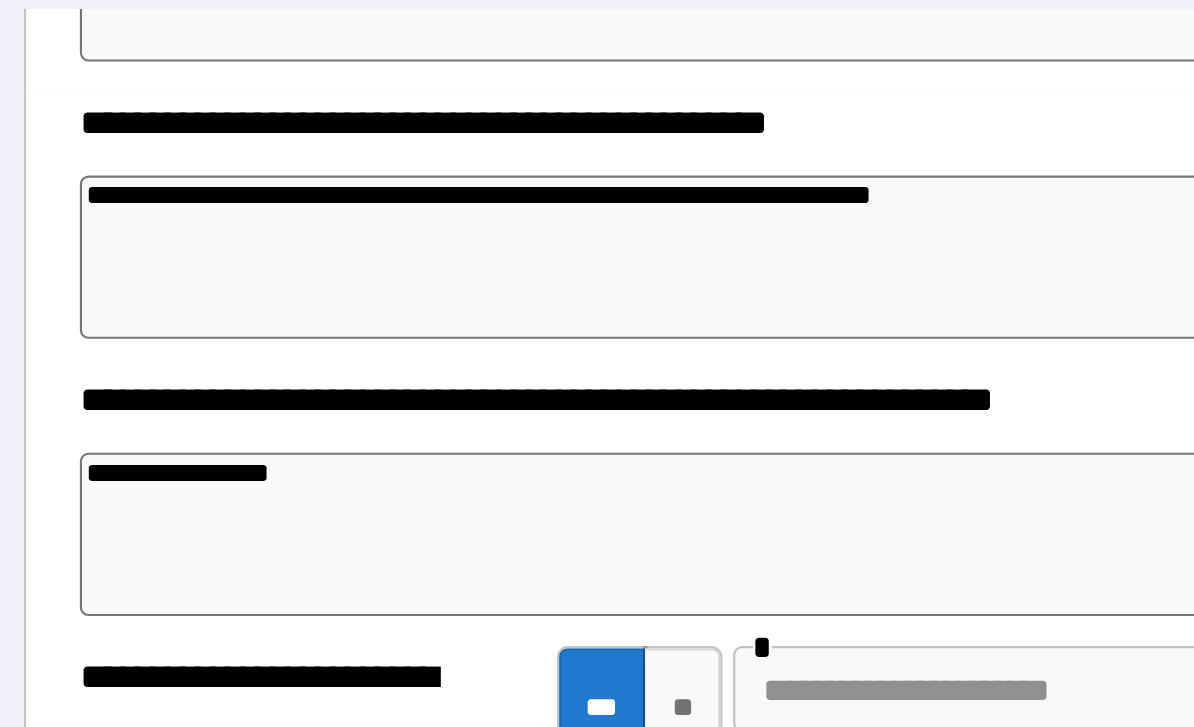 click on "**********" at bounding box center [601, 167] 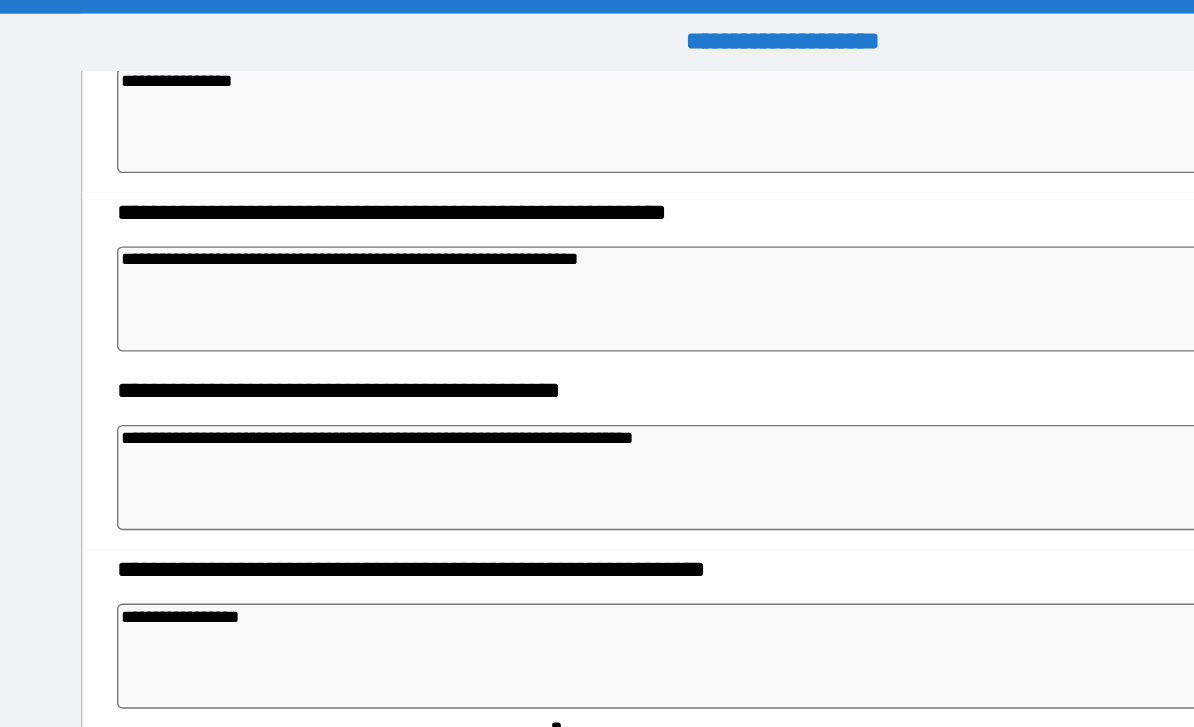 scroll, scrollTop: 405, scrollLeft: 0, axis: vertical 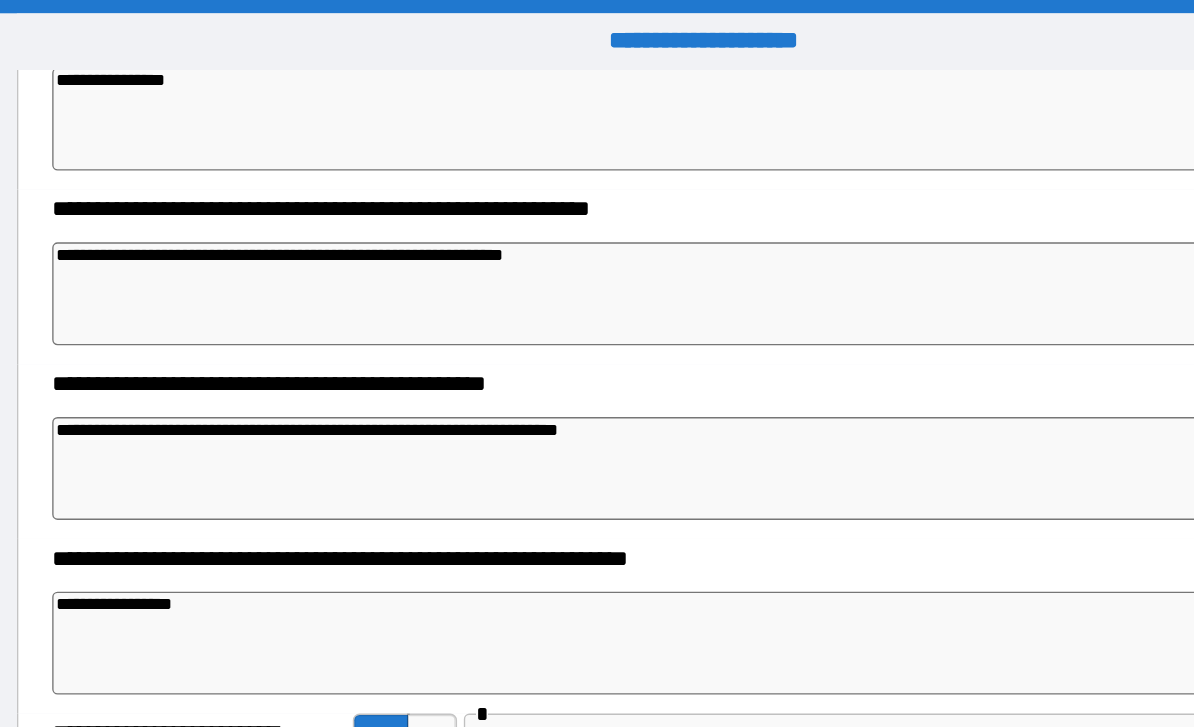 click on "**********" at bounding box center [601, 217] 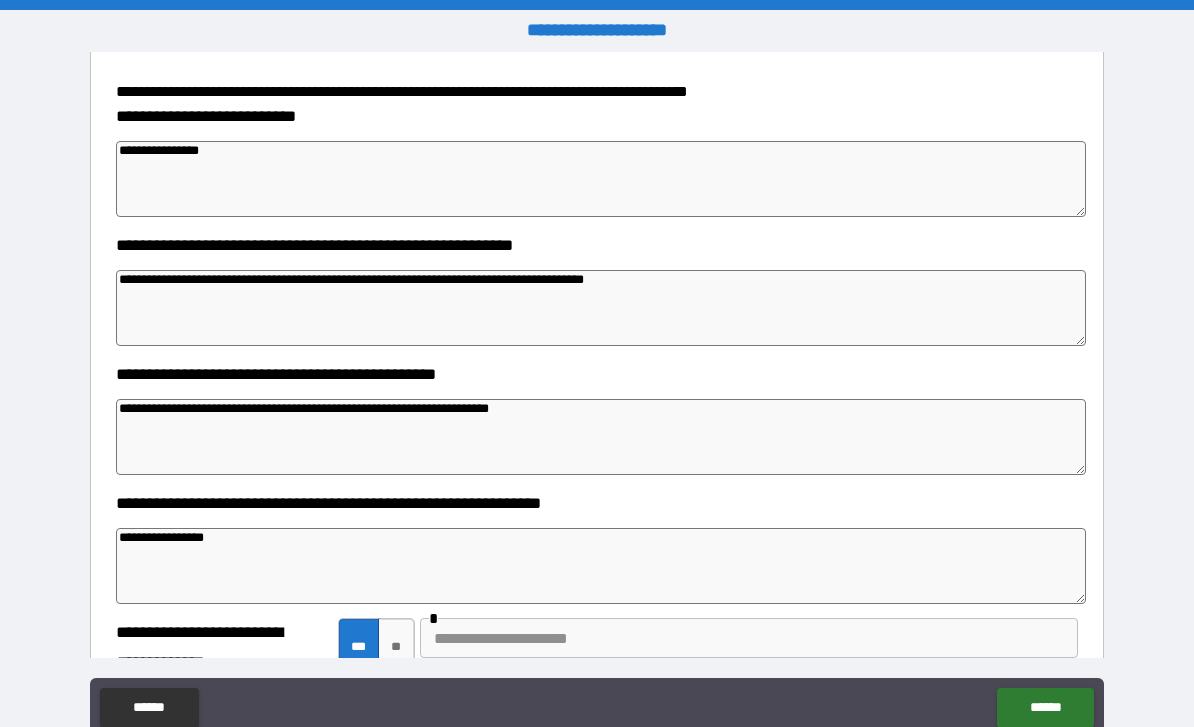 scroll, scrollTop: 319, scrollLeft: 0, axis: vertical 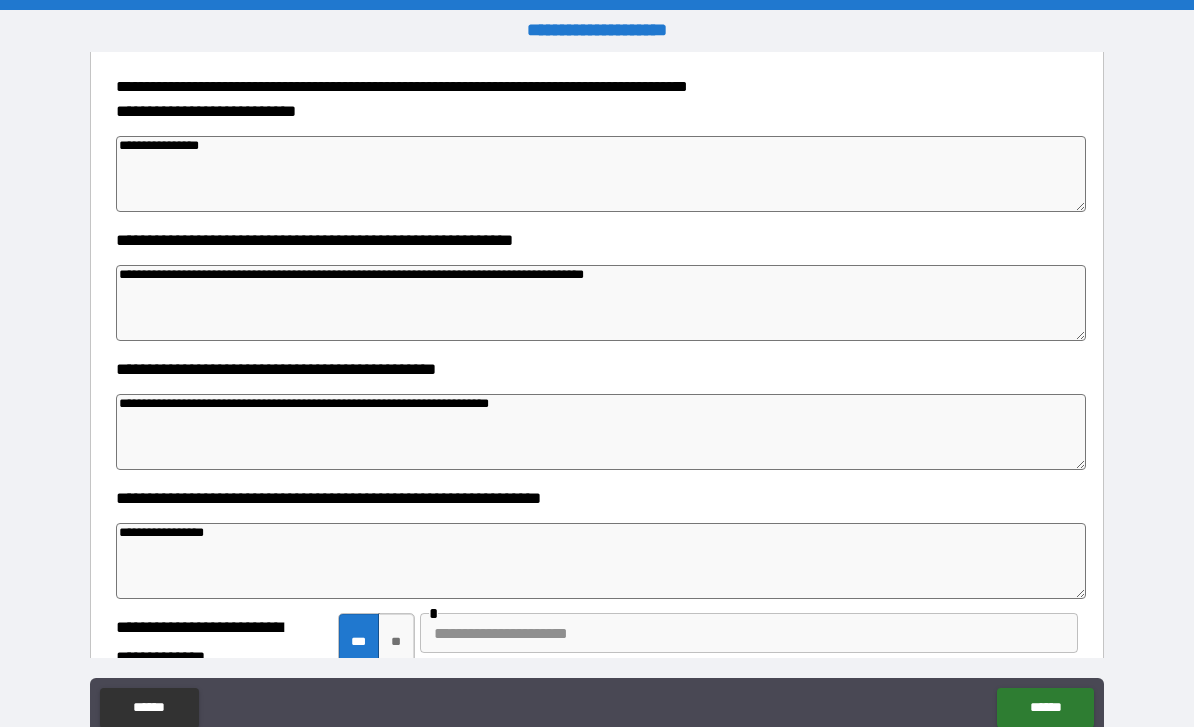 click on "**********" at bounding box center (597, 398) 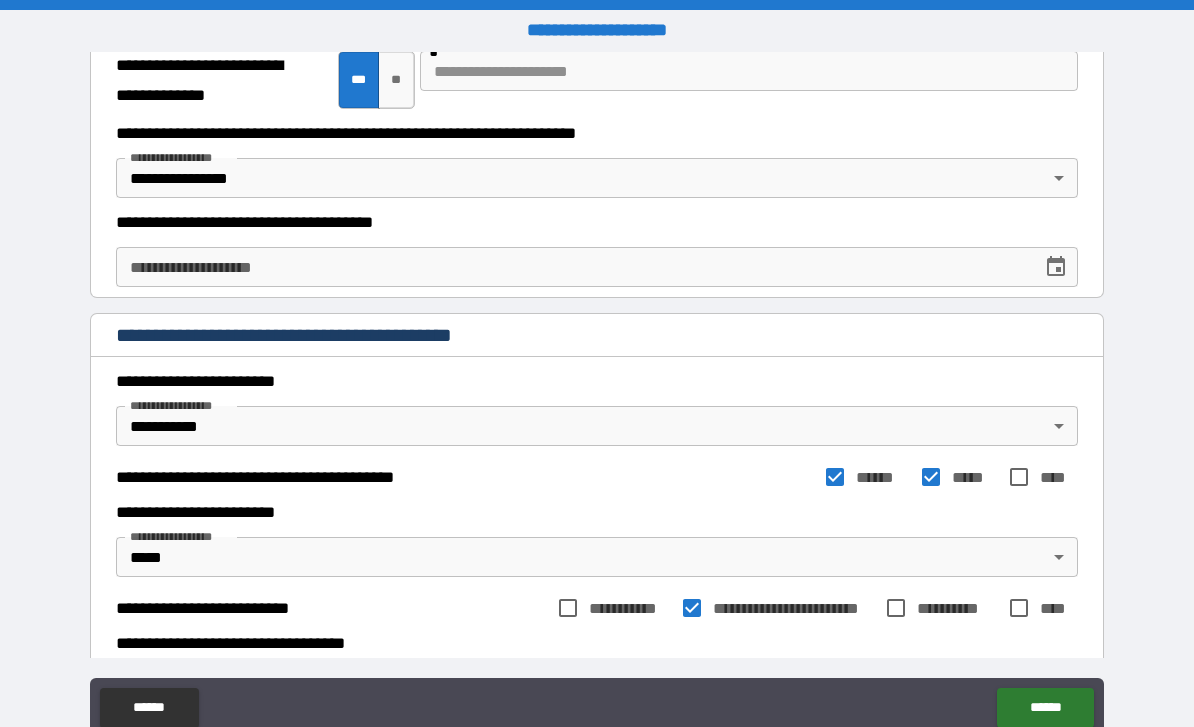 scroll, scrollTop: 863, scrollLeft: 0, axis: vertical 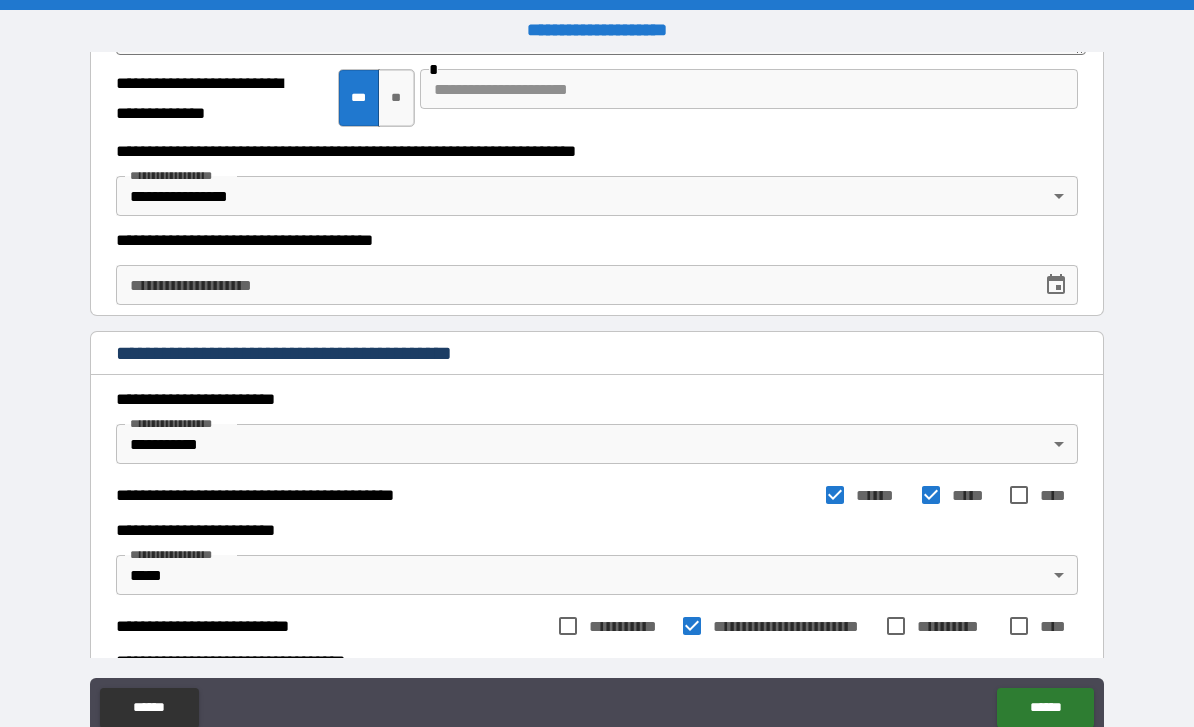 click at bounding box center (749, 89) 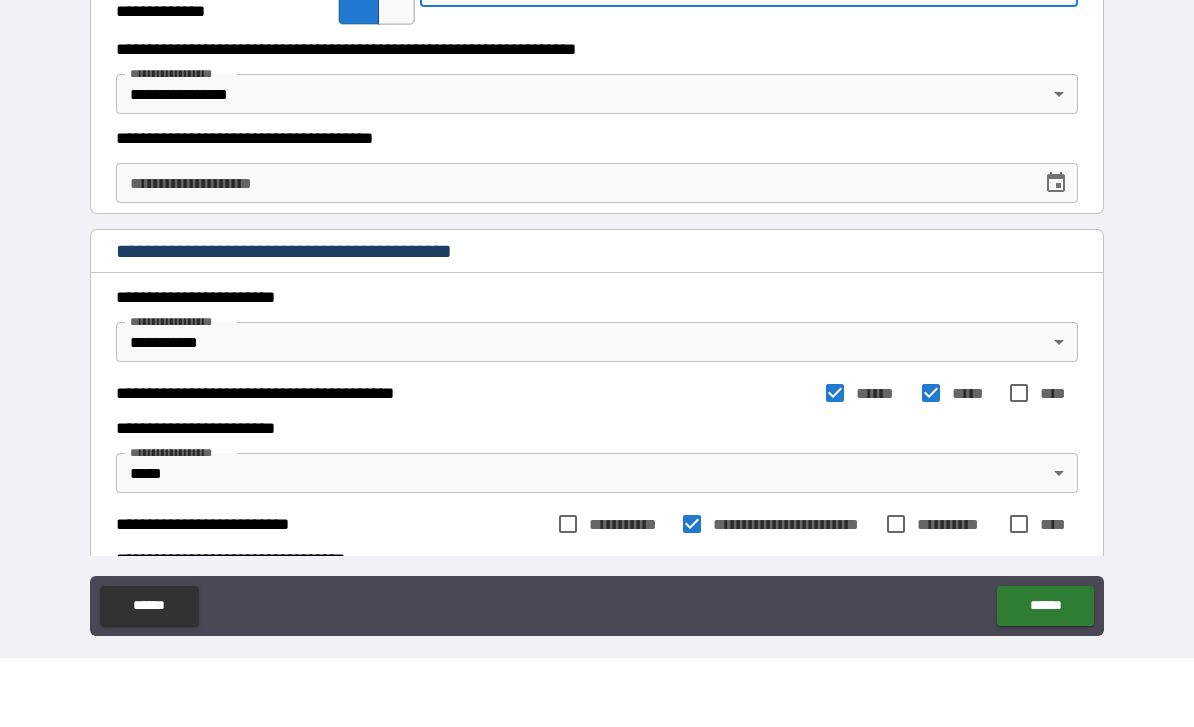 scroll, scrollTop: 64, scrollLeft: 0, axis: vertical 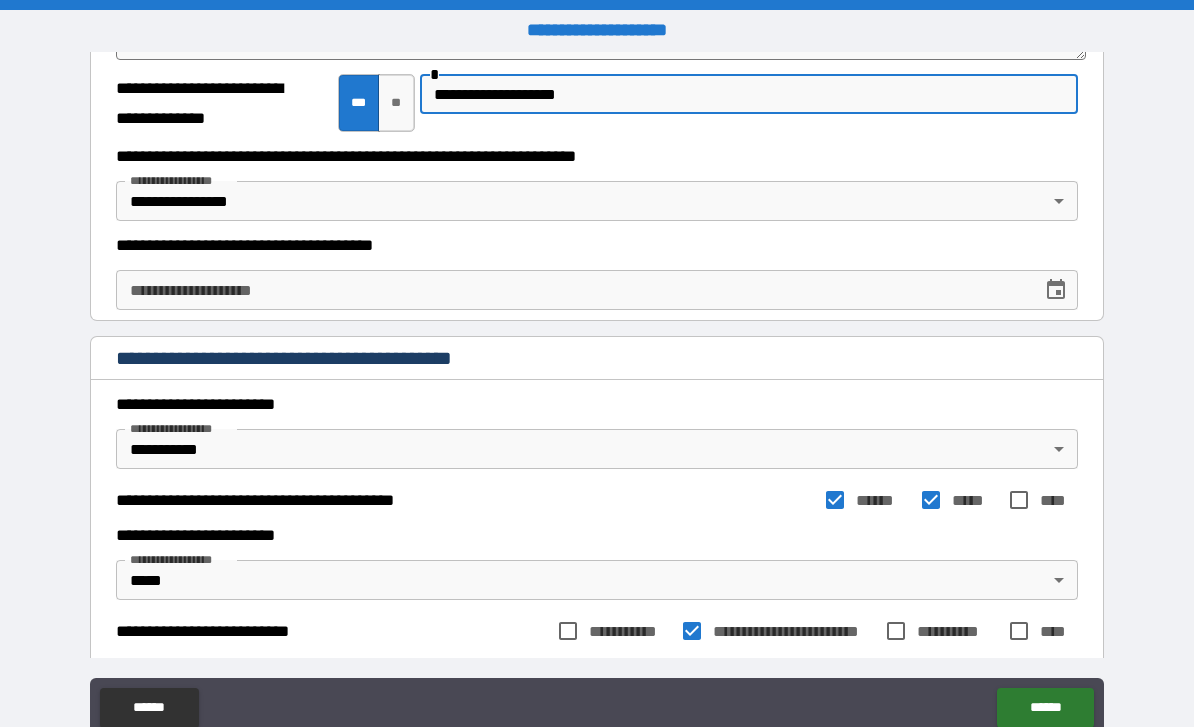 click on "**********" at bounding box center [597, 290] 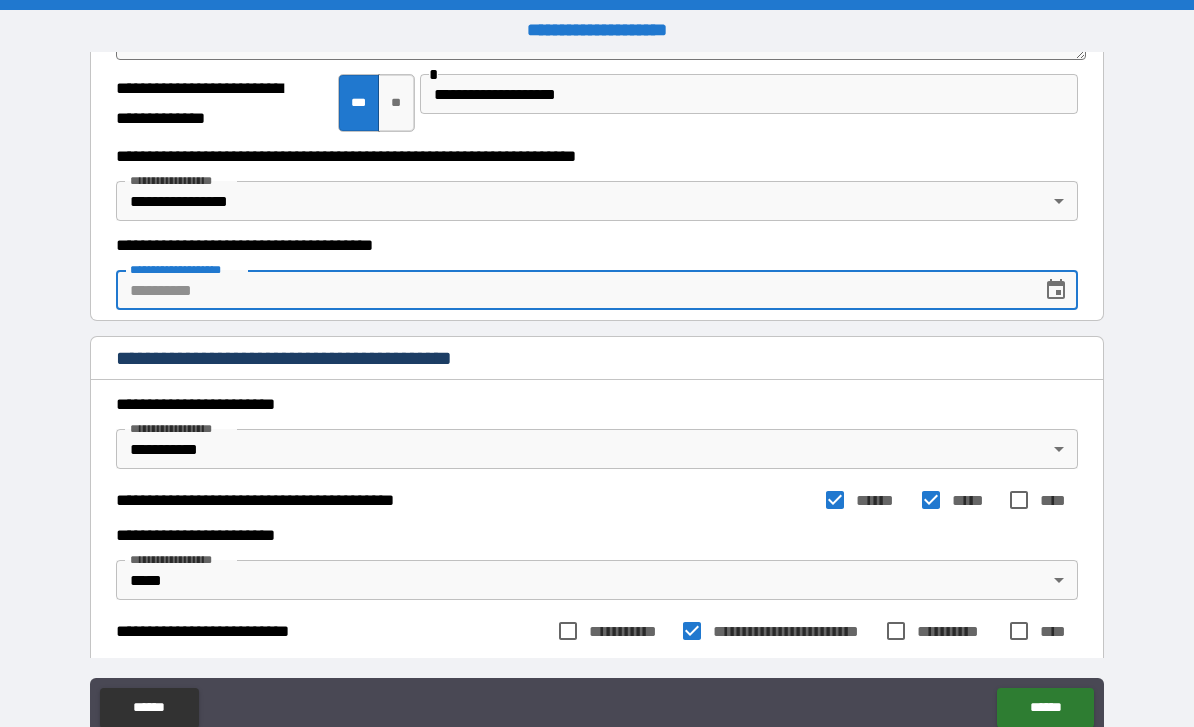 click at bounding box center [1056, 290] 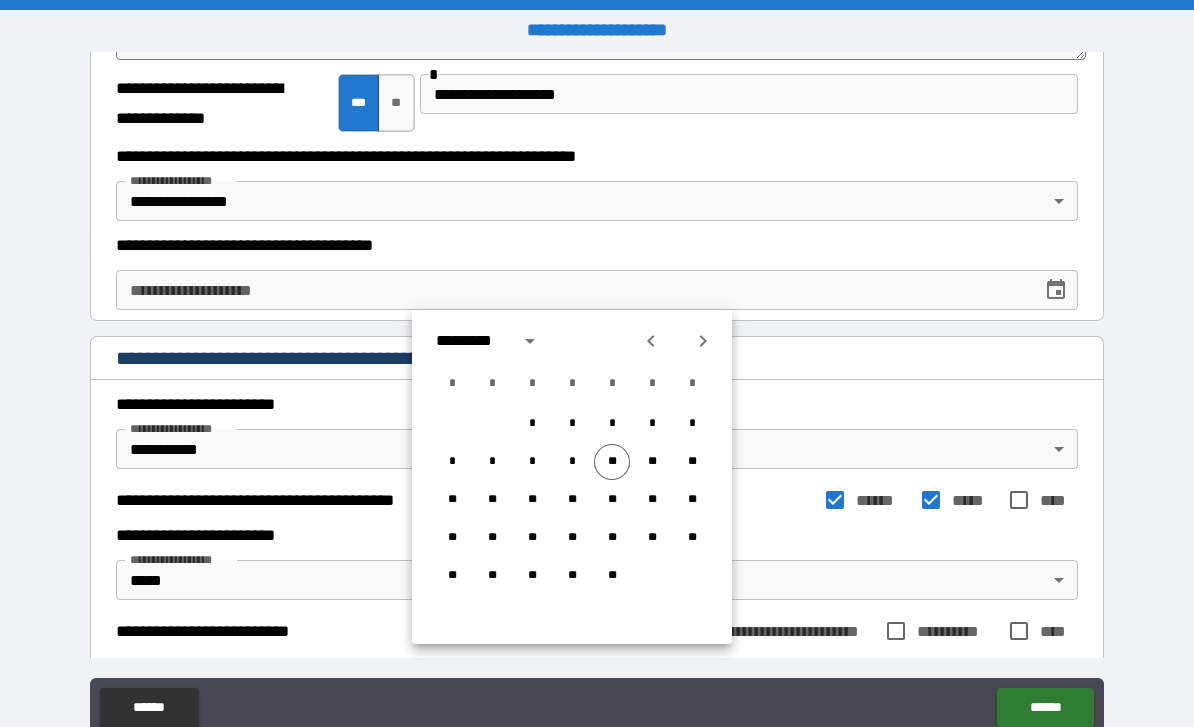 click at bounding box center [651, 341] 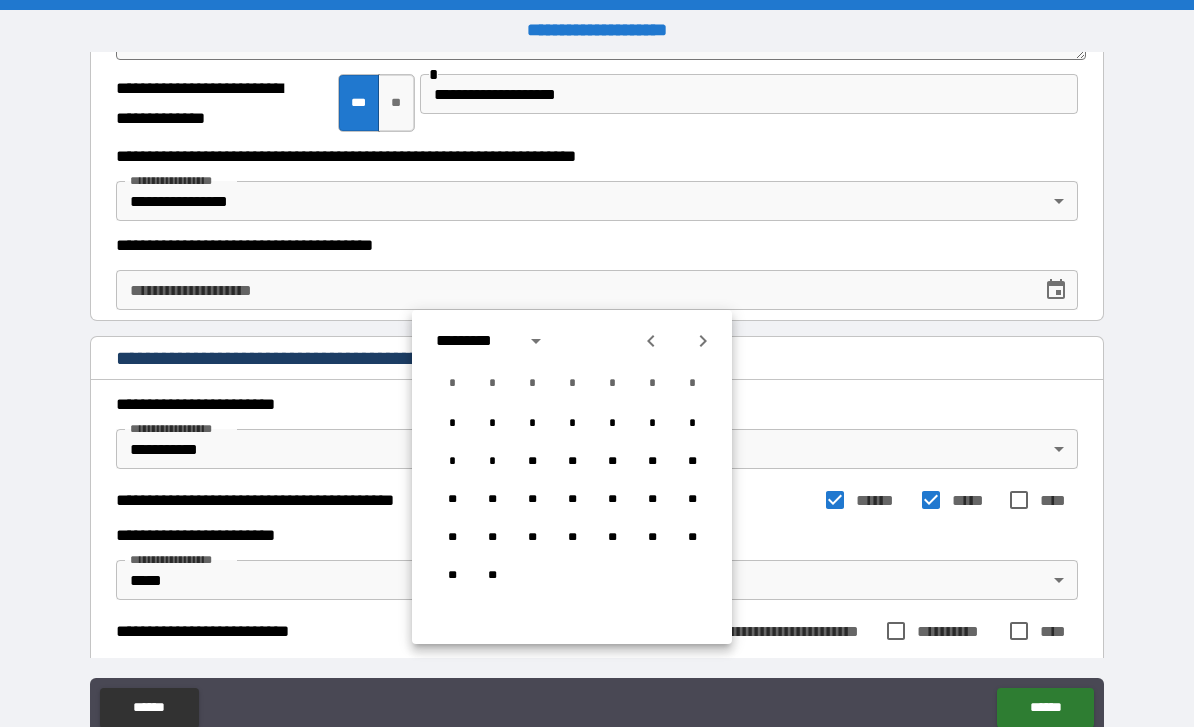 click 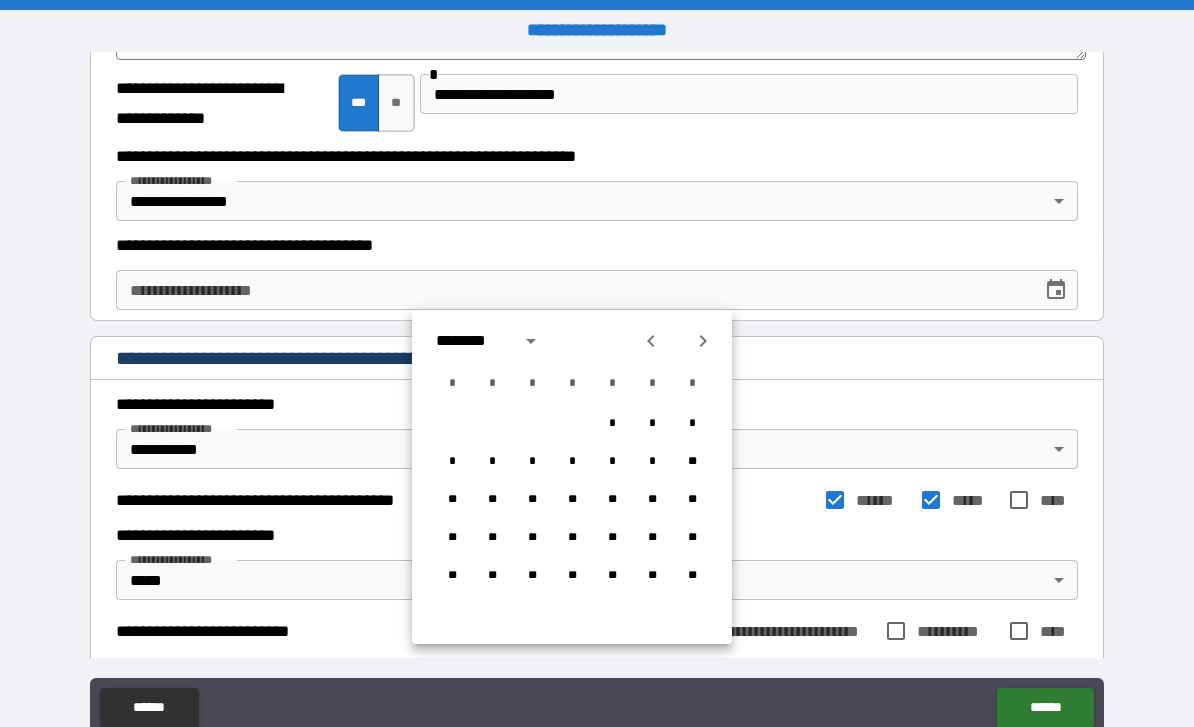 click 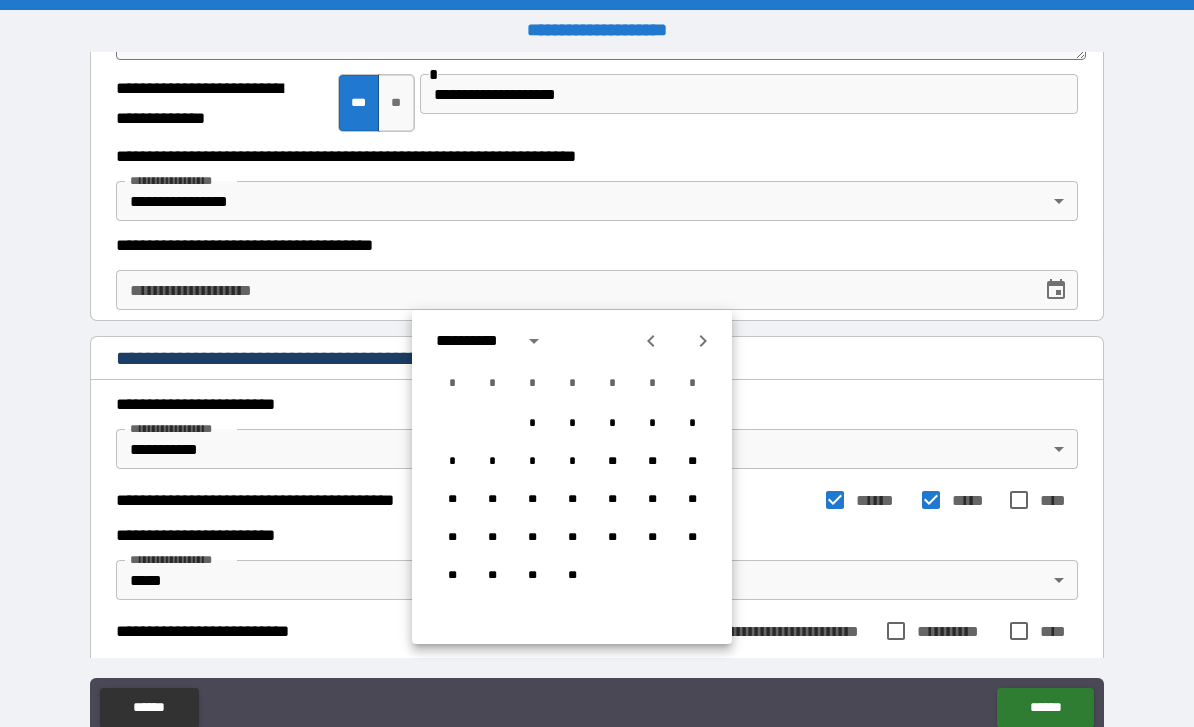 click 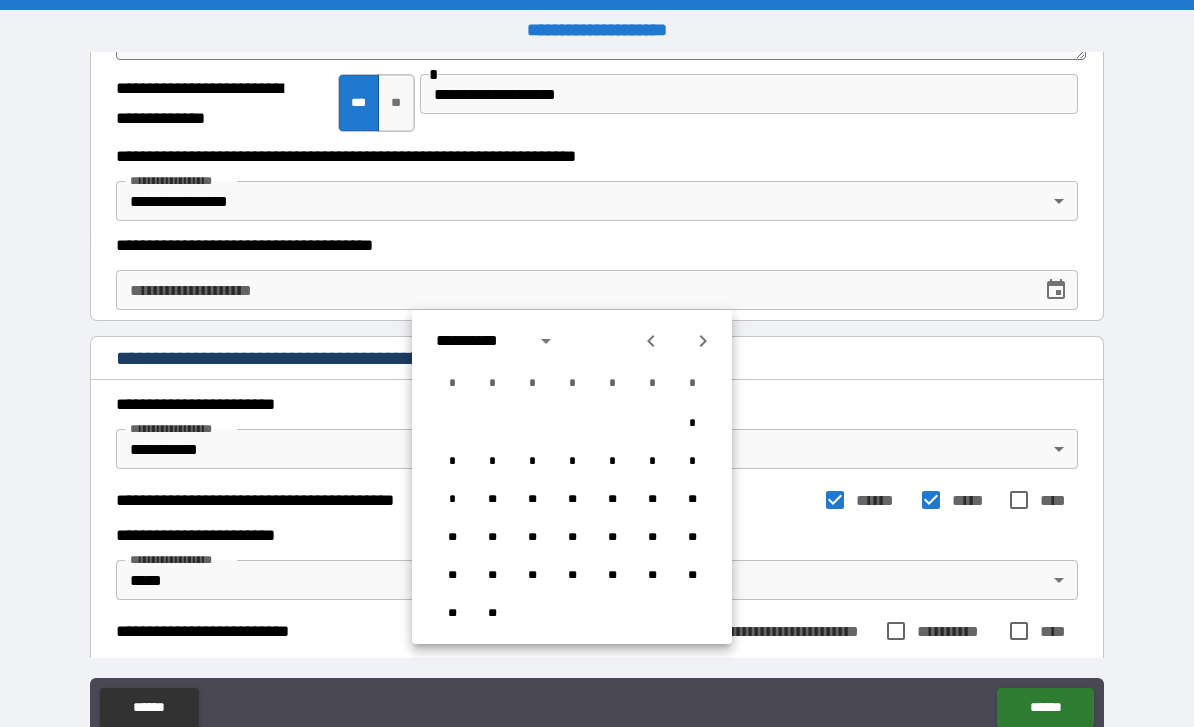 click 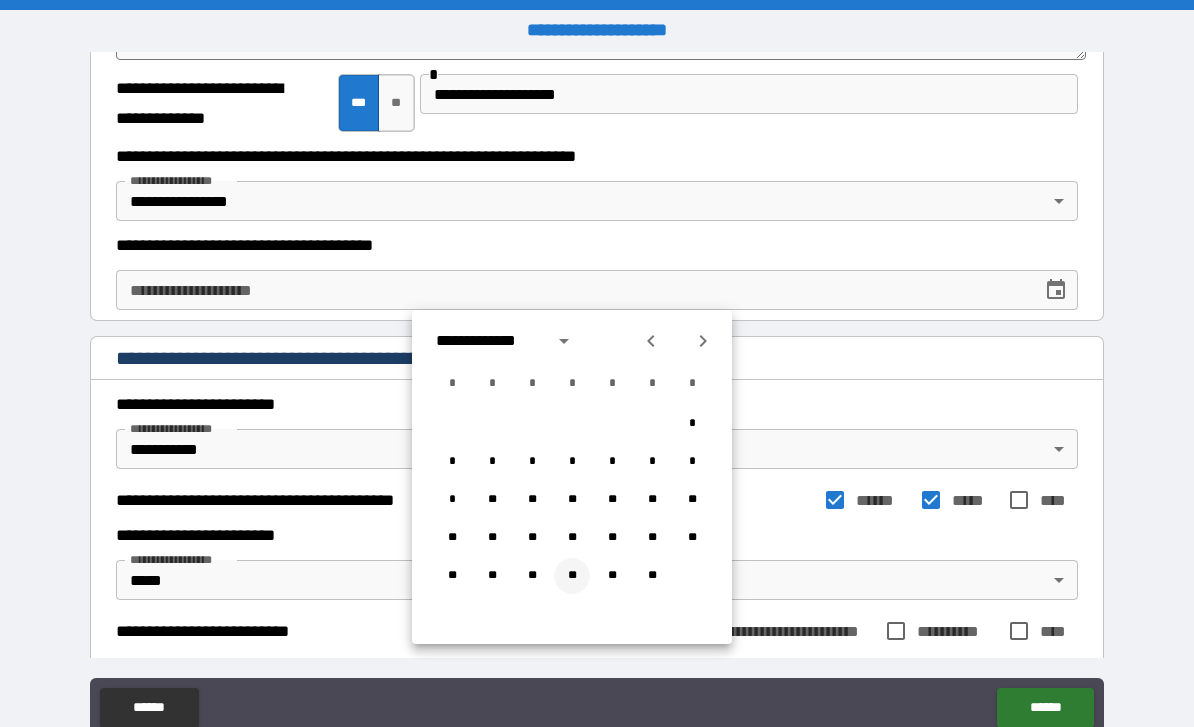 click on "**" at bounding box center (572, 576) 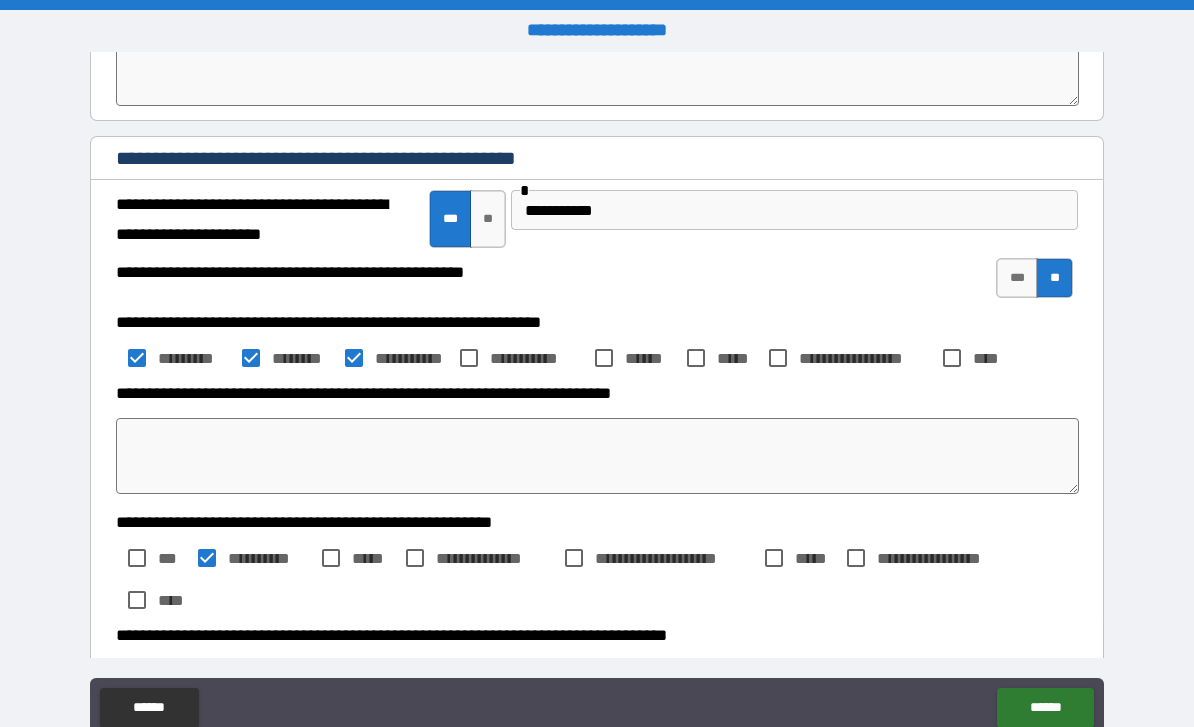 scroll, scrollTop: 1809, scrollLeft: 0, axis: vertical 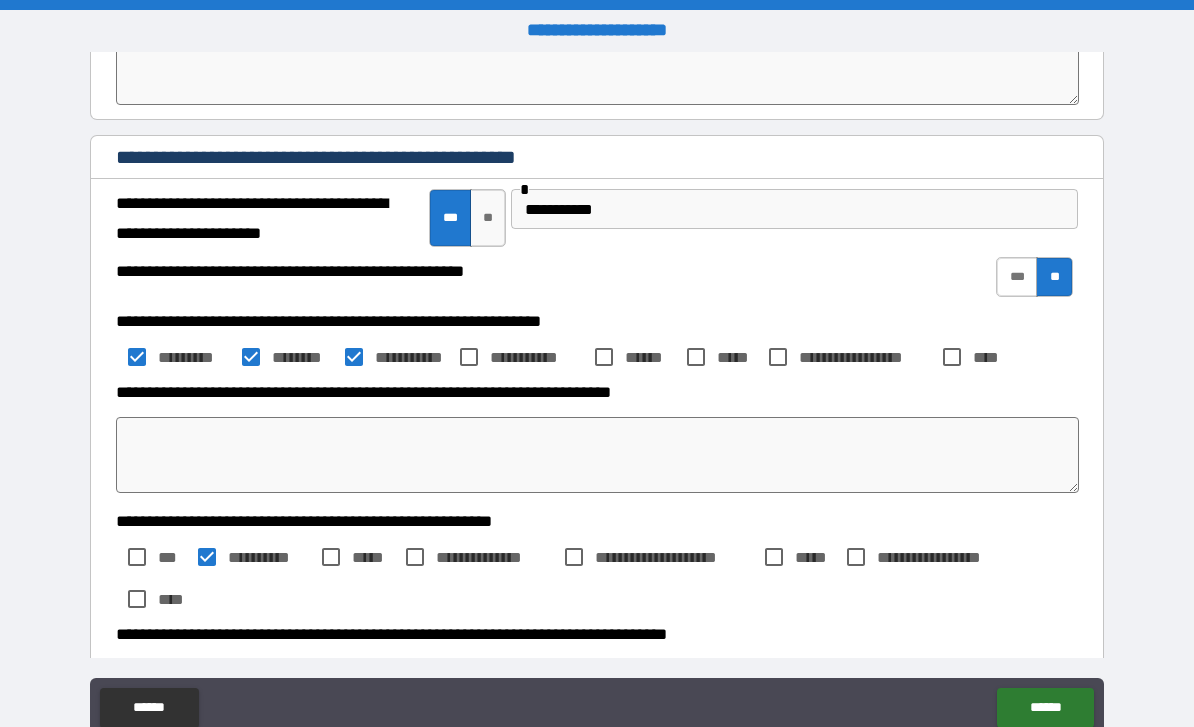 click on "***" at bounding box center [1017, 277] 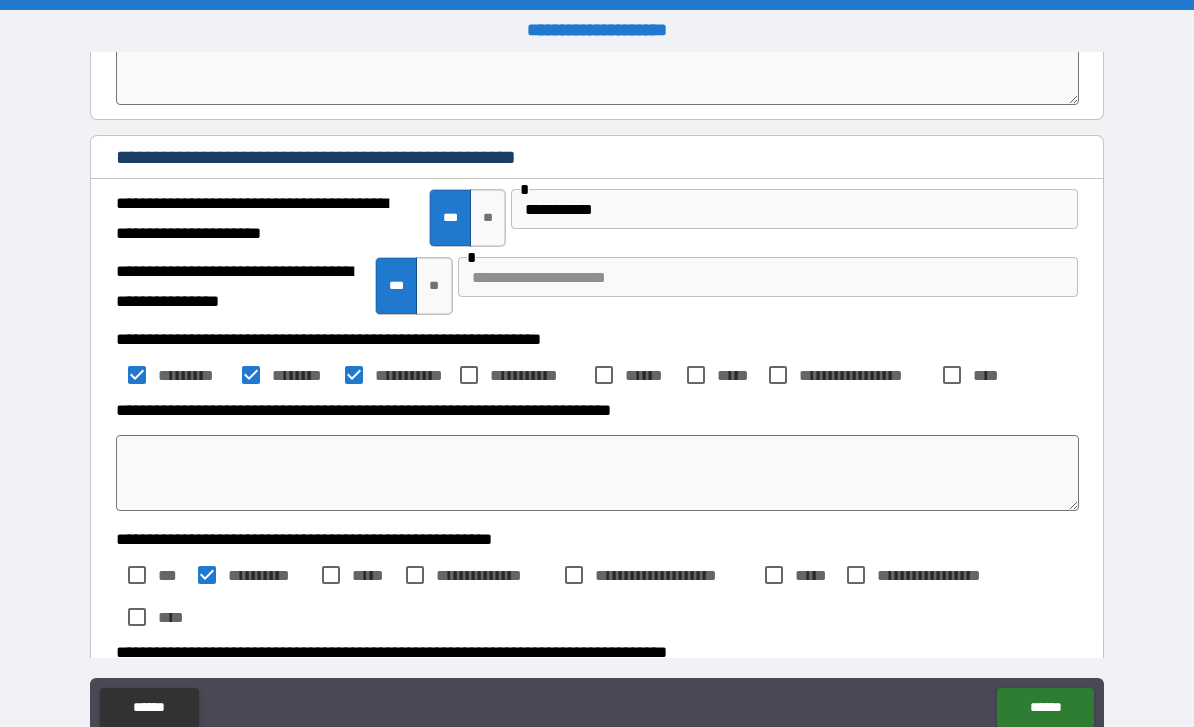 click at bounding box center (768, 277) 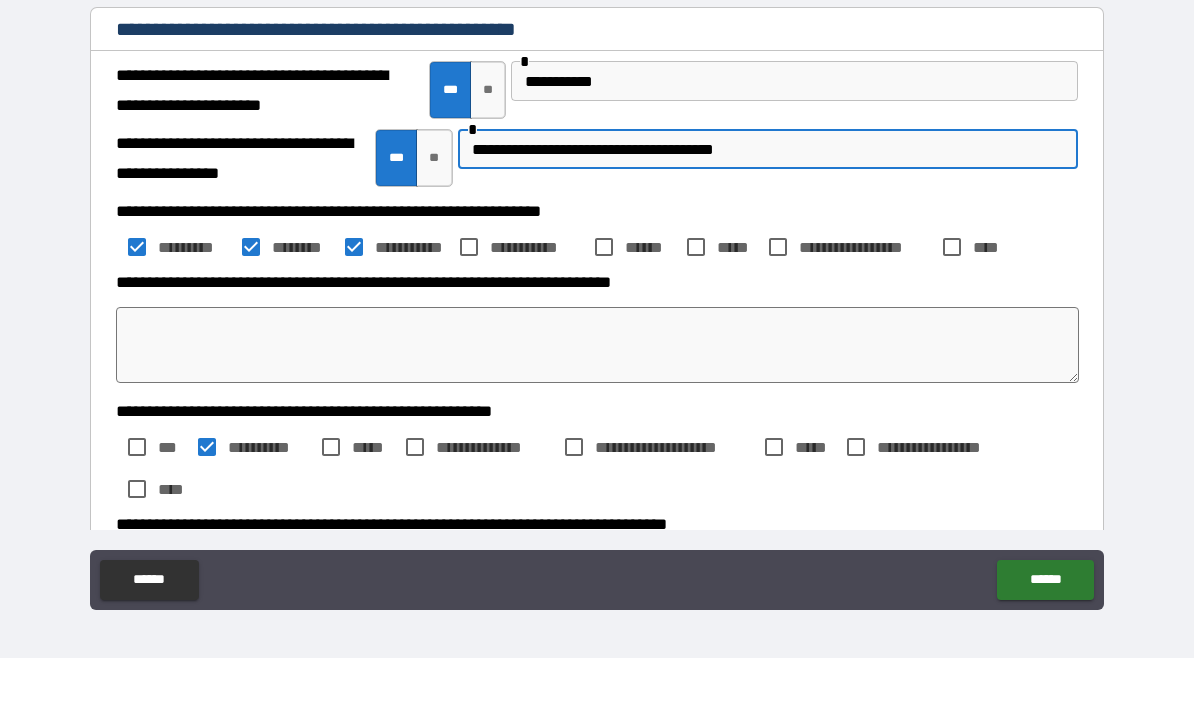 scroll, scrollTop: 64, scrollLeft: 0, axis: vertical 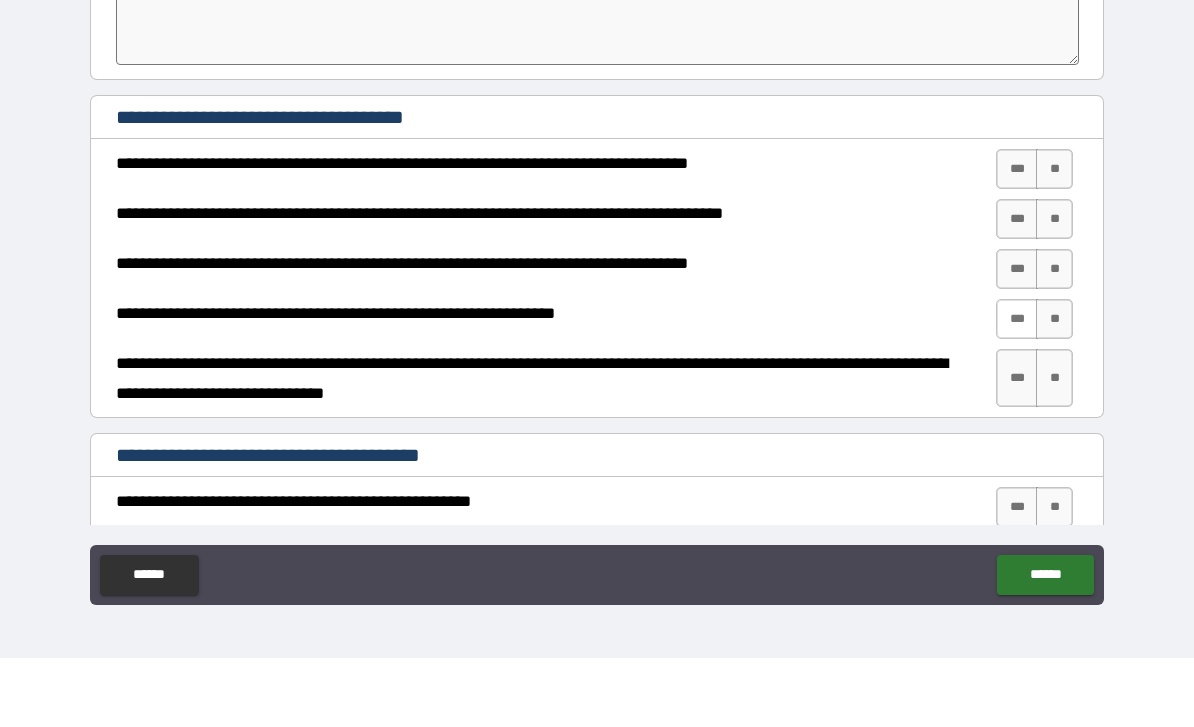 click on "***" at bounding box center (1017, 388) 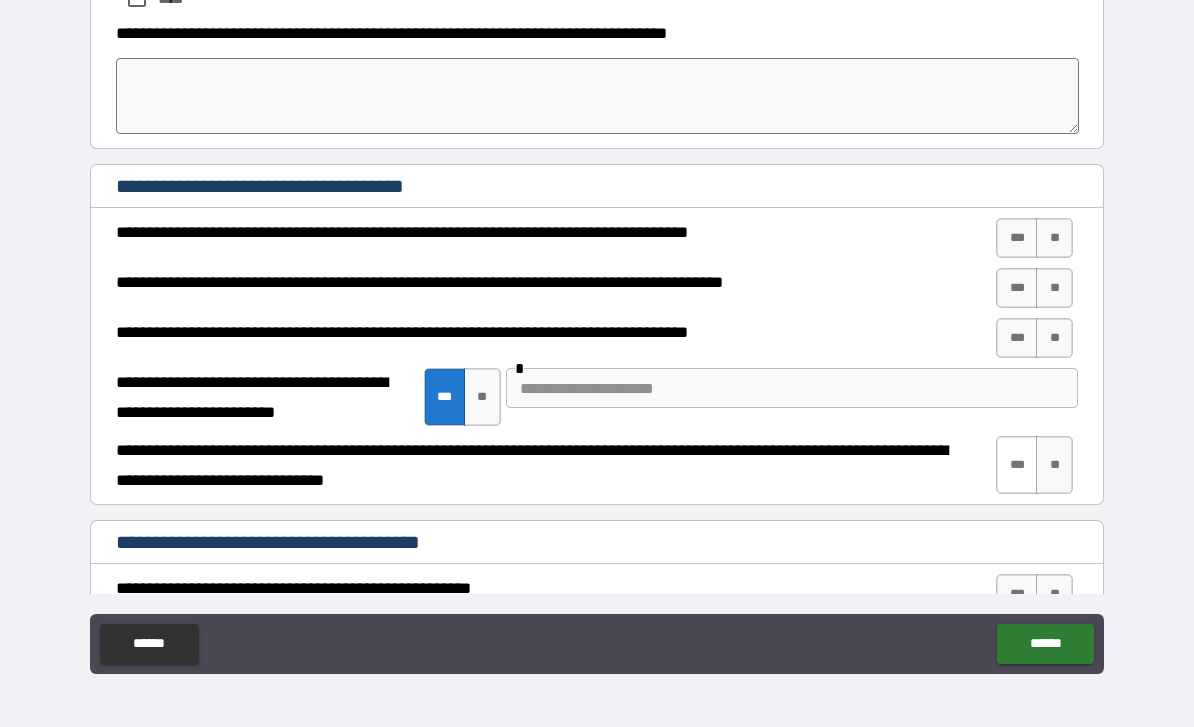 click on "***" at bounding box center (1017, 465) 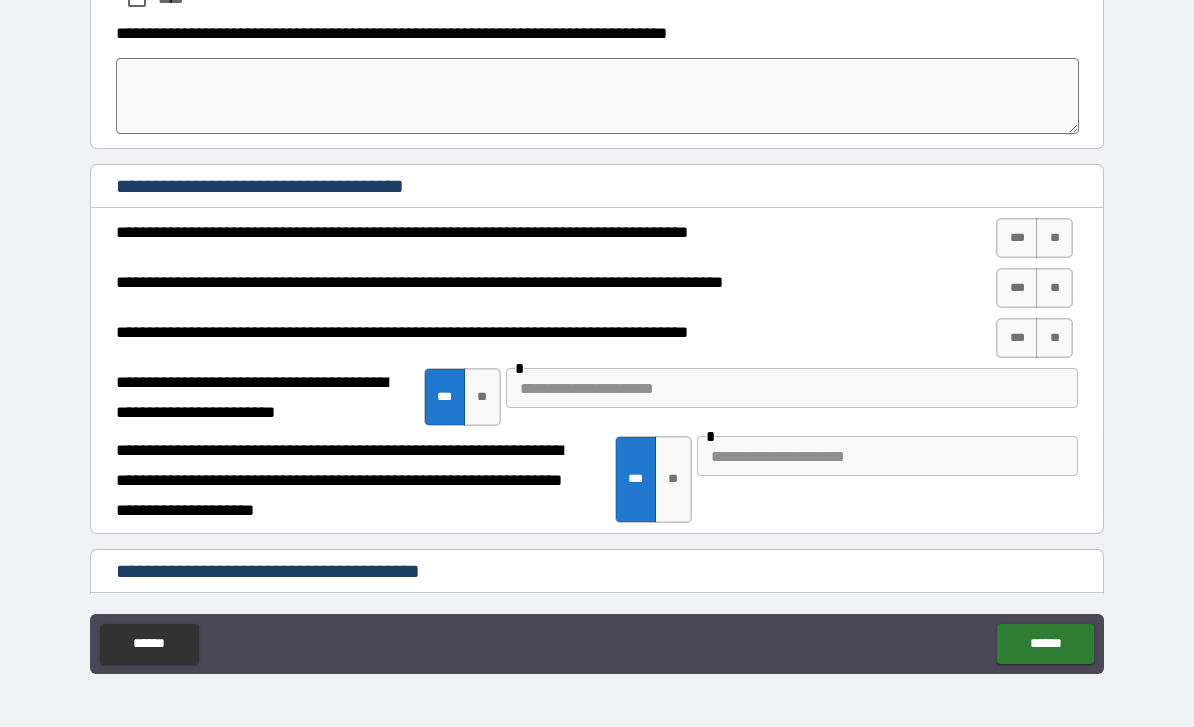 click at bounding box center (887, 456) 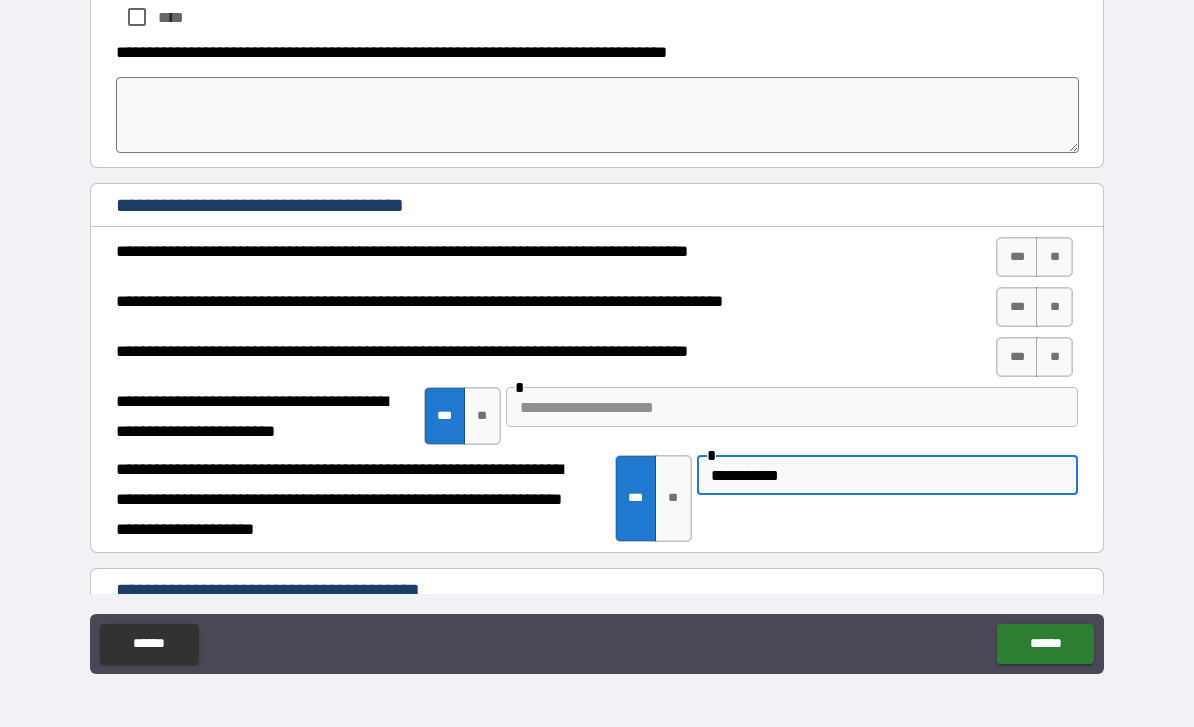 scroll, scrollTop: 2344, scrollLeft: 0, axis: vertical 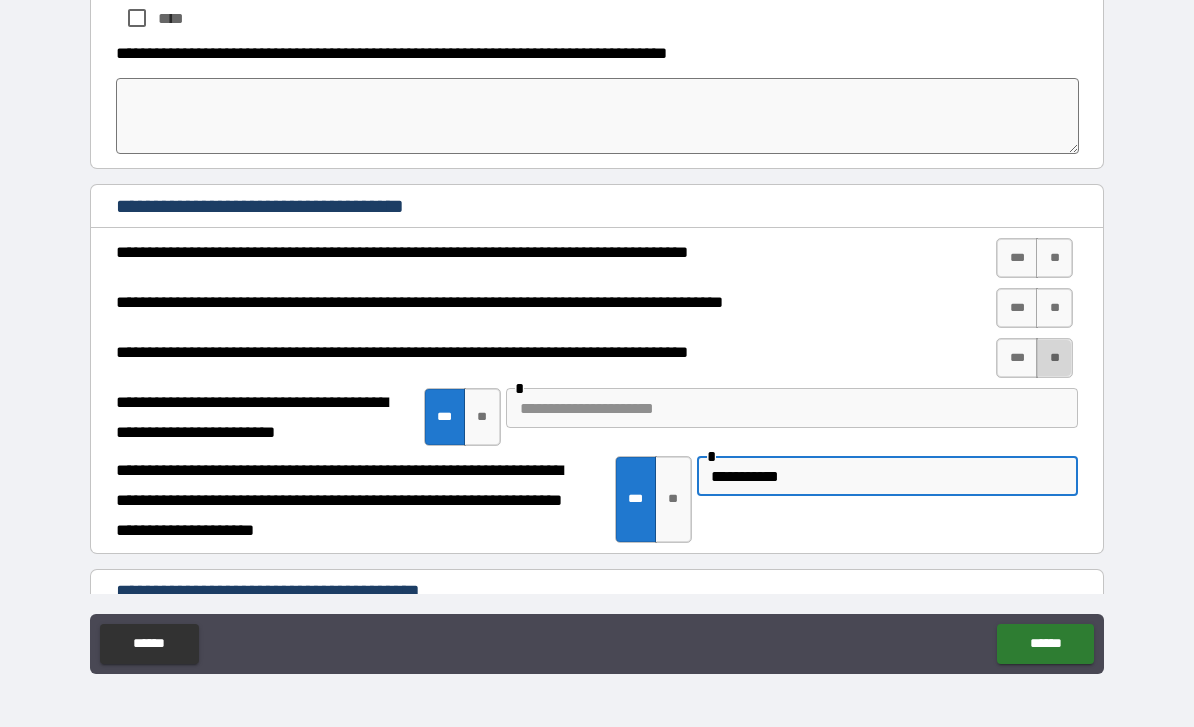 click on "**" at bounding box center (1054, 358) 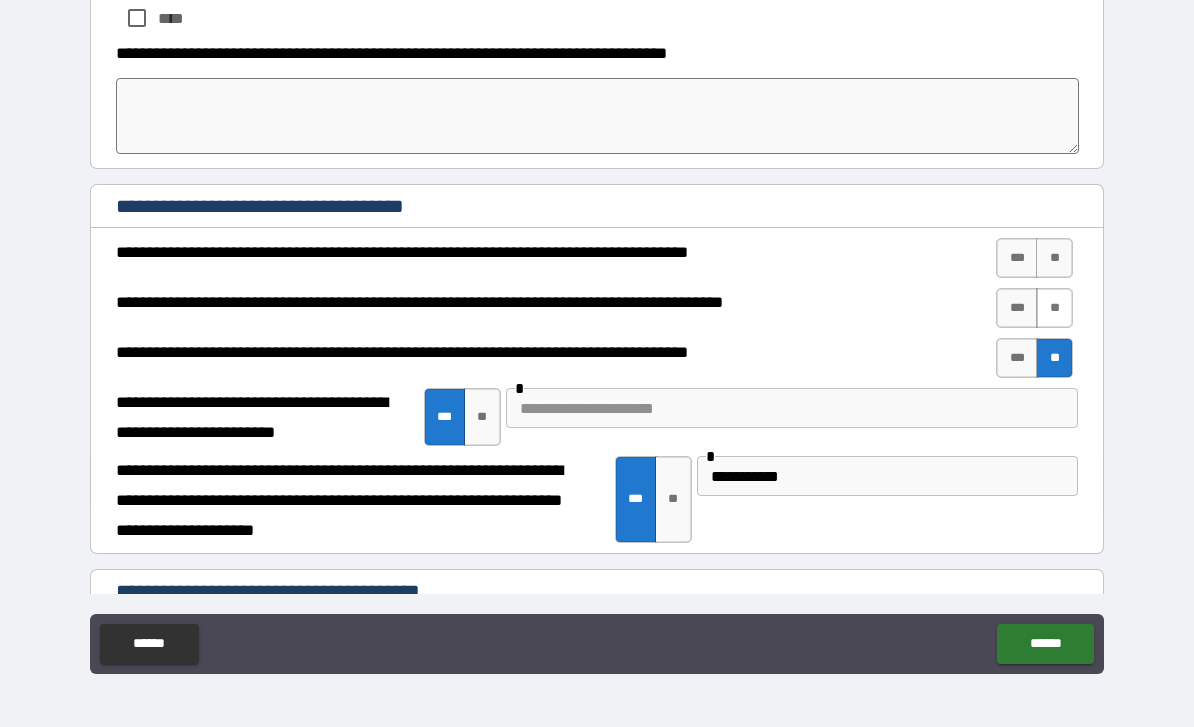 click on "**" at bounding box center [1054, 308] 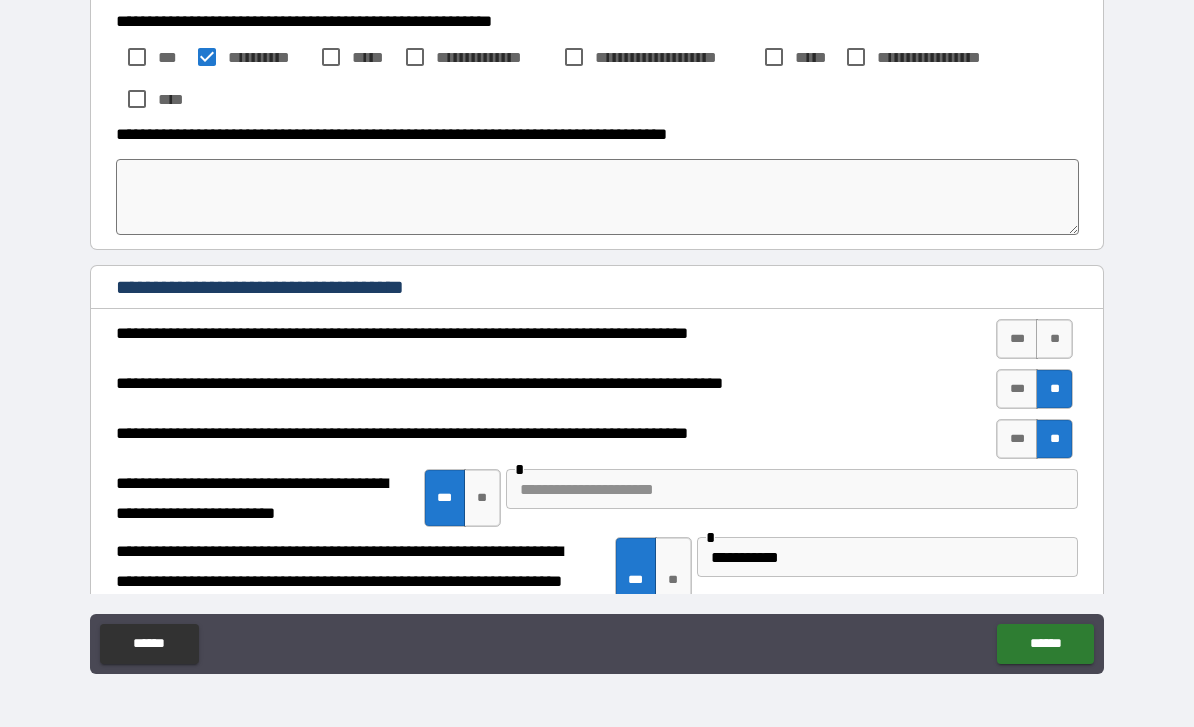 scroll, scrollTop: 2262, scrollLeft: 0, axis: vertical 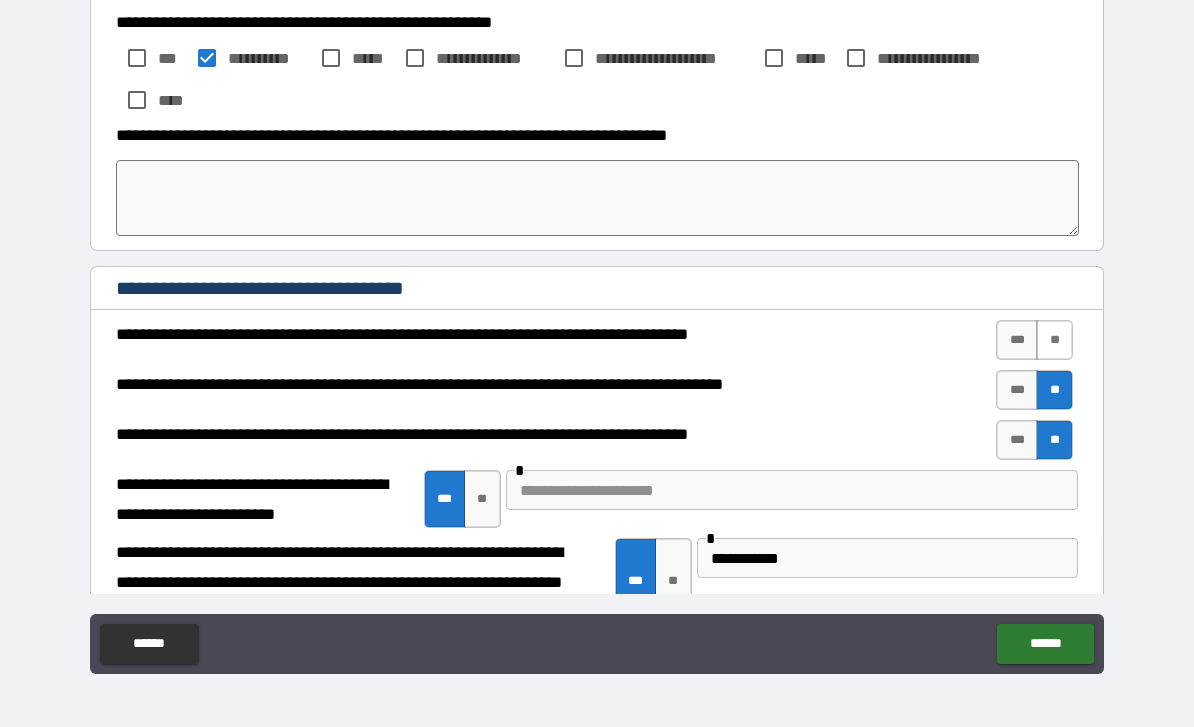 click on "**" at bounding box center (1054, 340) 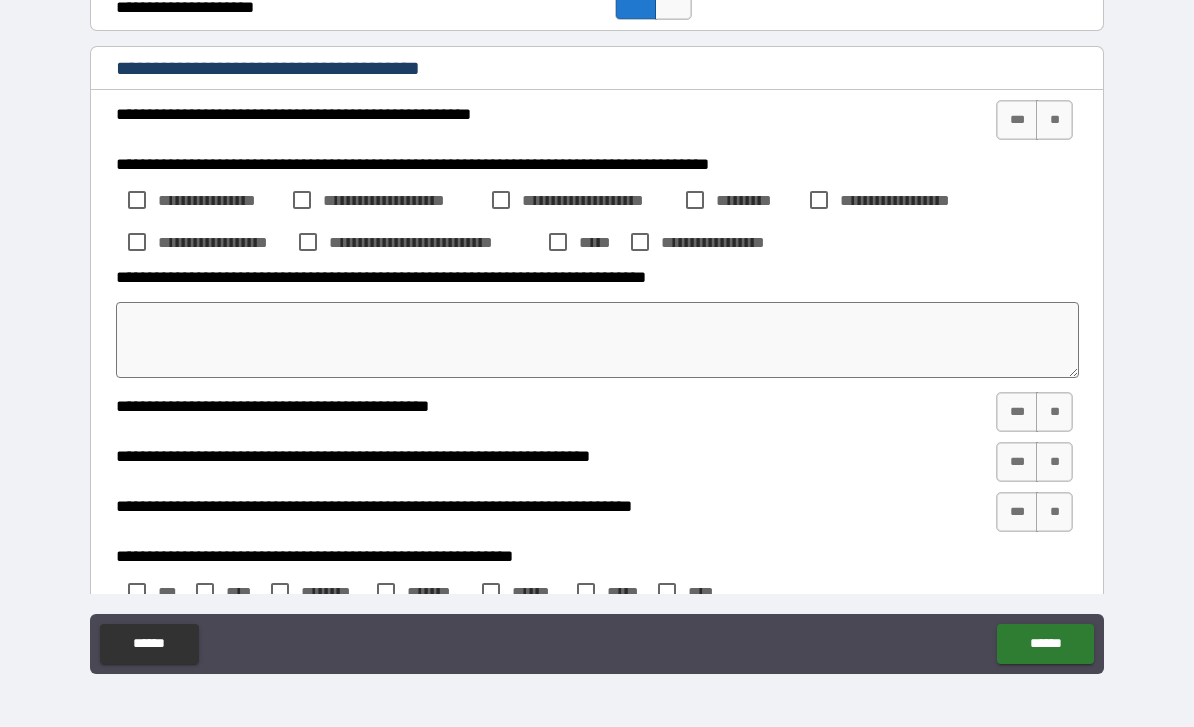 scroll, scrollTop: 2868, scrollLeft: 0, axis: vertical 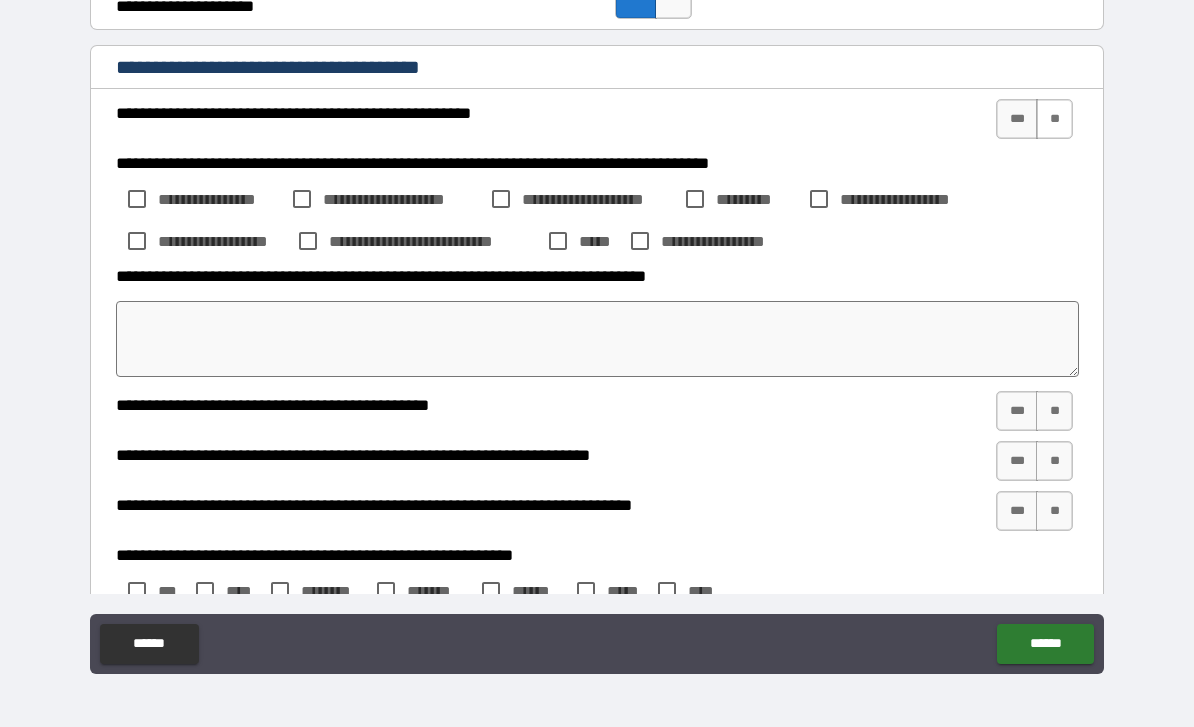click on "**" at bounding box center [1054, 119] 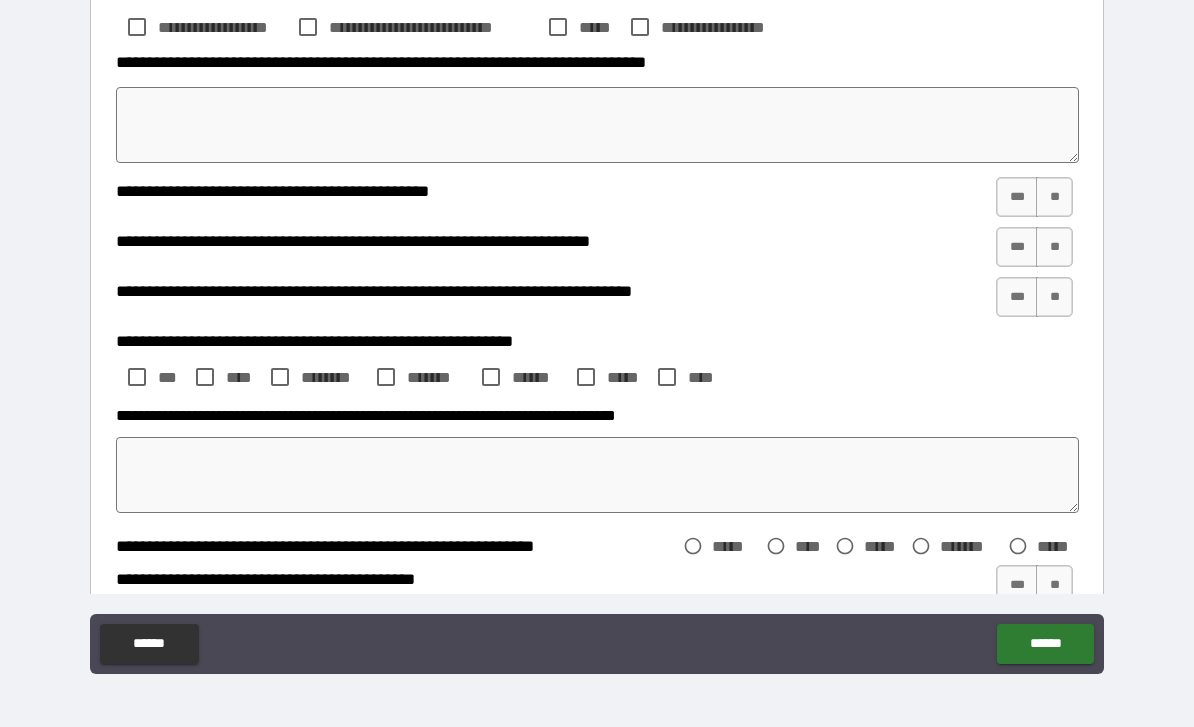 scroll, scrollTop: 3083, scrollLeft: 0, axis: vertical 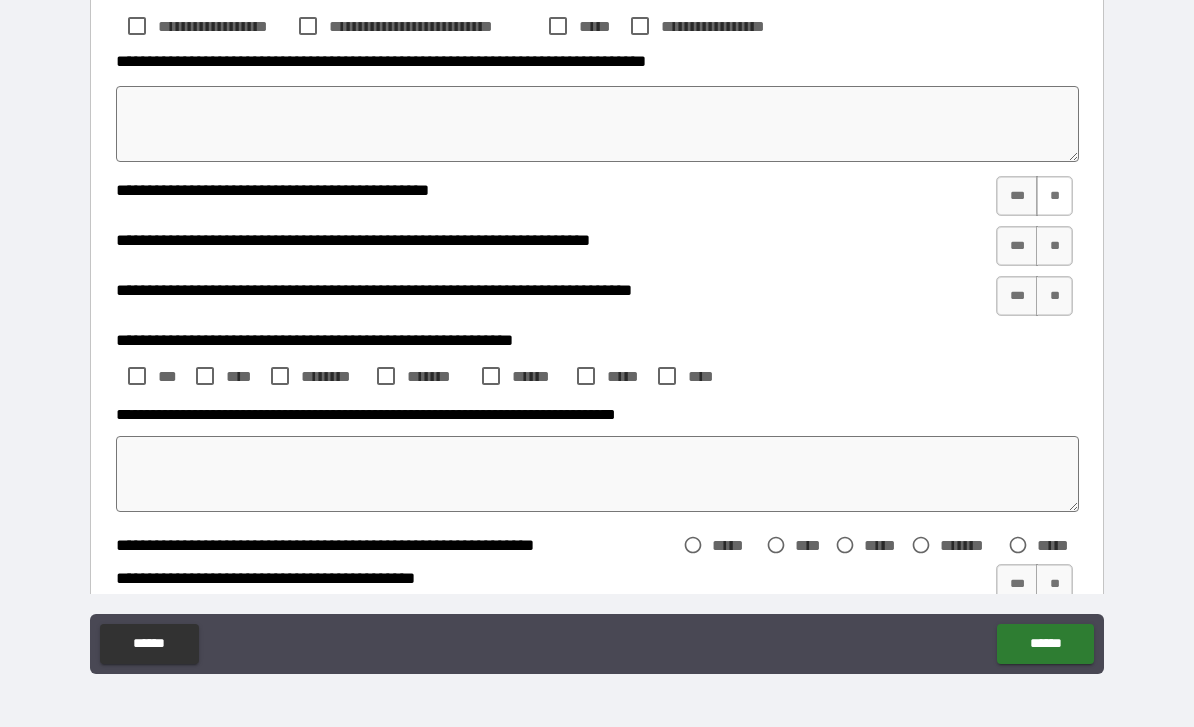 click on "**" at bounding box center [1054, 196] 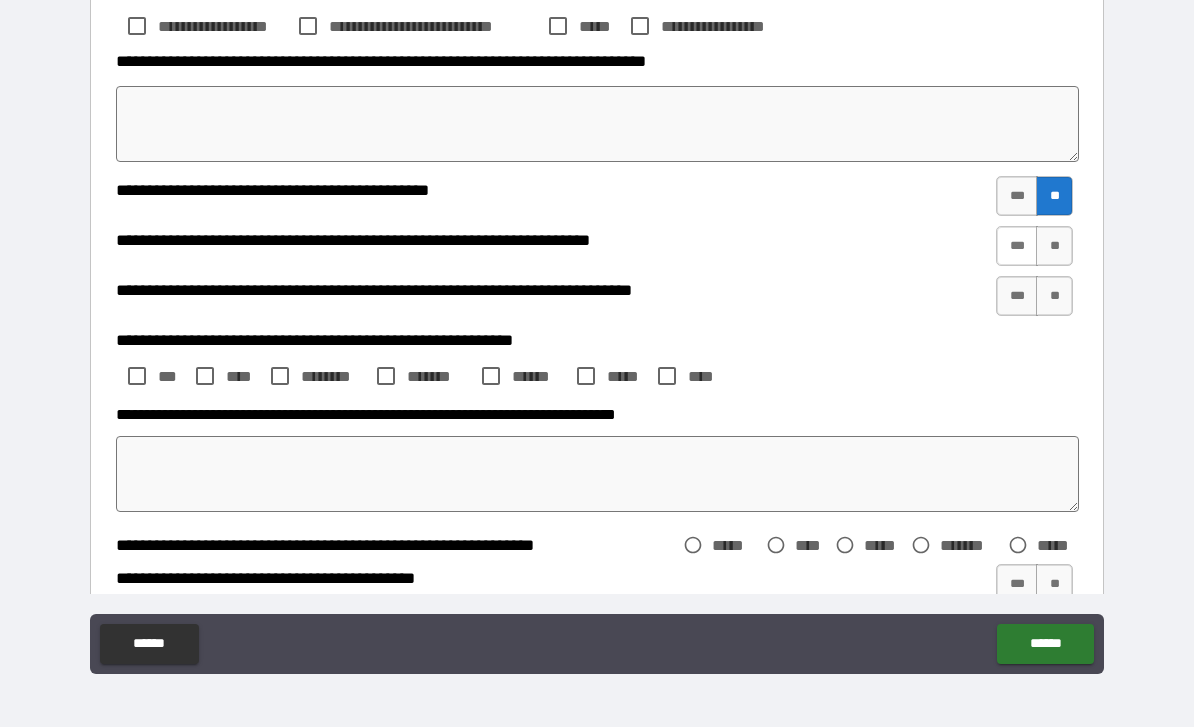 click on "***" at bounding box center (1017, 246) 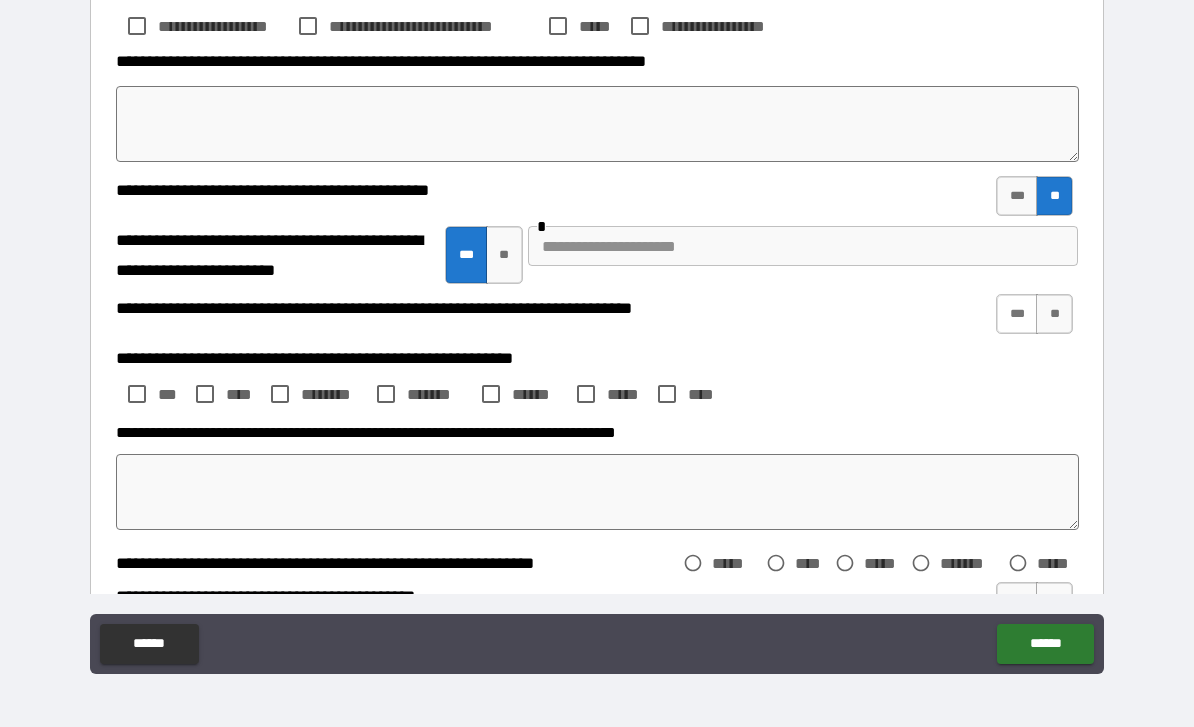 click on "***" at bounding box center [1017, 314] 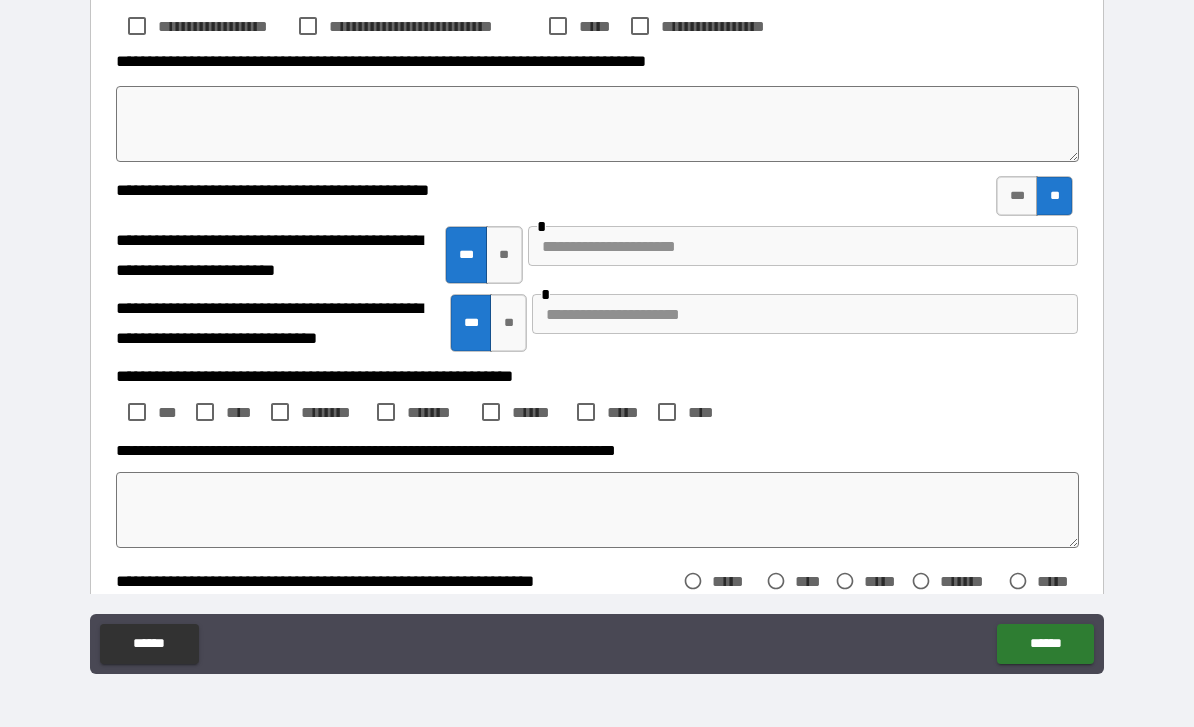 click at bounding box center (805, 314) 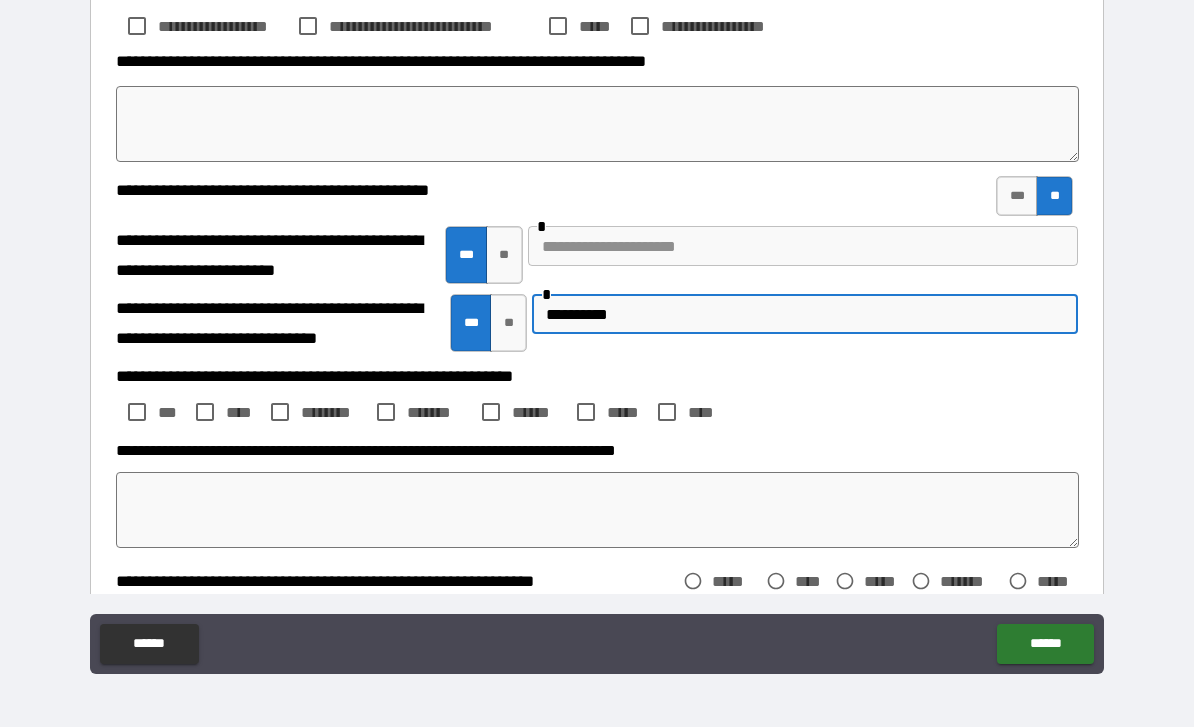 click at bounding box center (803, 246) 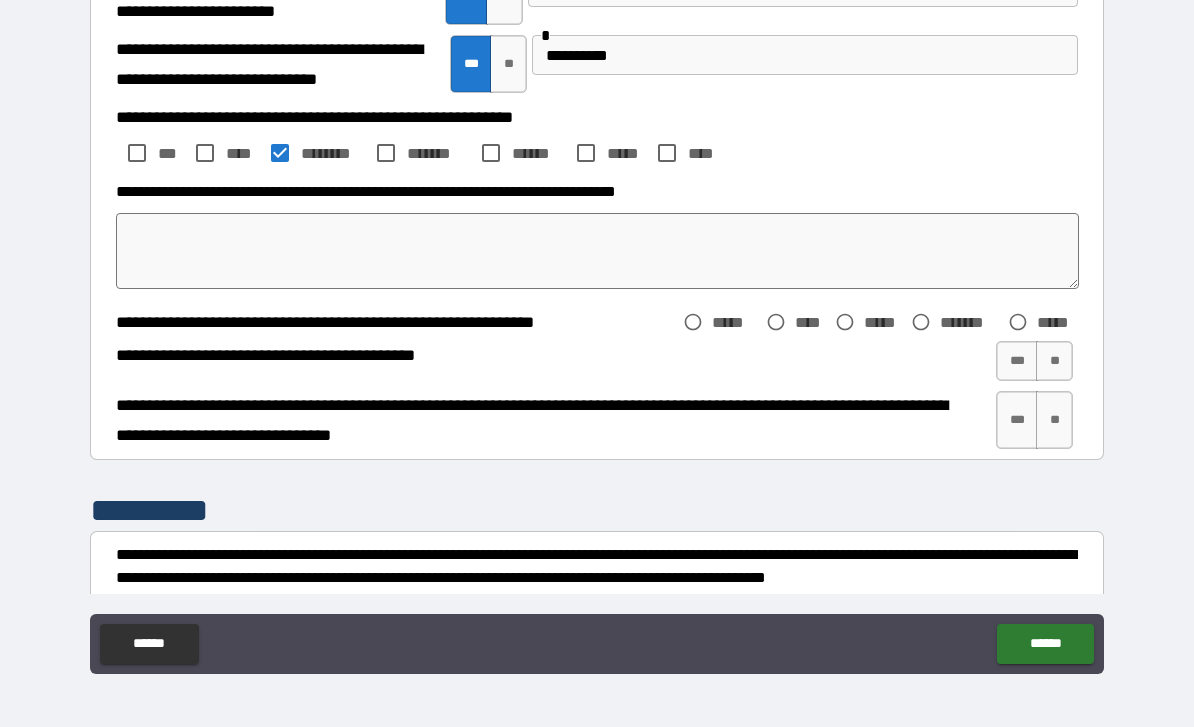 scroll, scrollTop: 3342, scrollLeft: 0, axis: vertical 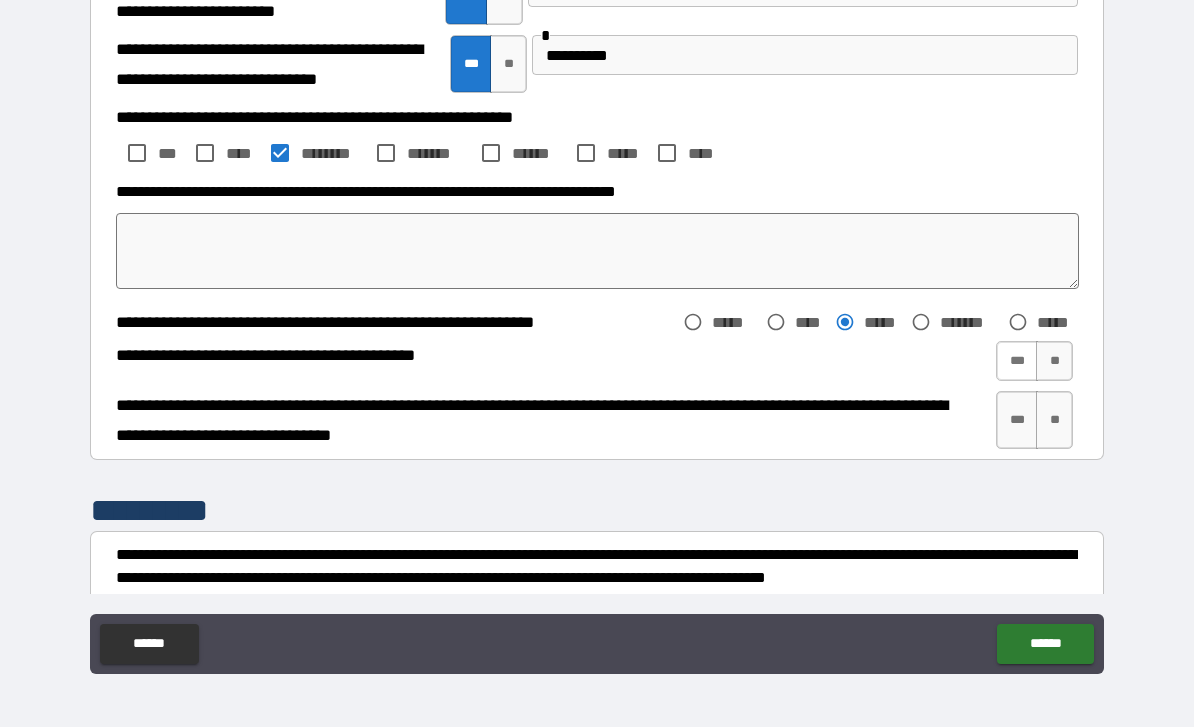 click on "***" at bounding box center [1017, 361] 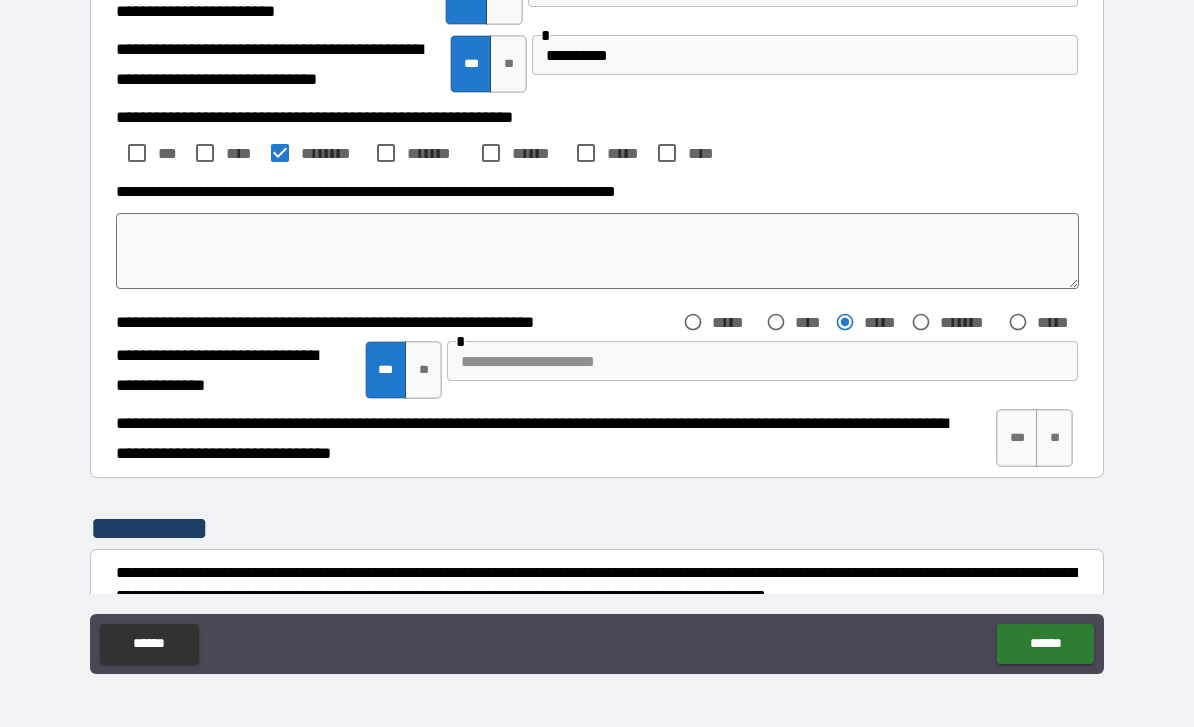 click at bounding box center (762, 361) 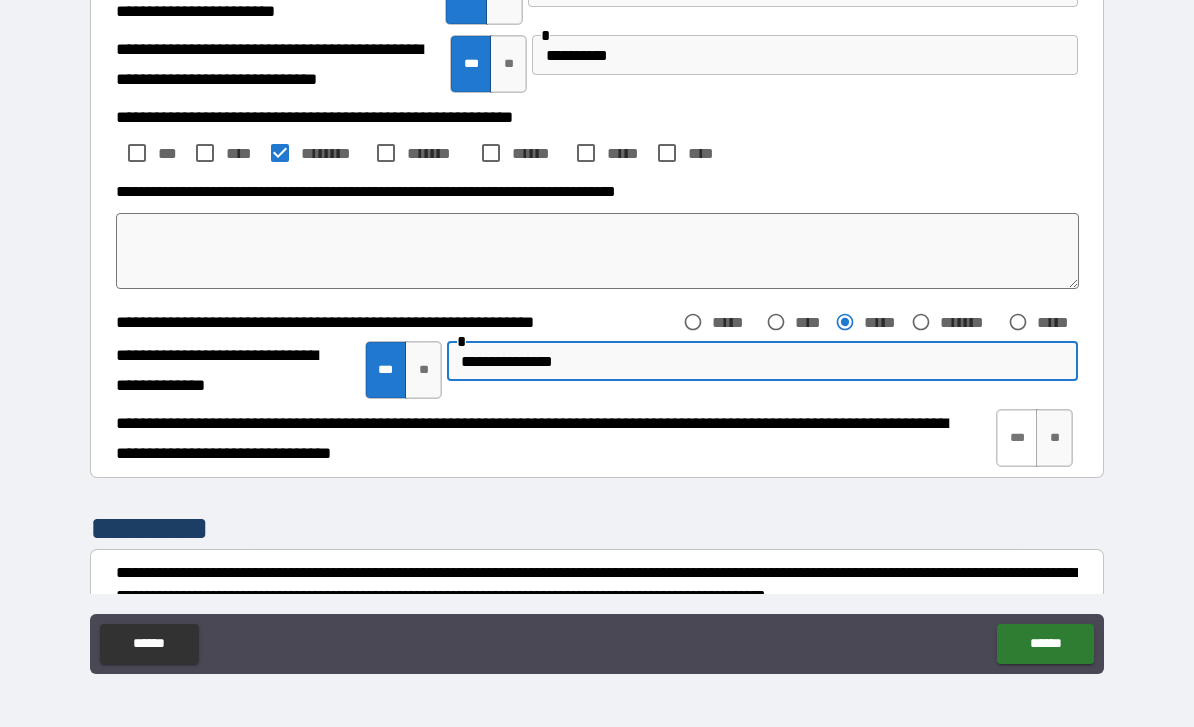 click on "***" at bounding box center [1017, 438] 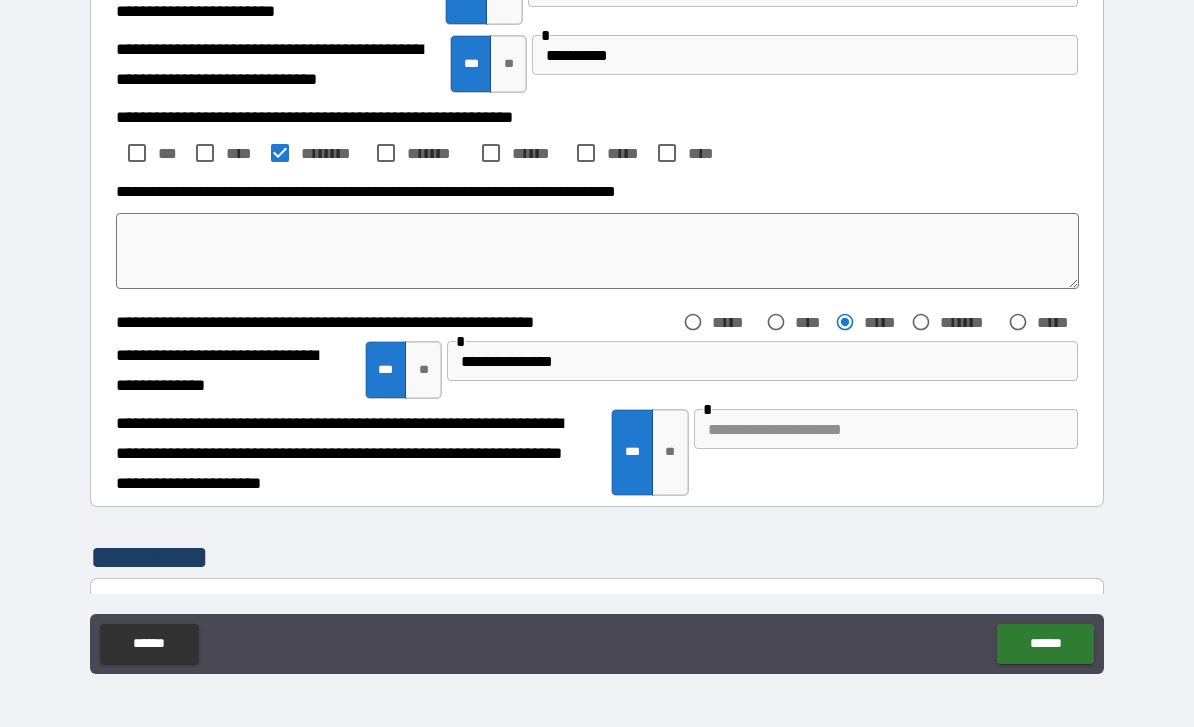 click at bounding box center (886, 429) 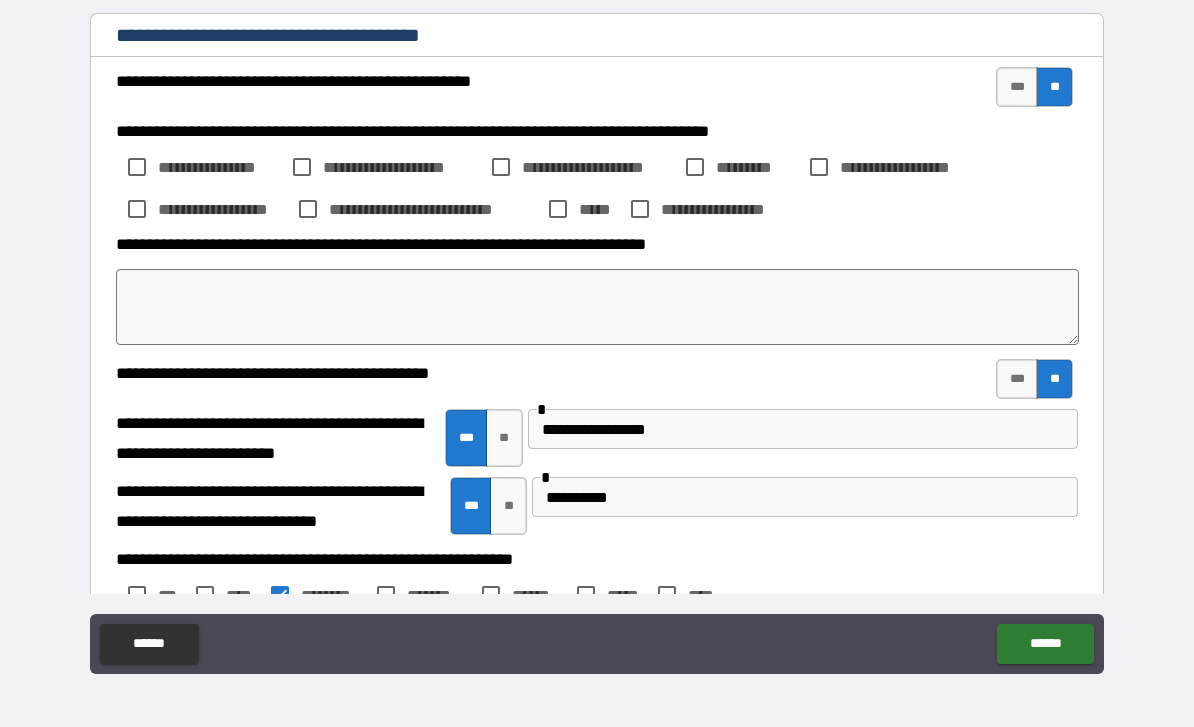 scroll, scrollTop: 2901, scrollLeft: 0, axis: vertical 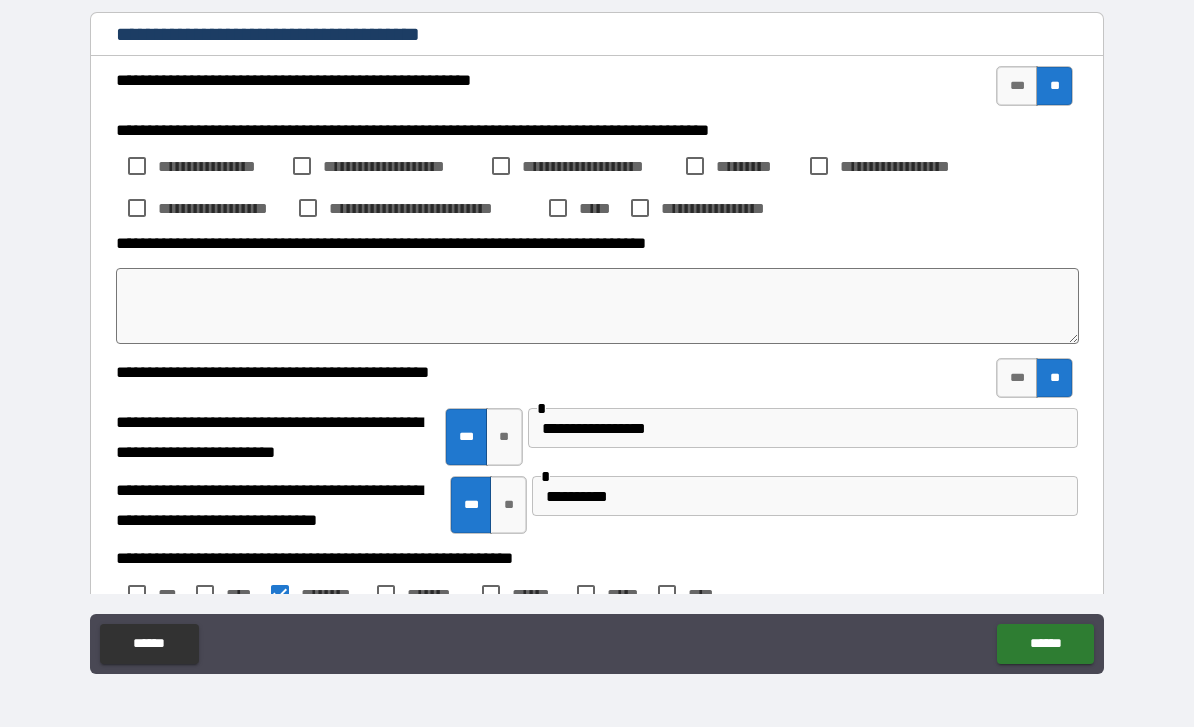 click on "**********" at bounding box center (805, 496) 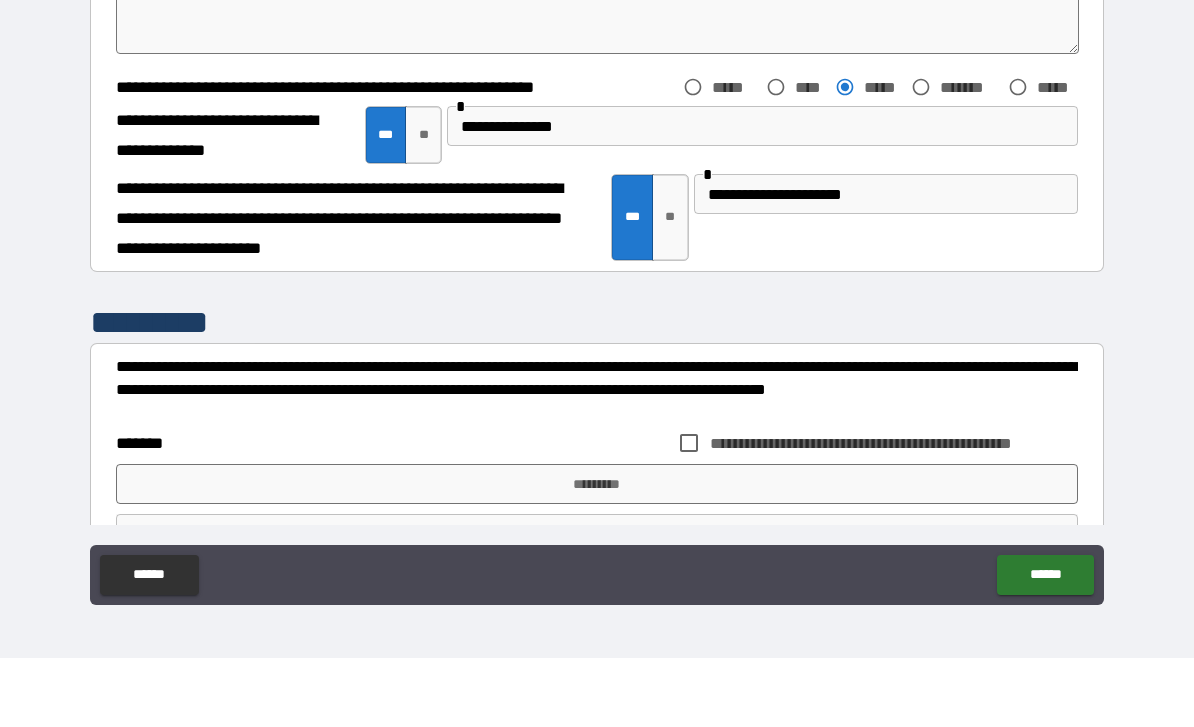 scroll, scrollTop: 3508, scrollLeft: 0, axis: vertical 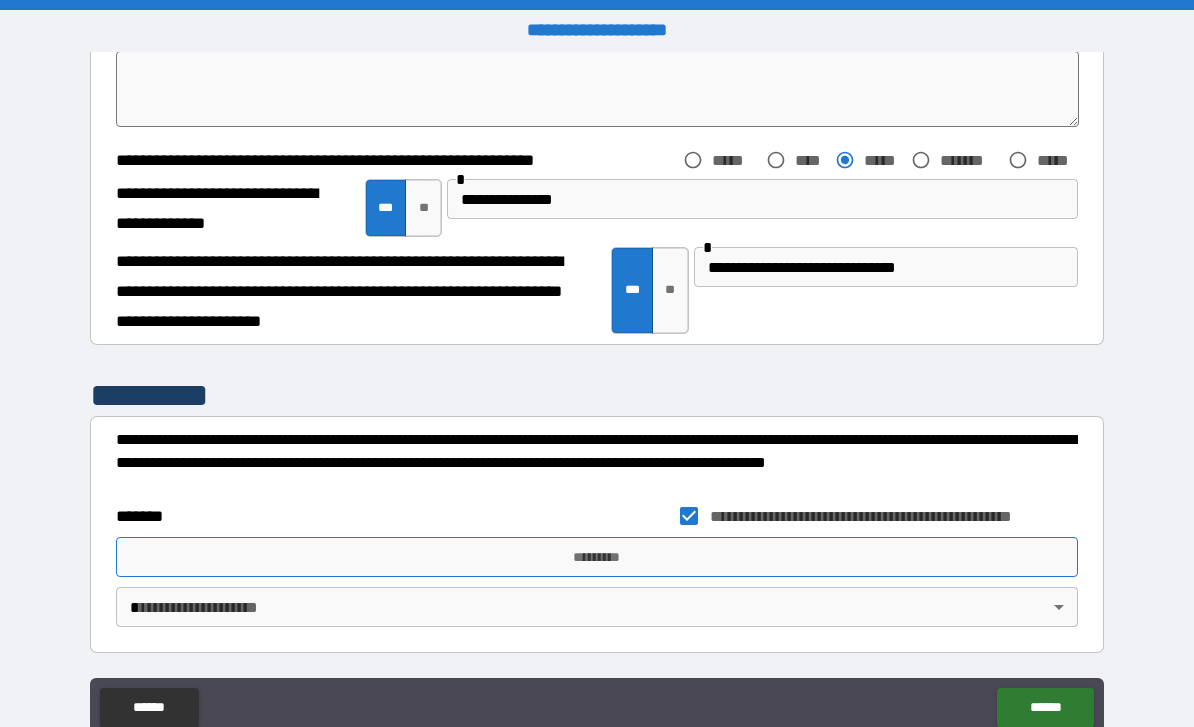 click on "*********" at bounding box center [597, 557] 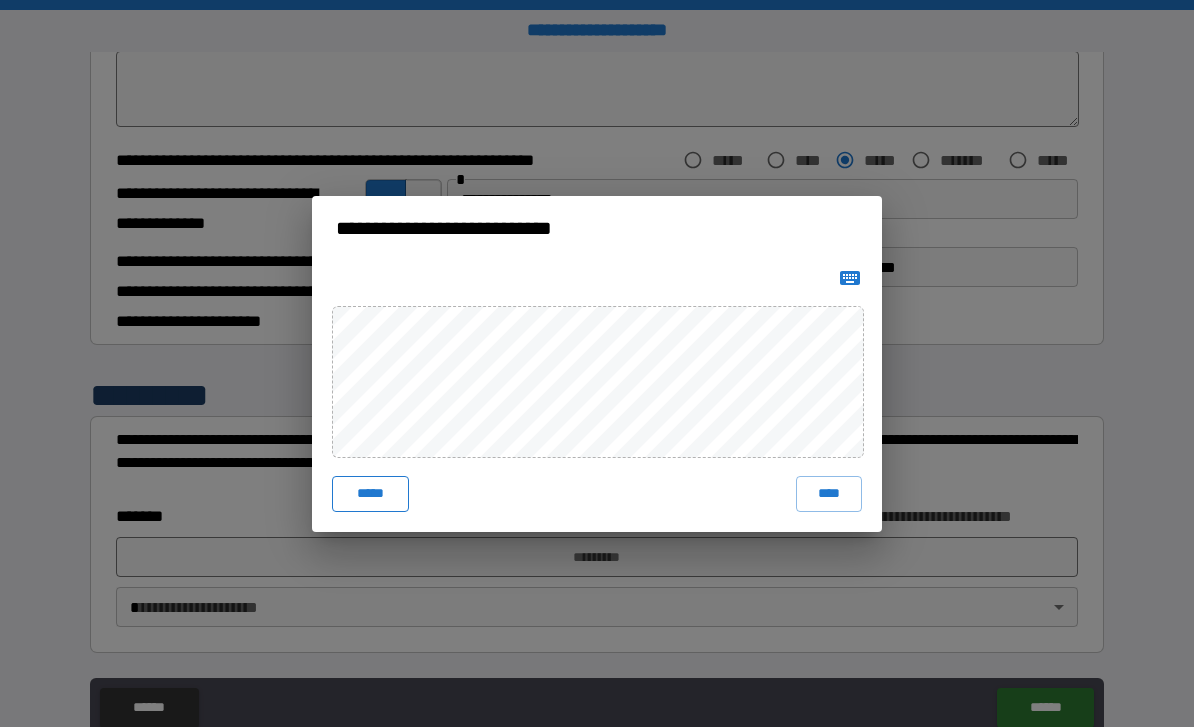click on "*****" at bounding box center (370, 494) 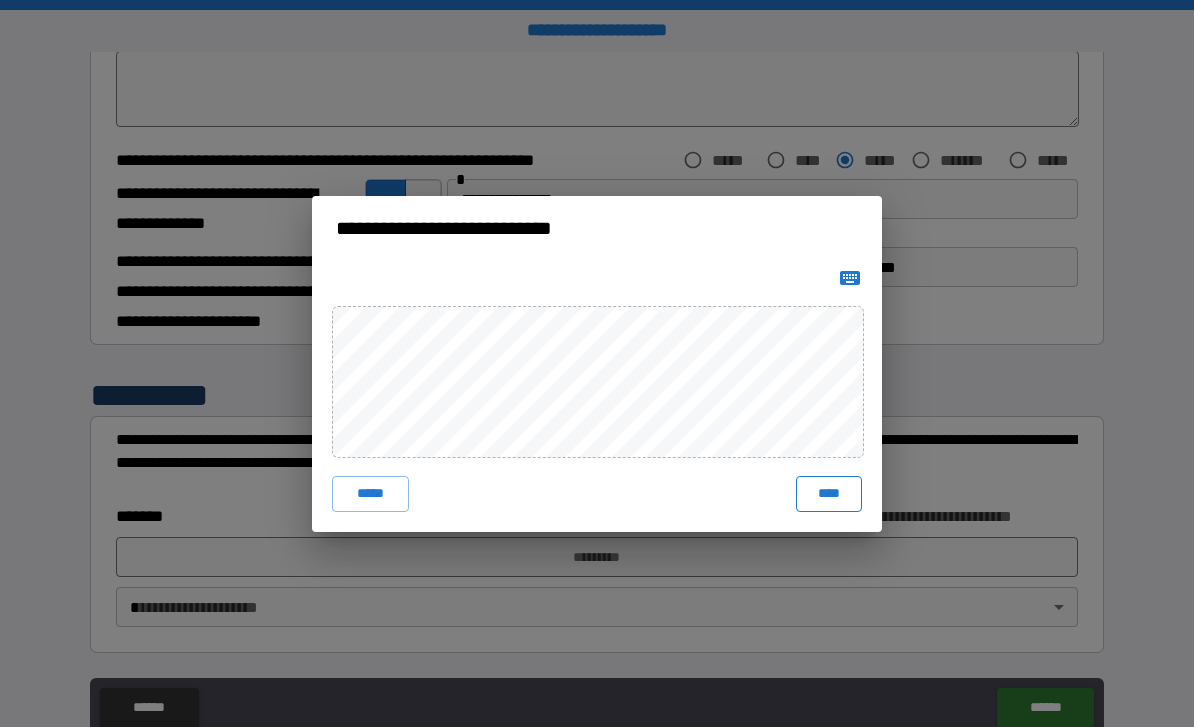 click on "****" at bounding box center (829, 494) 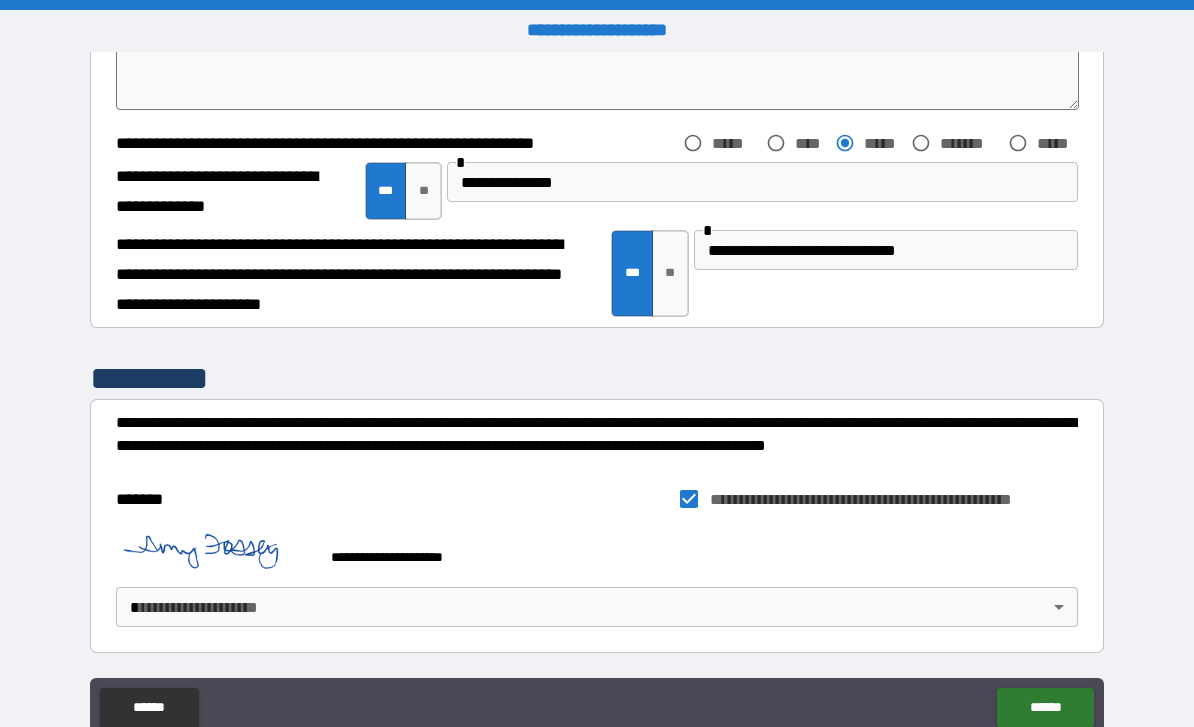 scroll, scrollTop: 3585, scrollLeft: 0, axis: vertical 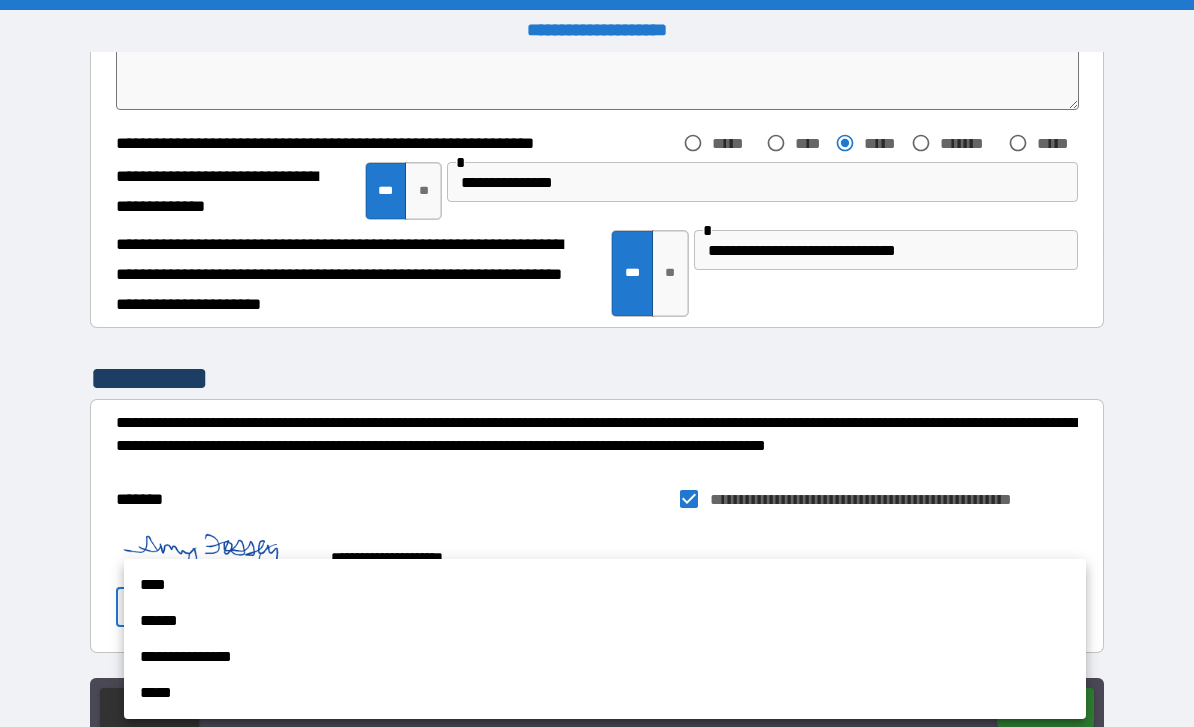click on "****" at bounding box center (605, 585) 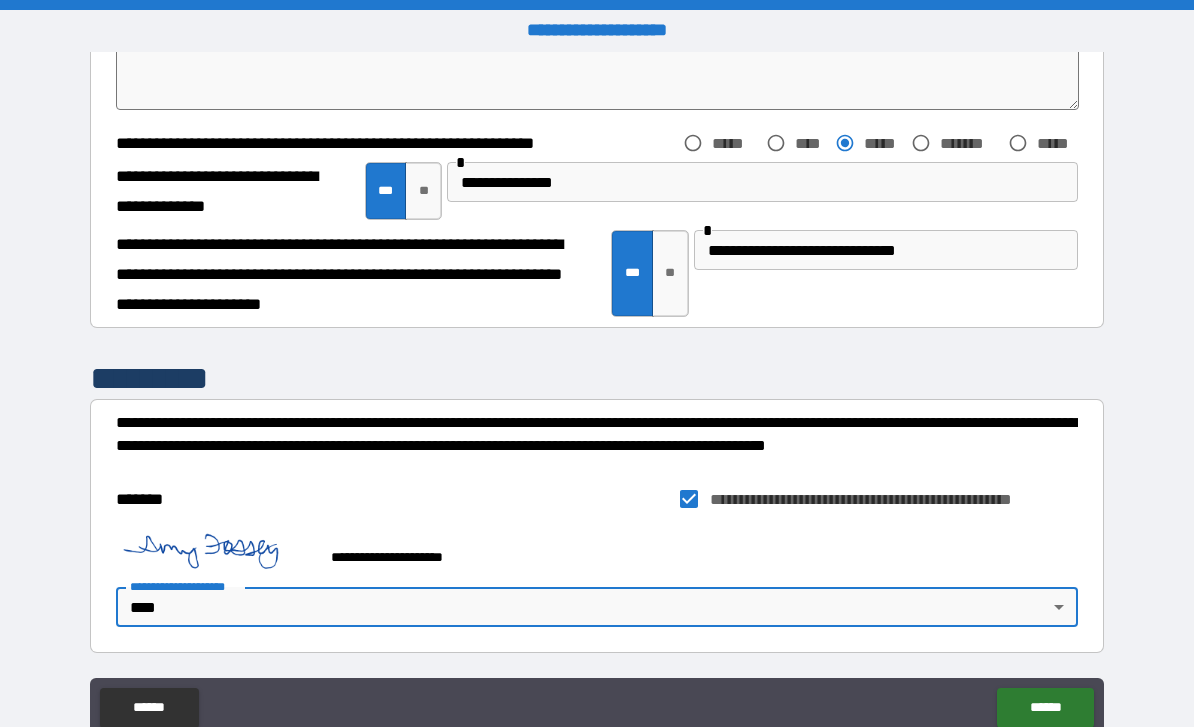 scroll, scrollTop: 3585, scrollLeft: 0, axis: vertical 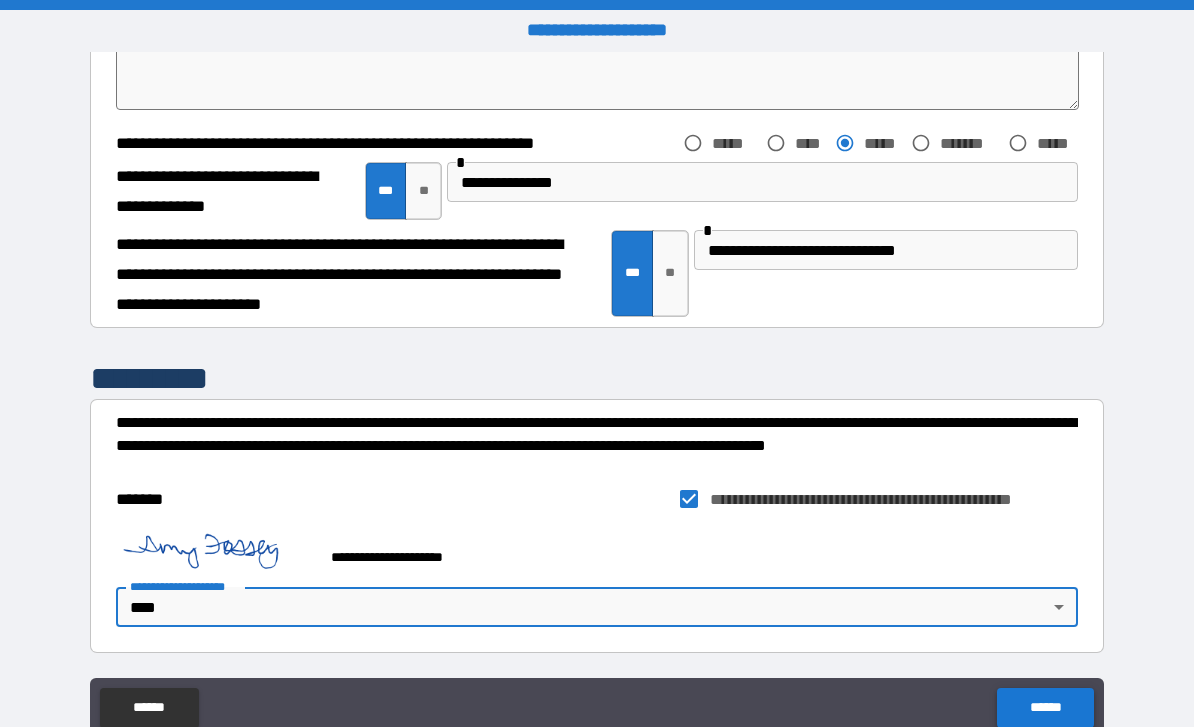 click on "******" at bounding box center [1045, 708] 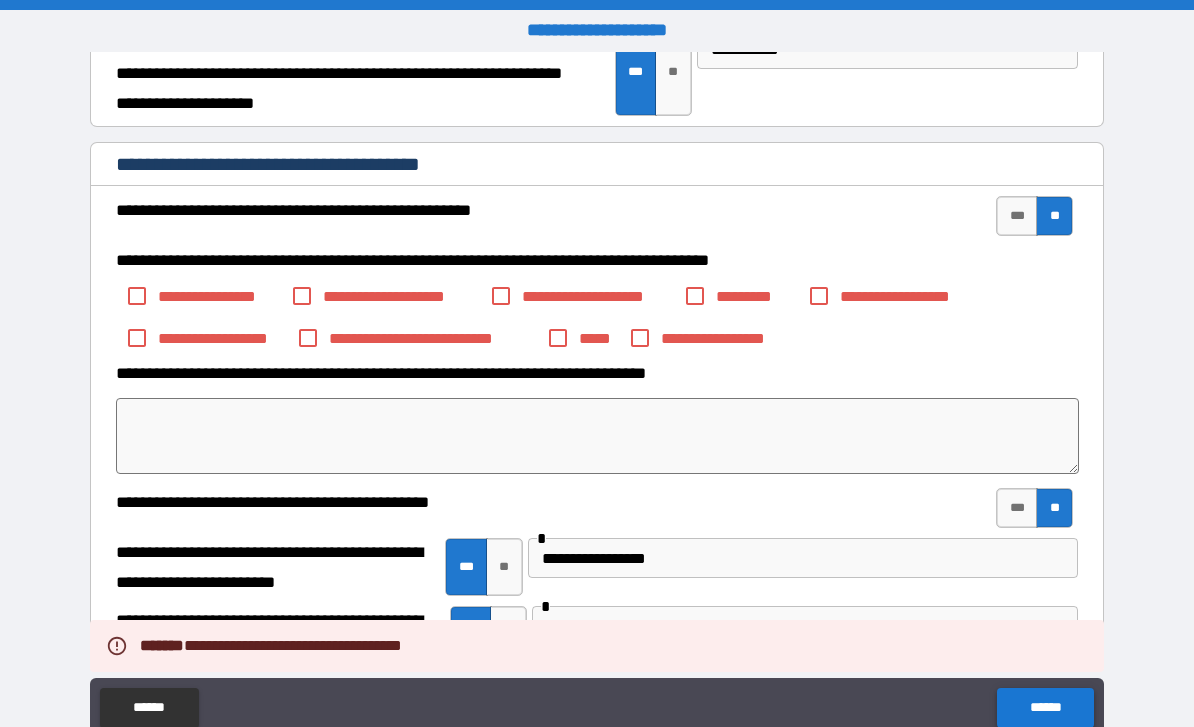 scroll, scrollTop: 2834, scrollLeft: 0, axis: vertical 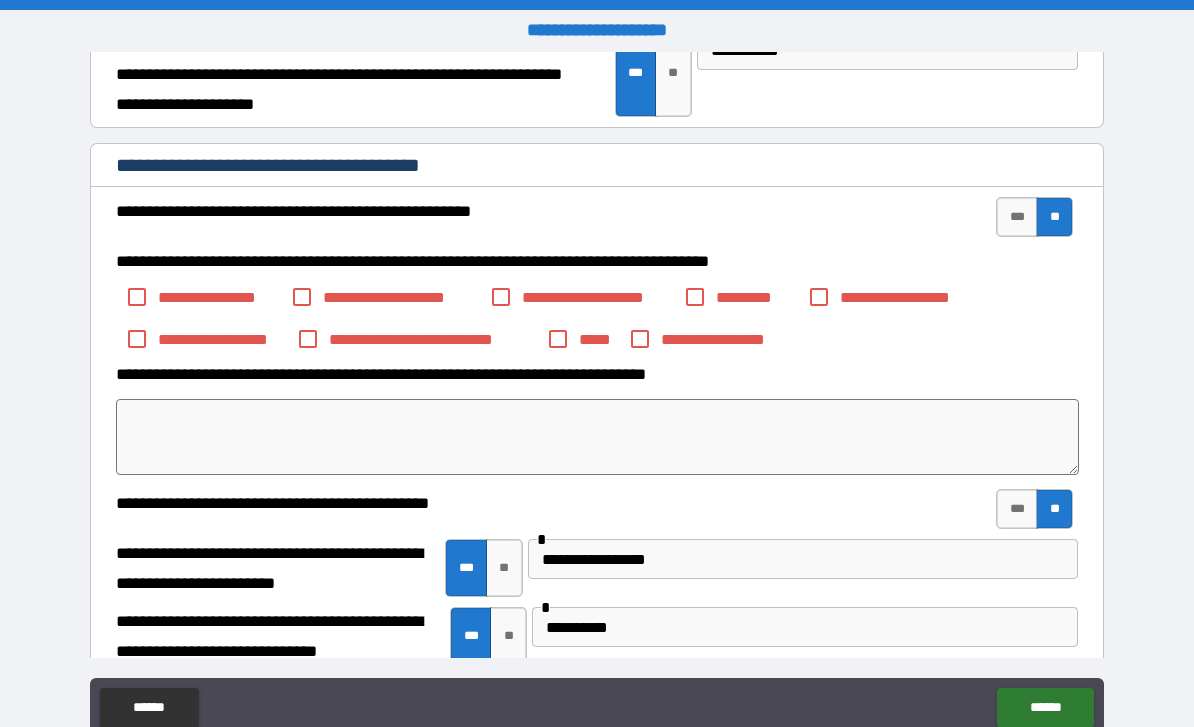 click on "**" at bounding box center [1054, 217] 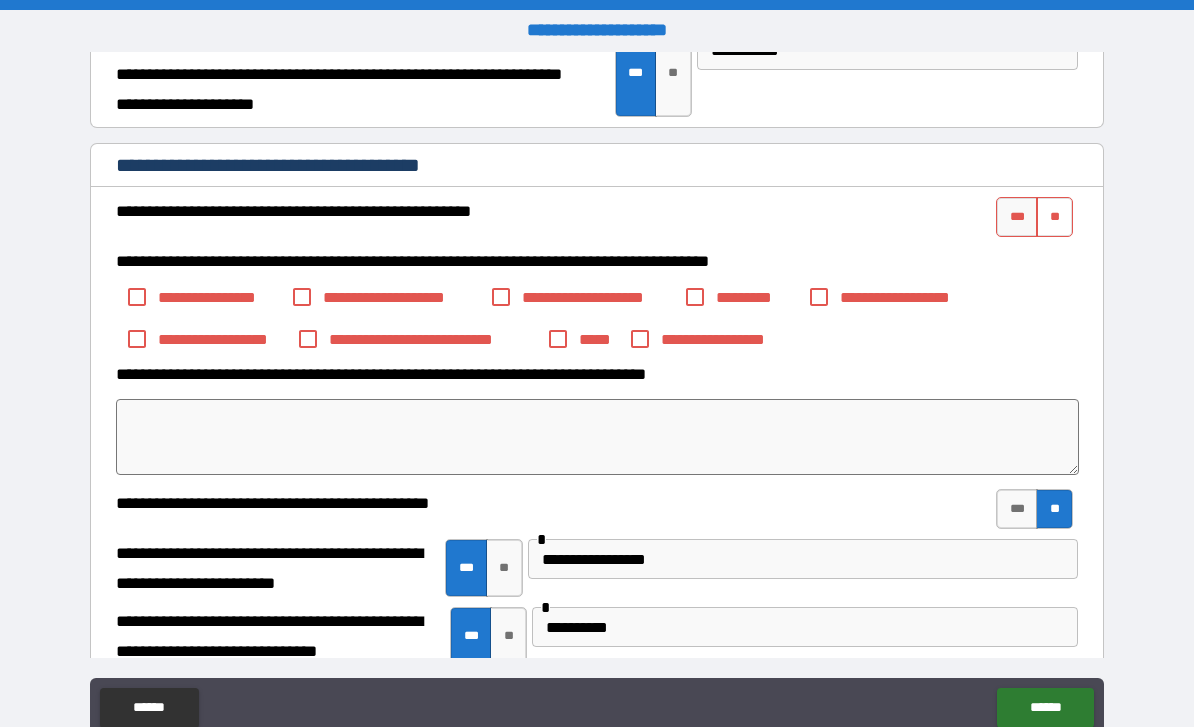 click on "**" at bounding box center [1054, 217] 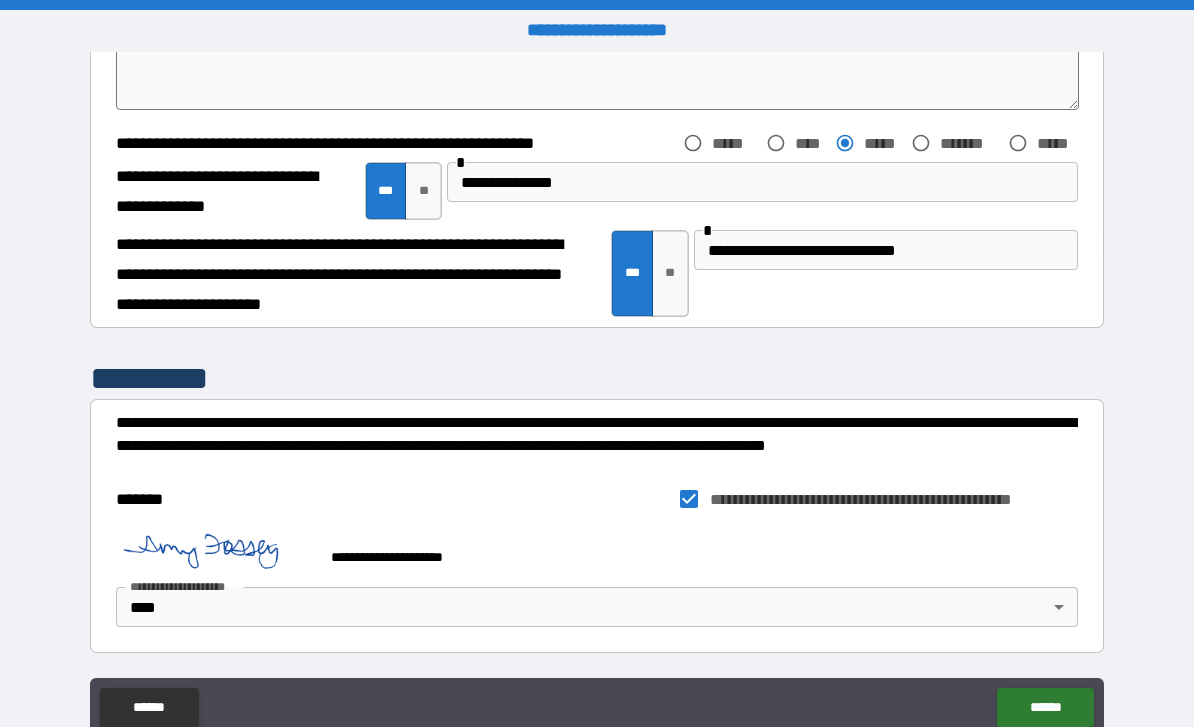 scroll, scrollTop: 3585, scrollLeft: 0, axis: vertical 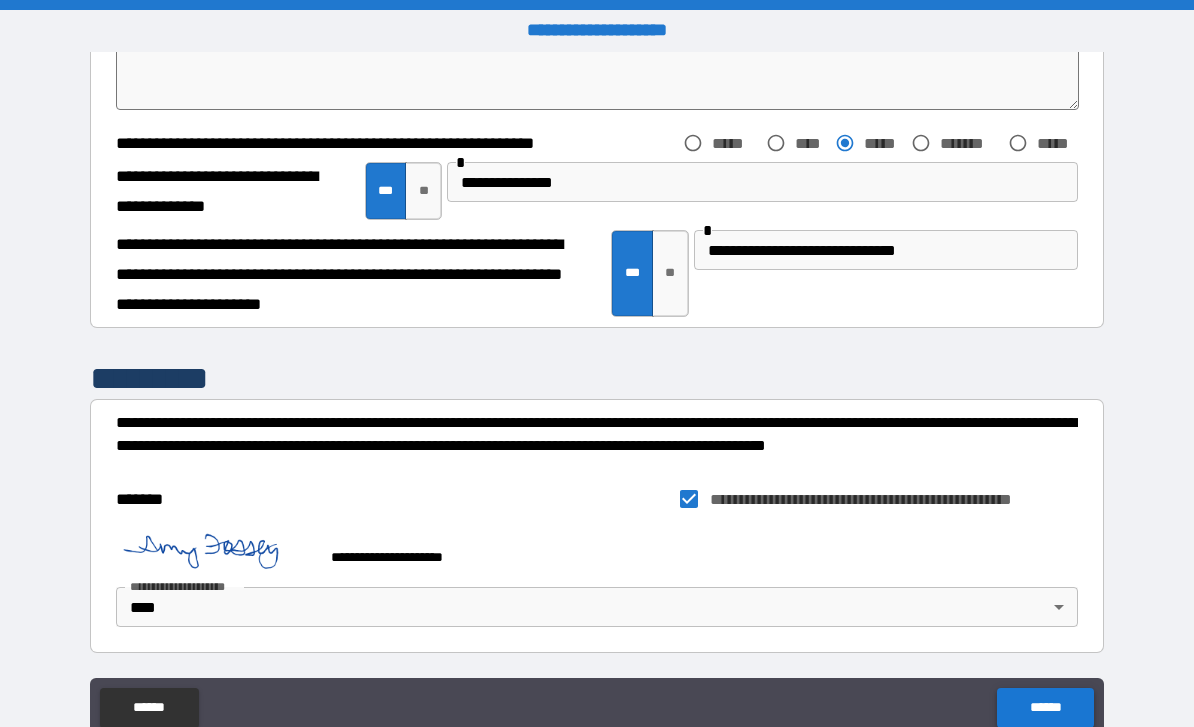 click on "******" at bounding box center [1045, 708] 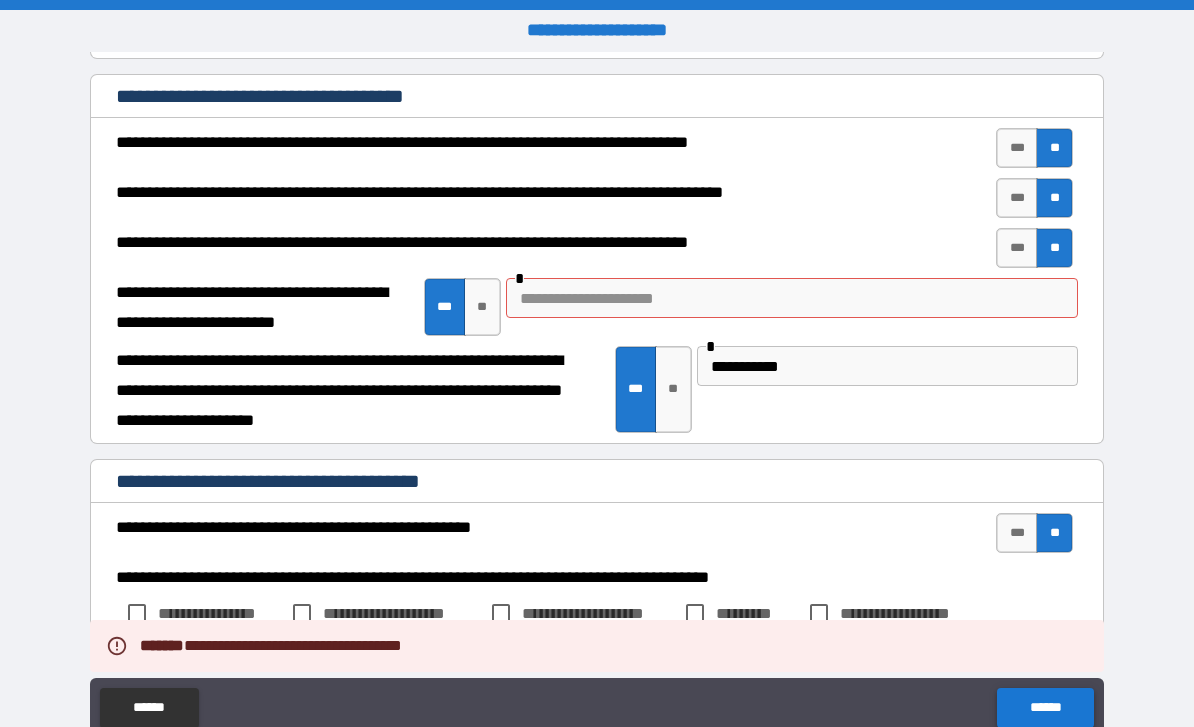 scroll, scrollTop: 2517, scrollLeft: 0, axis: vertical 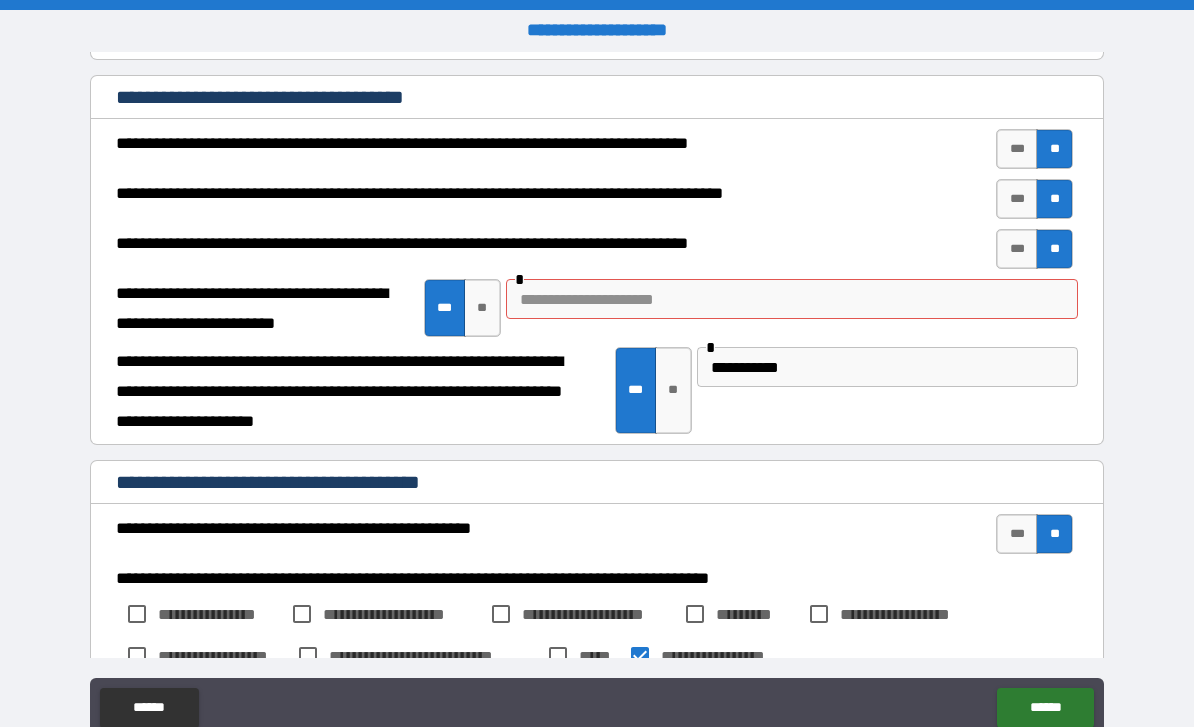 click at bounding box center (792, 299) 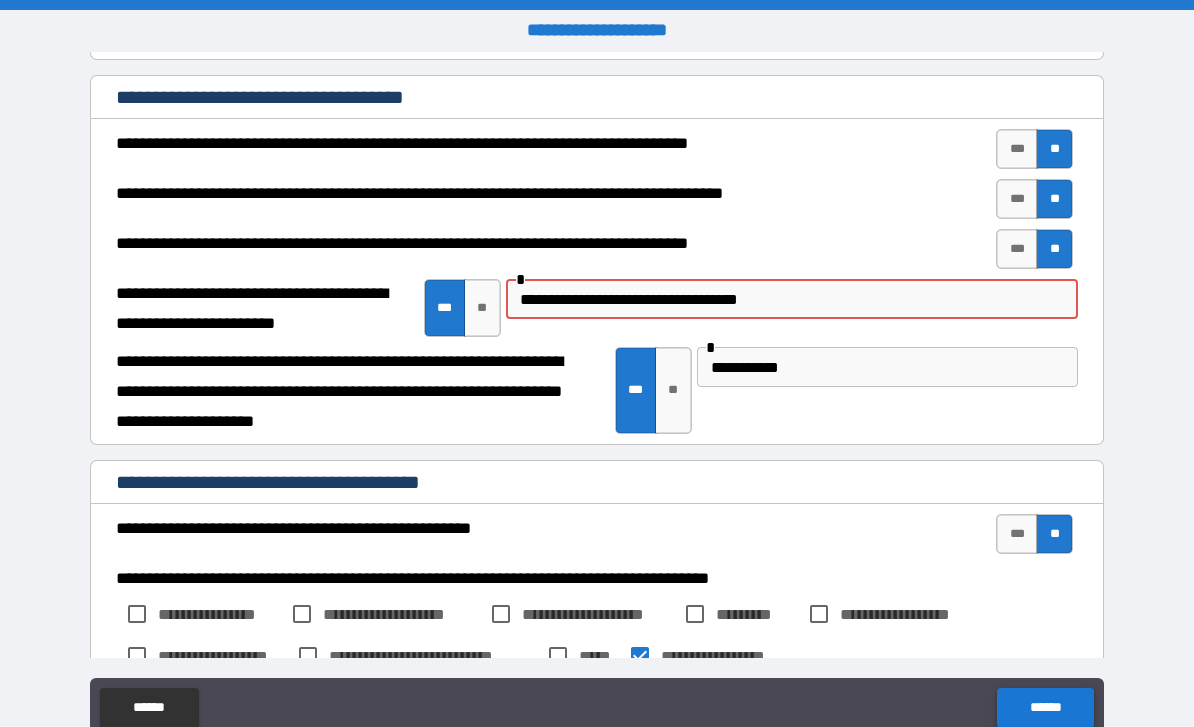click on "******" at bounding box center (1045, 708) 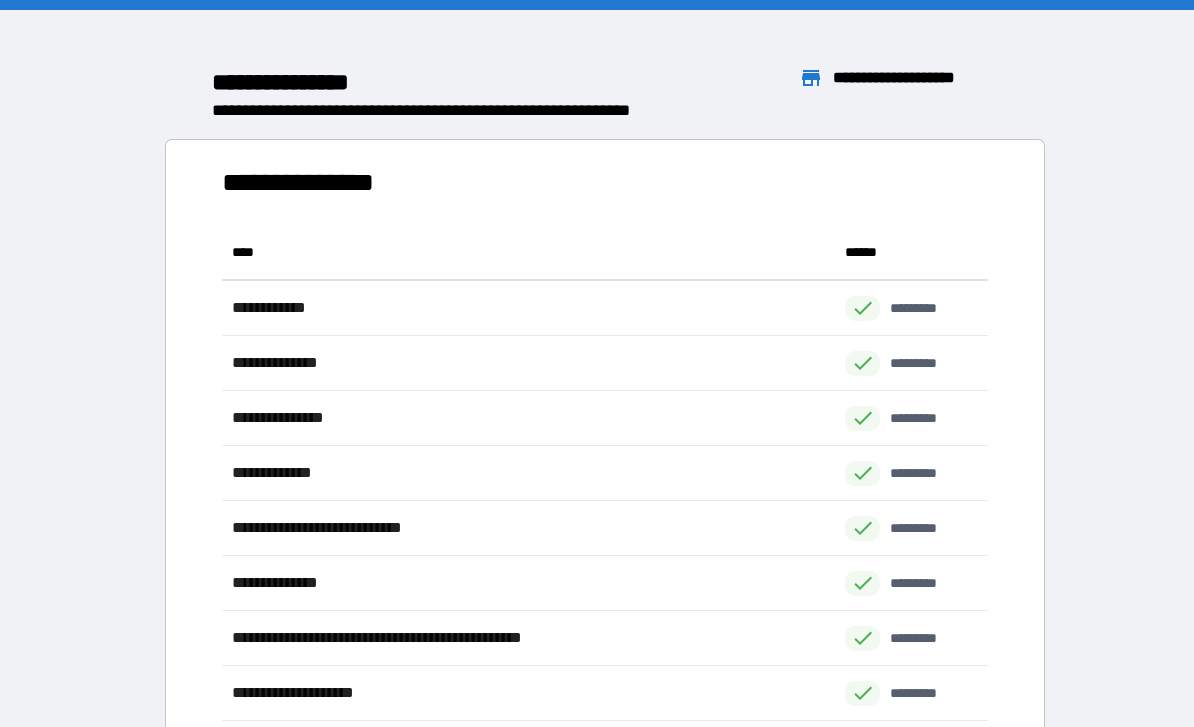 scroll, scrollTop: 1, scrollLeft: 1, axis: both 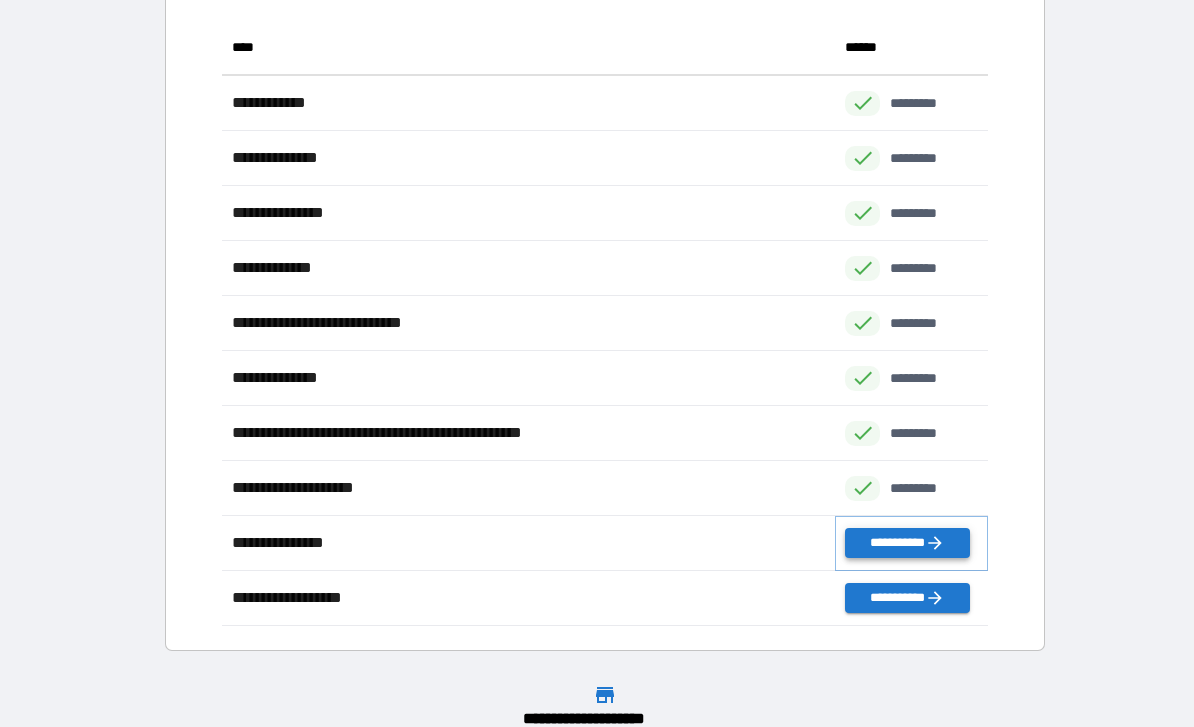 click on "**********" at bounding box center [907, 543] 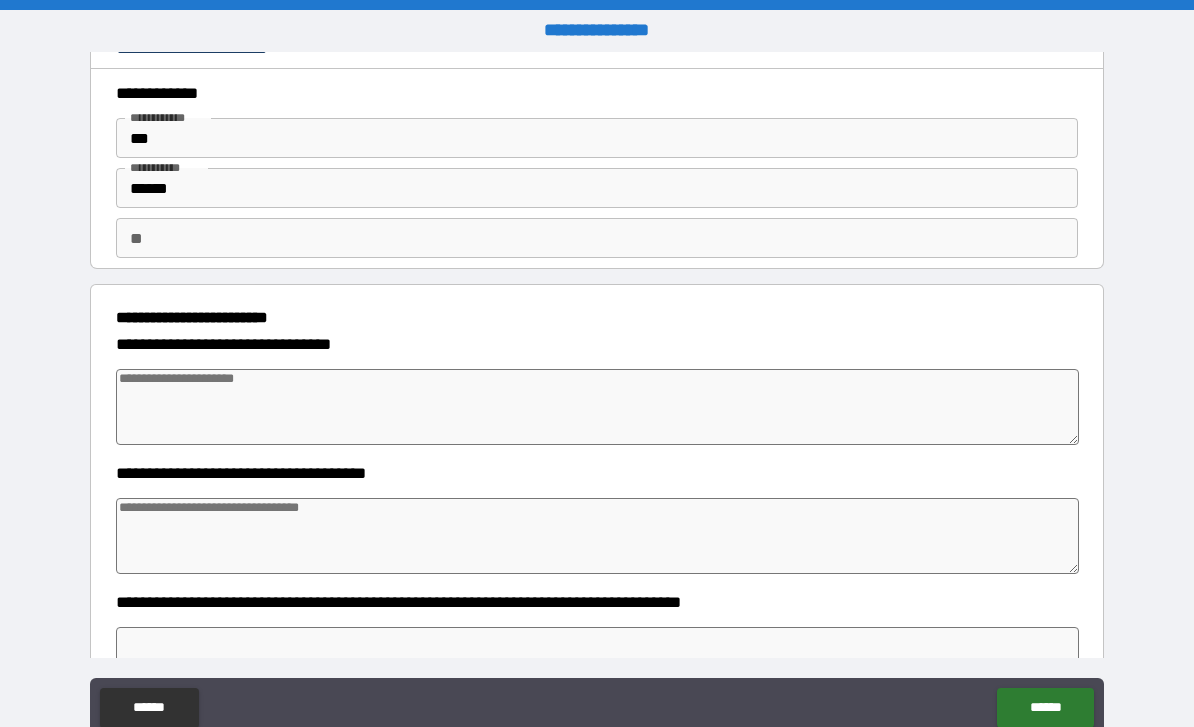 scroll, scrollTop: 26, scrollLeft: 0, axis: vertical 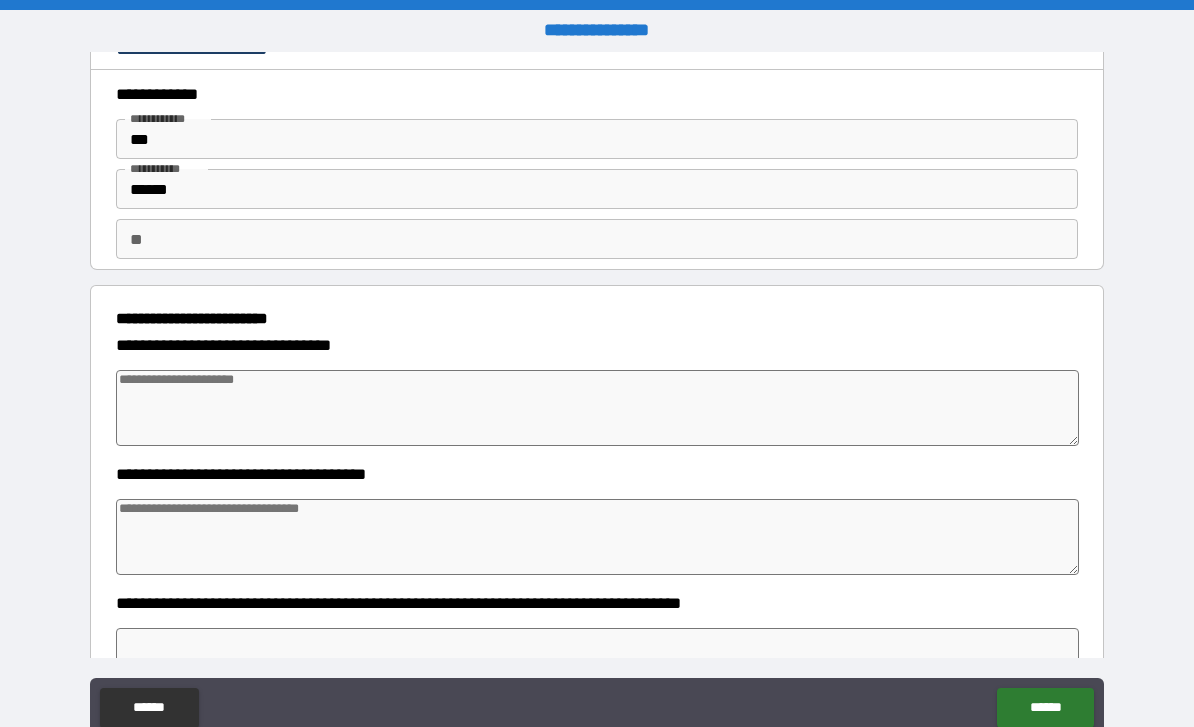click at bounding box center (597, 408) 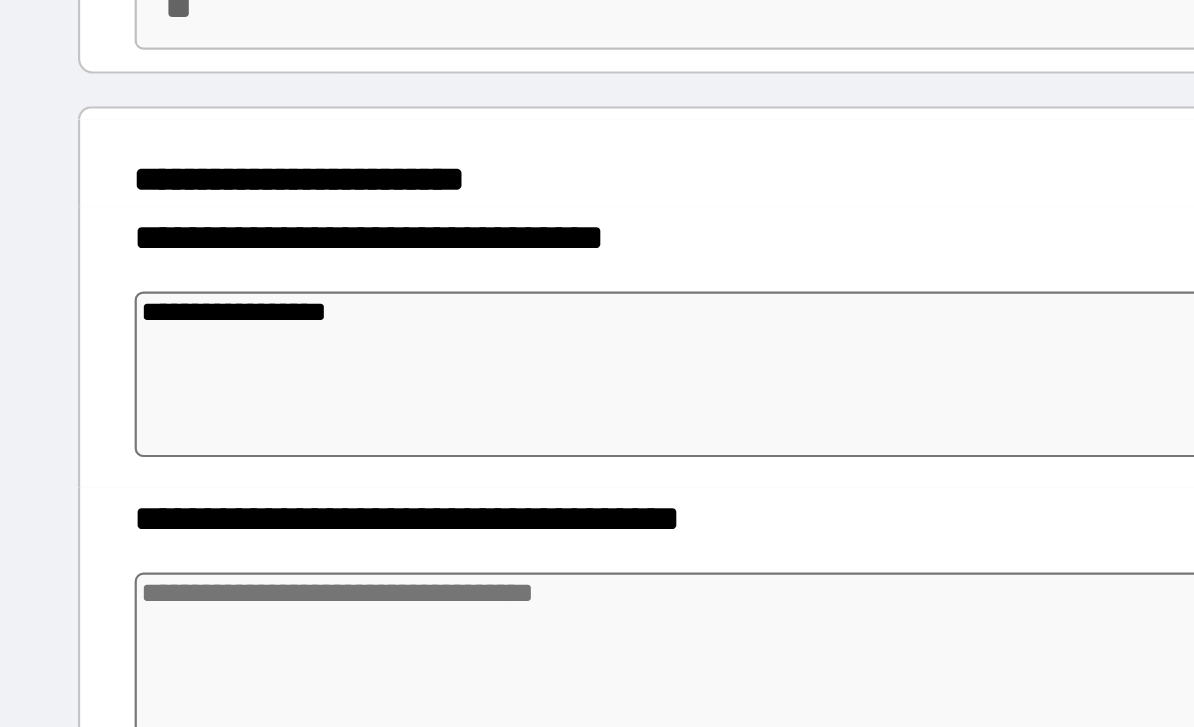 click at bounding box center (597, 537) 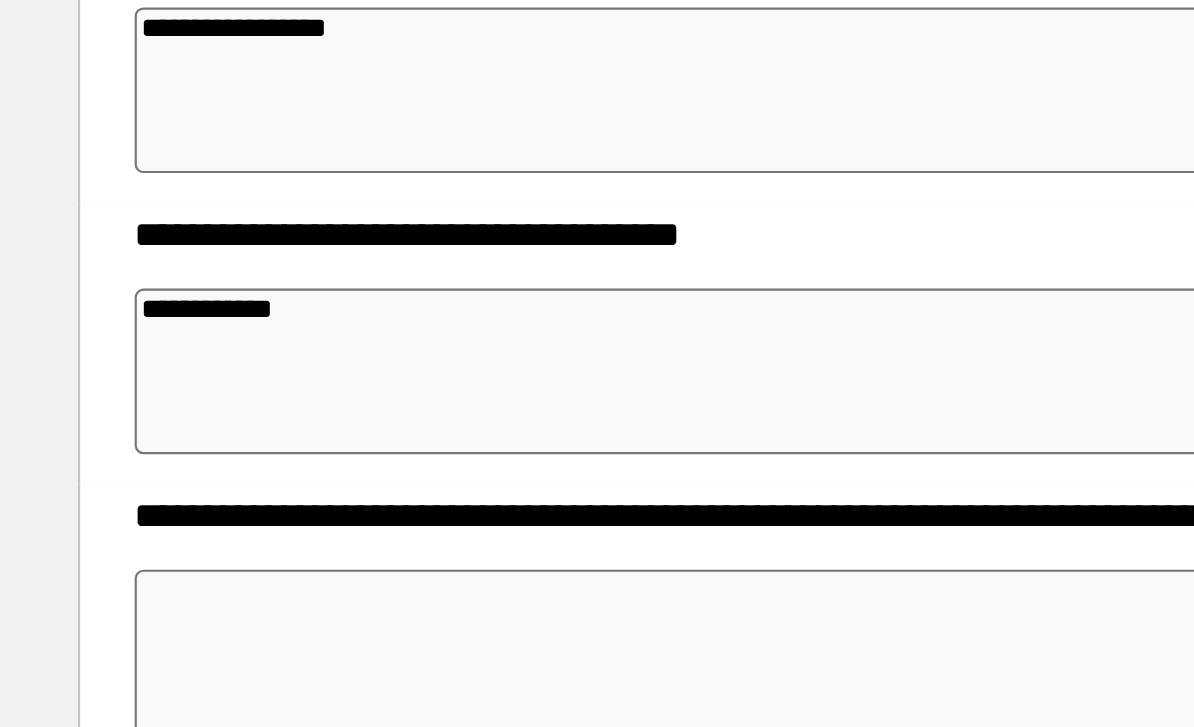 scroll, scrollTop: 177, scrollLeft: 0, axis: vertical 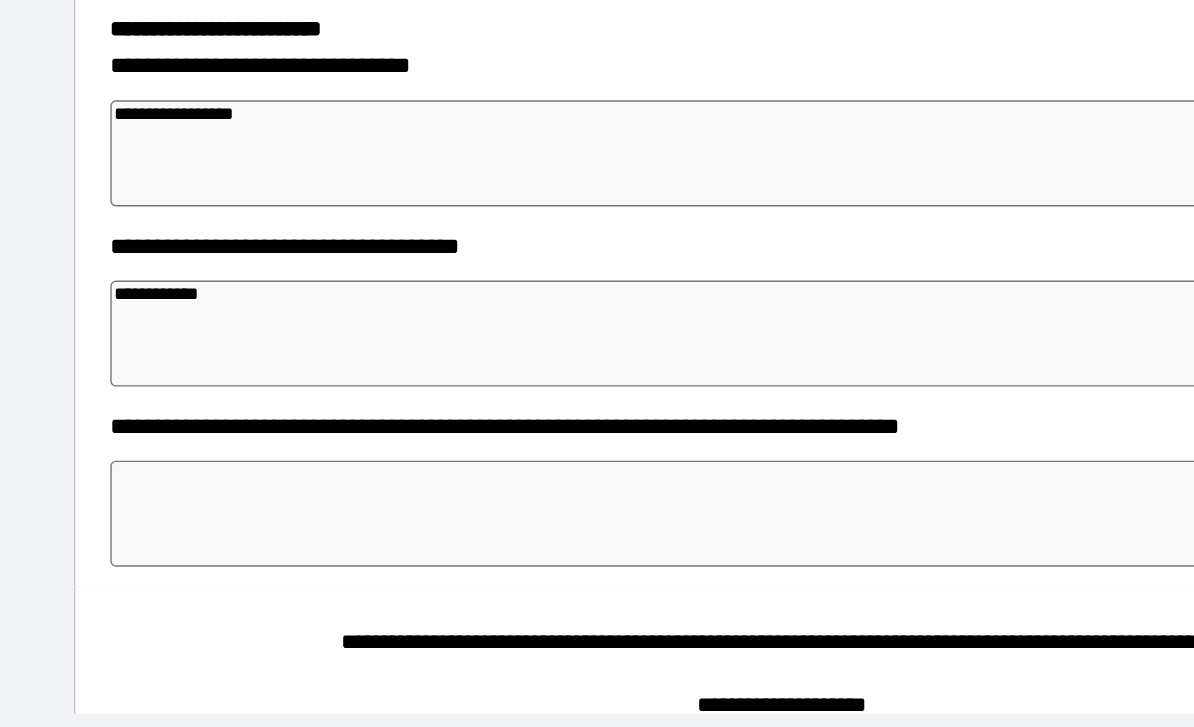click at bounding box center [597, 515] 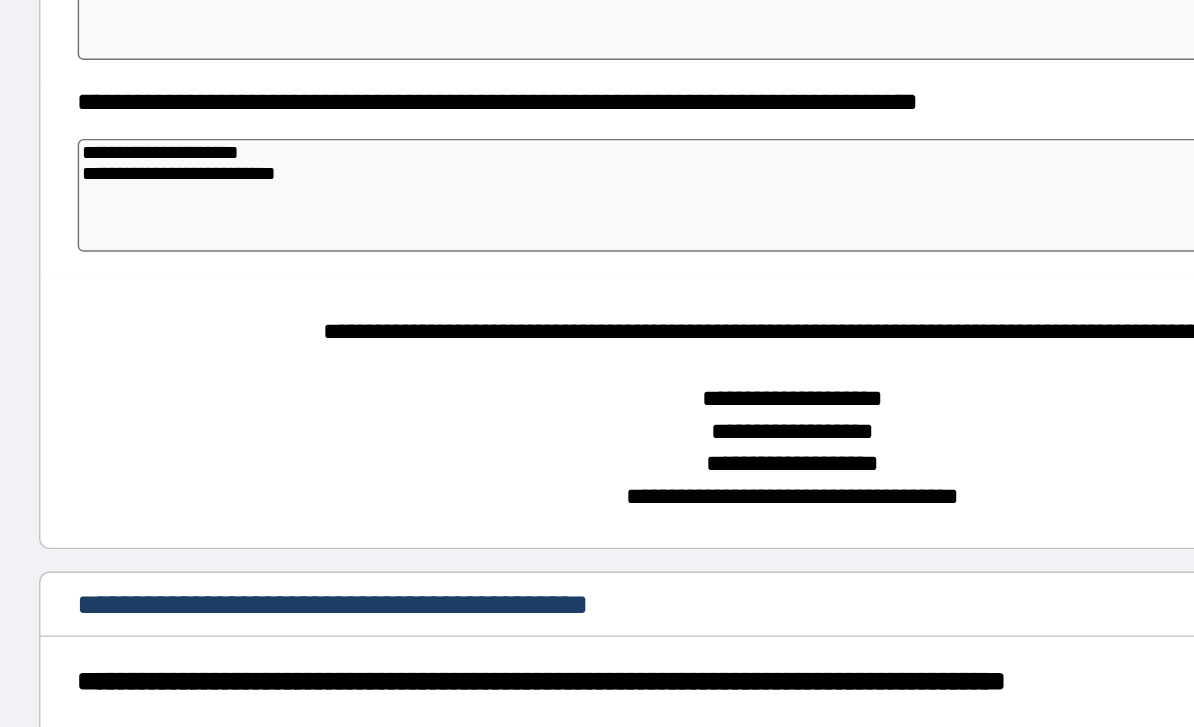 scroll, scrollTop: 392, scrollLeft: 0, axis: vertical 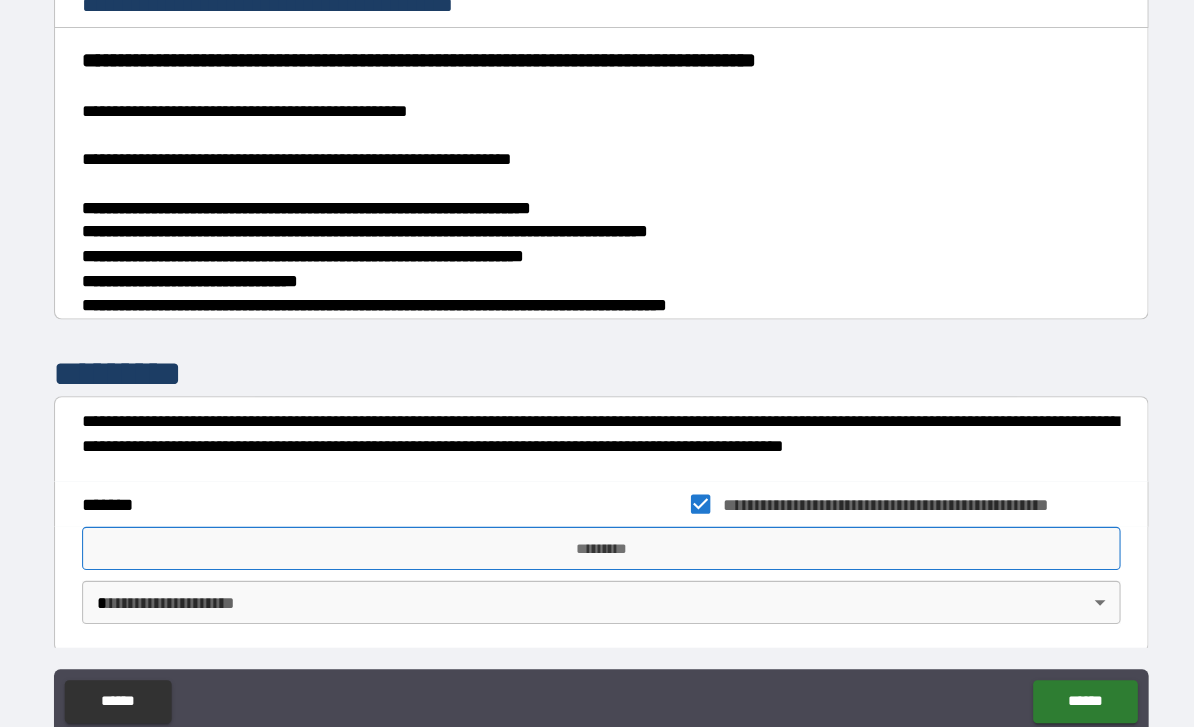 click on "*********" at bounding box center [597, 508] 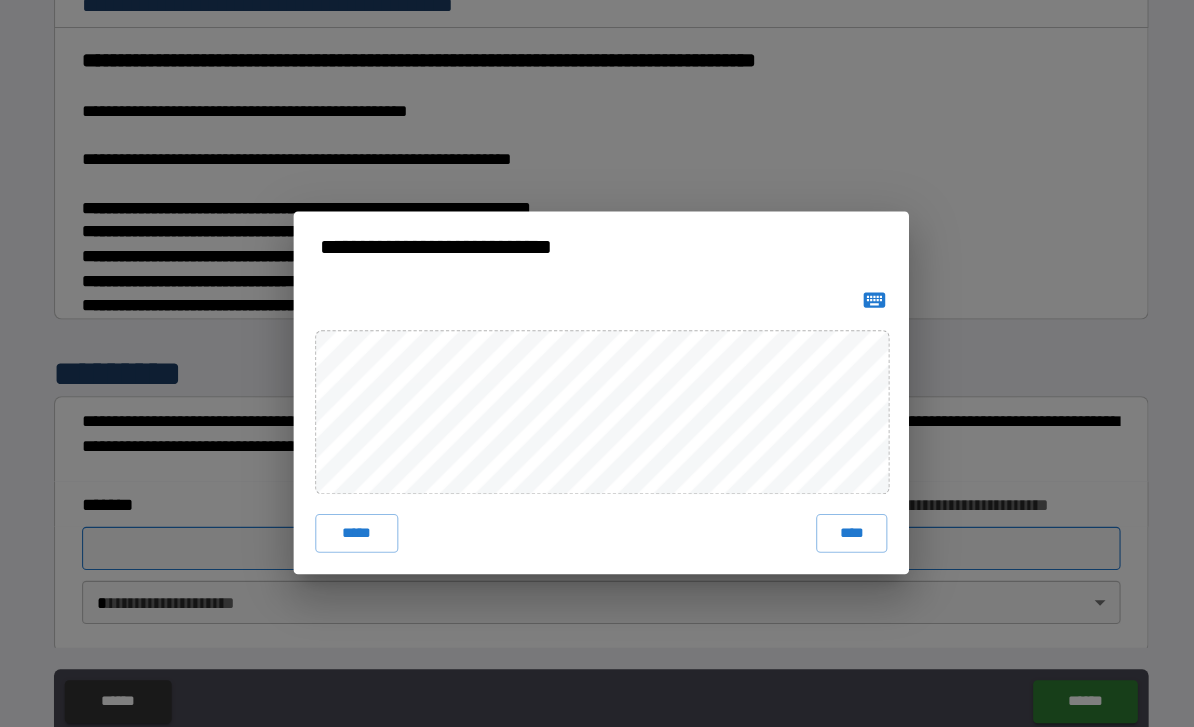 scroll, scrollTop: 58, scrollLeft: 0, axis: vertical 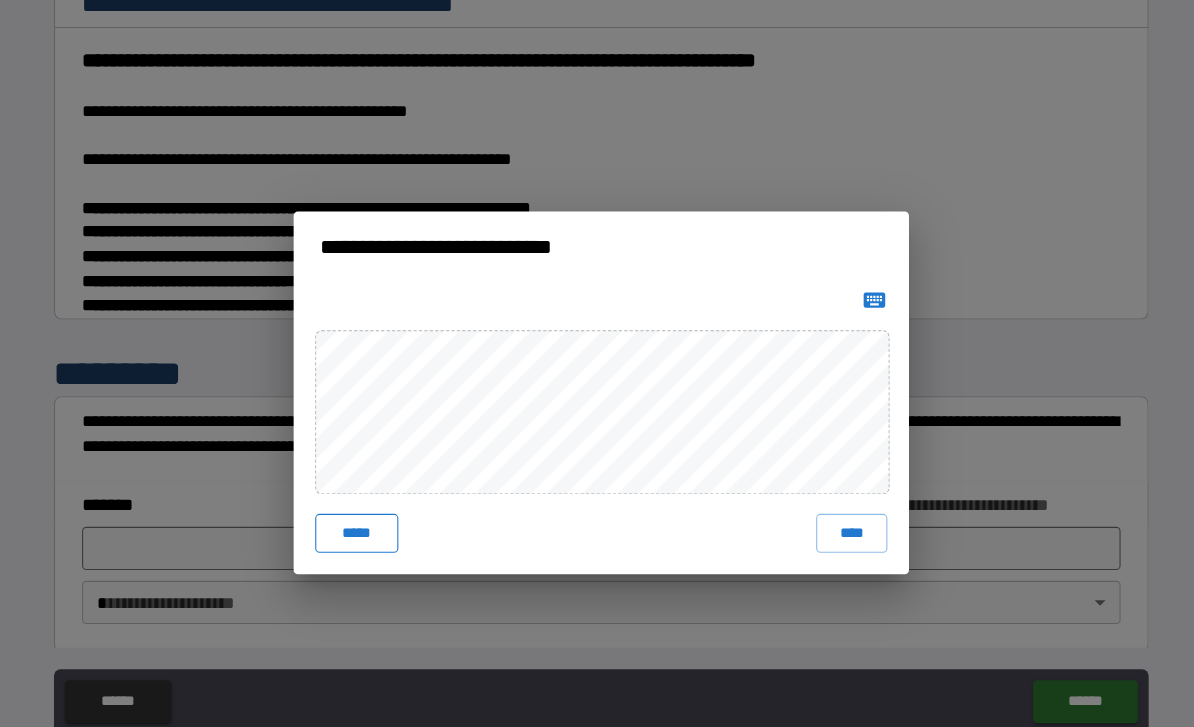 click on "*****" at bounding box center [370, 494] 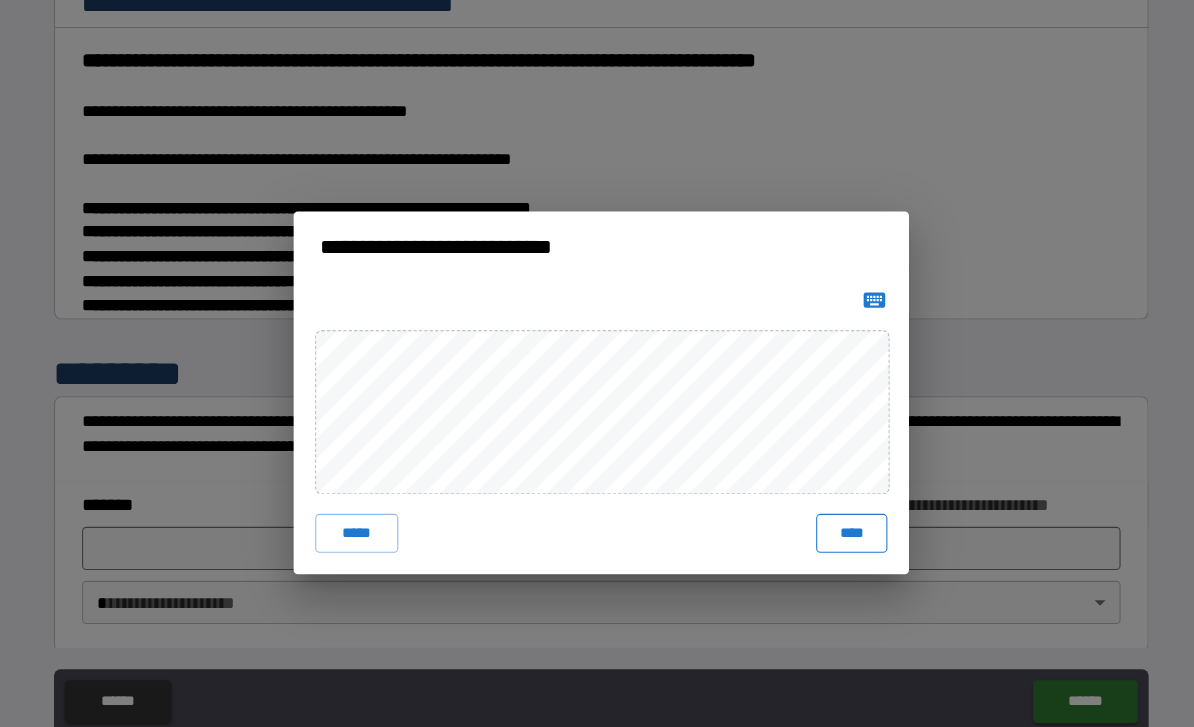 click on "****" at bounding box center (829, 494) 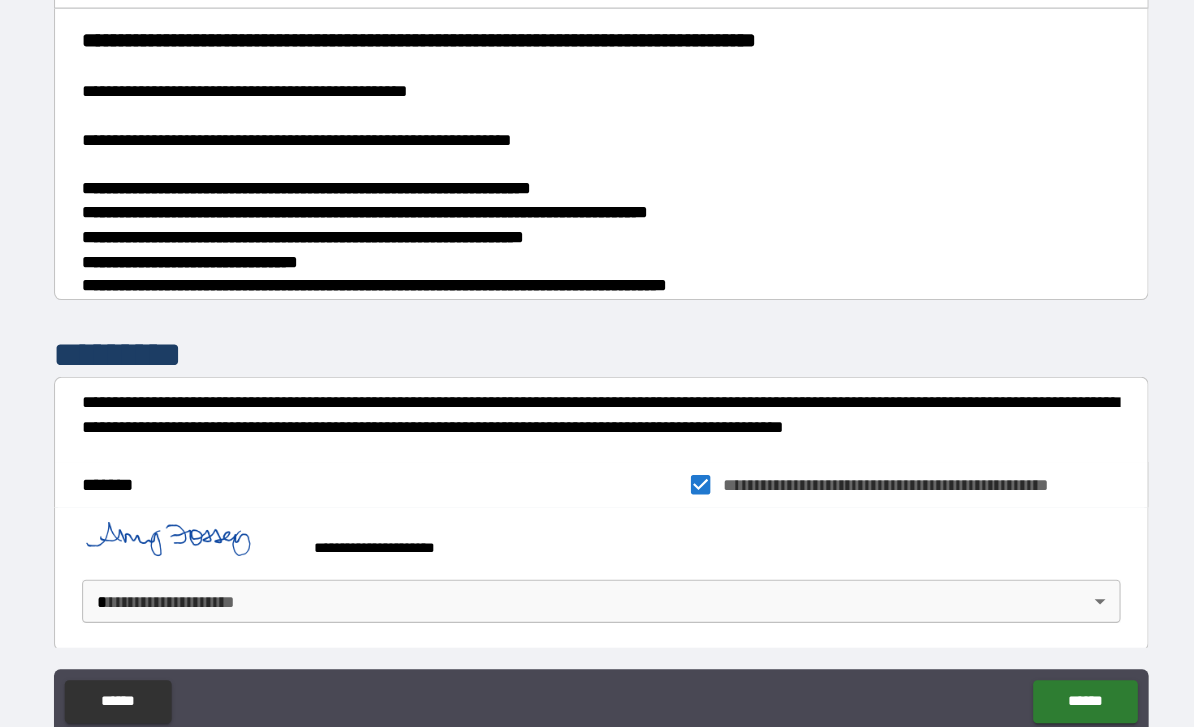 scroll, scrollTop: 922, scrollLeft: 0, axis: vertical 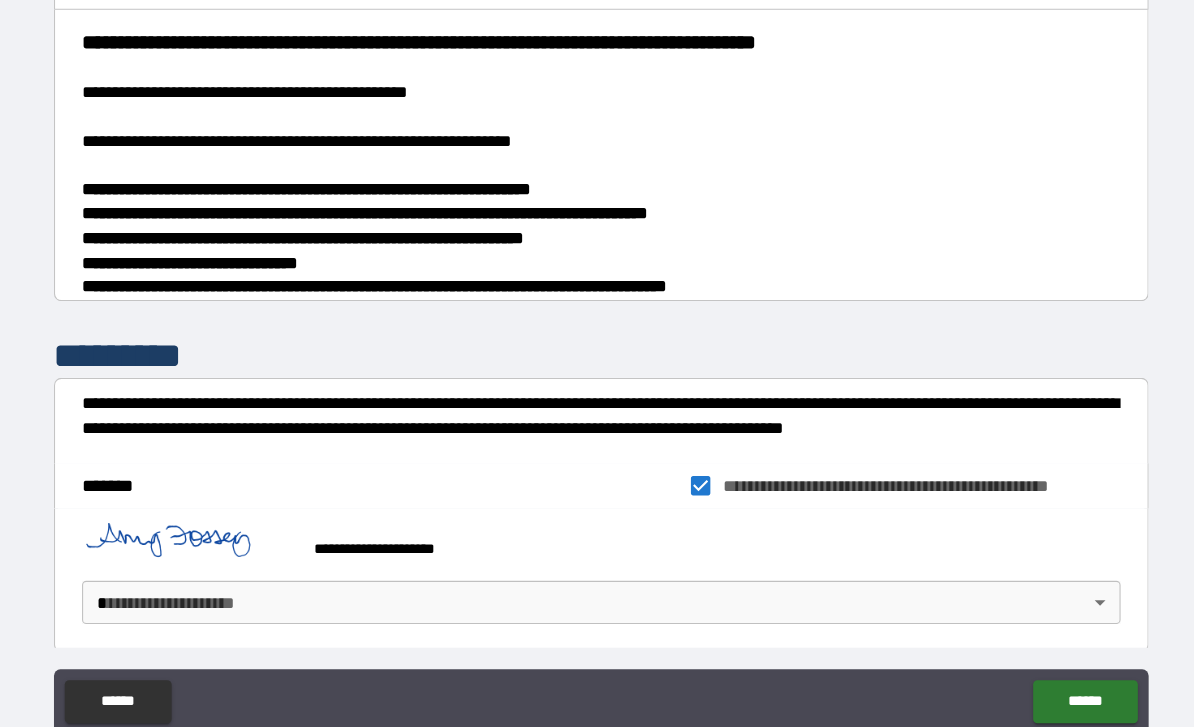 click on "**********" at bounding box center (597, 337) 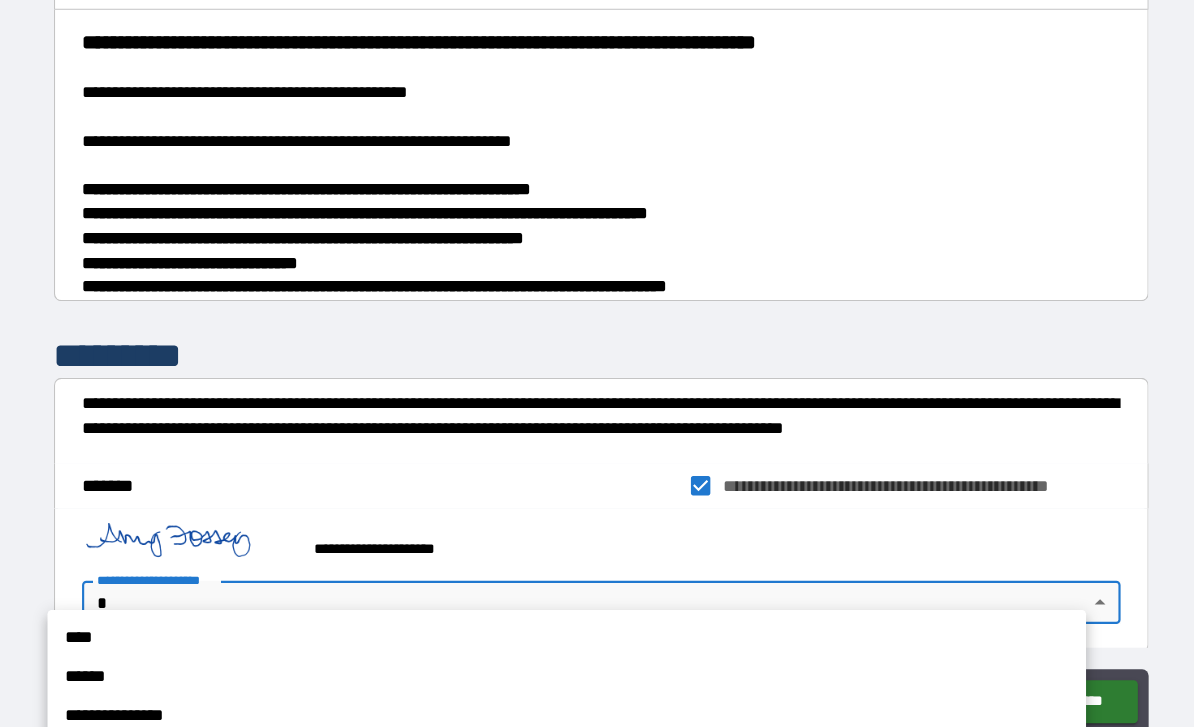 click on "****" at bounding box center (565, 591) 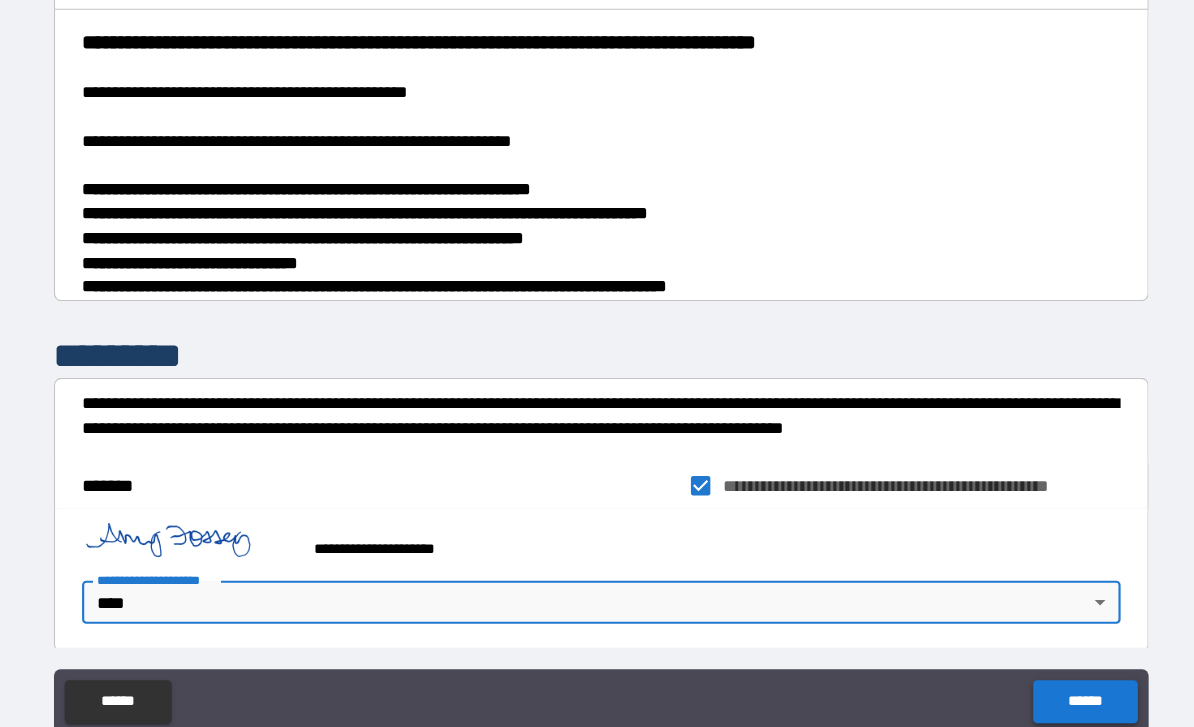 click on "******" at bounding box center [1045, 650] 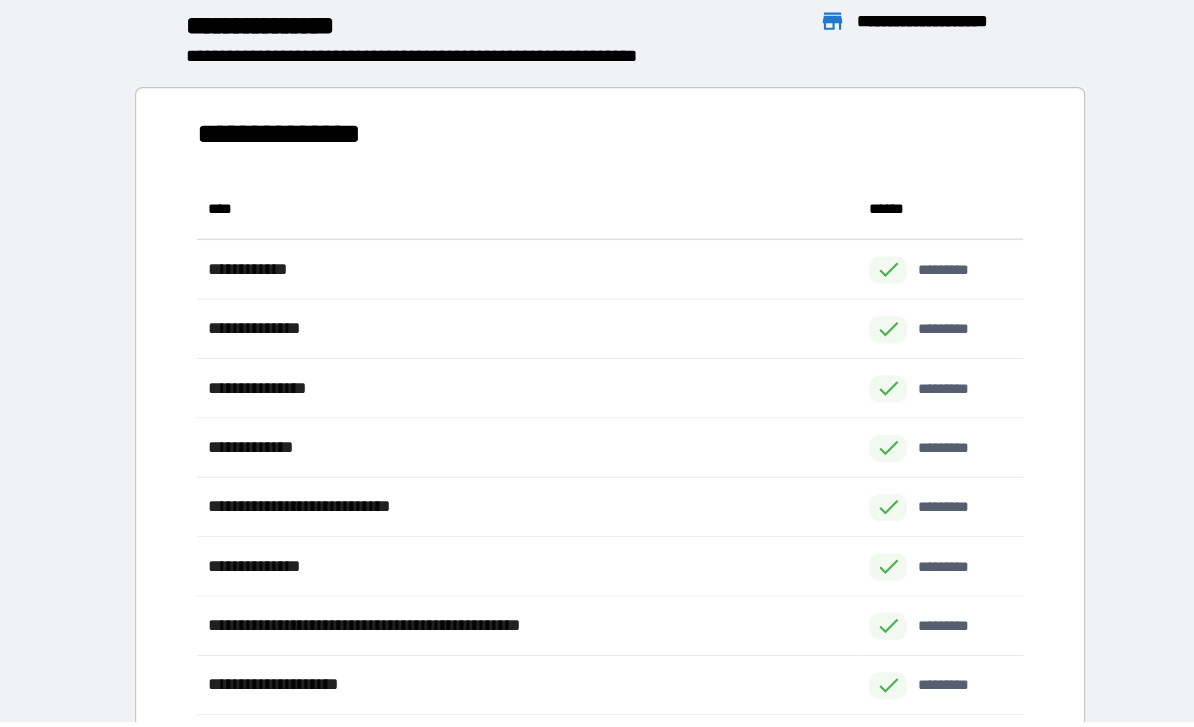 scroll, scrollTop: 1, scrollLeft: 1, axis: both 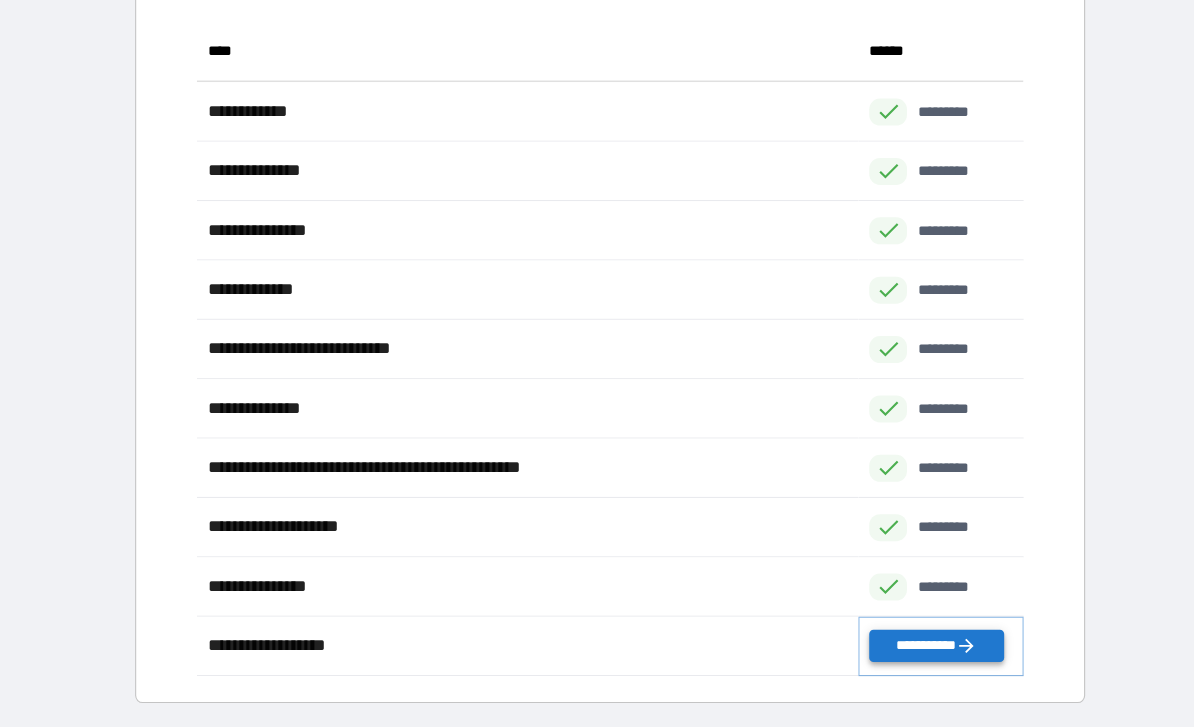 click on "**********" at bounding box center (907, 599) 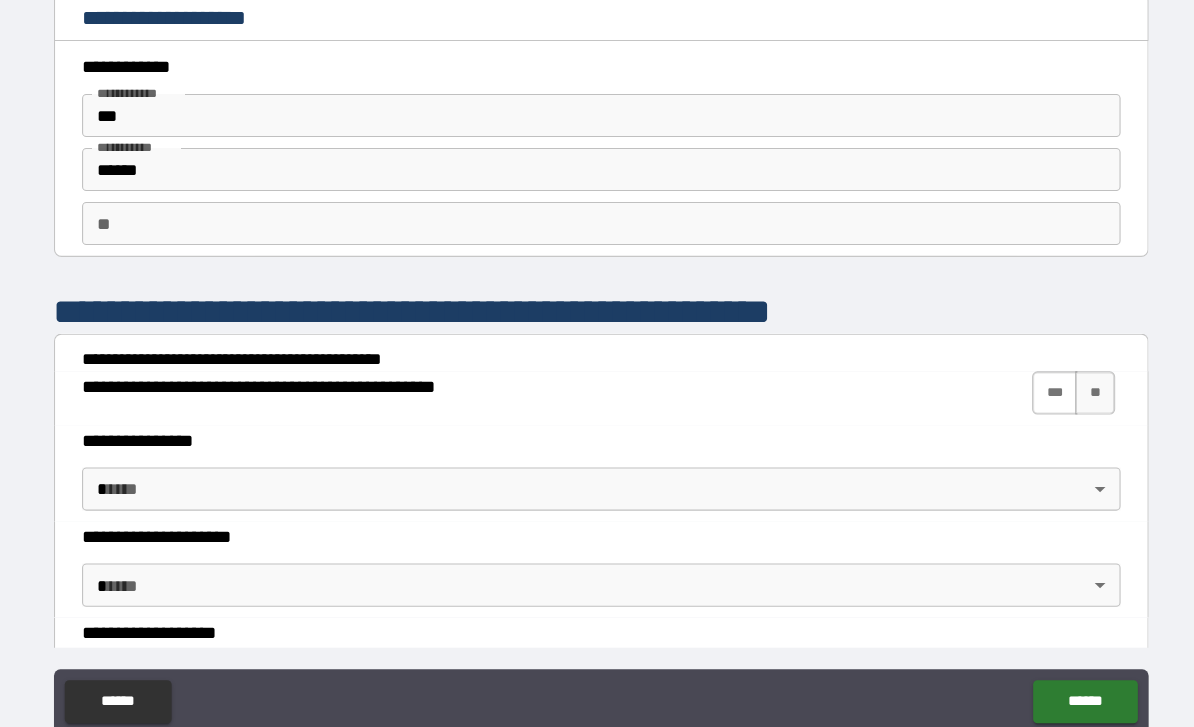click on "***" at bounding box center [1017, 364] 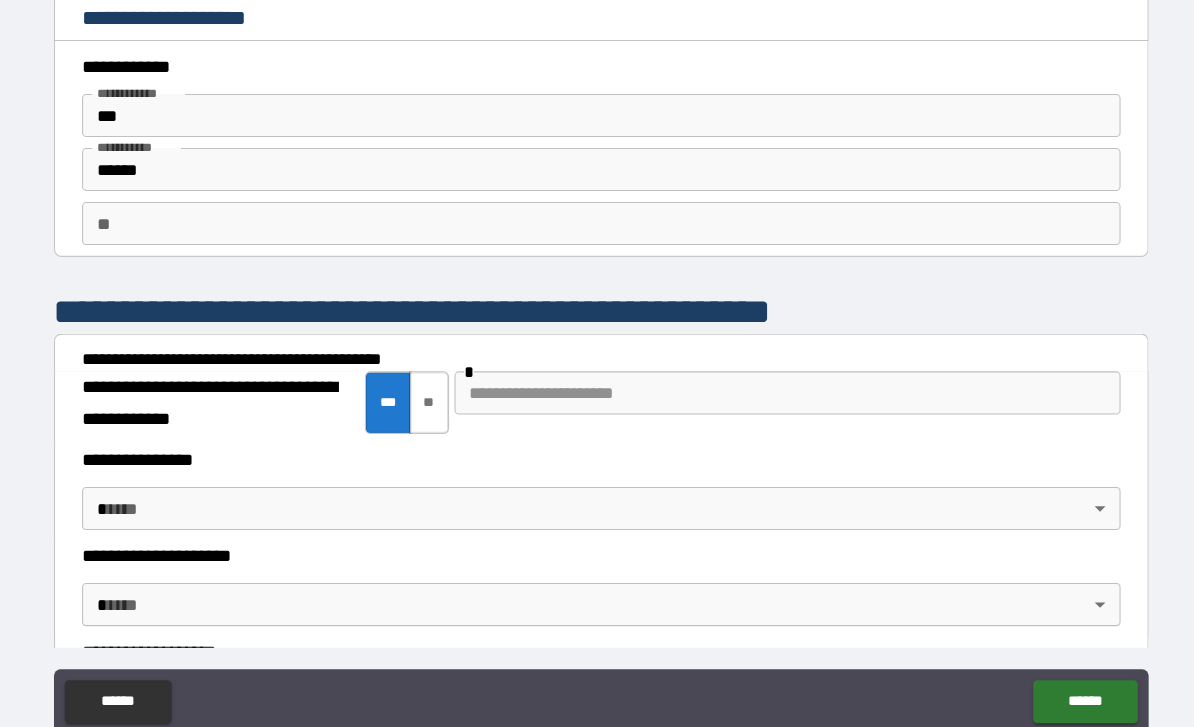 click on "**" at bounding box center [437, 373] 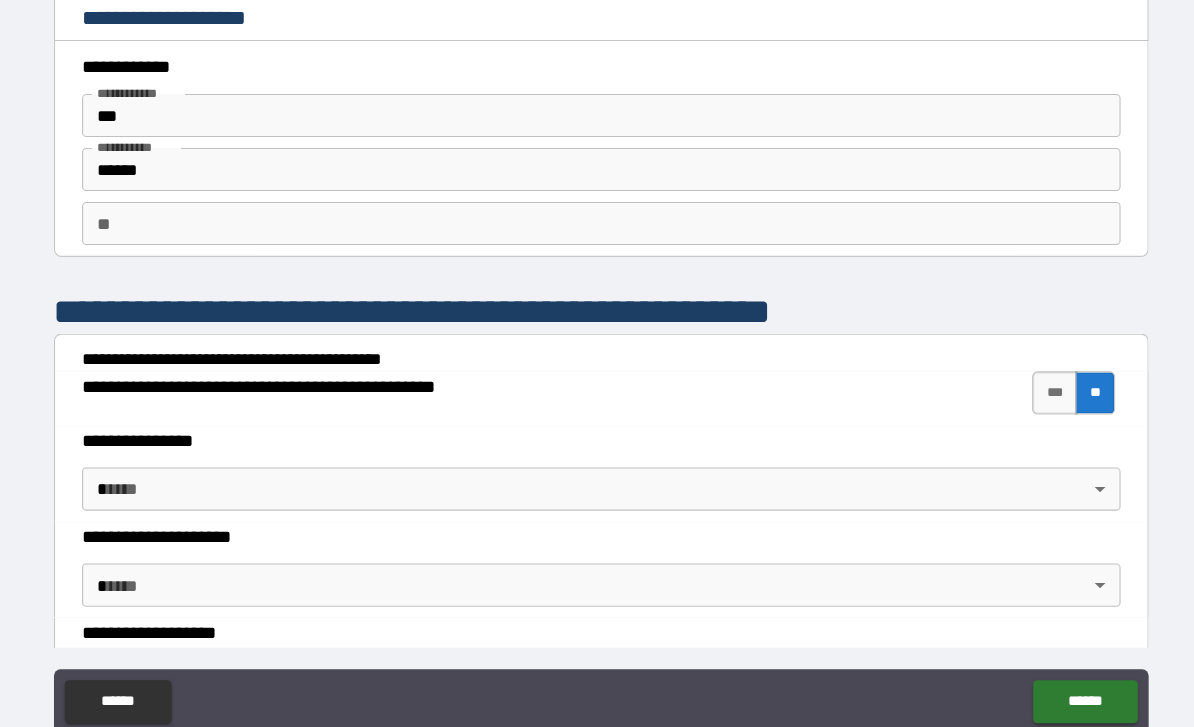 click on "**********" at bounding box center [597, 337] 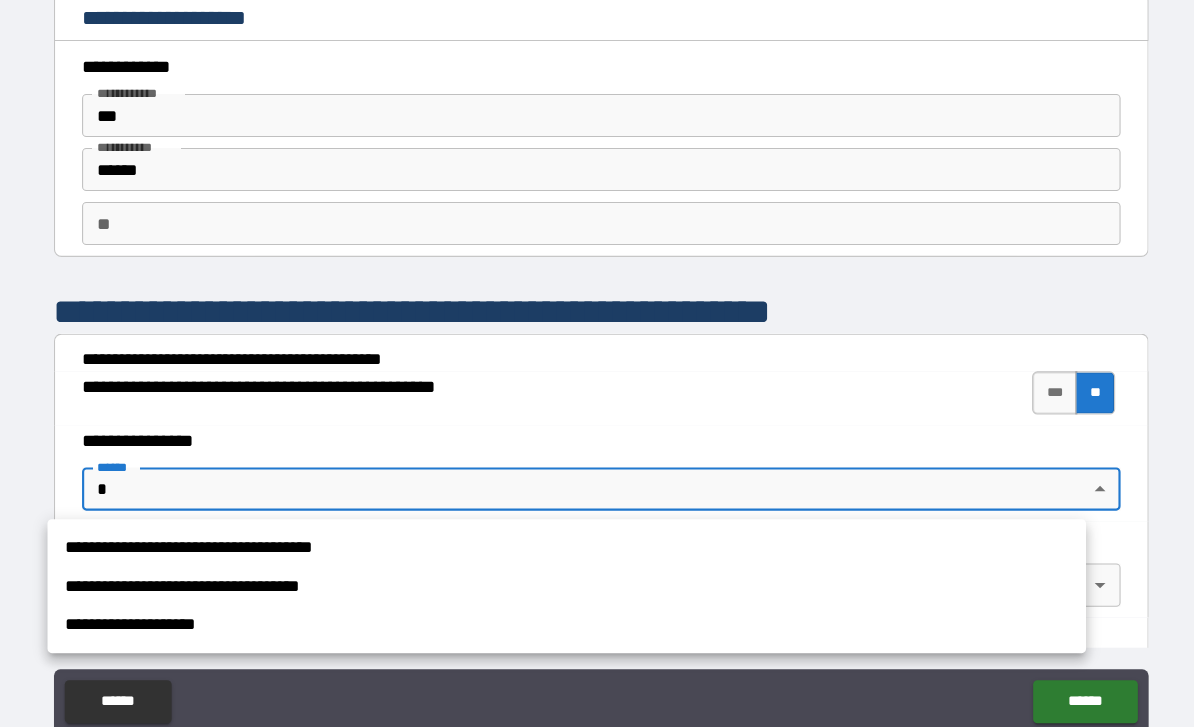 click on "**********" at bounding box center [565, 543] 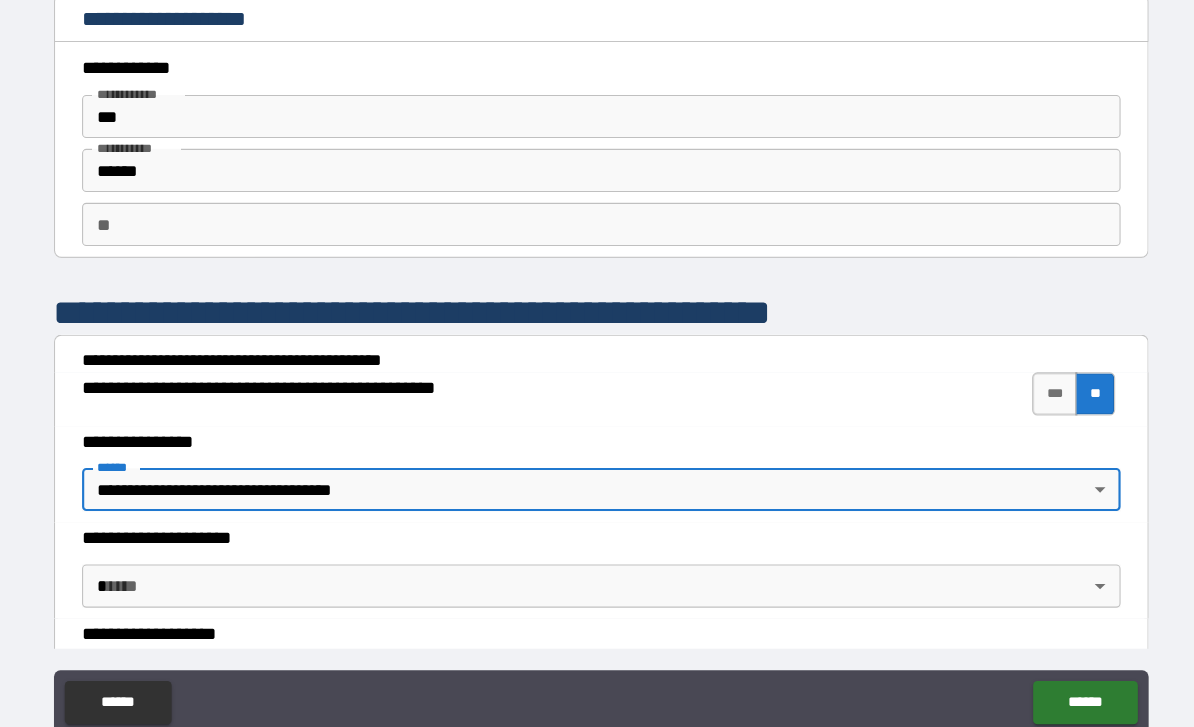 click on "**********" at bounding box center (597, 338) 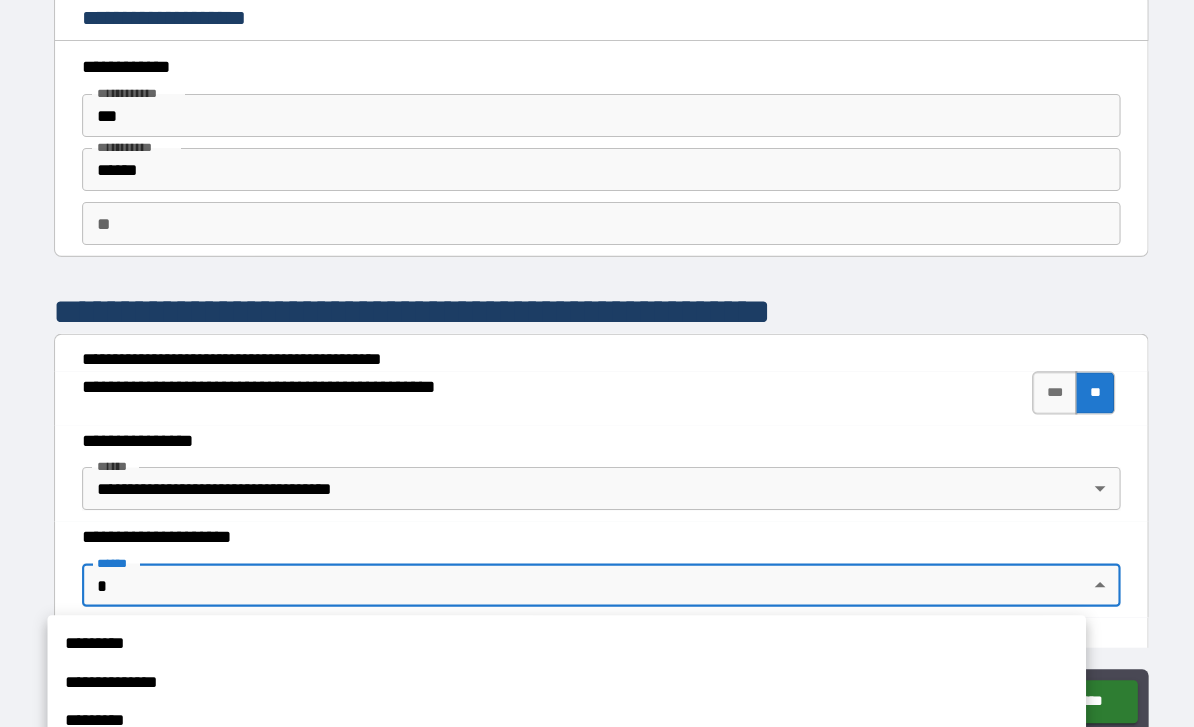 click at bounding box center (597, 363) 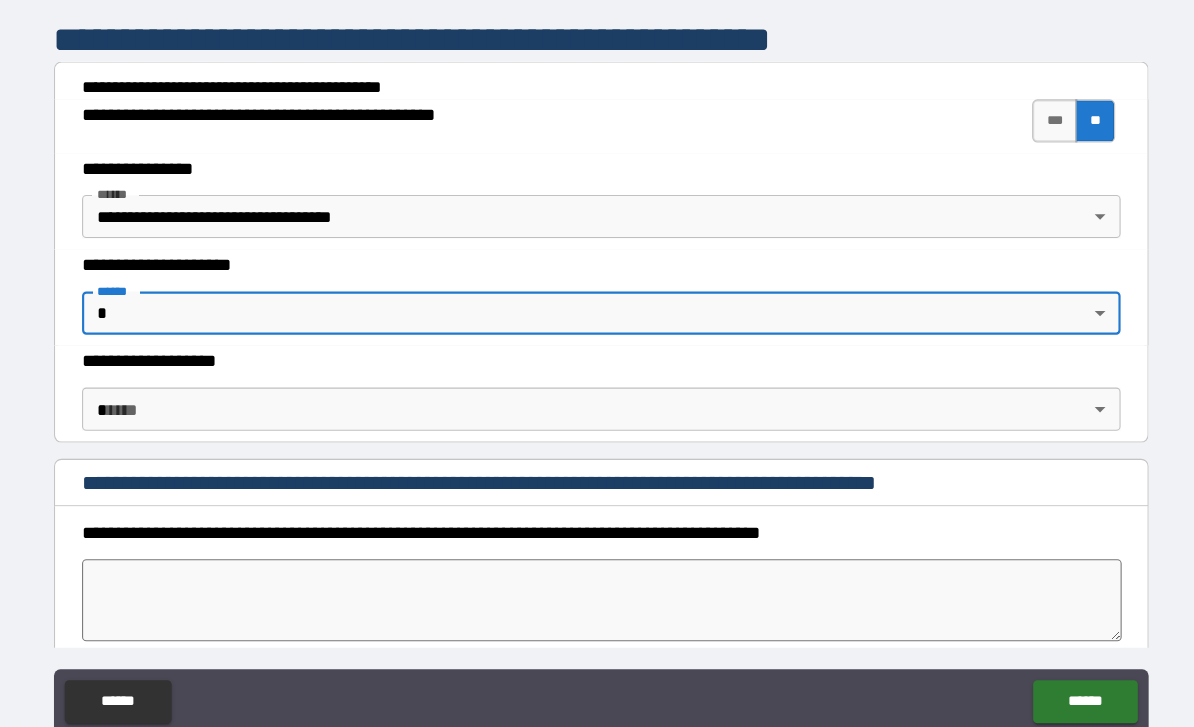 scroll, scrollTop: 253, scrollLeft: 0, axis: vertical 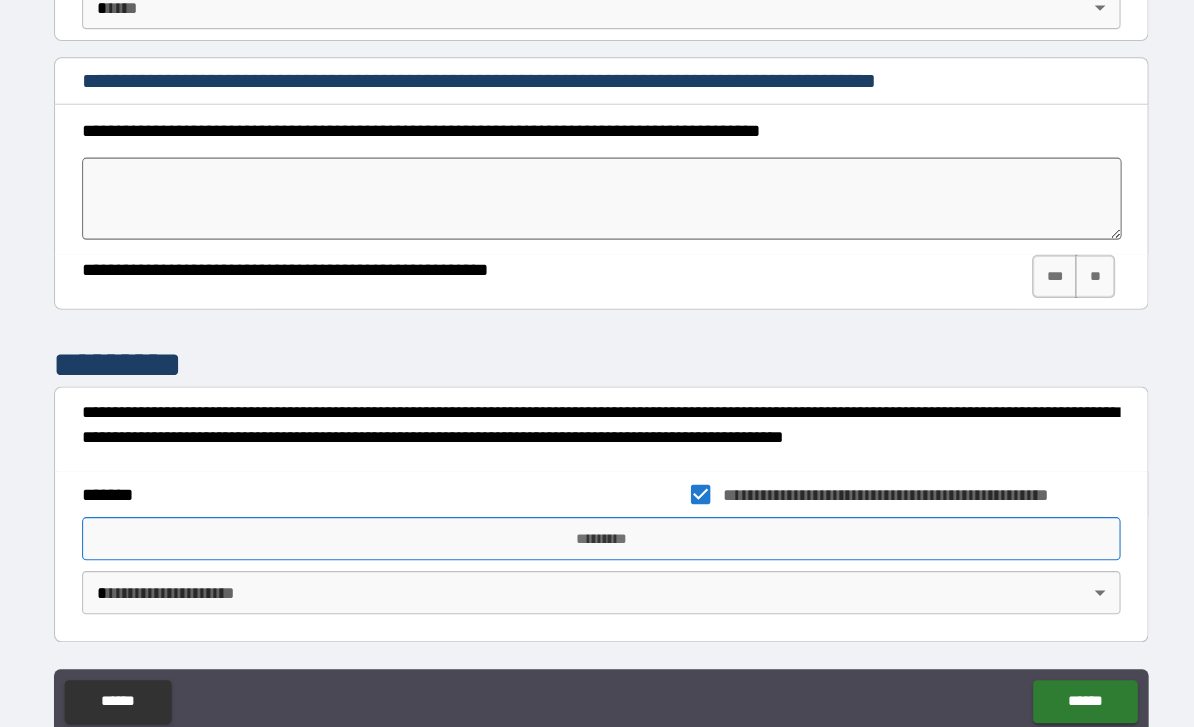 click on "*********" at bounding box center [597, 499] 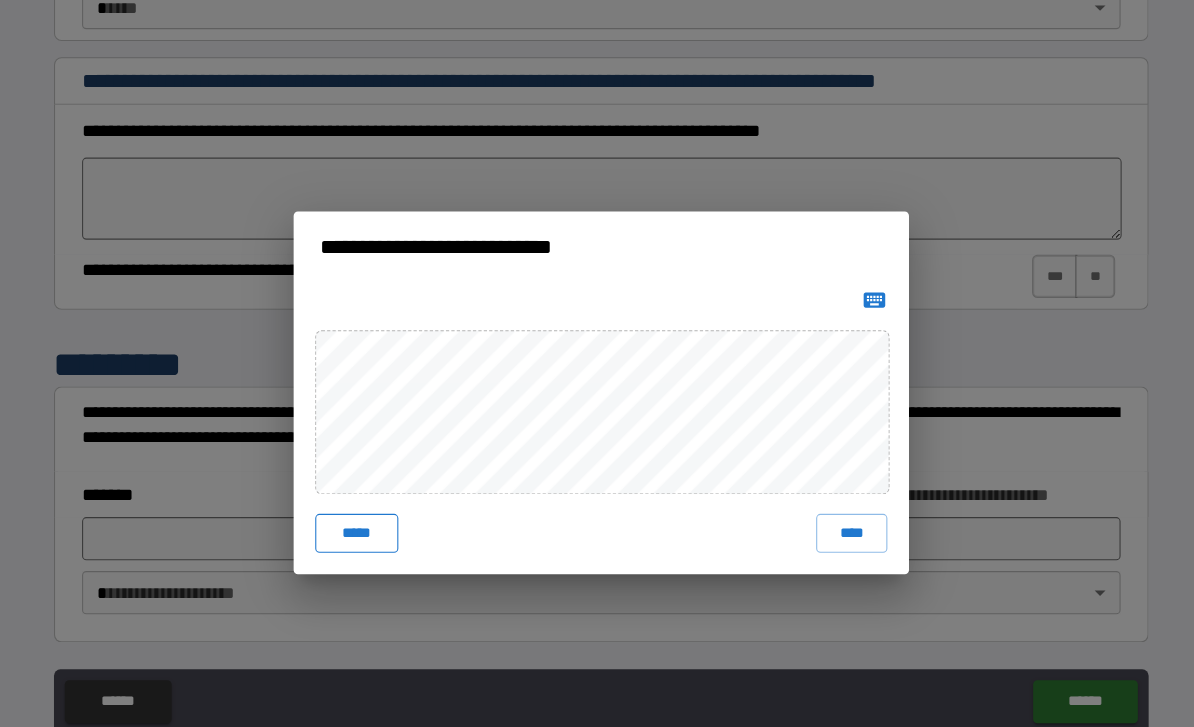click on "*****" at bounding box center (370, 494) 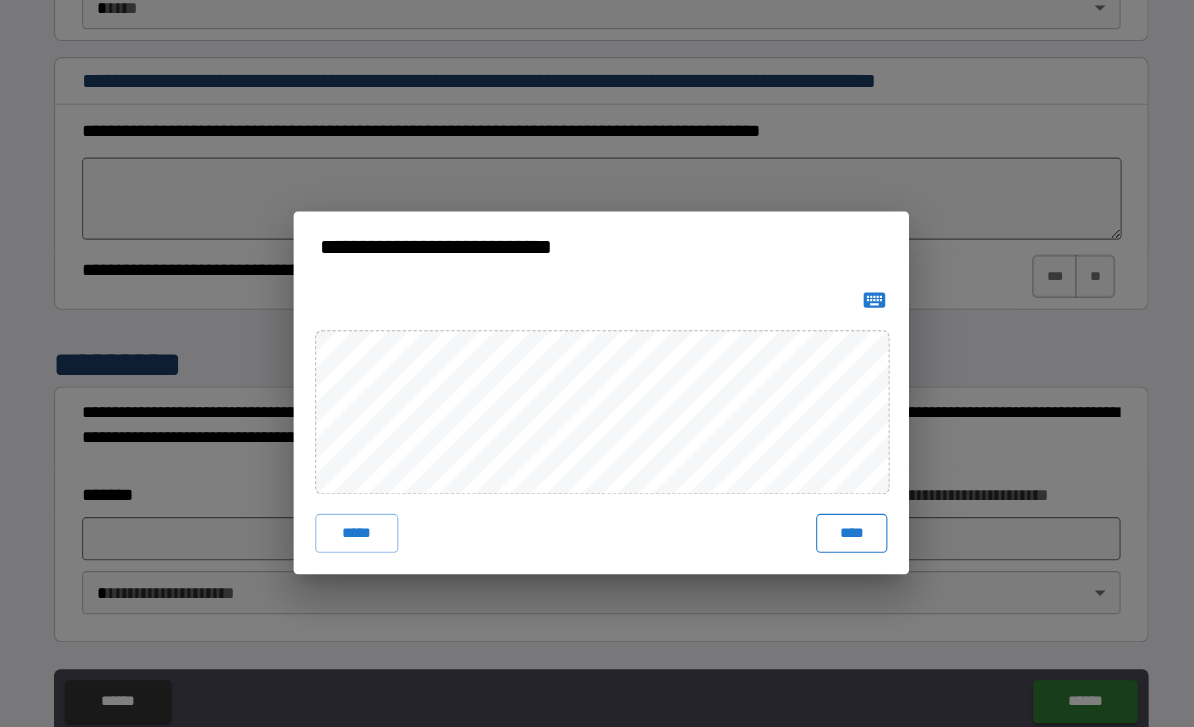 click on "****" at bounding box center (829, 494) 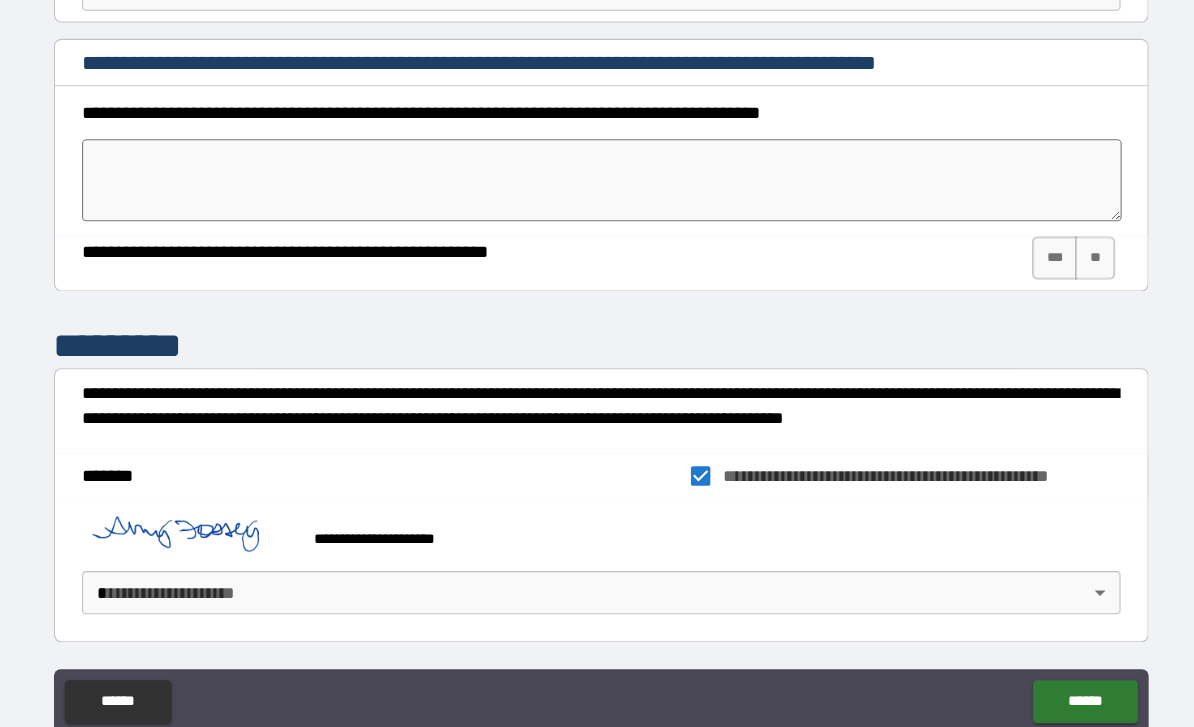 scroll, scrollTop: 641, scrollLeft: 0, axis: vertical 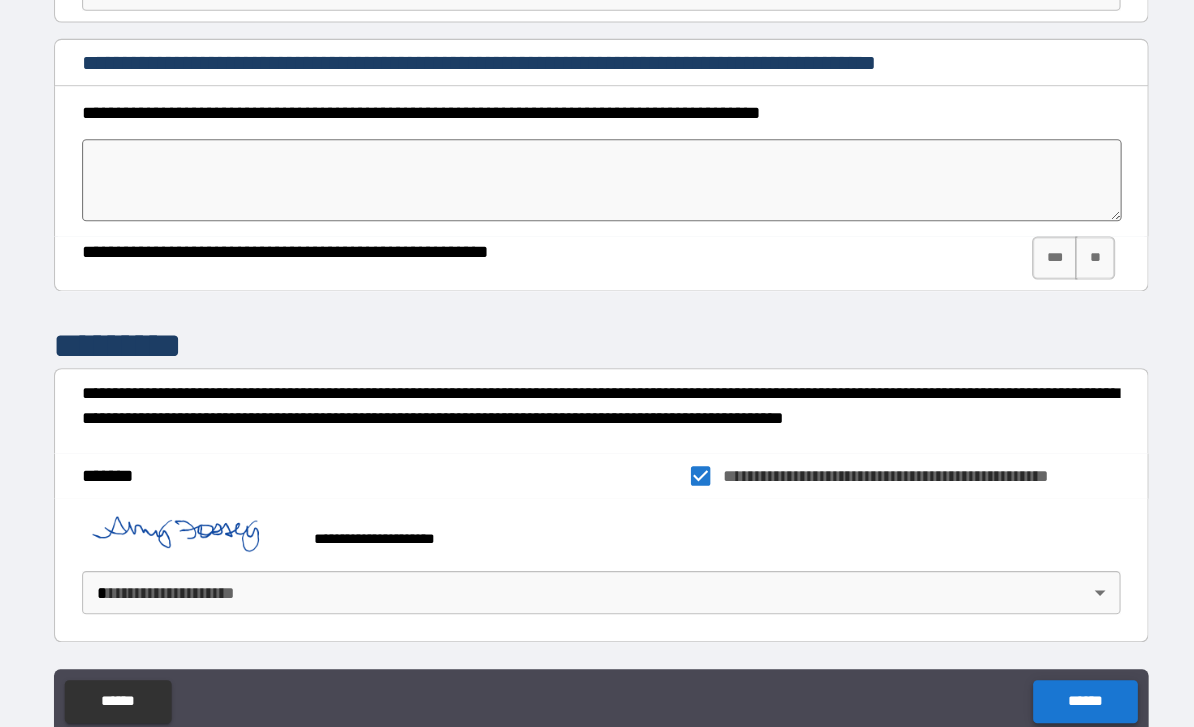 click on "******" at bounding box center [1045, 650] 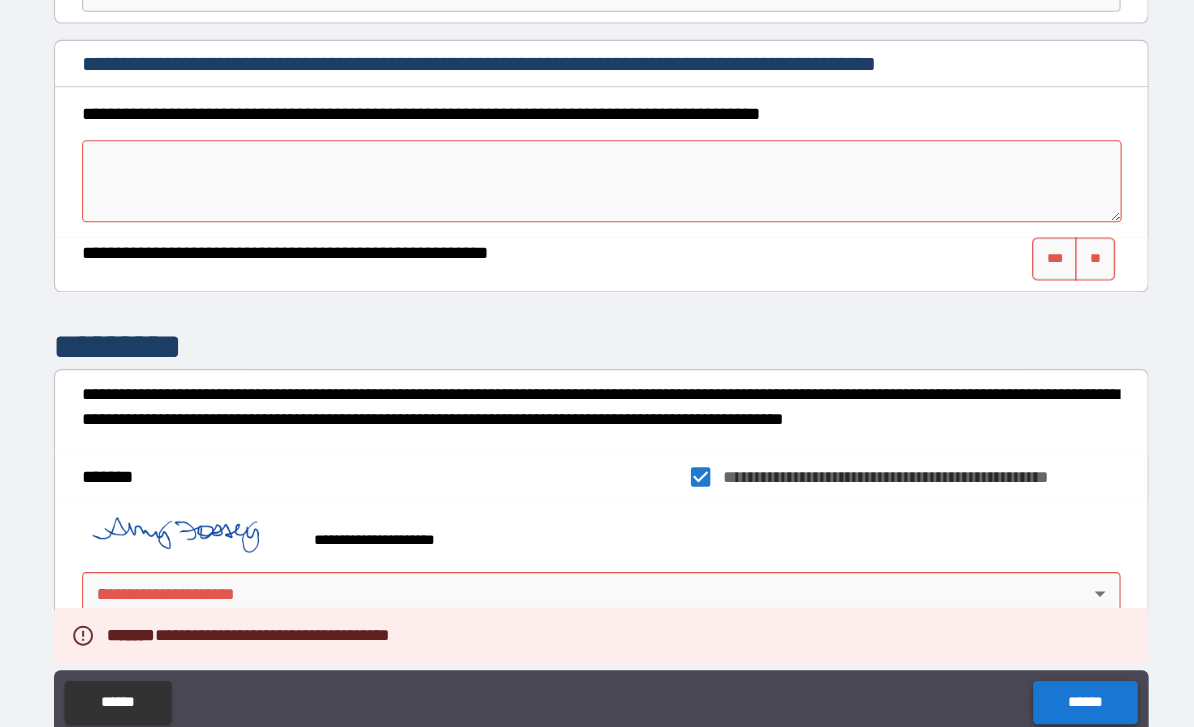 scroll, scrollTop: 58, scrollLeft: 0, axis: vertical 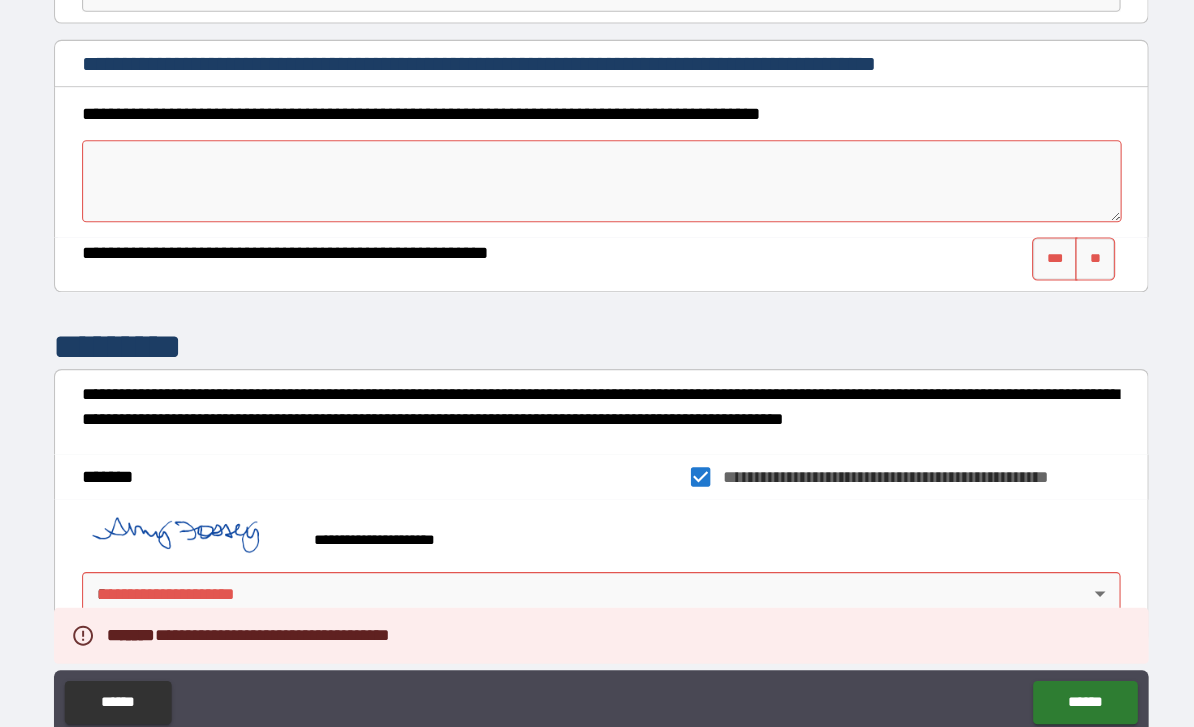 click on "**********" at bounding box center [597, 338] 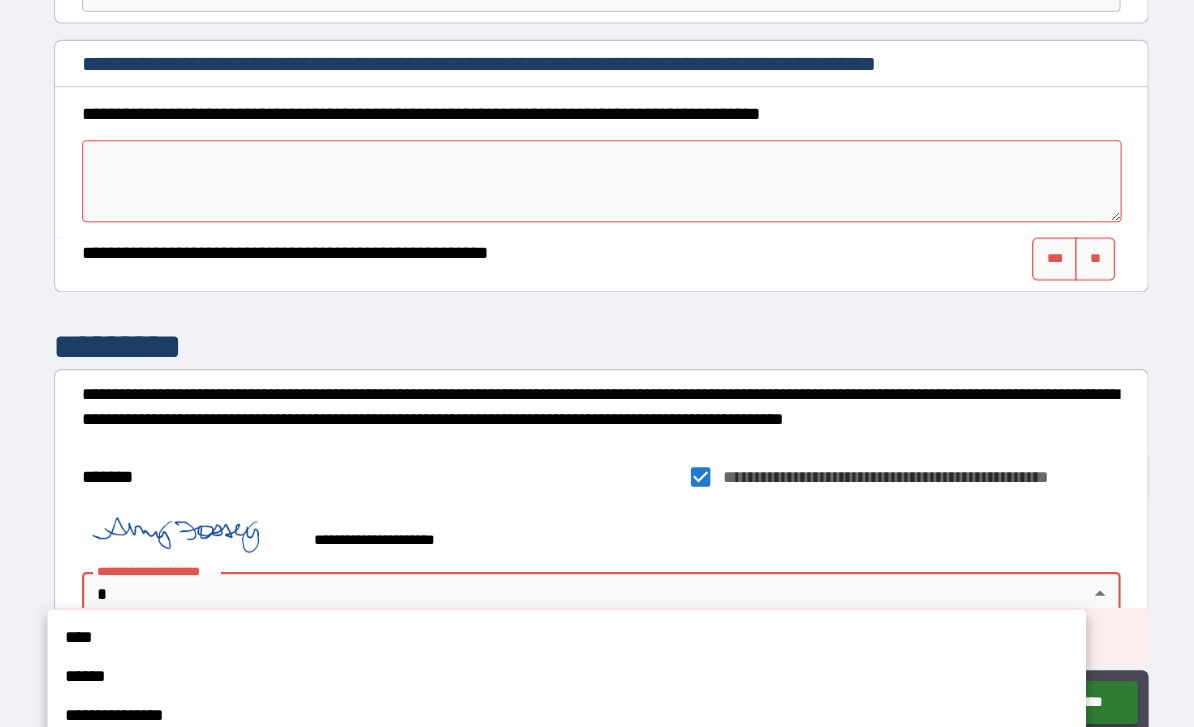 scroll, scrollTop: 58, scrollLeft: 0, axis: vertical 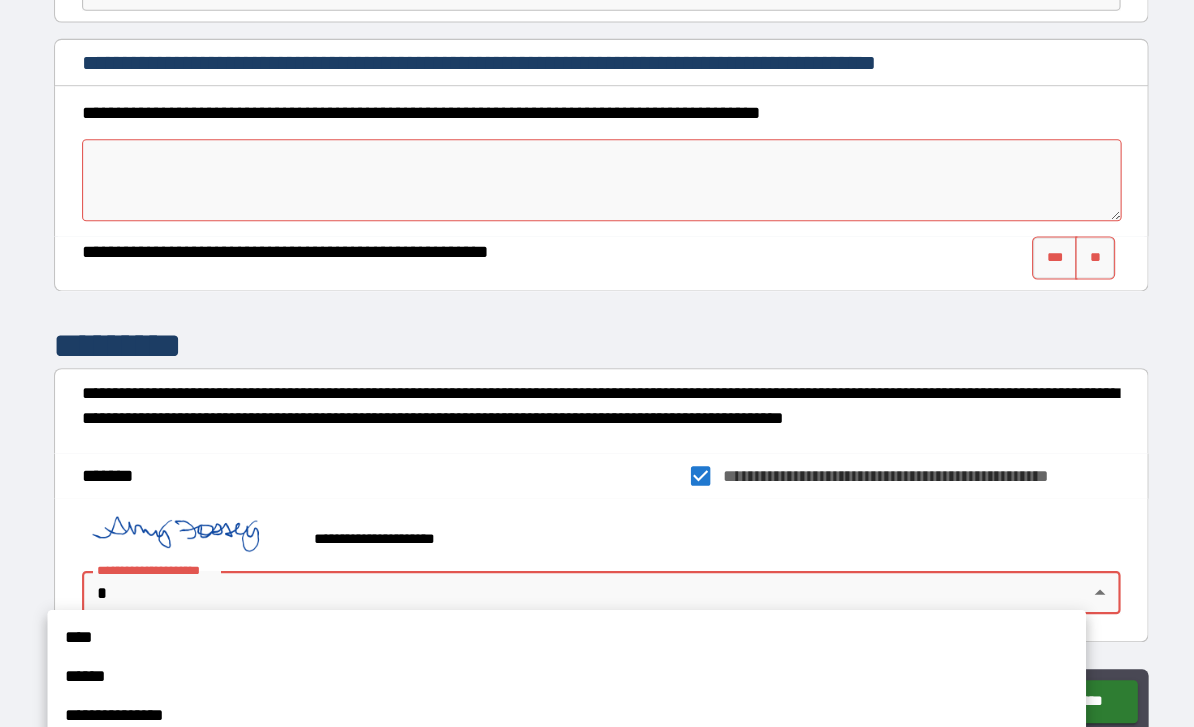 click on "****" at bounding box center (565, 591) 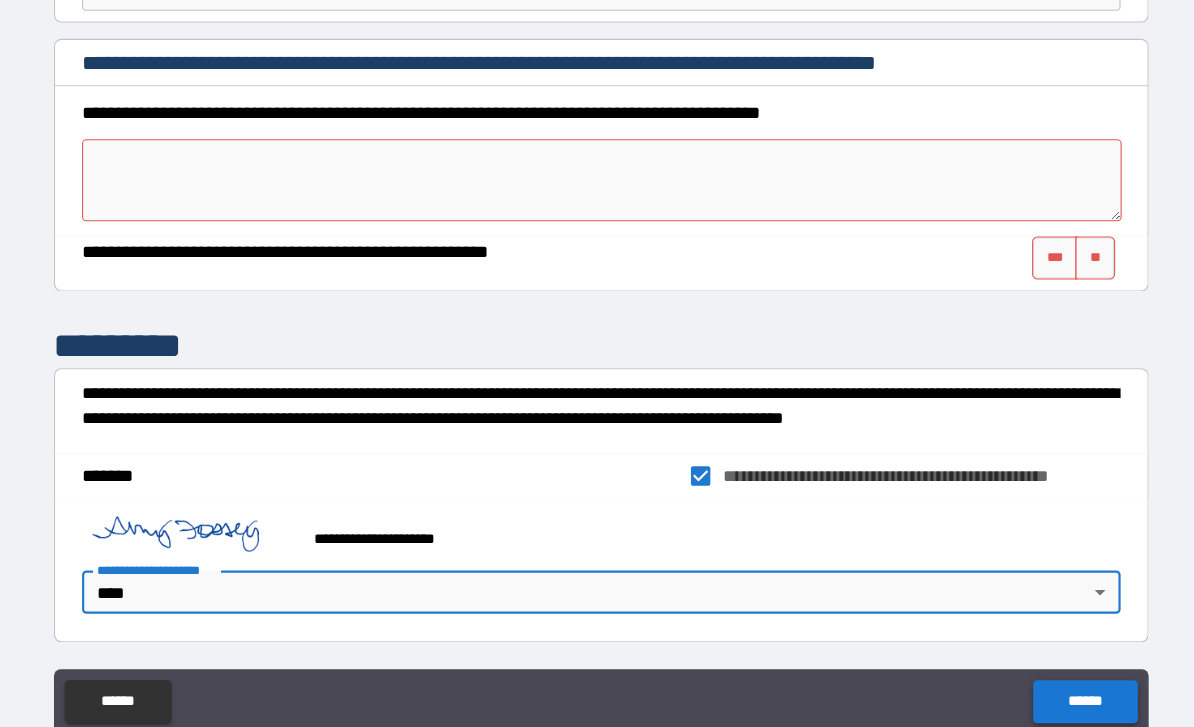 click on "******" at bounding box center (1045, 650) 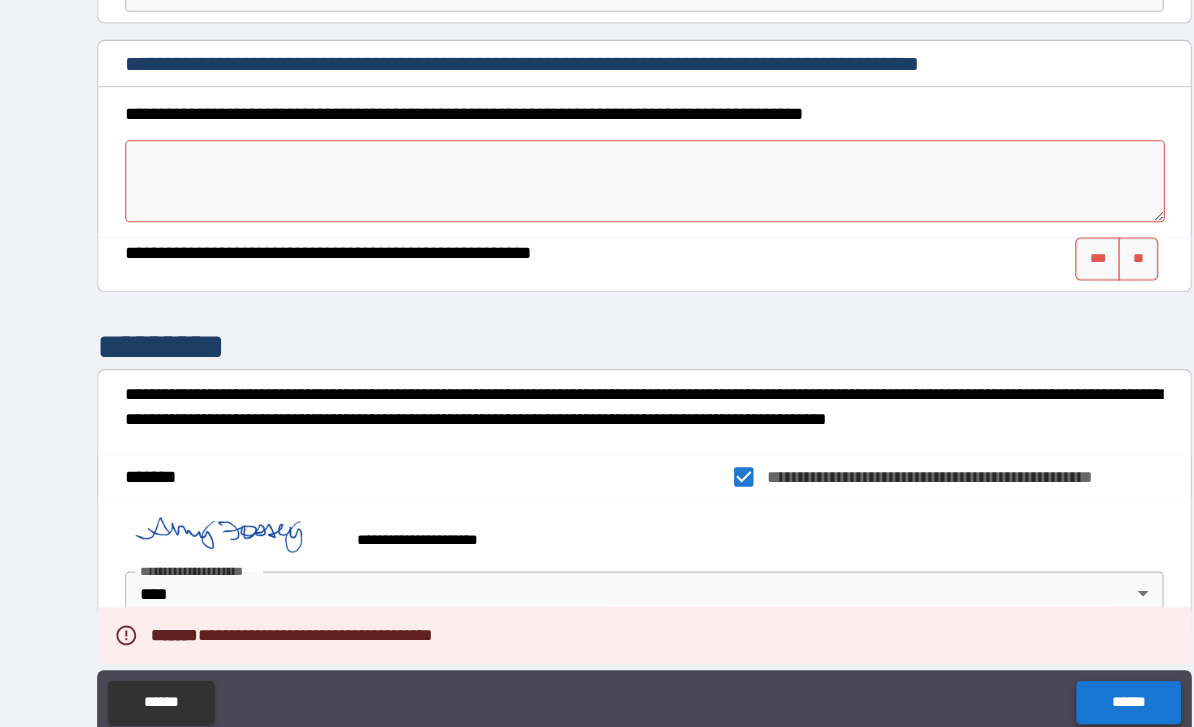 scroll, scrollTop: 58, scrollLeft: 0, axis: vertical 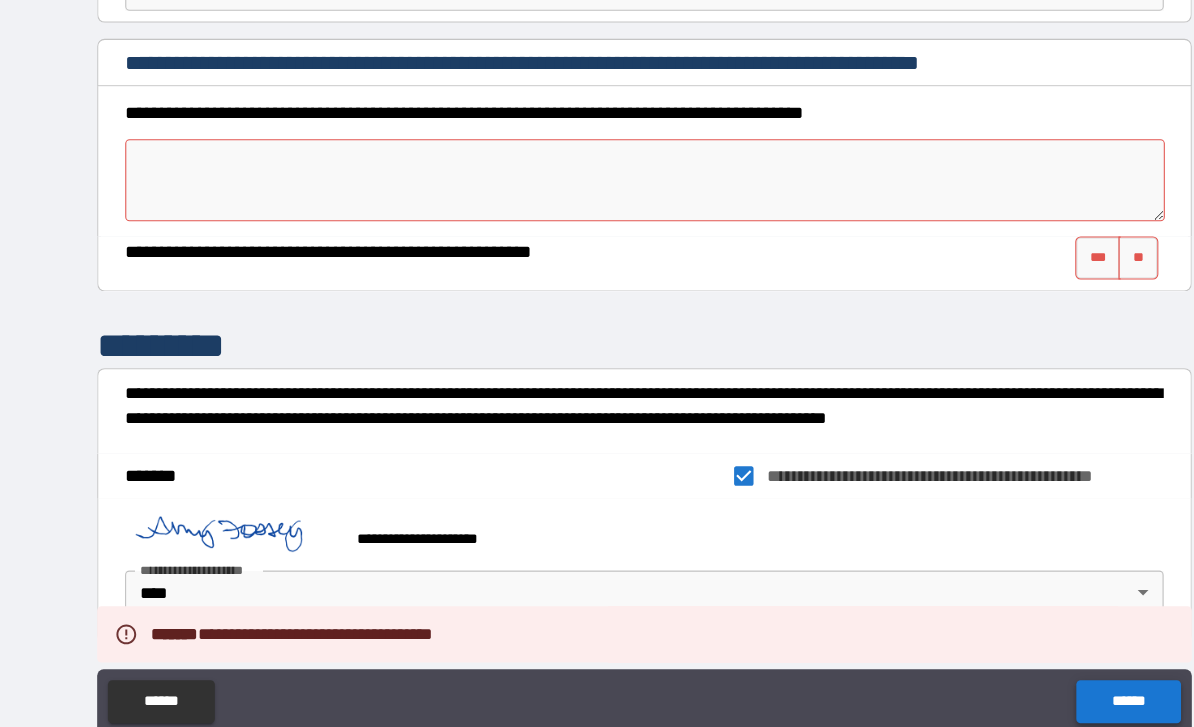 click on "******" at bounding box center (1045, 650) 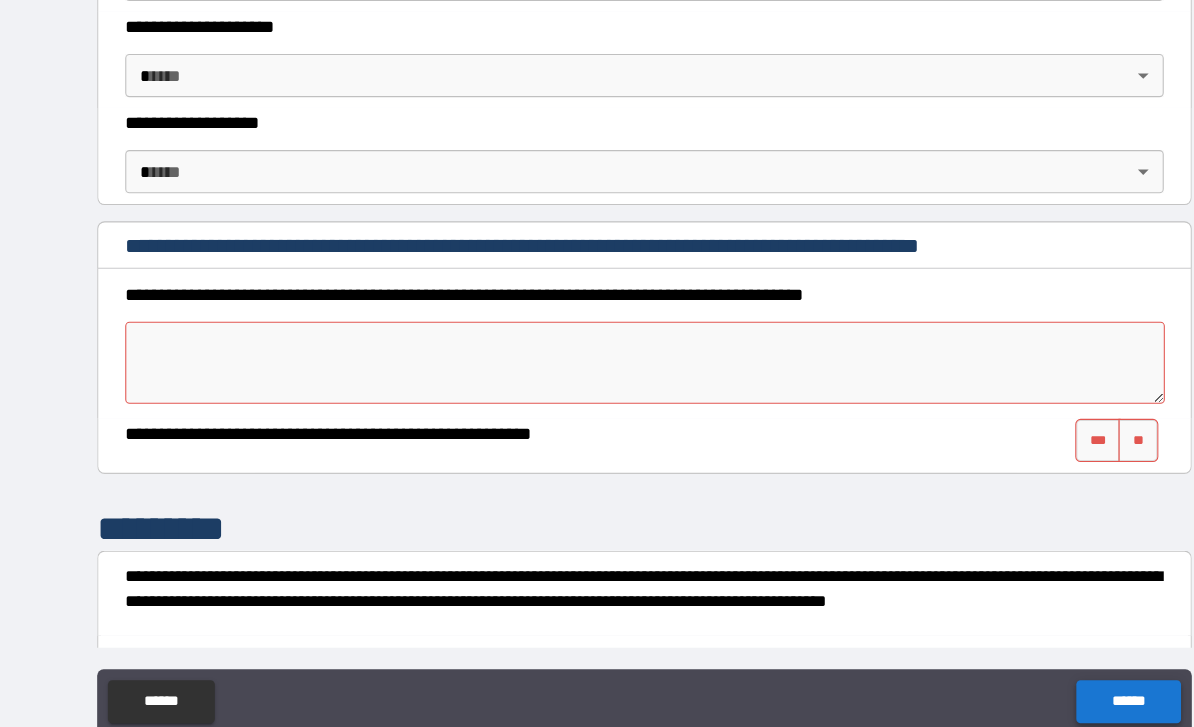 scroll, scrollTop: 467, scrollLeft: 0, axis: vertical 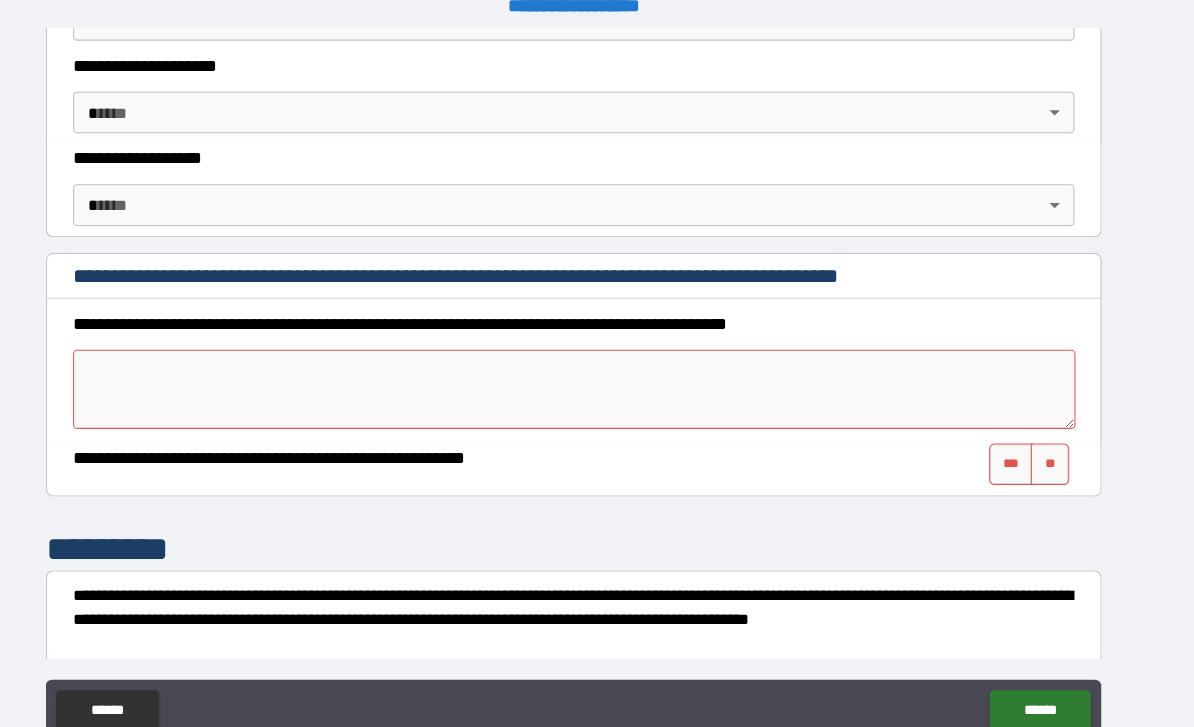 click at bounding box center (597, 375) 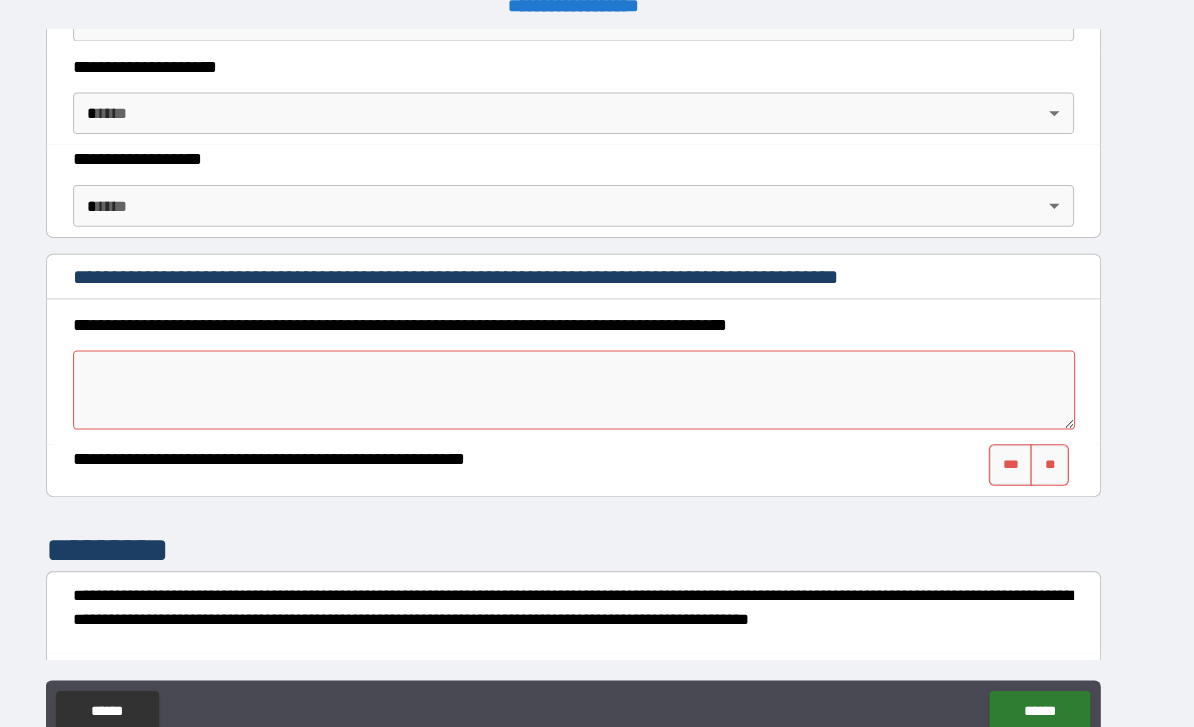 click on "**********" at bounding box center (328, 441) 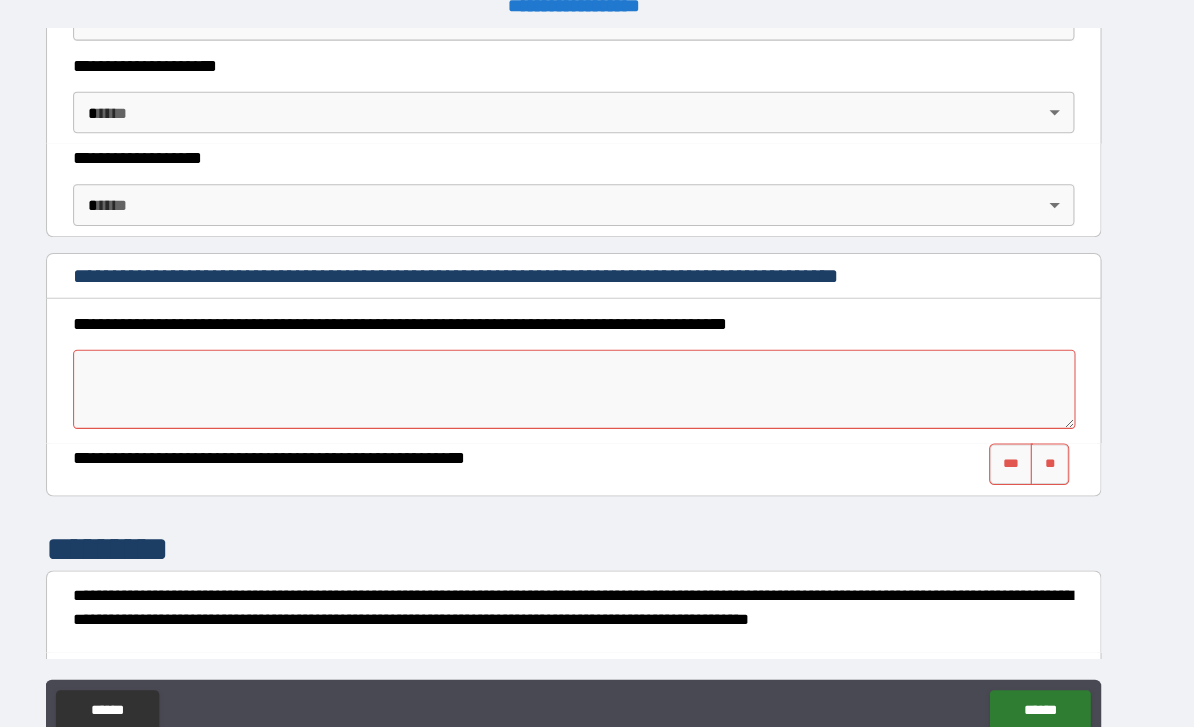 click at bounding box center (597, 375) 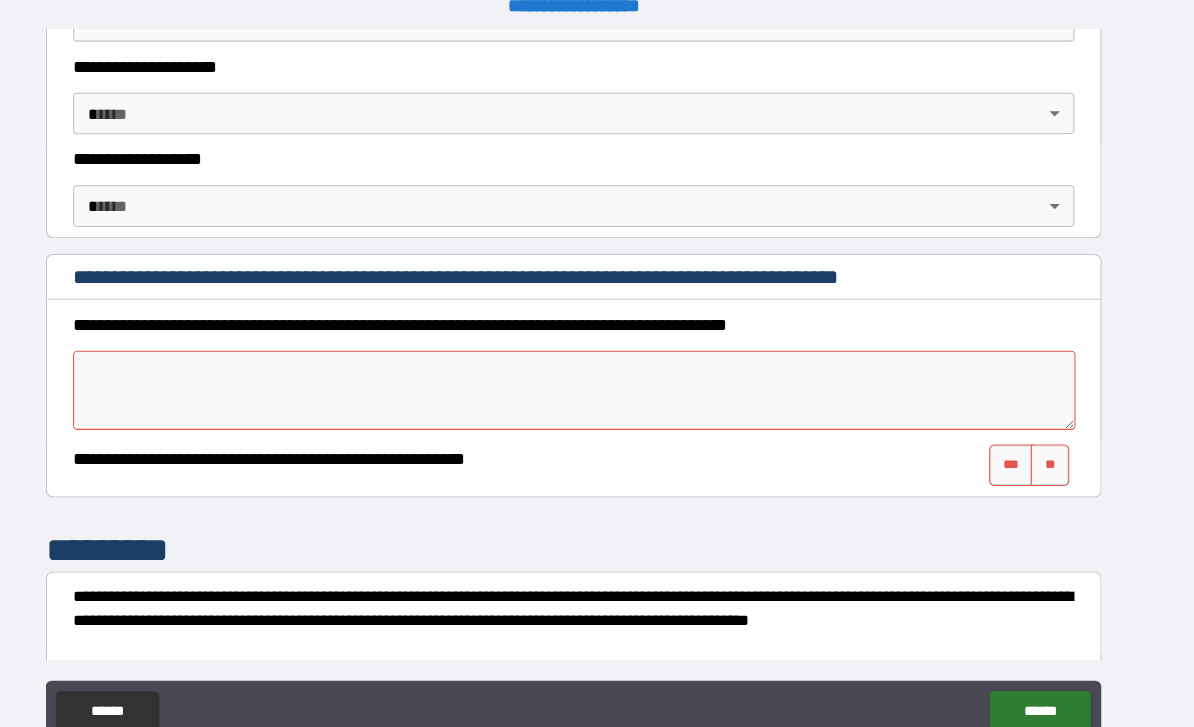 scroll, scrollTop: 24, scrollLeft: 0, axis: vertical 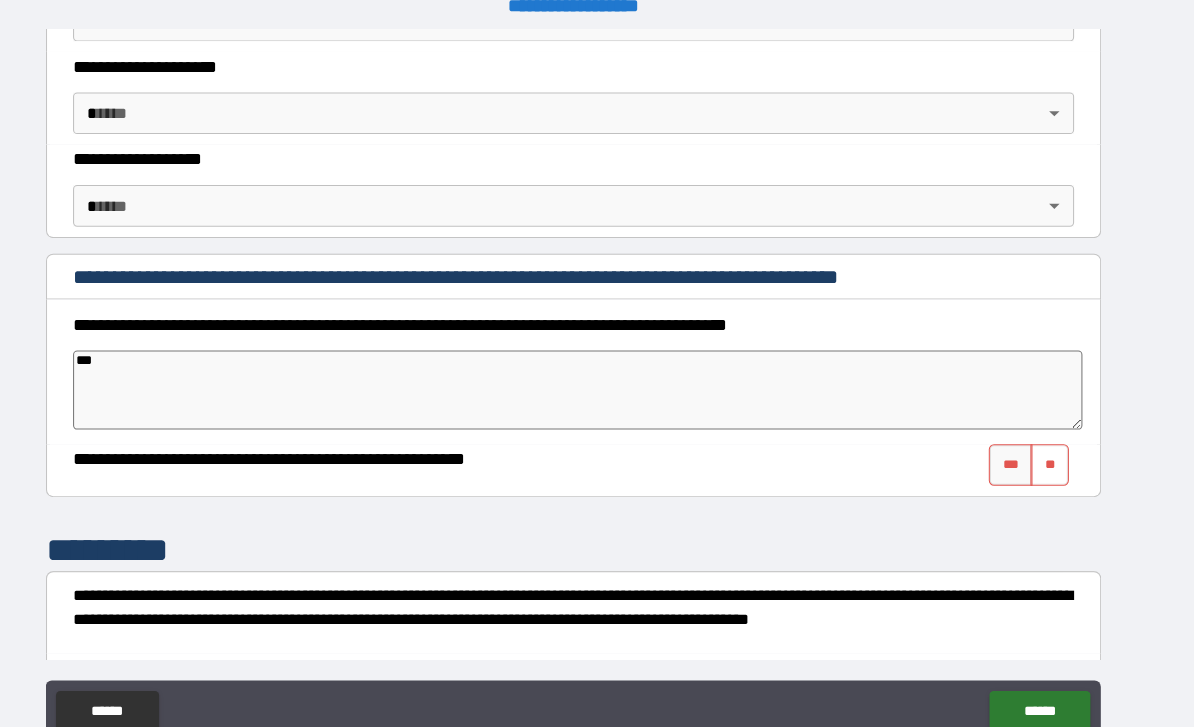 click on "**" at bounding box center (1054, 447) 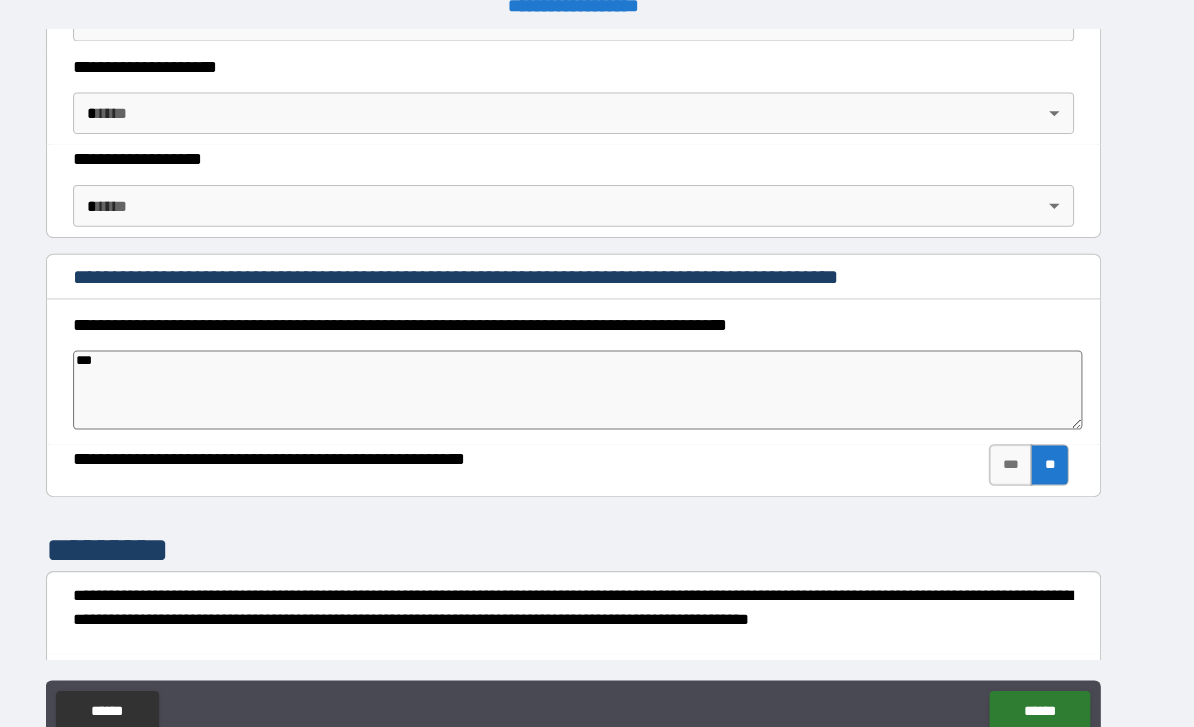 scroll, scrollTop: 24, scrollLeft: 0, axis: vertical 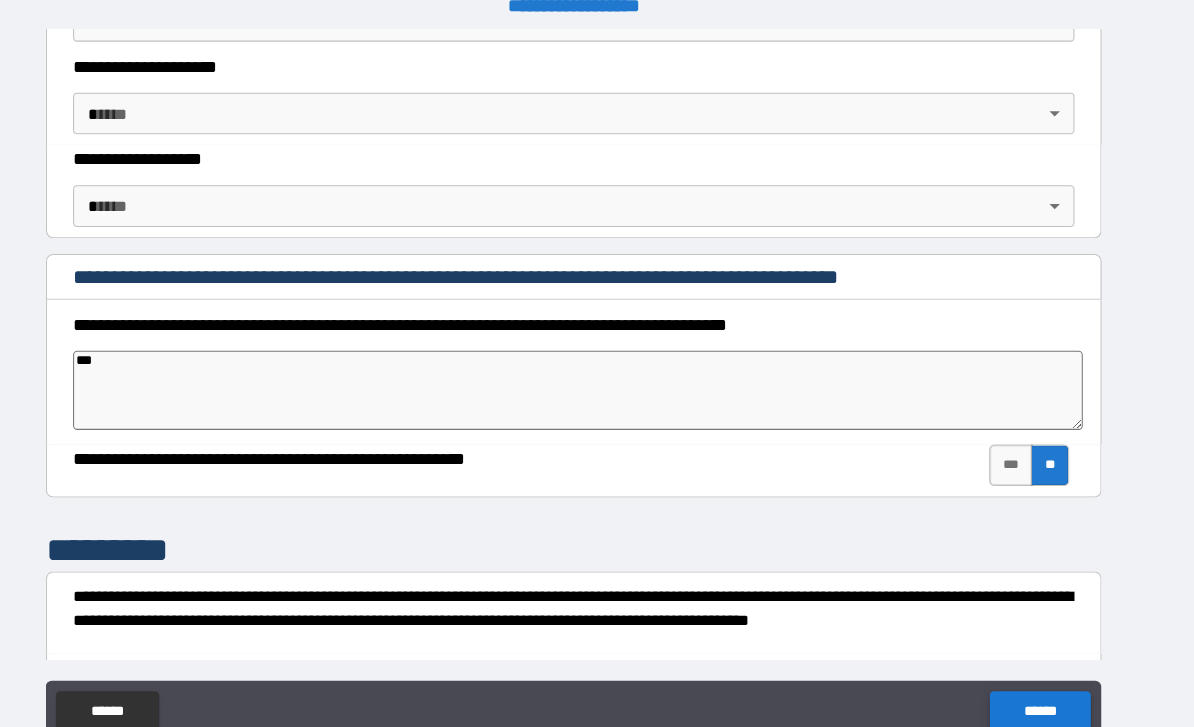 click on "******" at bounding box center [1045, 684] 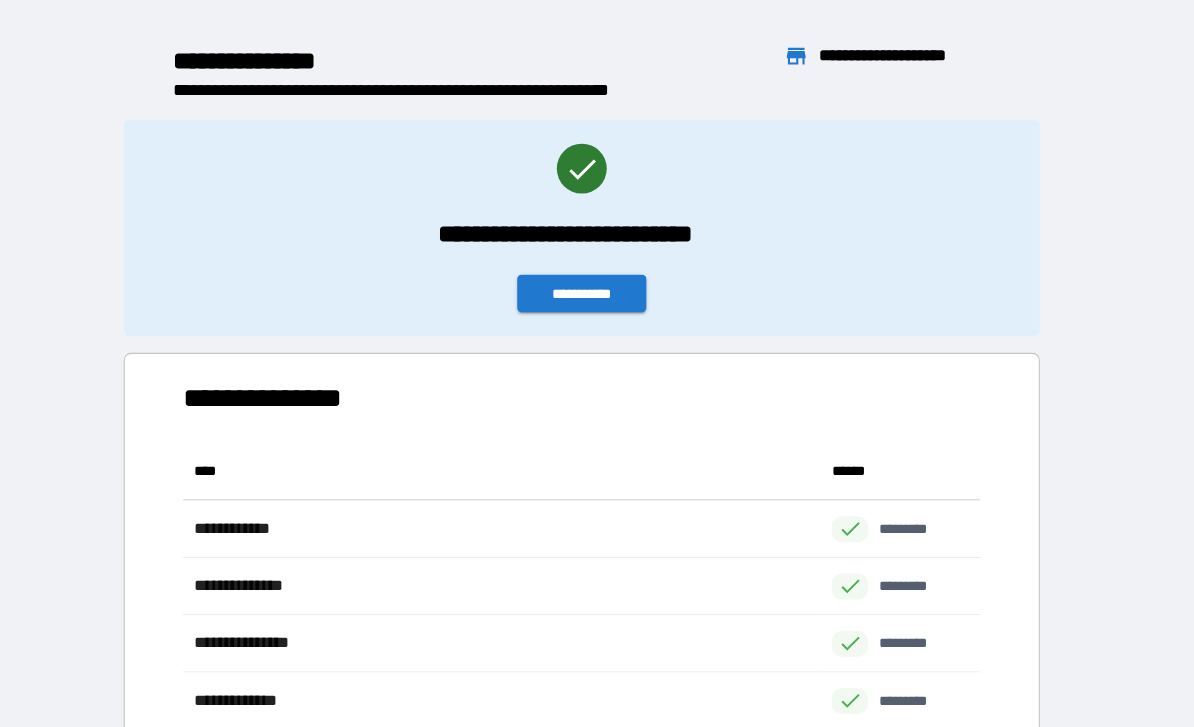 scroll, scrollTop: 1, scrollLeft: 1, axis: both 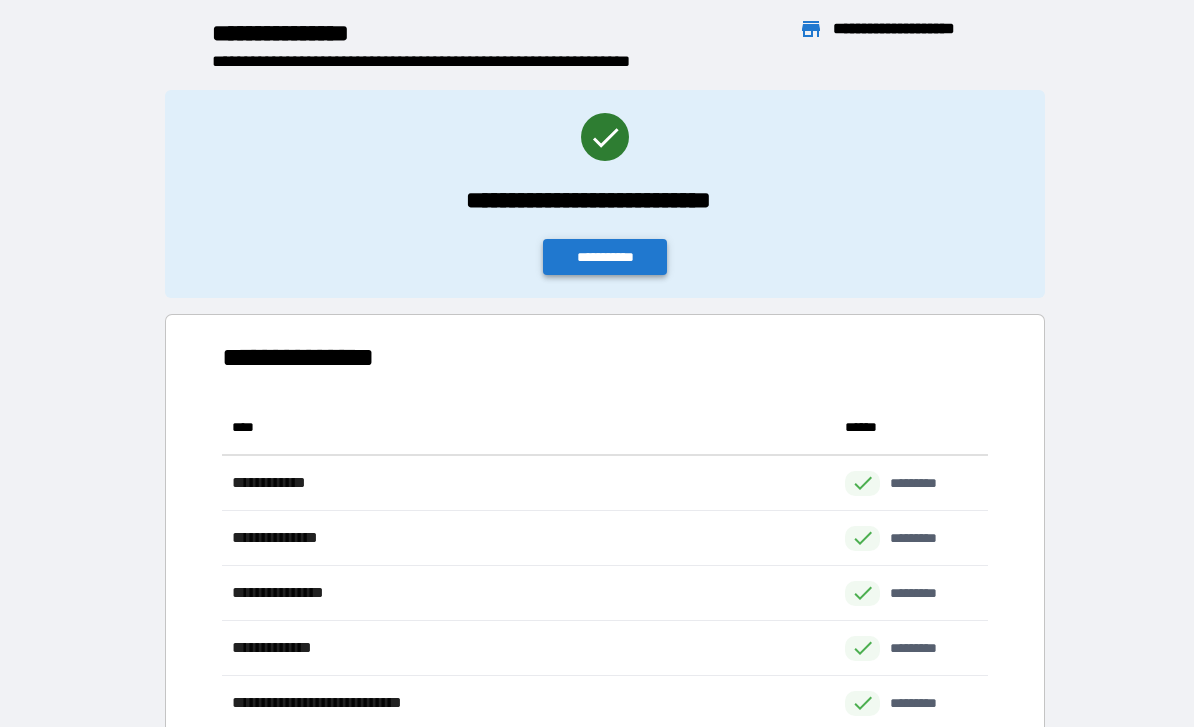 click on "**********" at bounding box center (605, 258) 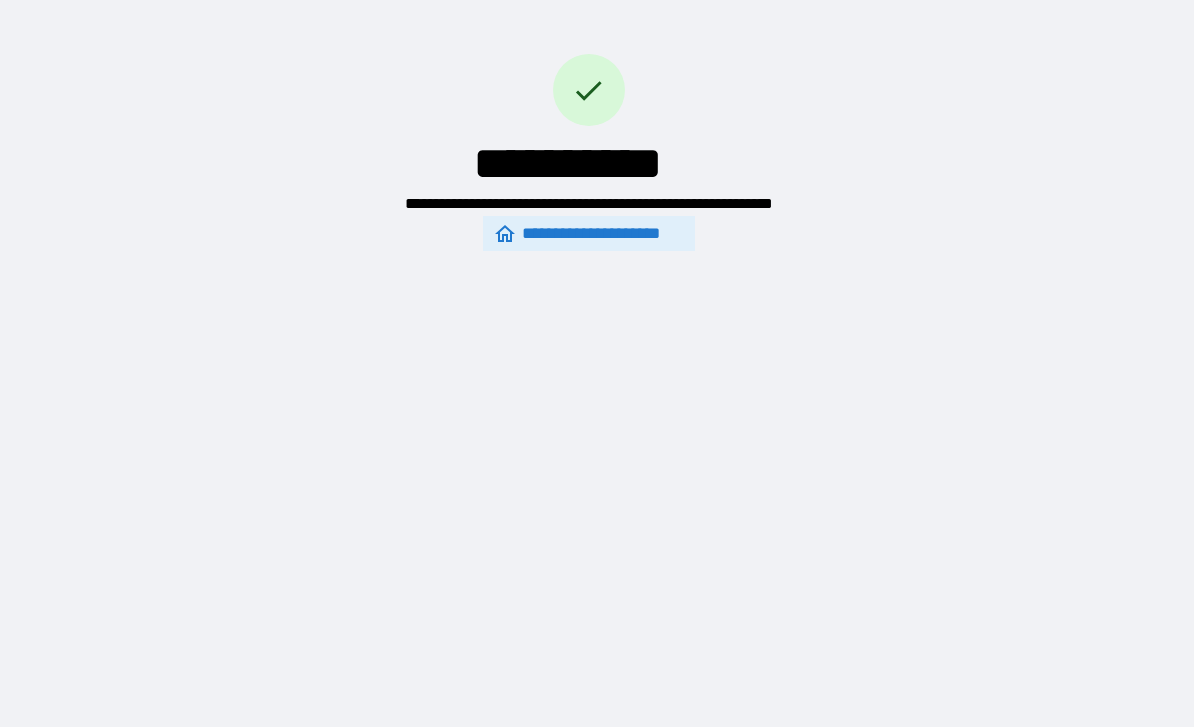 click on "**********" at bounding box center [589, 233] 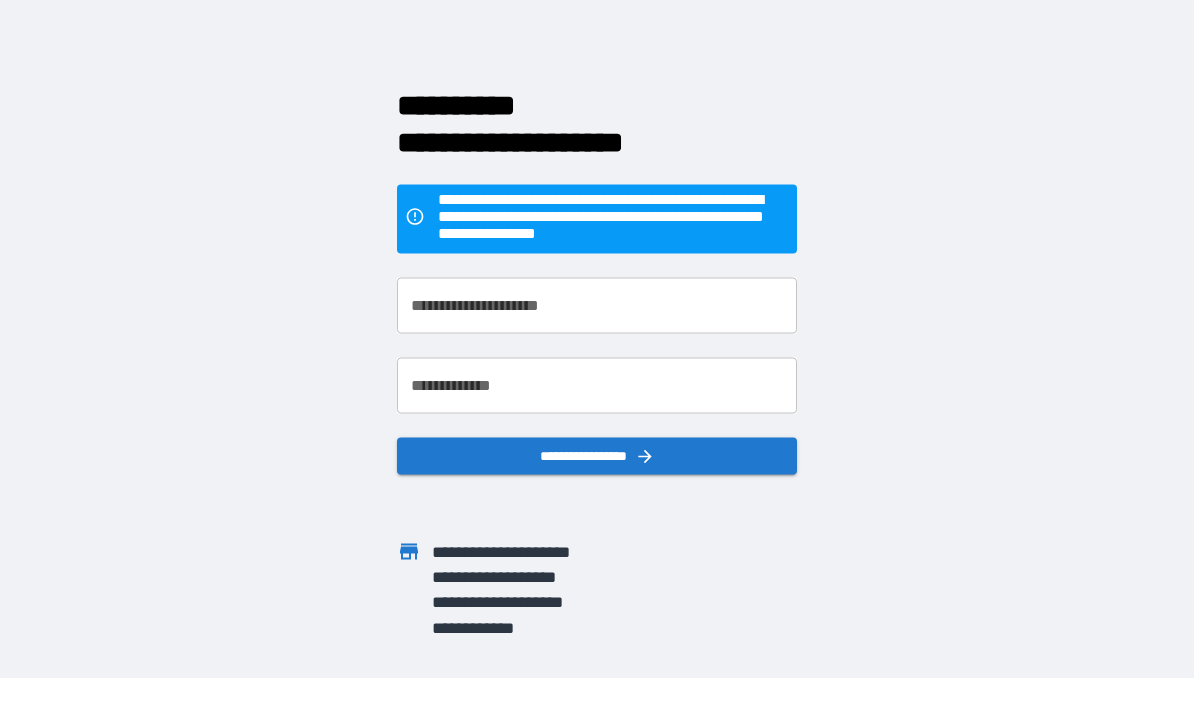 click on "**********" at bounding box center [597, 314] 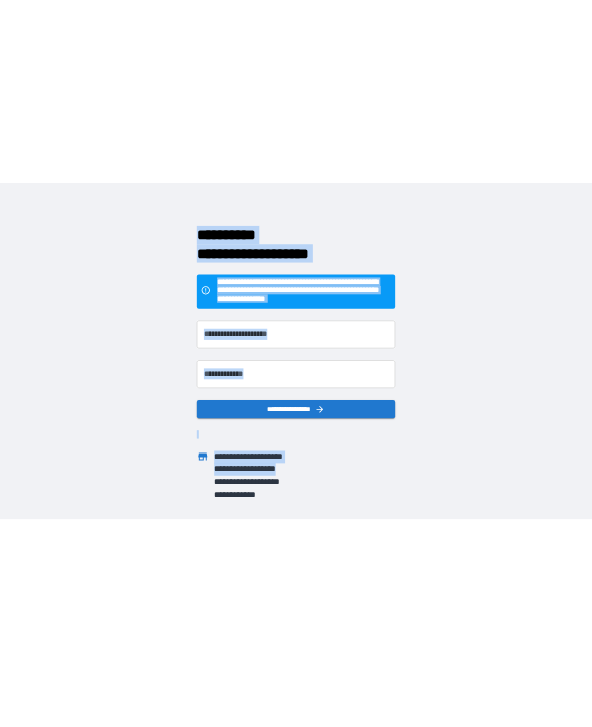 scroll, scrollTop: 0, scrollLeft: 0, axis: both 